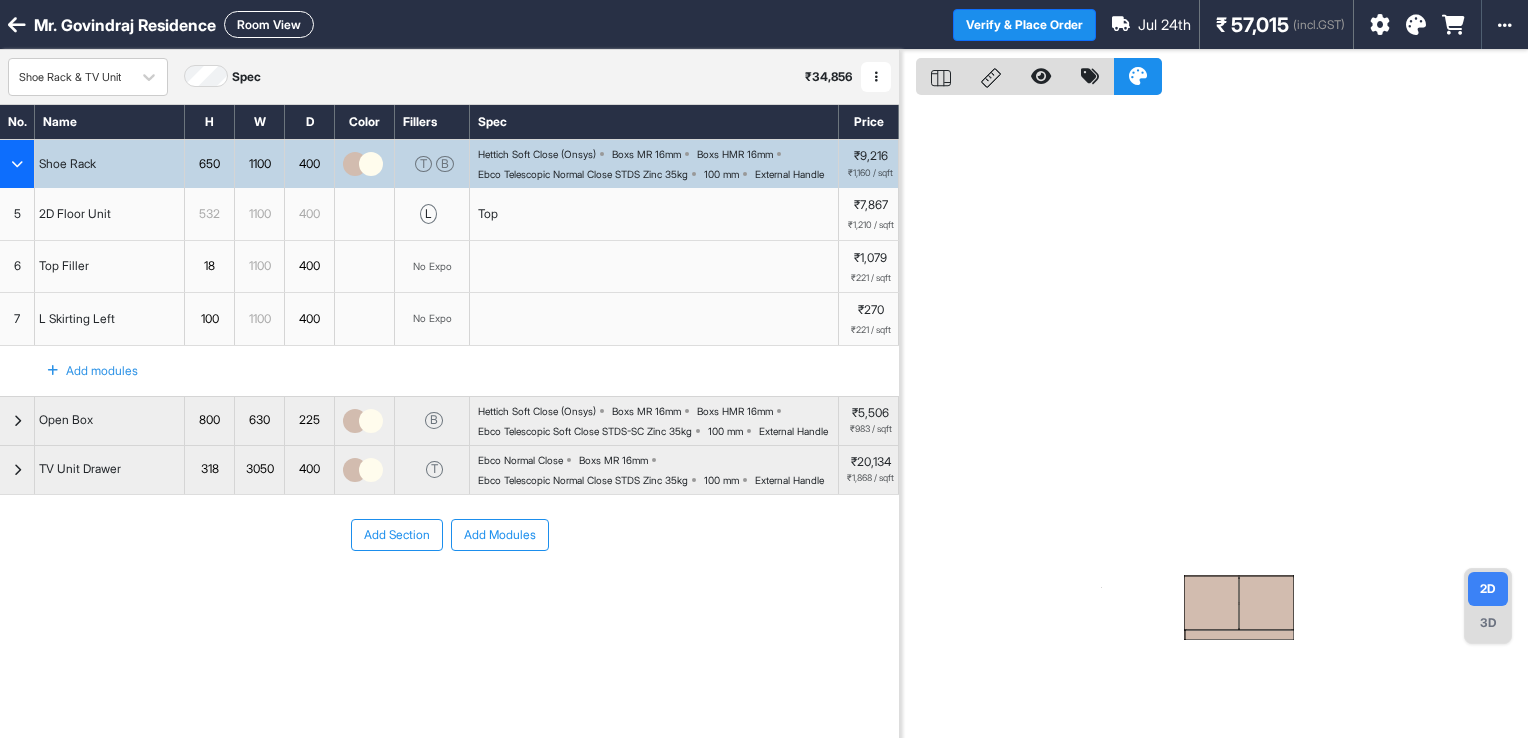 scroll, scrollTop: 0, scrollLeft: 0, axis: both 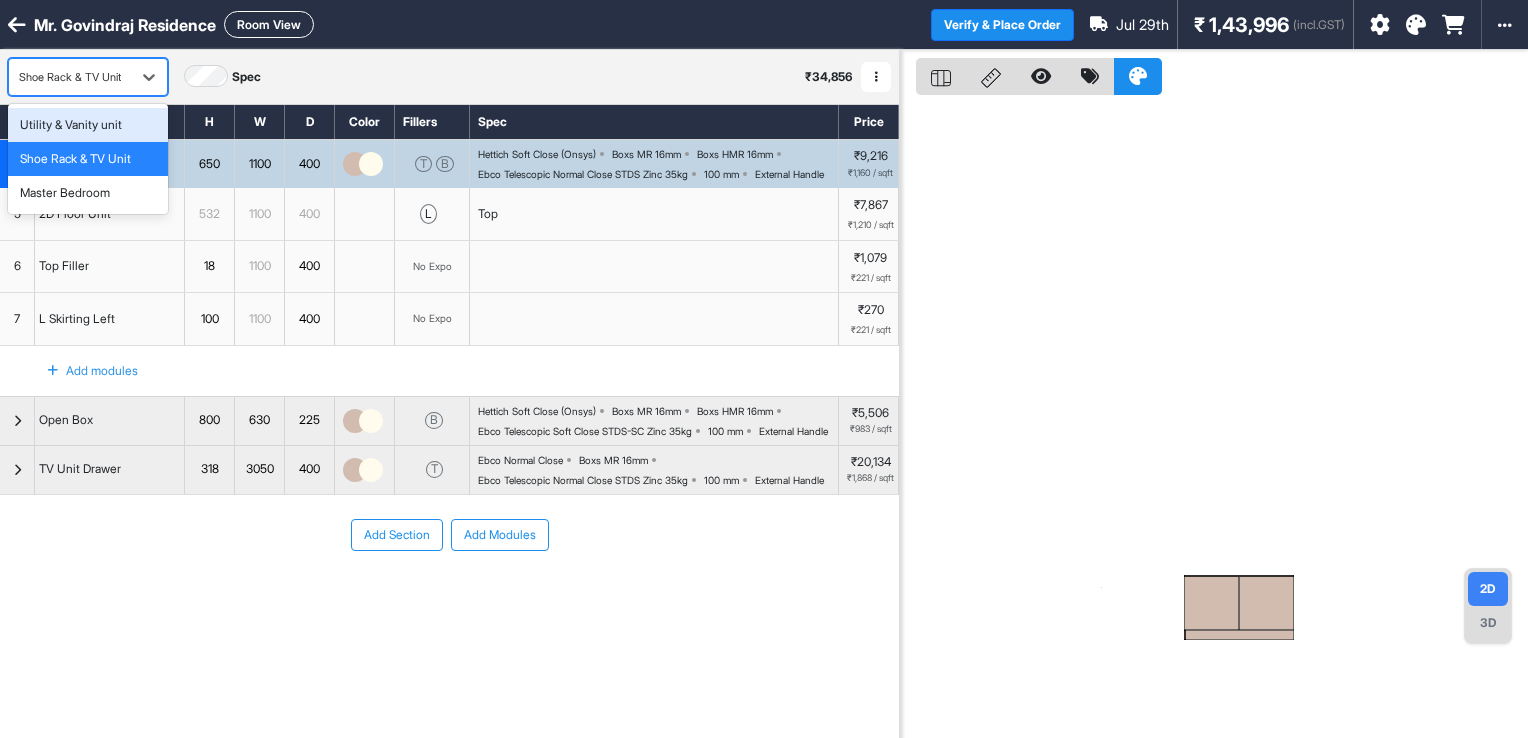 click on "Shoe Rack & TV Unit" at bounding box center [88, 77] 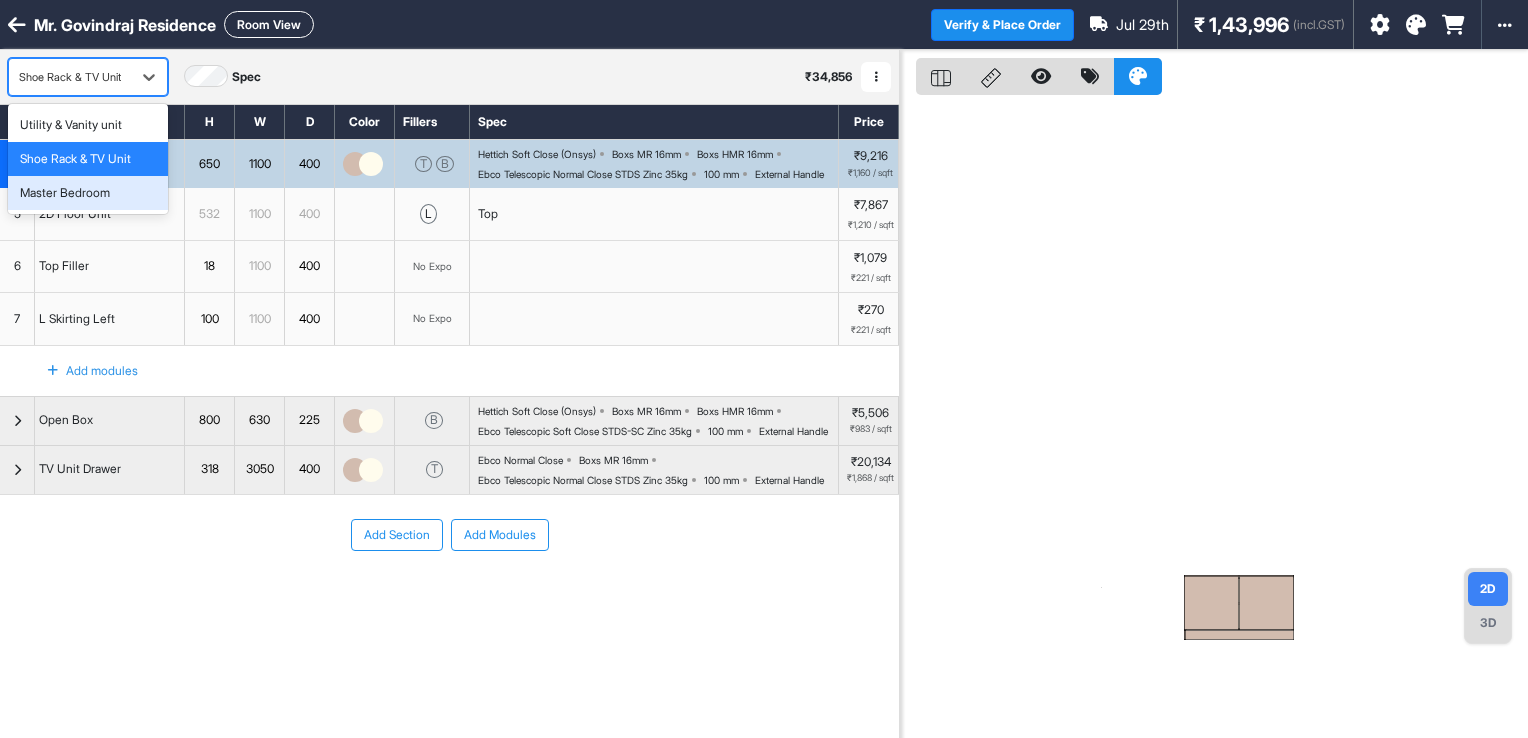 click on "Master Bedroom" at bounding box center (65, 193) 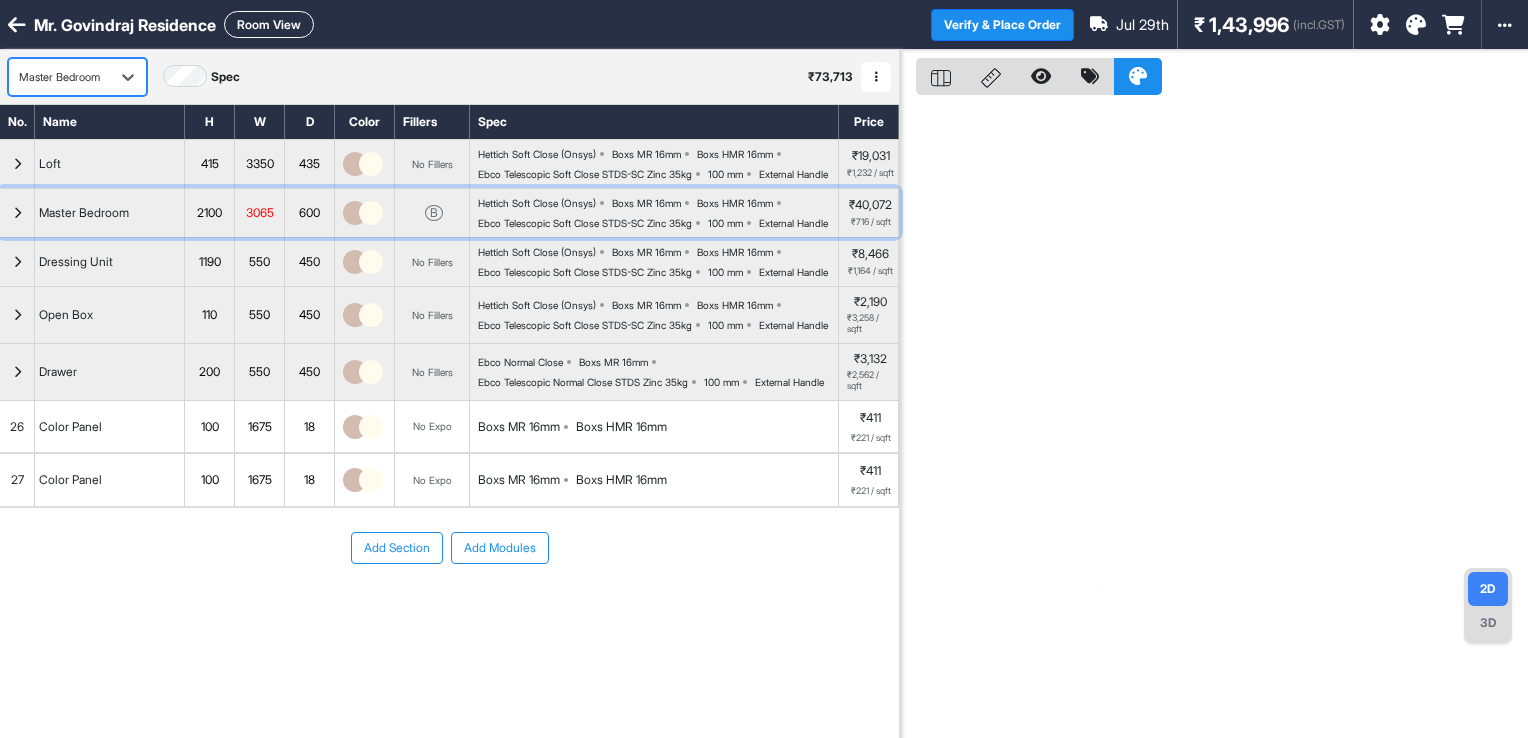 click at bounding box center [17, 213] 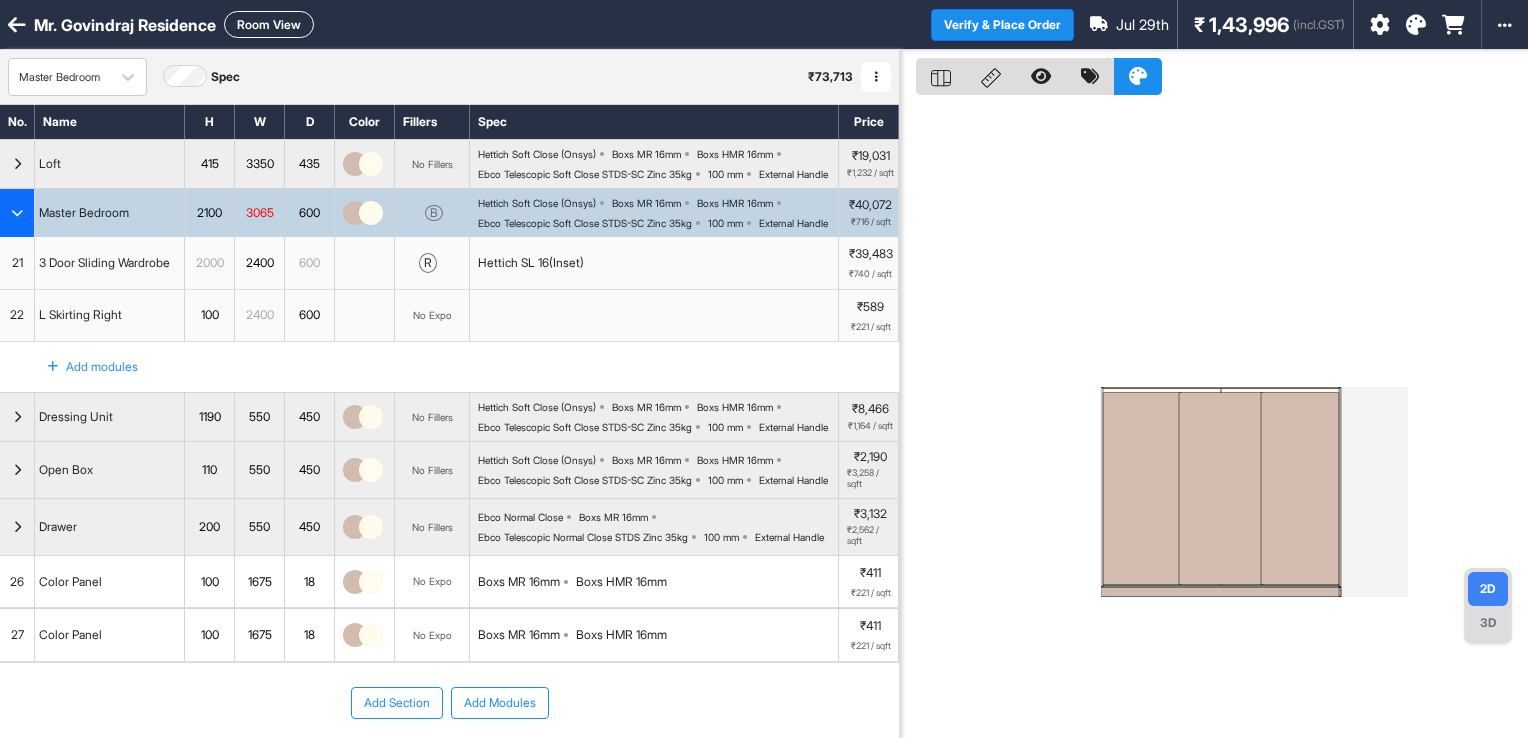 click on "Hettich SL 16(Inset)" at bounding box center [654, 263] 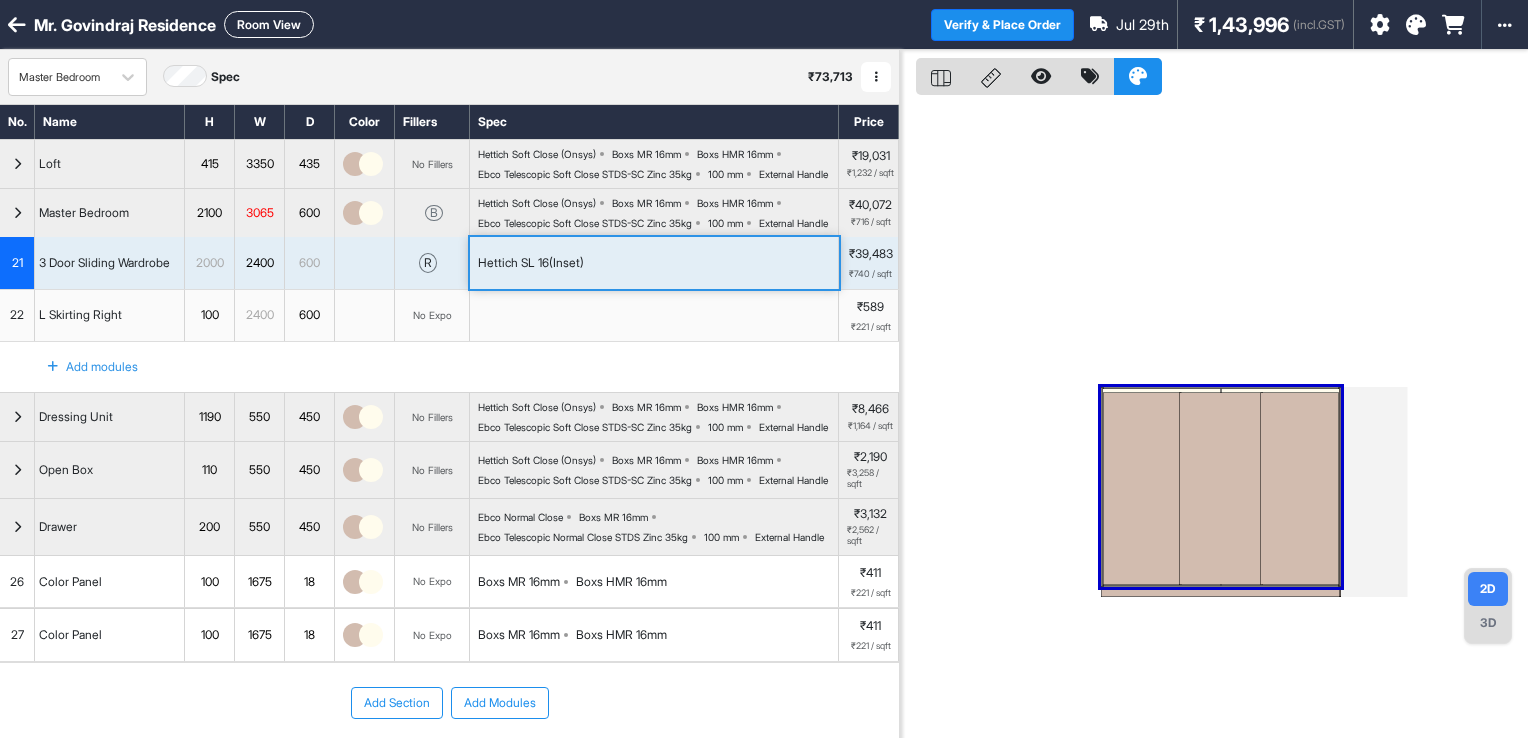 click on "Hettich SL 16(Inset)" at bounding box center [654, 263] 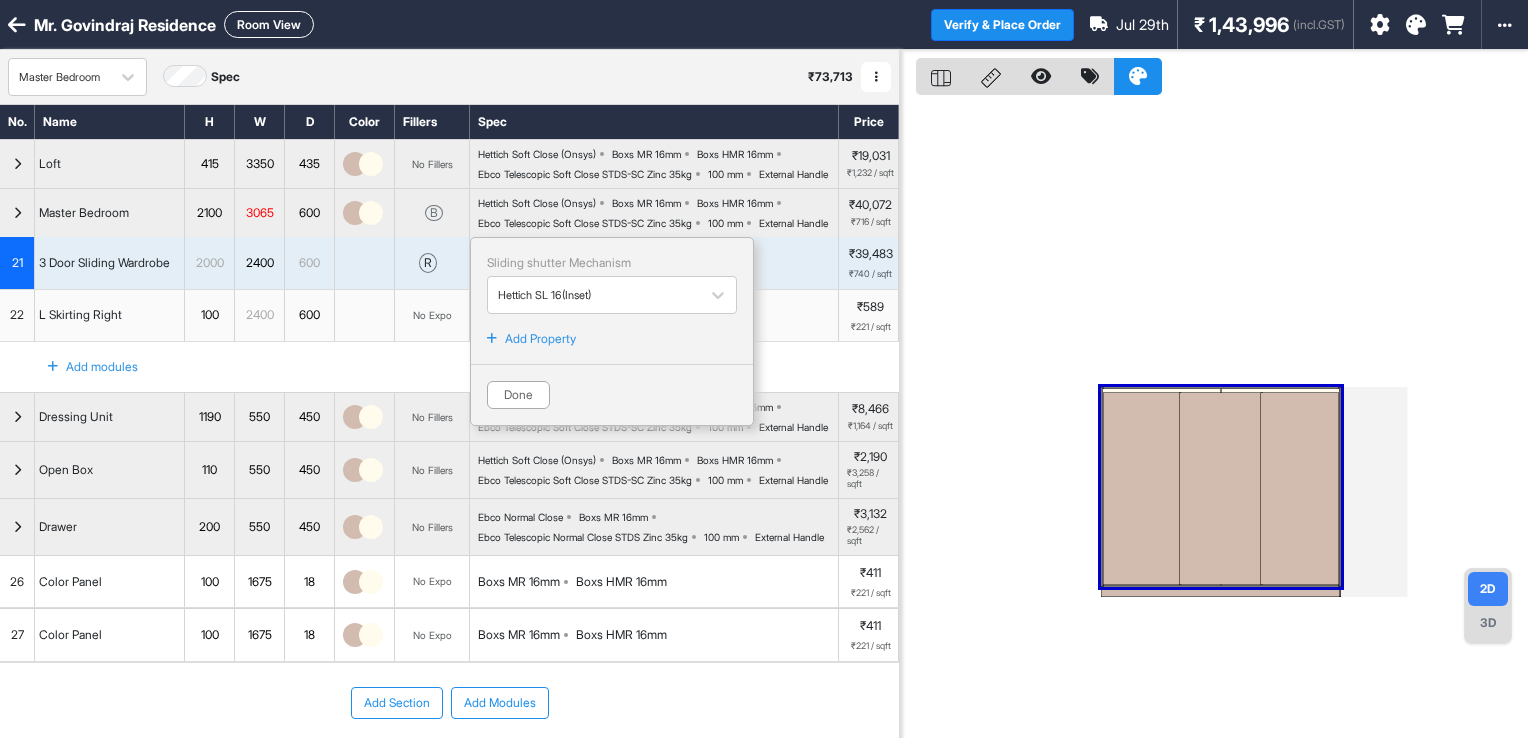 click at bounding box center [1142, 488] 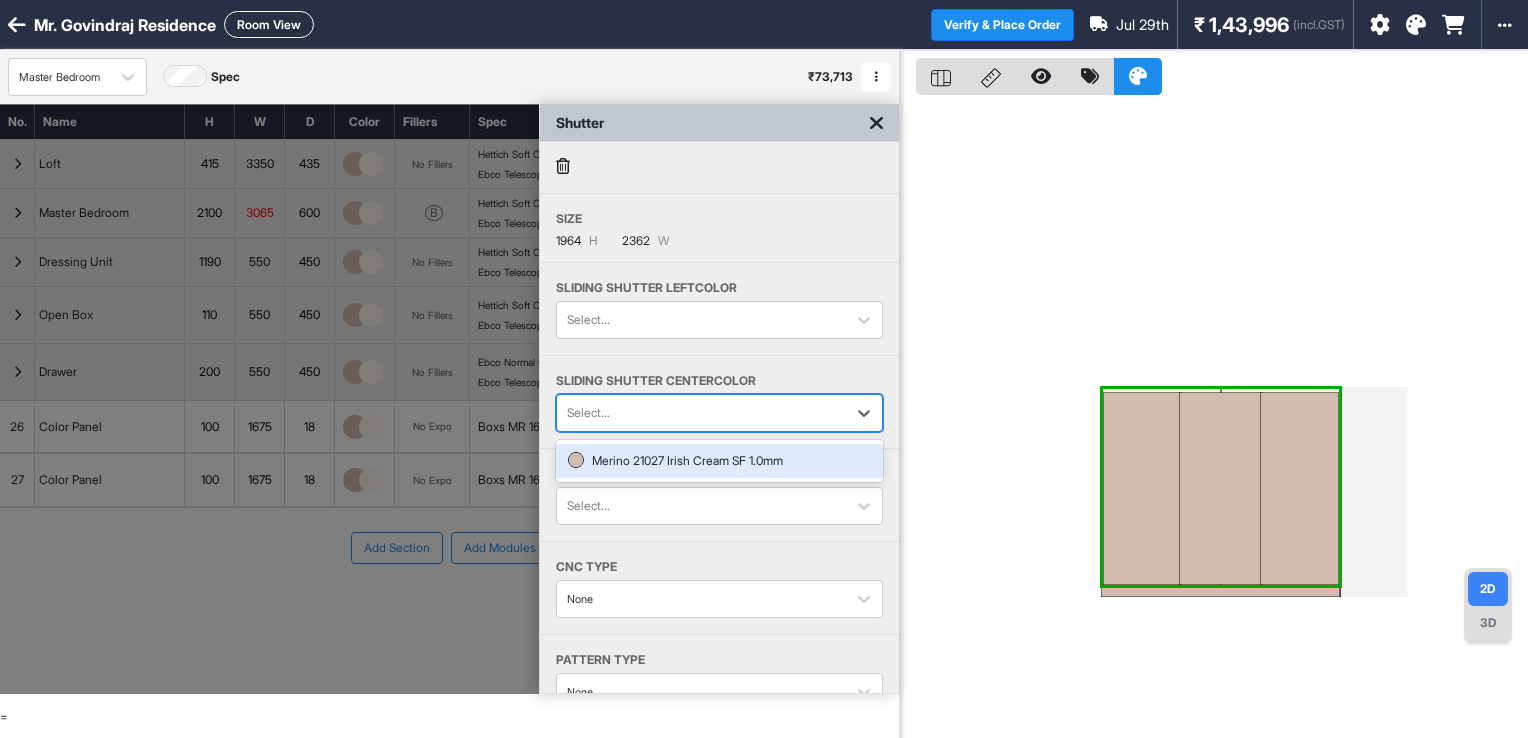 click at bounding box center [701, 413] 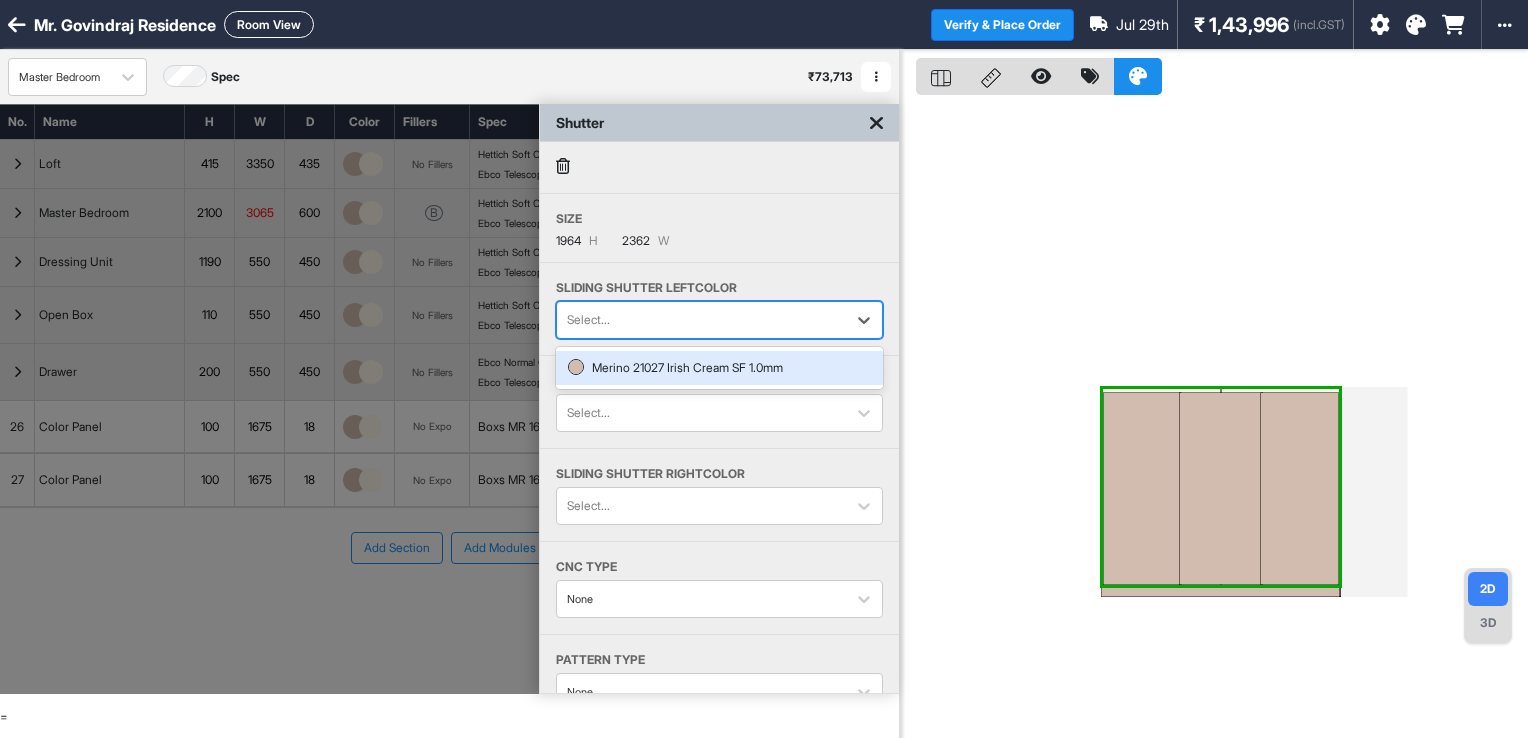 click at bounding box center (701, 320) 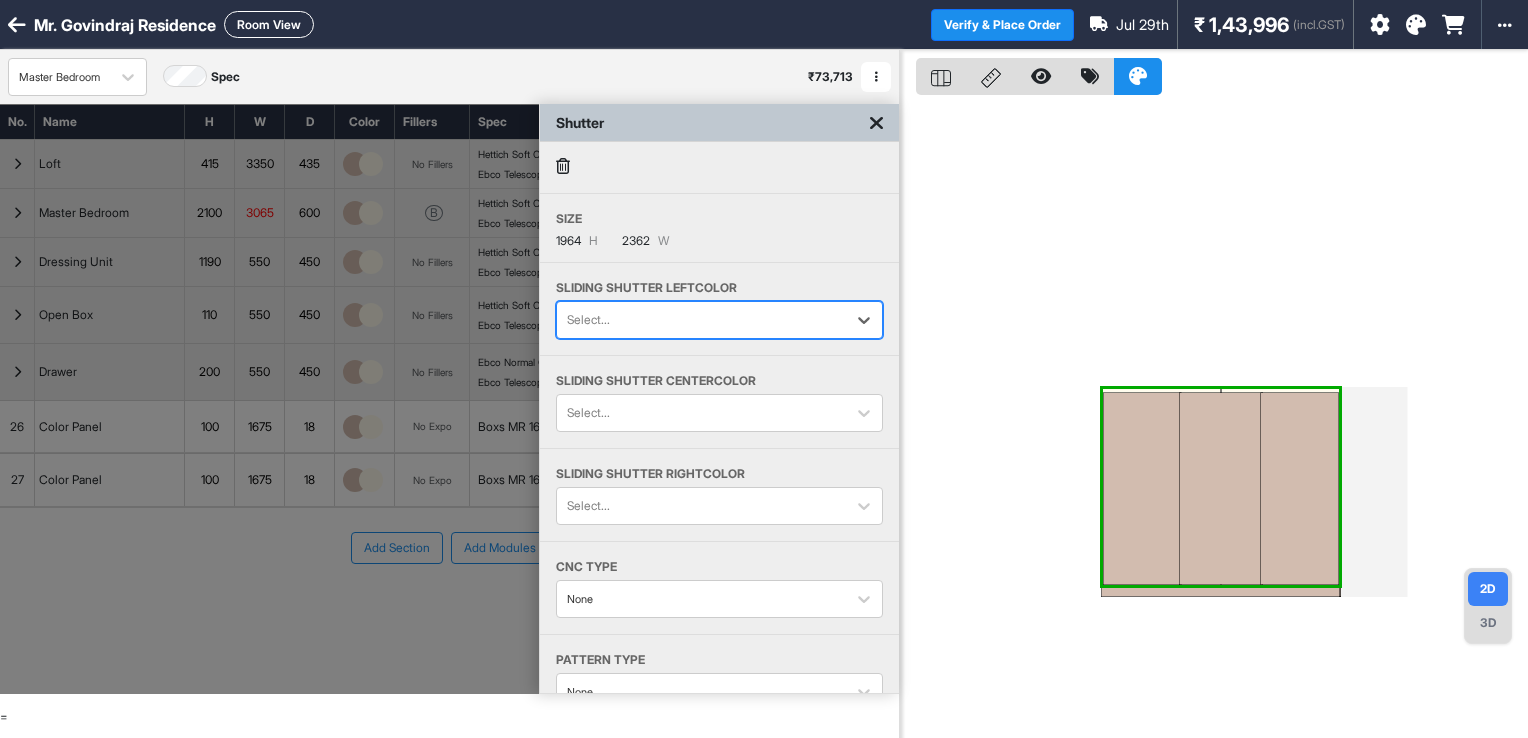 click at bounding box center (701, 320) 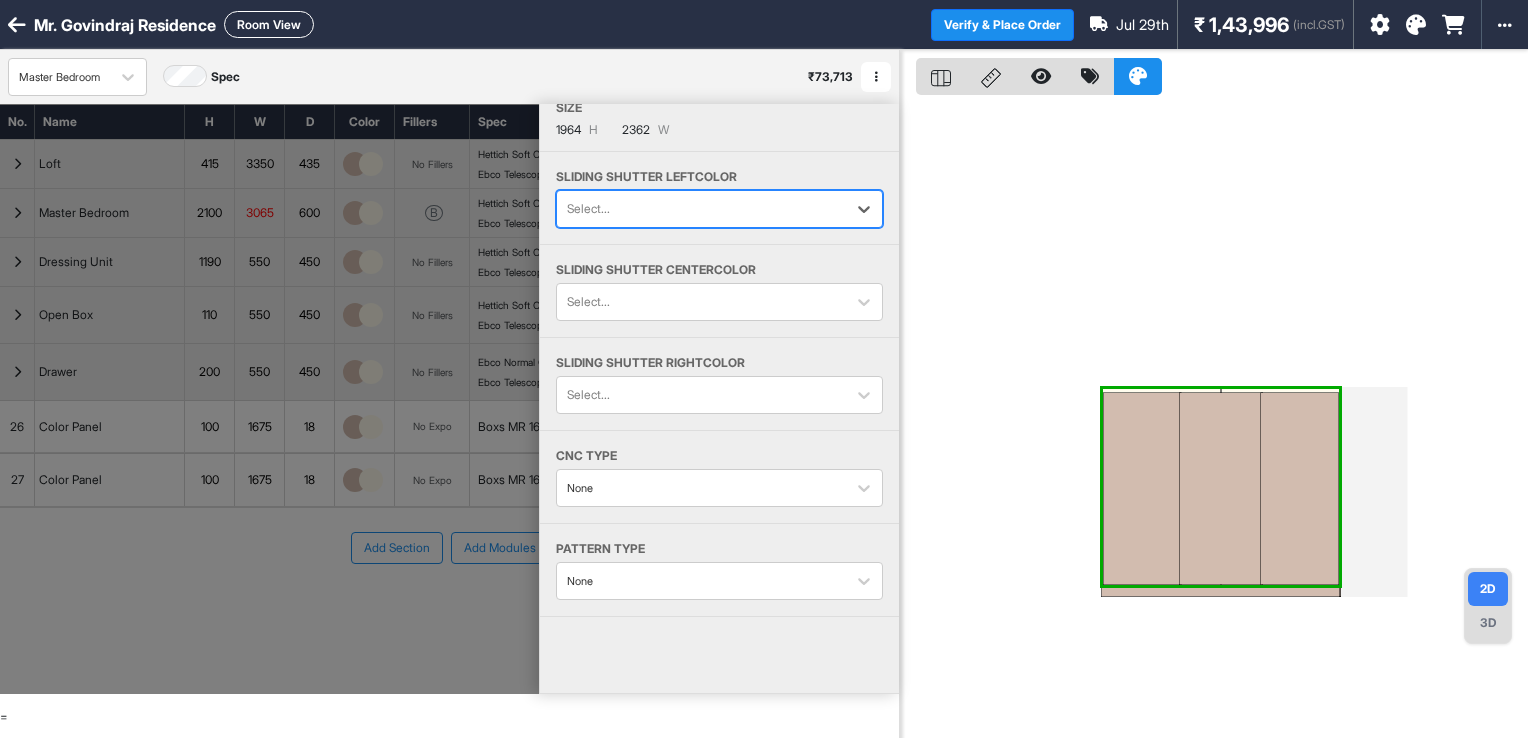 scroll, scrollTop: 148, scrollLeft: 0, axis: vertical 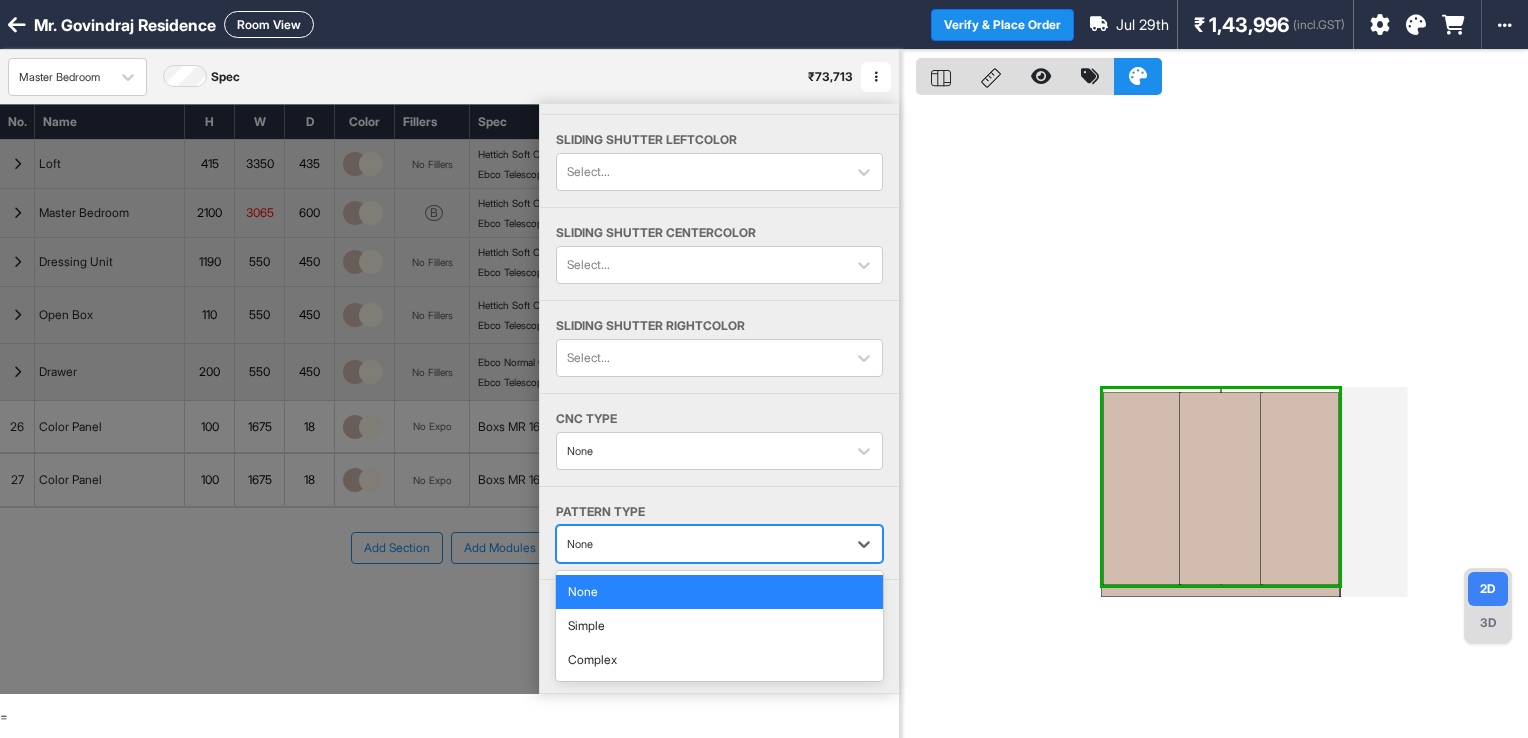 click at bounding box center (701, 544) 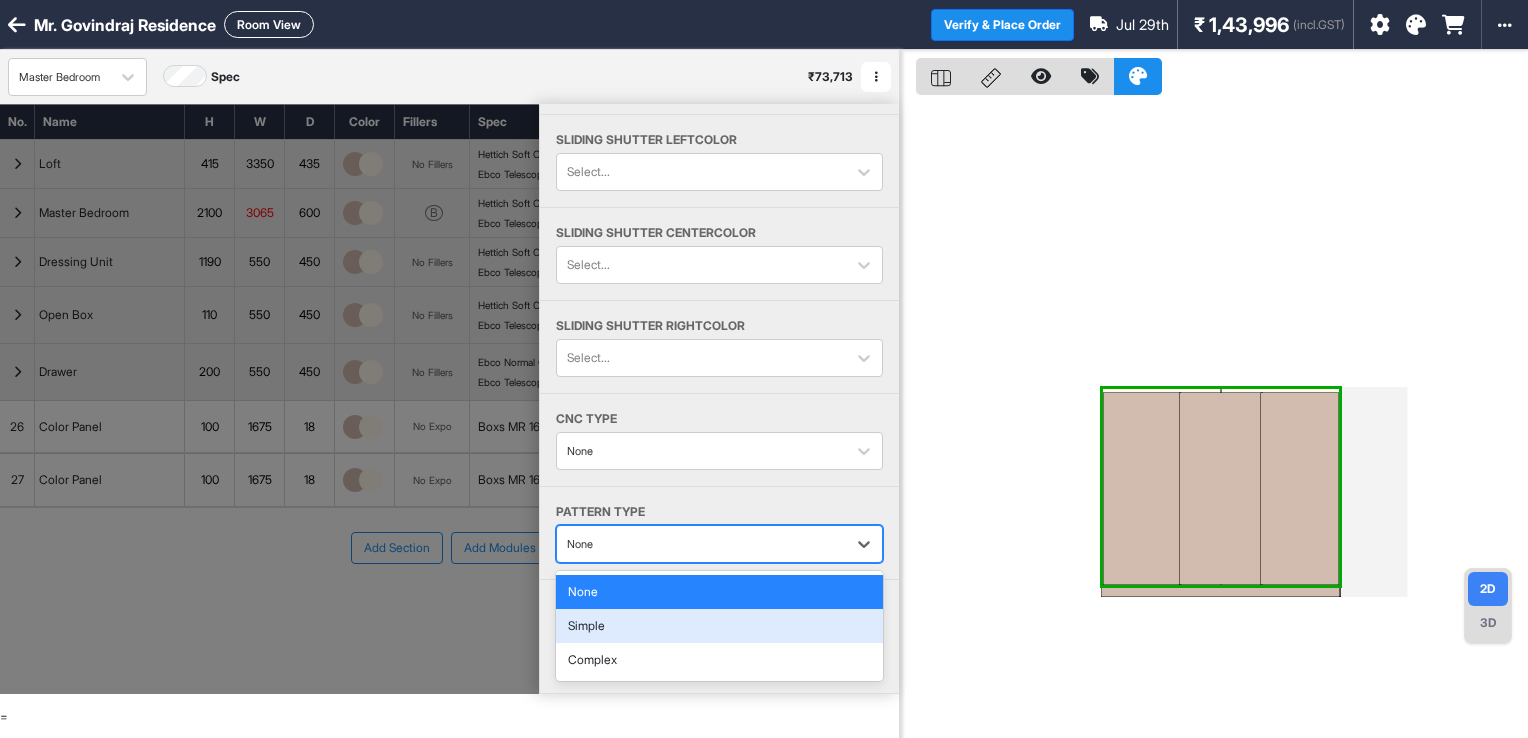 click on "Simple" at bounding box center [719, 626] 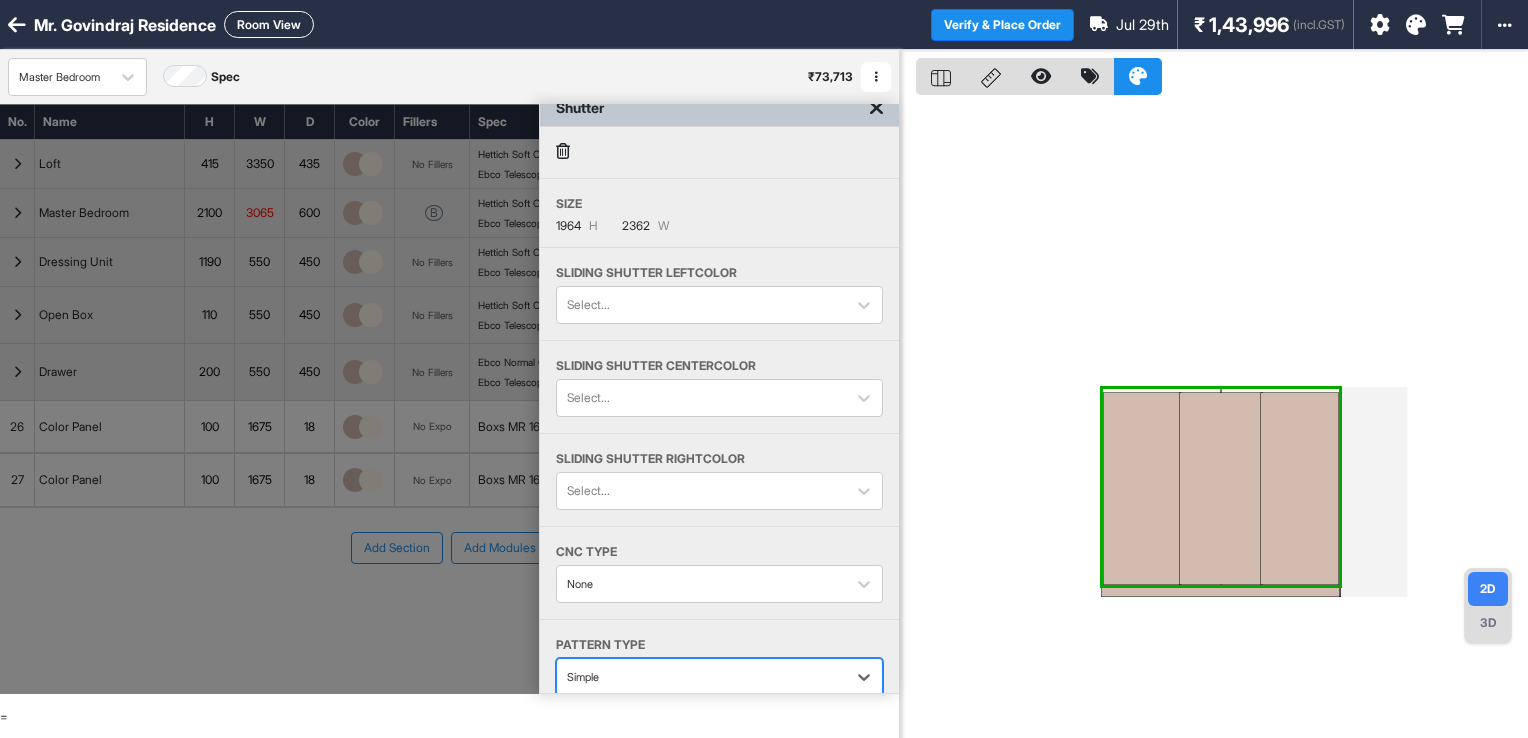 scroll, scrollTop: 0, scrollLeft: 0, axis: both 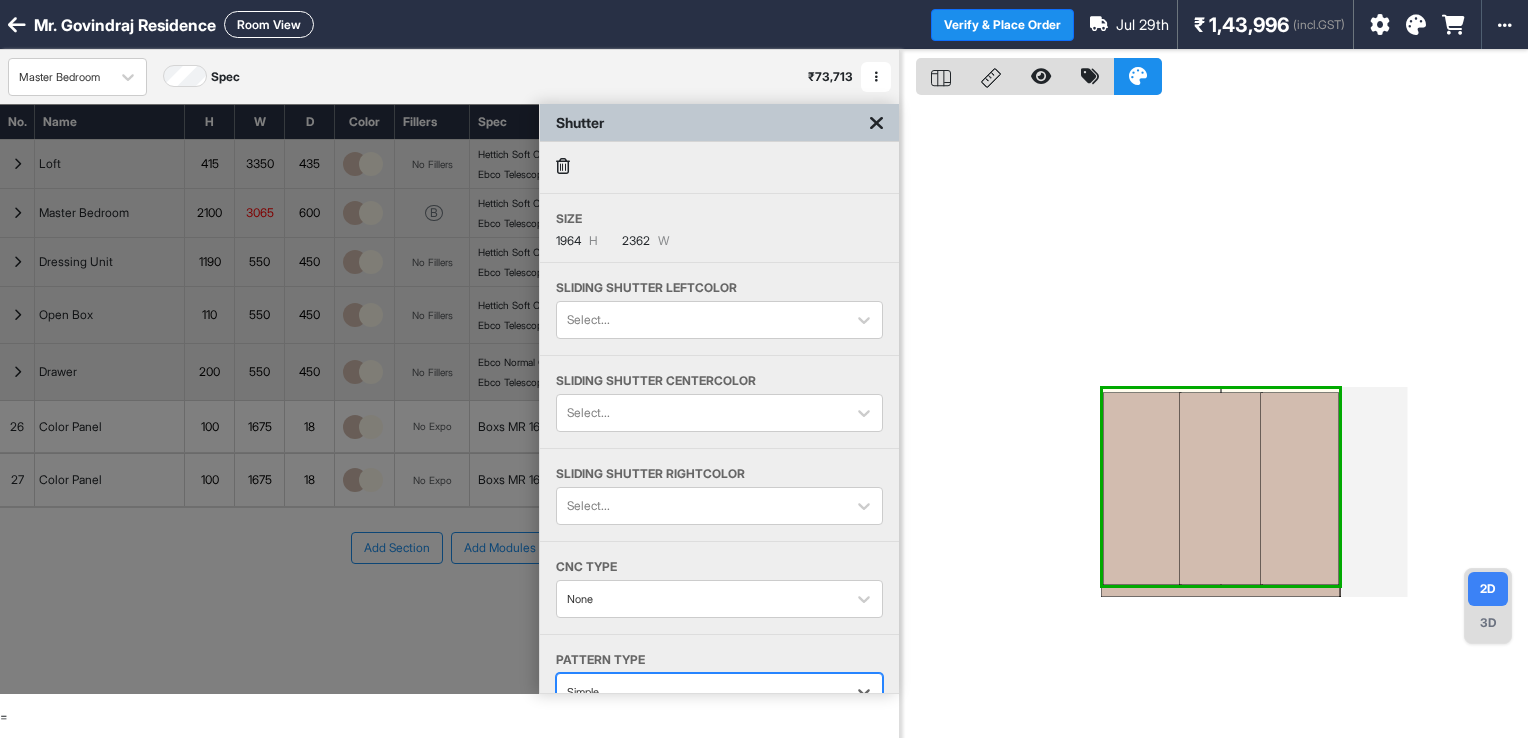 click at bounding box center [876, 123] 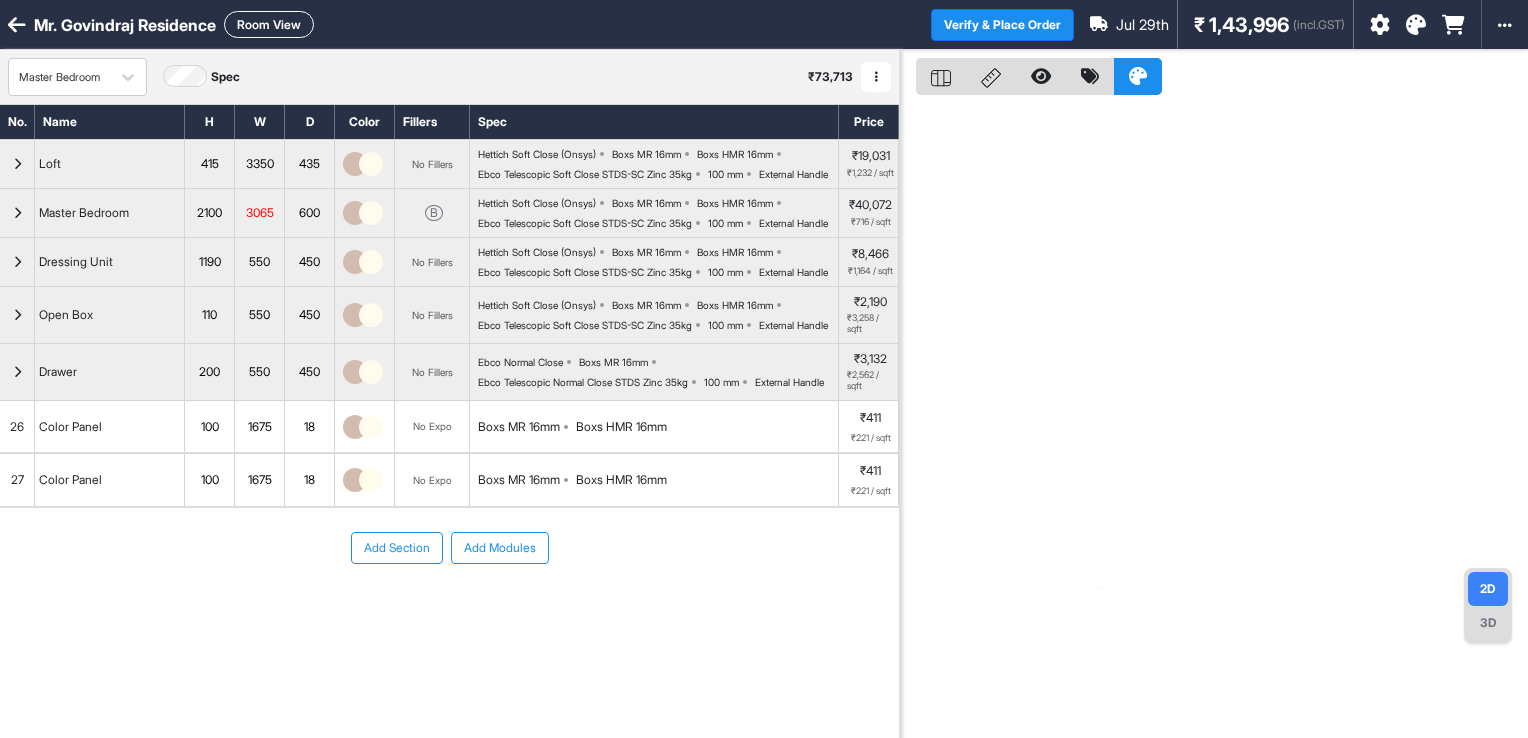 click at bounding box center (17, 213) 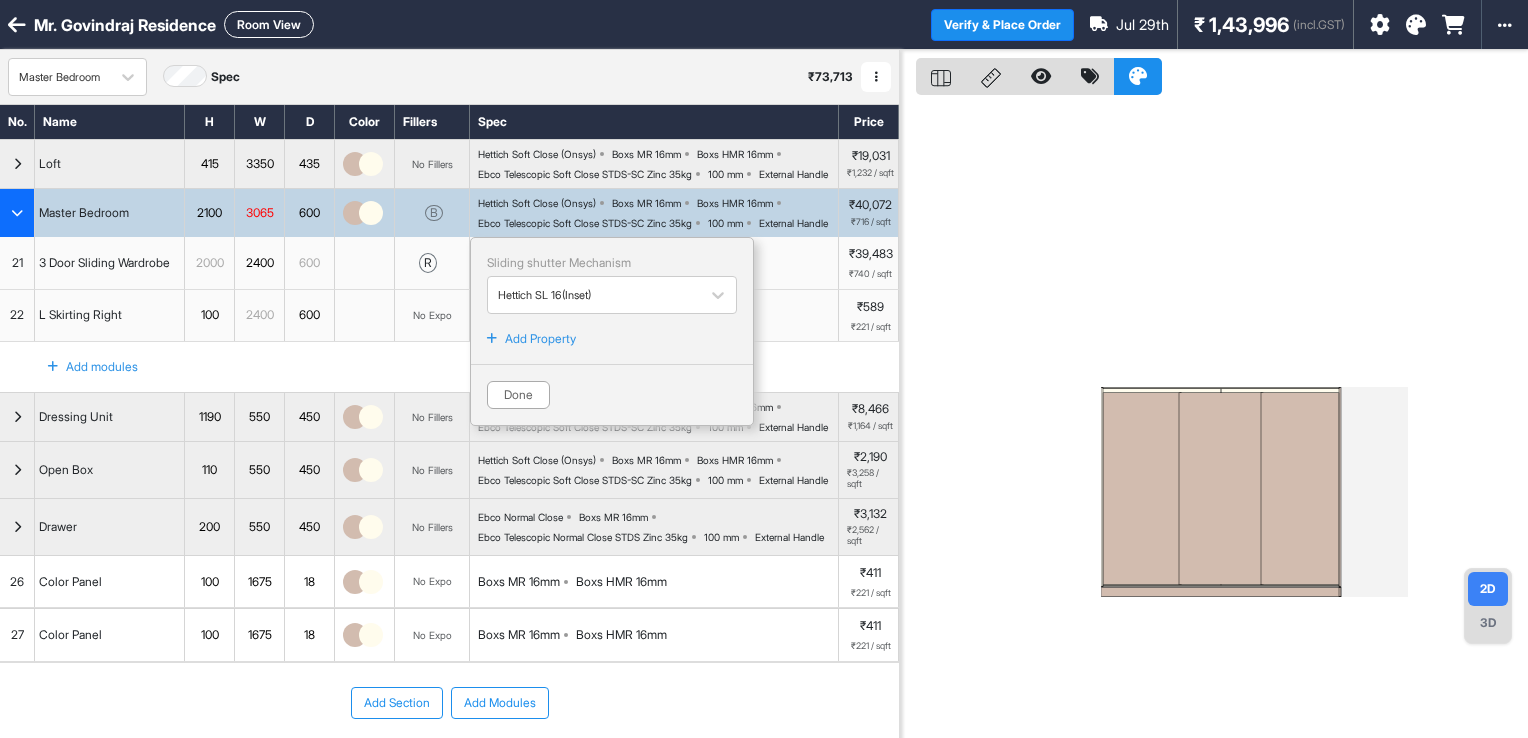 click at bounding box center (17, 213) 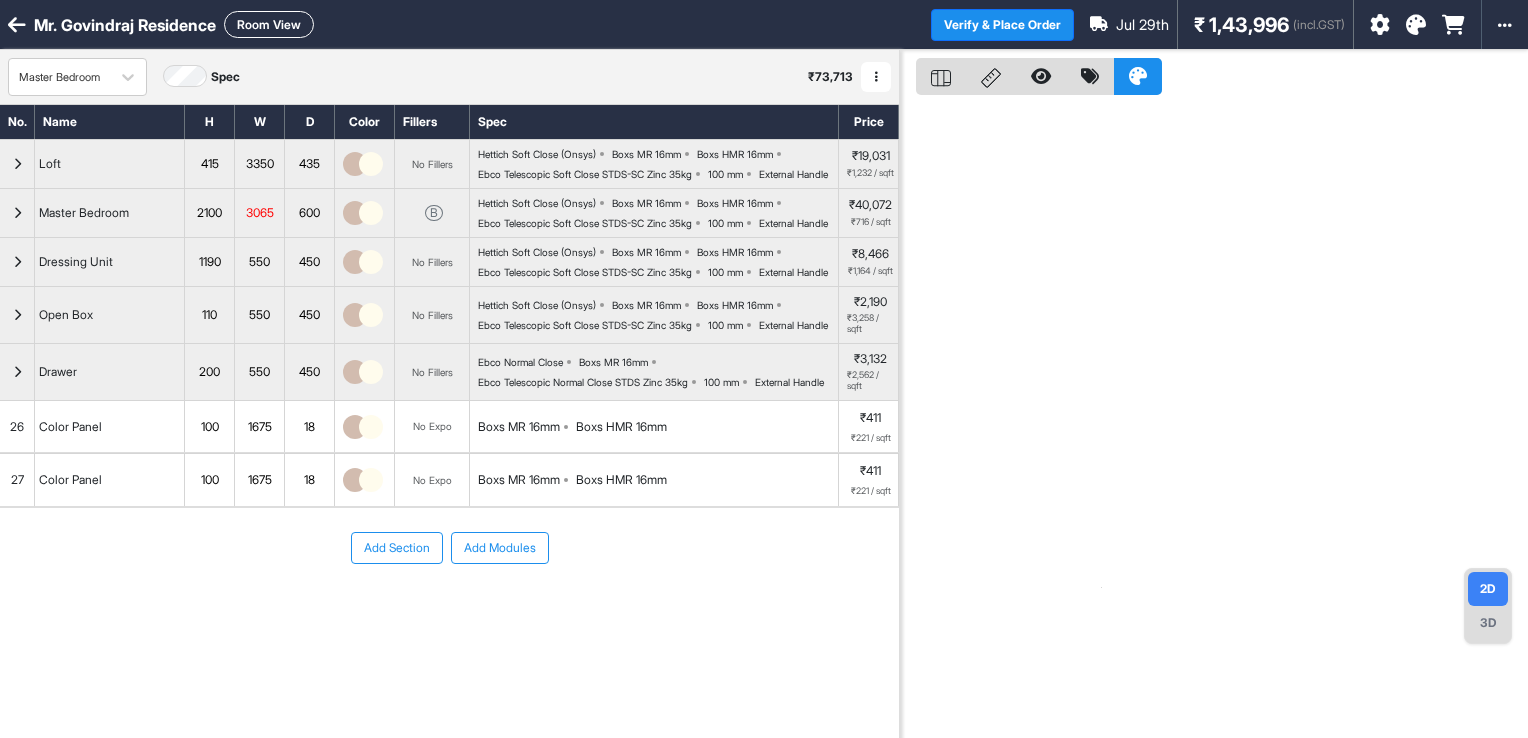 click on "Room View" at bounding box center (269, 24) 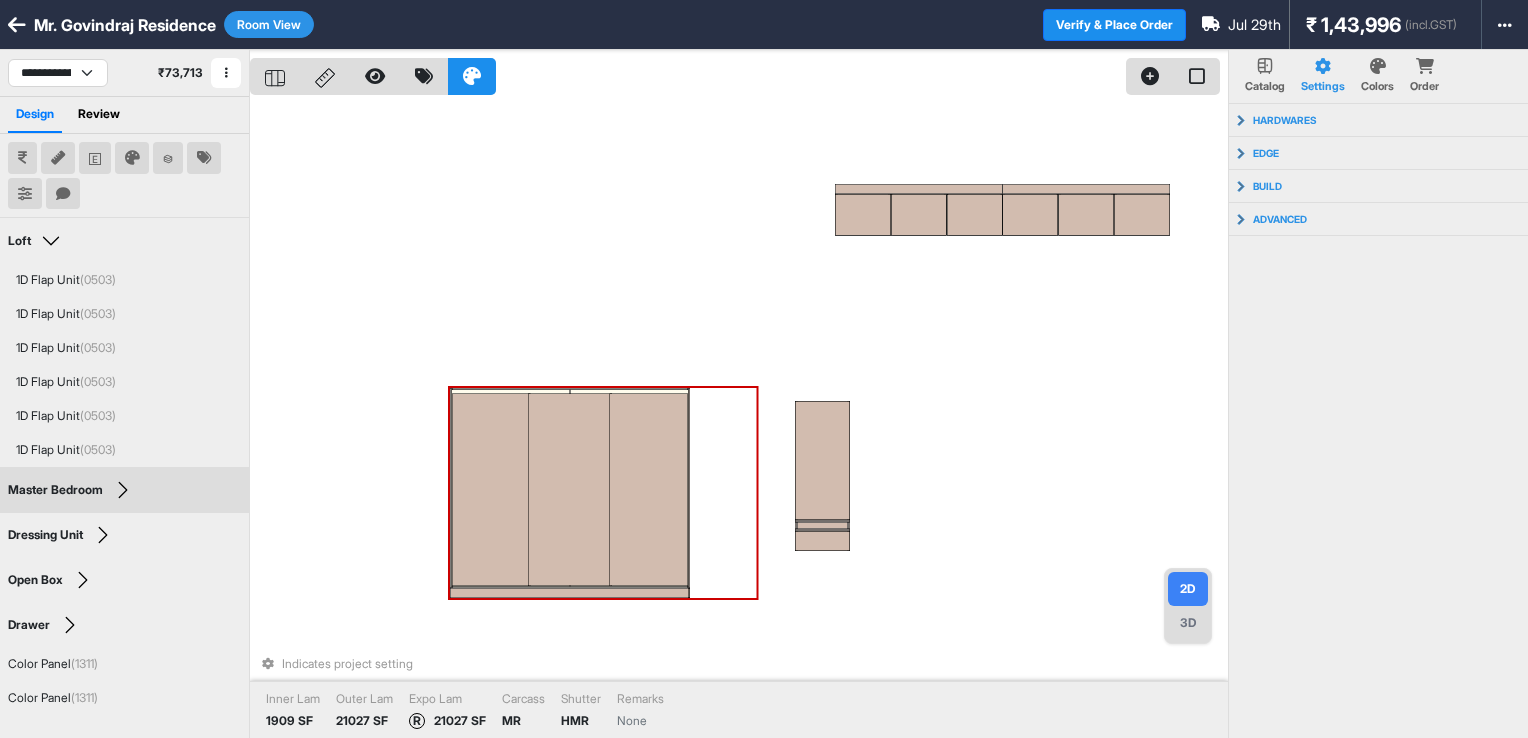 click at bounding box center (648, 489) 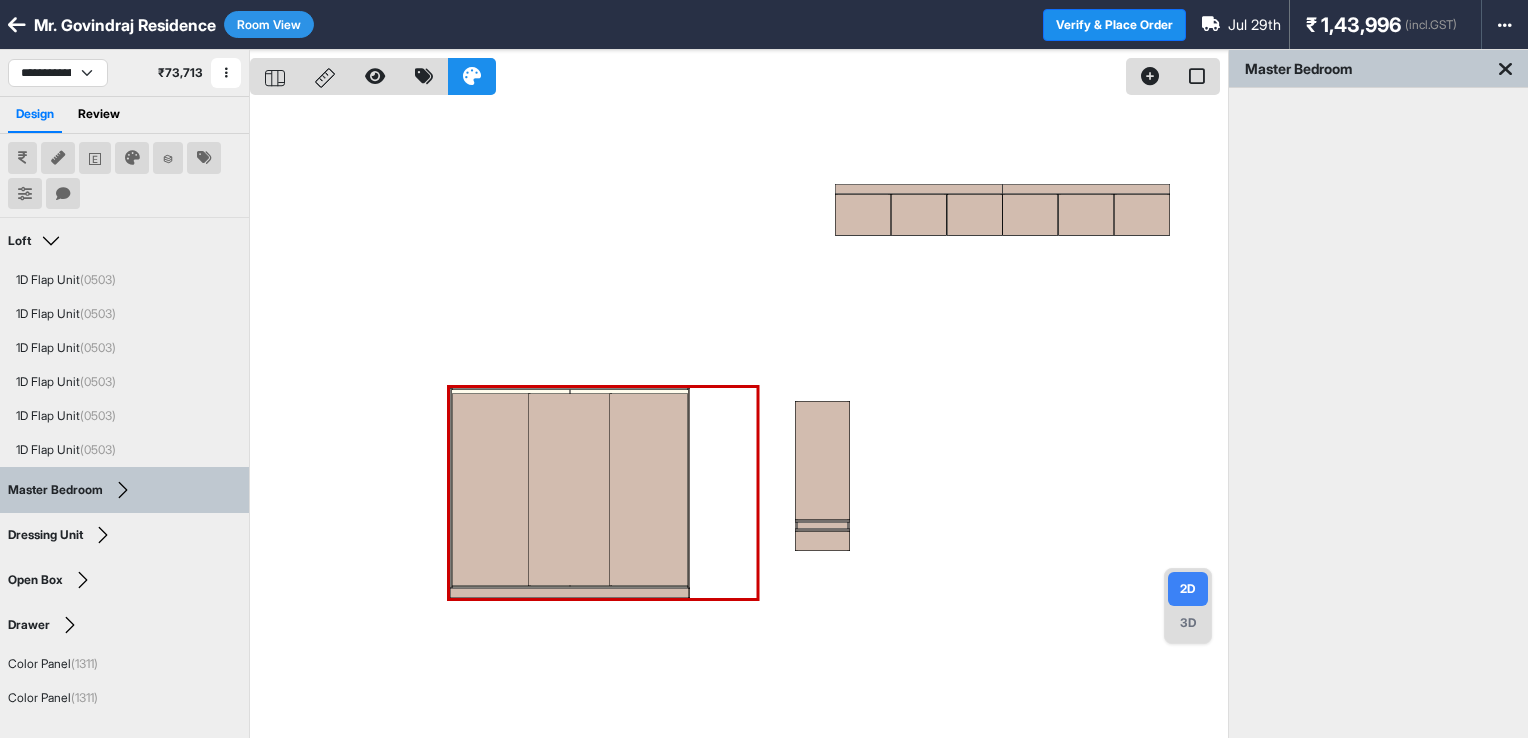 click at bounding box center [1505, 69] 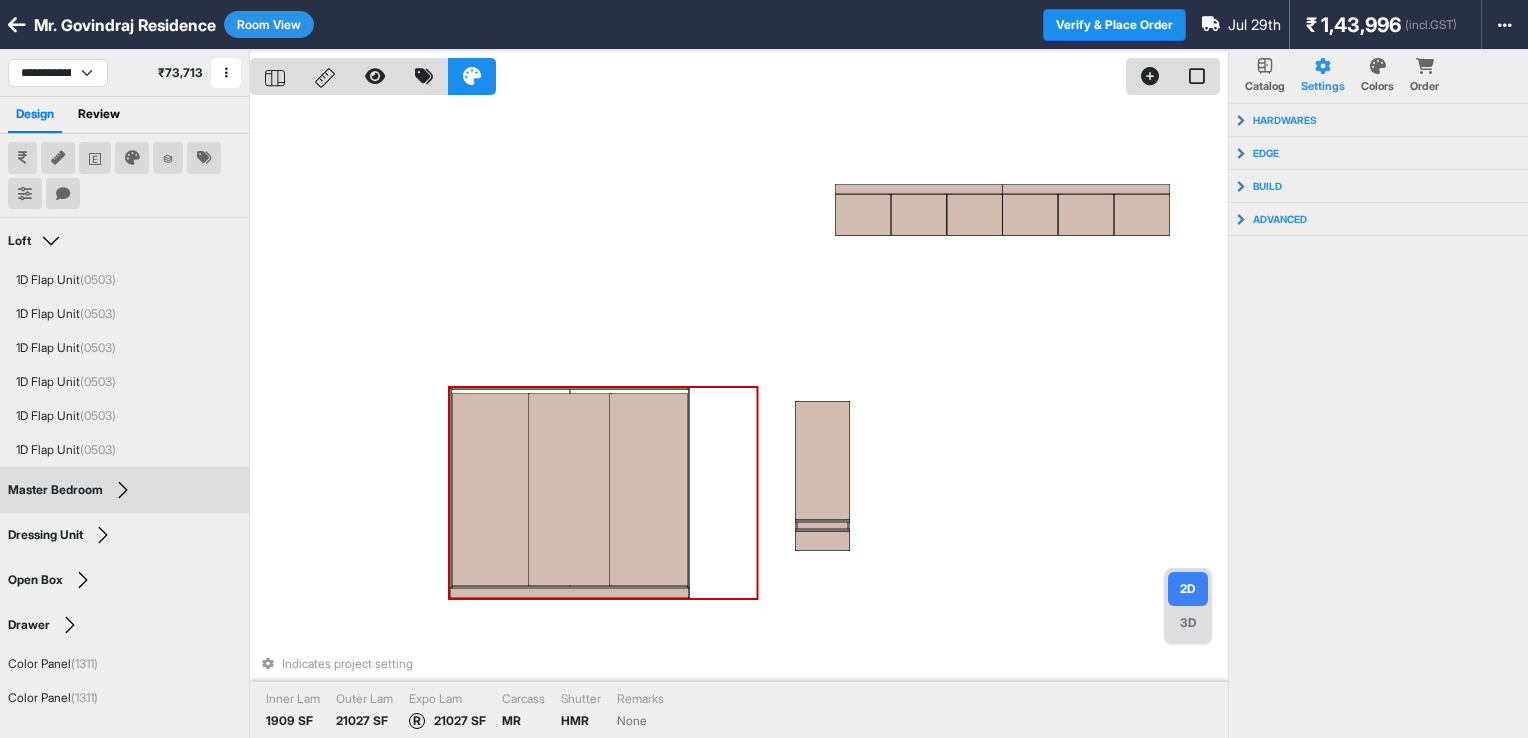 click at bounding box center (570, 489) 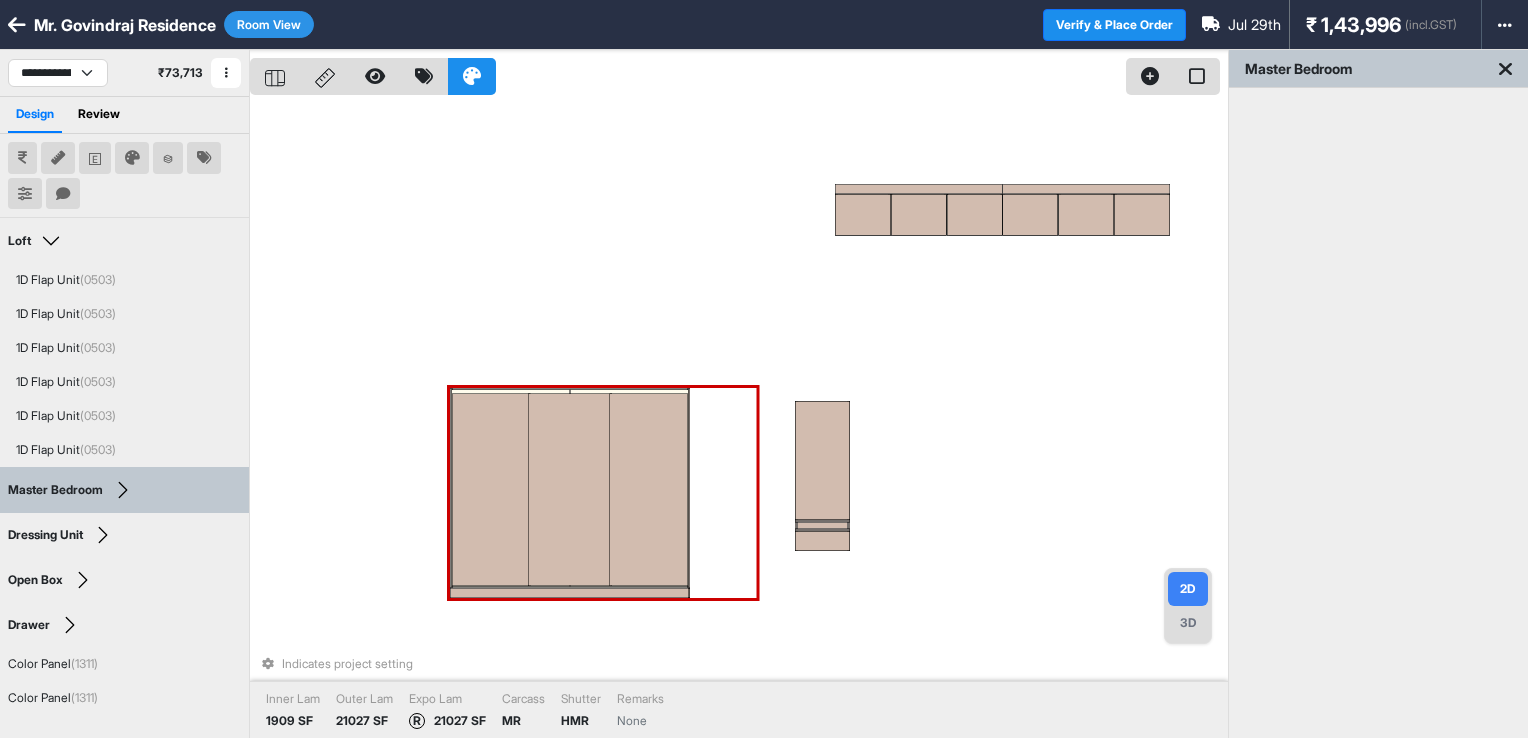 click at bounding box center (491, 489) 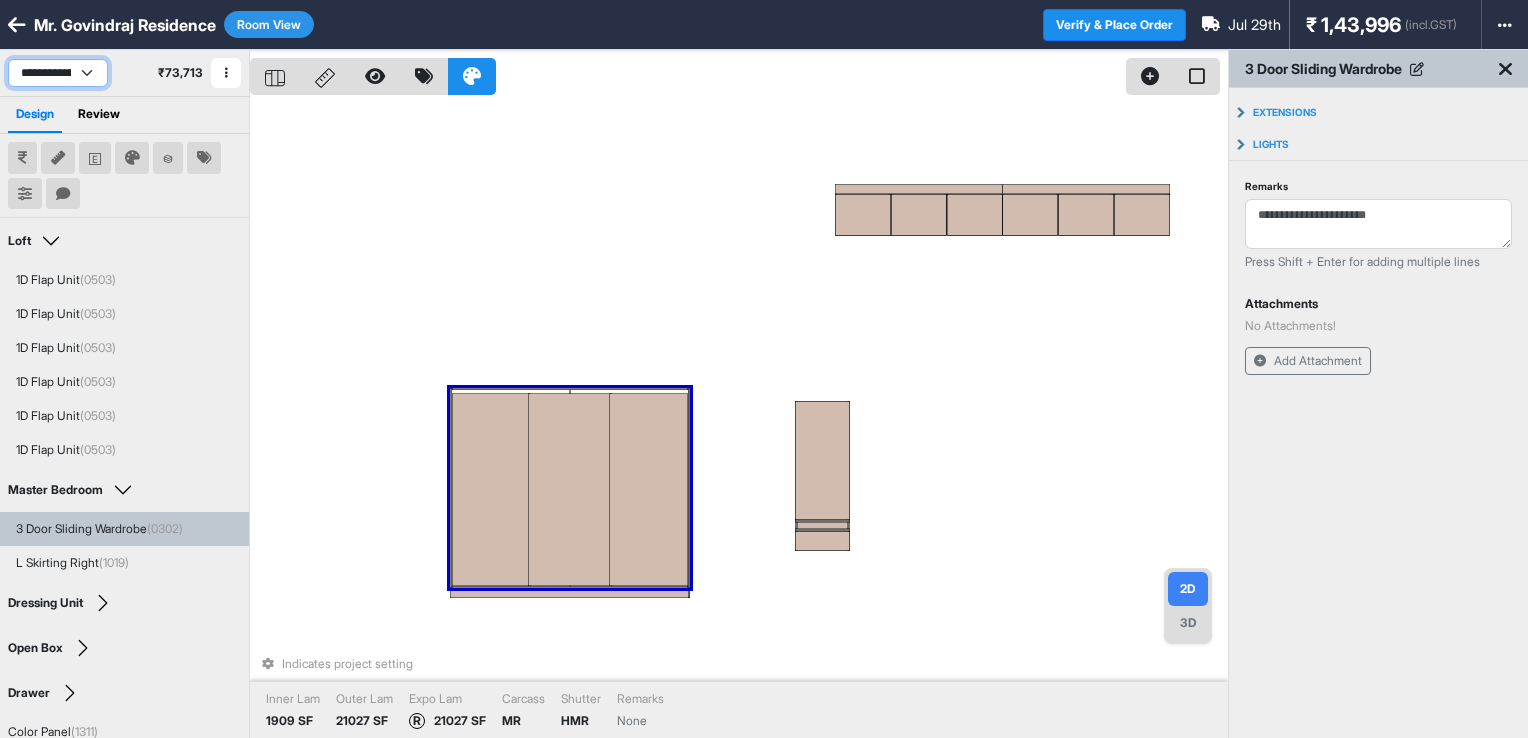 click on "**********" at bounding box center (58, 73) 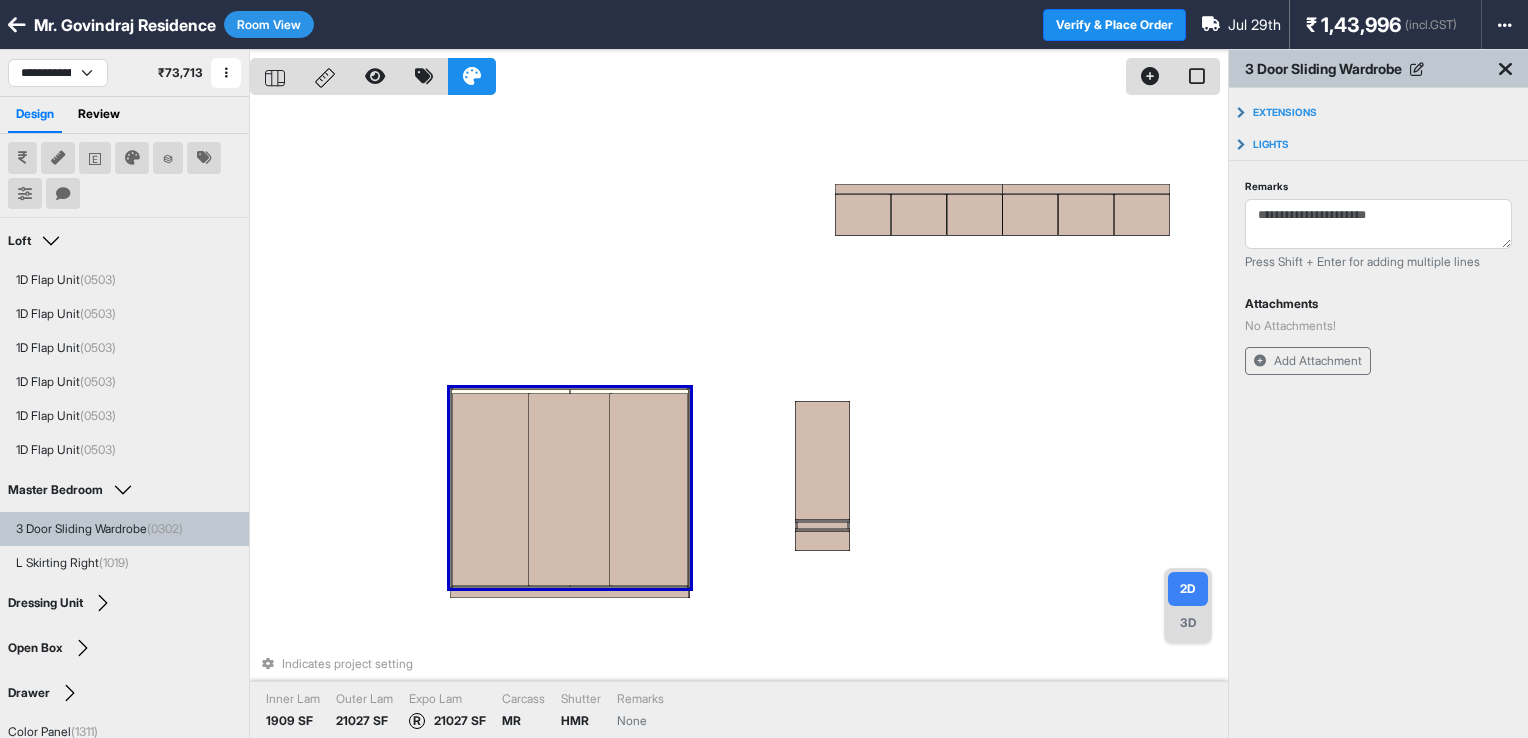 click at bounding box center (1505, 69) 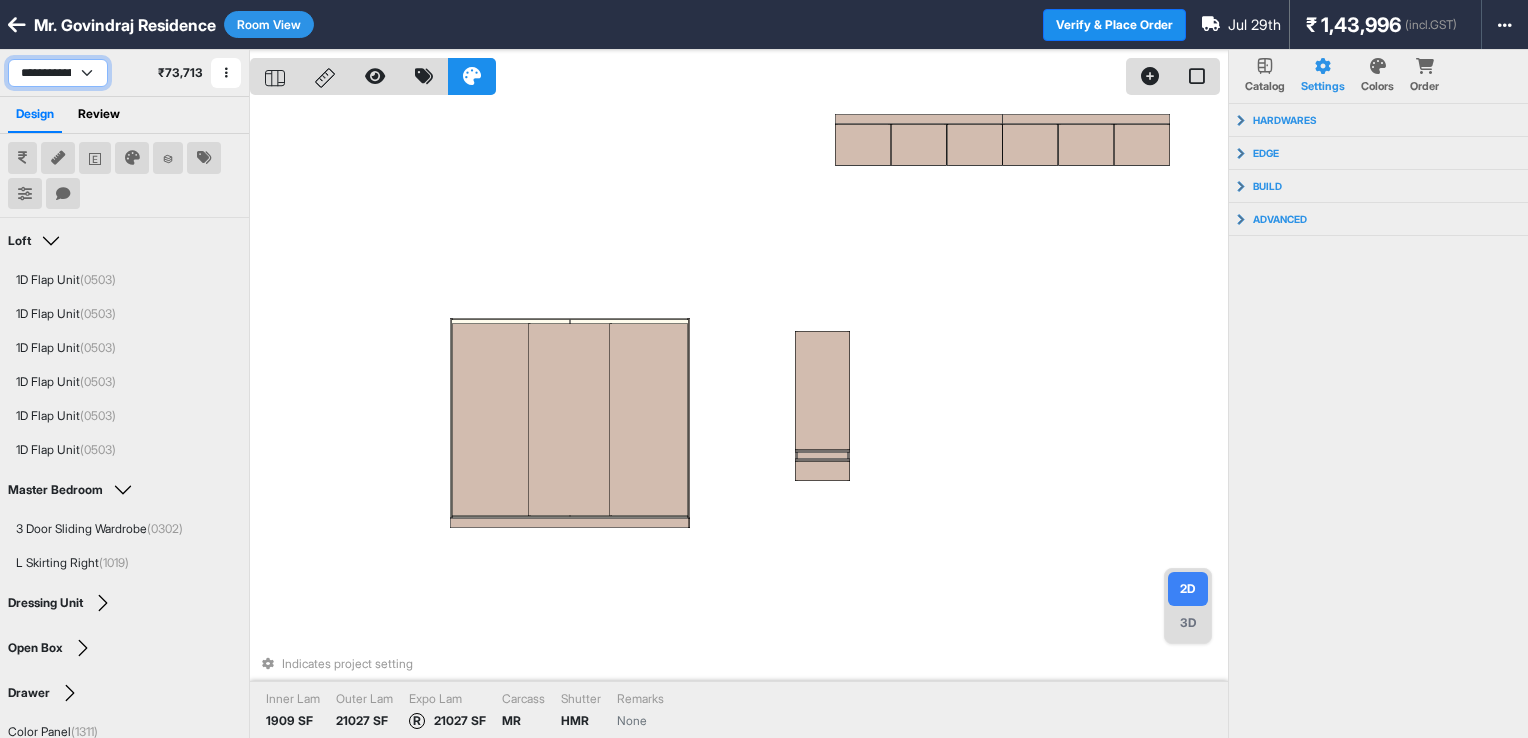 click on "**********" at bounding box center (58, 73) 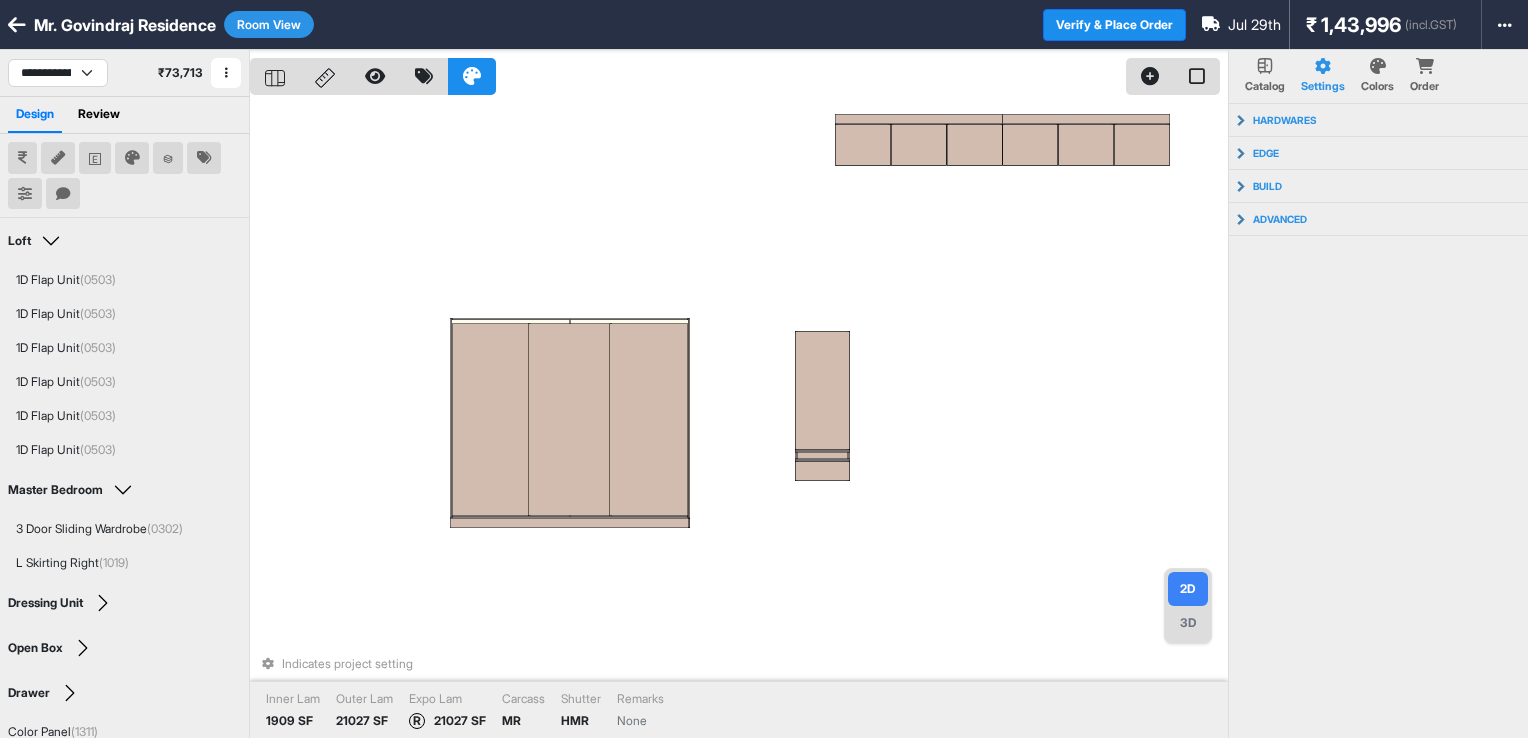 click on "Room View" at bounding box center [269, 24] 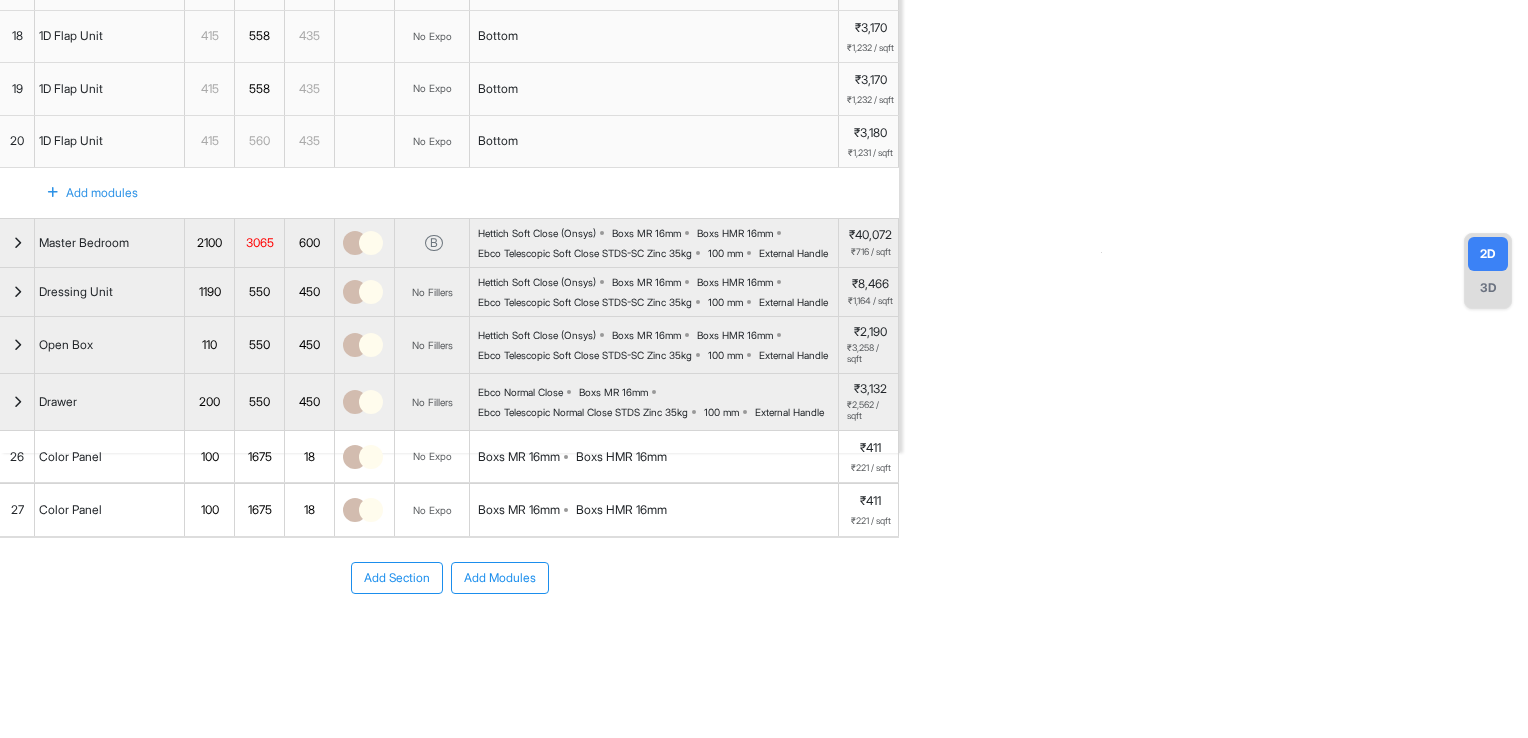 scroll, scrollTop: 0, scrollLeft: 0, axis: both 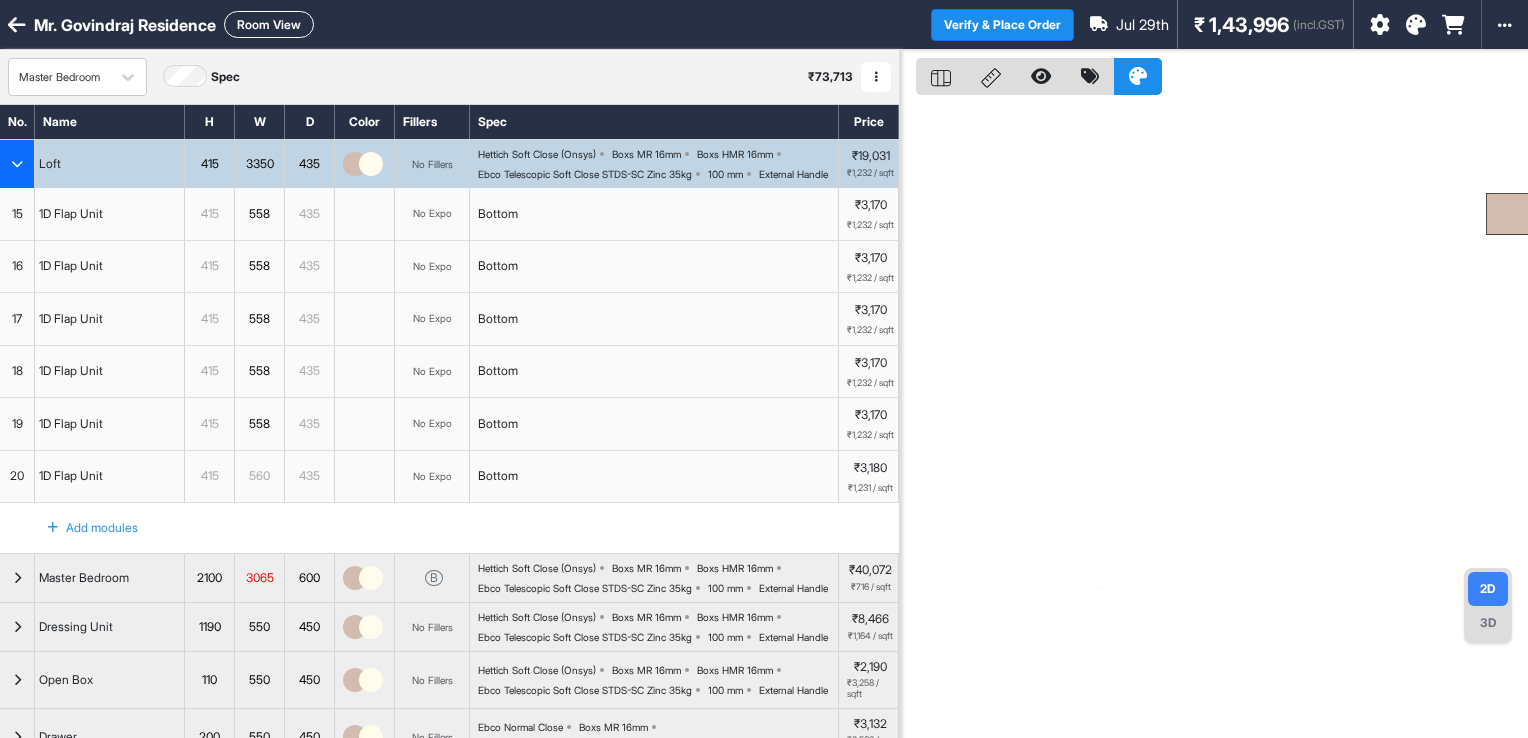click at bounding box center [17, 164] 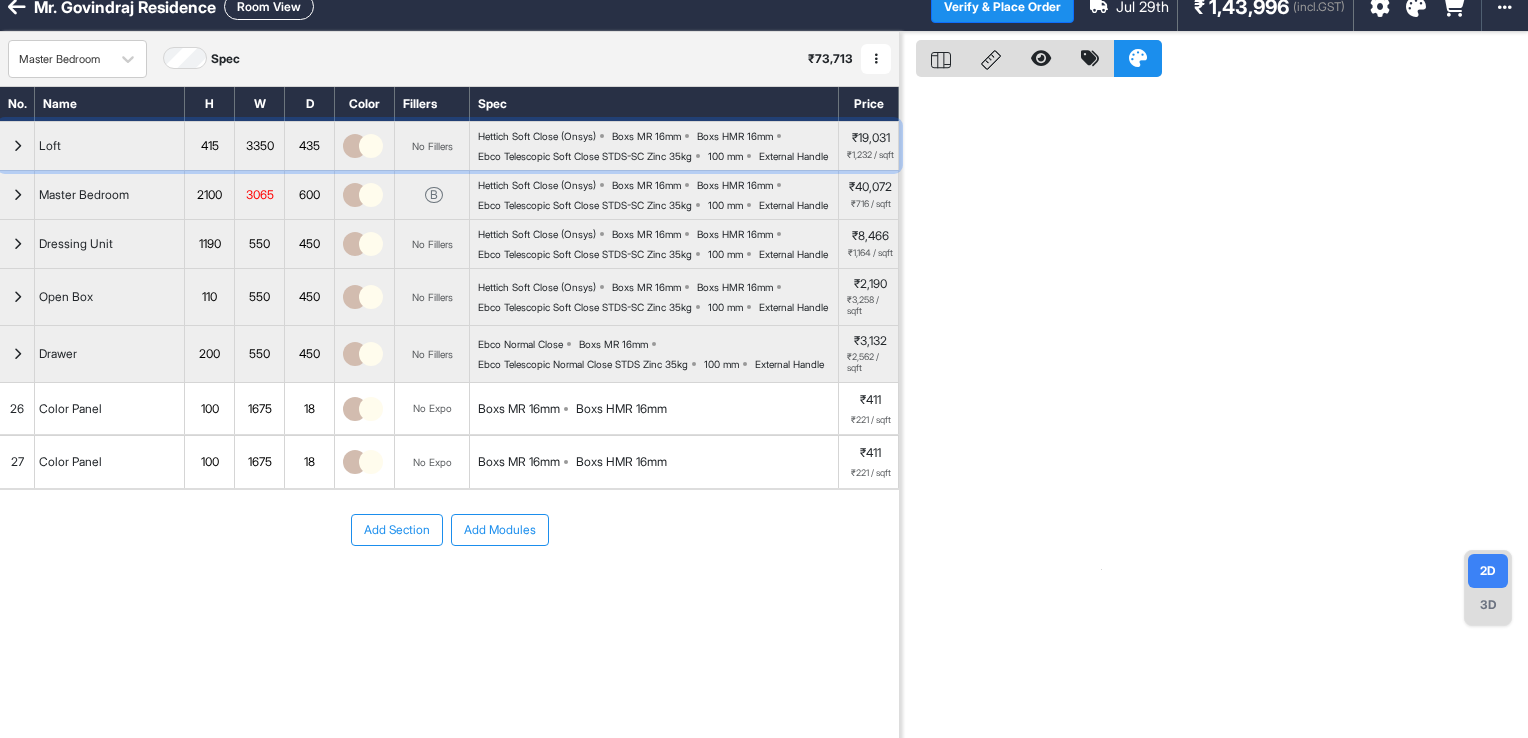 scroll, scrollTop: 51, scrollLeft: 0, axis: vertical 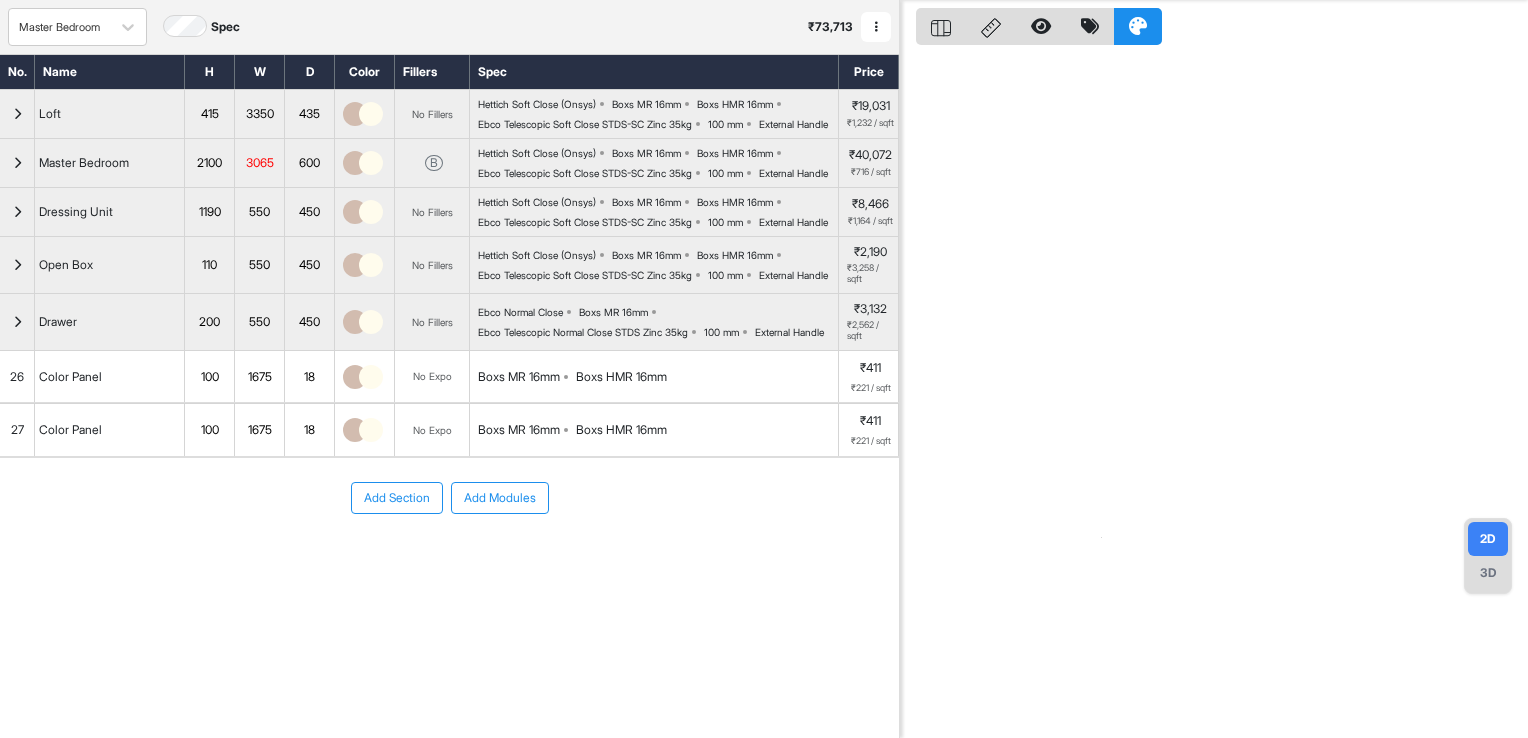 click on "Add Section" at bounding box center [397, 498] 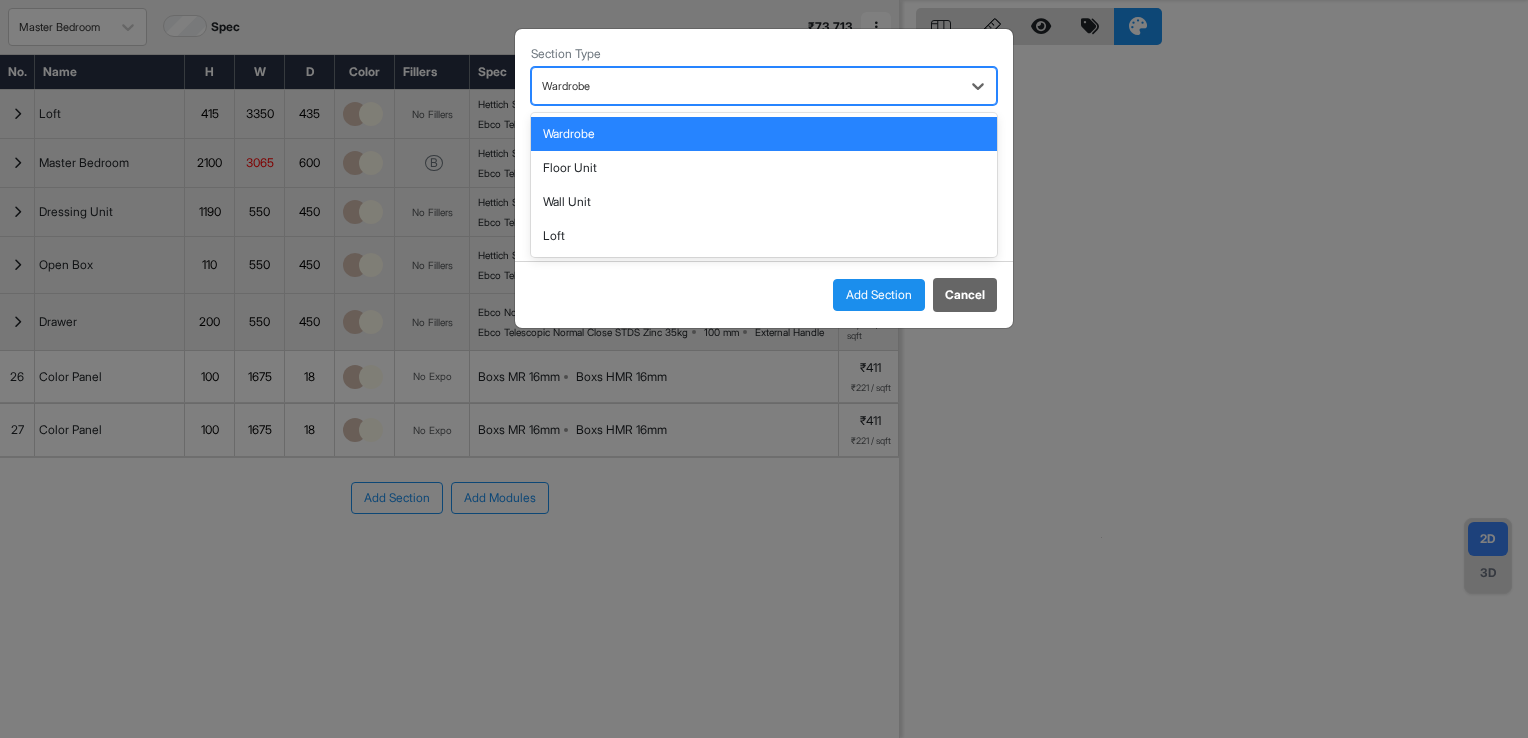 click at bounding box center [746, 86] 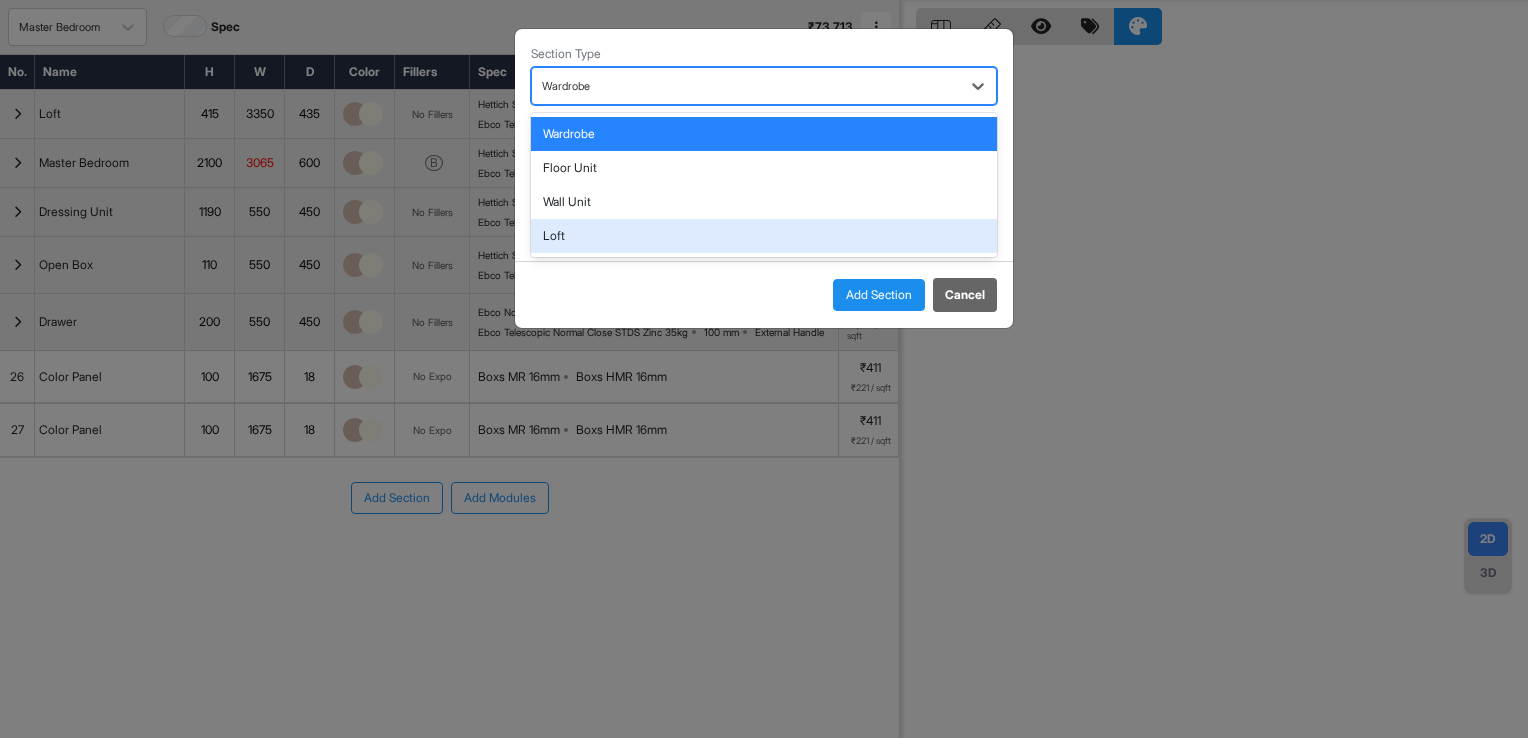 click on "Loft" at bounding box center [764, 236] 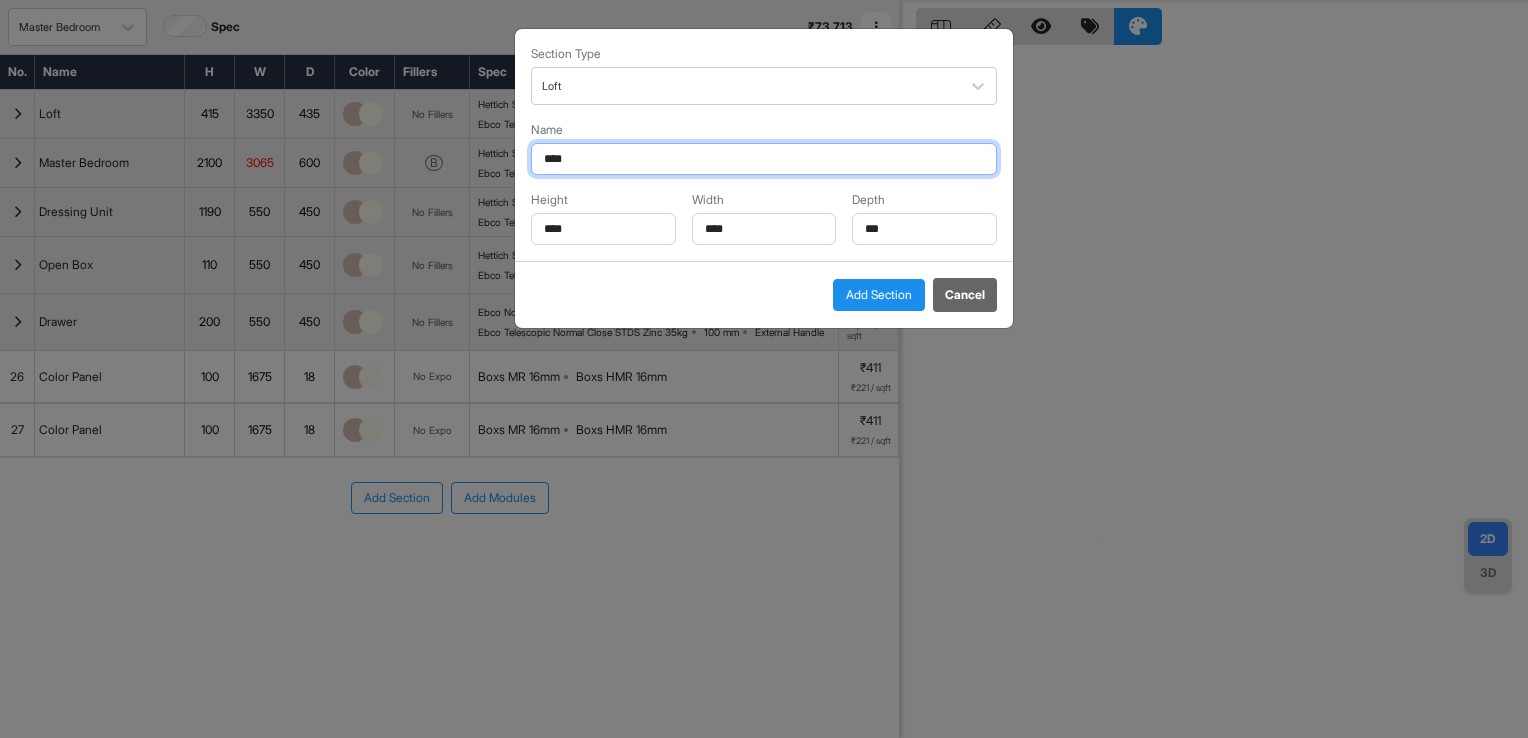 click on "****" at bounding box center (764, 159) 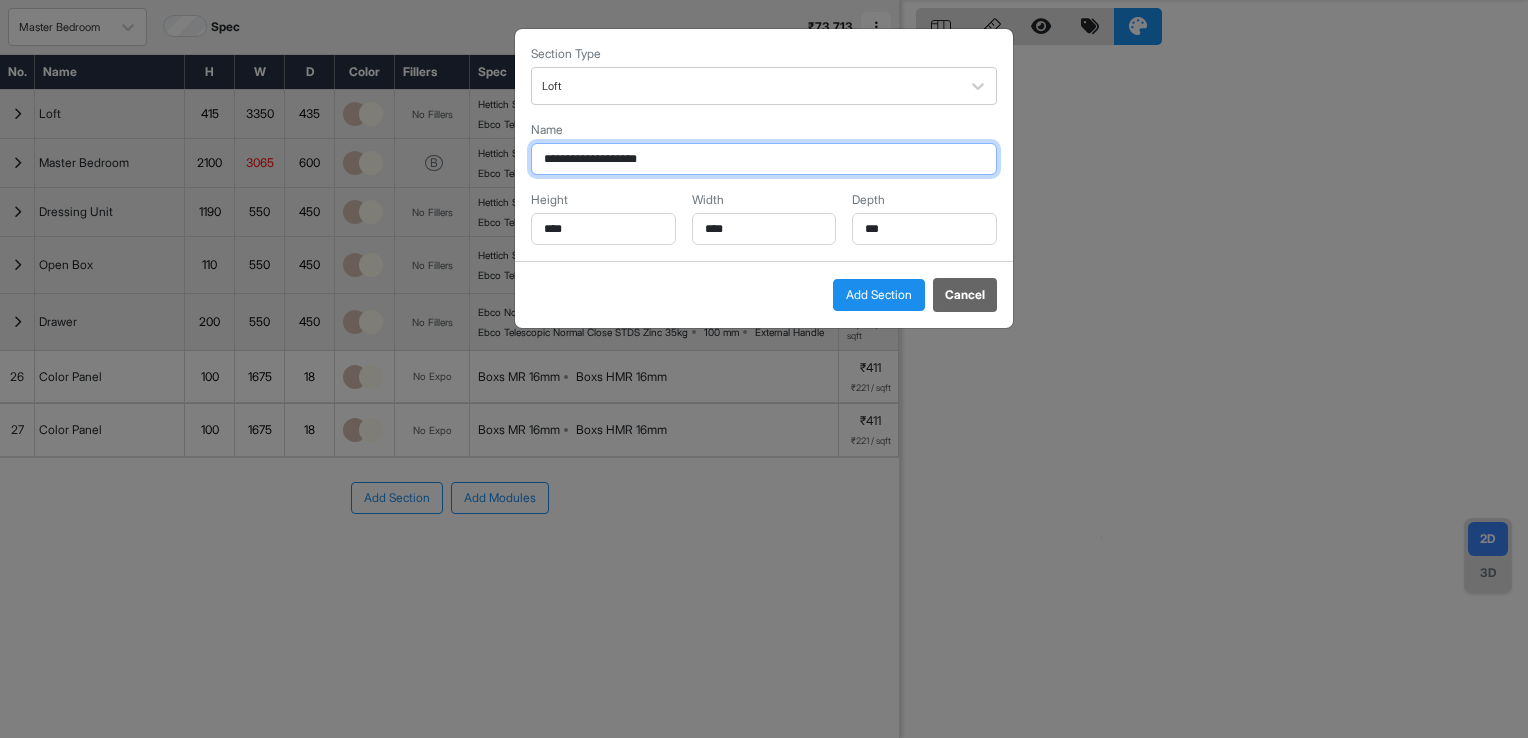 type on "**********" 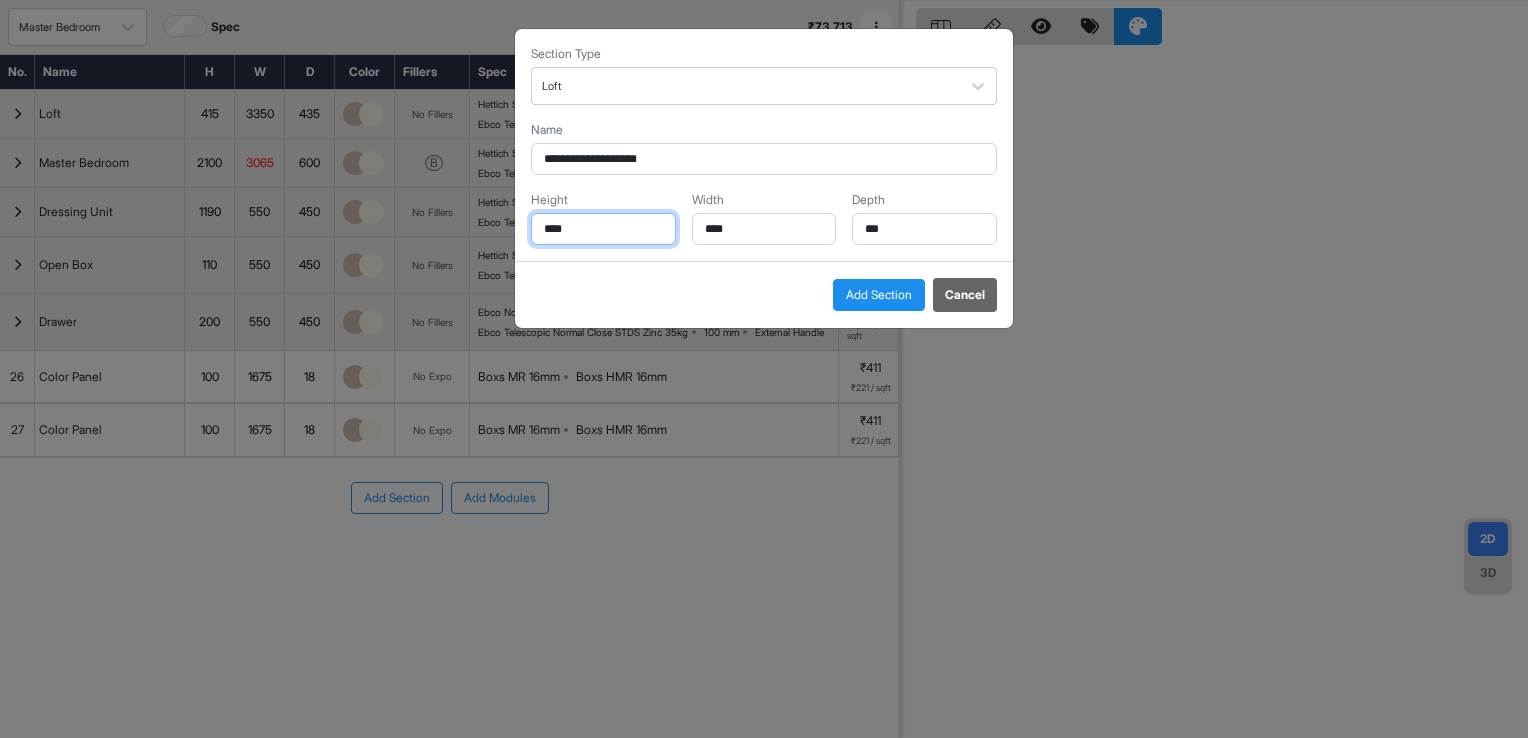 click on "****" at bounding box center (603, 229) 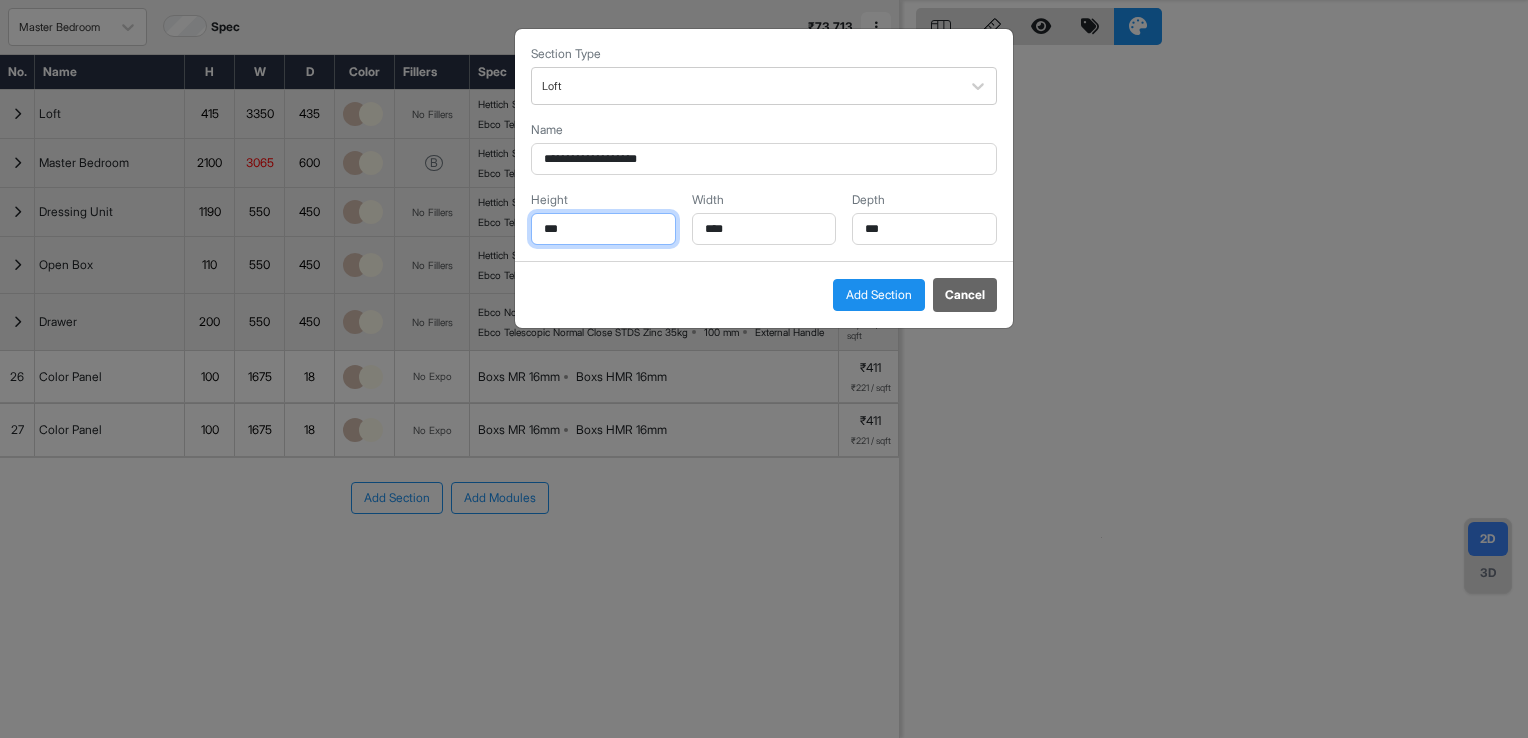 type on "***" 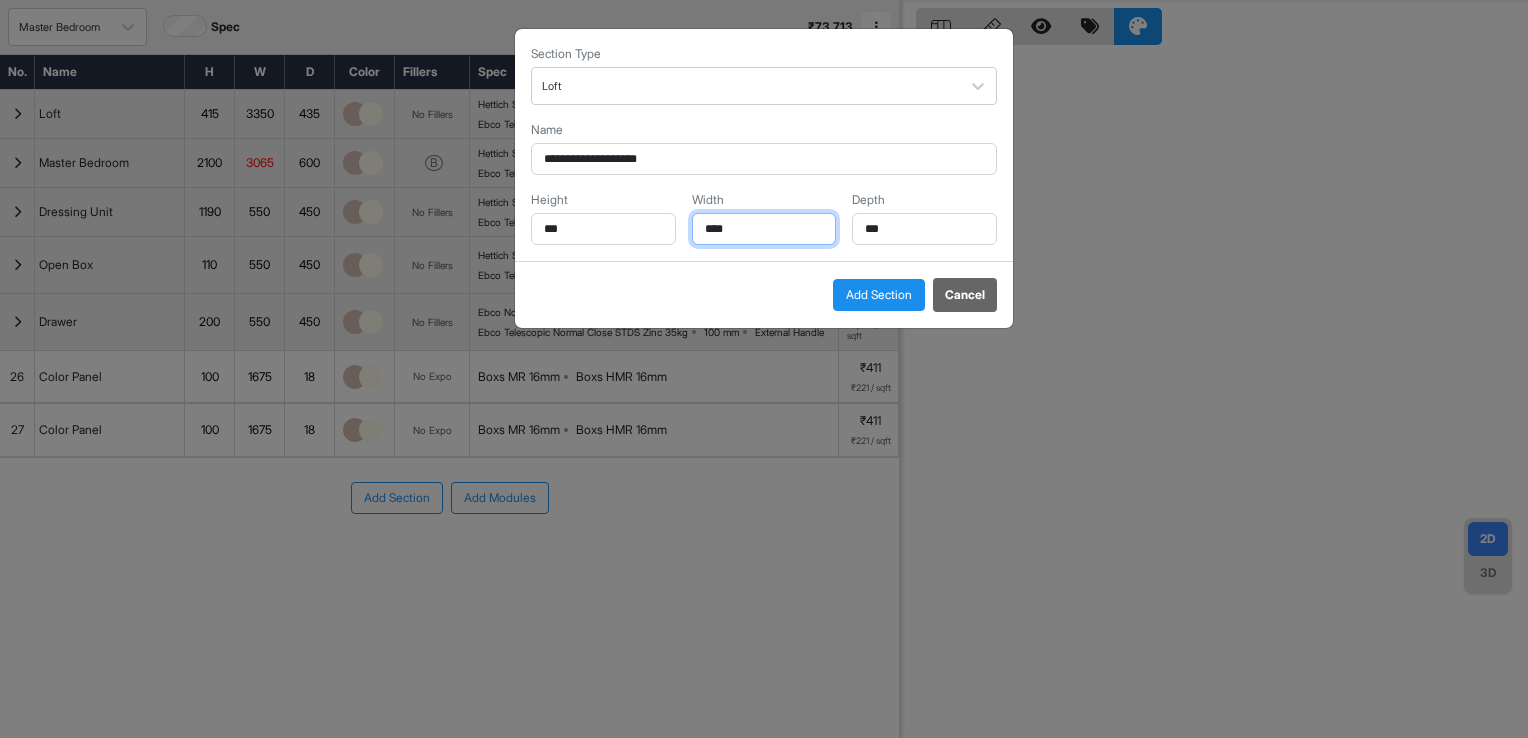 click on "****" at bounding box center (764, 229) 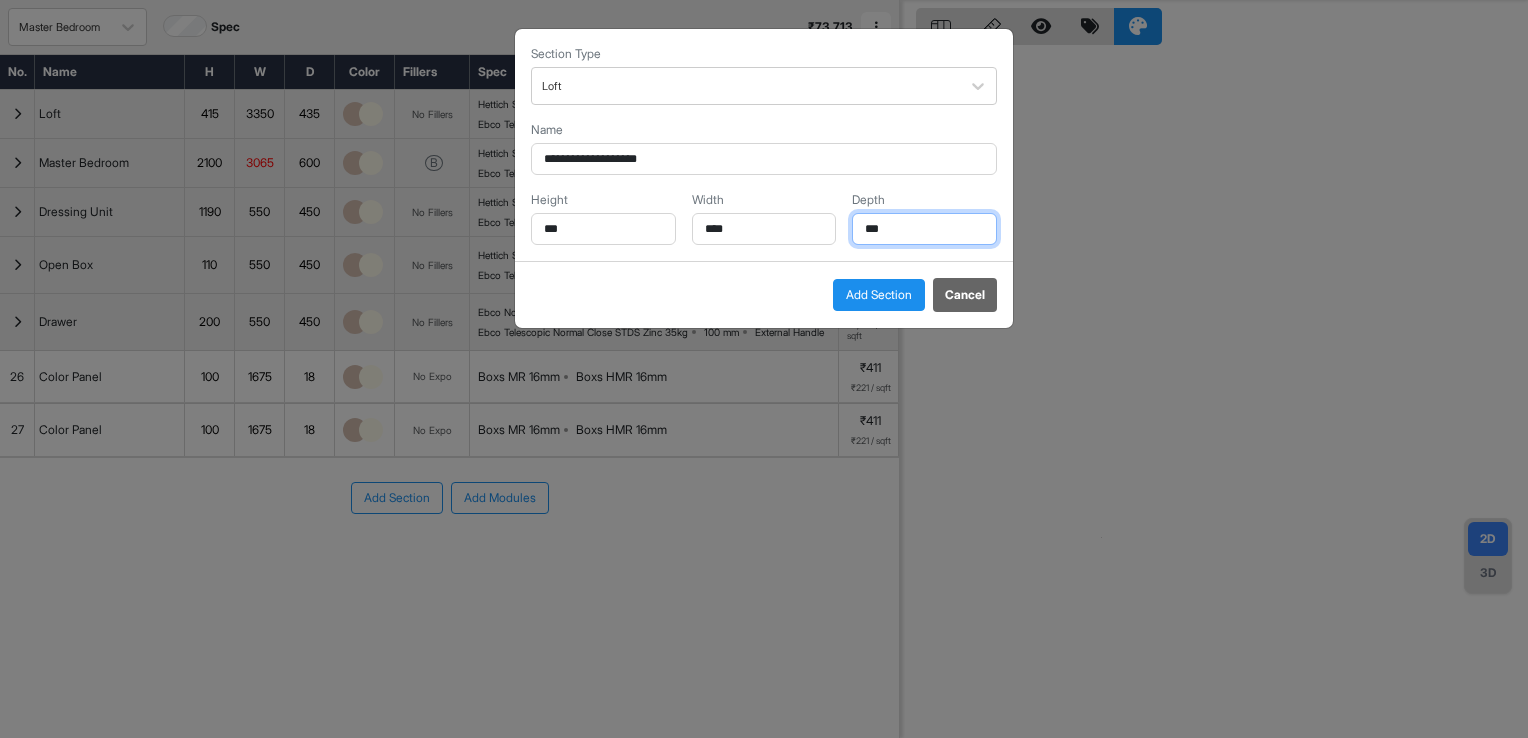 click on "***" at bounding box center [924, 229] 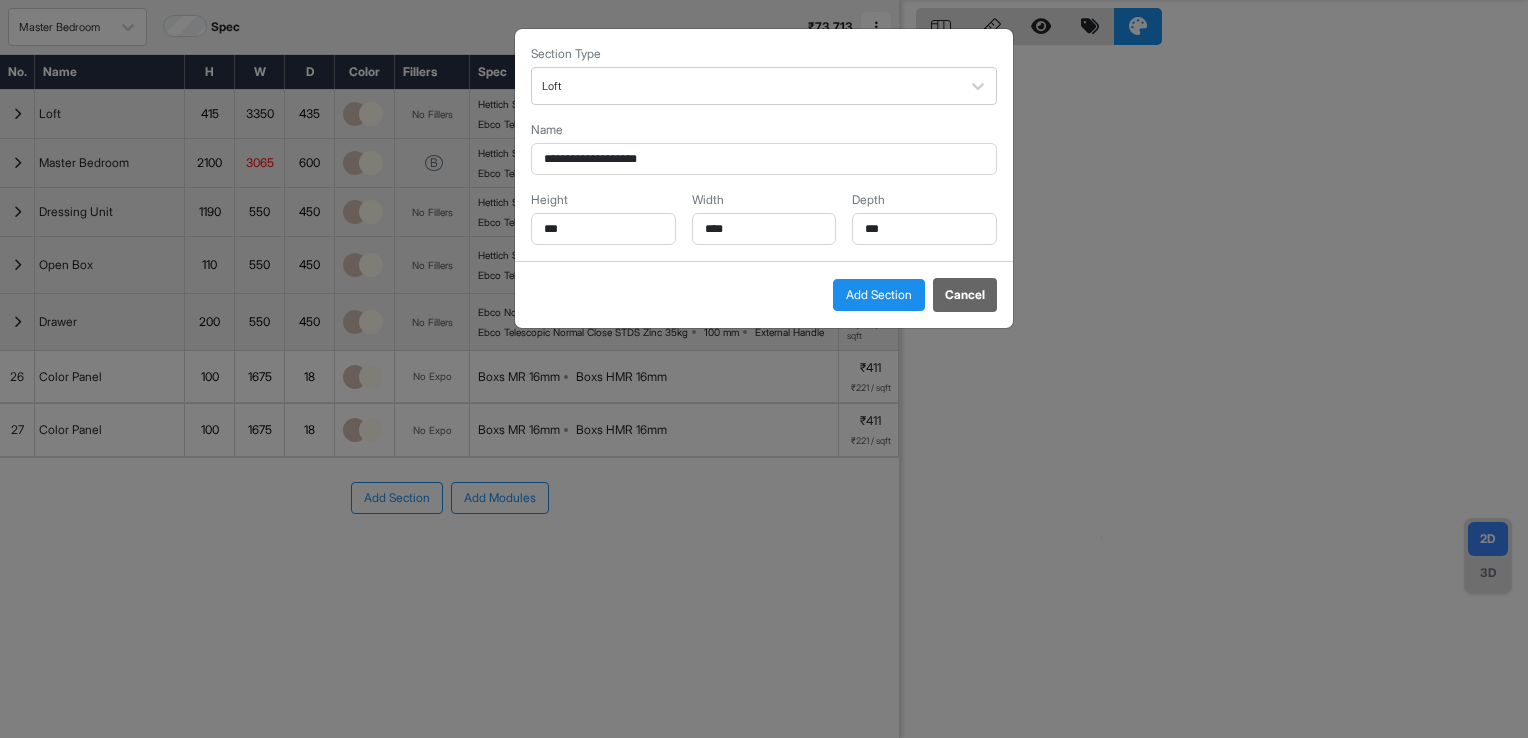 click on "Add Section" at bounding box center (879, 295) 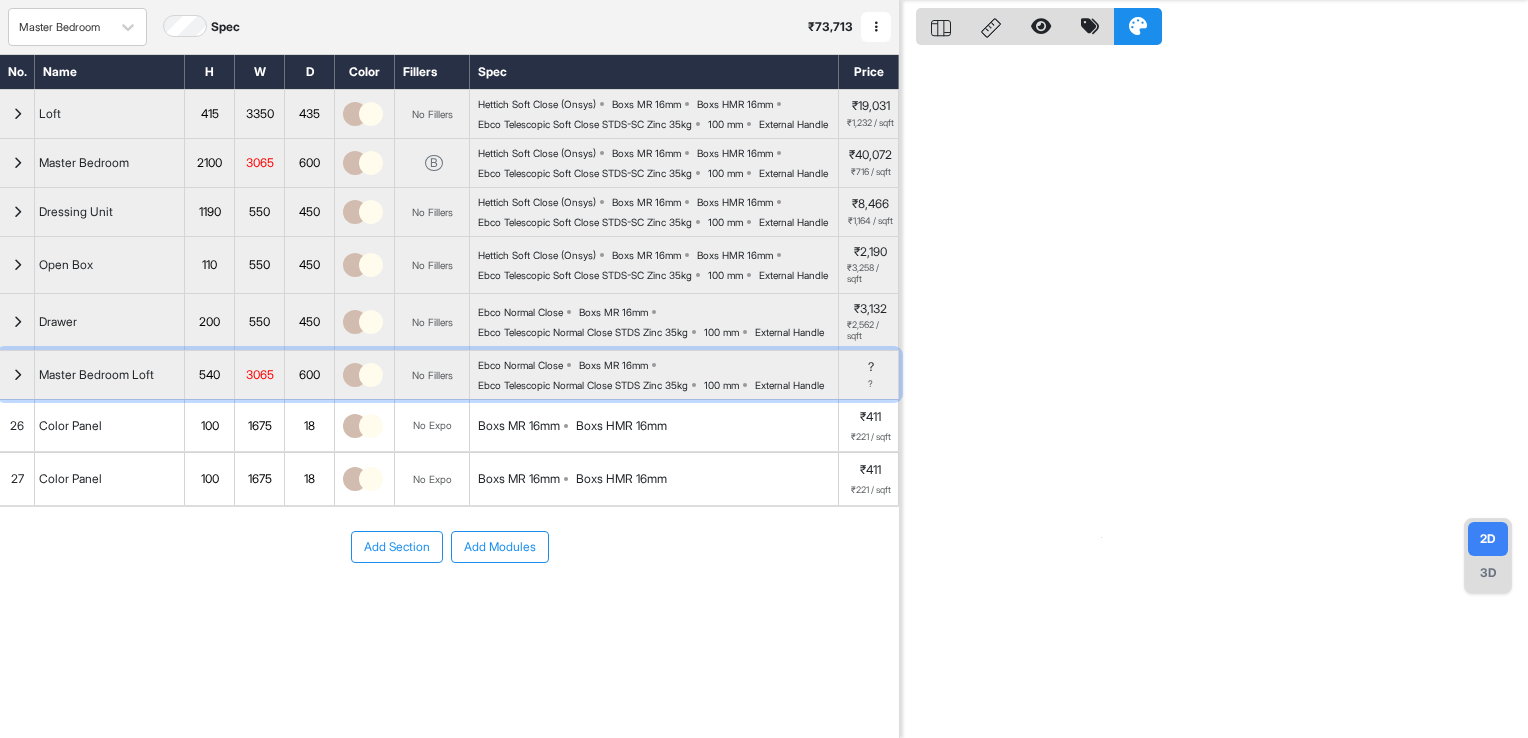 click at bounding box center (17, 375) 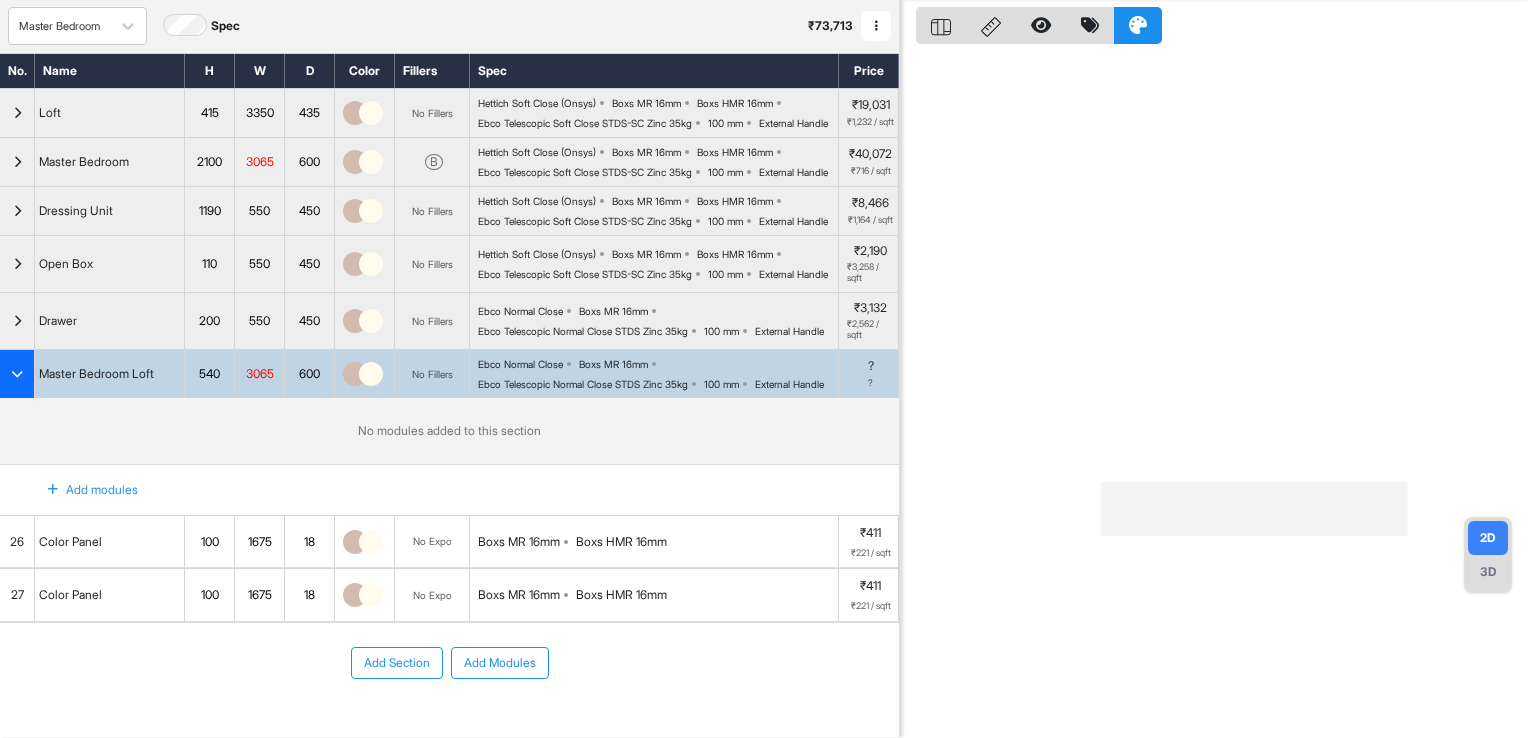 click at bounding box center [53, 490] 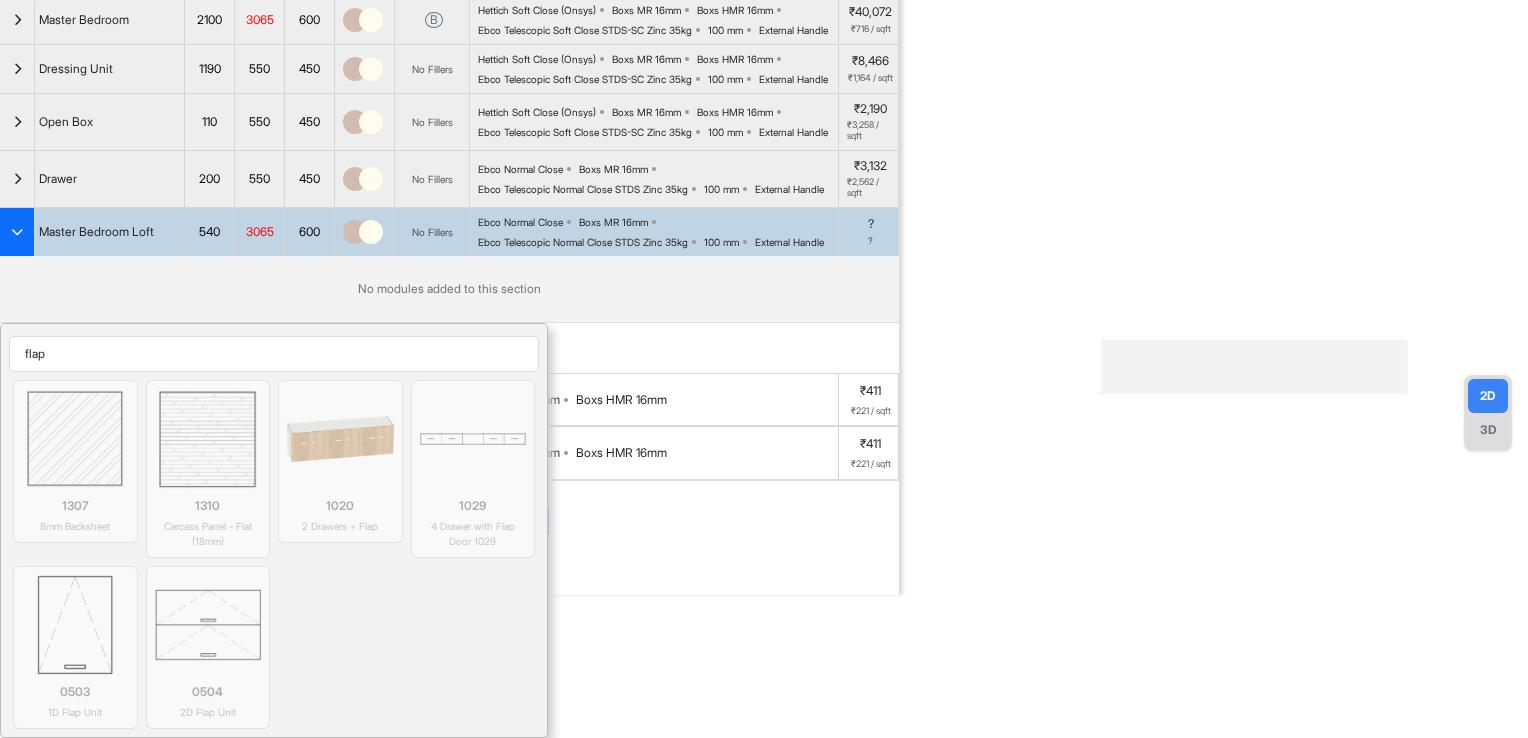 scroll, scrollTop: 236, scrollLeft: 0, axis: vertical 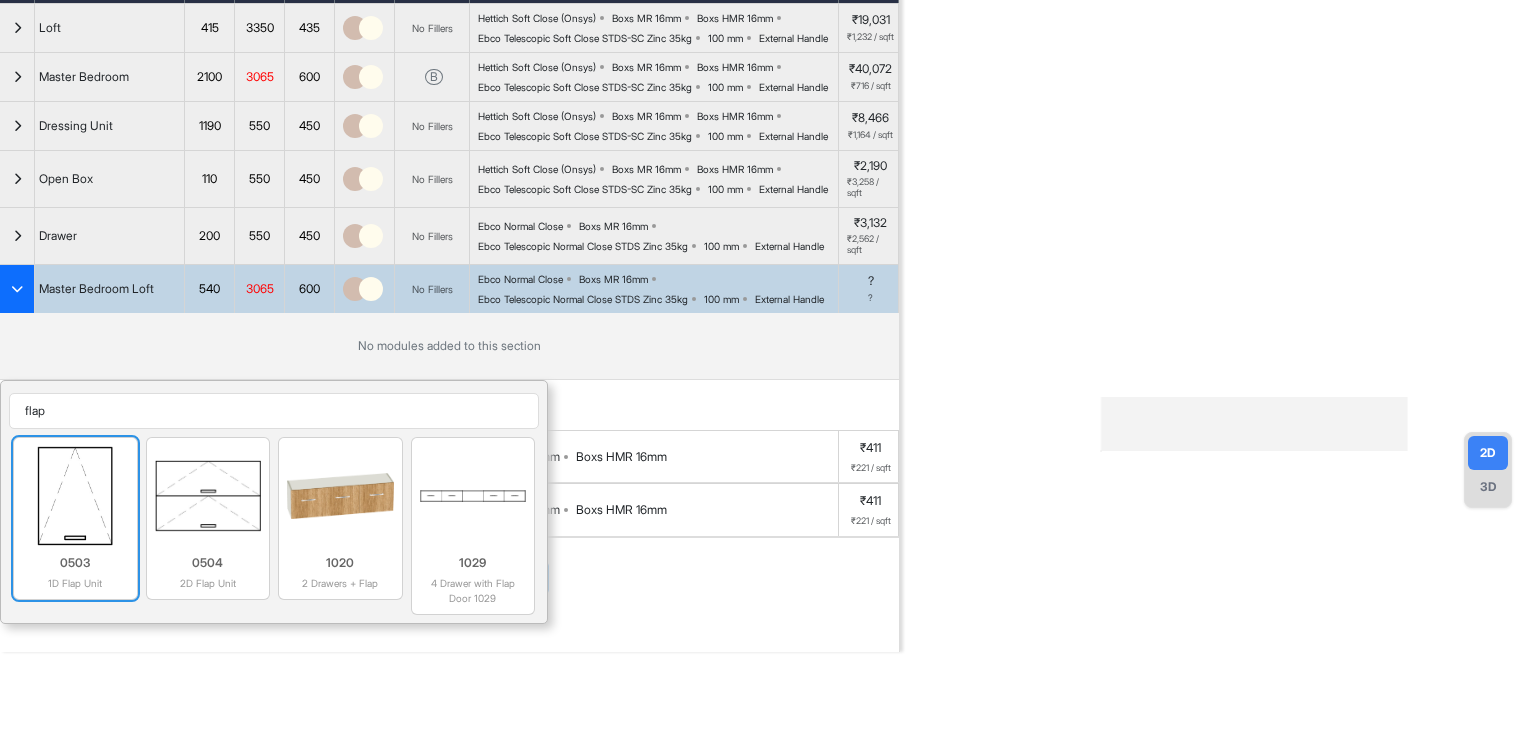 type on "flap" 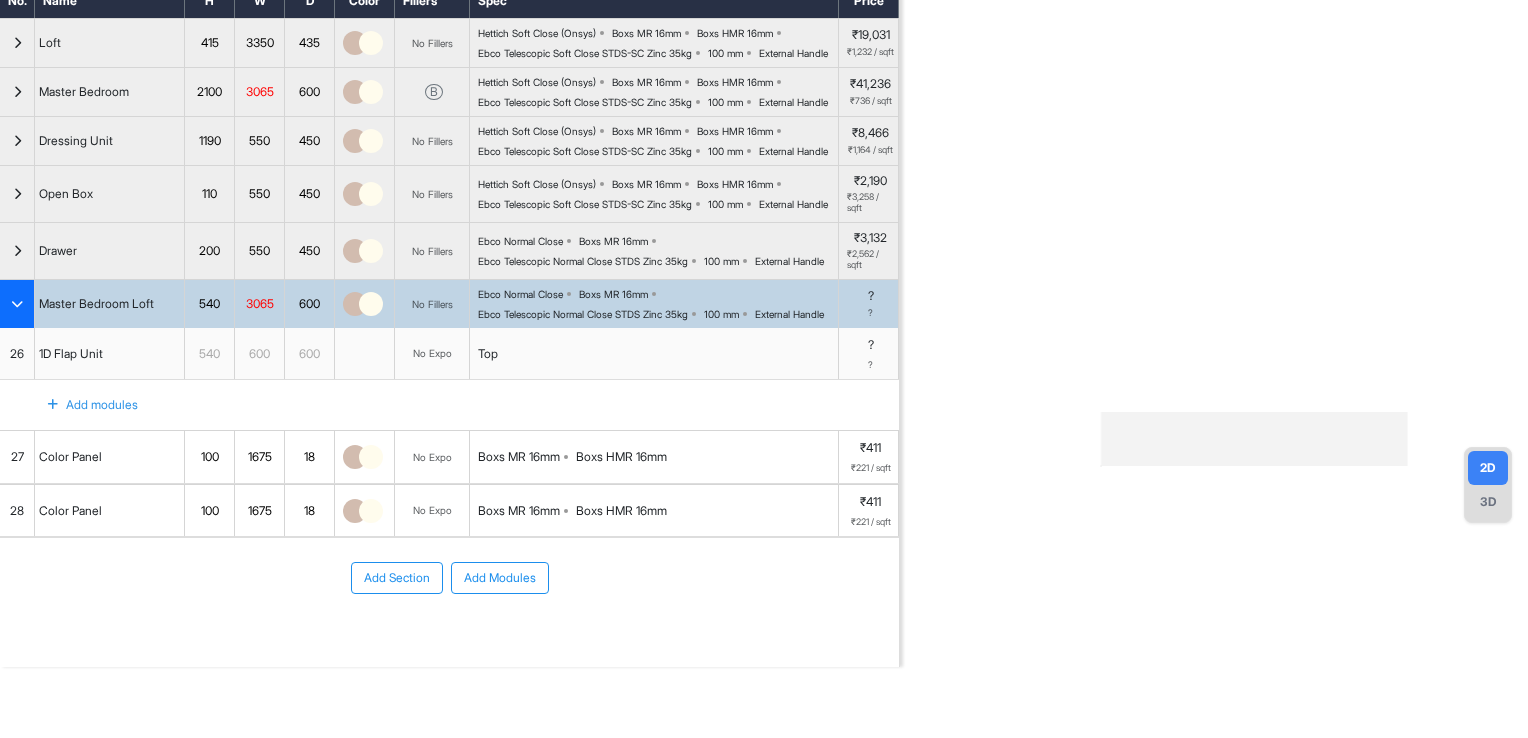 scroll, scrollTop: 222, scrollLeft: 0, axis: vertical 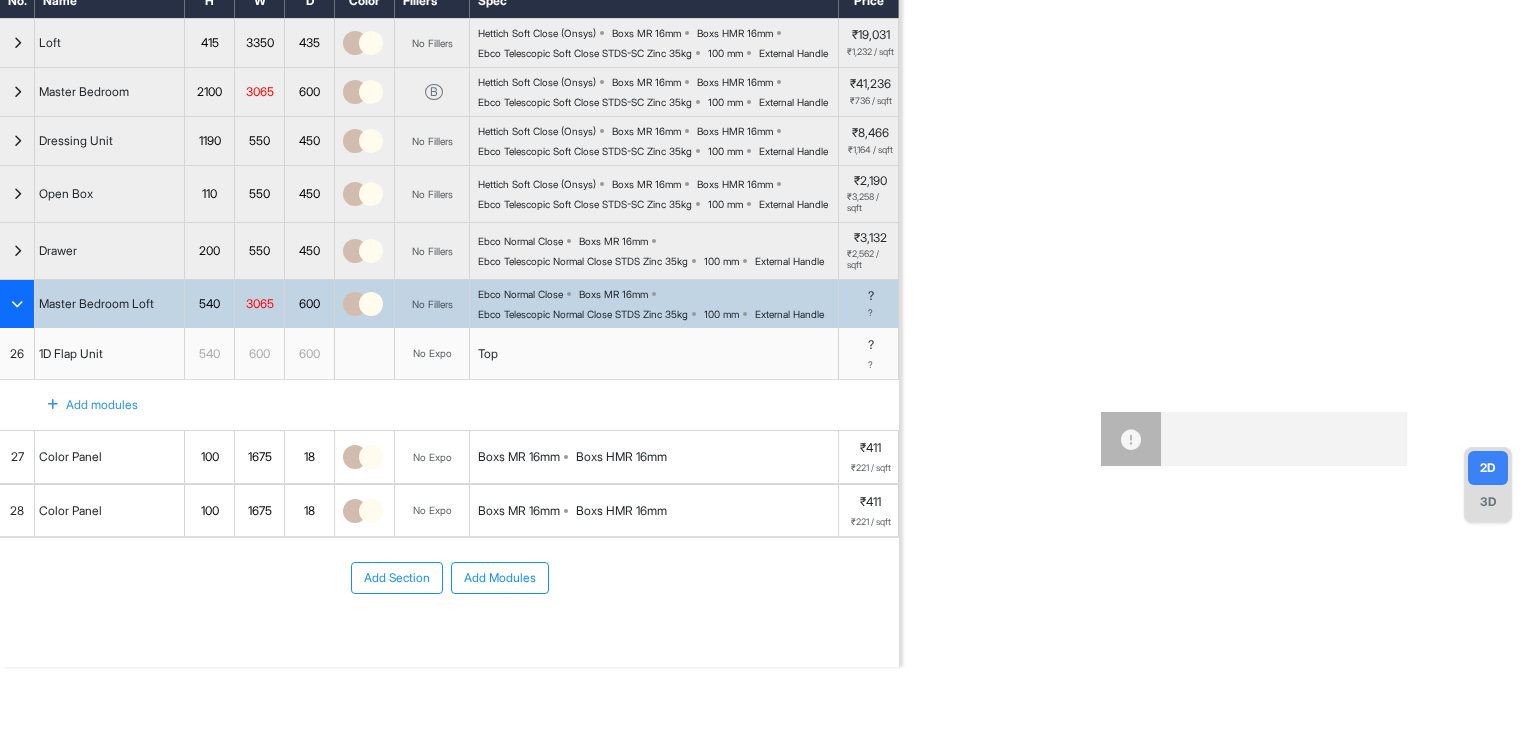 click on "600" at bounding box center (259, 354) 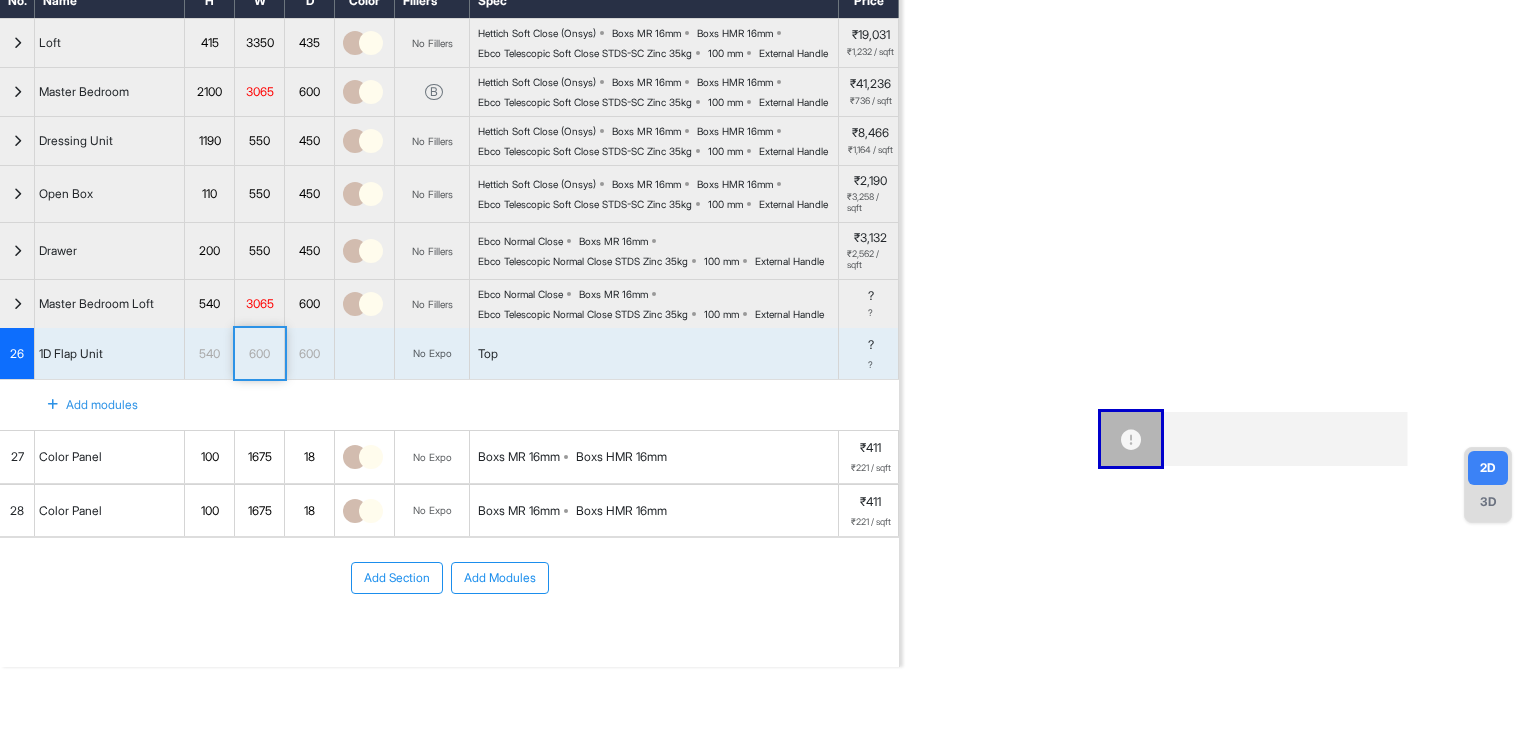 click on "600" at bounding box center (259, 354) 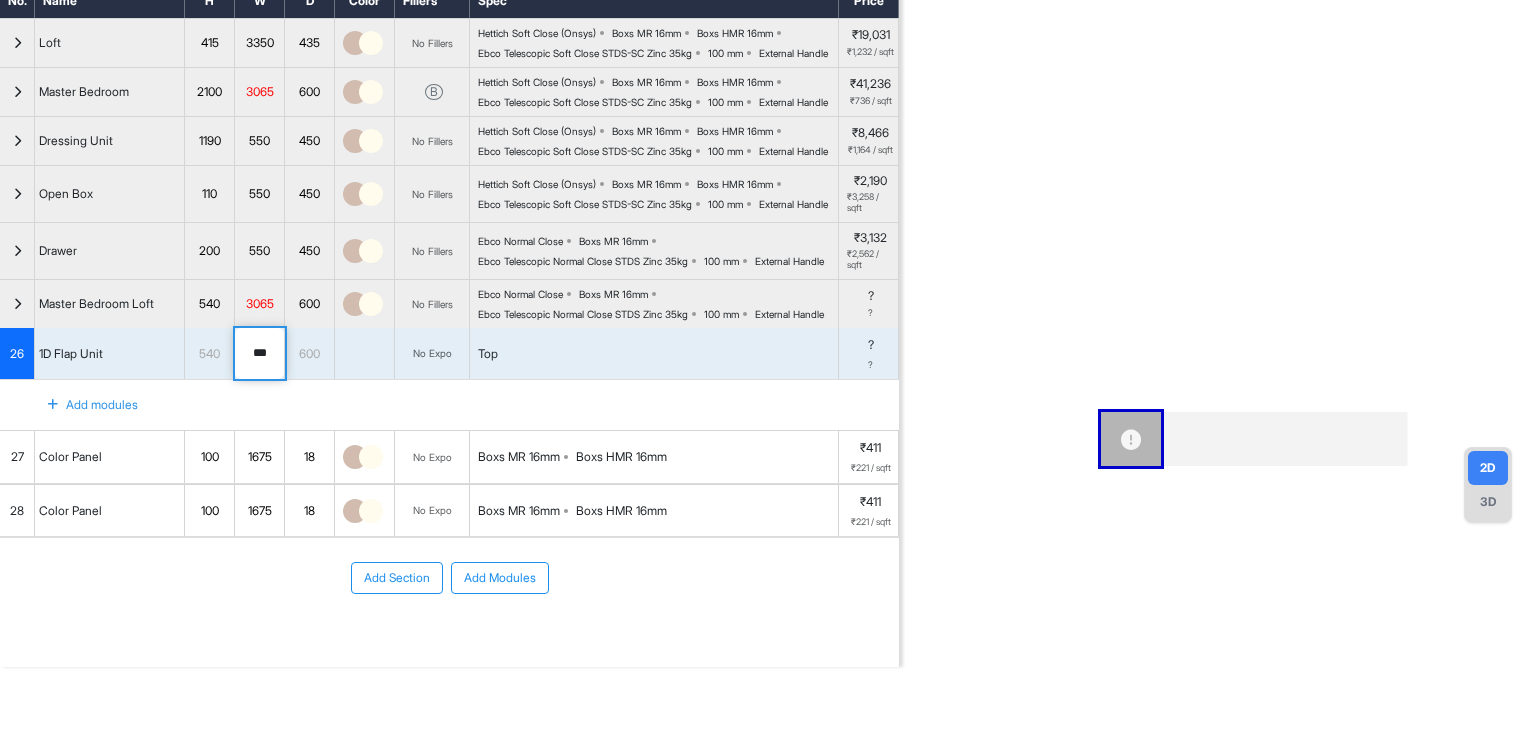drag, startPoint x: 272, startPoint y: 353, endPoint x: 243, endPoint y: 361, distance: 30.083218 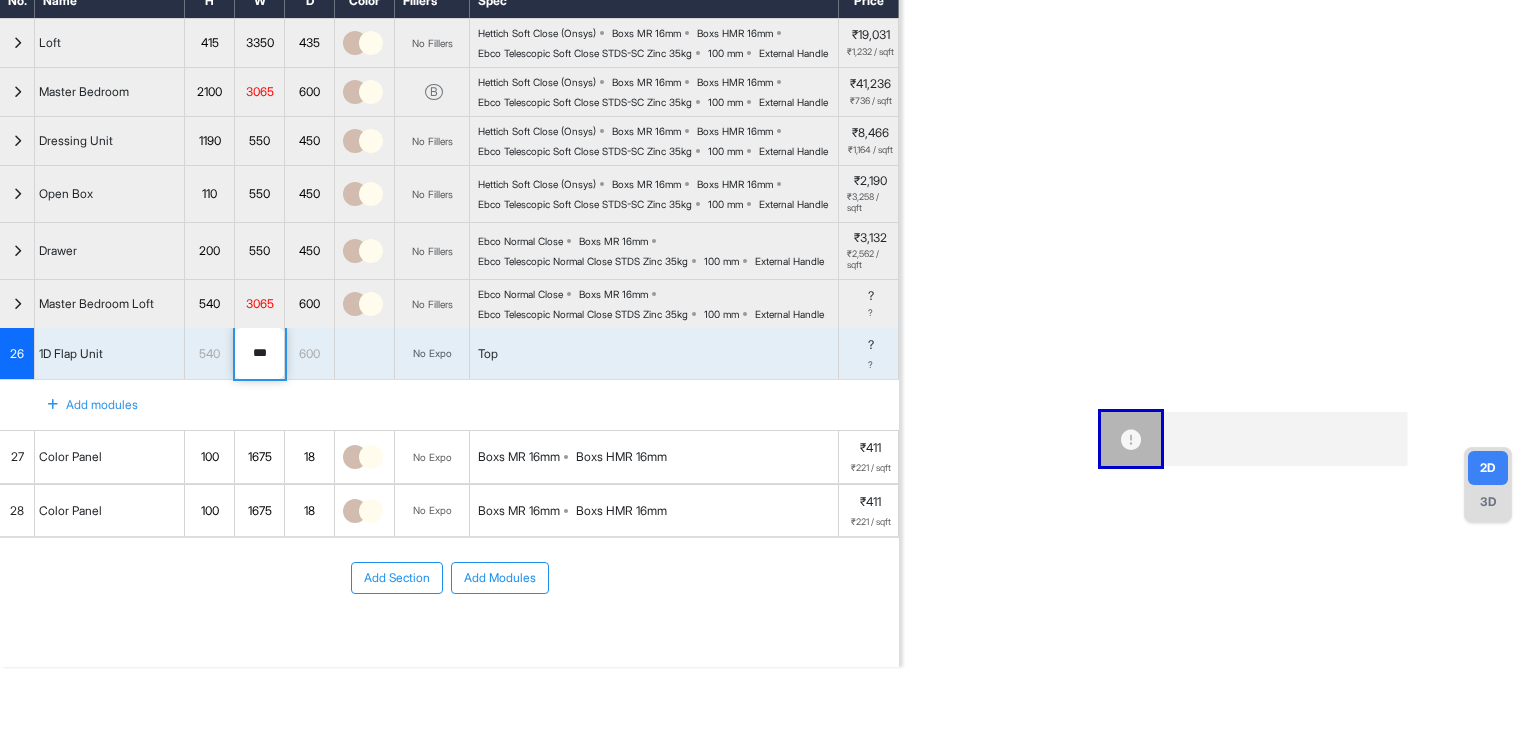 click on "External Handle" at bounding box center (789, 314) 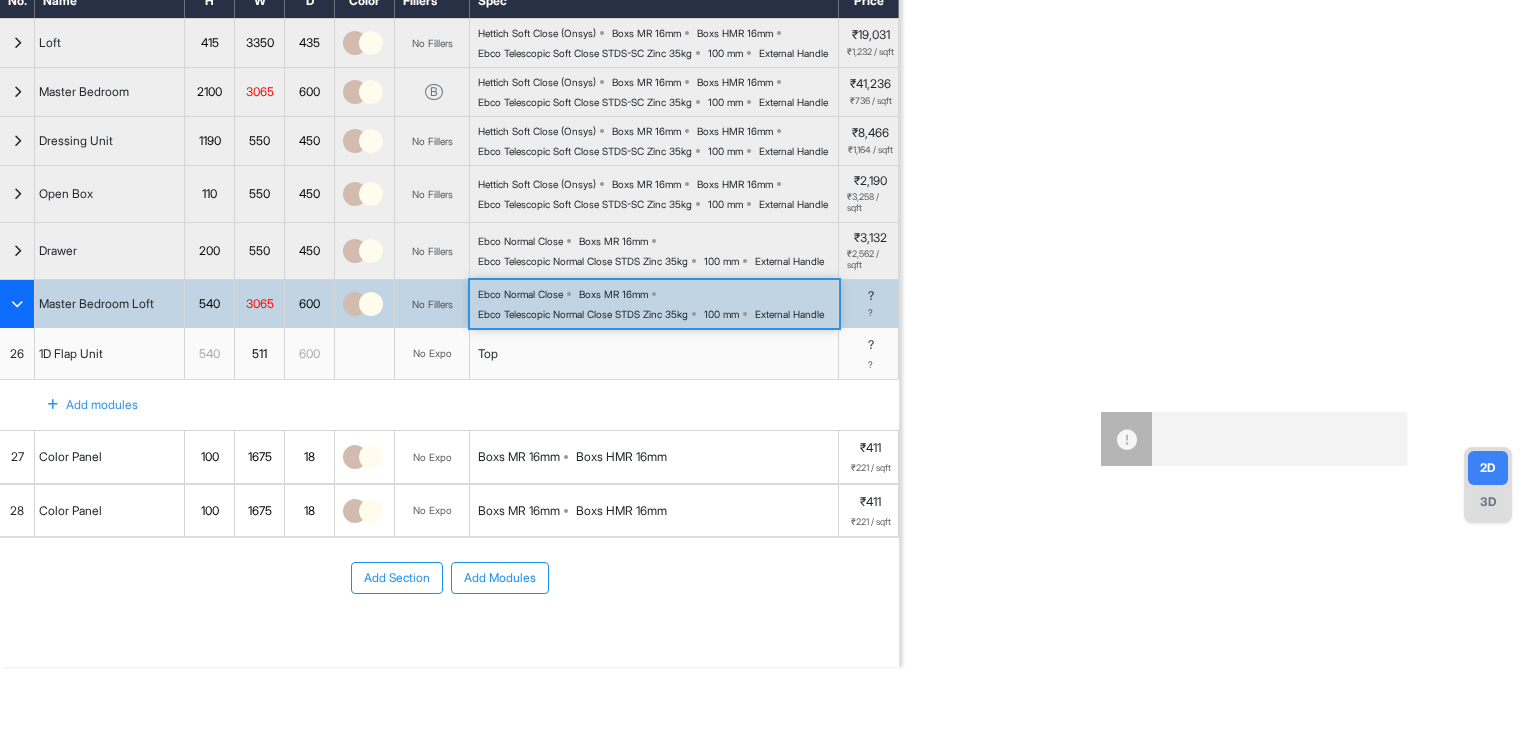 click on "External Handle" at bounding box center (789, 314) 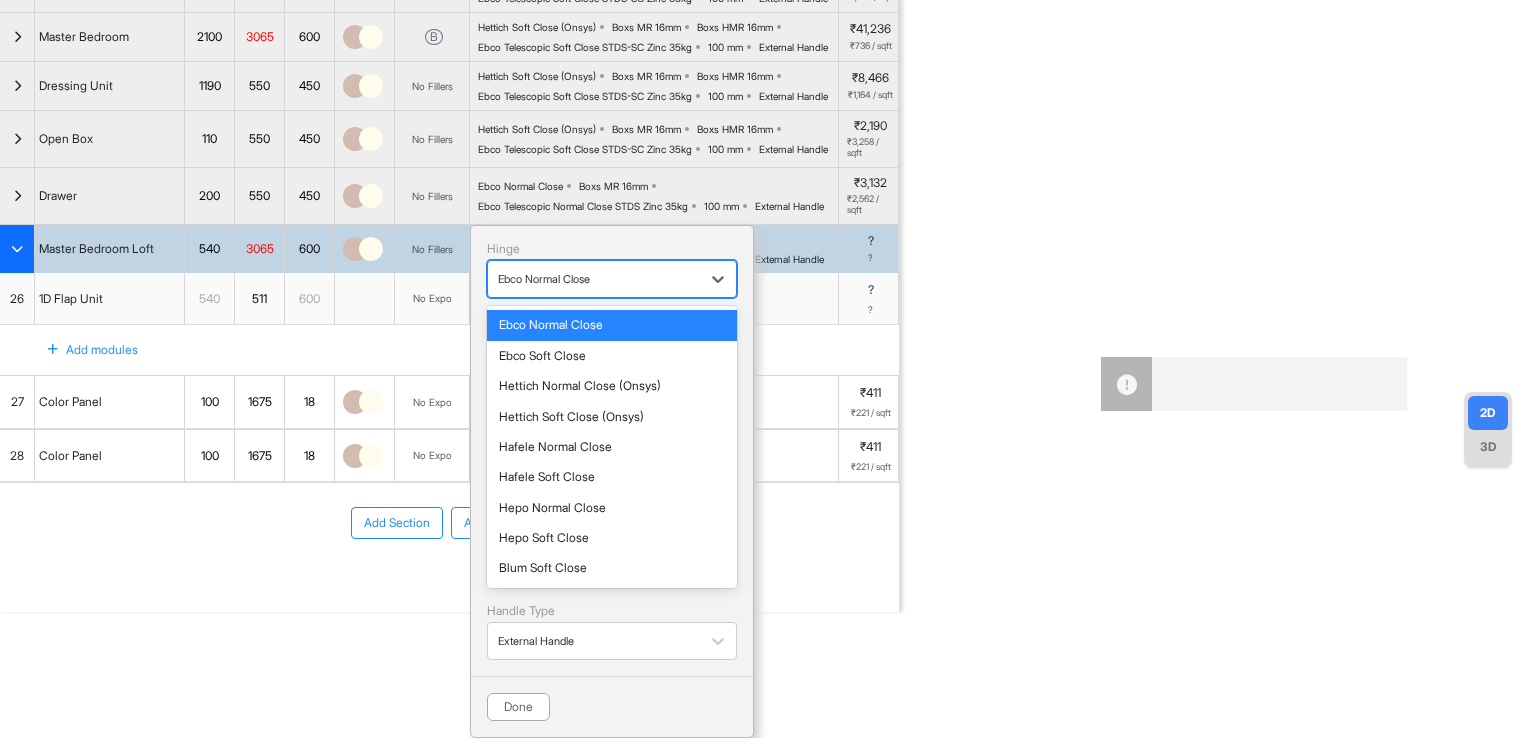 click at bounding box center [594, 279] 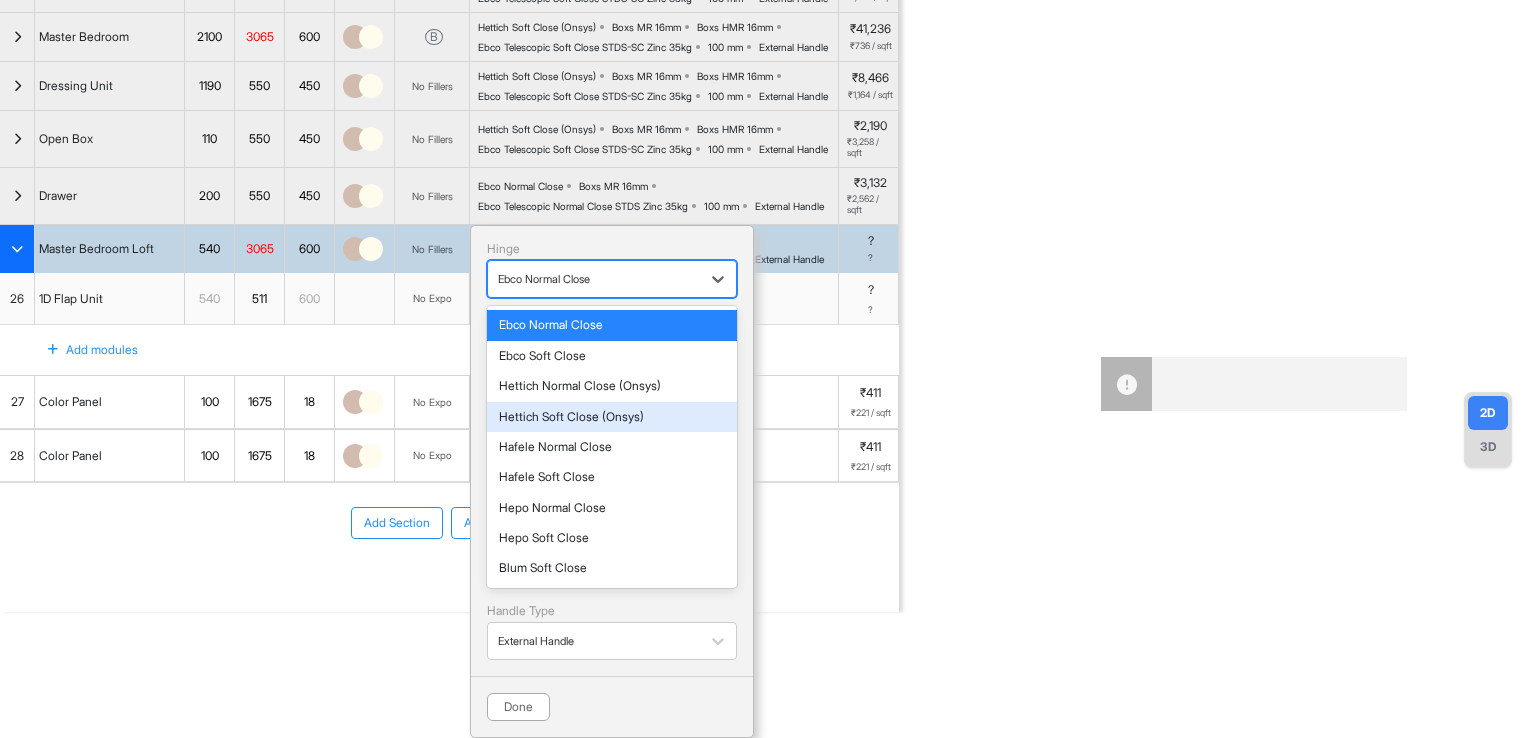 click on "Hettich Soft Close (Onsys)" at bounding box center [612, 417] 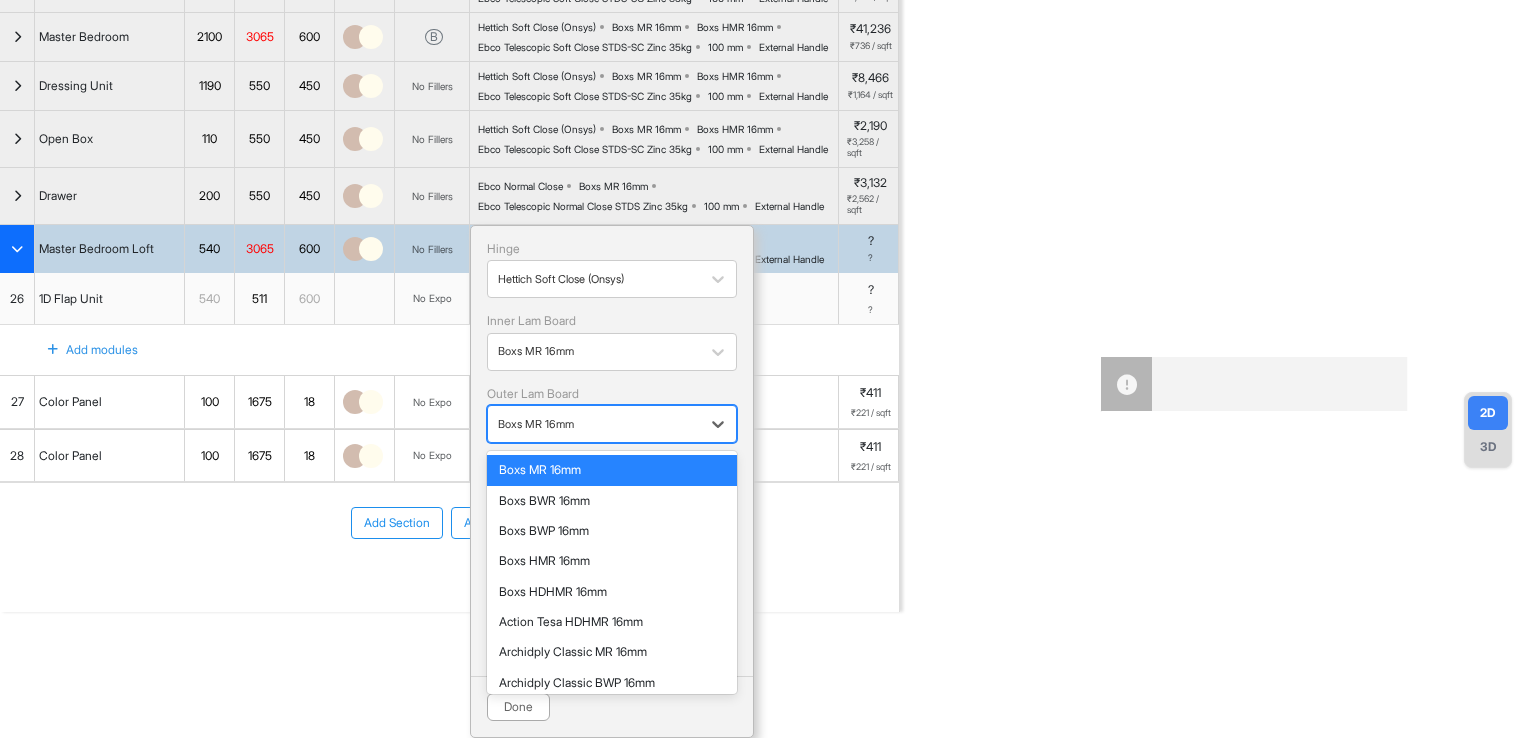 click at bounding box center (594, 424) 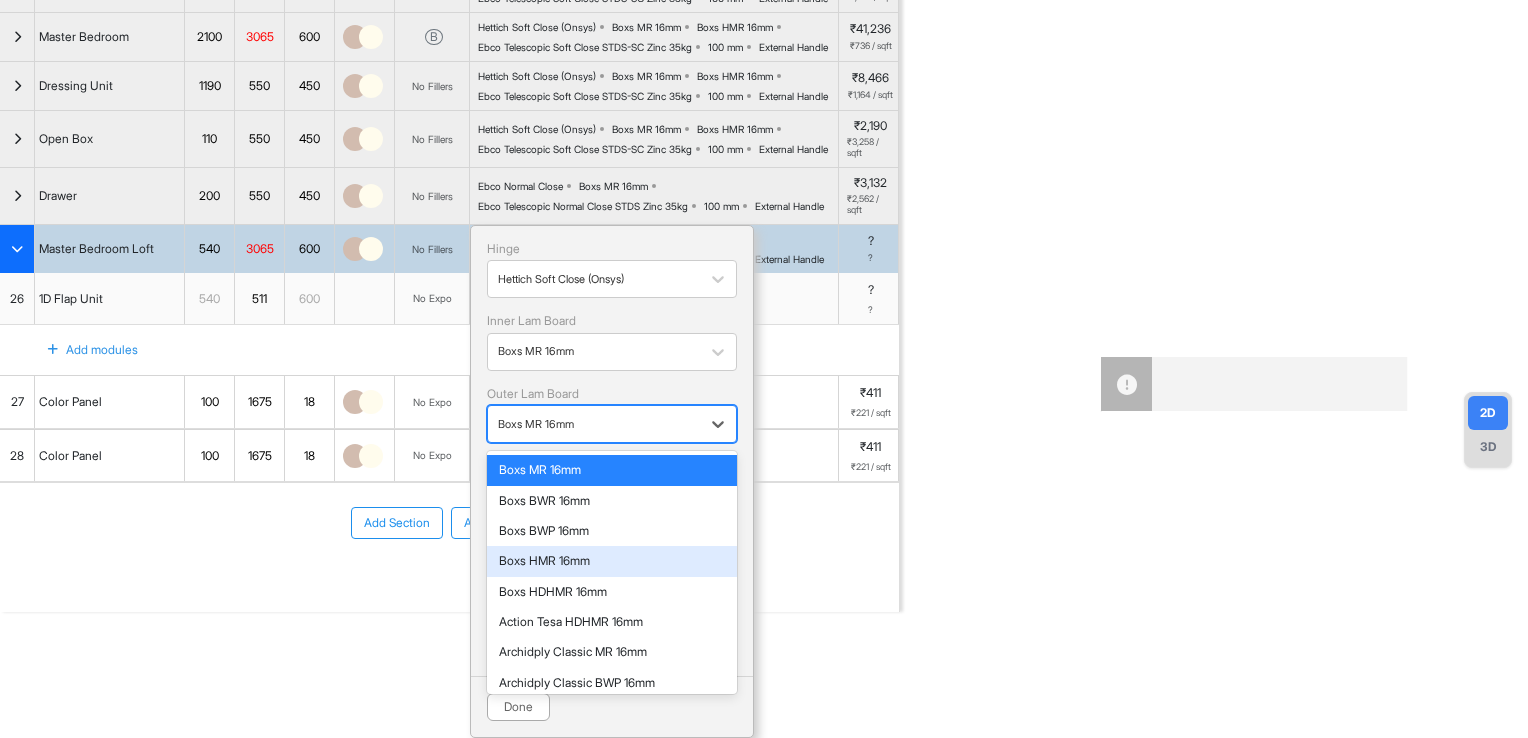 click on "Boxs HMR 16mm" at bounding box center [612, 561] 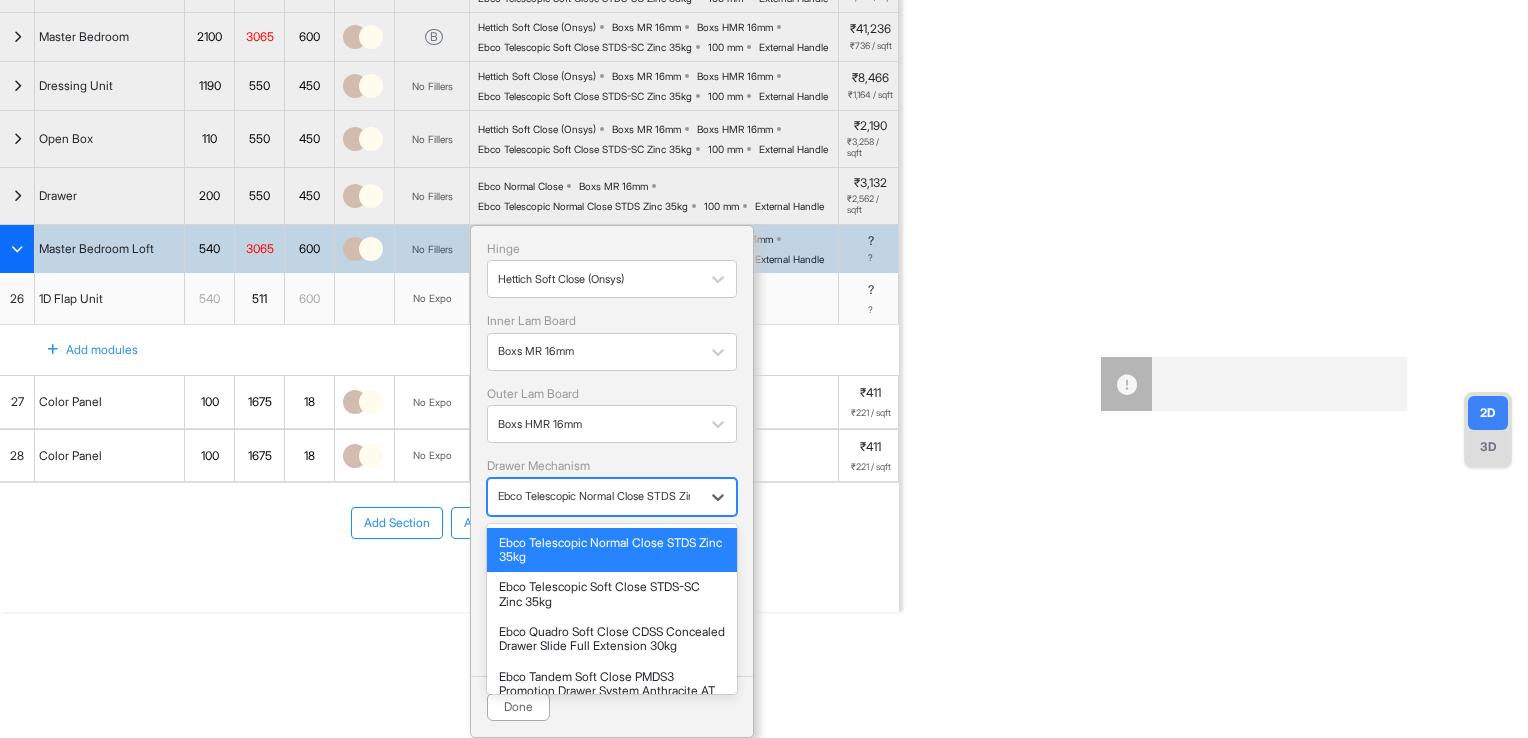 click at bounding box center [594, 496] 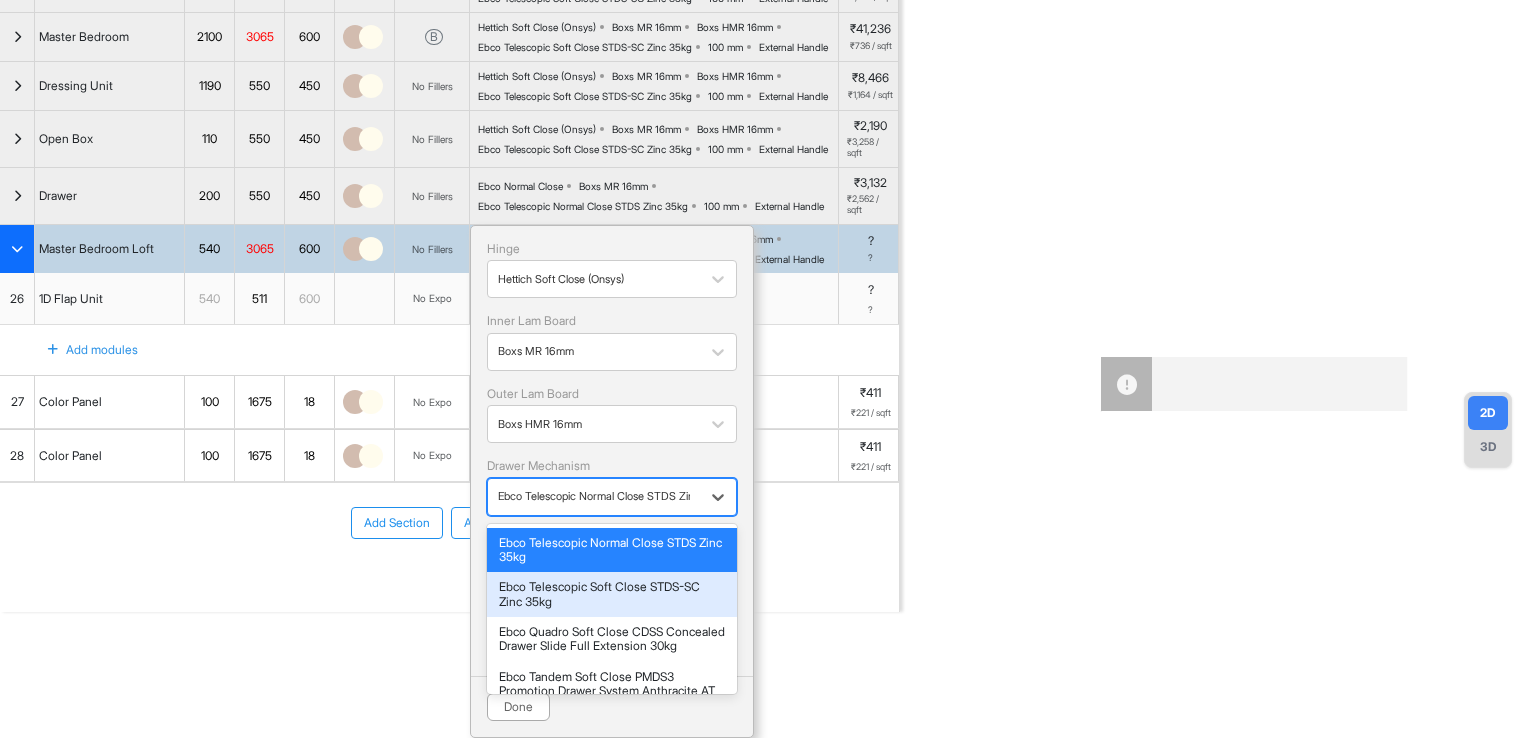 click on "Ebco Telescopic Soft Close STDS-SC Zinc 35kg" at bounding box center [612, 594] 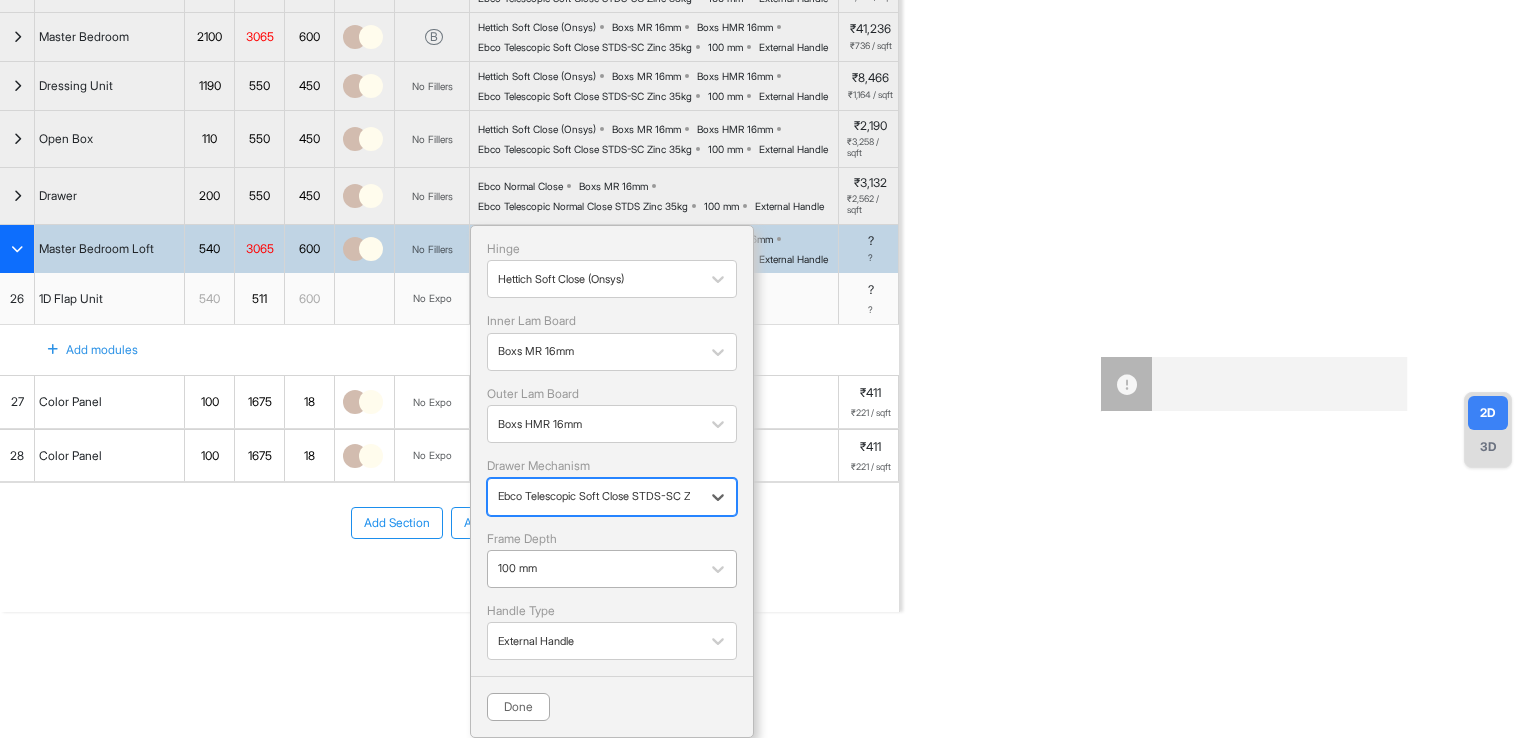 scroll, scrollTop: 257, scrollLeft: 0, axis: vertical 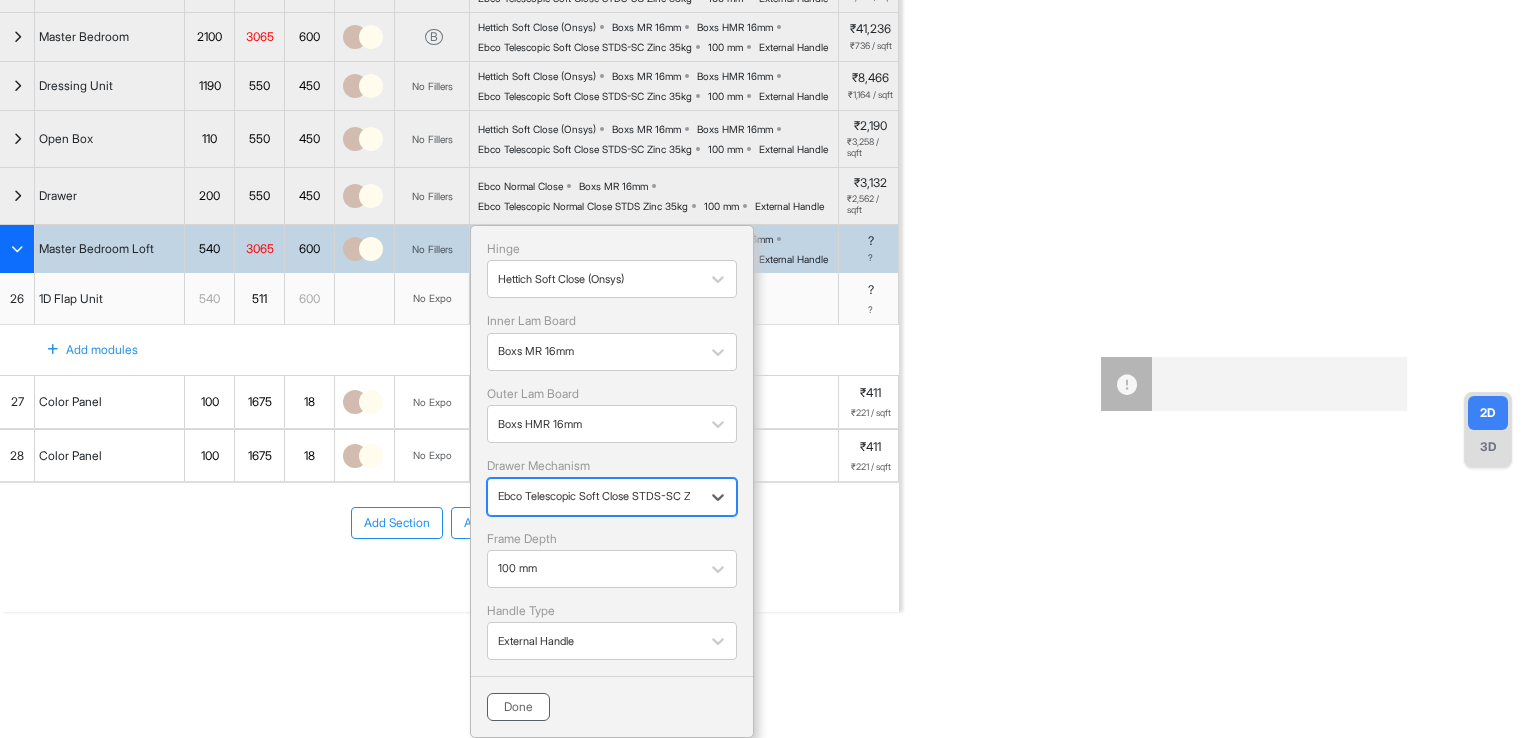 click on "Done" at bounding box center [518, 707] 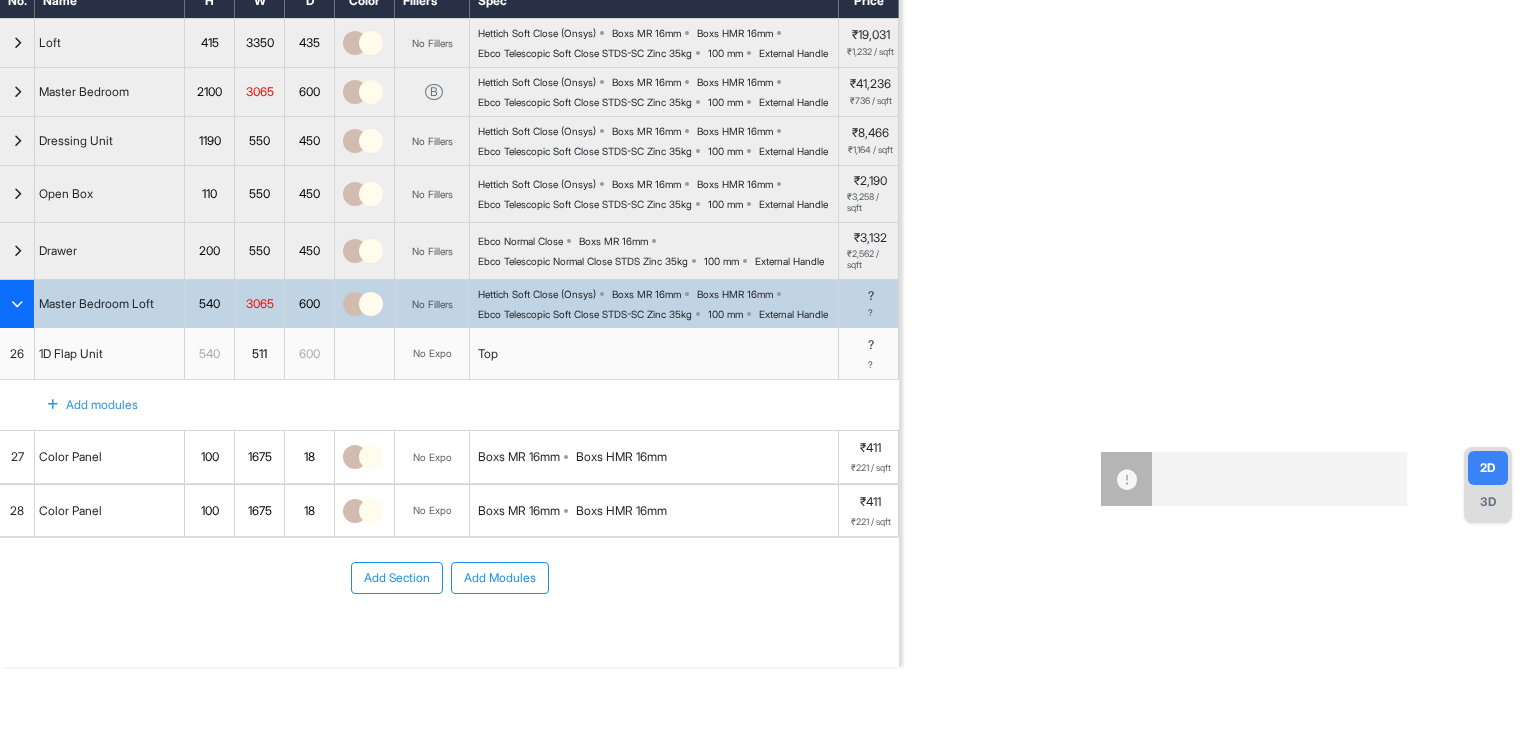 scroll, scrollTop: 0, scrollLeft: 0, axis: both 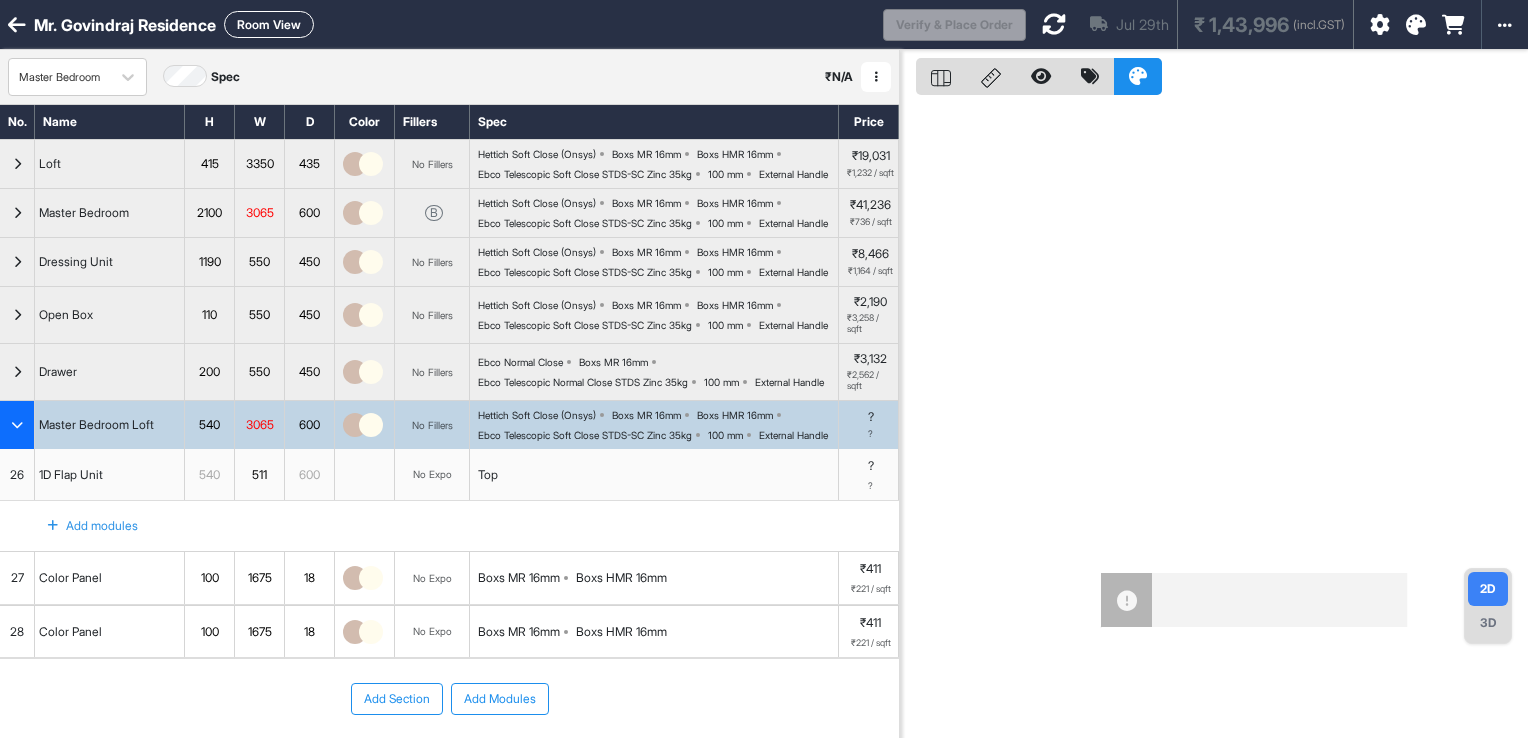 click on "Top" at bounding box center [654, 475] 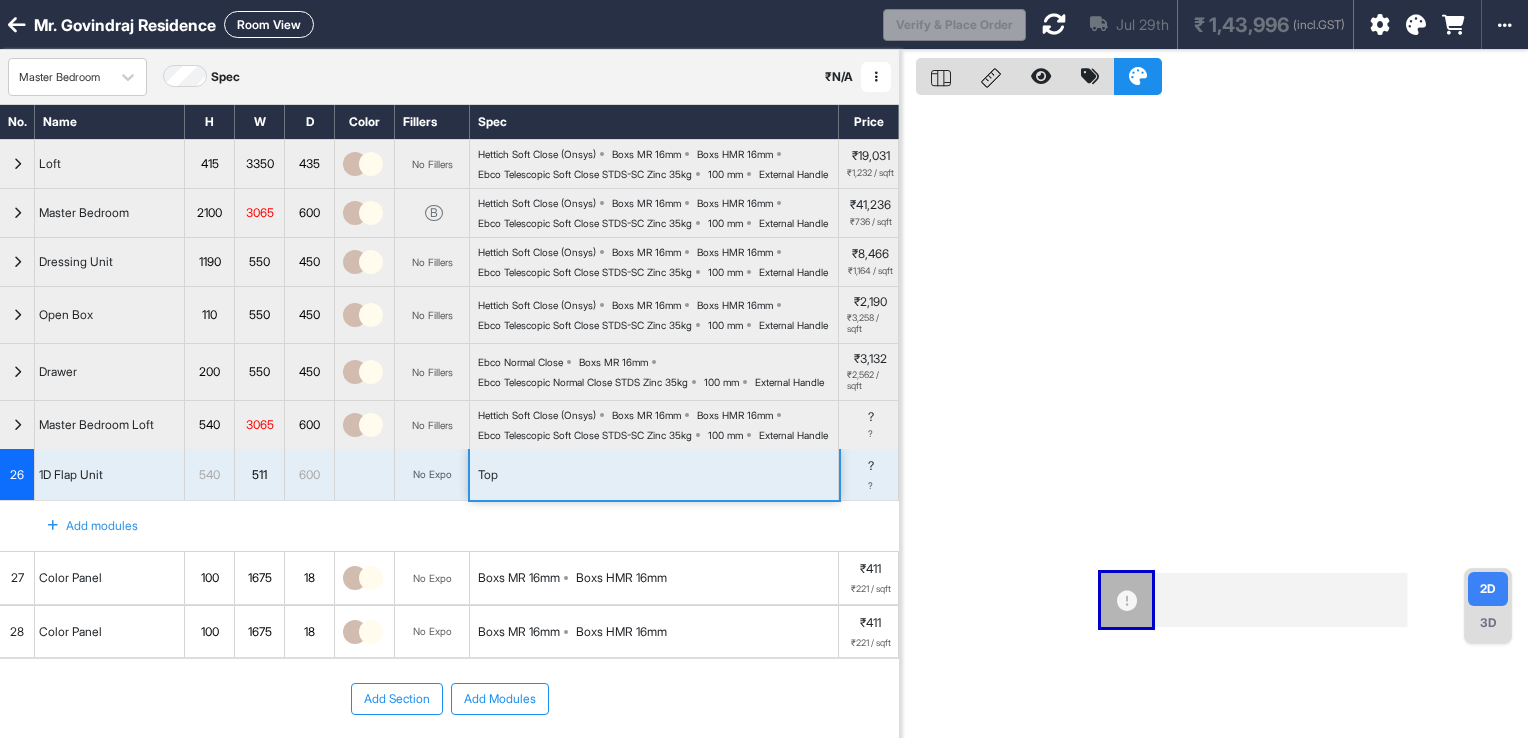 click on "Top" at bounding box center [654, 475] 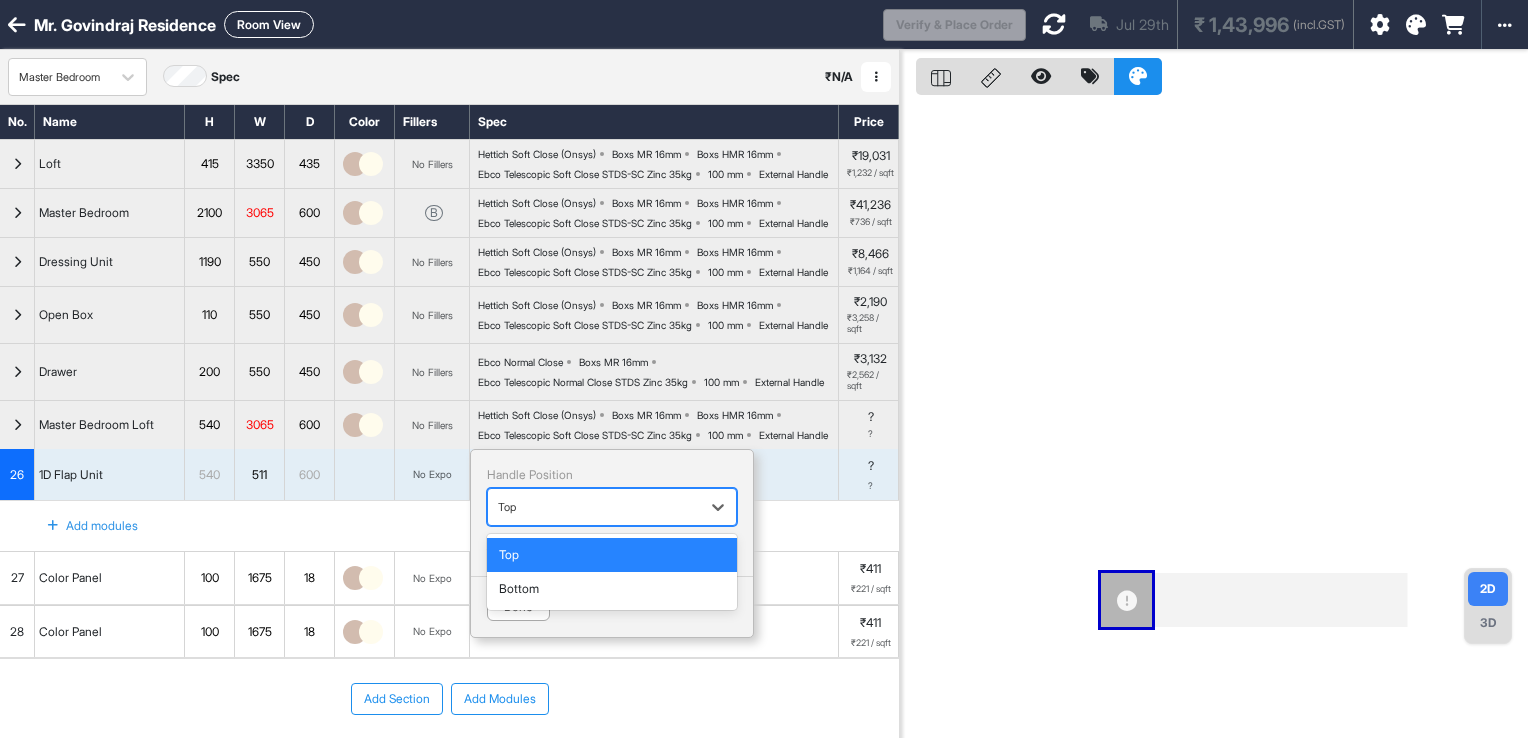 click at bounding box center [594, 507] 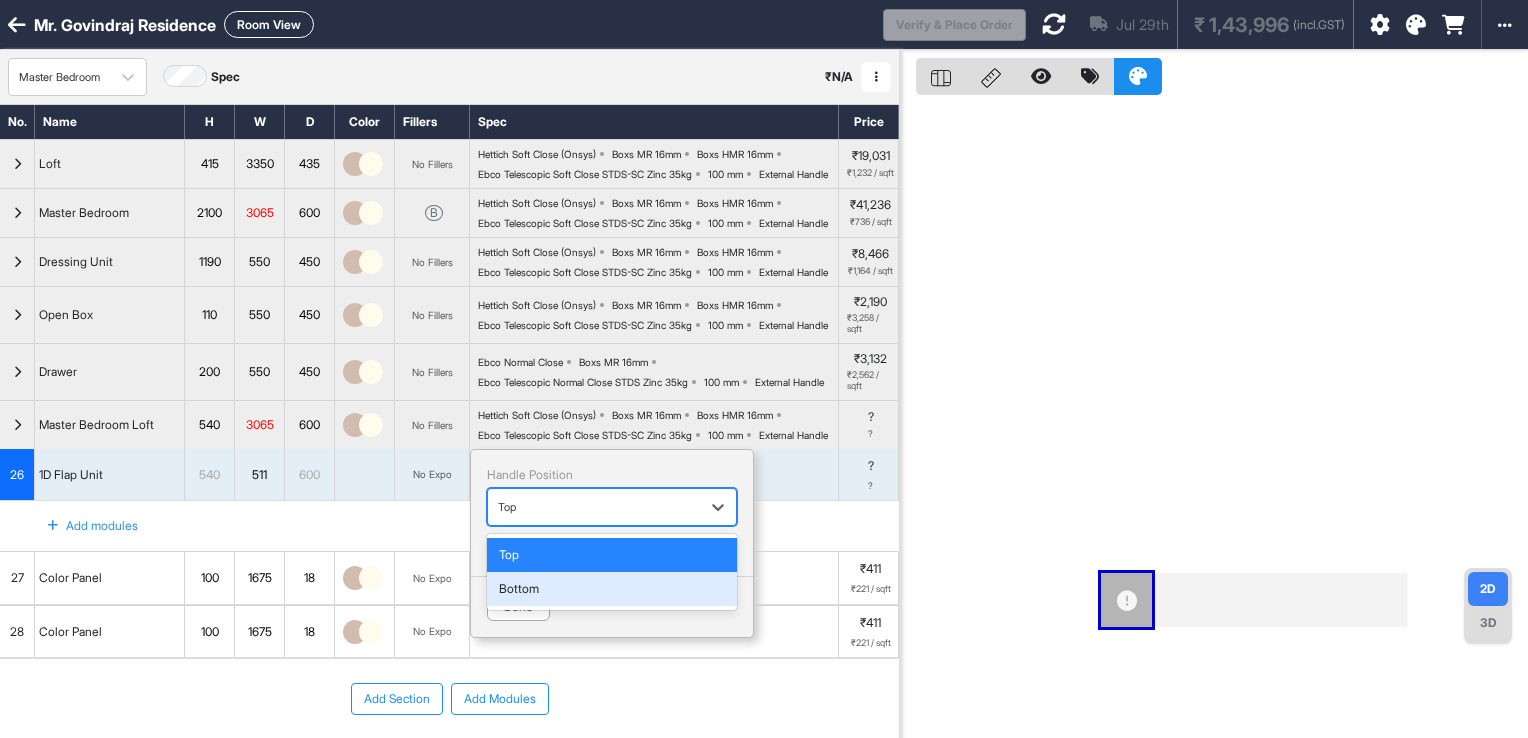 click on "Bottom" at bounding box center (612, 589) 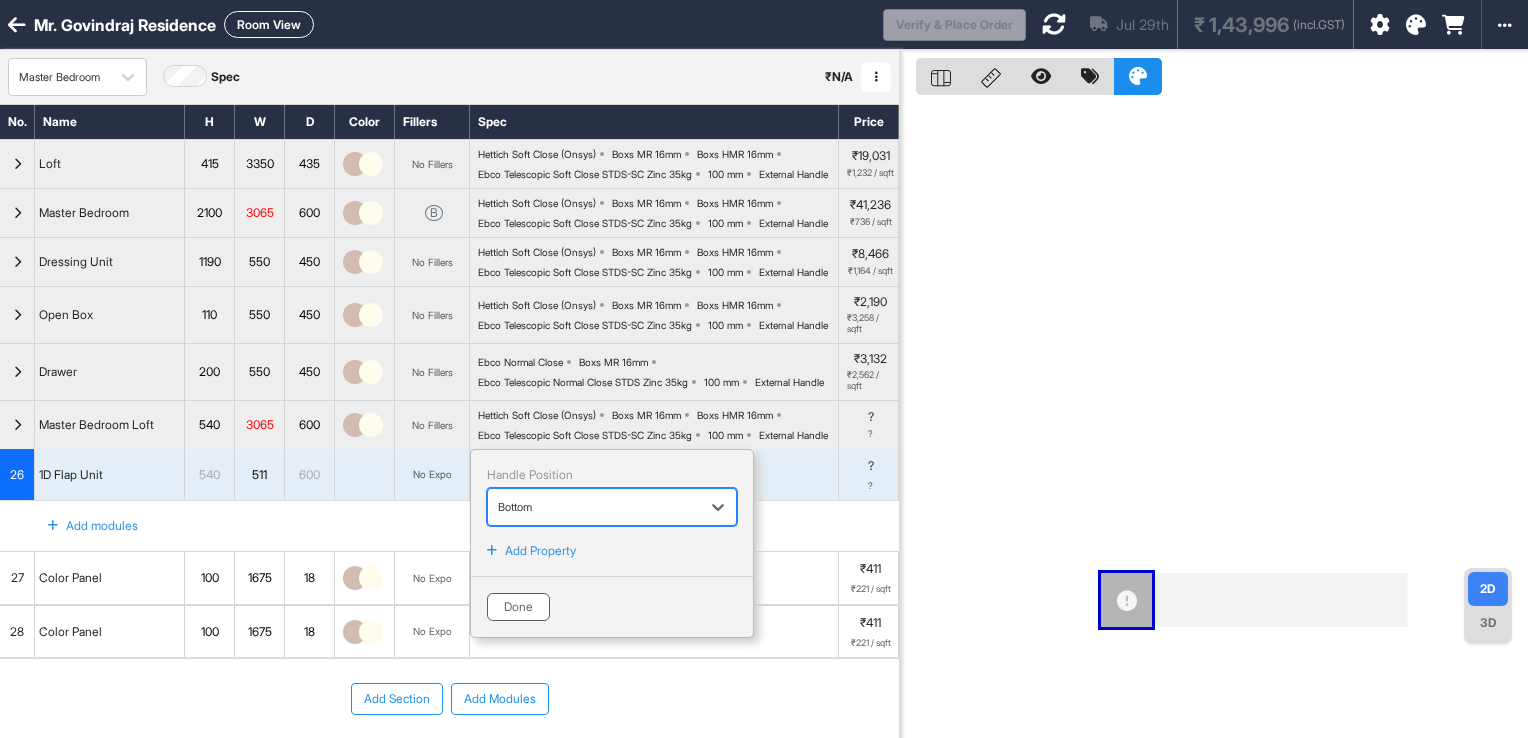 click on "Done" at bounding box center (518, 607) 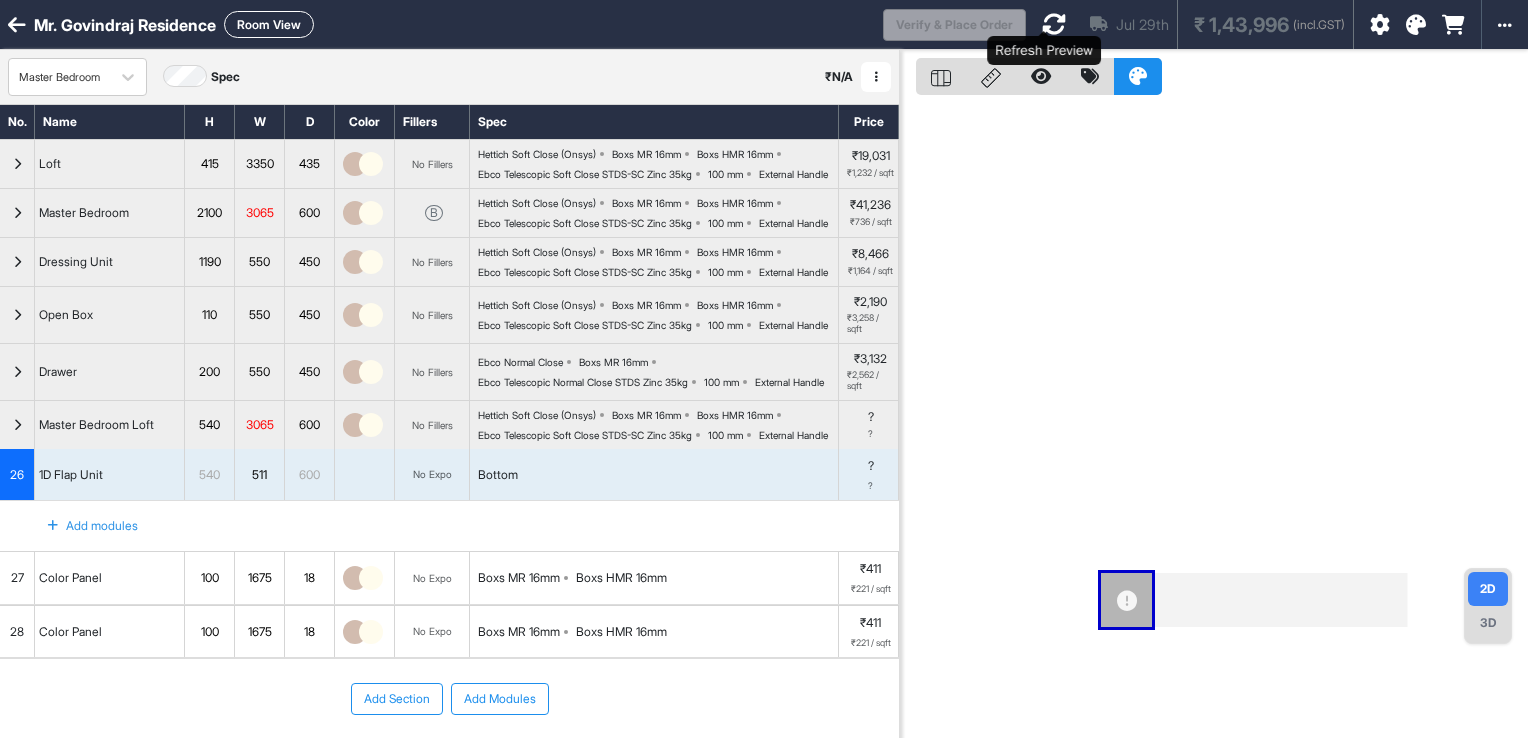 click at bounding box center [1054, 24] 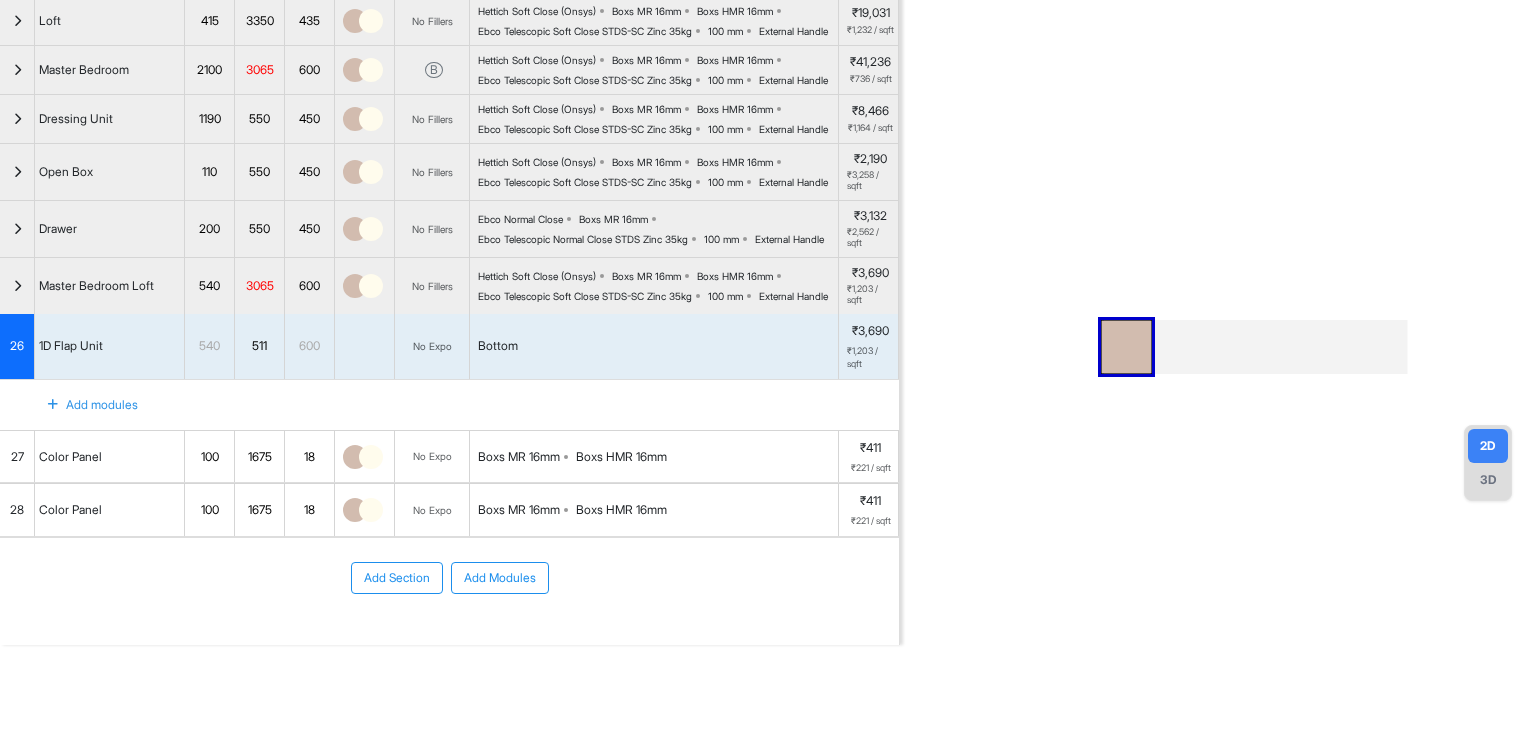 scroll, scrollTop: 236, scrollLeft: 0, axis: vertical 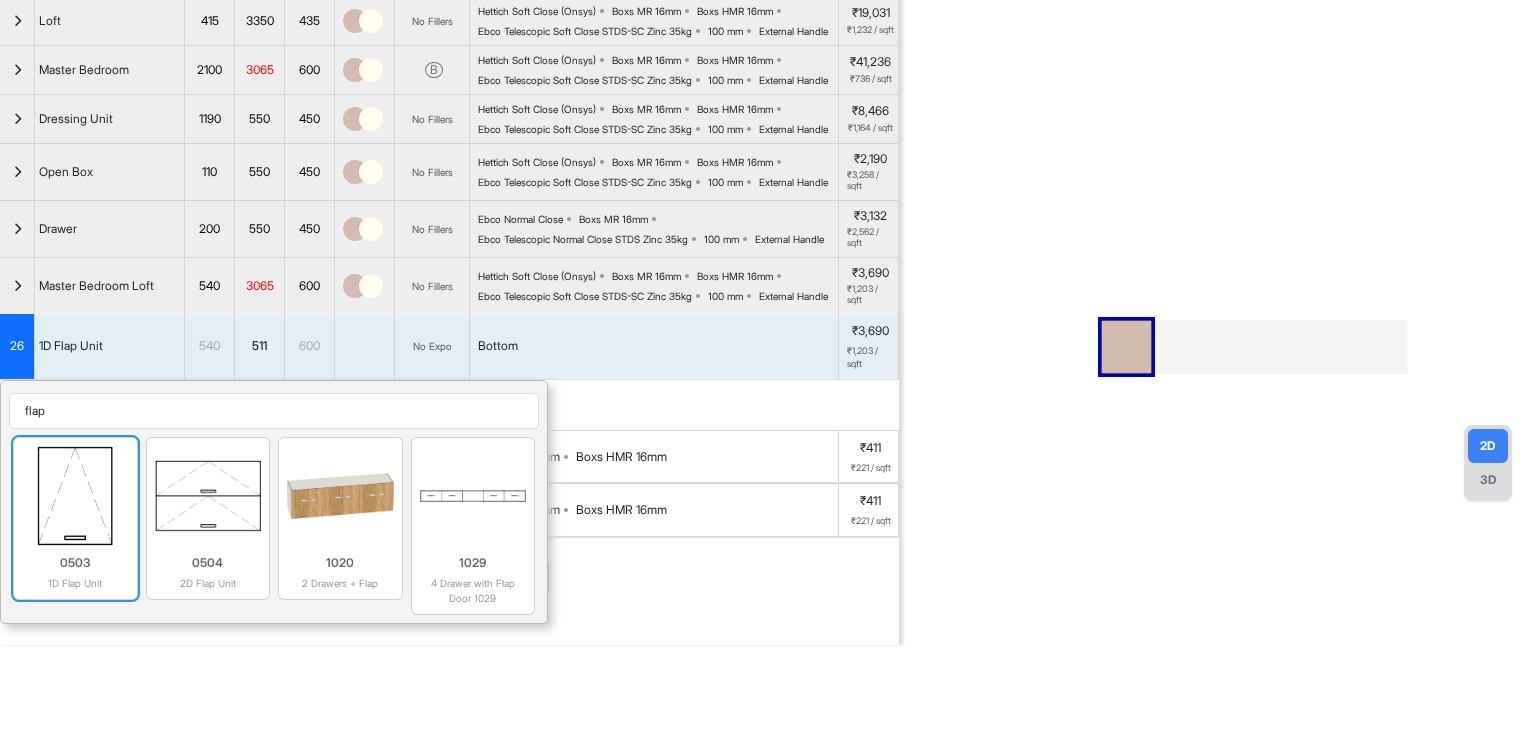 type on "flap" 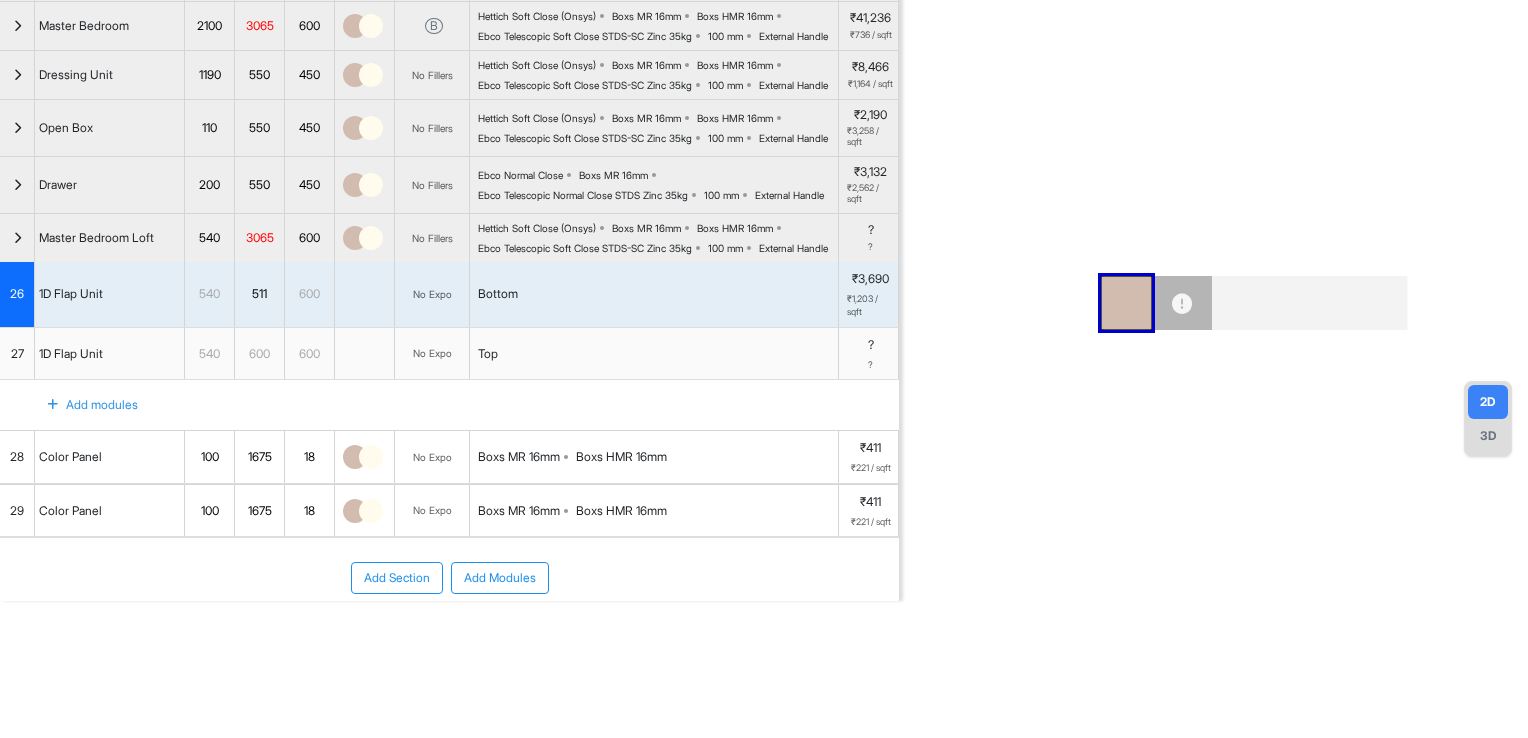 click on "600" at bounding box center (259, 354) 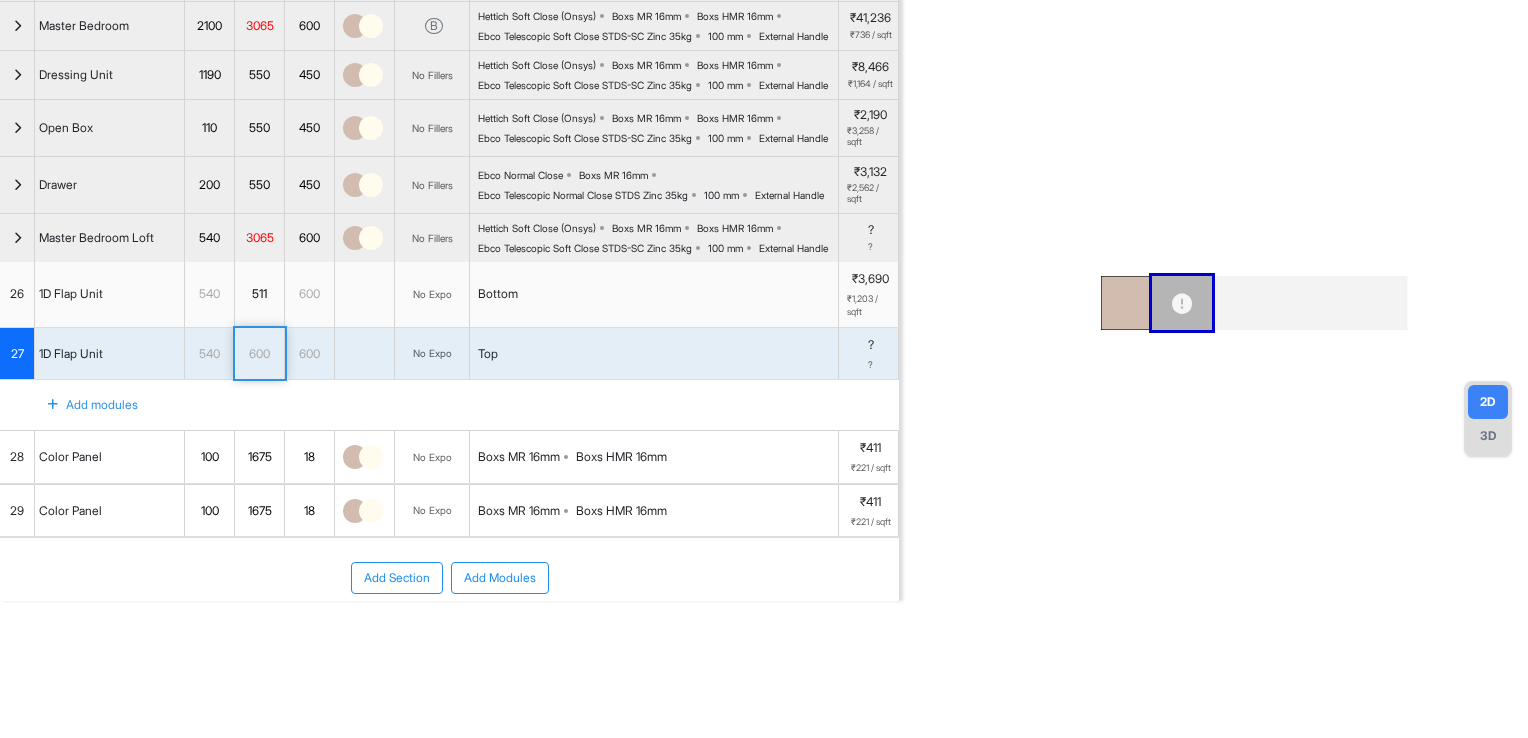 click on "600" at bounding box center [259, 354] 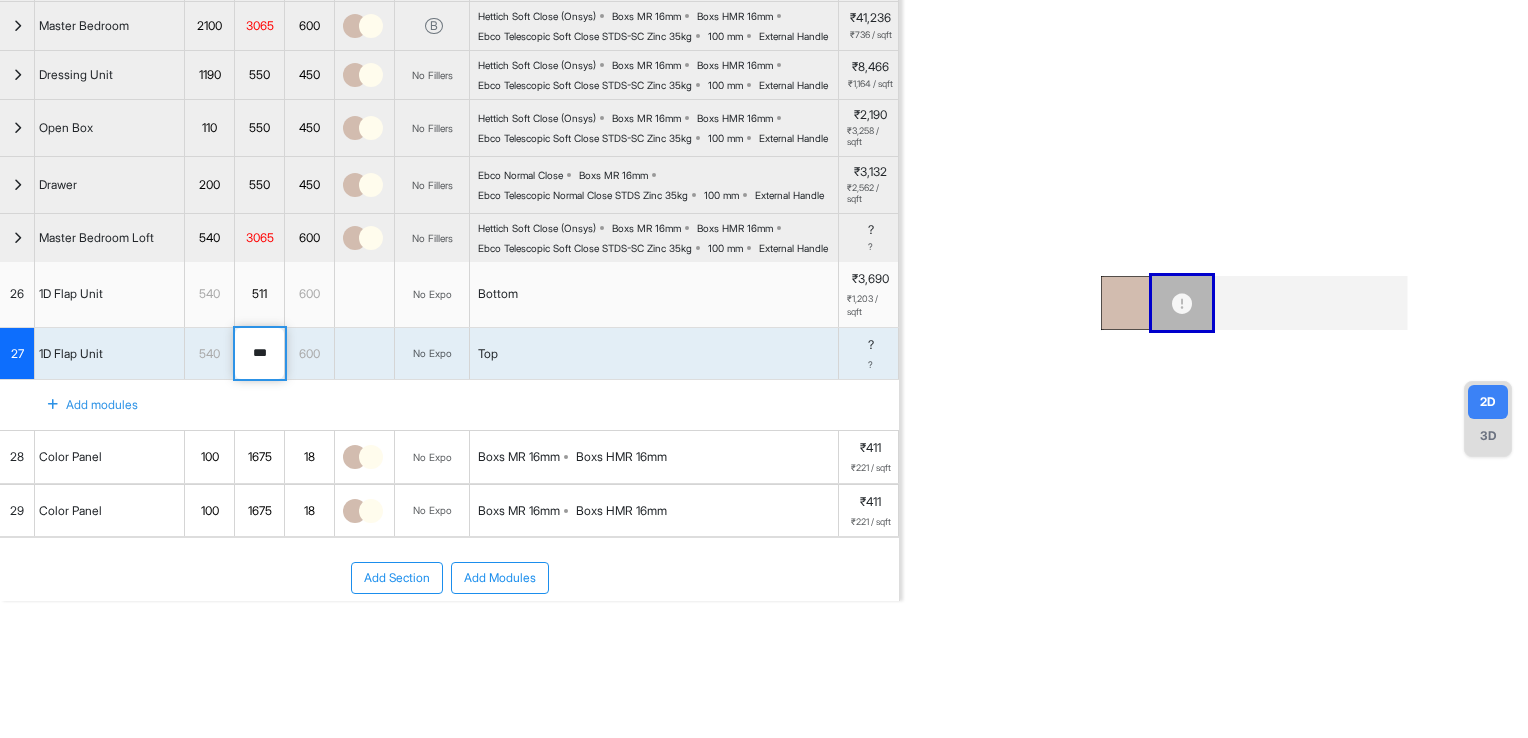 click on "***" at bounding box center [259, 354] 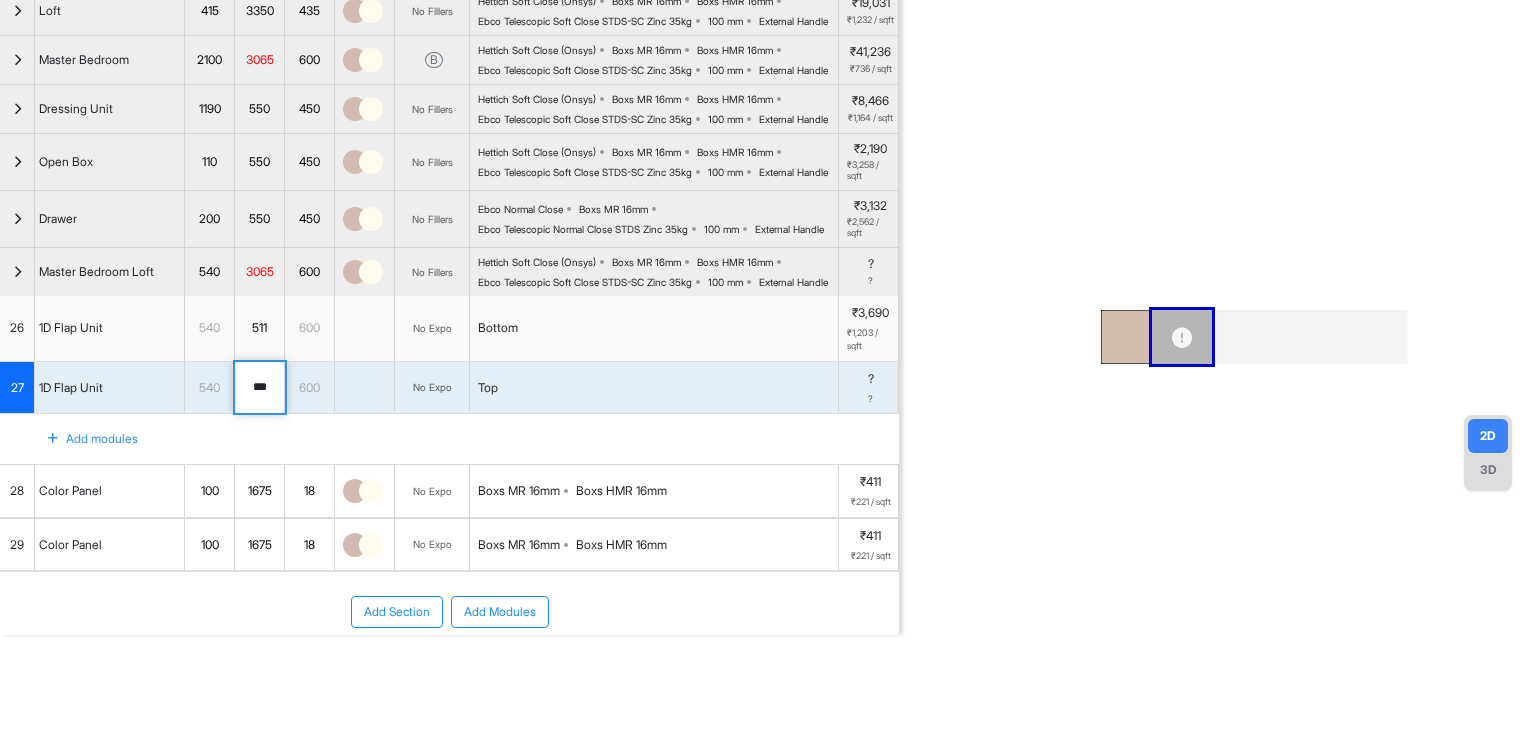 scroll, scrollTop: 0, scrollLeft: 0, axis: both 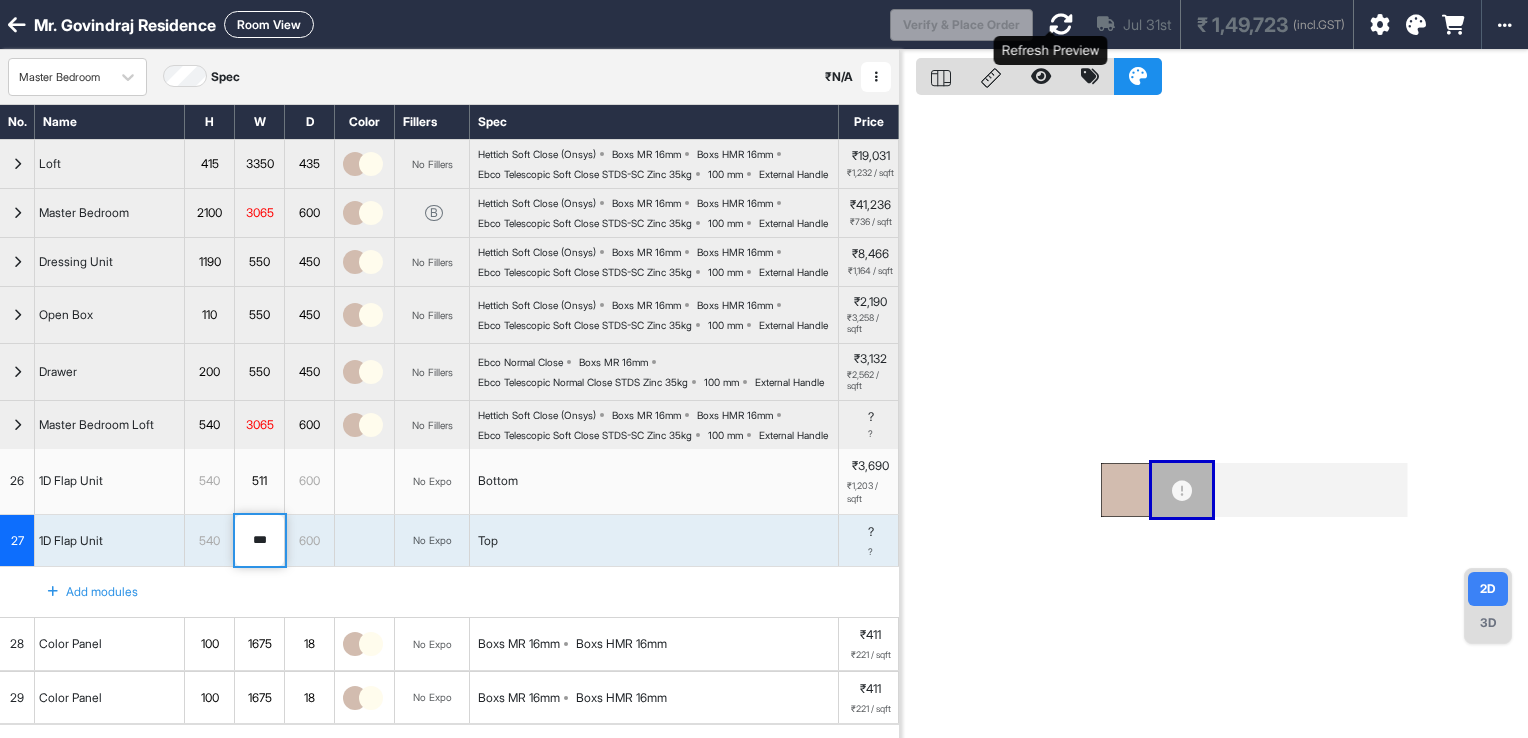 type on "***" 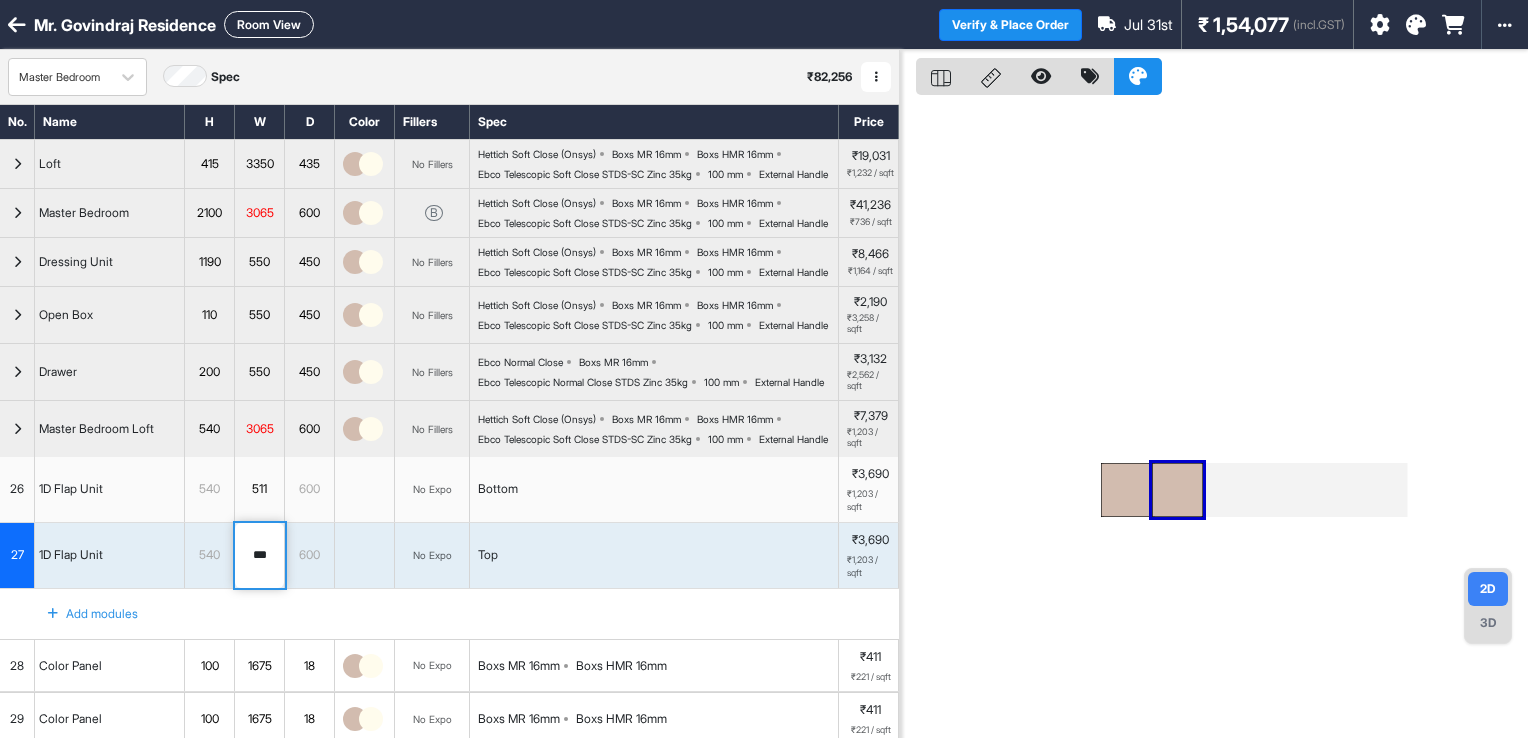 click at bounding box center (1214, 419) 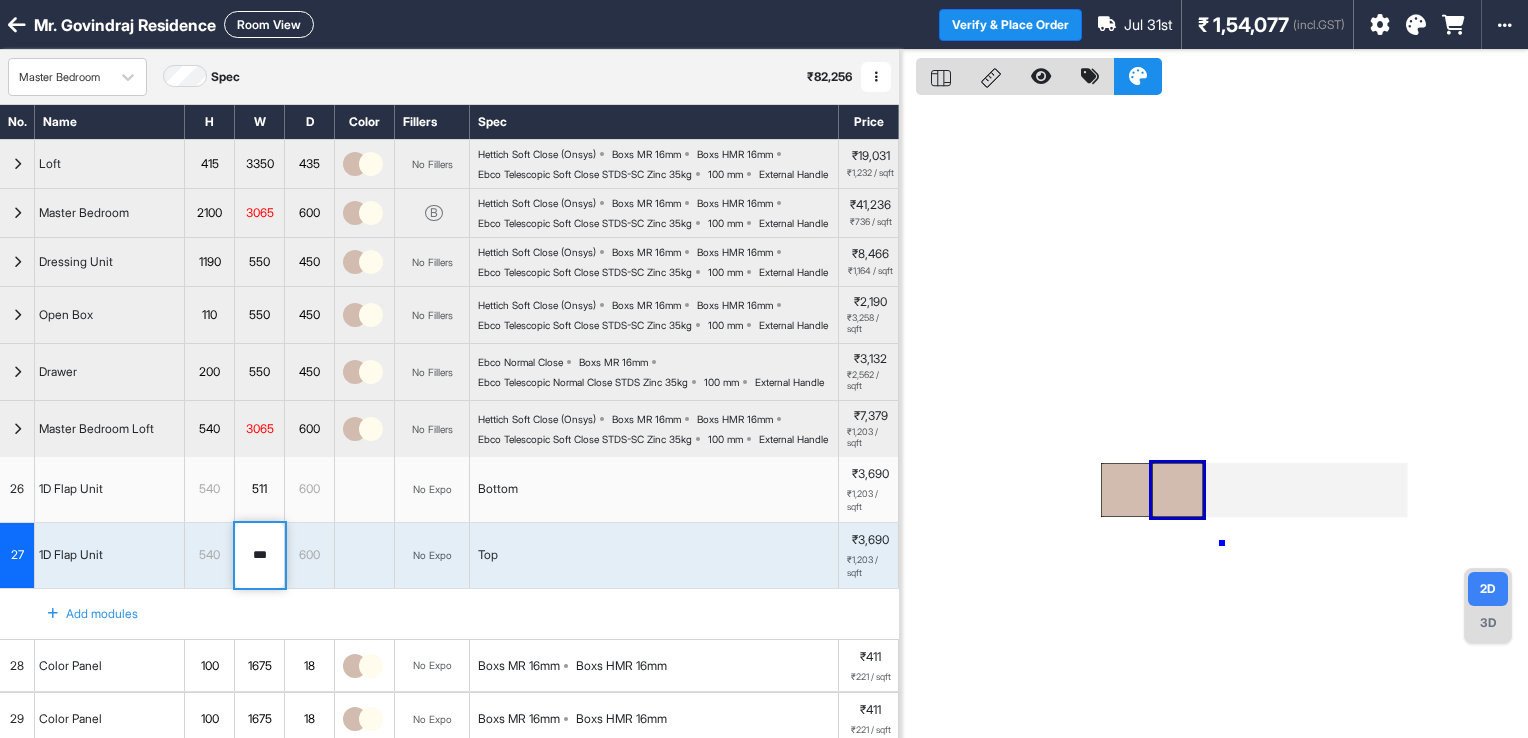 click at bounding box center (1214, 419) 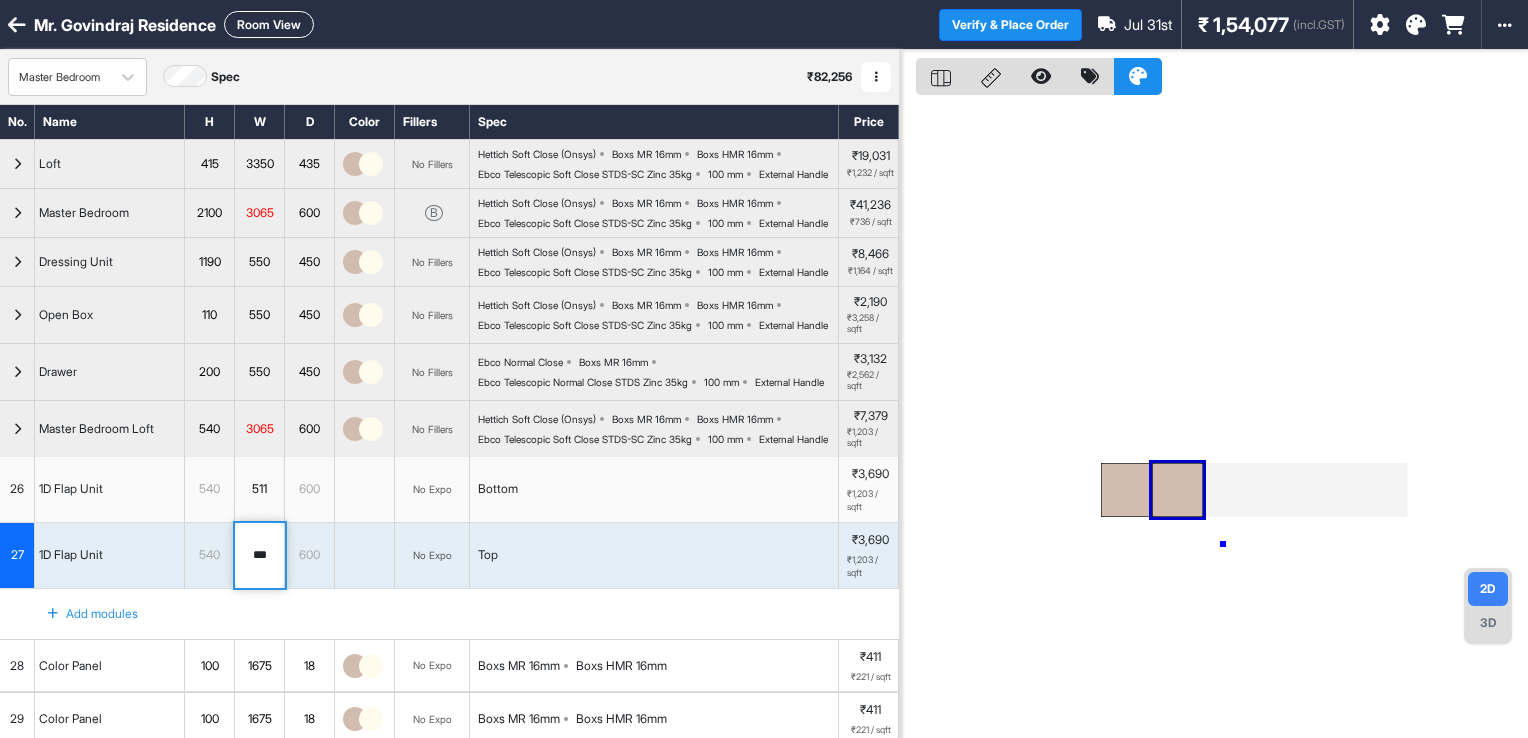 click at bounding box center [1214, 419] 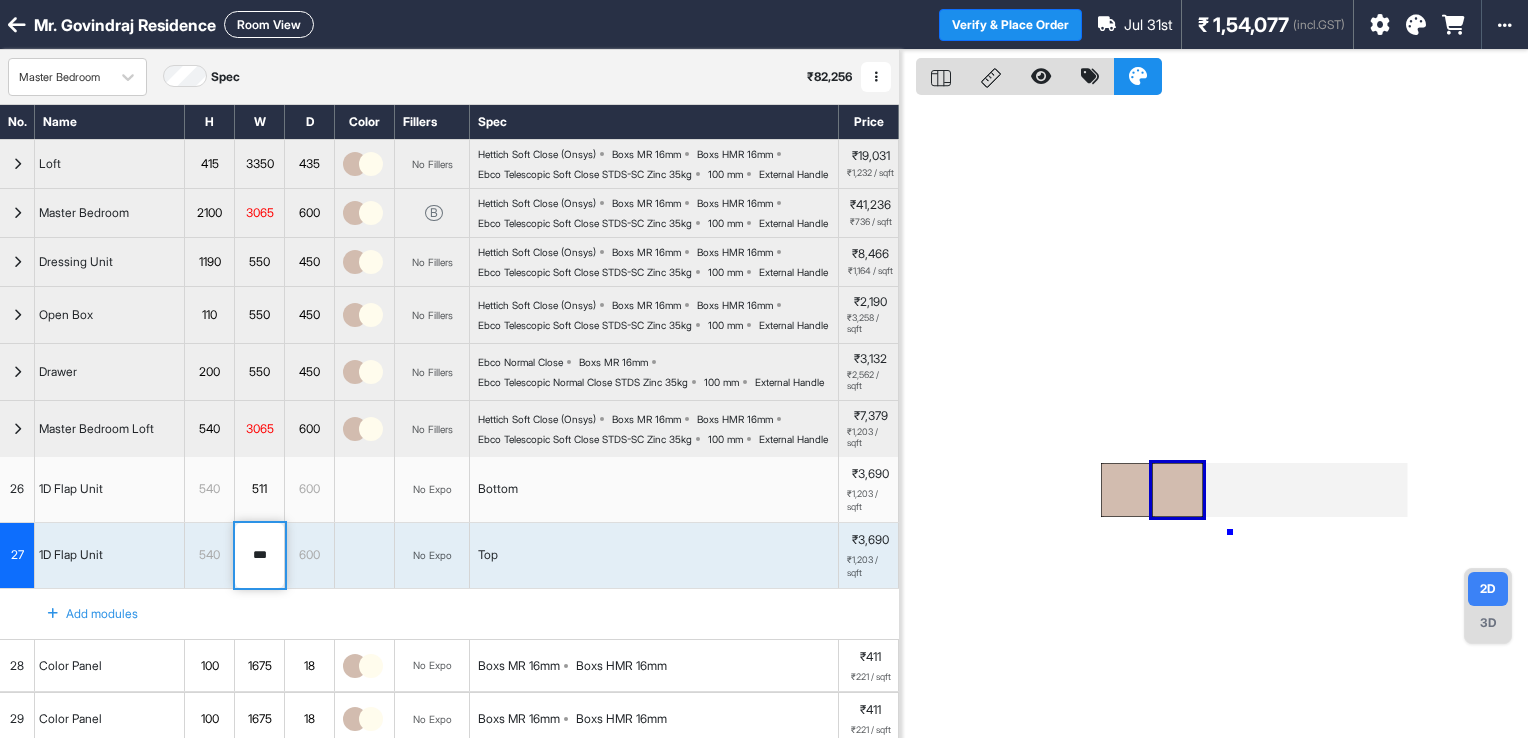 drag, startPoint x: 1230, startPoint y: 532, endPoint x: 1330, endPoint y: 609, distance: 126.210144 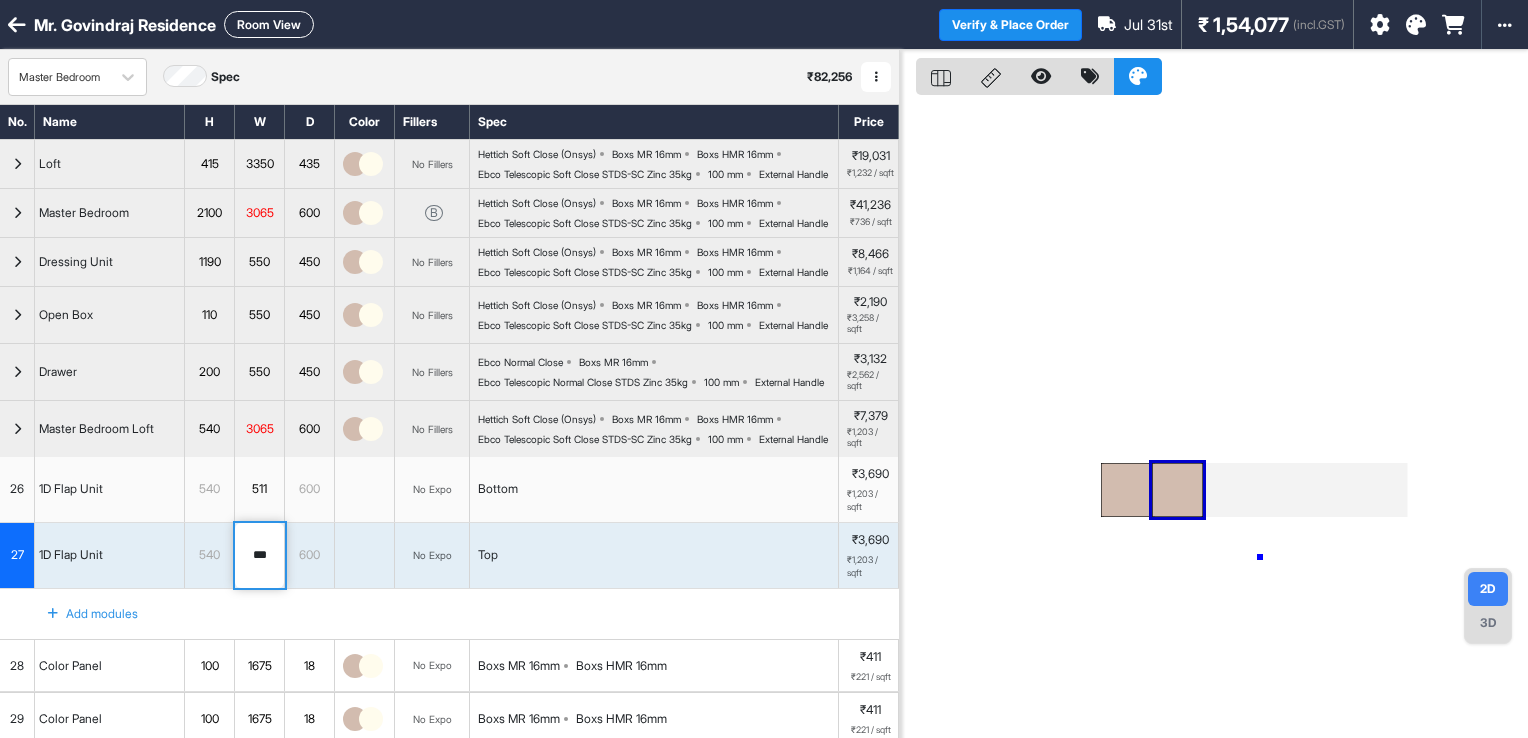 drag, startPoint x: 1260, startPoint y: 557, endPoint x: 1296, endPoint y: 635, distance: 85.90693 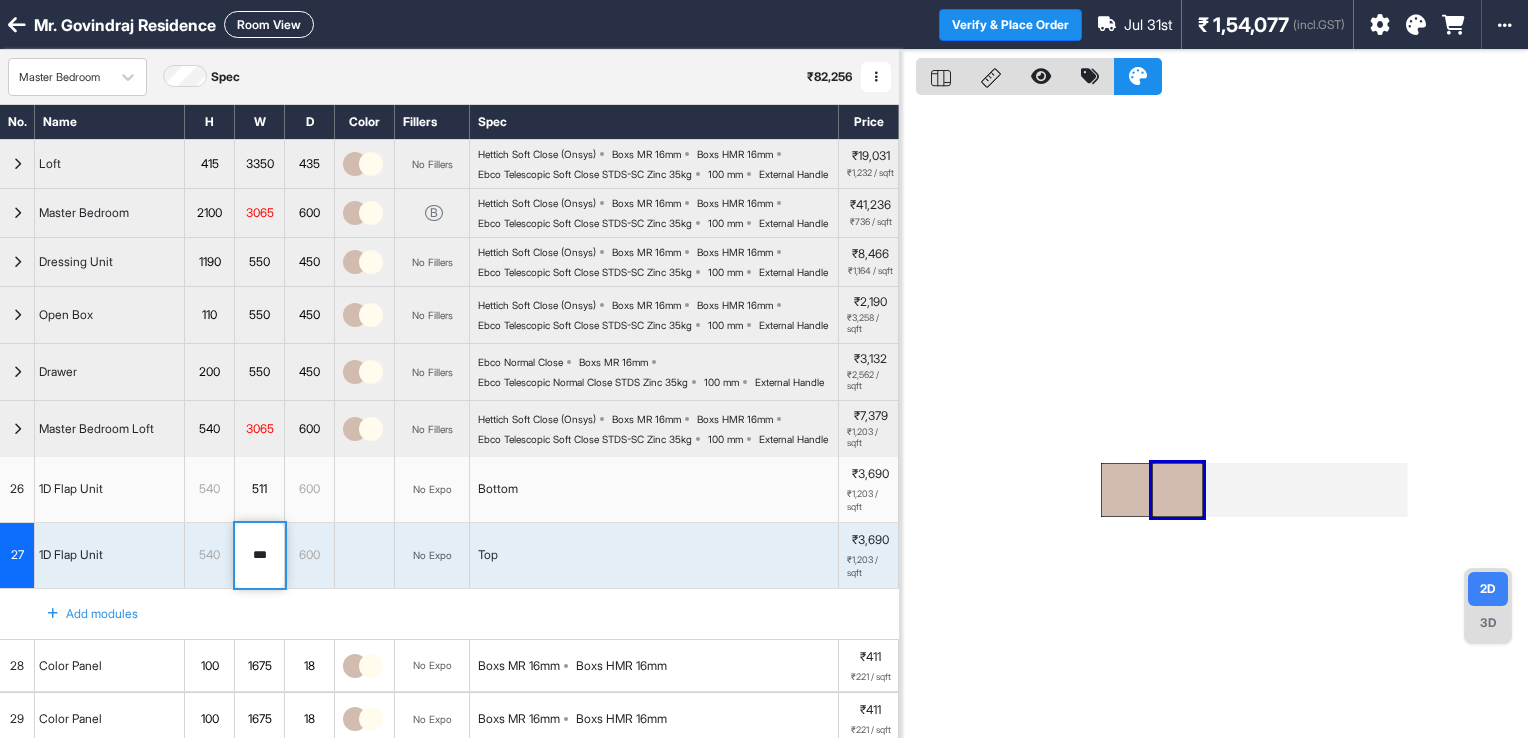 click at bounding box center (1214, 419) 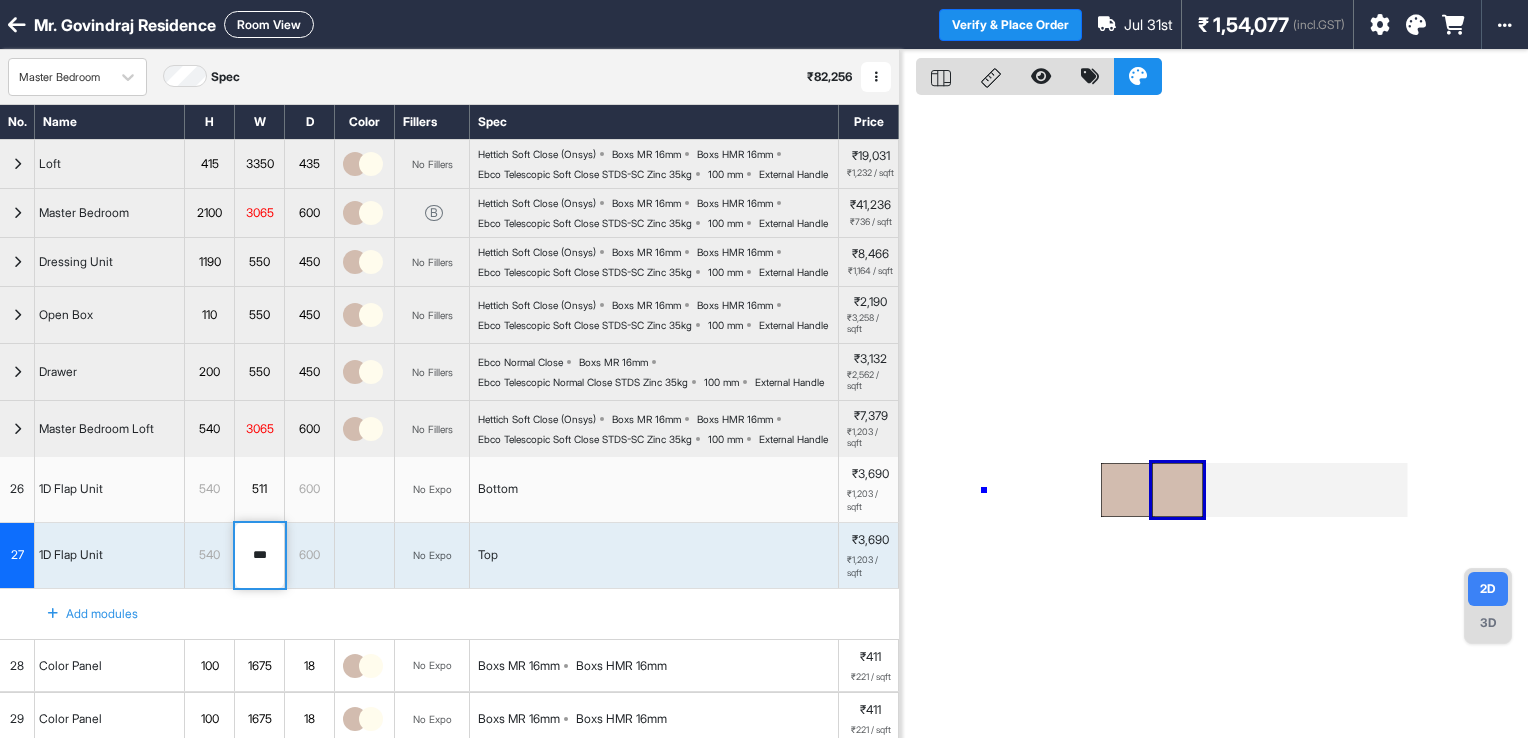 click at bounding box center [1214, 419] 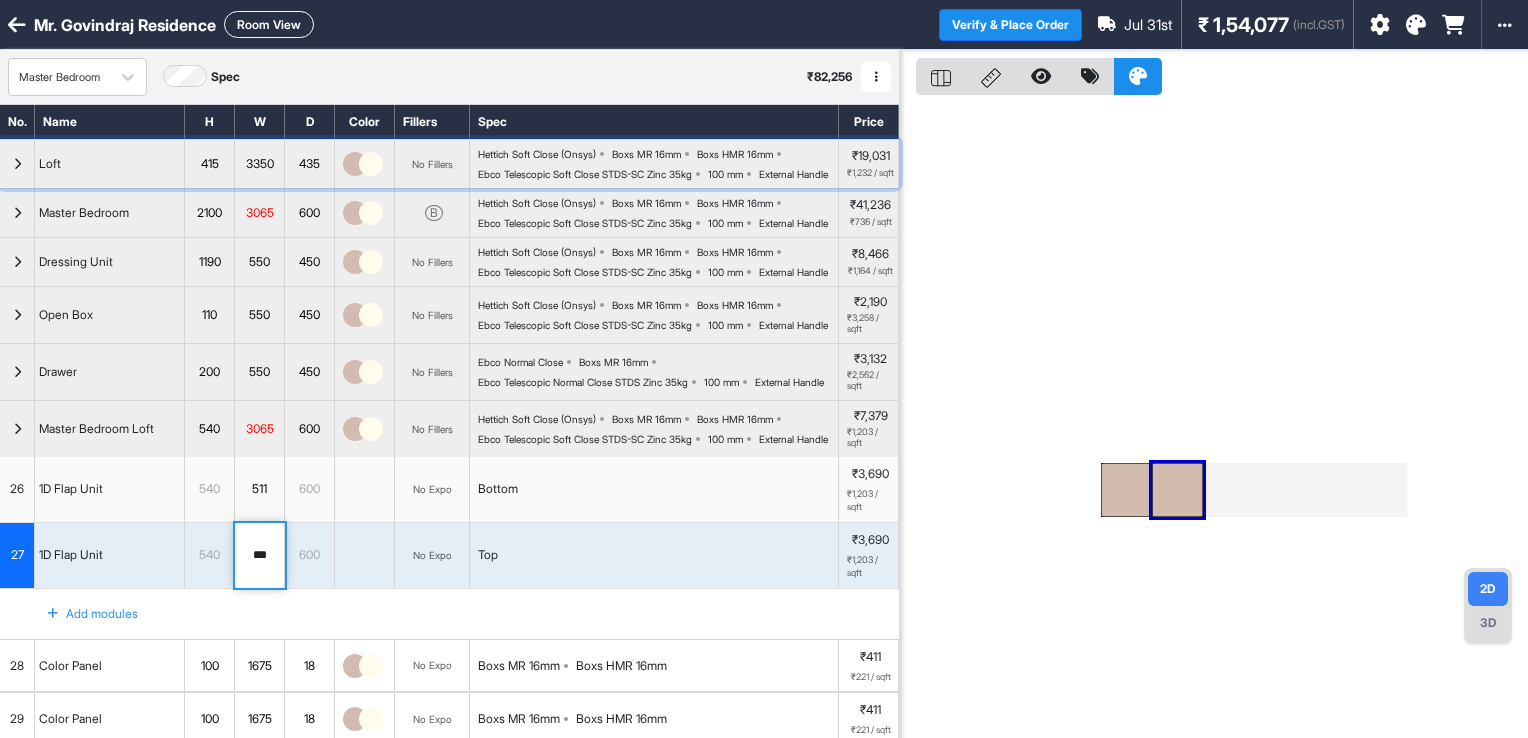 click at bounding box center [17, 164] 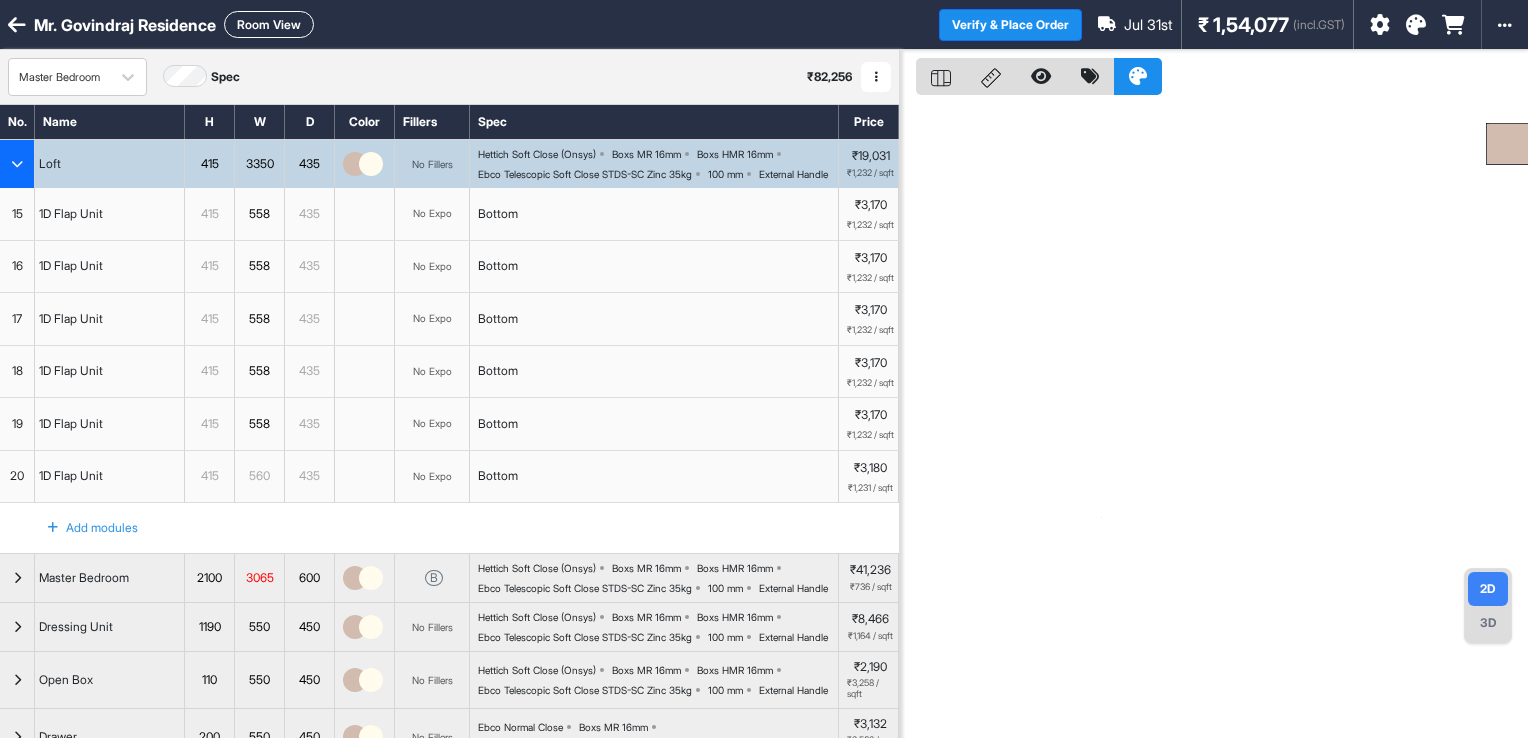 click at bounding box center [17, 164] 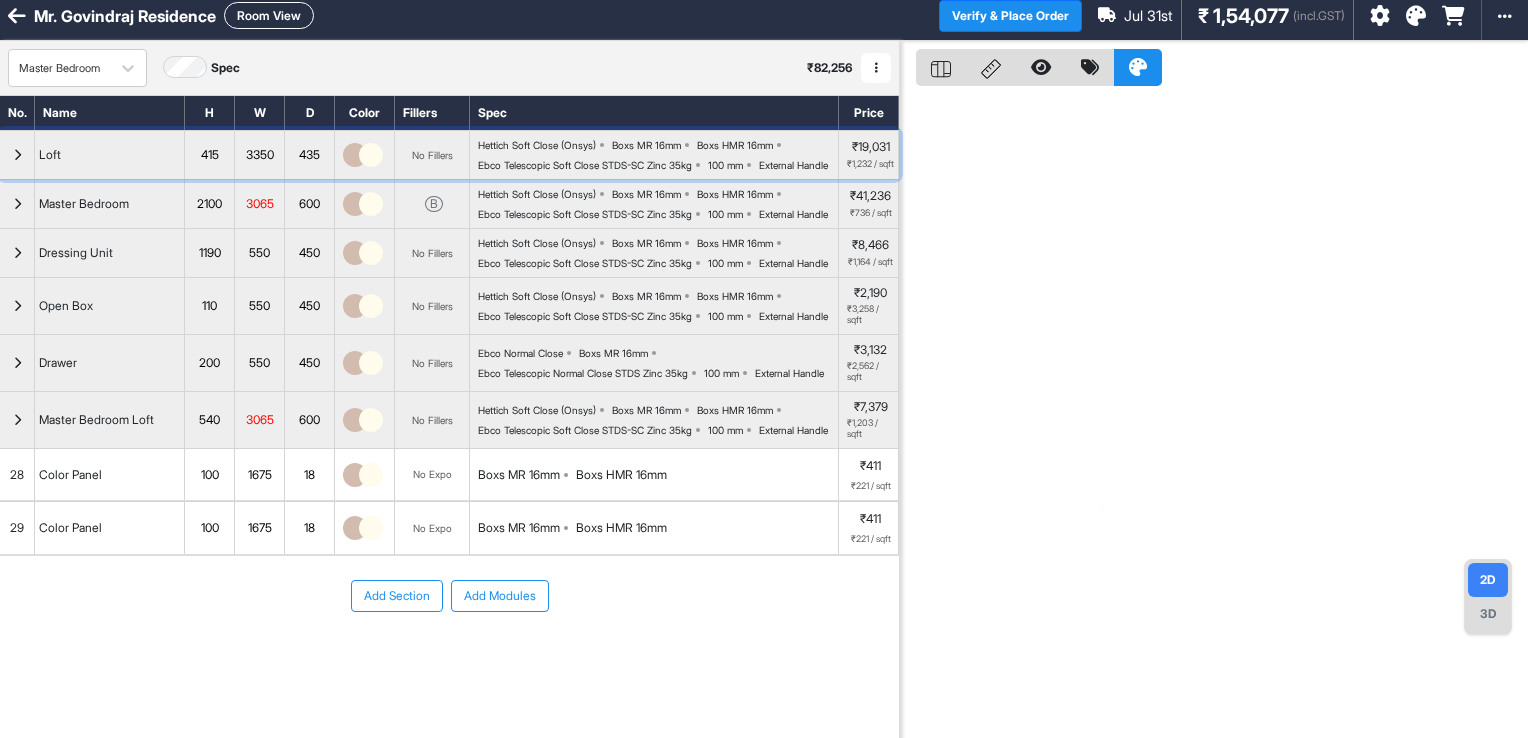 scroll, scrollTop: 0, scrollLeft: 0, axis: both 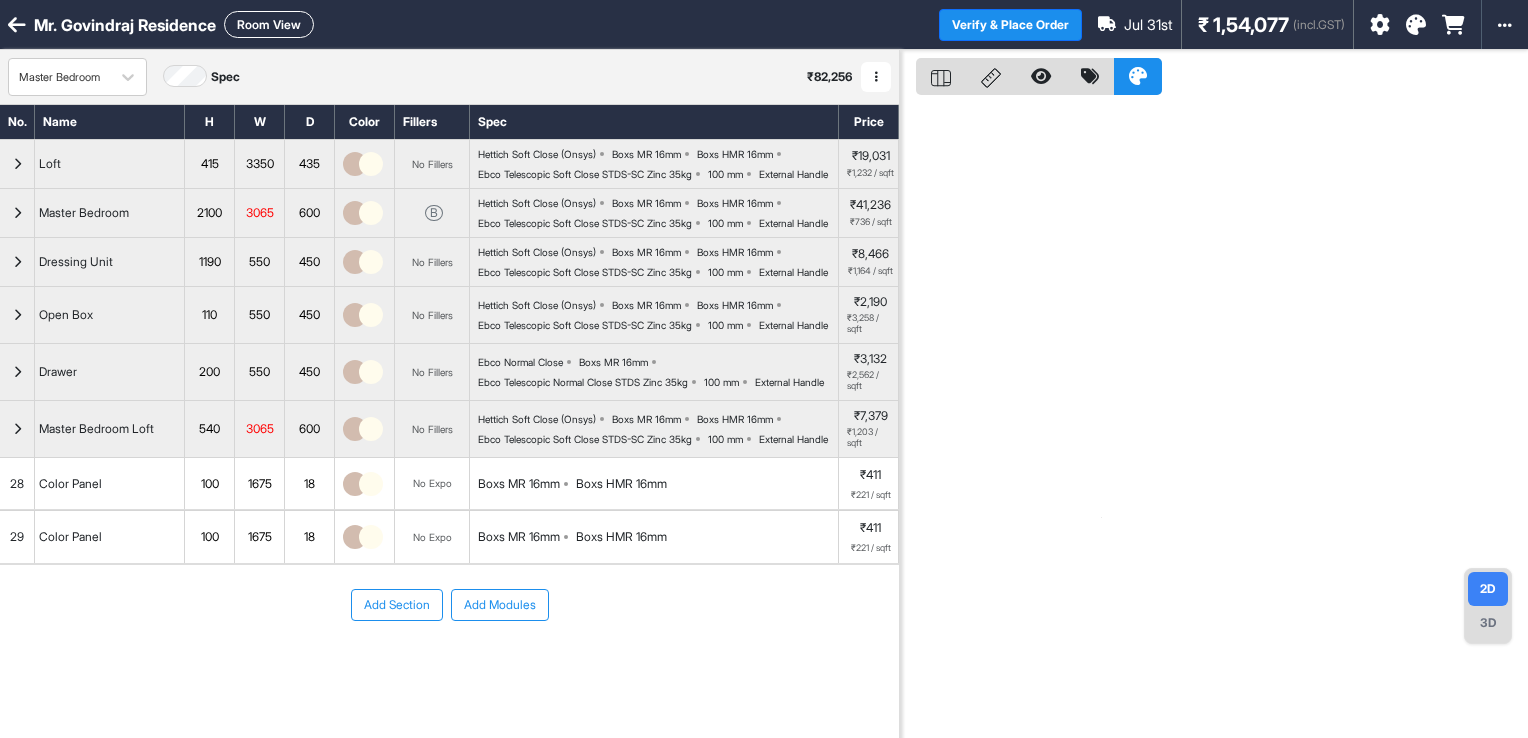 click on "Room View" at bounding box center (269, 24) 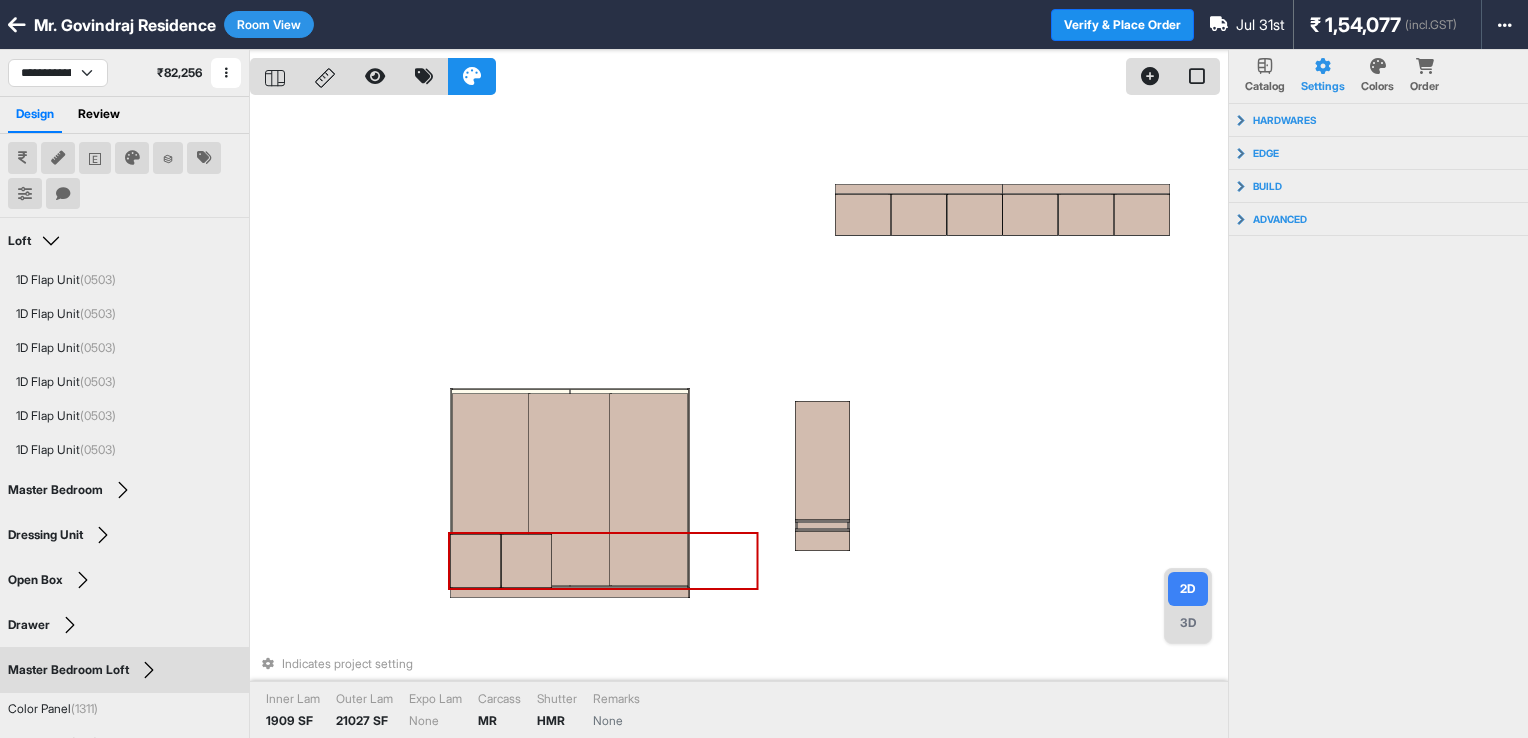 click at bounding box center [526, 561] 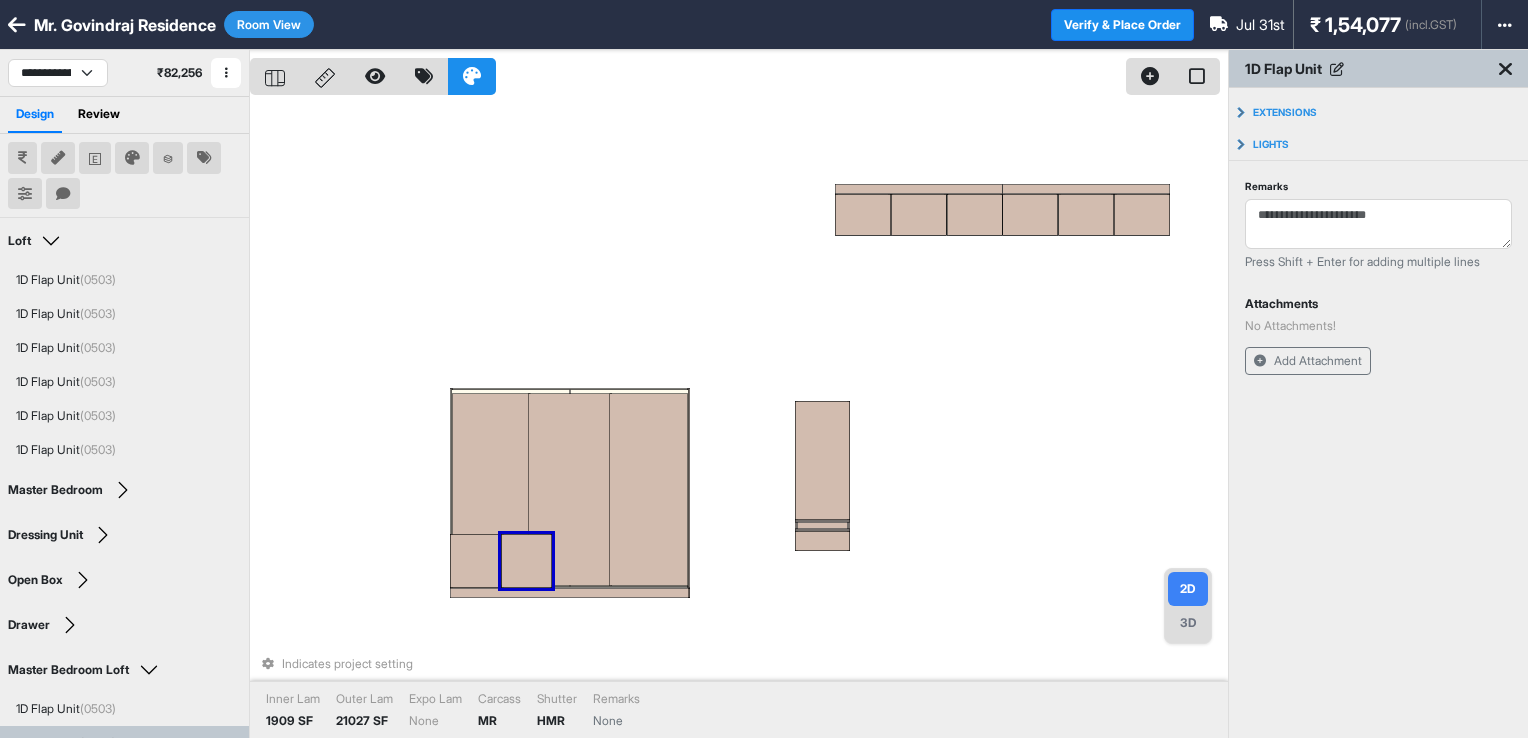 click on "Indicates project setting Inner Lam 1909 SF Outer Lam 21027 SF Expo Lam None Carcass MR Shutter HMR Remarks None" at bounding box center (739, 419) 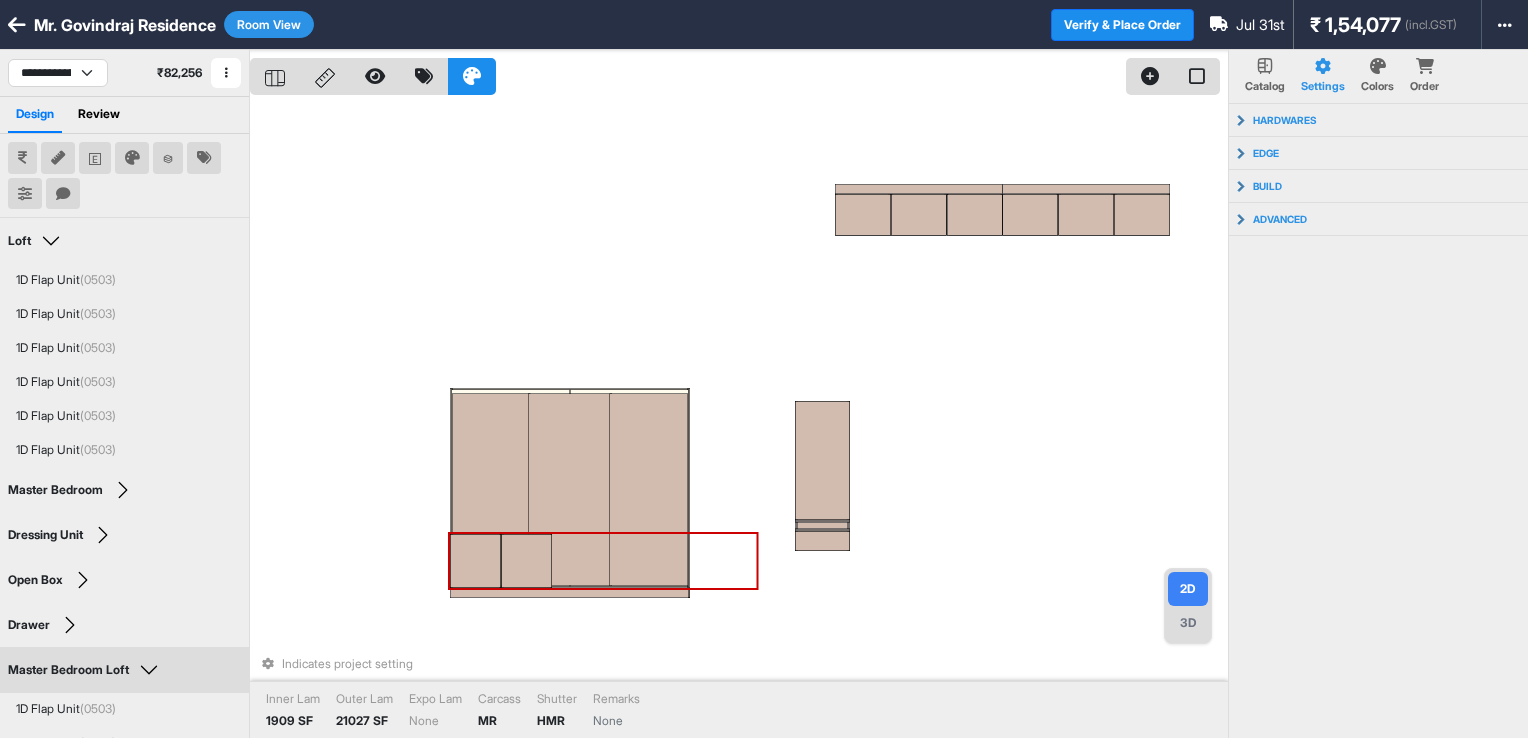 click at bounding box center [475, 561] 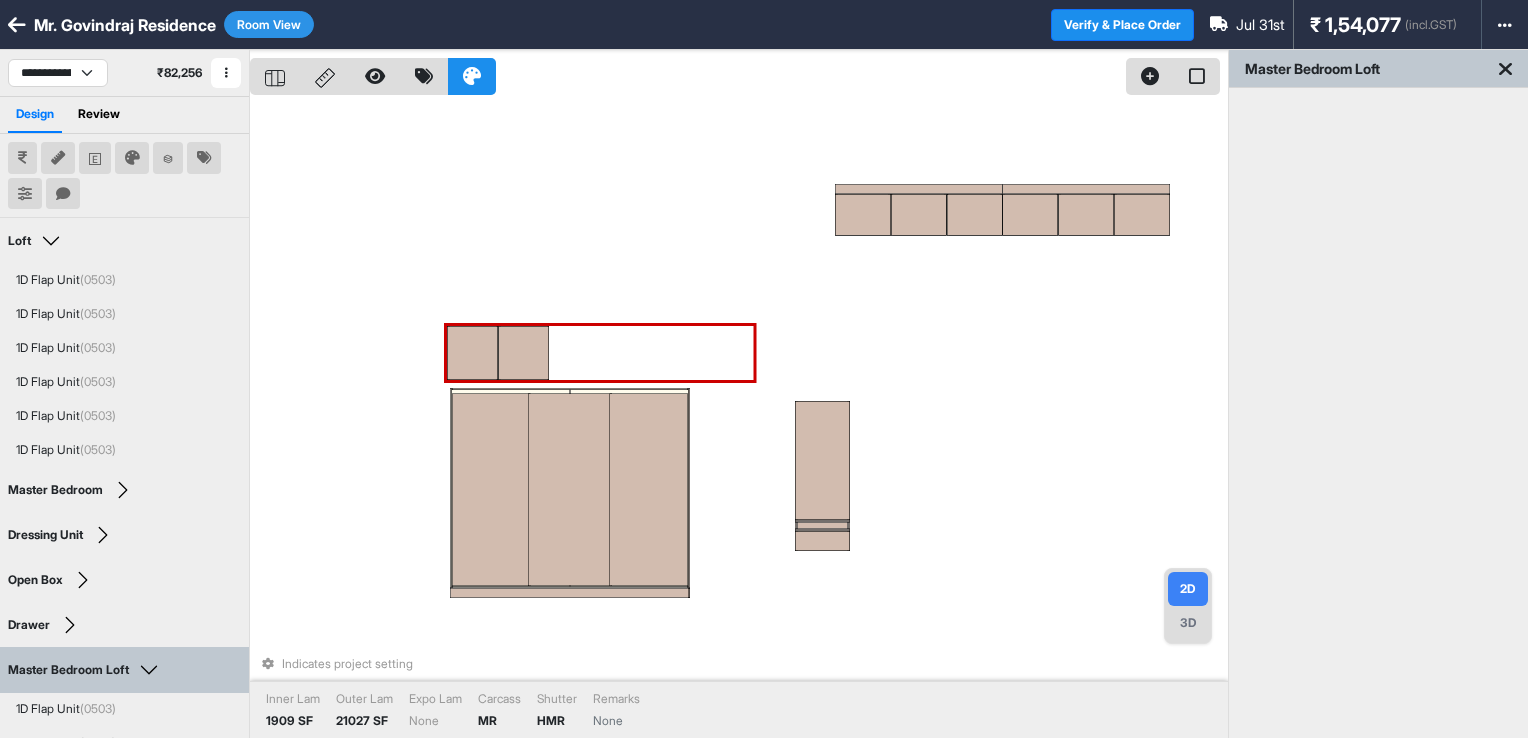 drag, startPoint x: 491, startPoint y: 562, endPoint x: 481, endPoint y: 354, distance: 208.24025 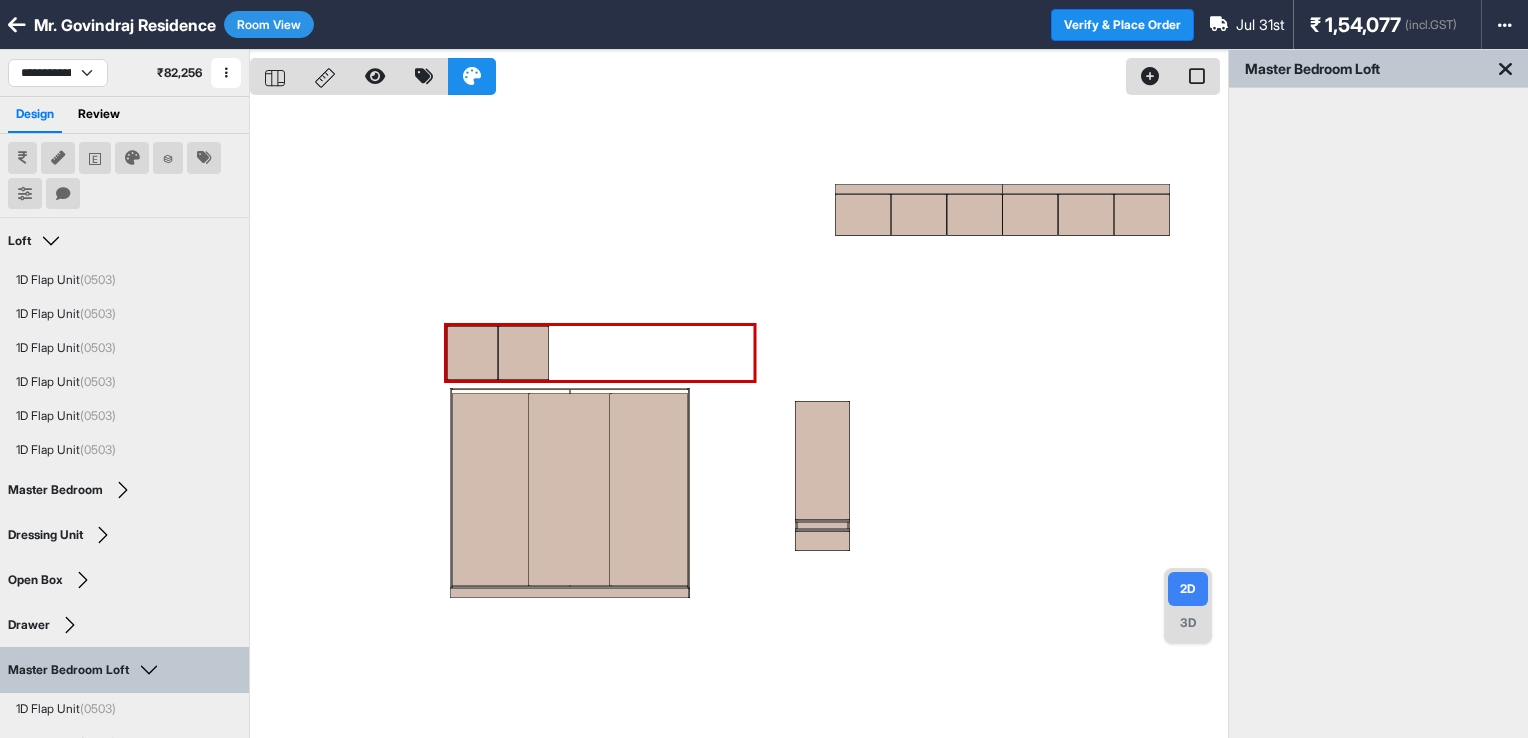 click at bounding box center [739, 419] 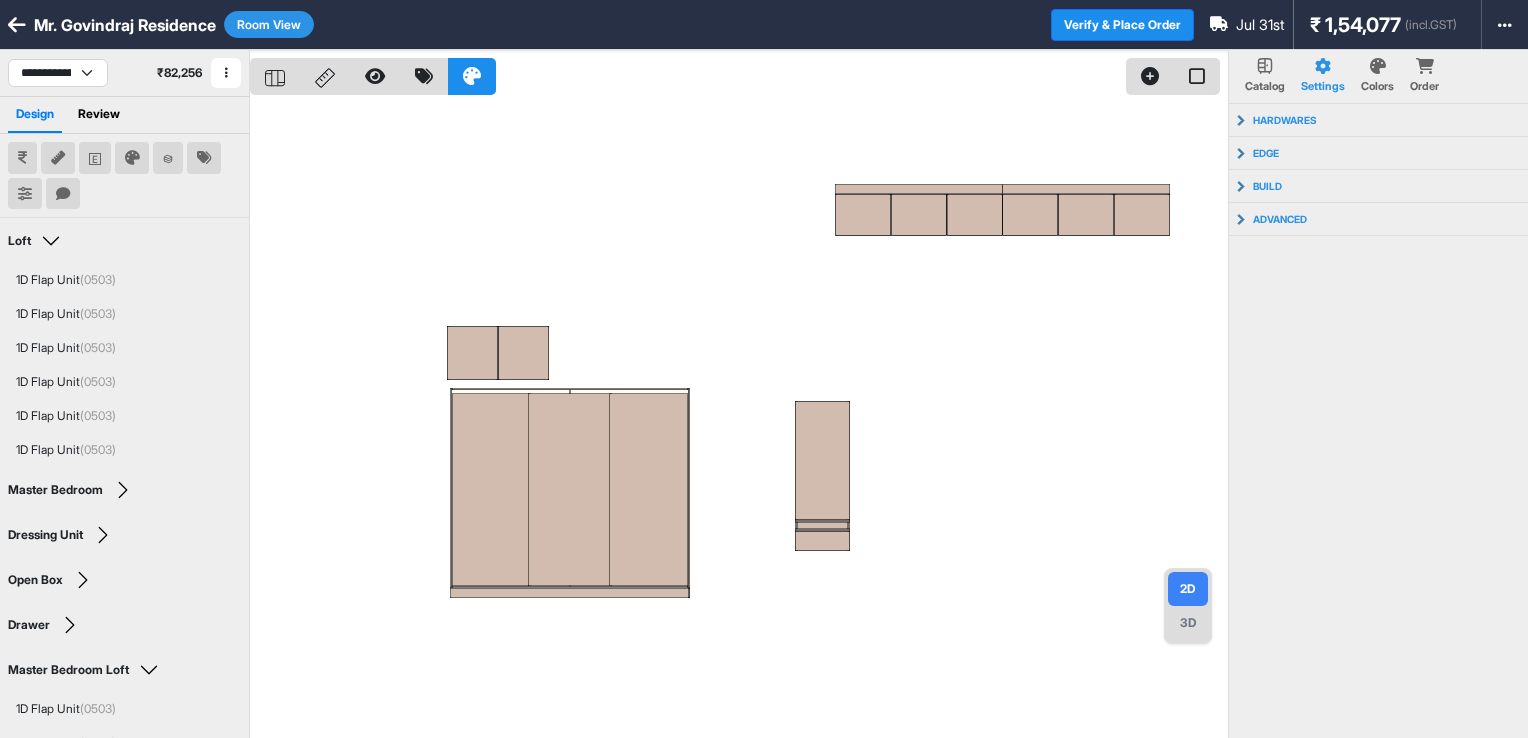 click on "3D" at bounding box center [1188, 623] 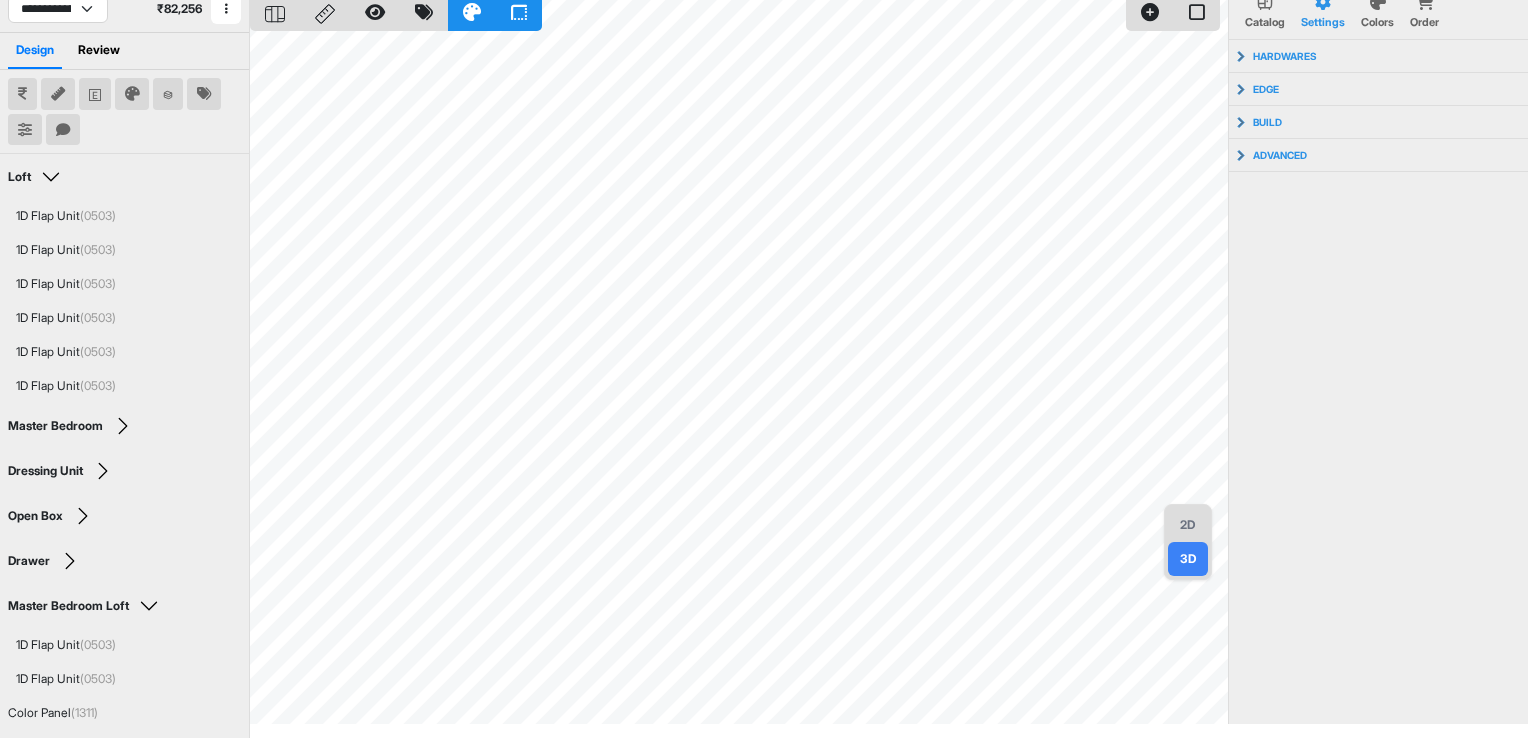 scroll, scrollTop: 217, scrollLeft: 0, axis: vertical 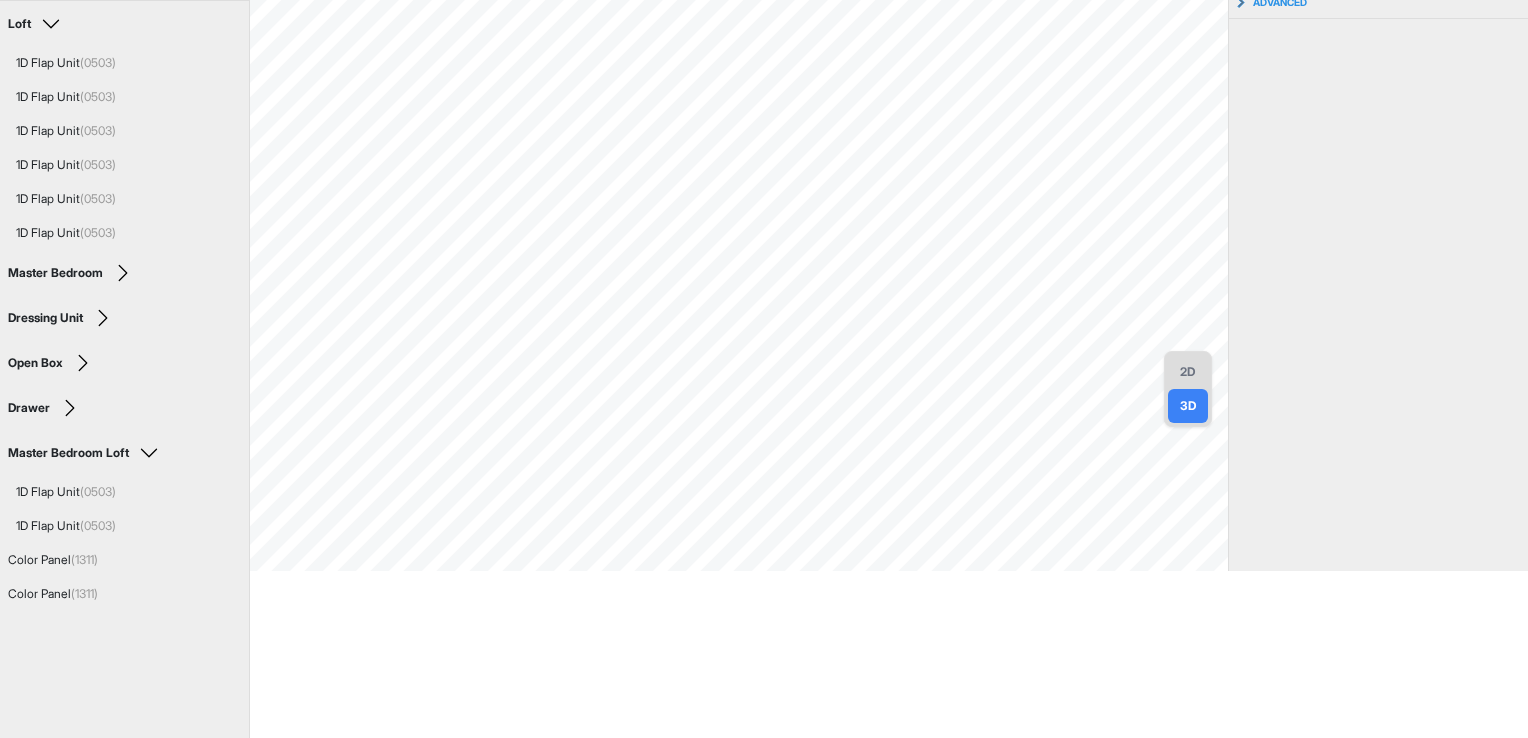 click on "2D 3D Catalog Settings Colors Order hardwares Minifix Yes edge Carcass Front Edge 0.5 mm Partition Front Edge 0.5 mm build Front Offset 30 mm advanced Auto Build Type Yes Minifix for expo modules No Auto Backsheet Yes Extend Expo Legs for Skirting No Auto Extend Top Yes" at bounding box center [889, 202] 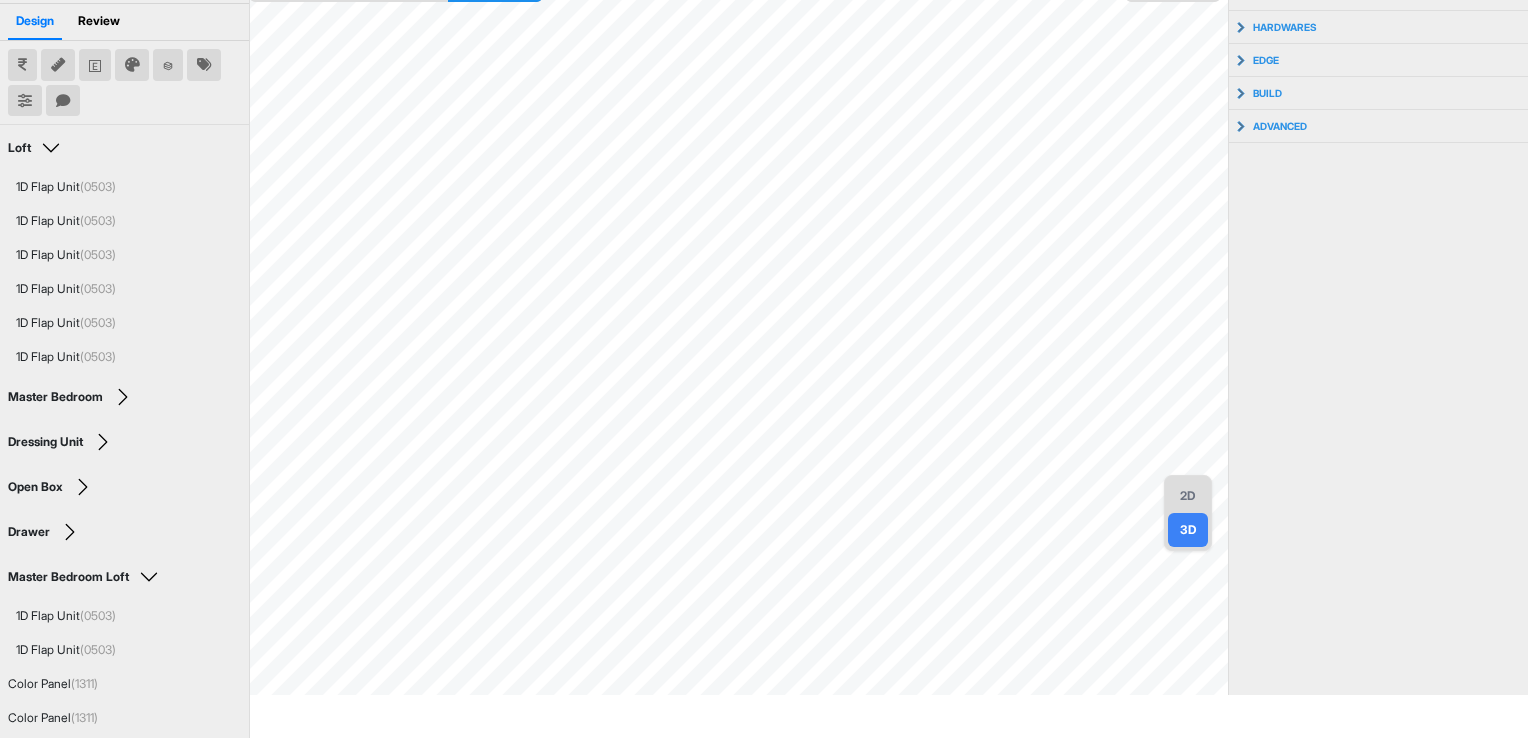 scroll, scrollTop: 100, scrollLeft: 0, axis: vertical 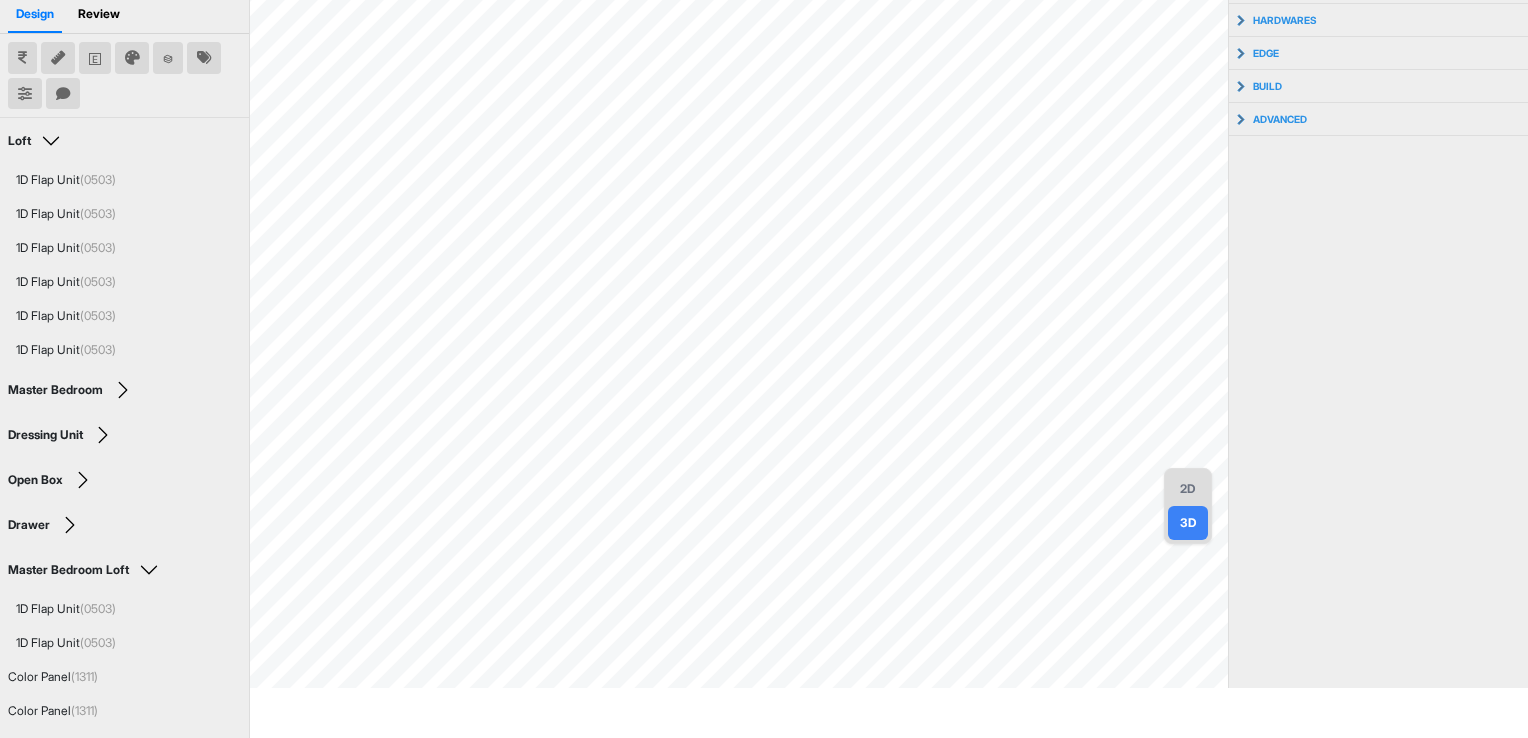 drag, startPoint x: 1181, startPoint y: 487, endPoint x: 1191, endPoint y: 474, distance: 16.40122 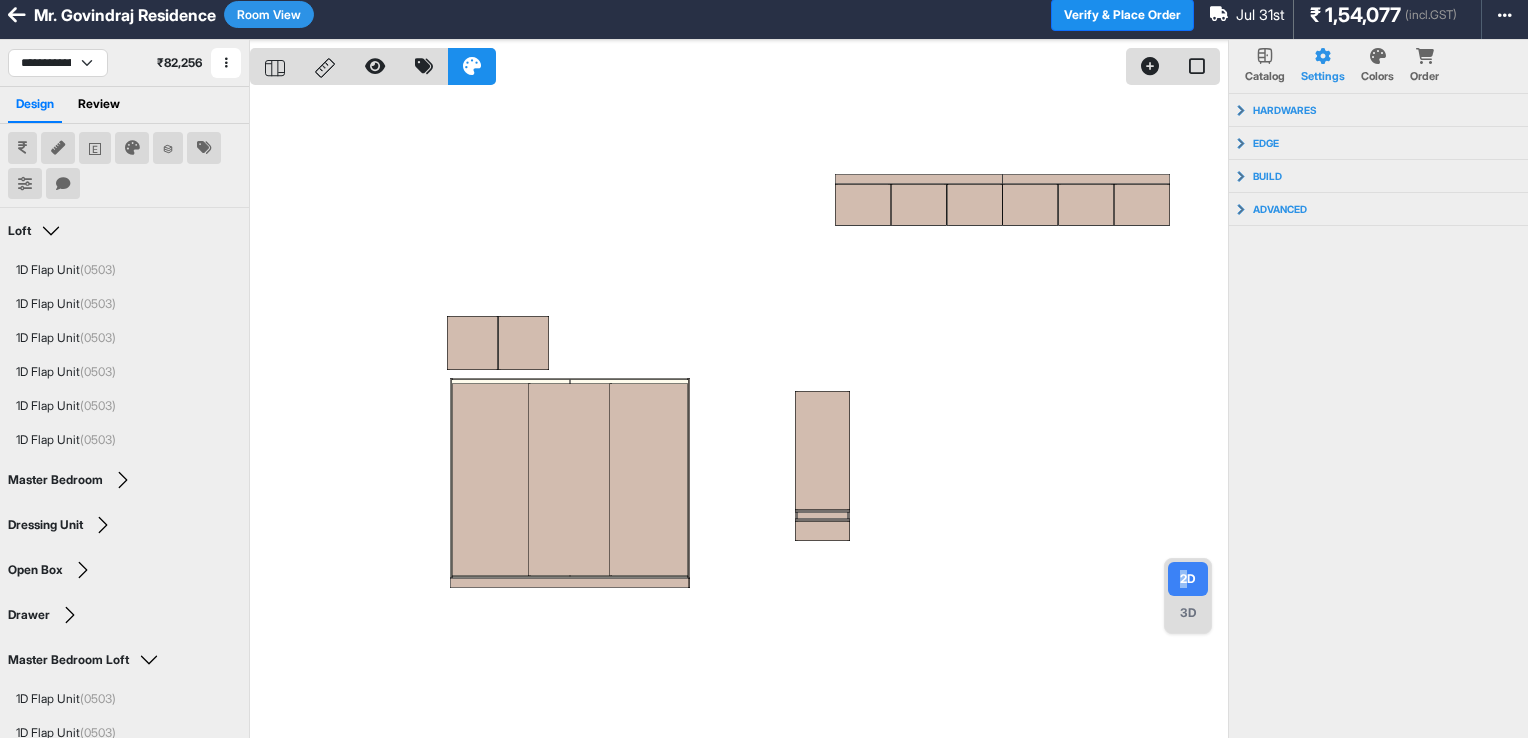 scroll, scrollTop: 0, scrollLeft: 0, axis: both 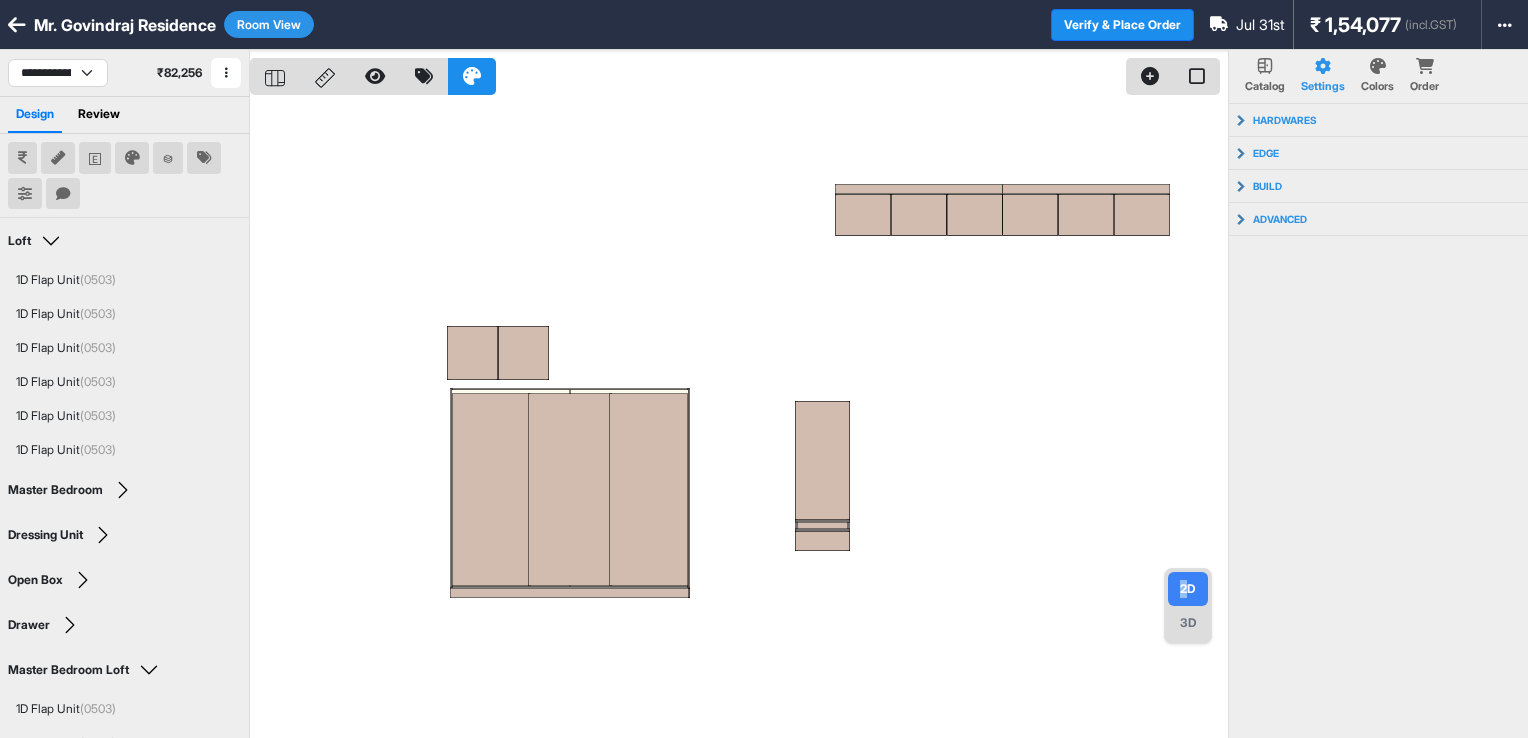 click on "Room View" at bounding box center [269, 24] 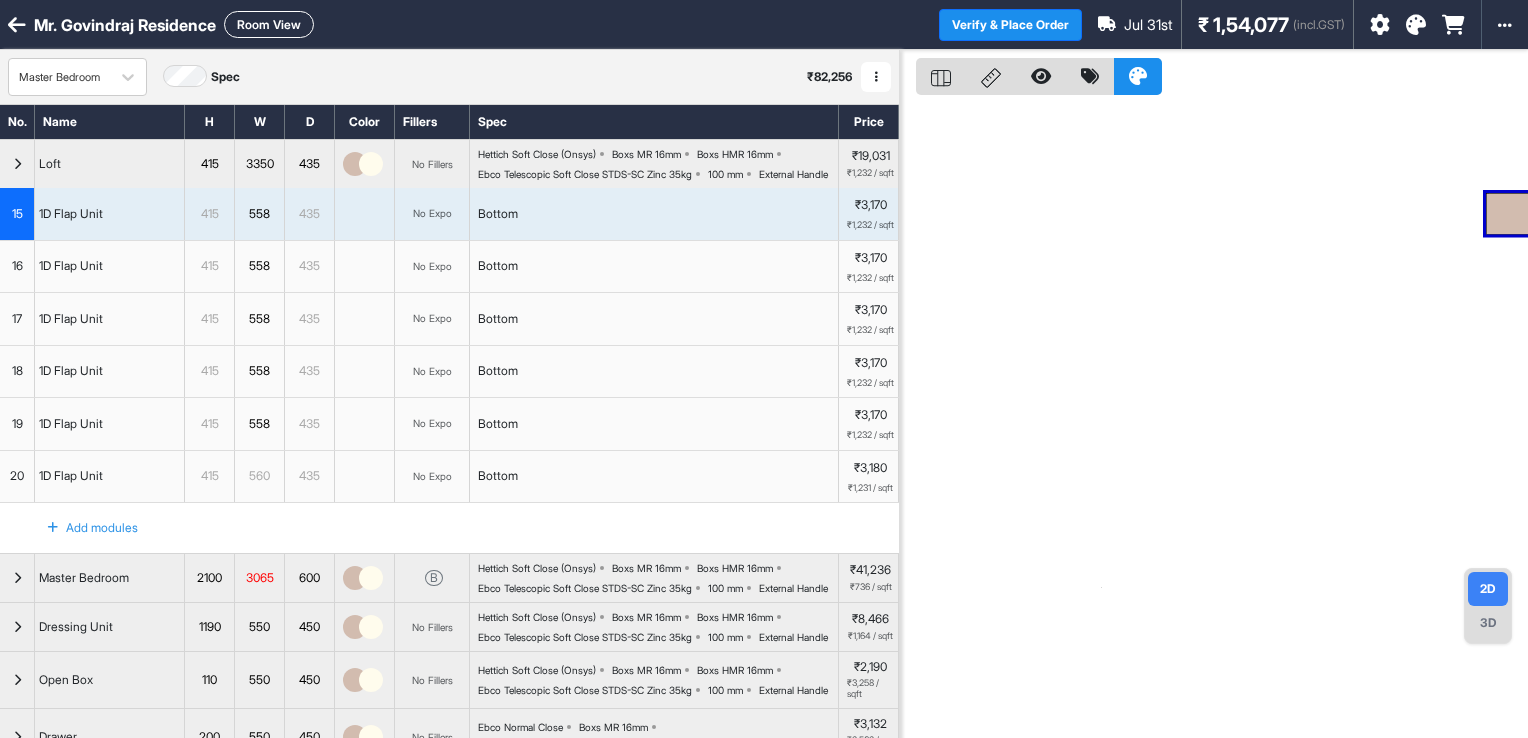 drag, startPoint x: 1506, startPoint y: 222, endPoint x: 1460, endPoint y: 236, distance: 48.08326 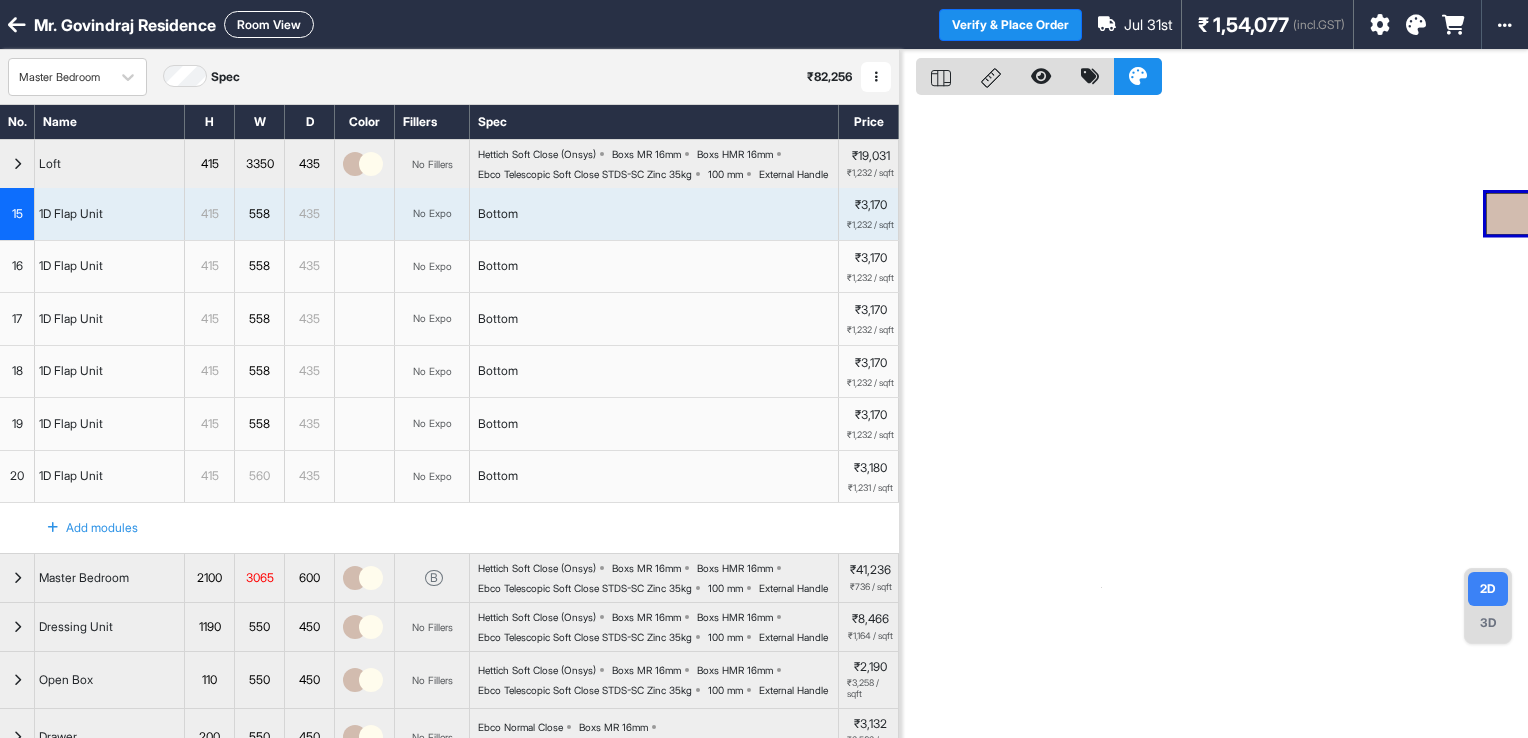 drag, startPoint x: 1502, startPoint y: 222, endPoint x: 1522, endPoint y: 192, distance: 36.05551 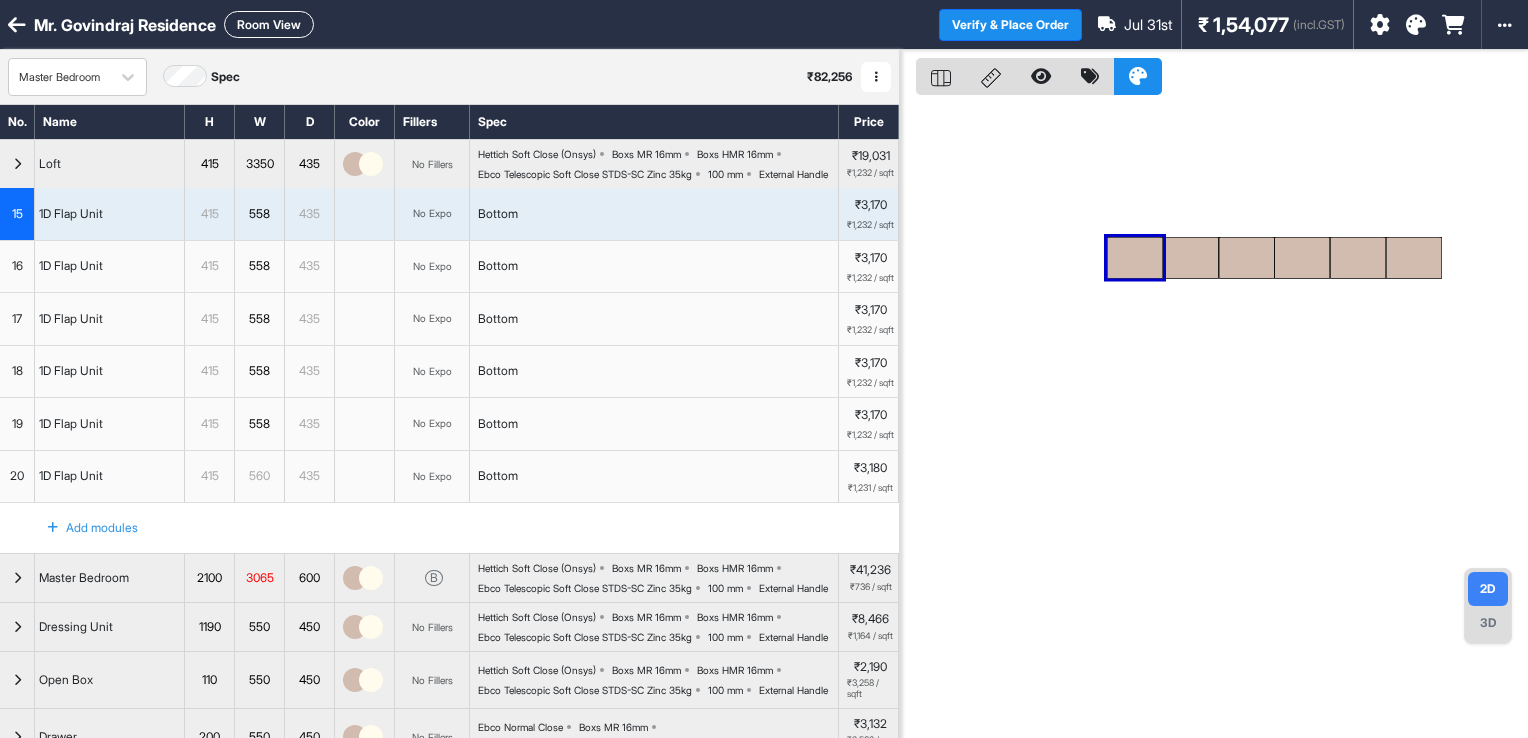 drag, startPoint x: 1500, startPoint y: 216, endPoint x: 1126, endPoint y: 249, distance: 375.45306 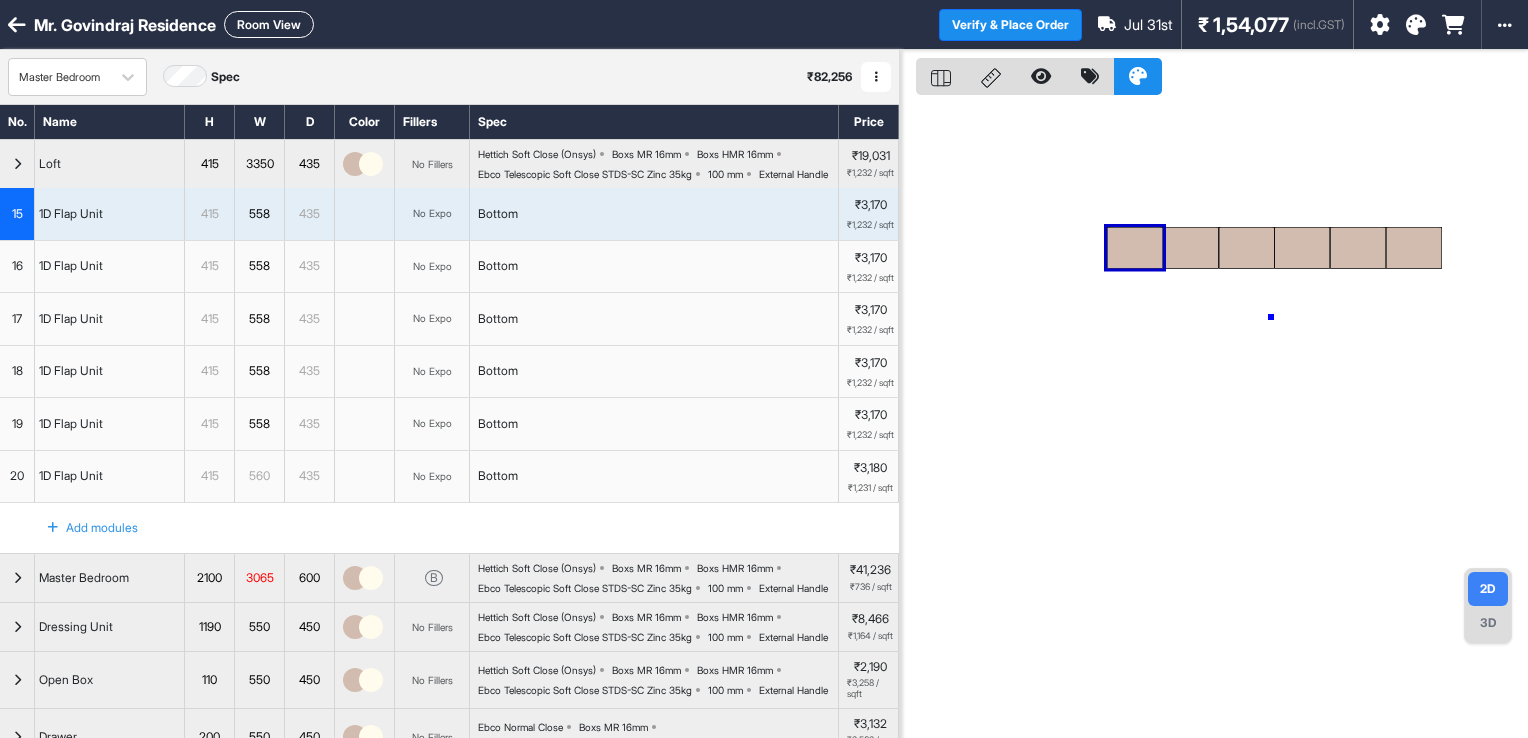 click at bounding box center [1214, 419] 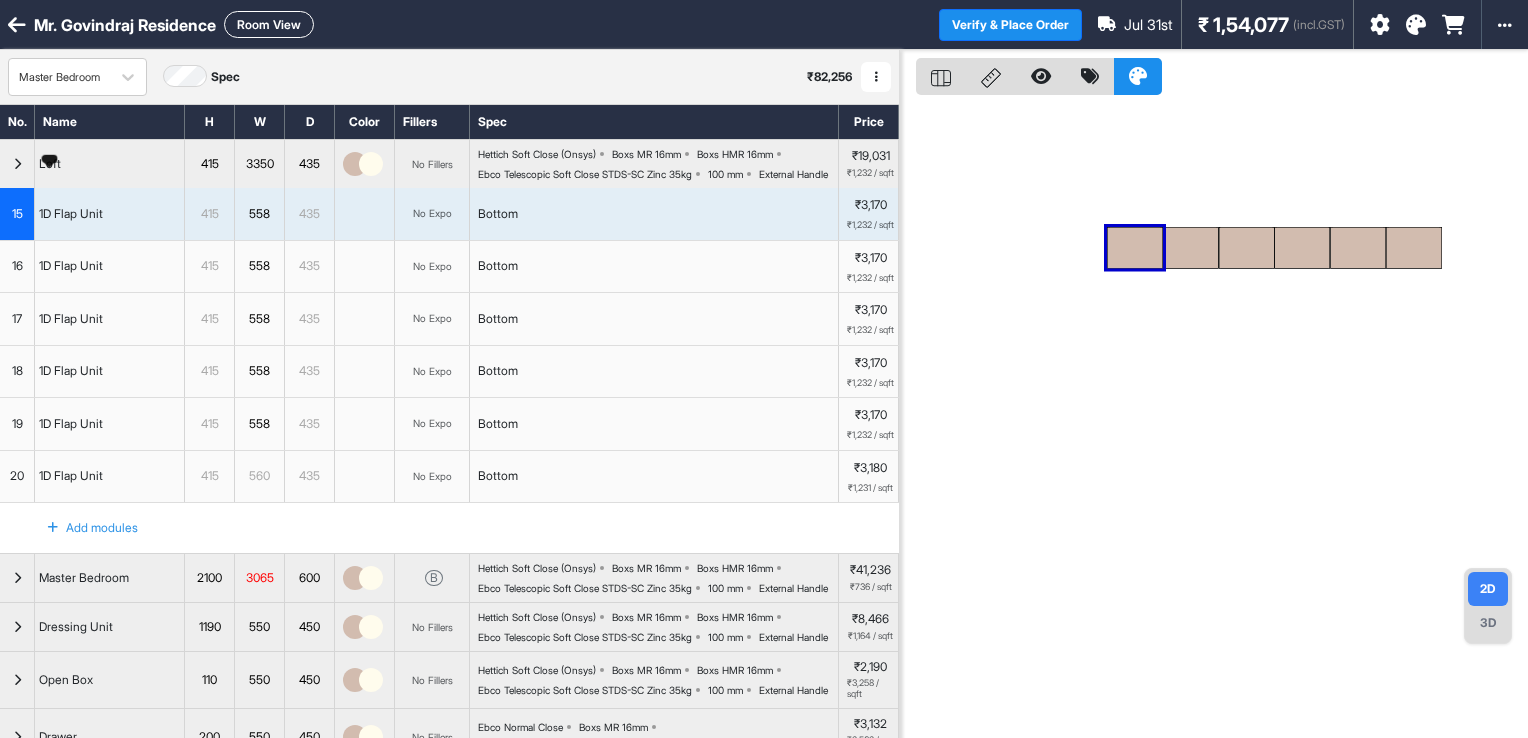 click at bounding box center [17, 164] 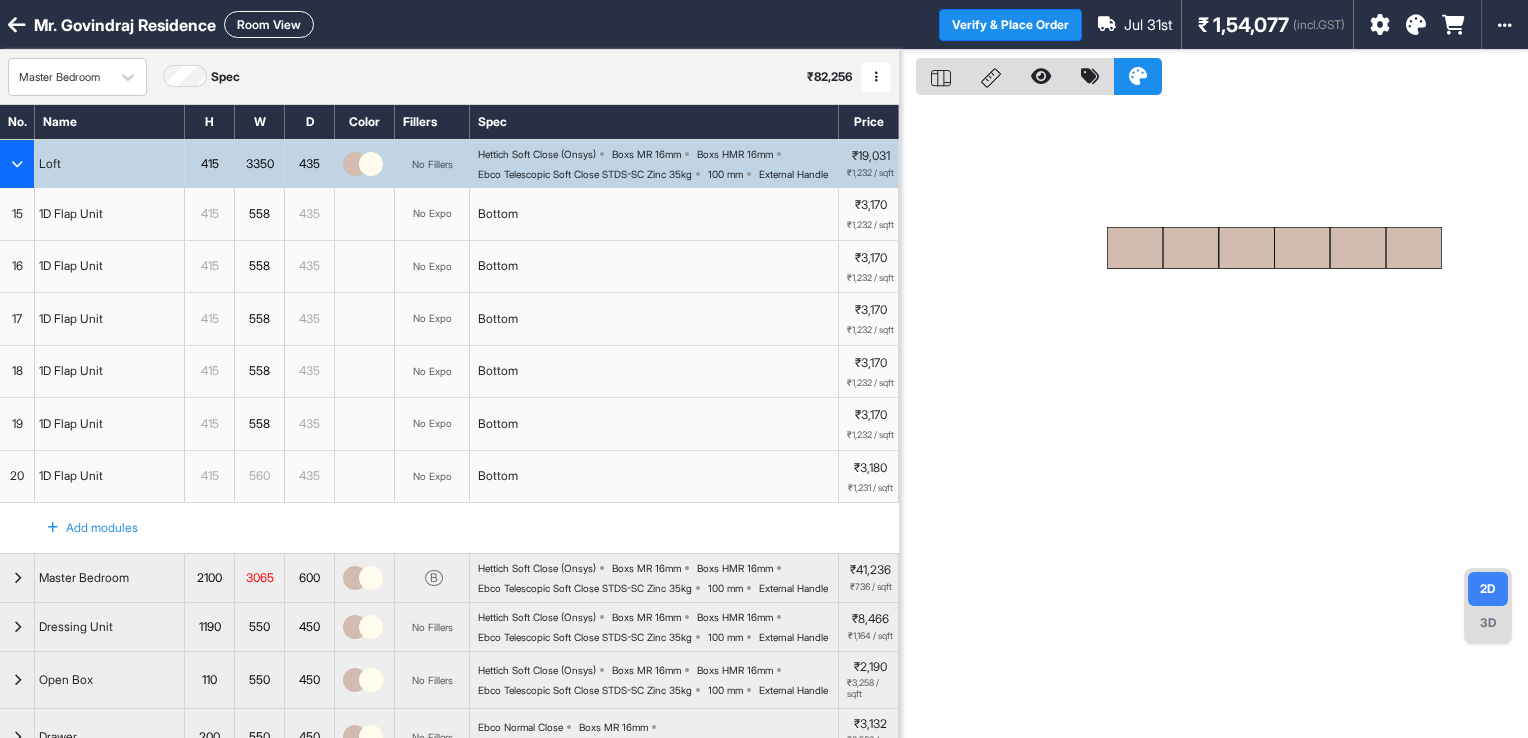 click at bounding box center [17, 164] 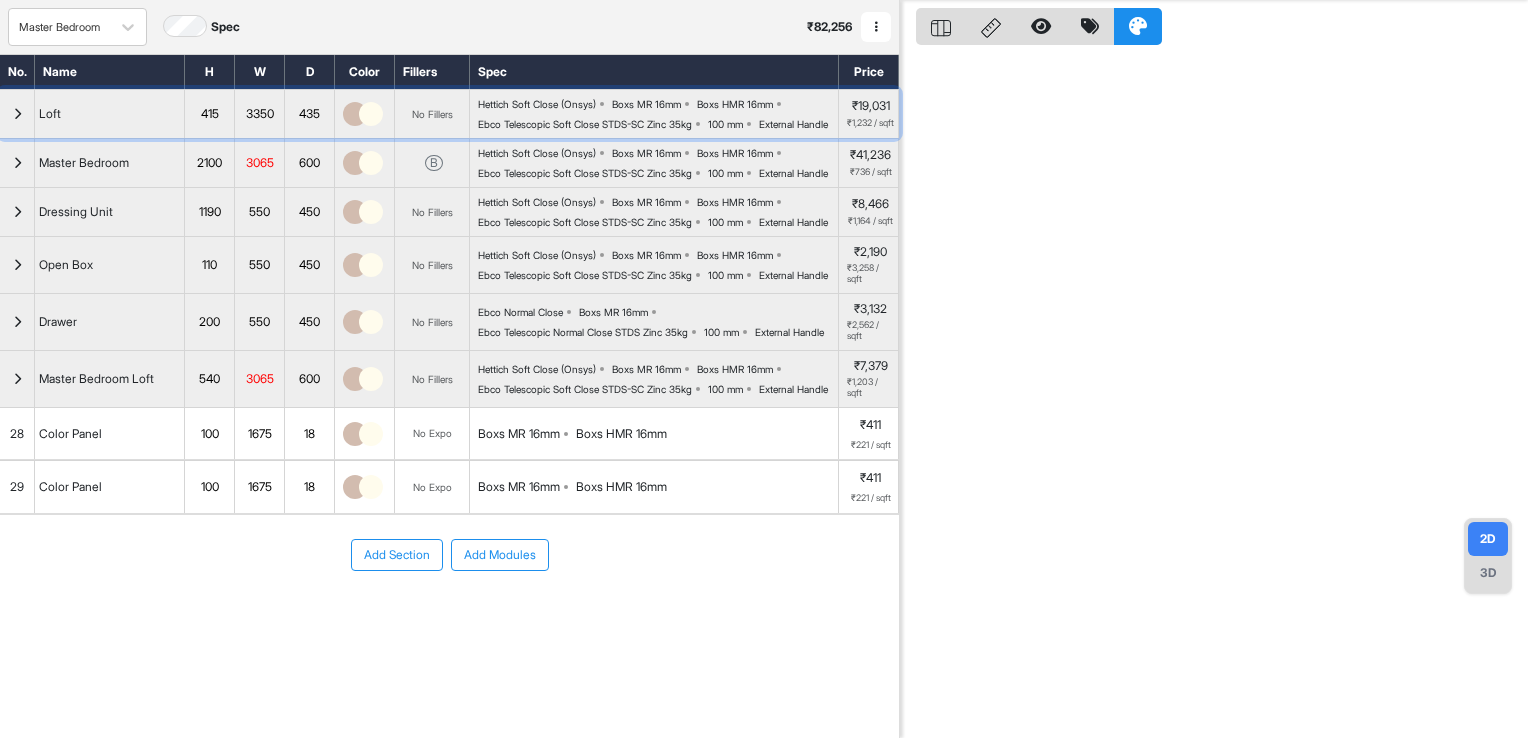 scroll, scrollTop: 120, scrollLeft: 0, axis: vertical 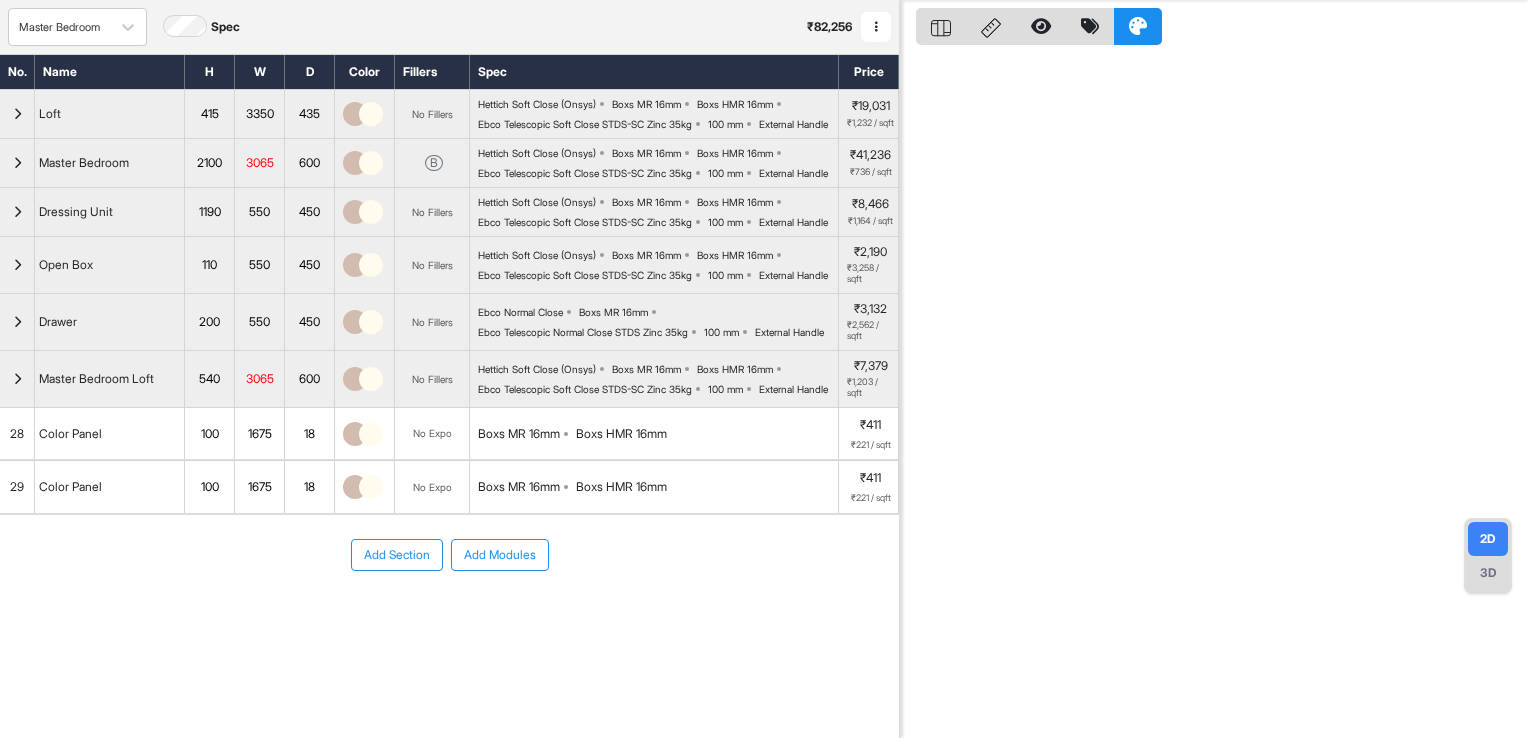 click on "Add Section" at bounding box center [397, 555] 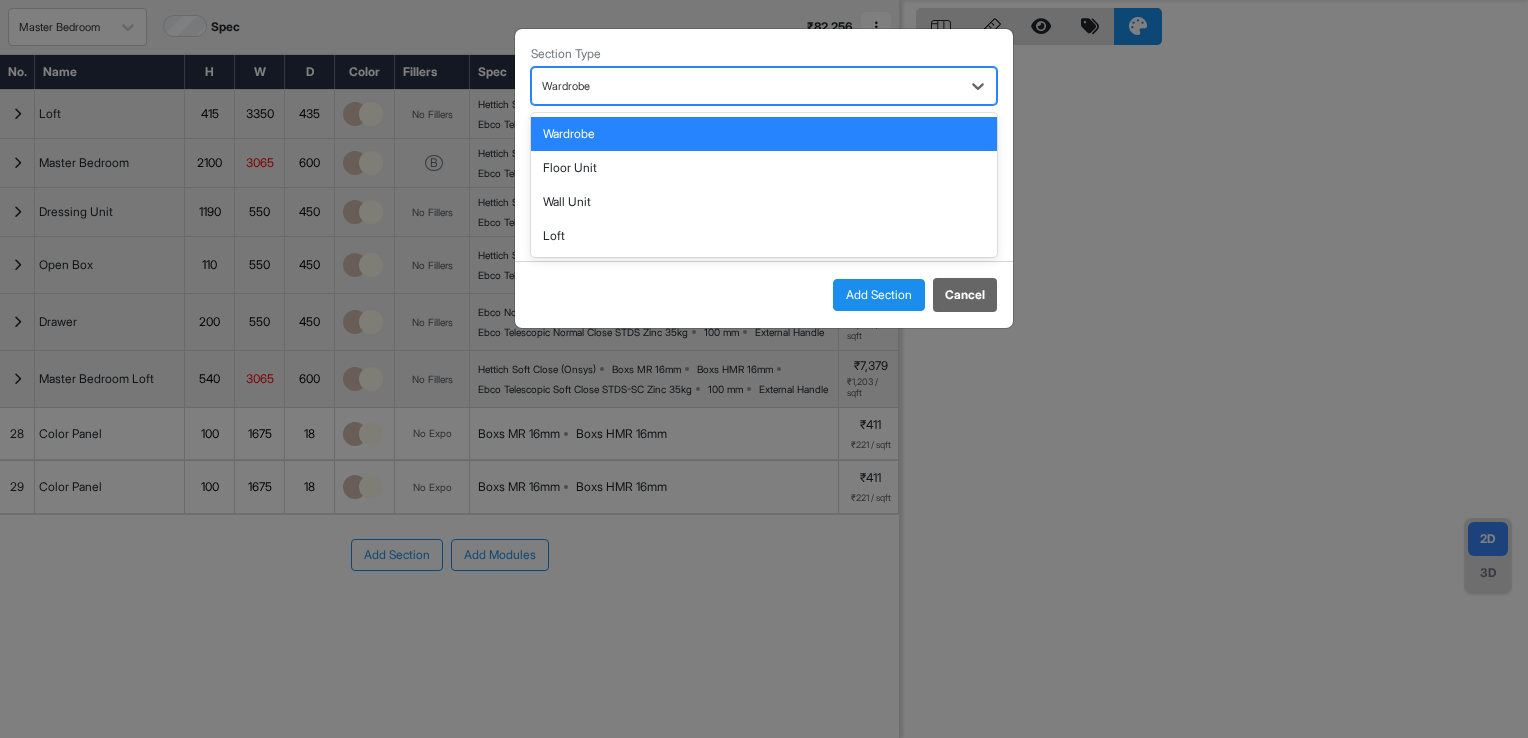 click on "Wardrobe" at bounding box center (746, 86) 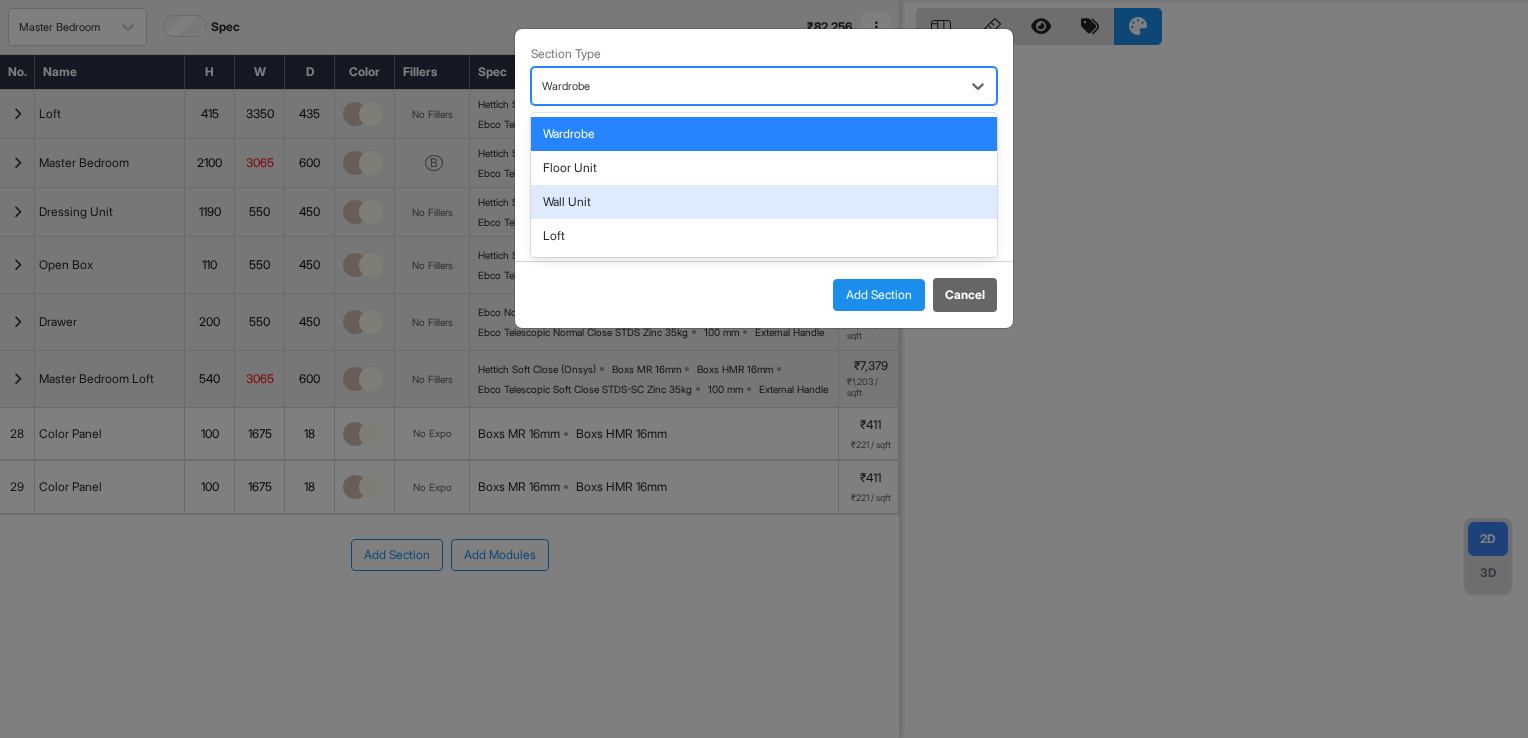 click on "Wall Unit" at bounding box center (764, 202) 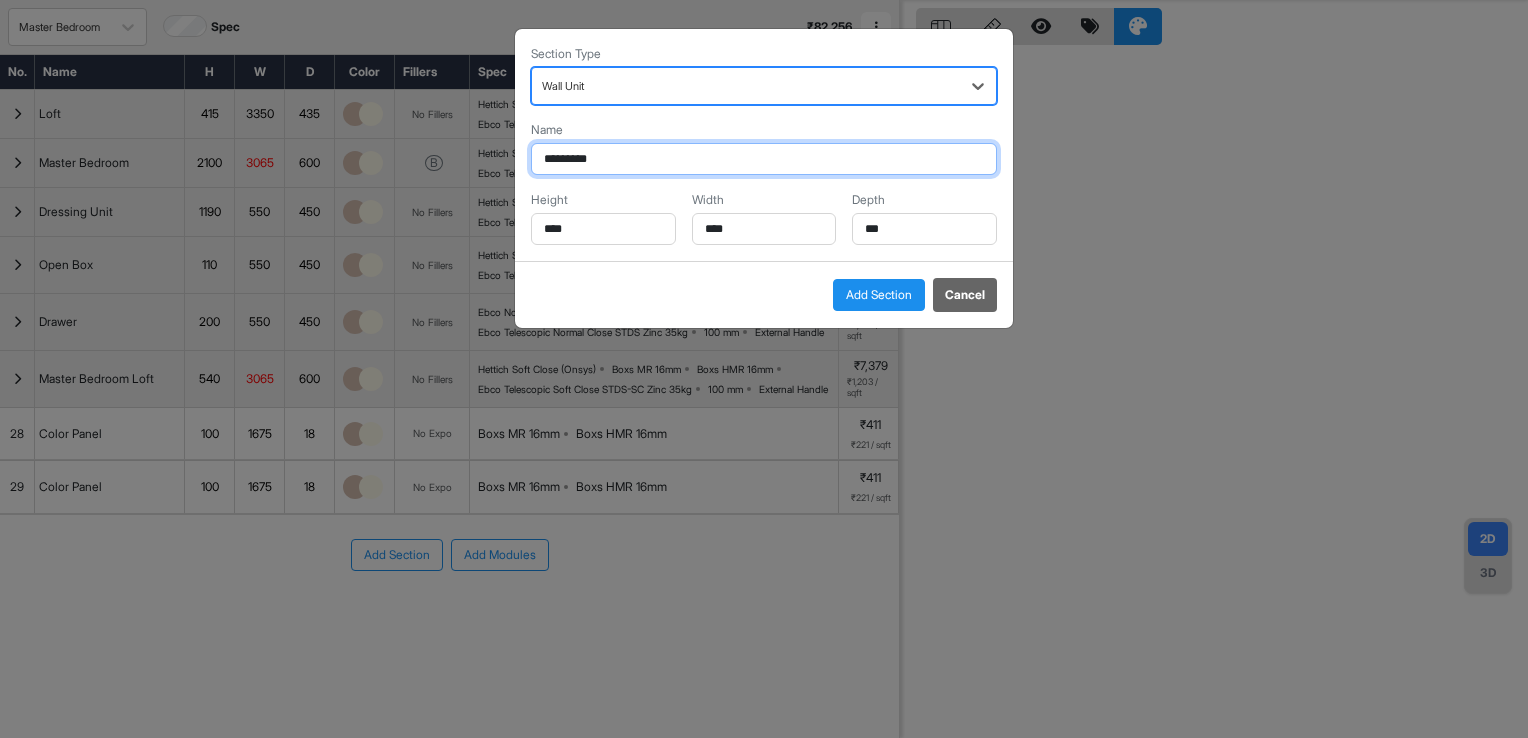 click on "*********" at bounding box center (764, 159) 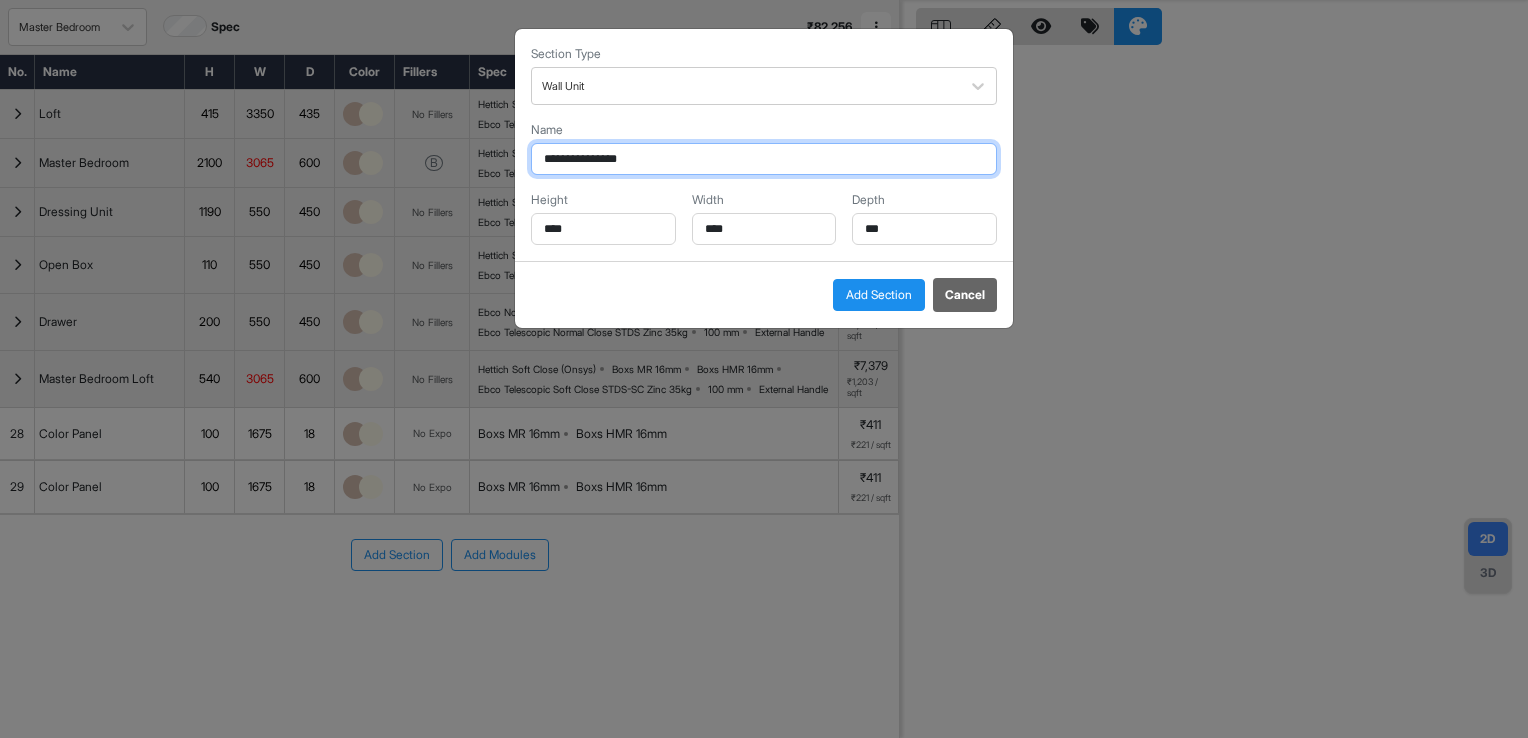 type on "**********" 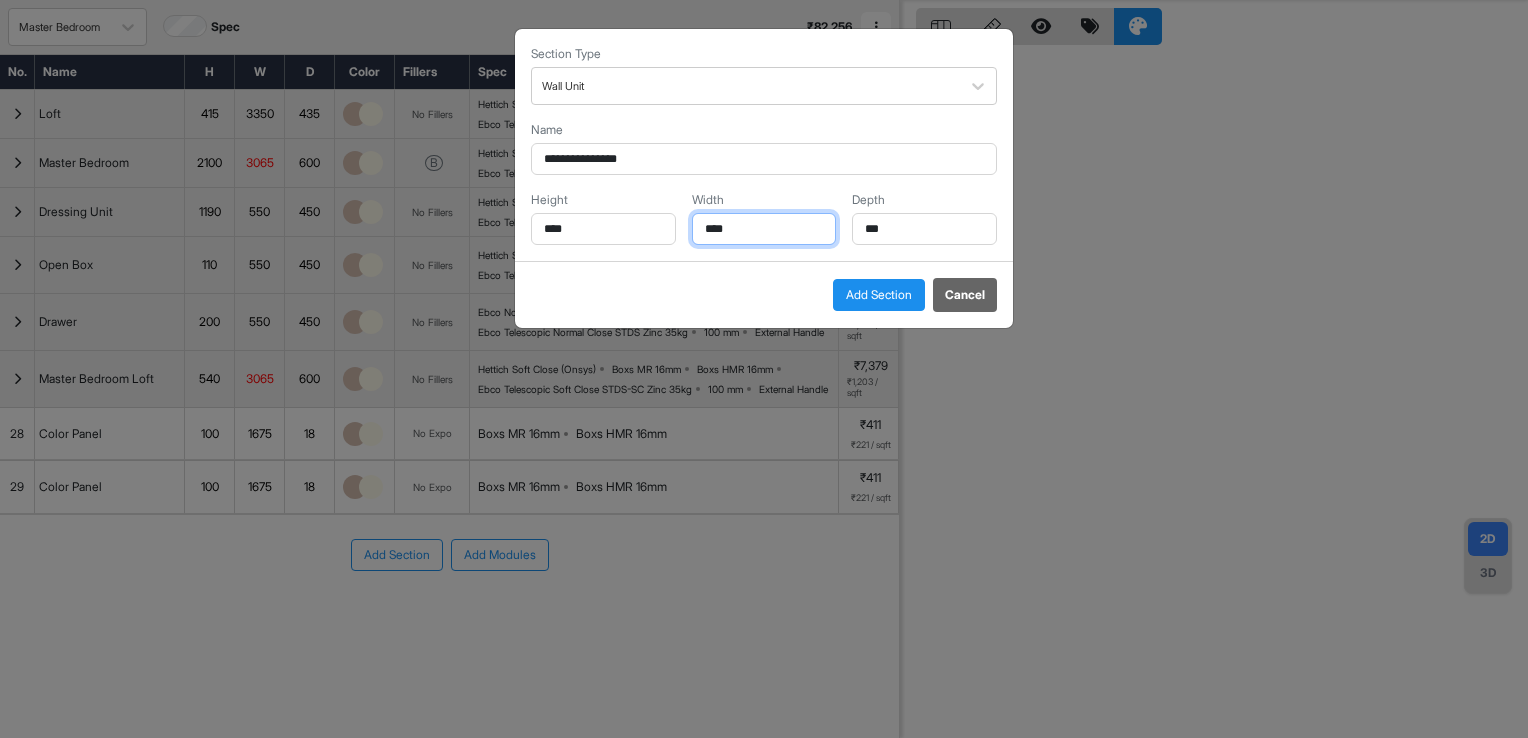 click on "****" at bounding box center [764, 229] 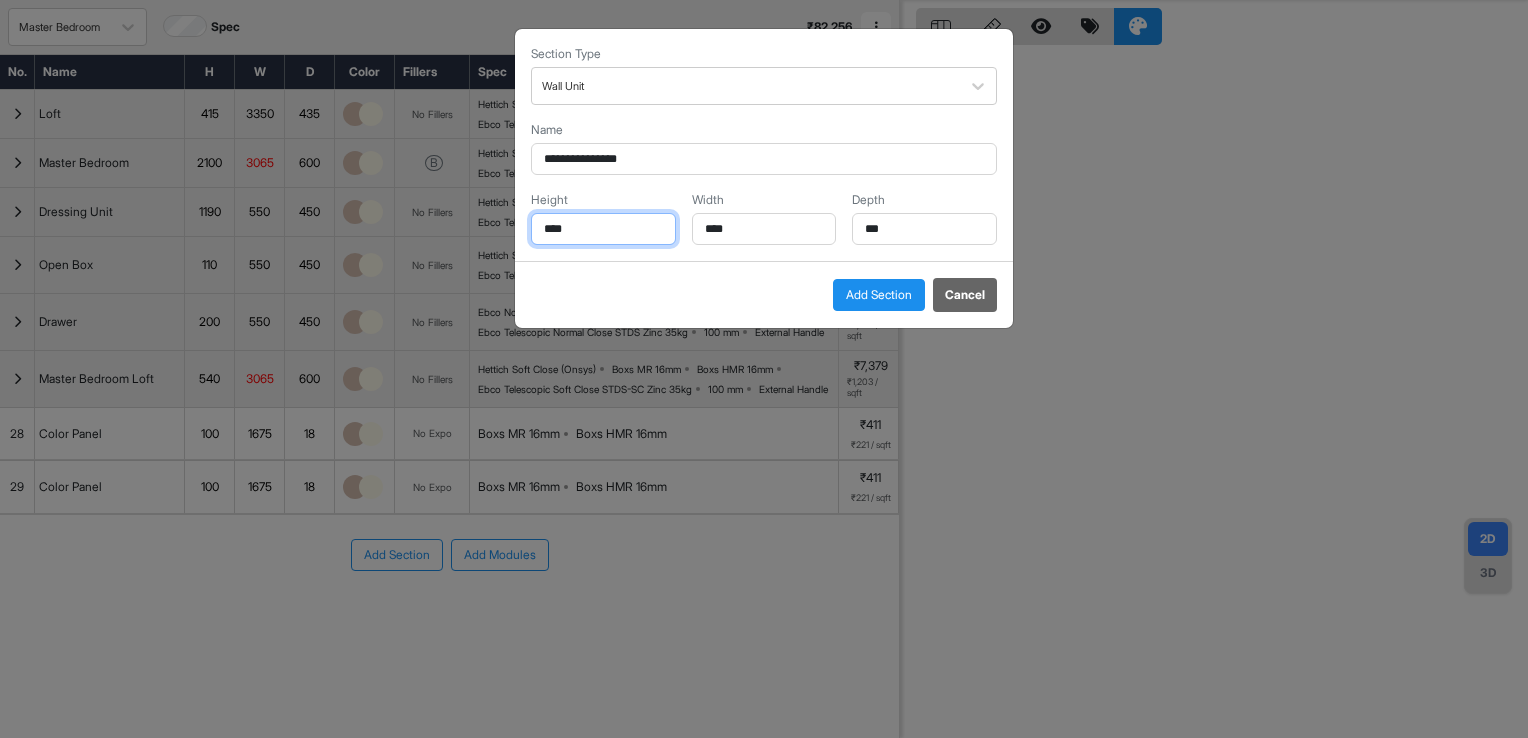 click on "****" at bounding box center [603, 229] 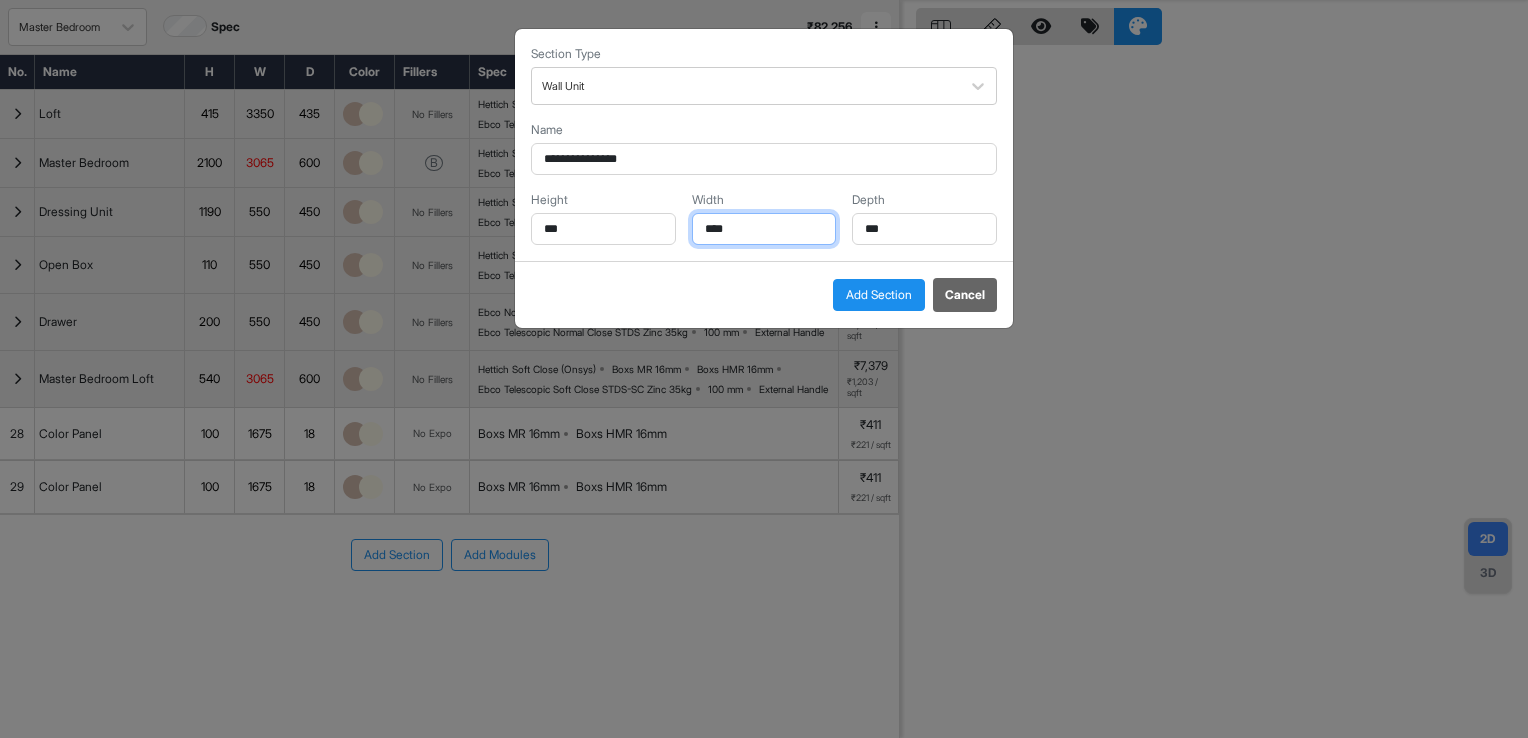 click on "****" at bounding box center (764, 229) 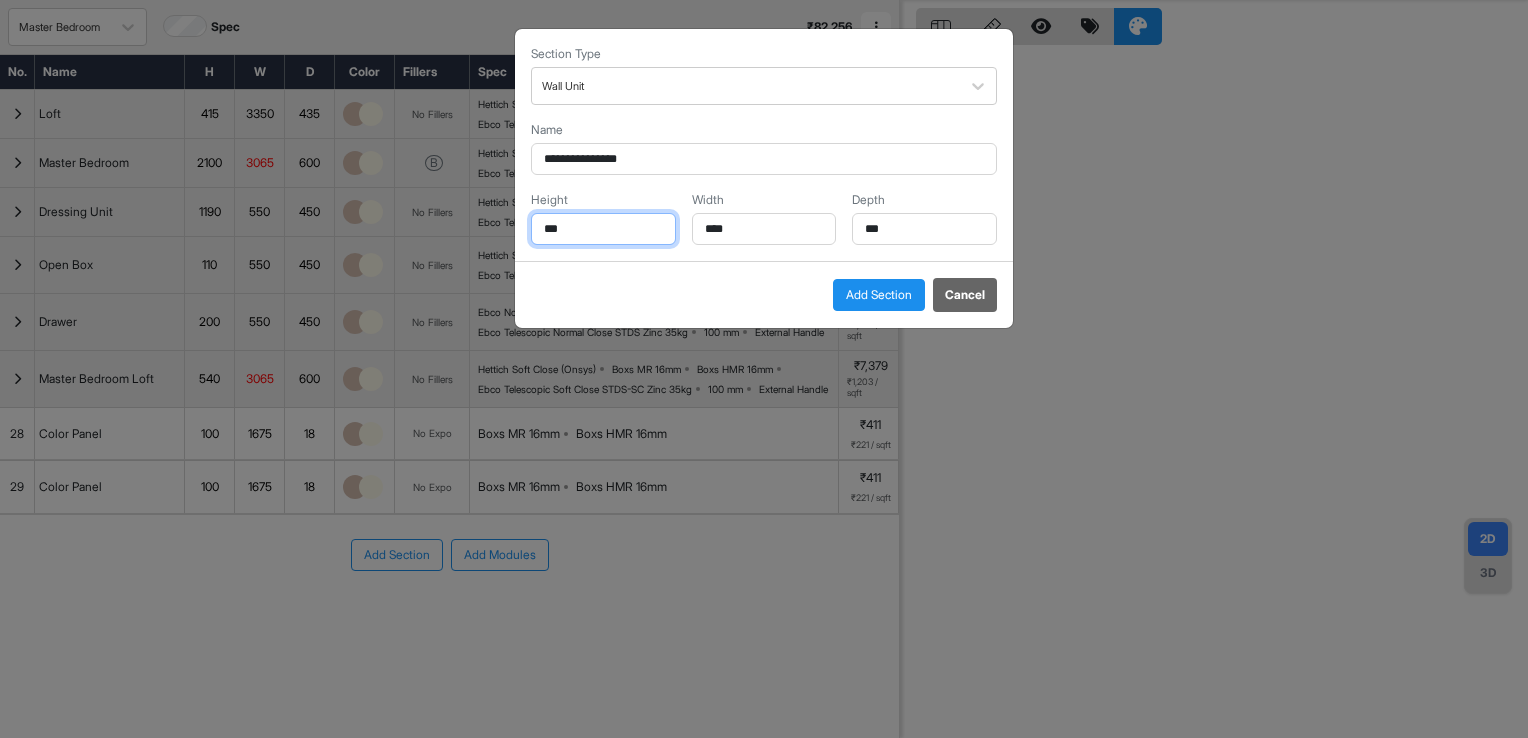 click on "***" at bounding box center (603, 229) 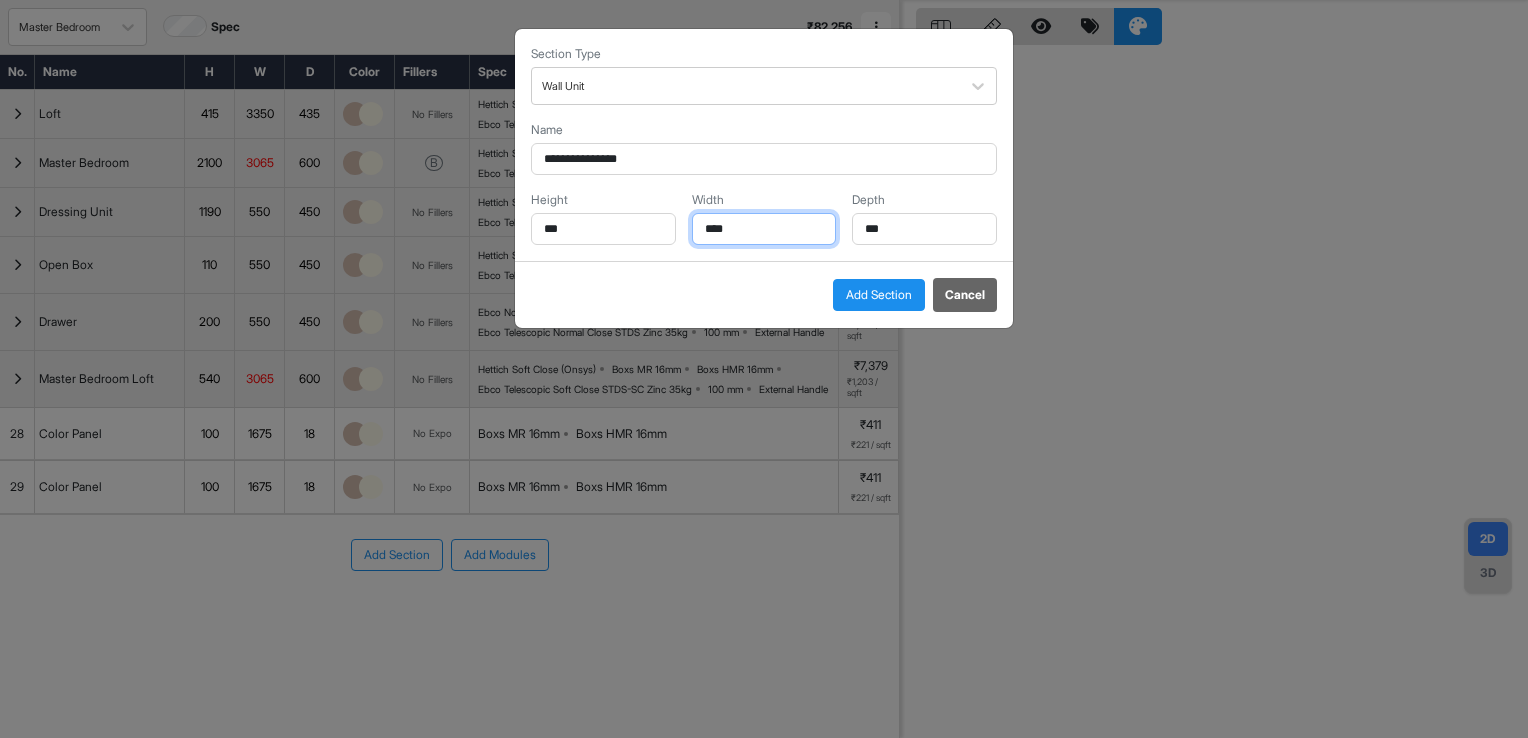drag, startPoint x: 740, startPoint y: 230, endPoint x: 500, endPoint y: 237, distance: 240.10207 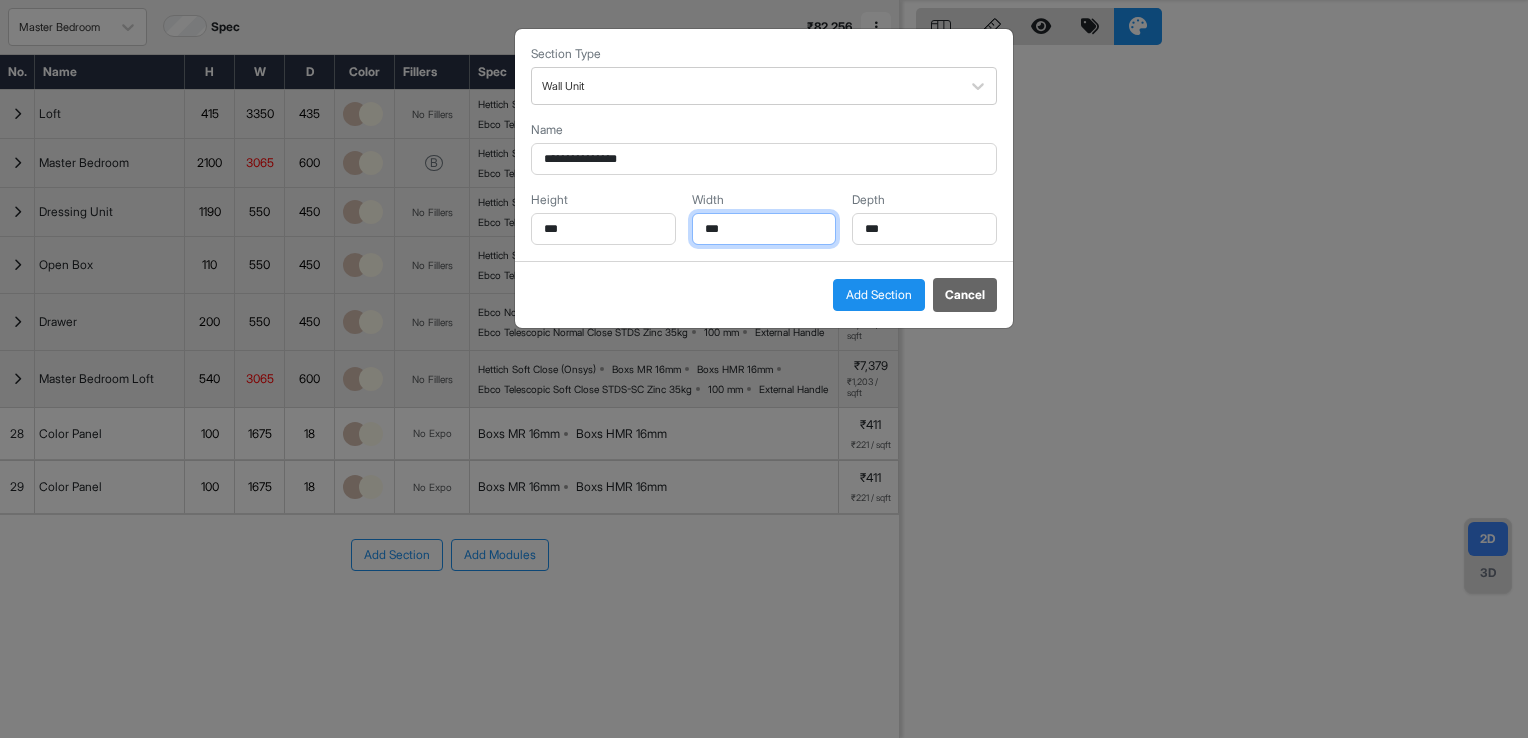 type on "***" 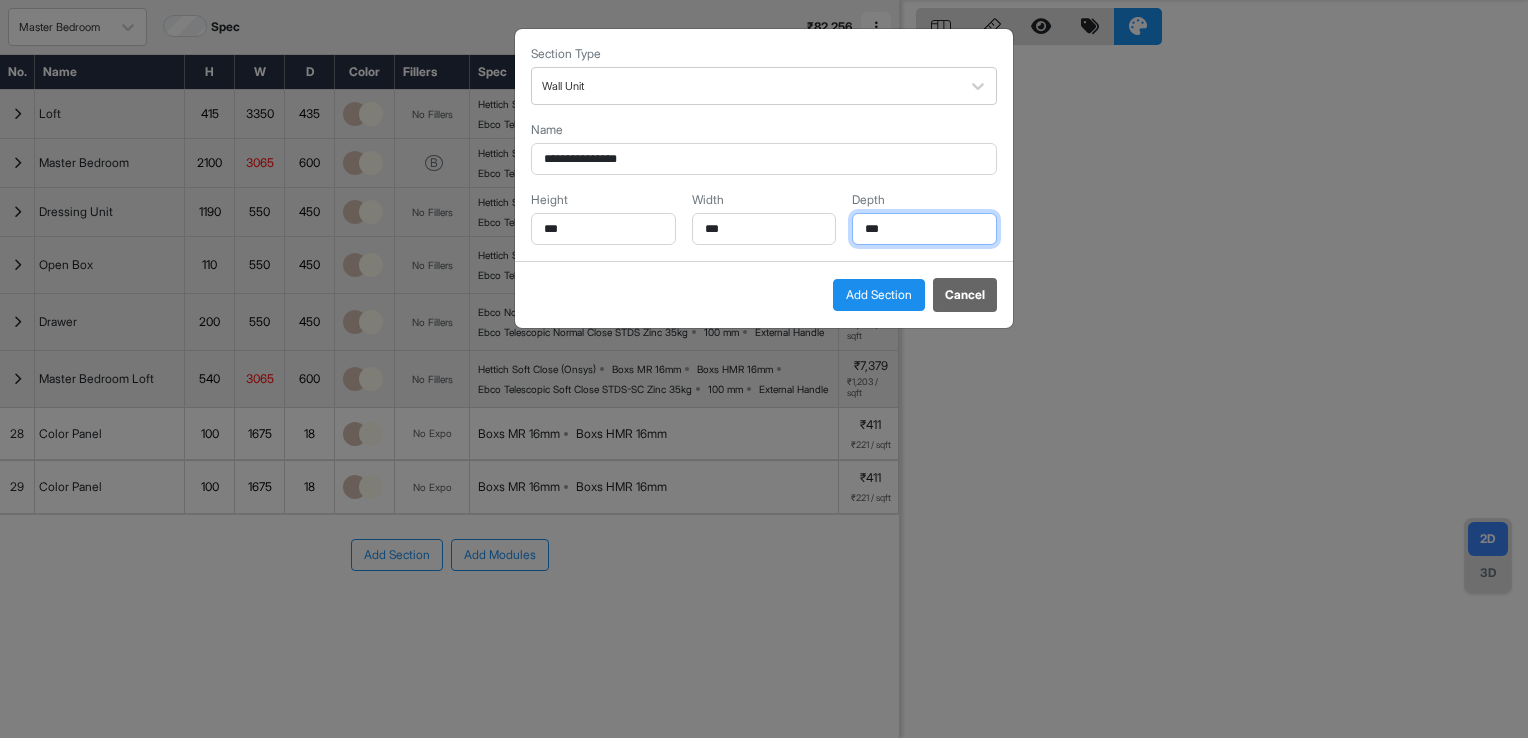 click on "***" at bounding box center [924, 229] 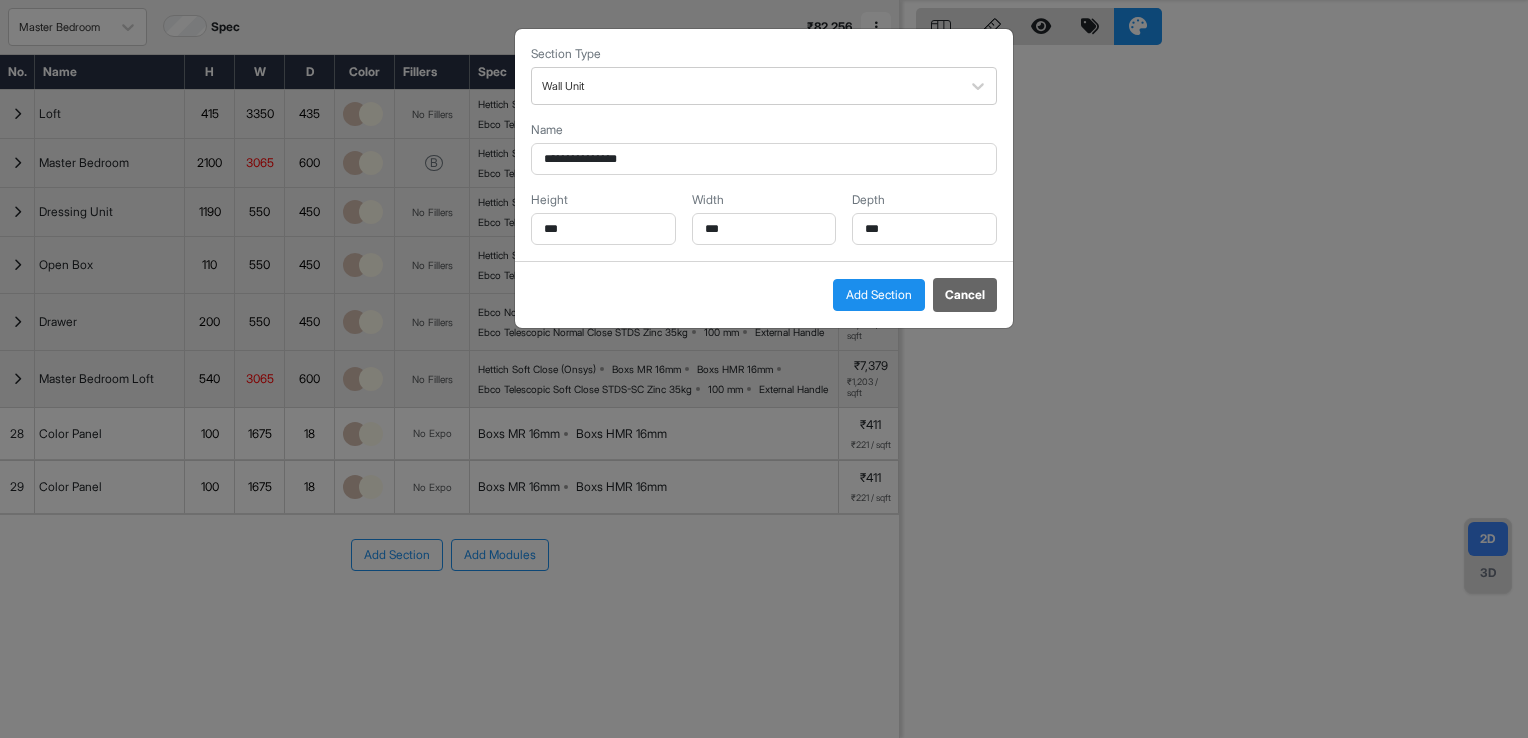 click on "Add Section" at bounding box center (879, 295) 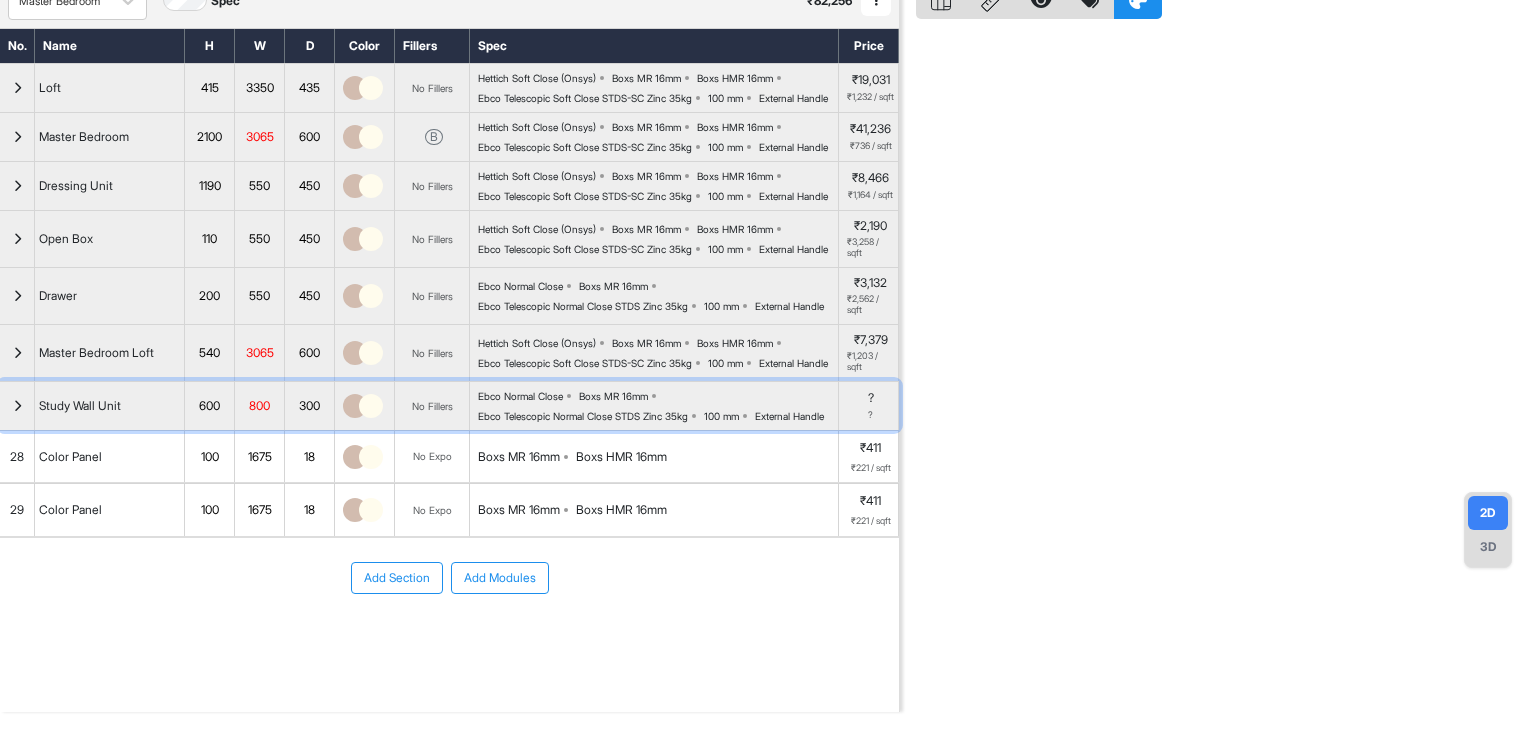 click at bounding box center [17, 406] 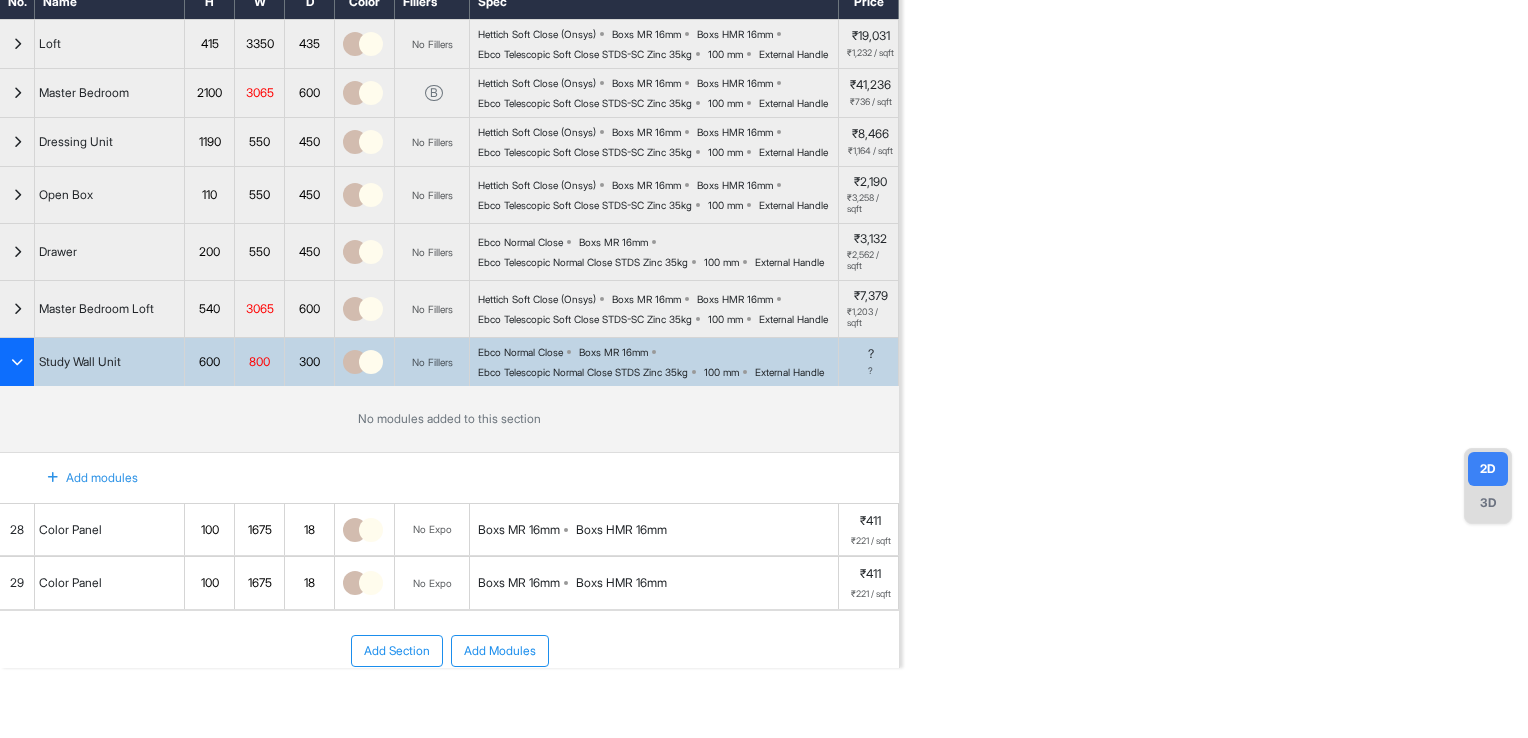click at bounding box center [53, 478] 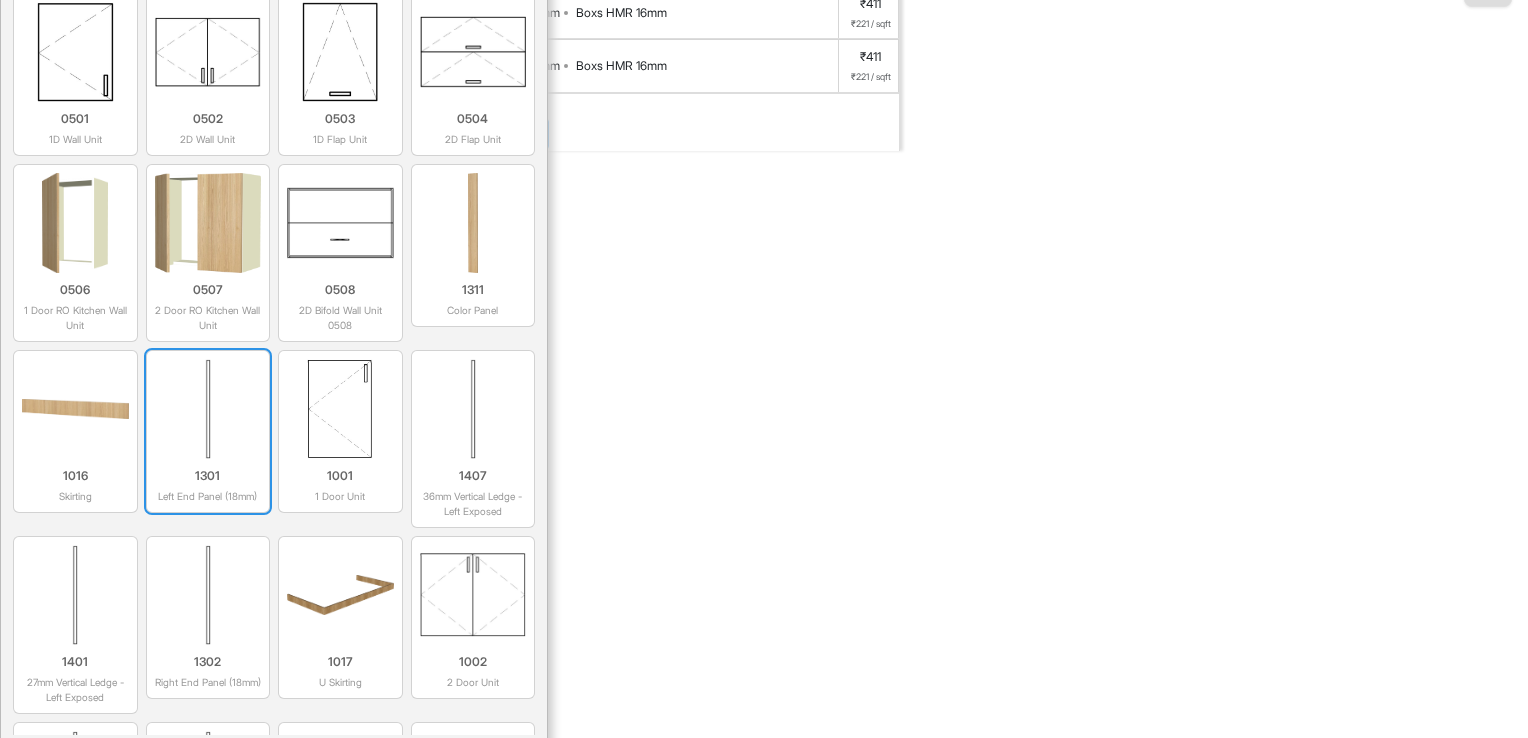 scroll, scrollTop: 356, scrollLeft: 0, axis: vertical 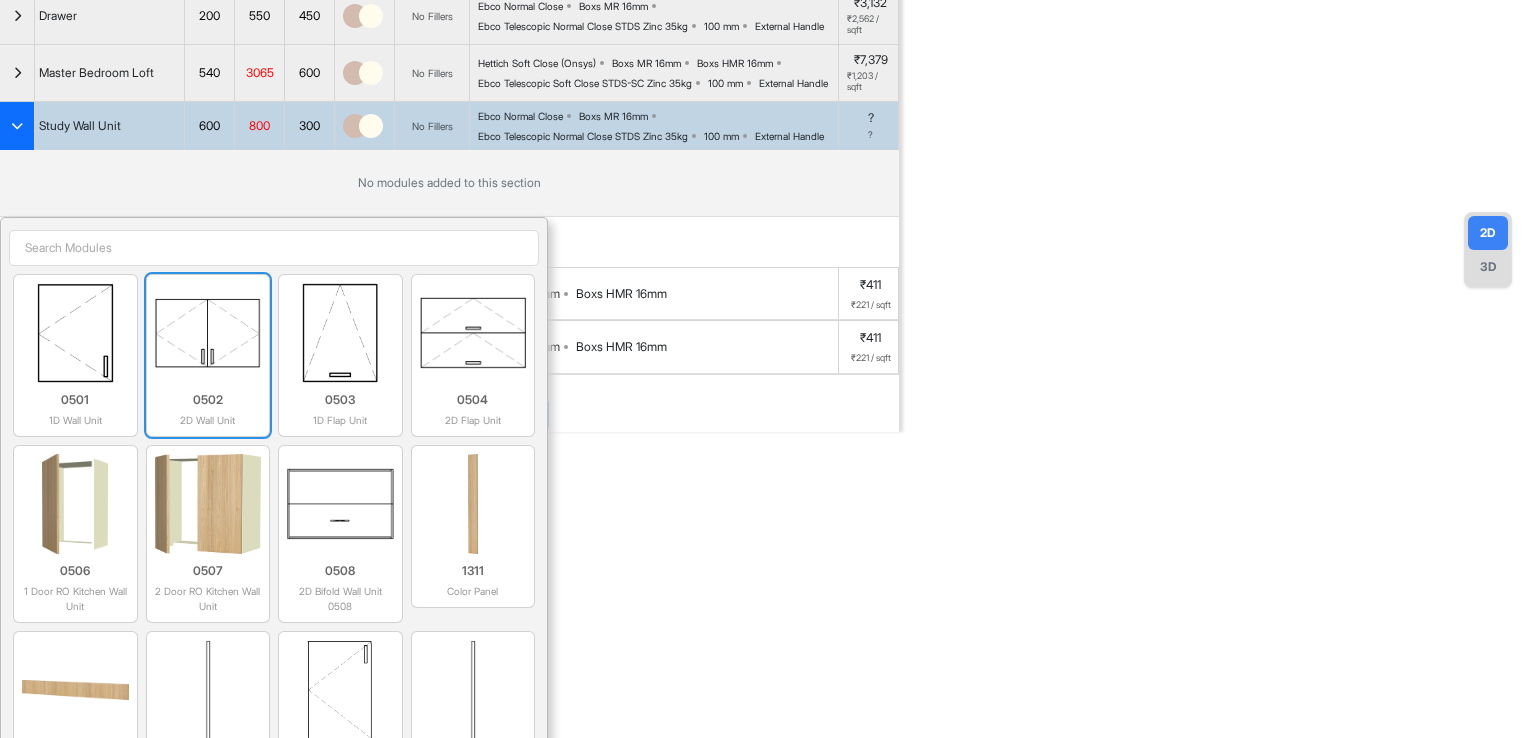 click at bounding box center (208, 333) 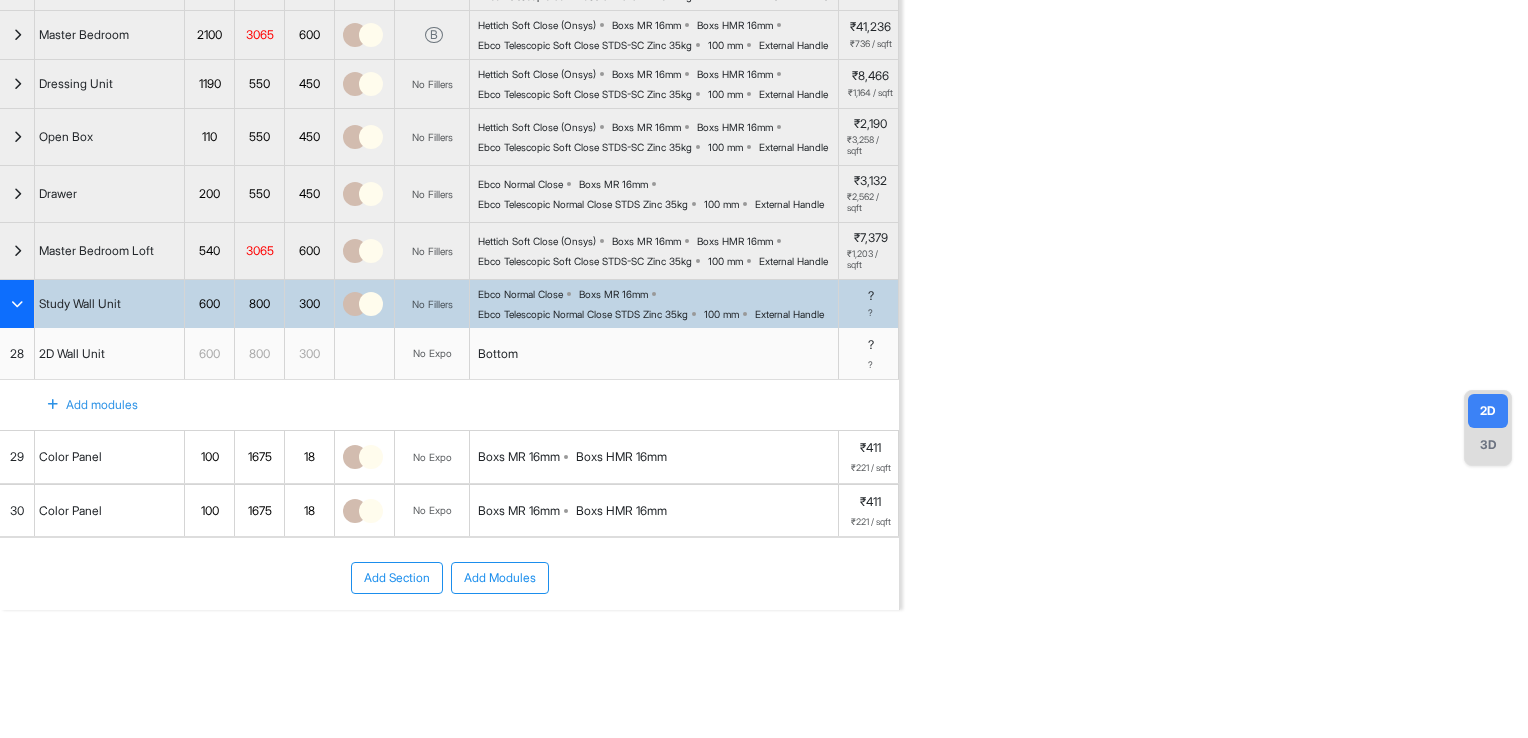 scroll, scrollTop: 291, scrollLeft: 0, axis: vertical 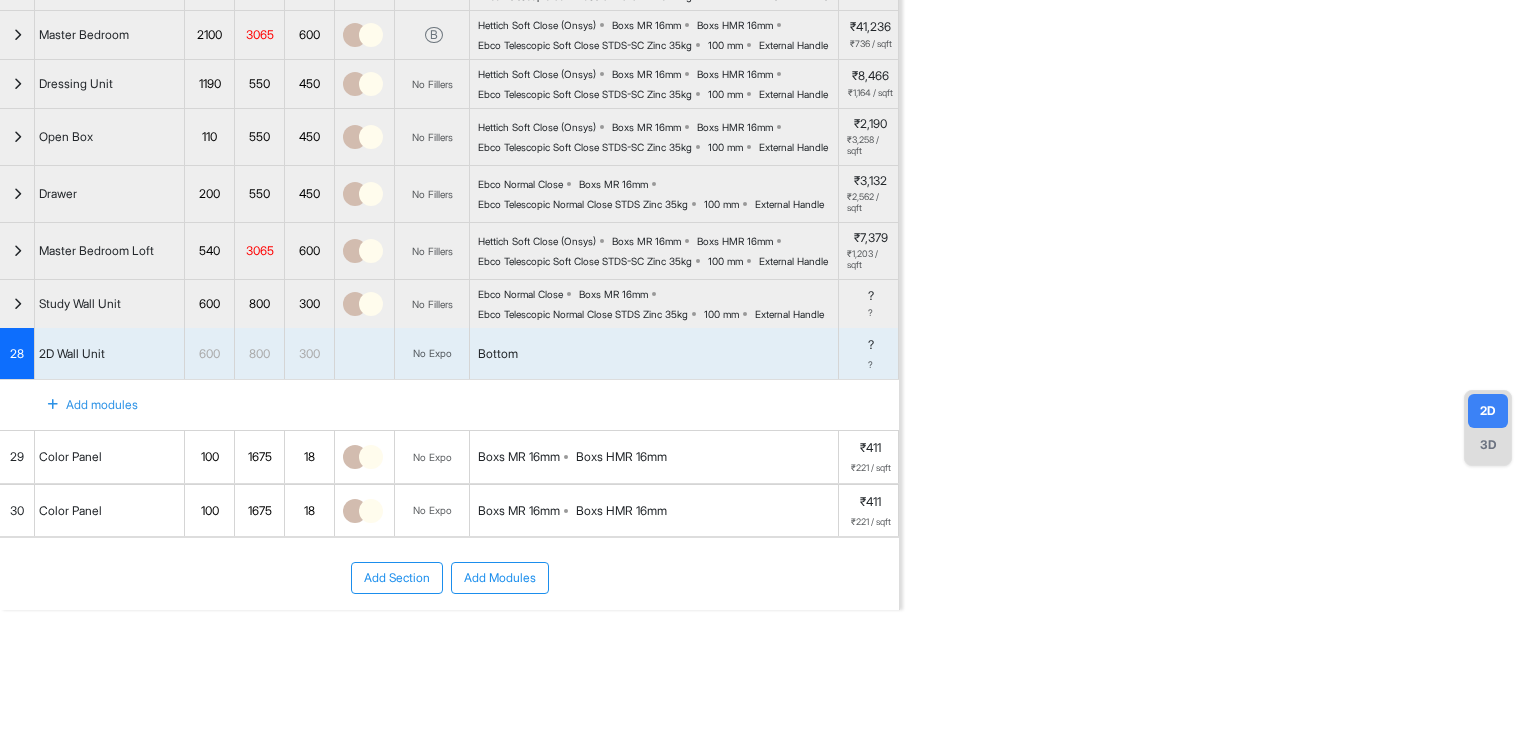 click on "3D" at bounding box center [1488, 445] 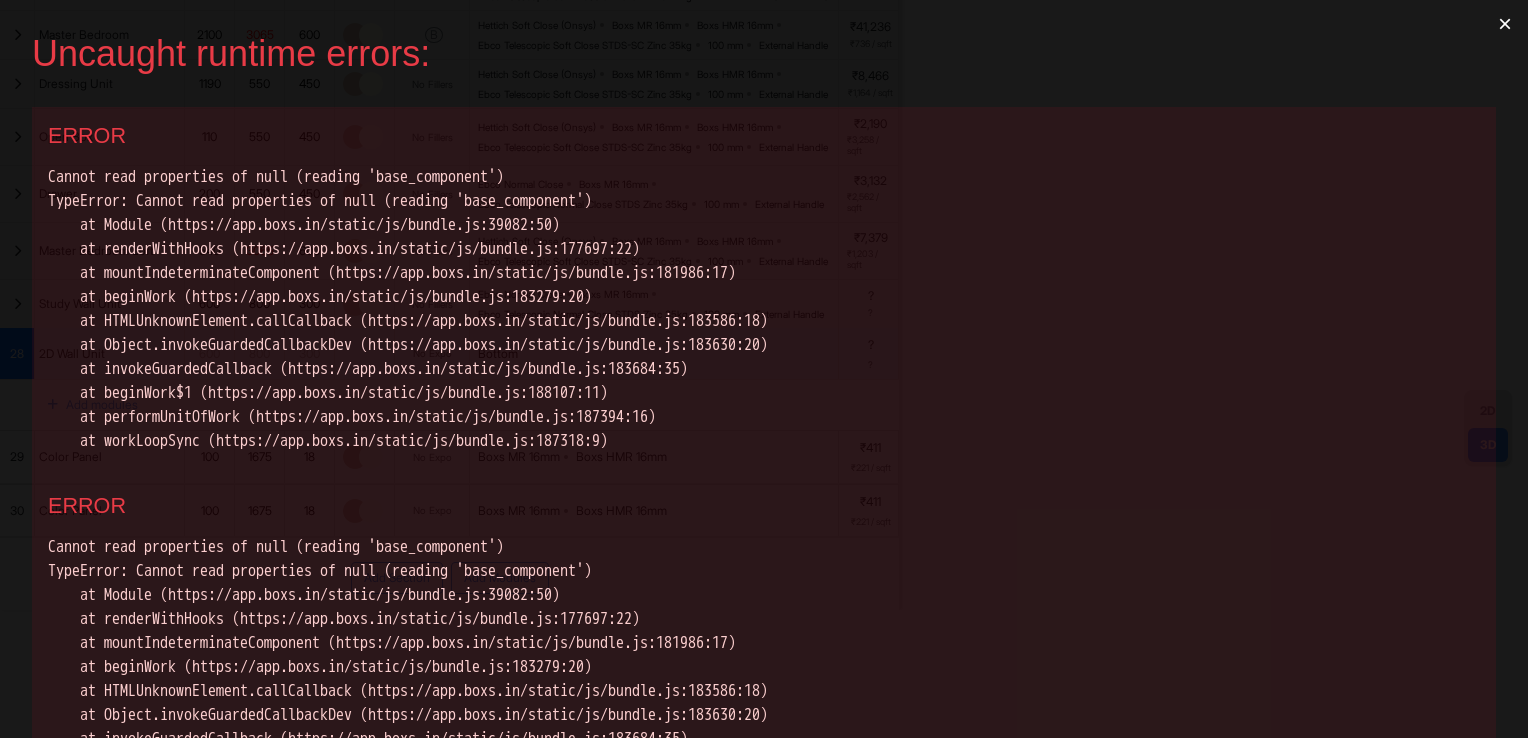 scroll, scrollTop: 0, scrollLeft: 0, axis: both 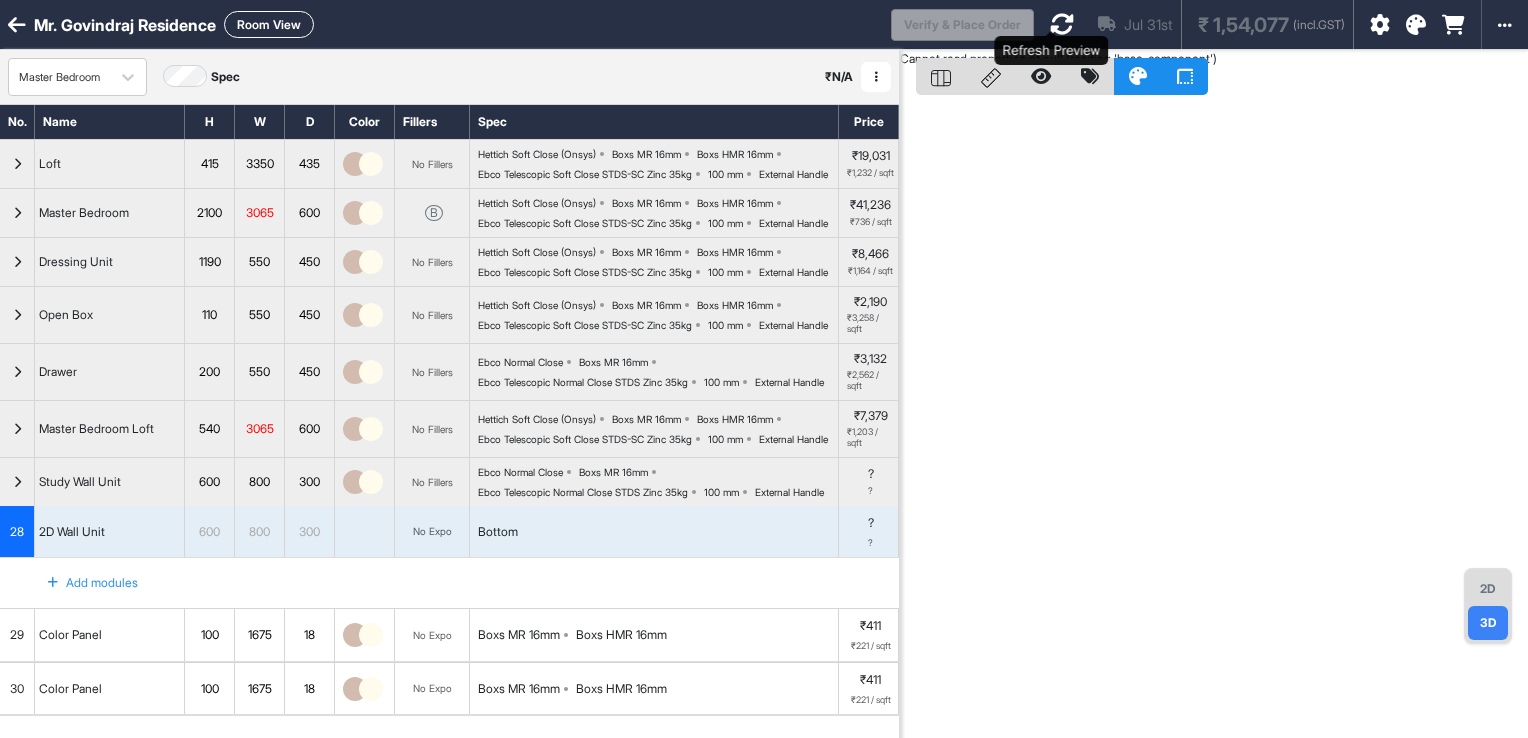 click at bounding box center (1062, 24) 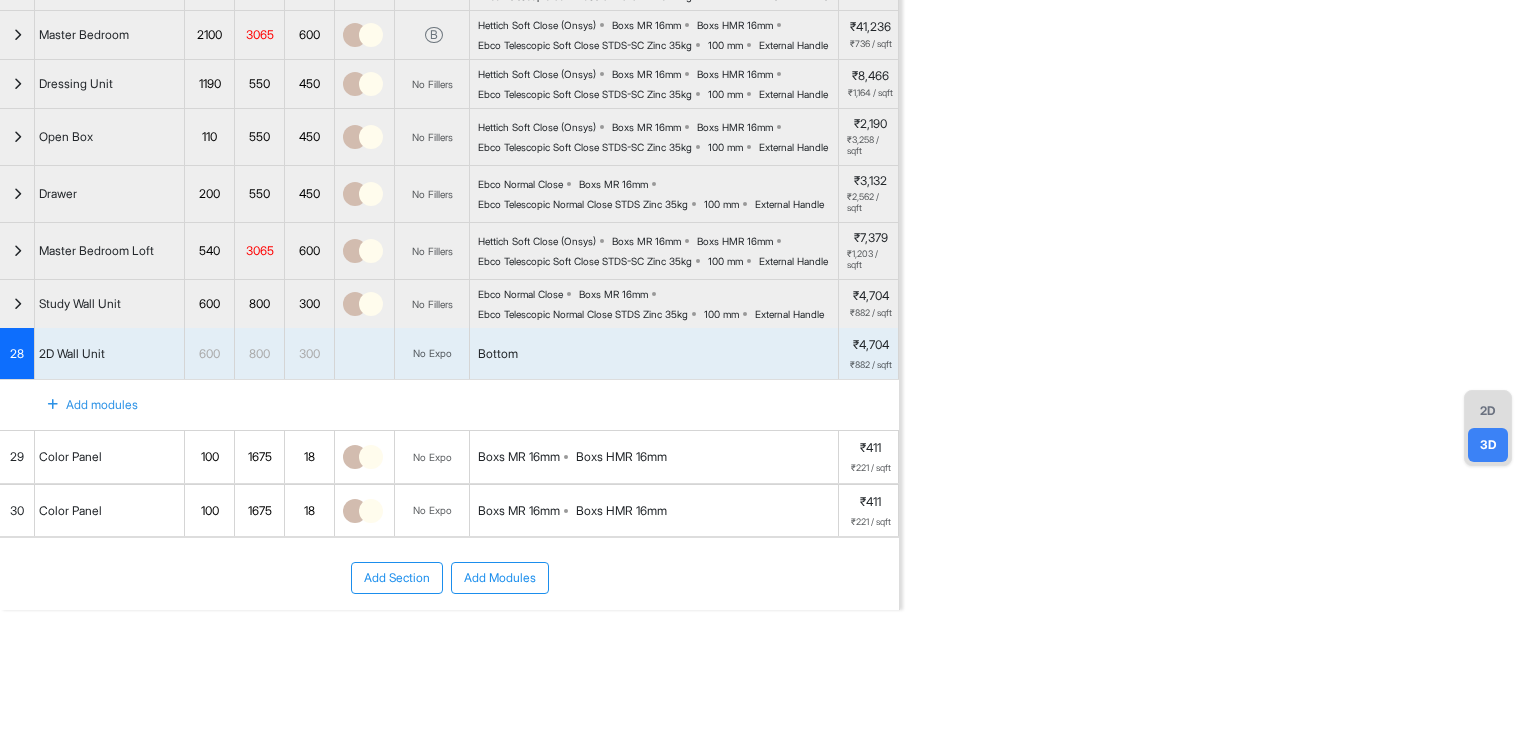 scroll, scrollTop: 291, scrollLeft: 0, axis: vertical 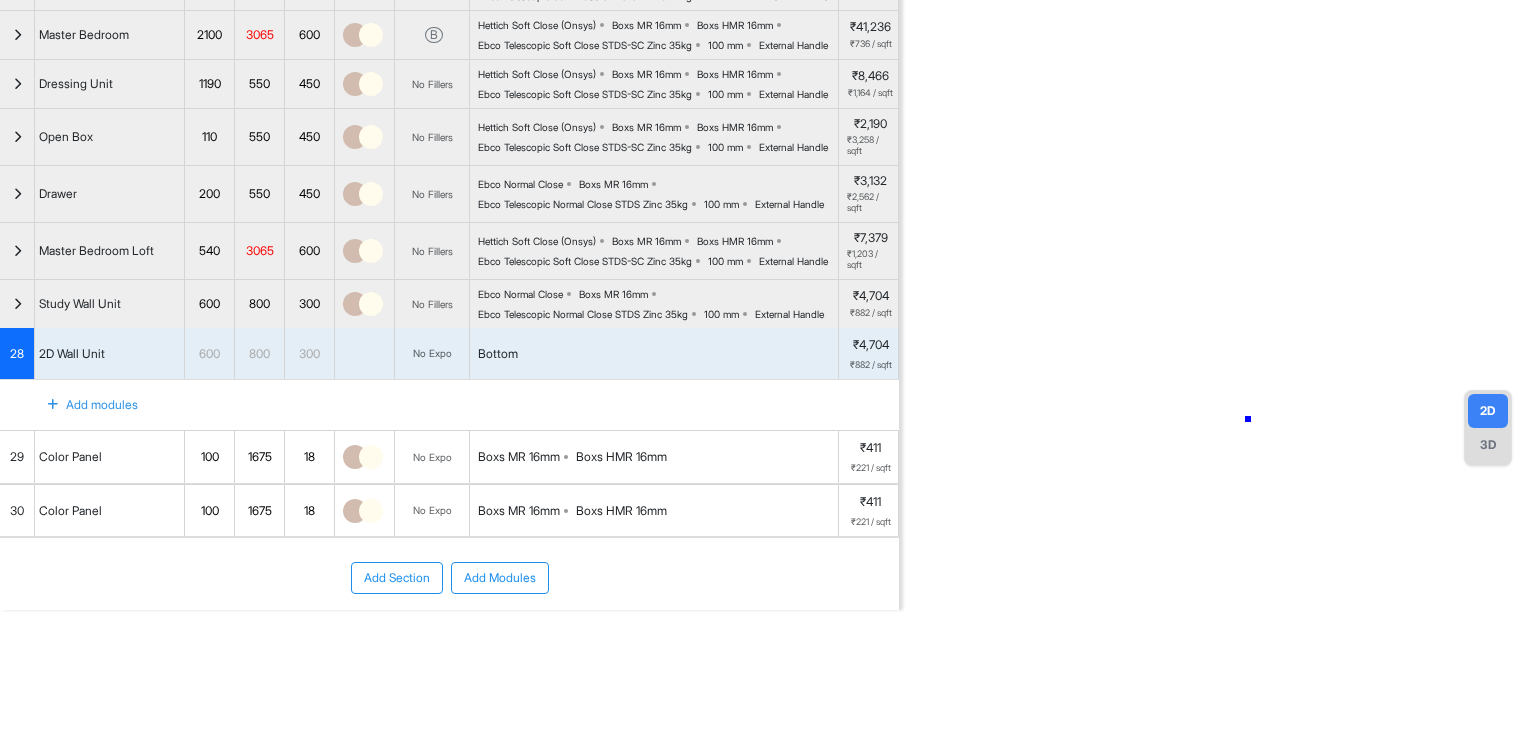 drag, startPoint x: 1244, startPoint y: 319, endPoint x: 1133, endPoint y: 374, distance: 123.878975 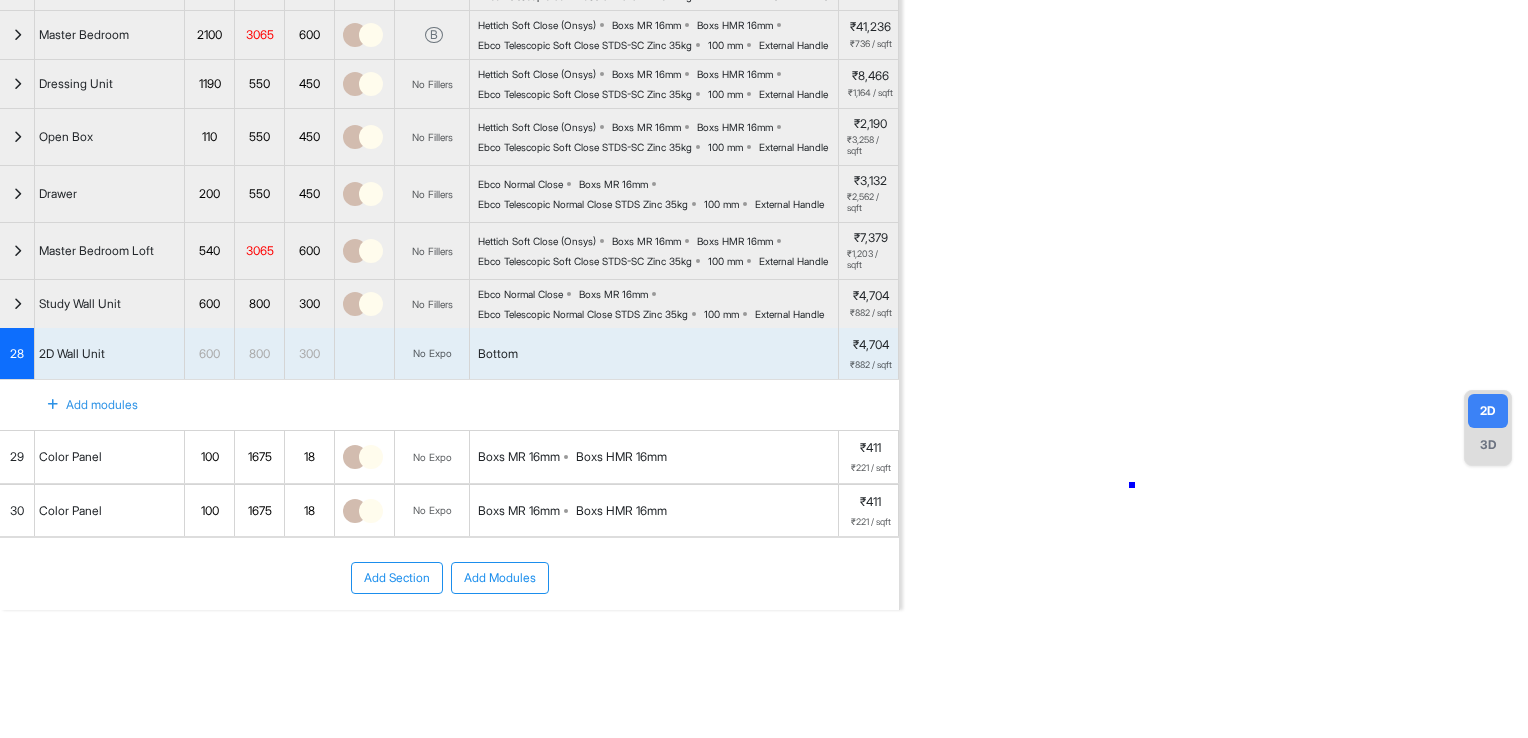 click at bounding box center [1214, 241] 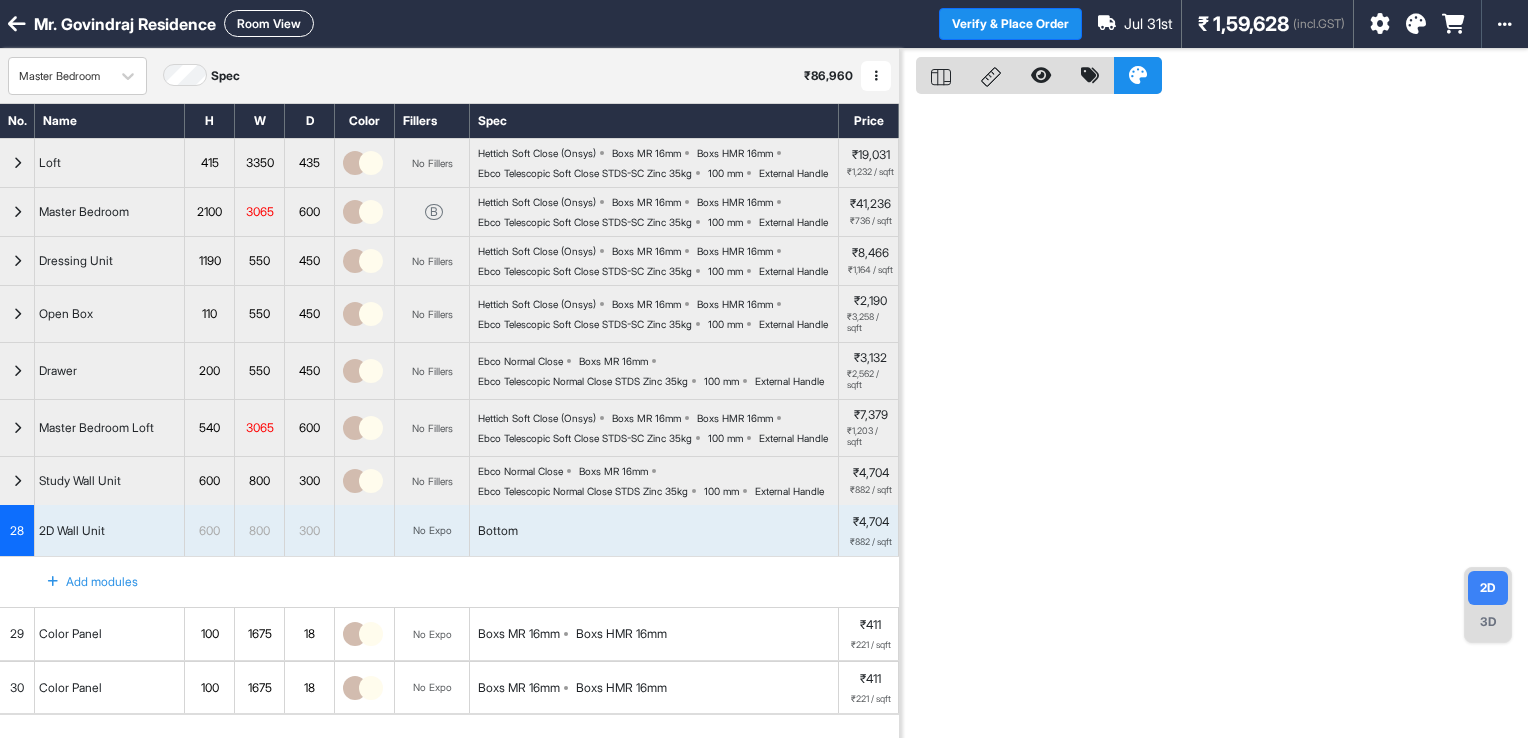 scroll, scrollTop: 0, scrollLeft: 0, axis: both 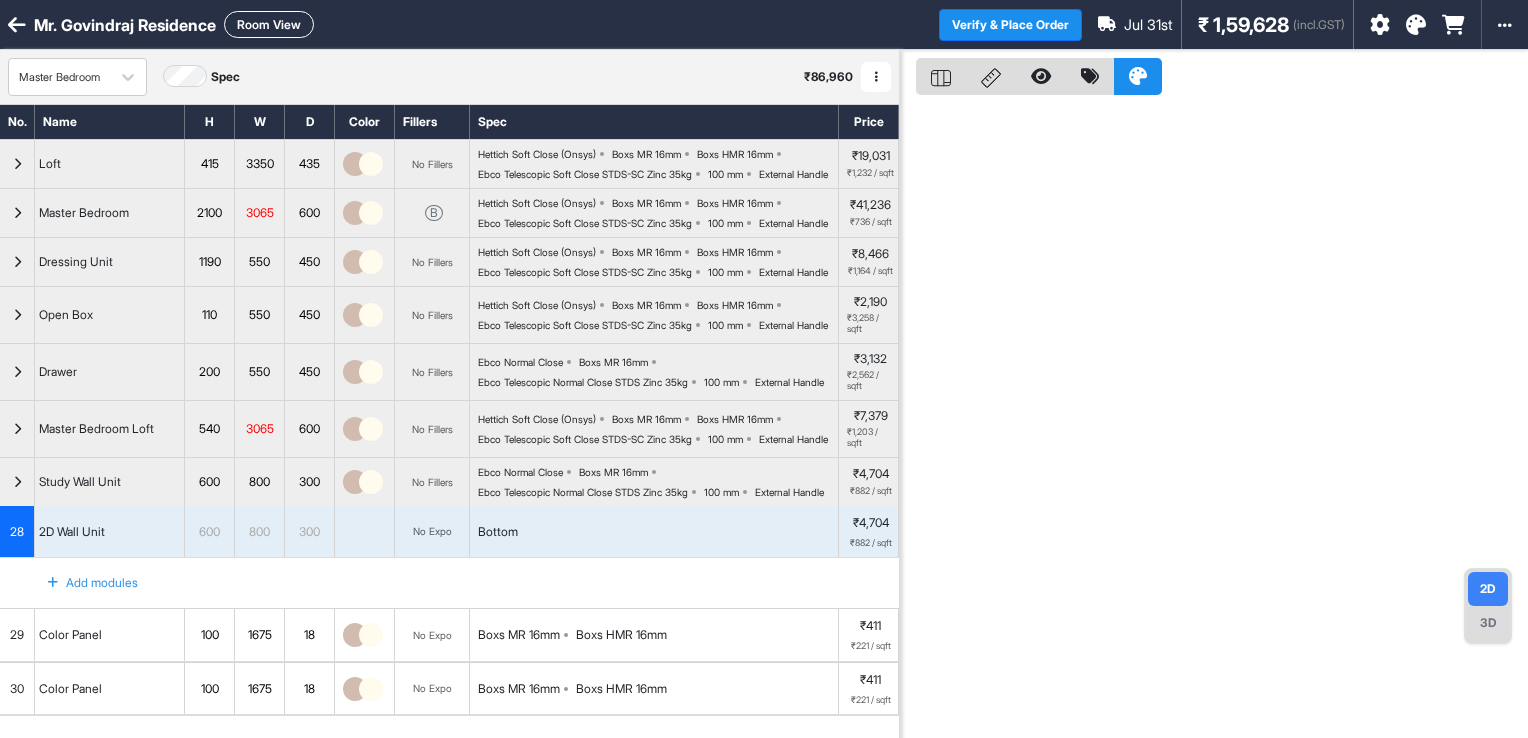 click on "Room View" at bounding box center (269, 24) 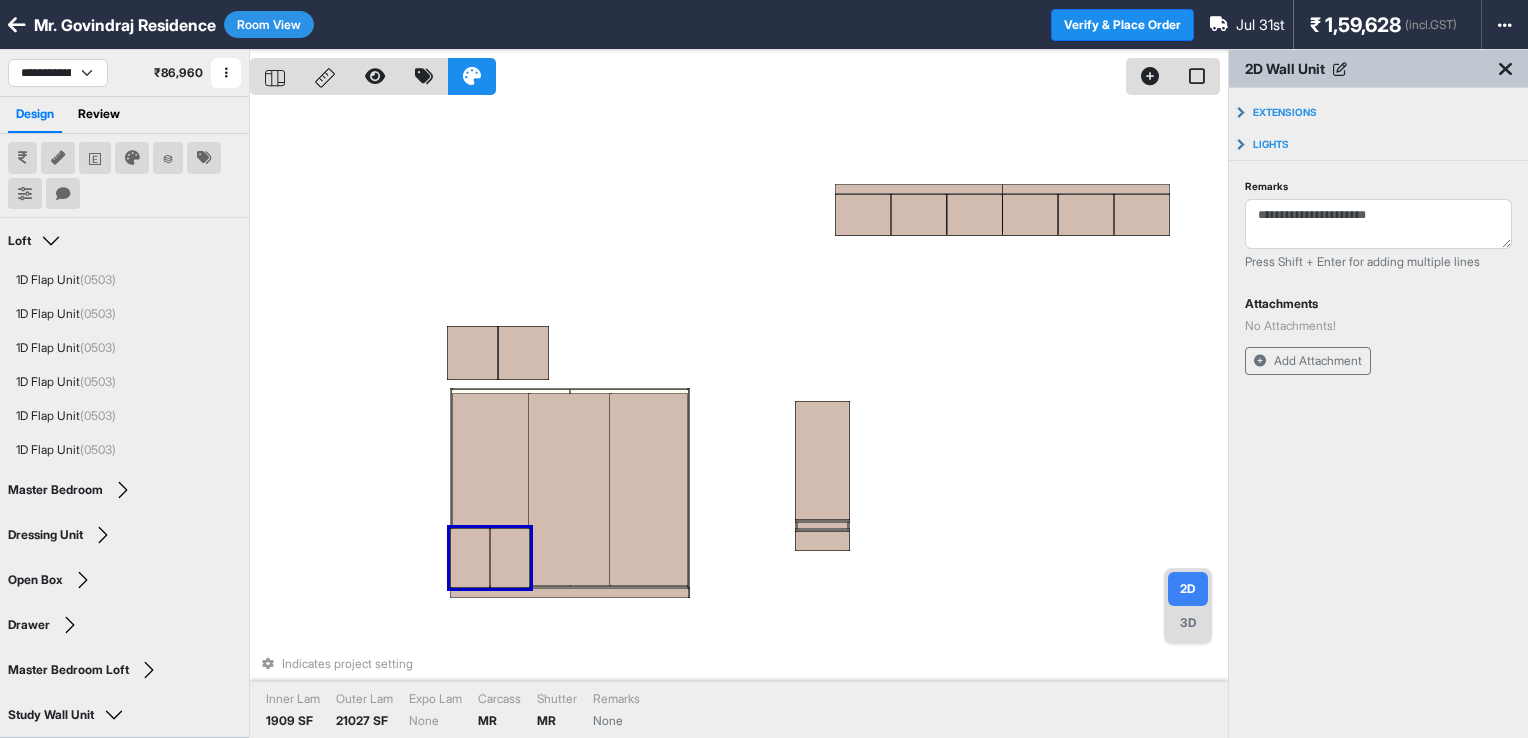 click at bounding box center [470, 558] 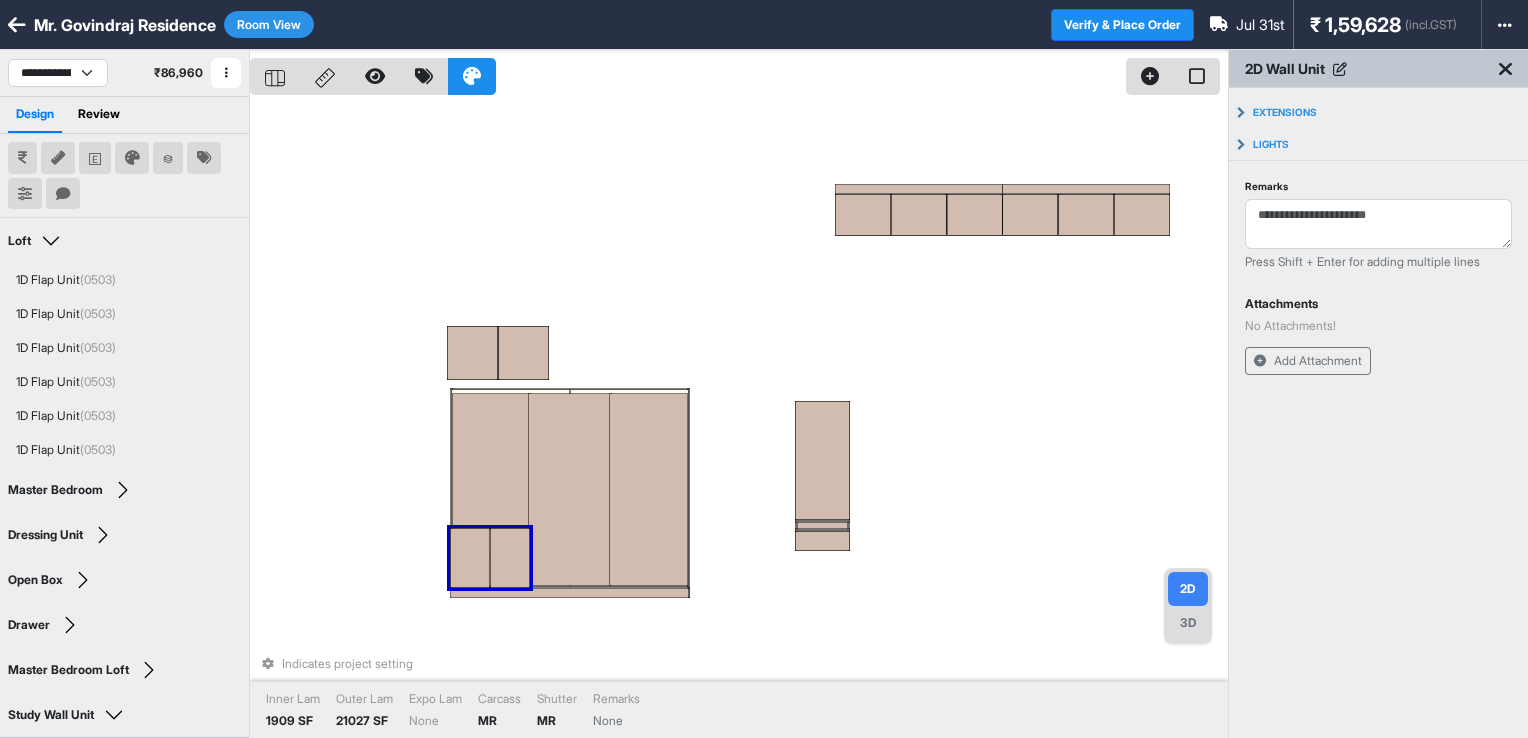 drag, startPoint x: 477, startPoint y: 577, endPoint x: 460, endPoint y: 531, distance: 49.0408 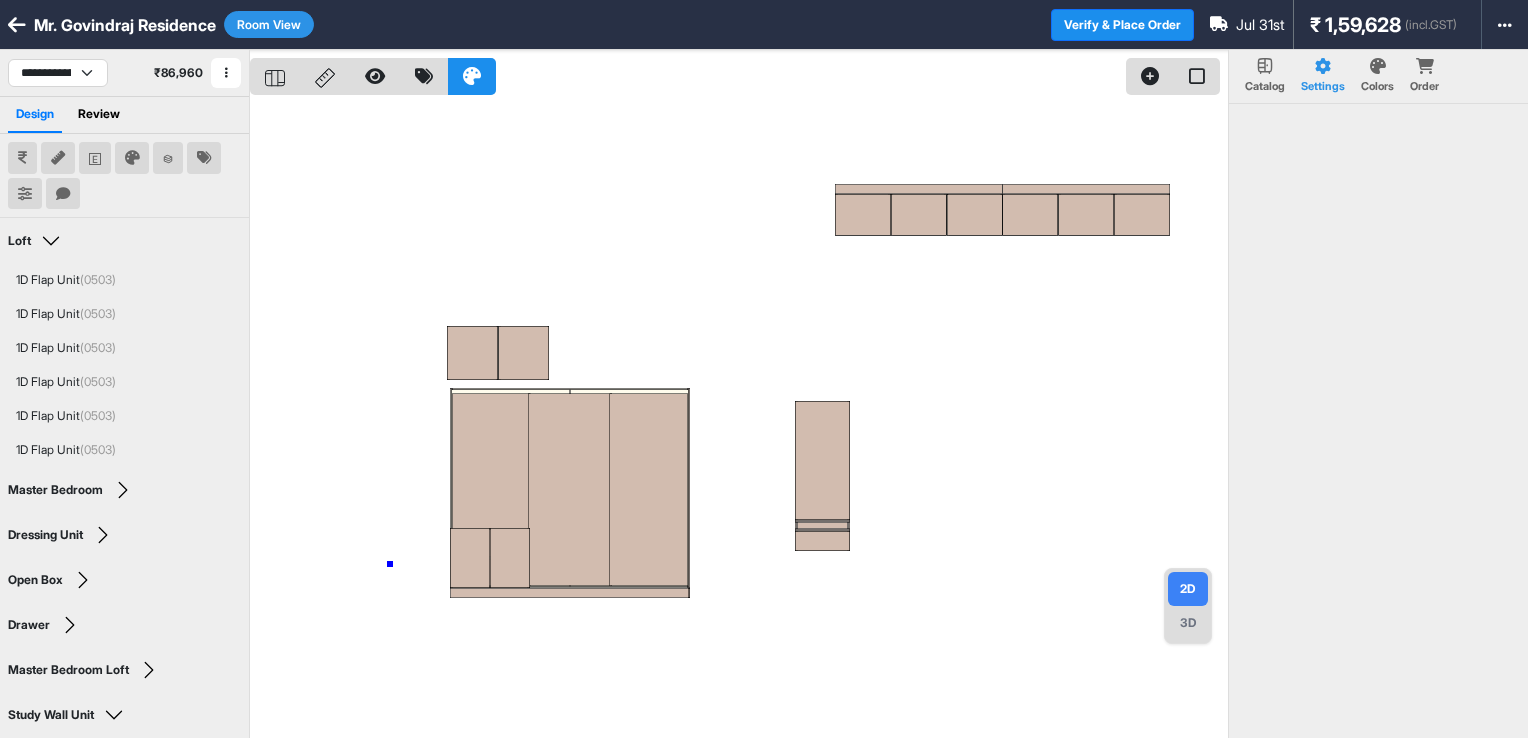 click at bounding box center [739, 419] 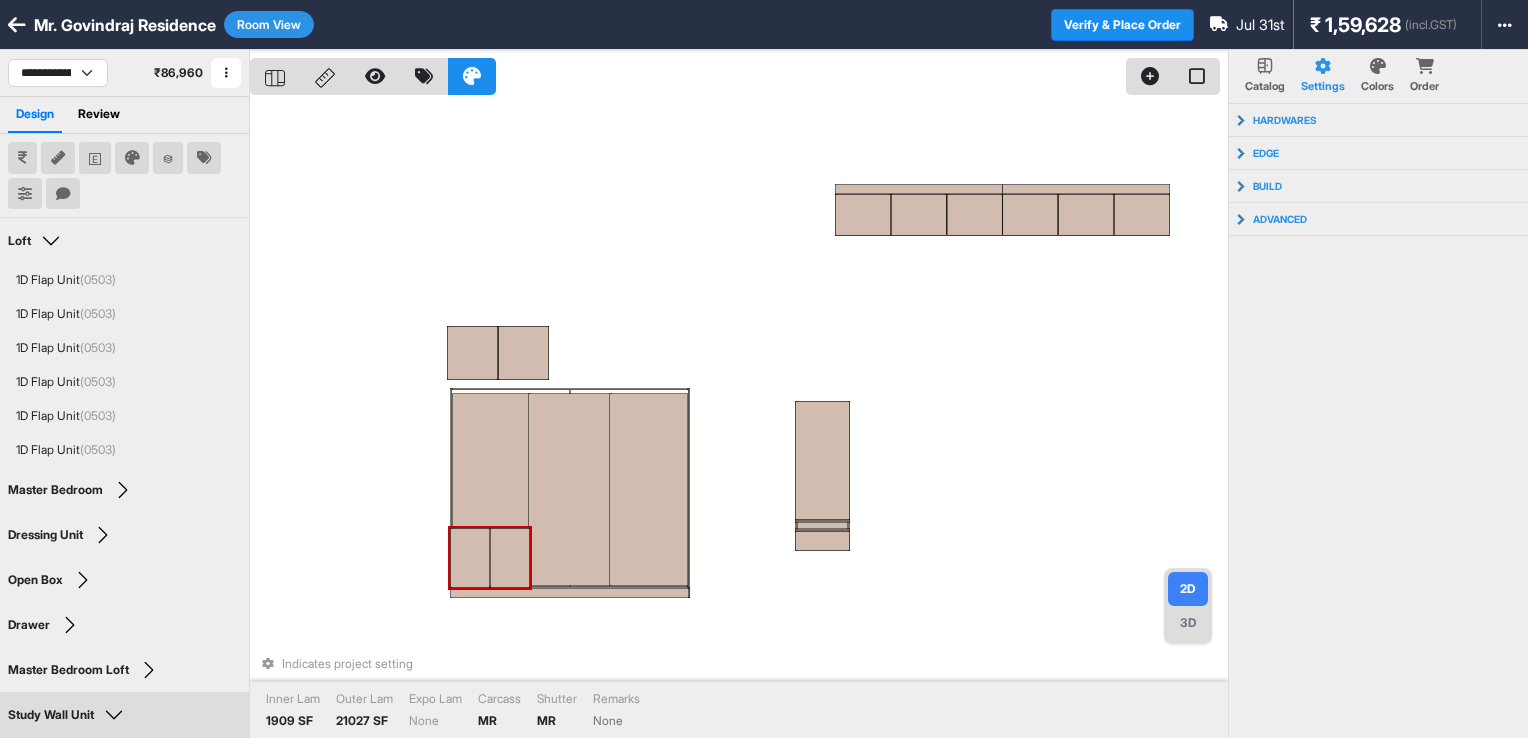 drag, startPoint x: 451, startPoint y: 555, endPoint x: 499, endPoint y: 566, distance: 49.24429 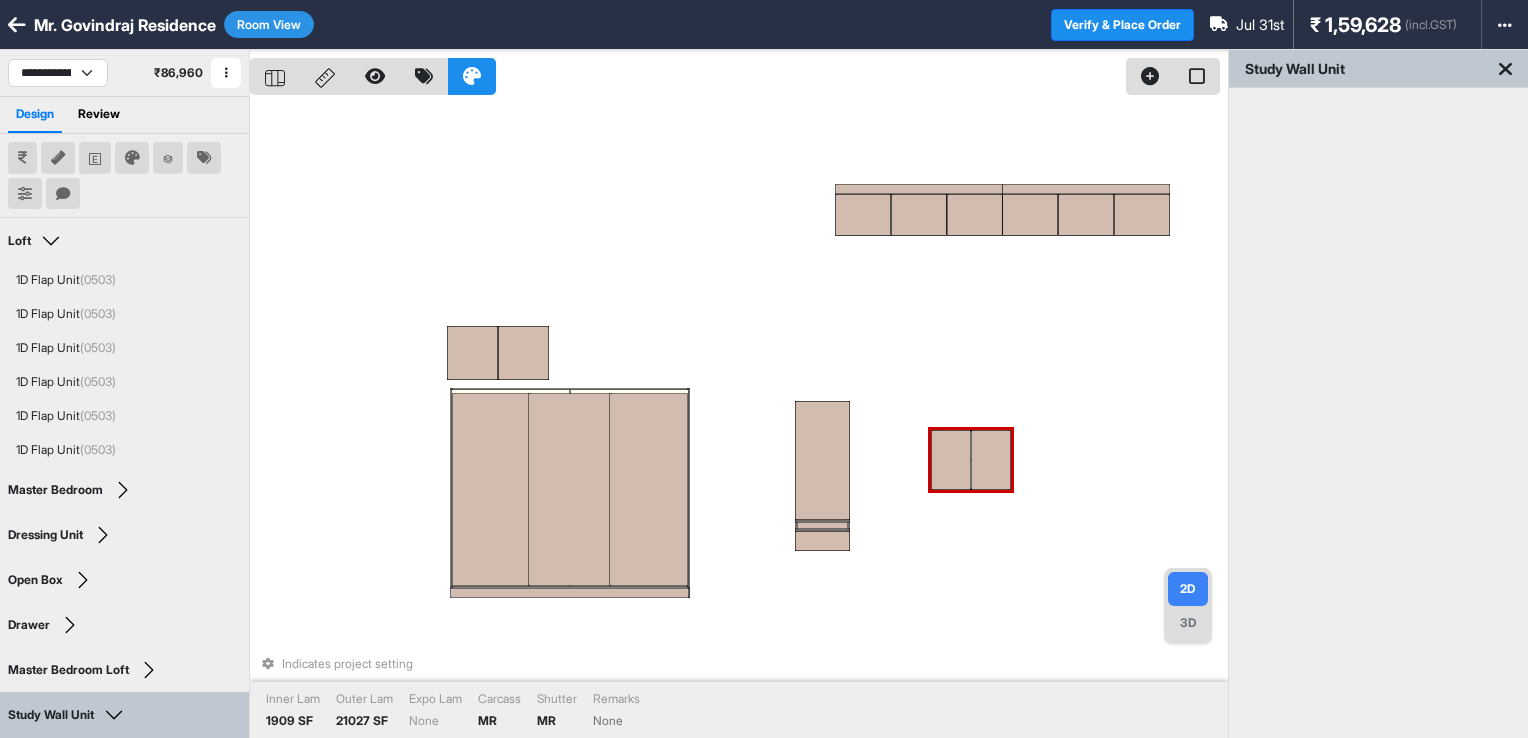 drag, startPoint x: 476, startPoint y: 569, endPoint x: 956, endPoint y: 471, distance: 489.90204 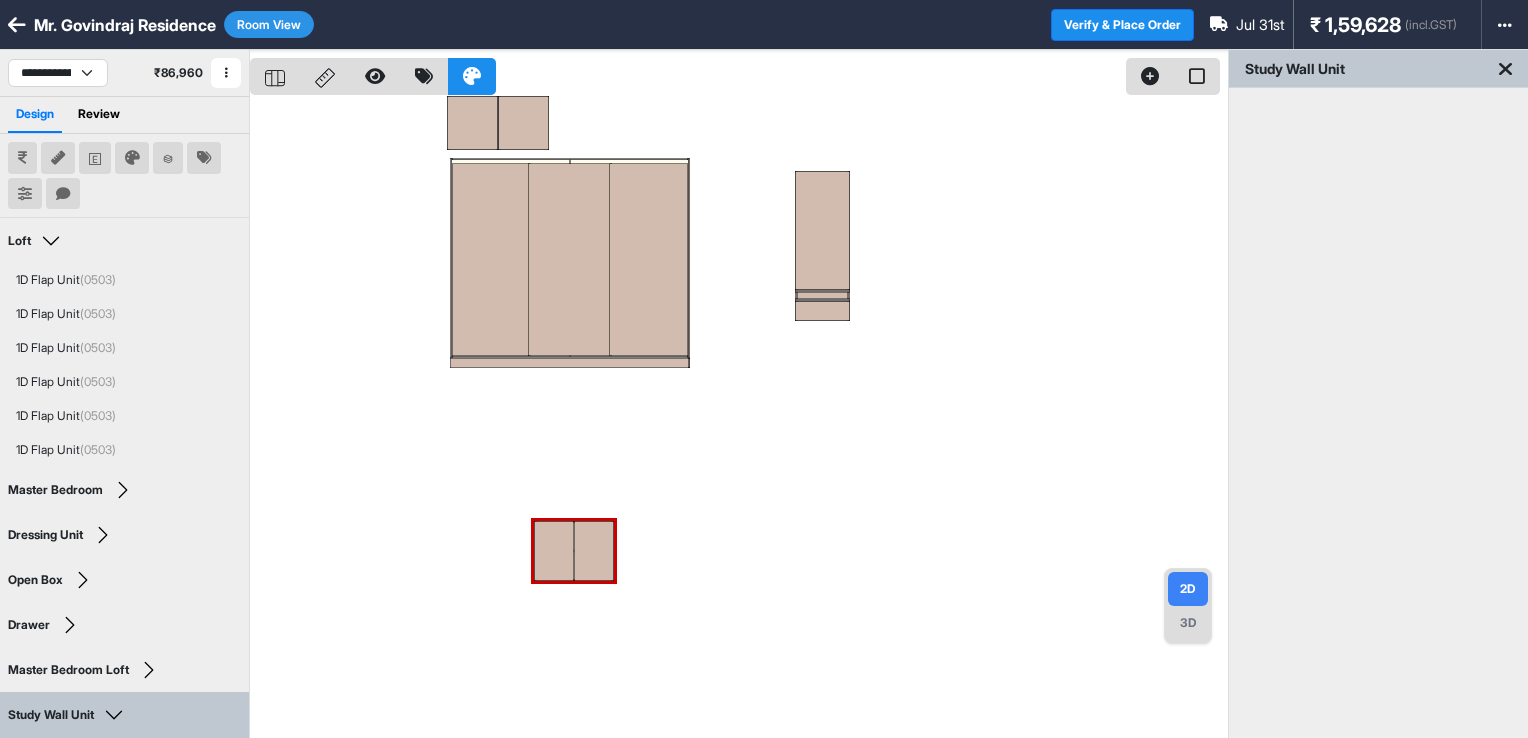 click on "Room View" at bounding box center (269, 24) 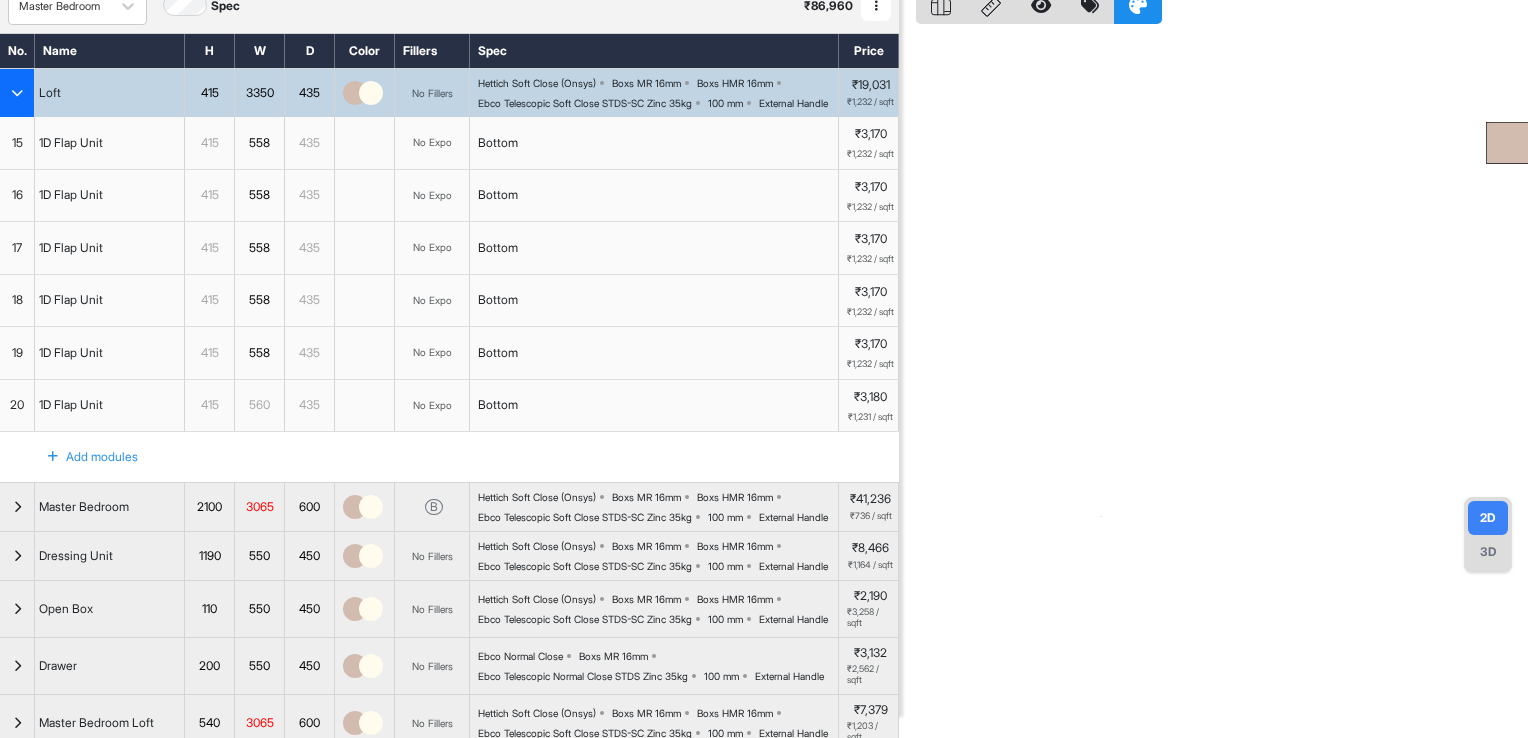 scroll, scrollTop: 500, scrollLeft: 0, axis: vertical 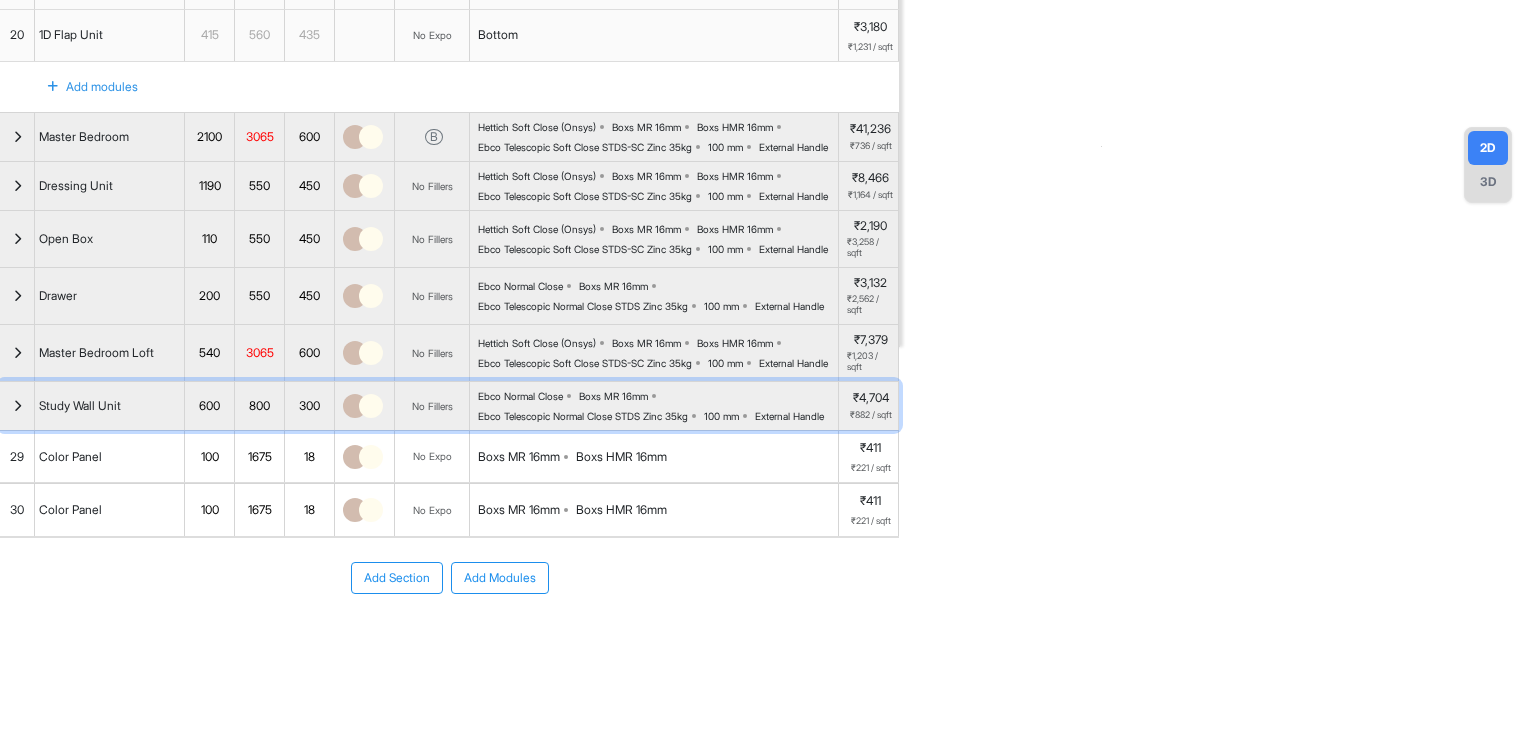 click at bounding box center [17, 406] 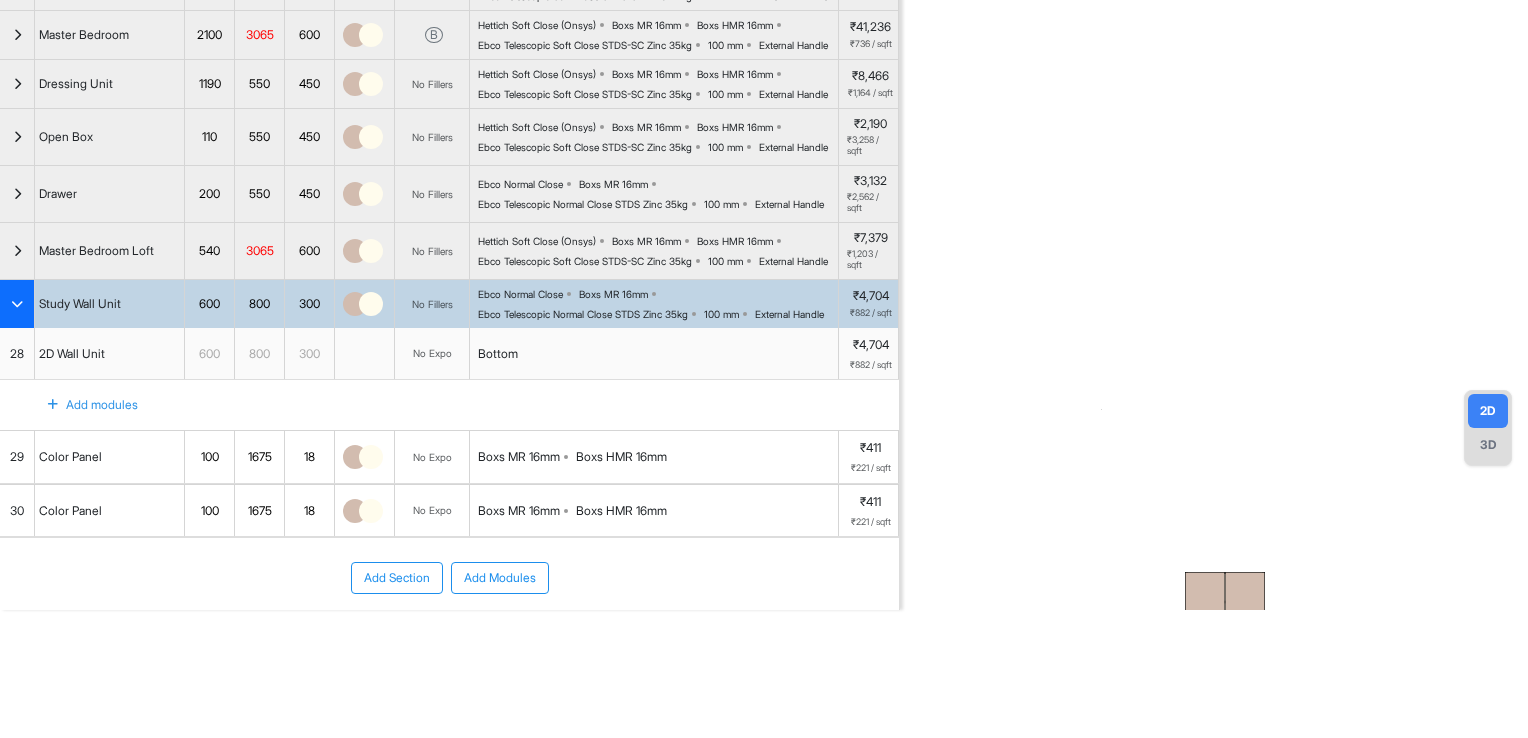 scroll, scrollTop: 291, scrollLeft: 0, axis: vertical 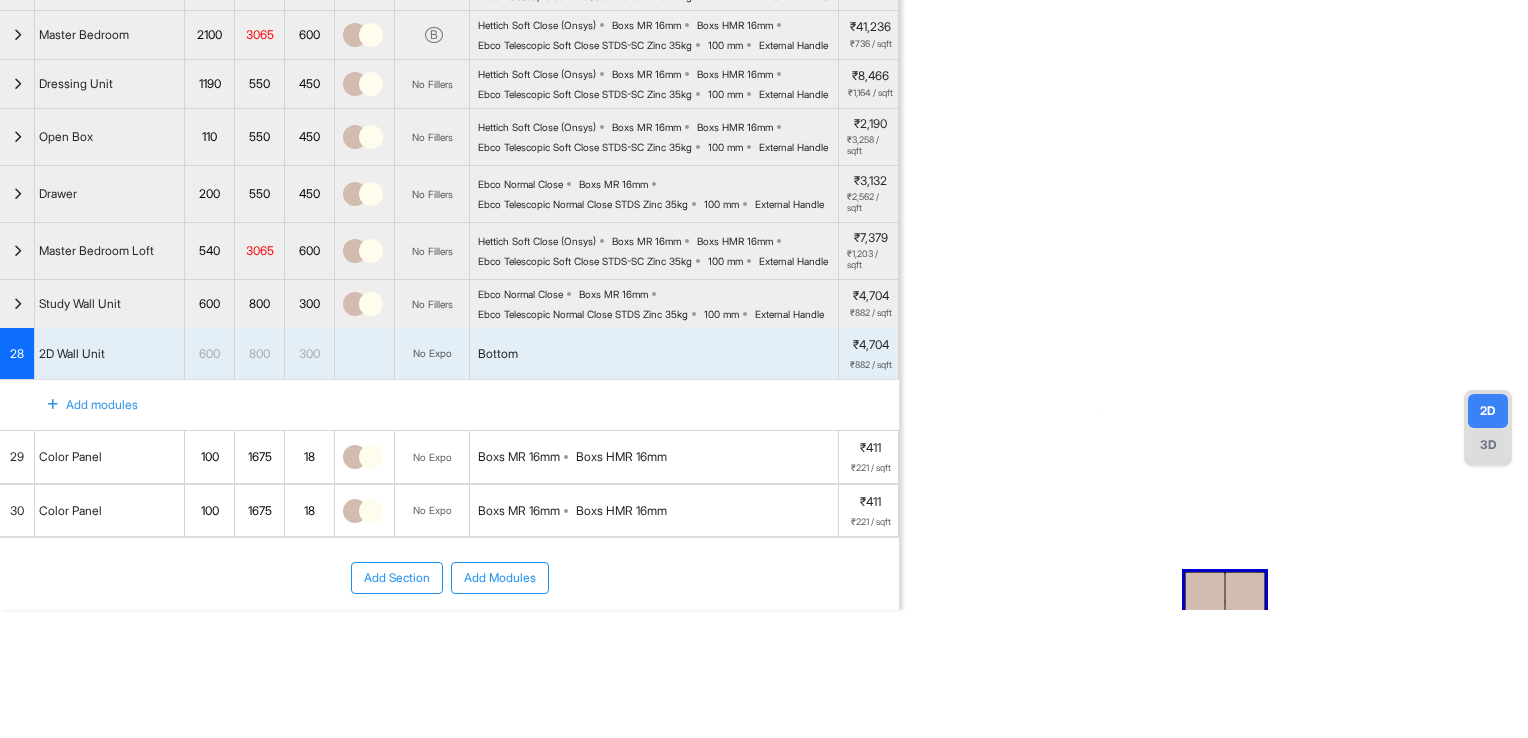 drag, startPoint x: 1236, startPoint y: 478, endPoint x: 1201, endPoint y: 382, distance: 102.18121 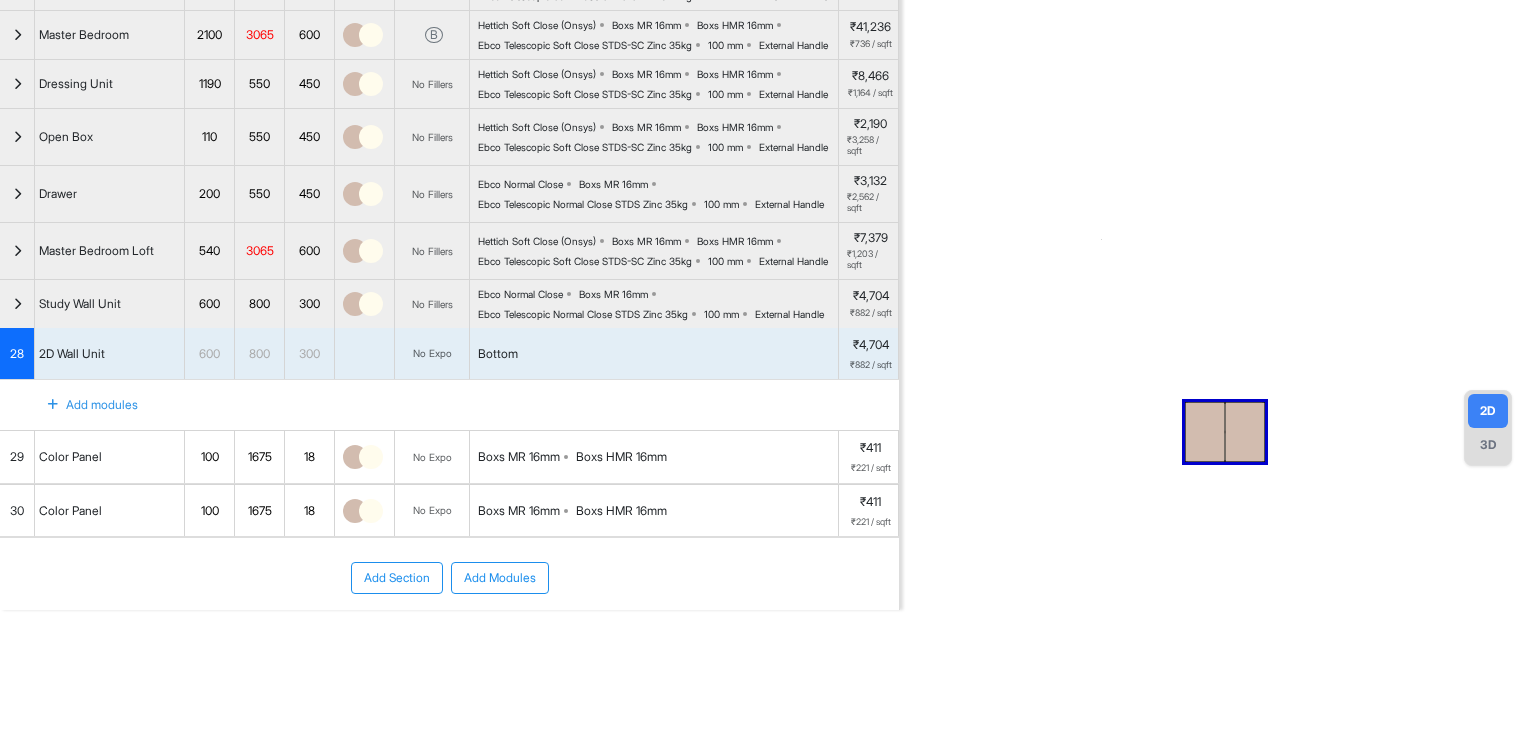 click on "Ebco Normal Close Boxs MR 16mm Ebco Telescopic Normal Close STDS Zinc 35kg 100 mm External Handle" at bounding box center [658, 304] 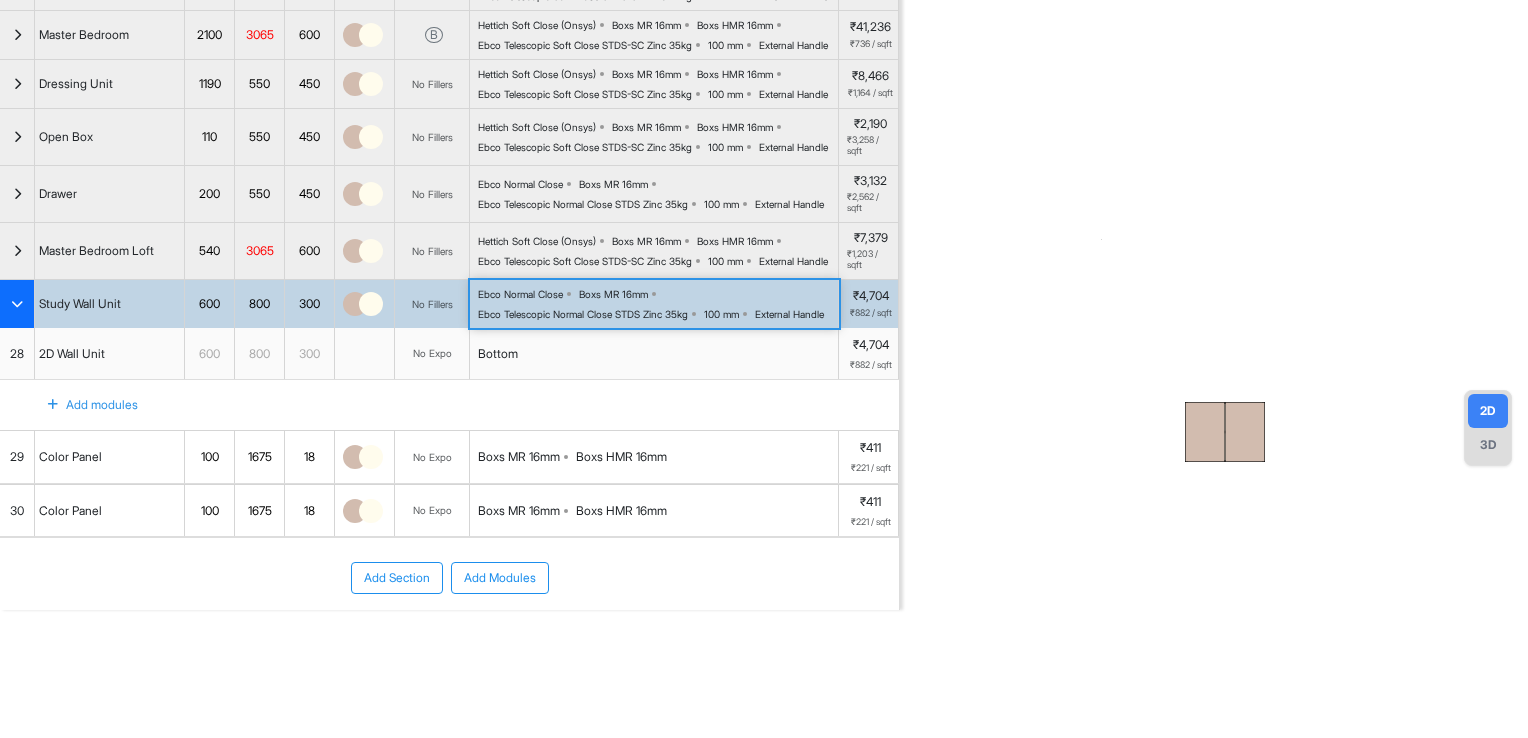 click on "Ebco Normal Close Boxs MR 16mm Ebco Telescopic Normal Close STDS Zinc 35kg 100 mm External Handle" at bounding box center [658, 304] 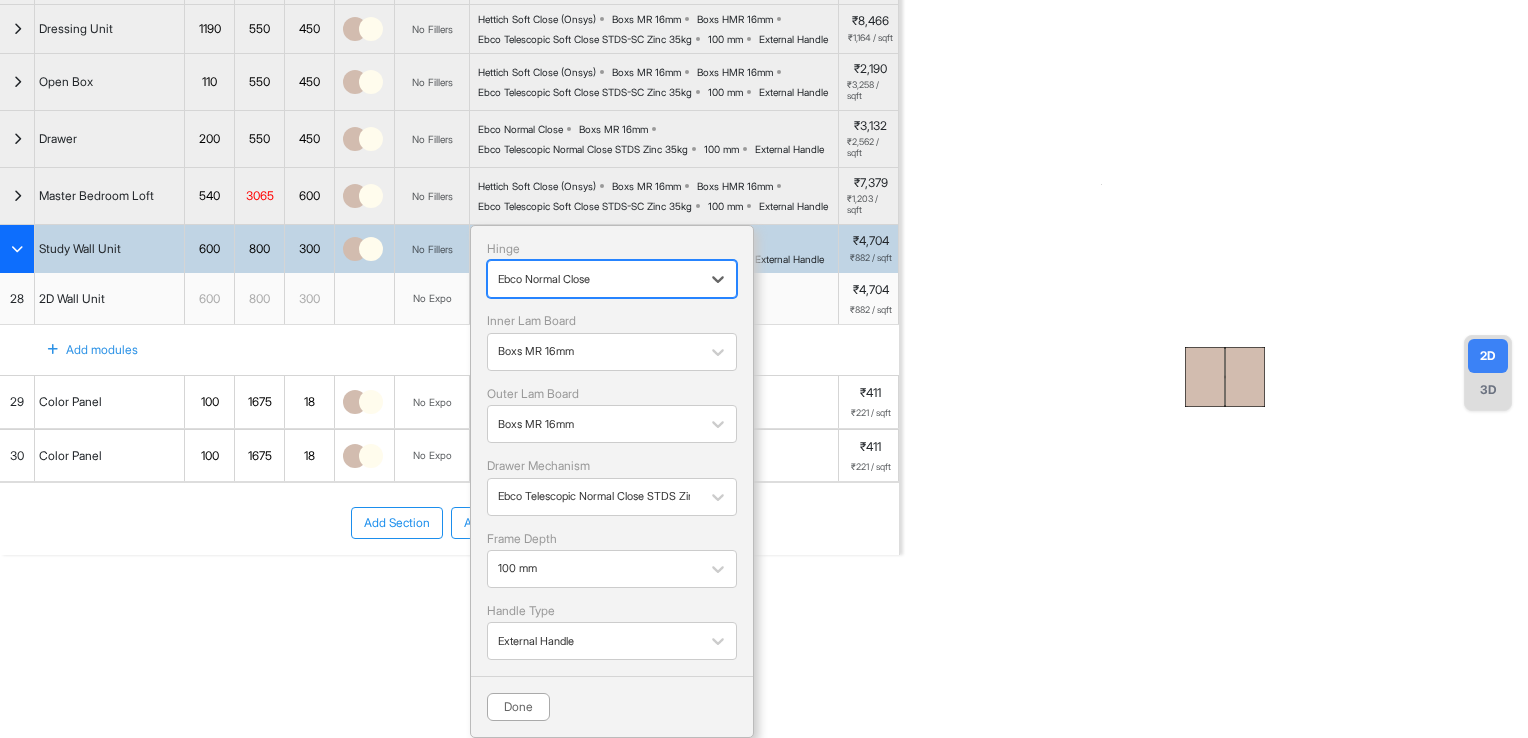 click at bounding box center [594, 279] 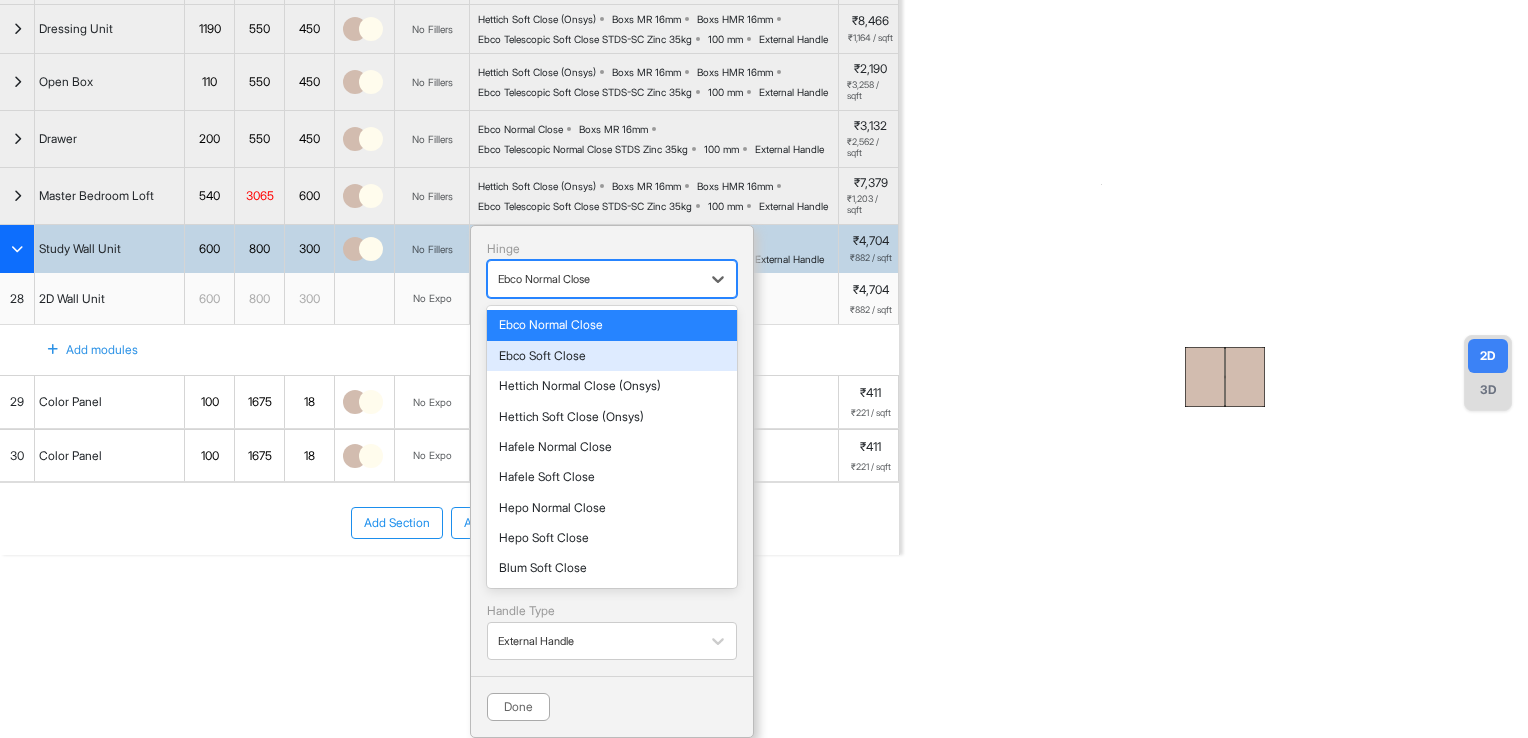 click on "Ebco Soft Close" at bounding box center [612, 356] 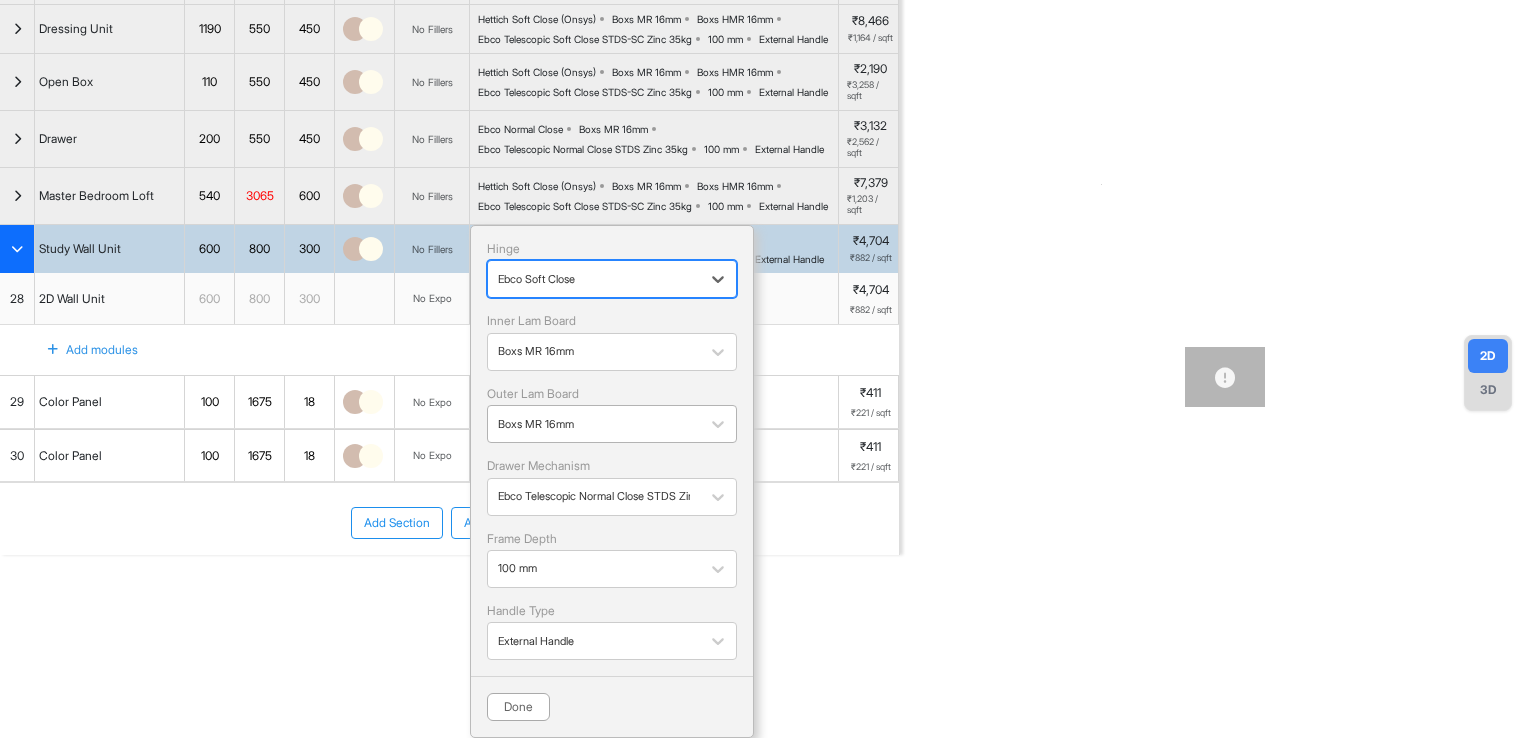 click at bounding box center [594, 424] 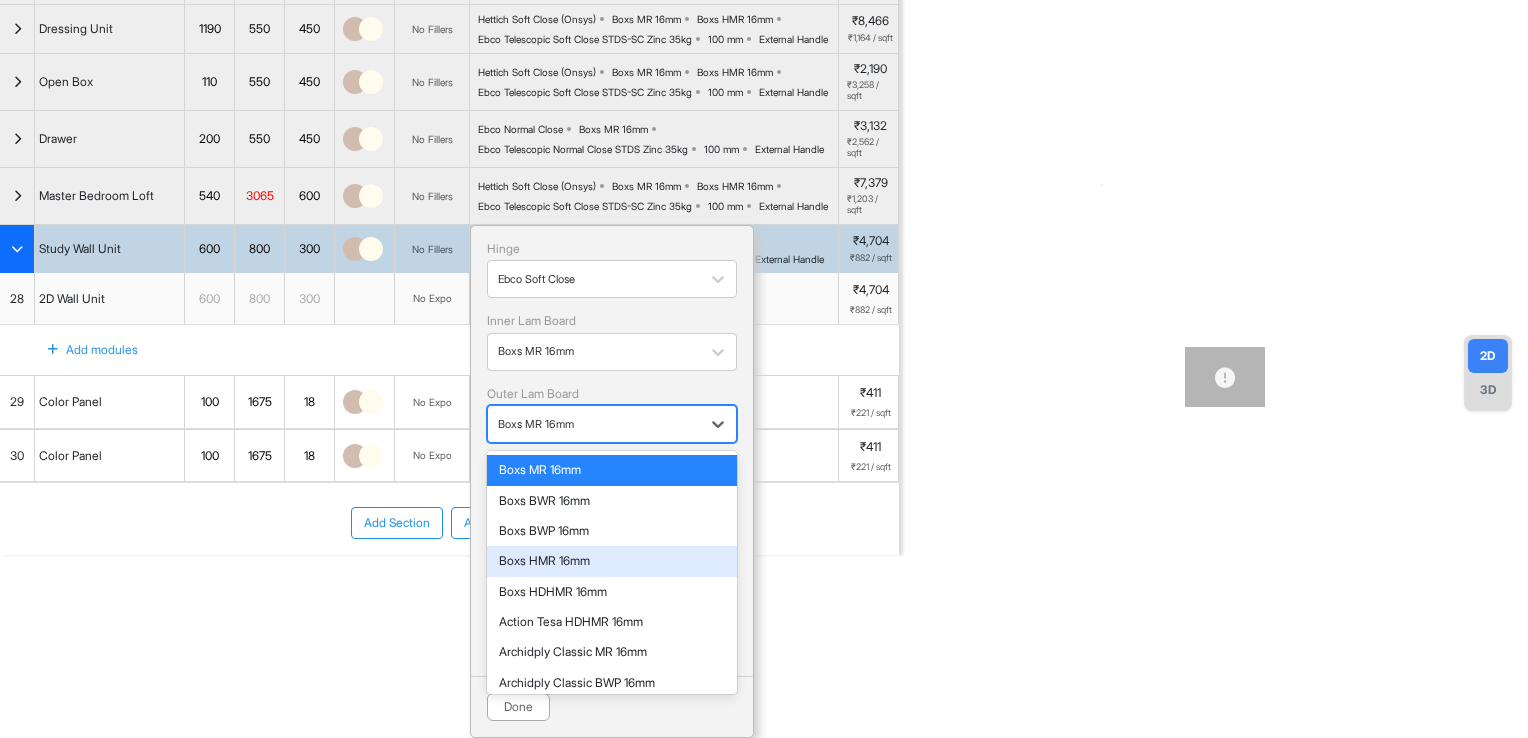 click on "Boxs HMR 16mm" at bounding box center (612, 561) 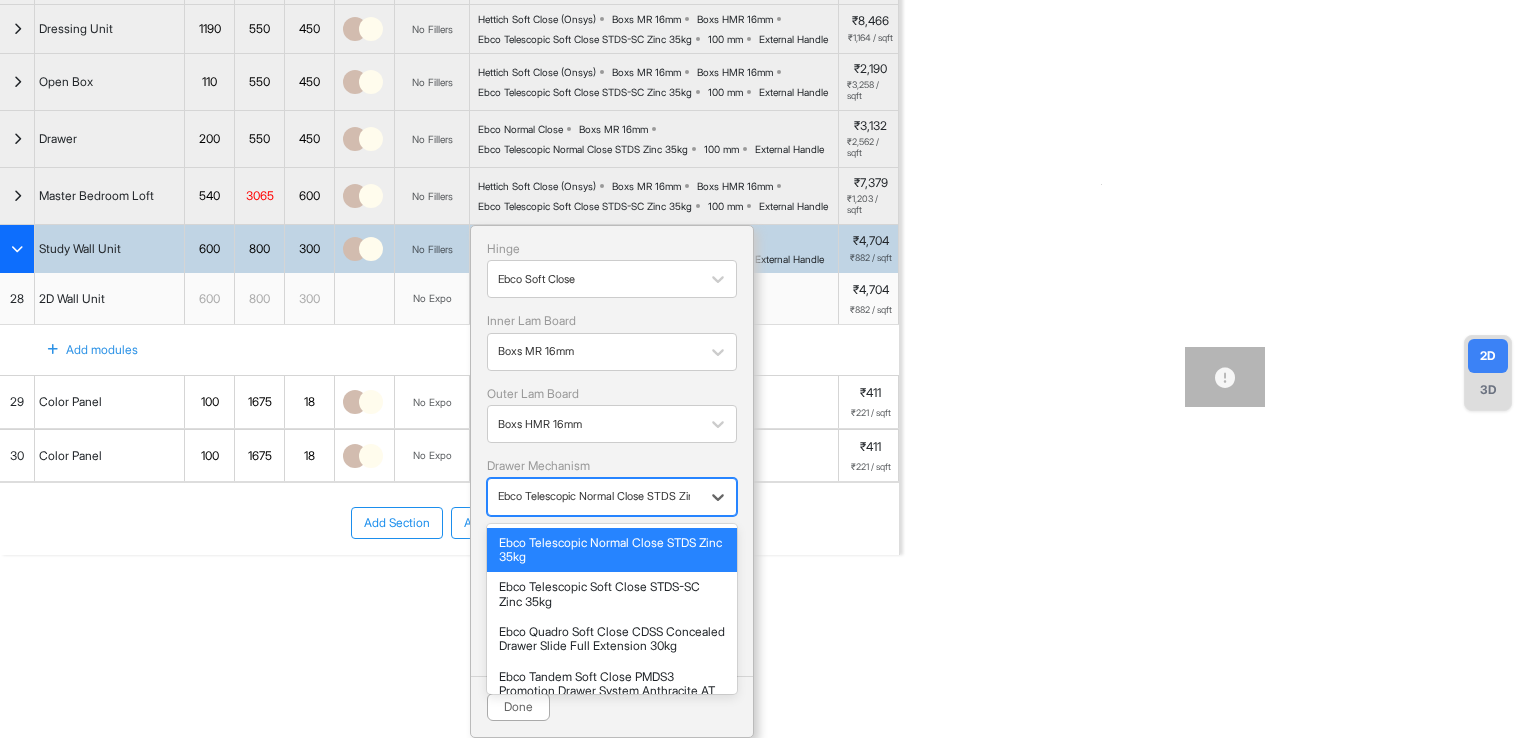 click at bounding box center [594, 496] 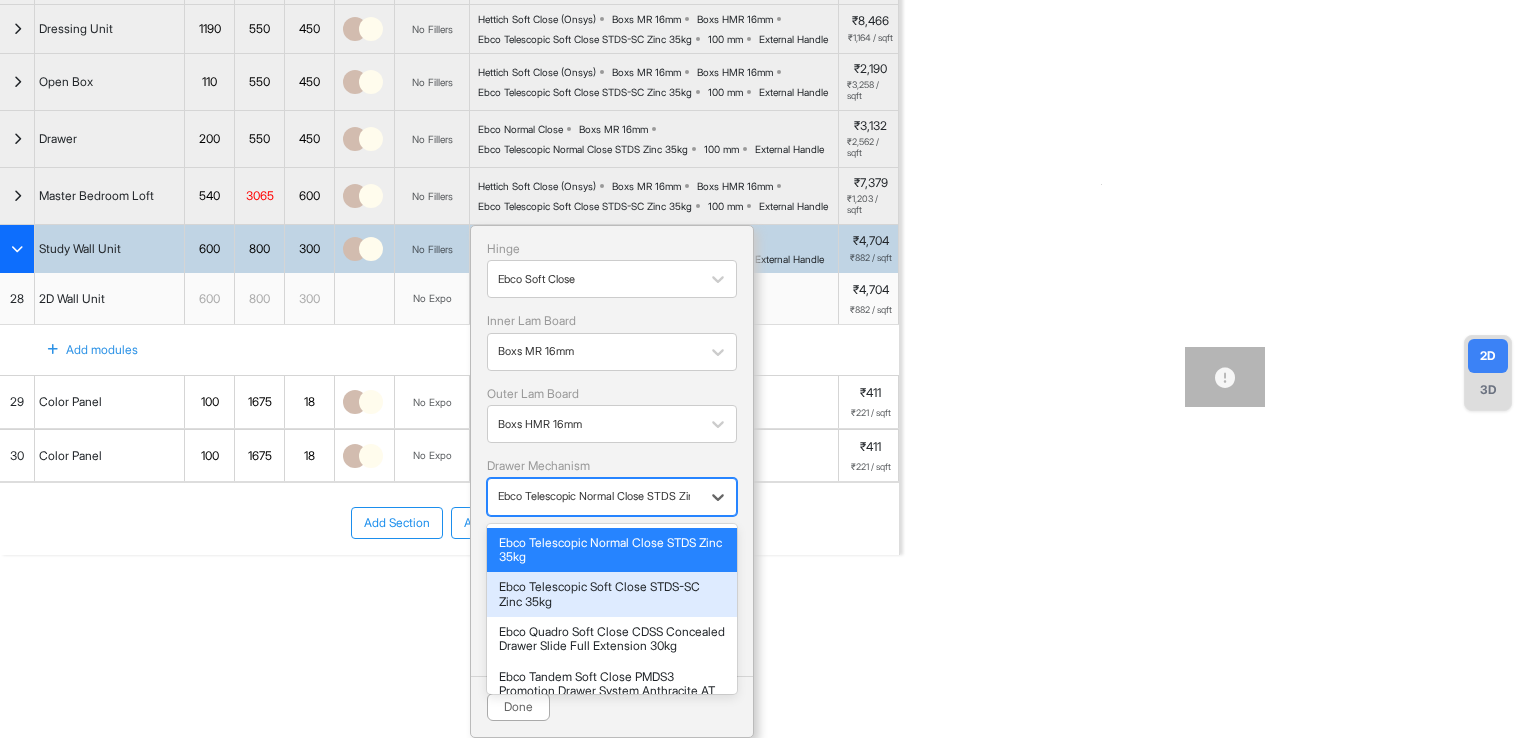 click on "Ebco Telescopic Soft Close STDS-SC Zinc 35kg" at bounding box center [612, 594] 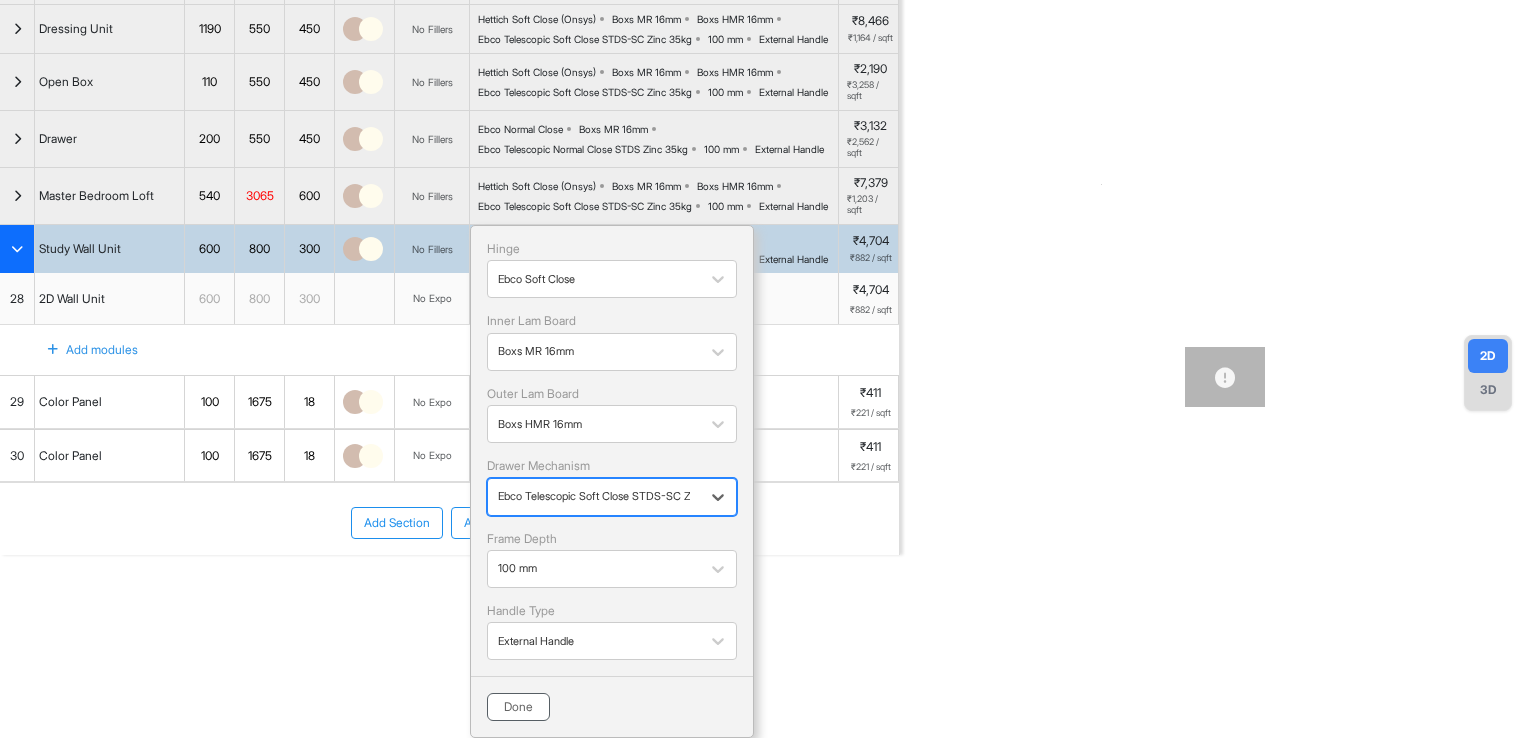 click on "Done" at bounding box center [518, 707] 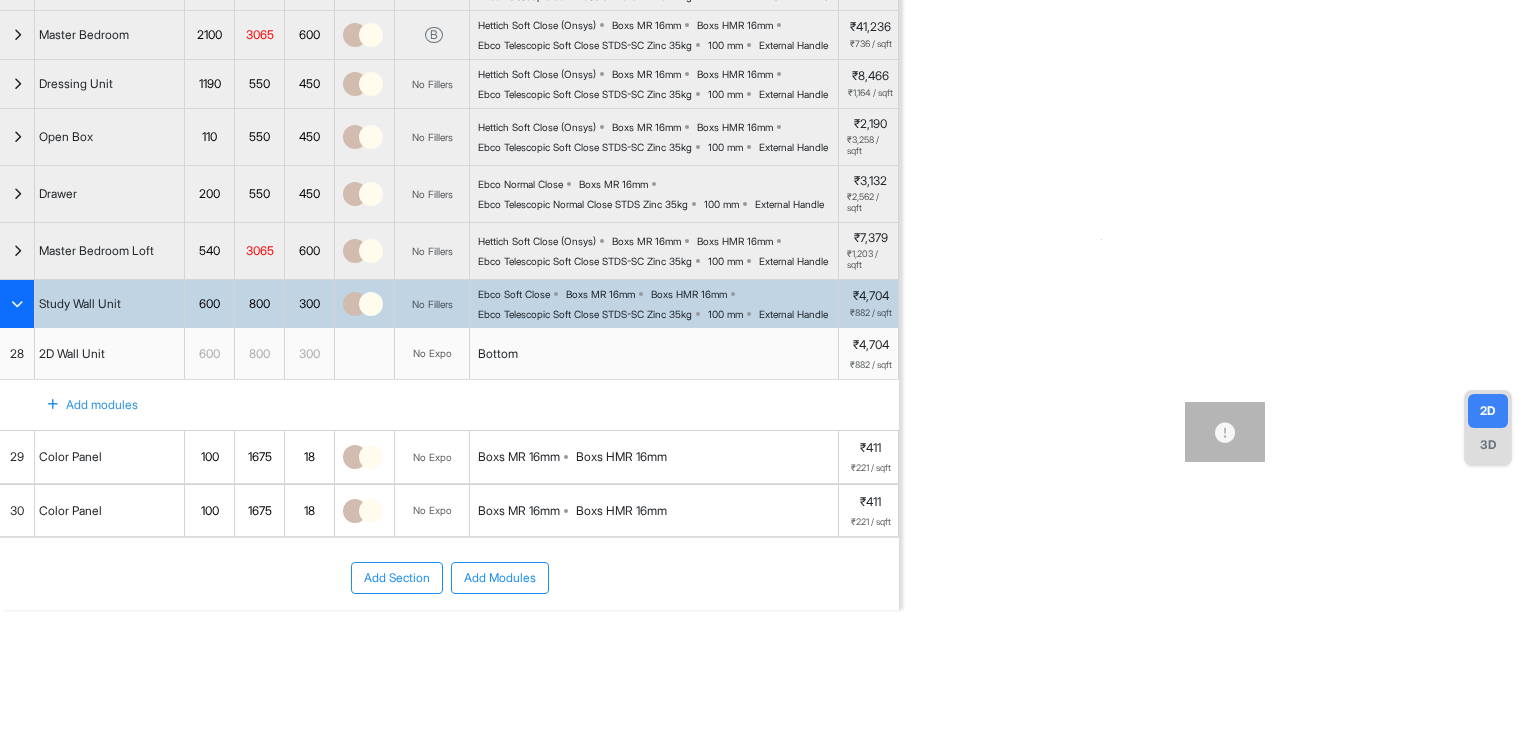 scroll, scrollTop: 0, scrollLeft: 0, axis: both 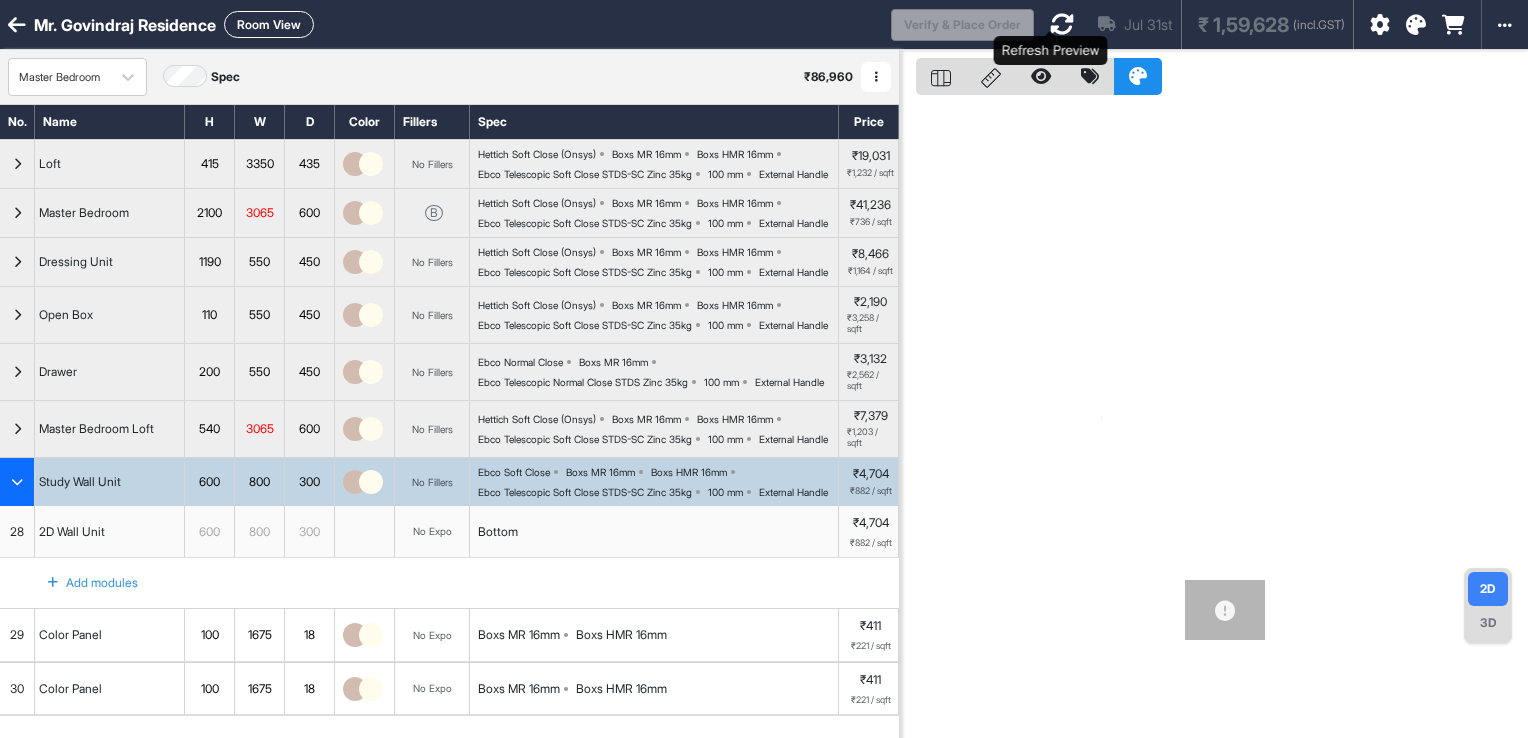click at bounding box center [1062, 24] 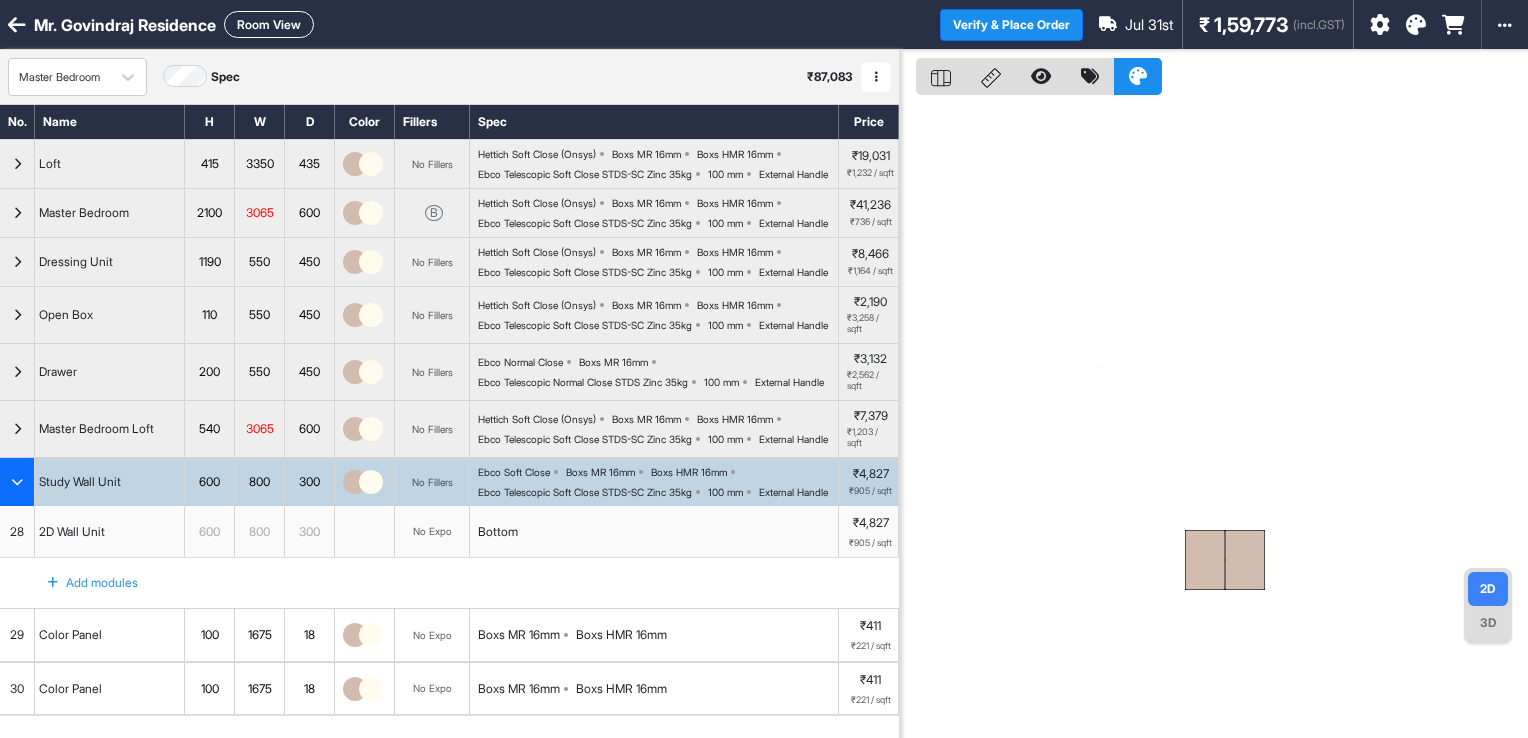 click on "Ebco Soft Close Boxs MR 16mm Boxs HMR 16mm Ebco Telescopic Soft Close STDS-SC Zinc 35kg 100 mm External Handle" at bounding box center [658, 482] 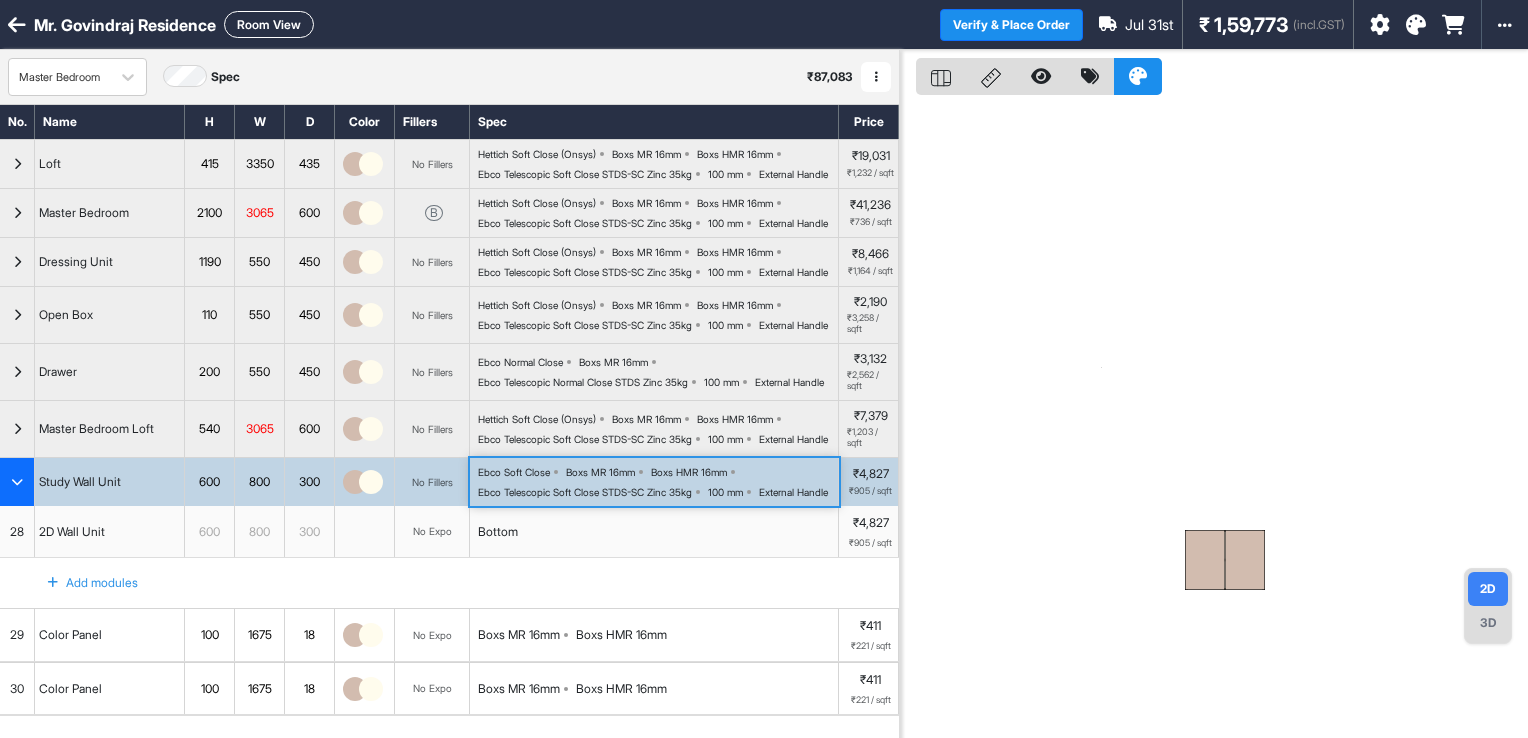click on "Ebco Soft Close Boxs MR 16mm Boxs HMR 16mm Ebco Telescopic Soft Close STDS-SC Zinc 35kg 100 mm External Handle" at bounding box center [658, 482] 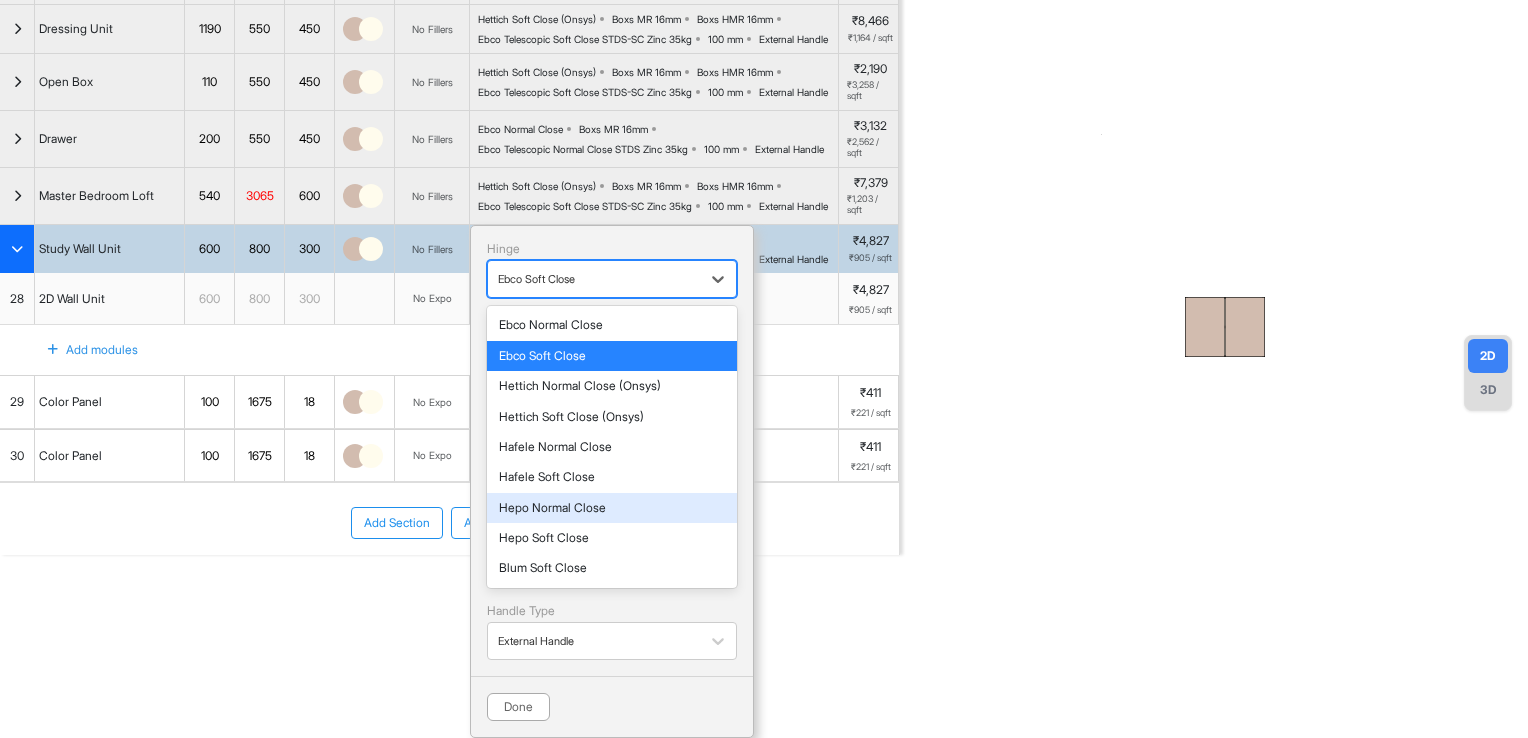 scroll, scrollTop: 326, scrollLeft: 0, axis: vertical 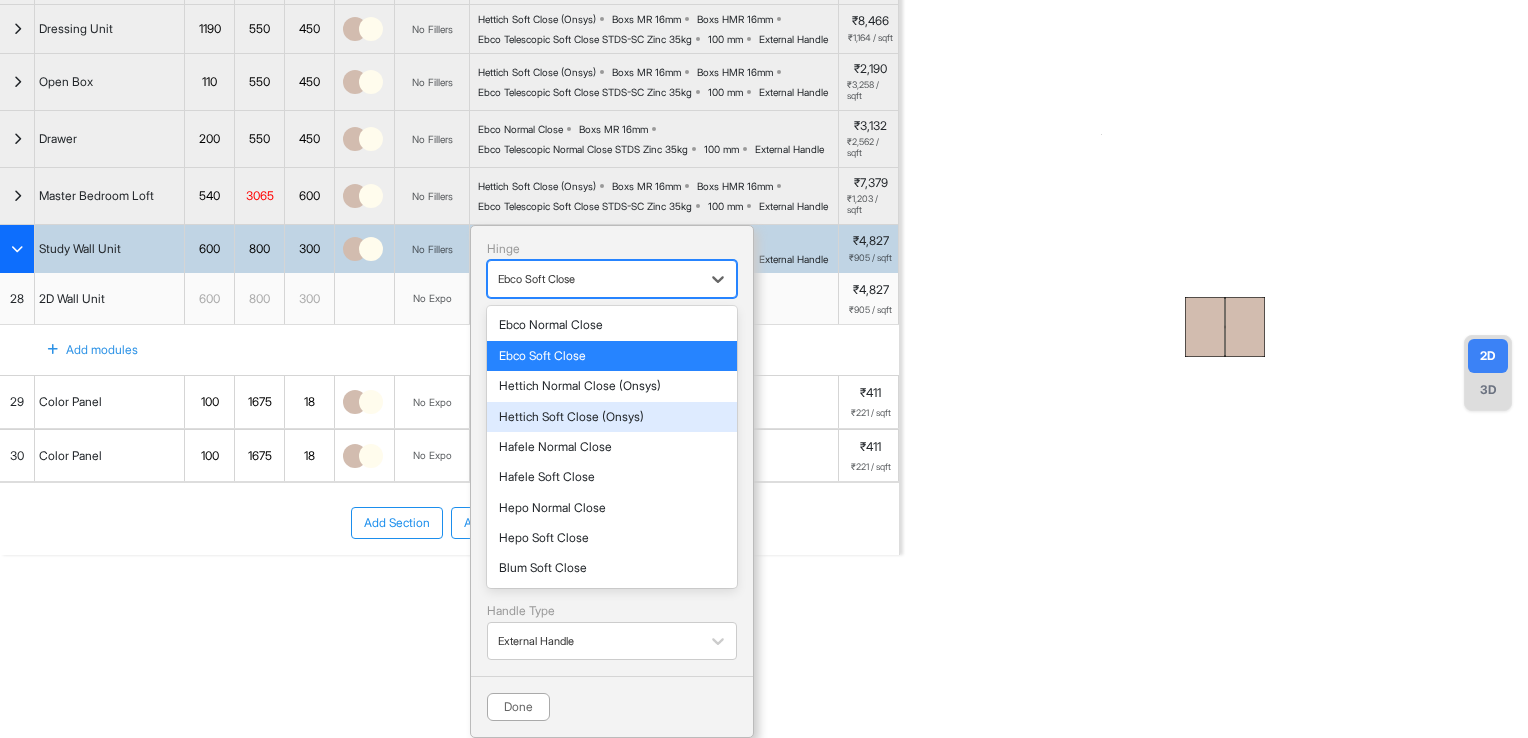 click on "Hettich Soft Close (Onsys)" at bounding box center [612, 417] 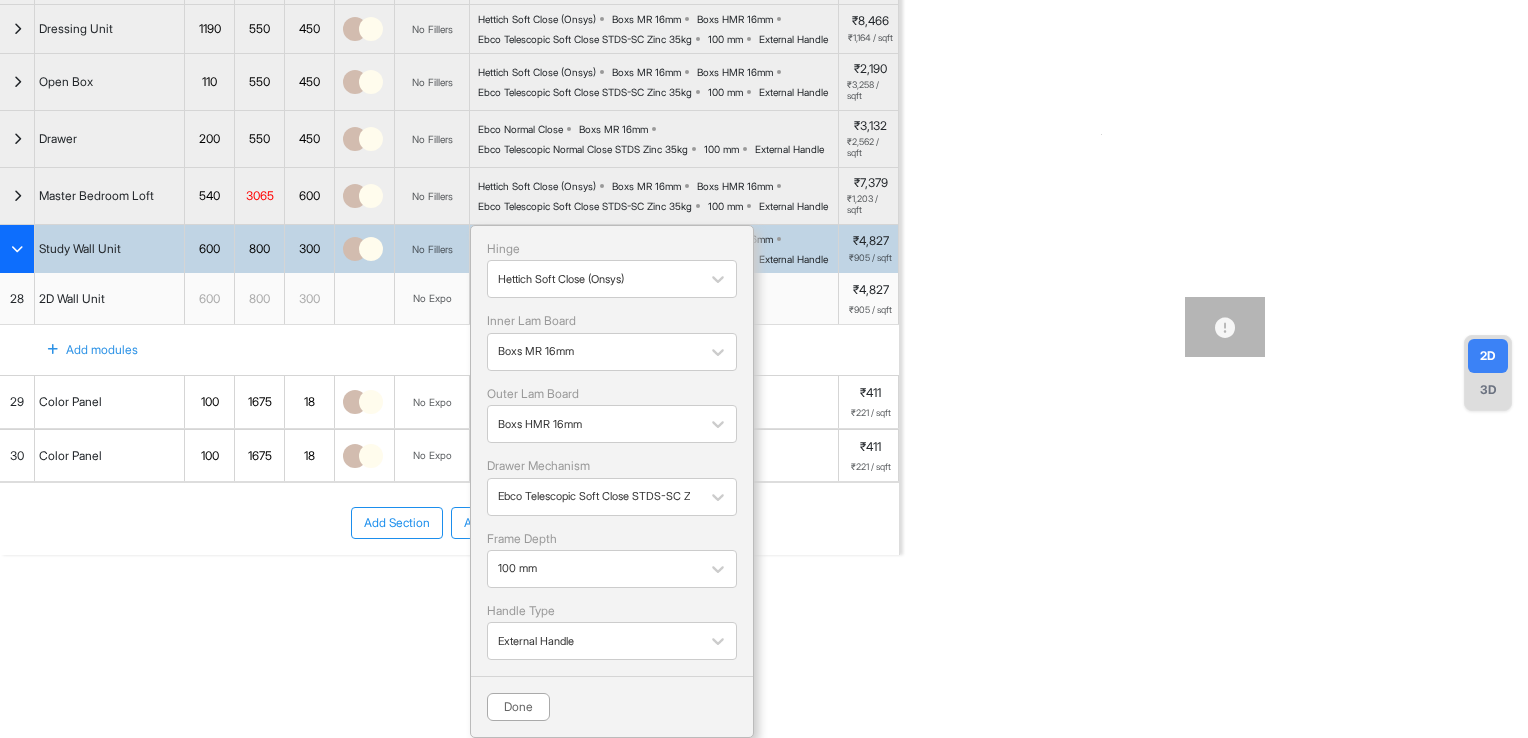 click on "Done" at bounding box center [518, 707] 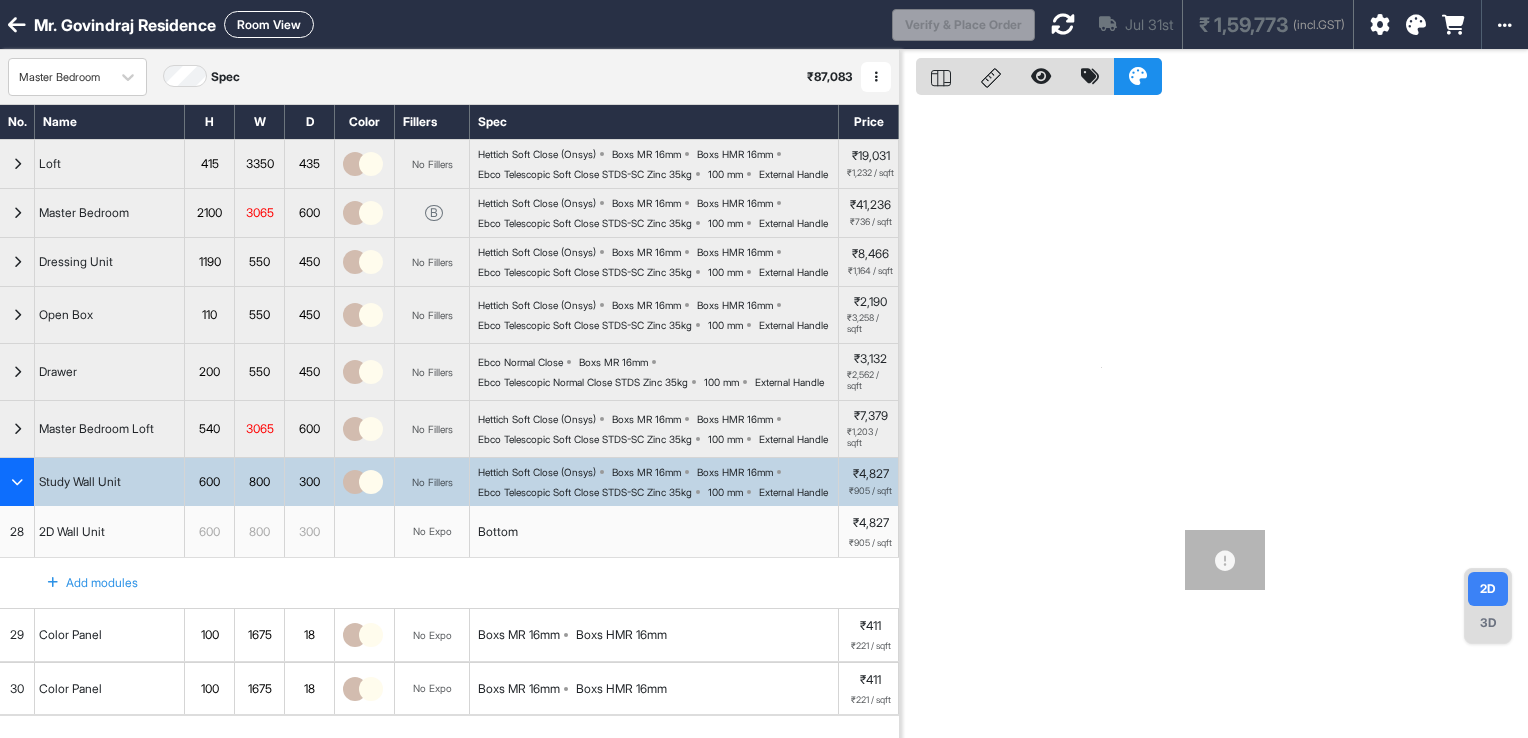 scroll, scrollTop: 0, scrollLeft: 0, axis: both 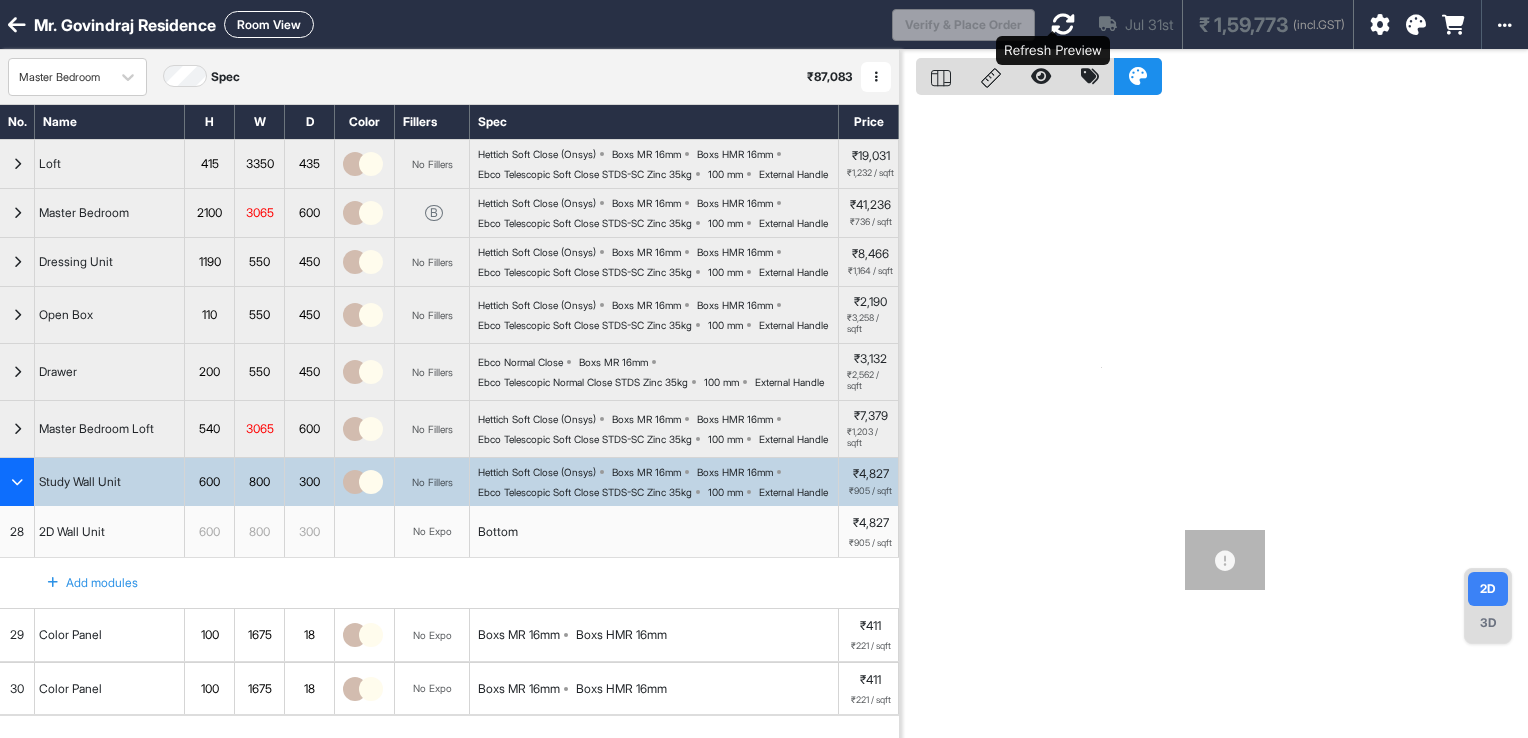 click at bounding box center [1063, 24] 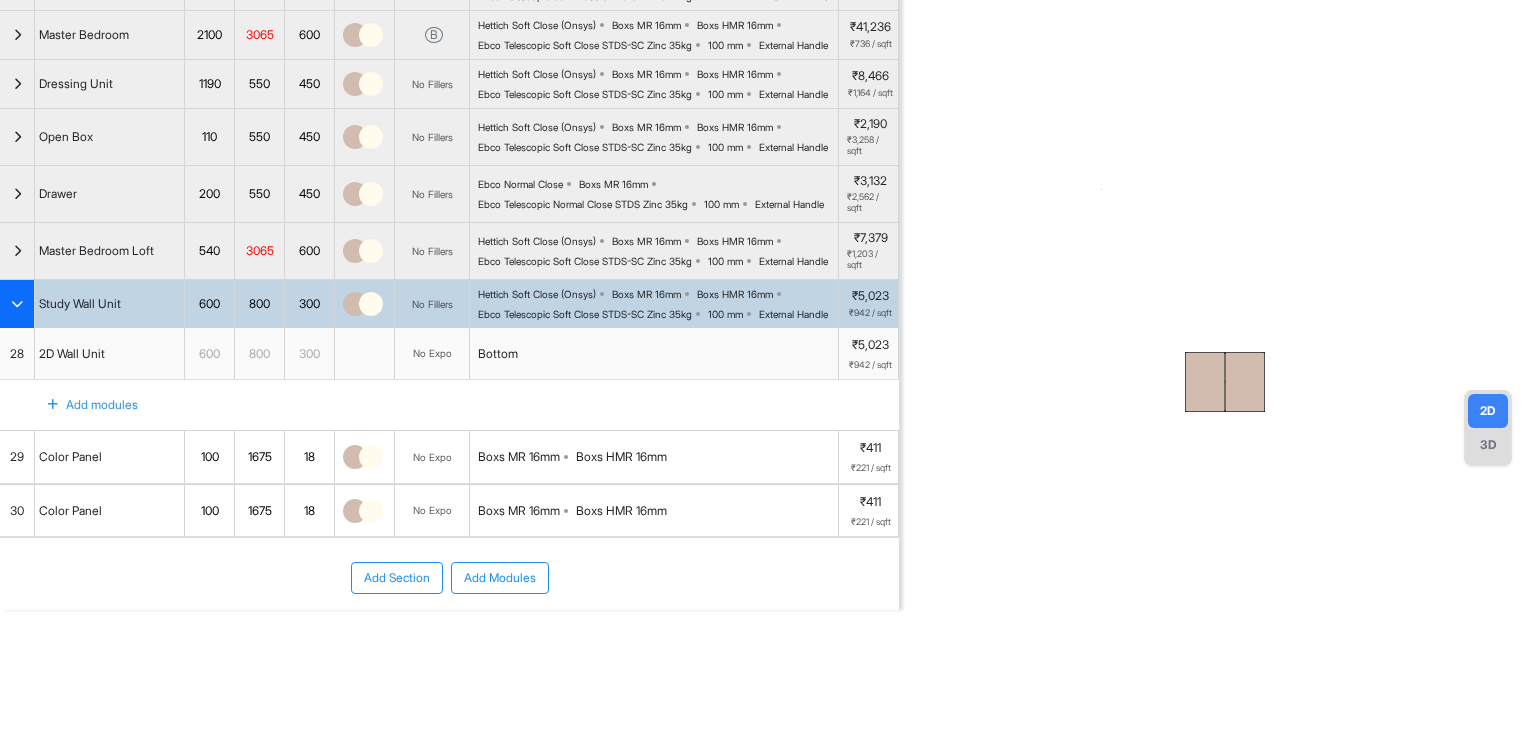 scroll, scrollTop: 291, scrollLeft: 0, axis: vertical 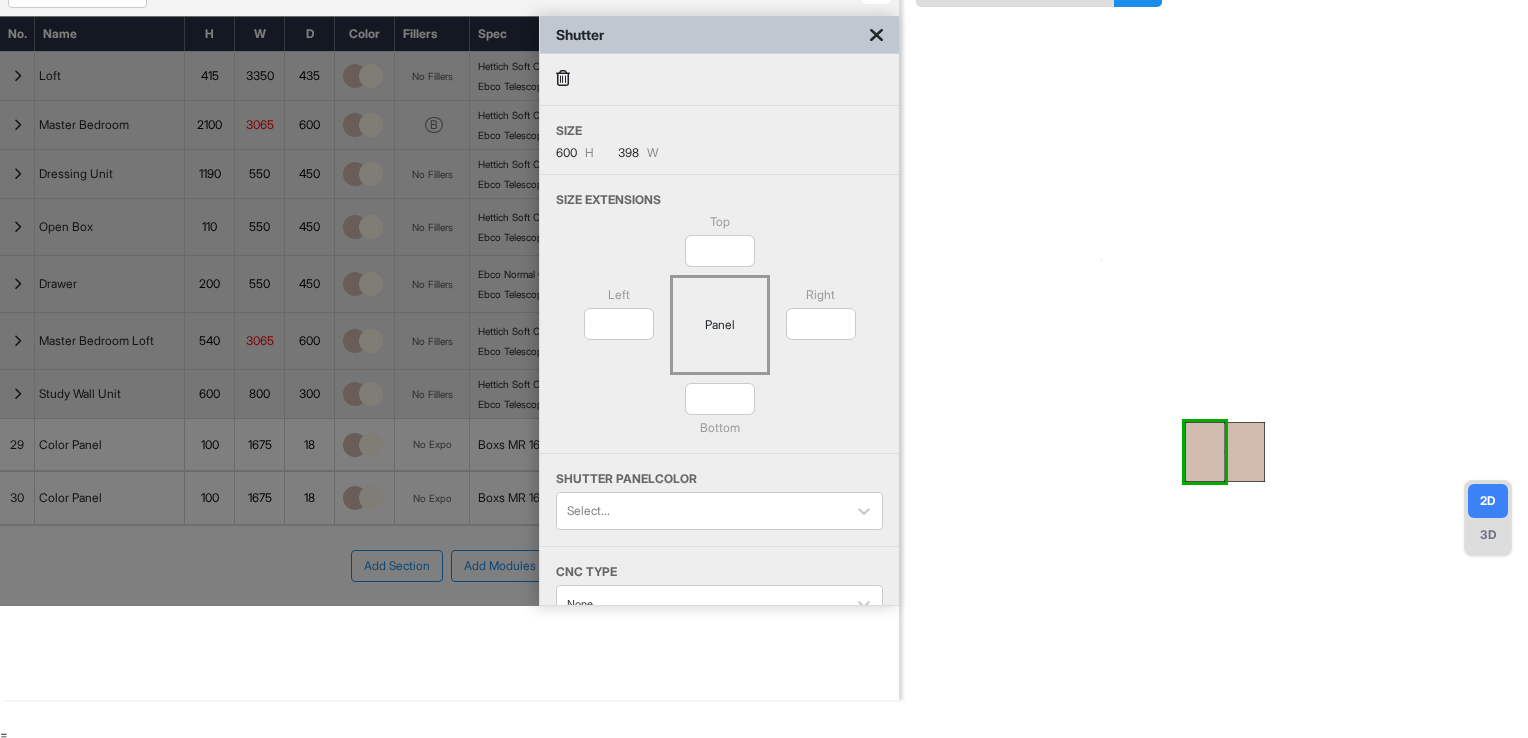 click at bounding box center (876, 35) 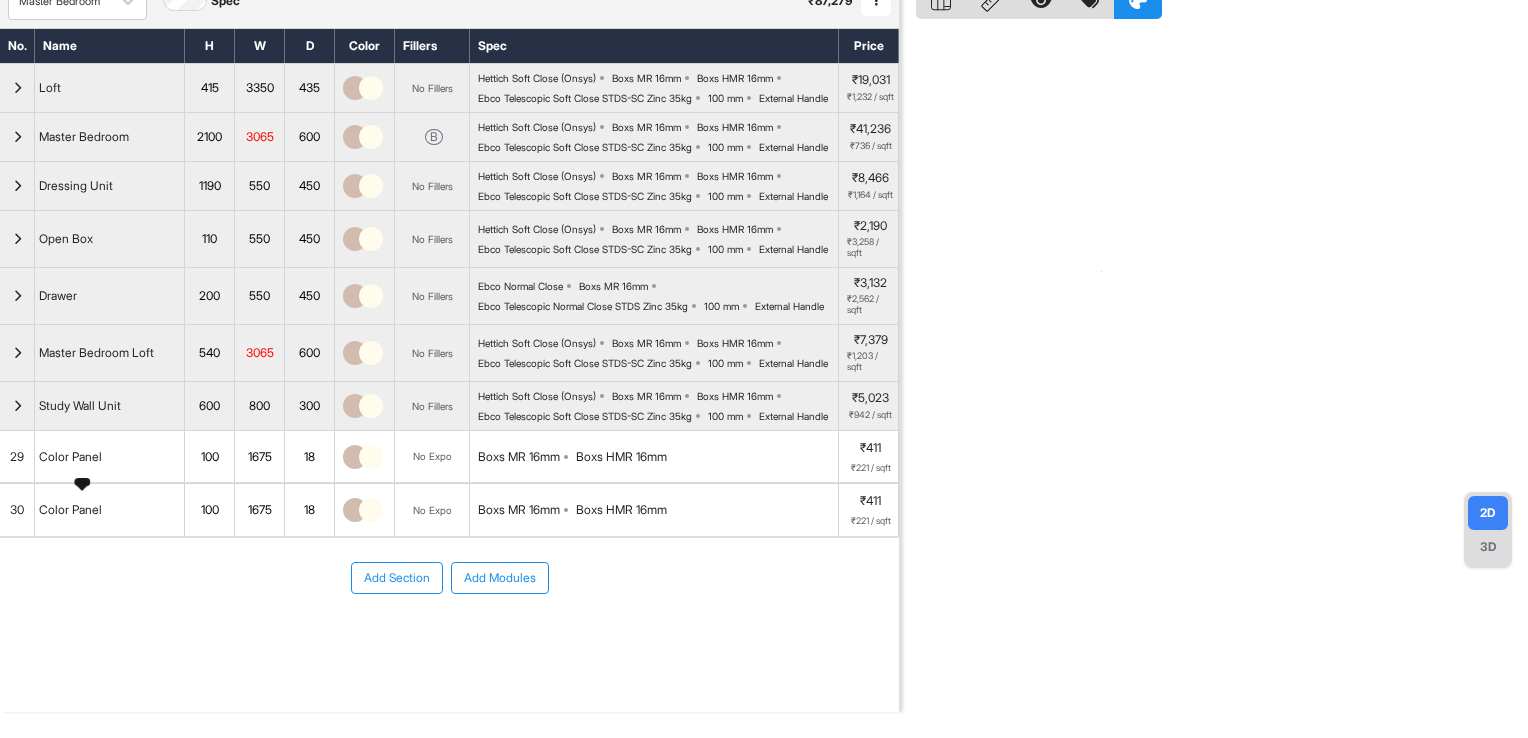 click on "Study Wall Unit" at bounding box center (80, 406) 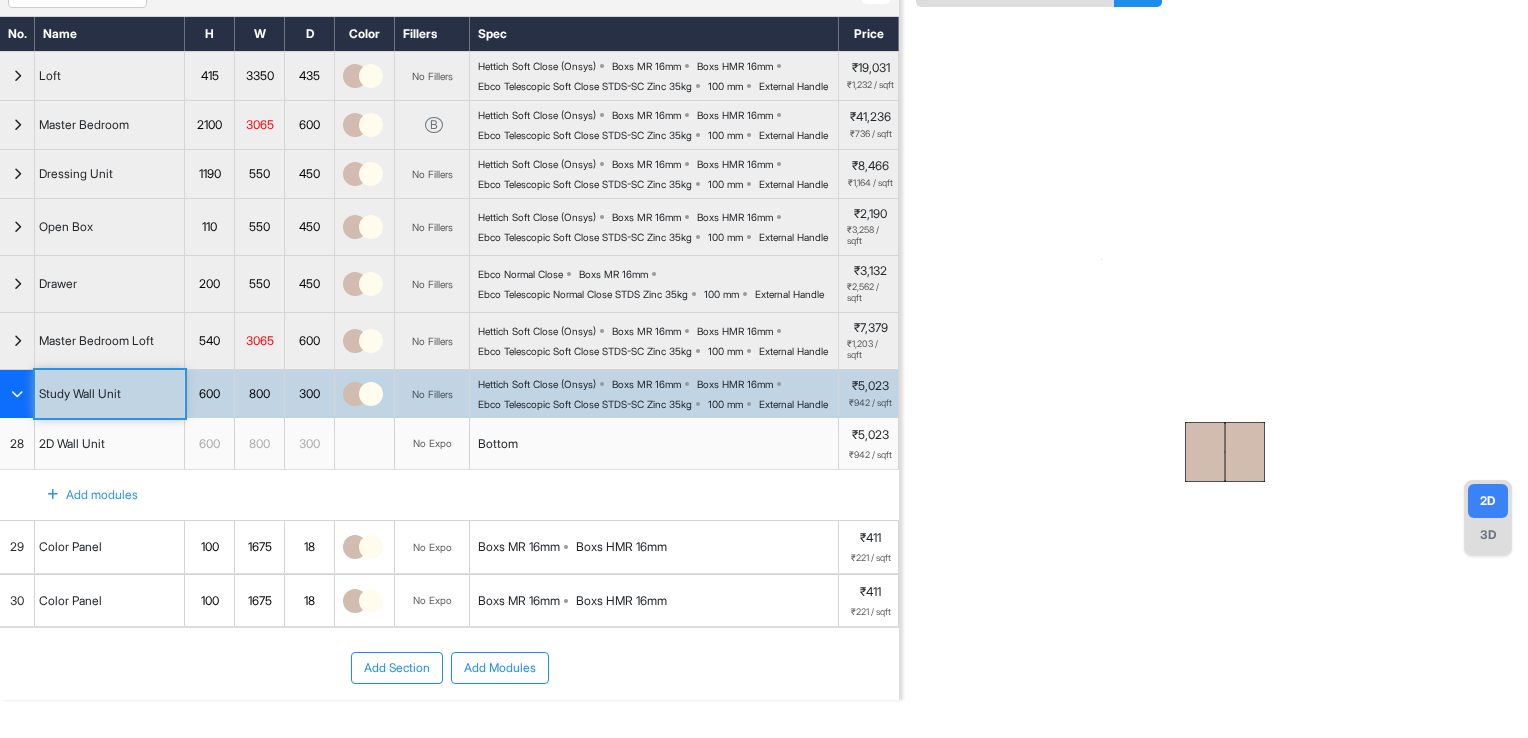 click on "Hettich Soft Close (Onsys) Boxs MR 16mm Boxs HMR 16mm Ebco Telescopic Soft Close STDS-SC Zinc 35kg 100 mm External Handle" at bounding box center [658, 394] 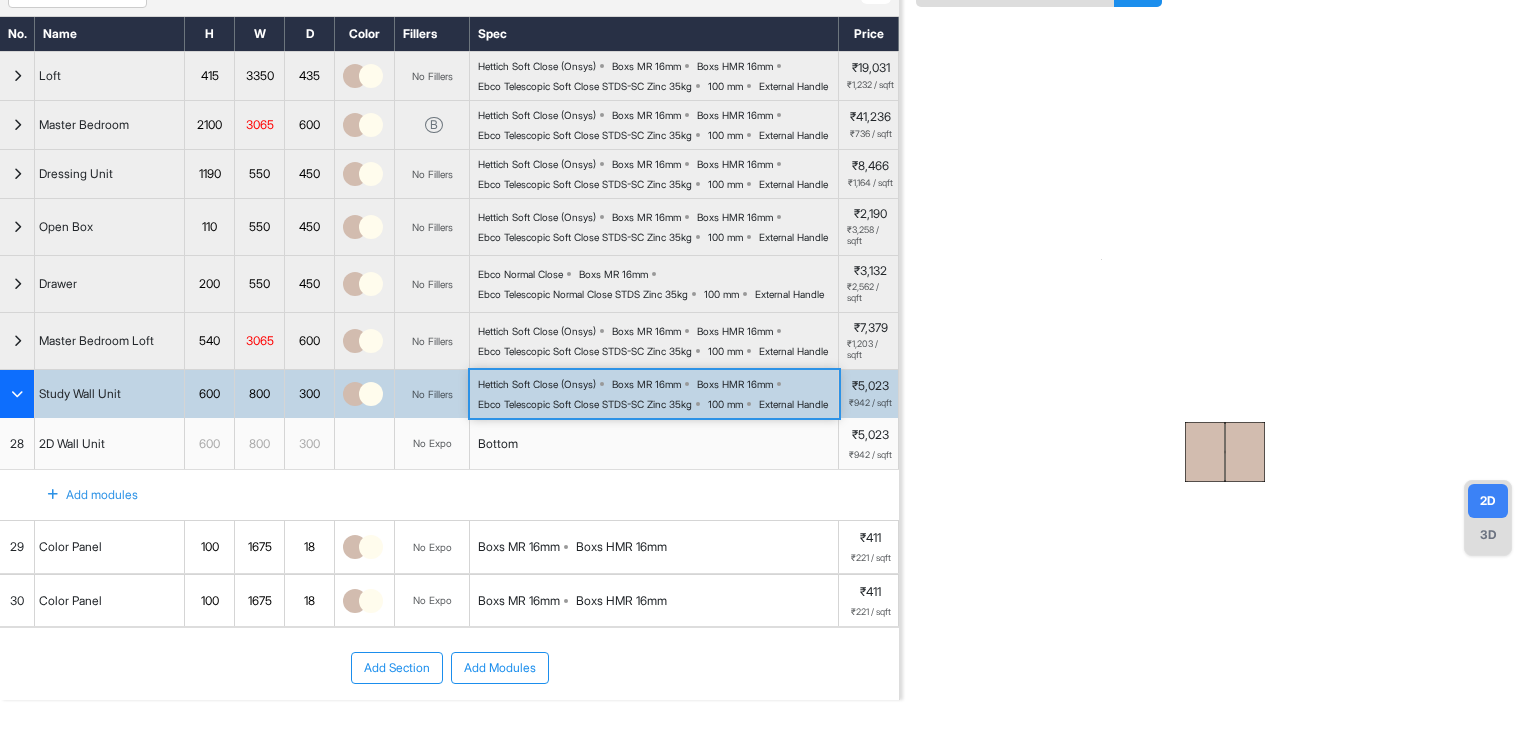 click on "Hettich Soft Close (Onsys) Boxs MR 16mm Boxs HMR 16mm Ebco Telescopic Soft Close STDS-SC Zinc 35kg 100 mm External Handle" at bounding box center (658, 394) 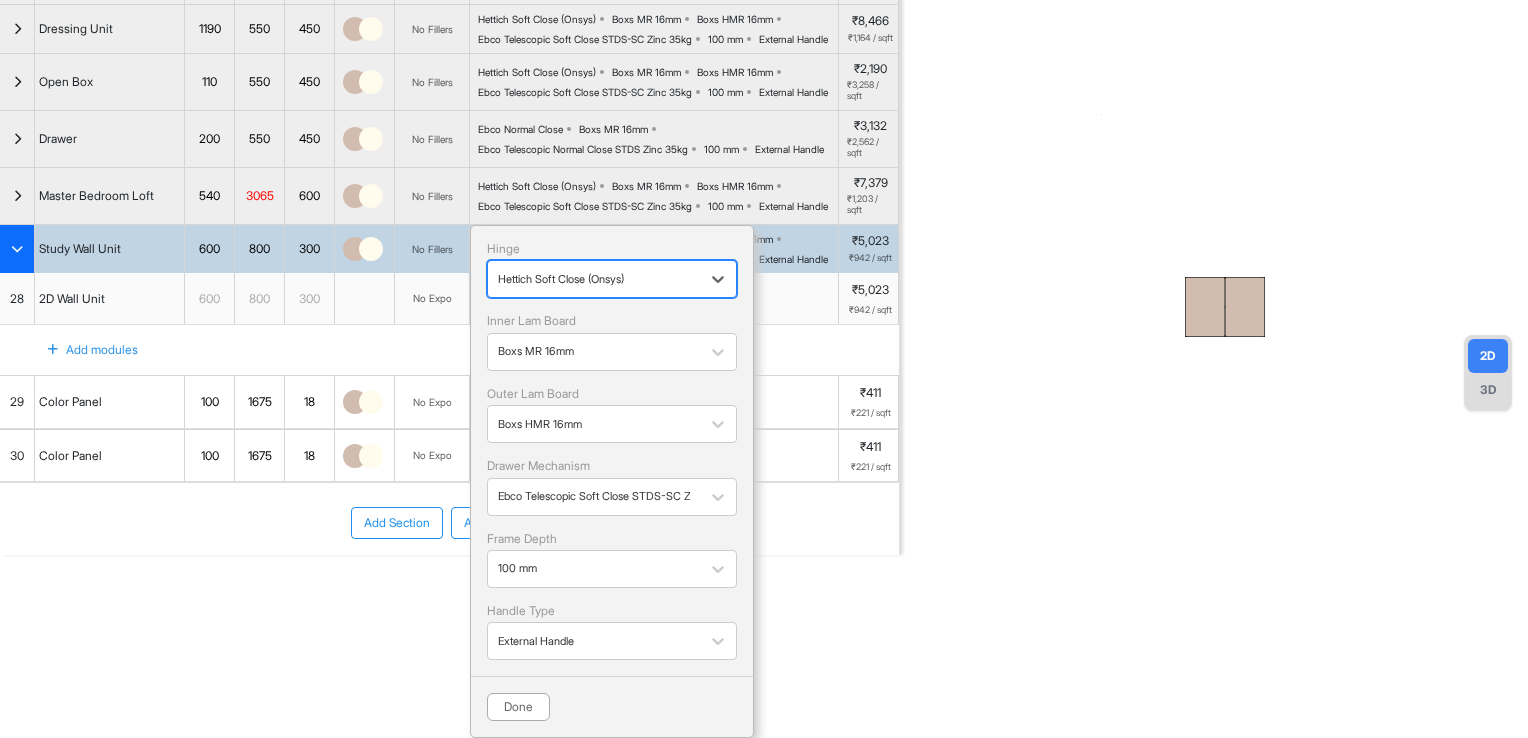scroll, scrollTop: 326, scrollLeft: 0, axis: vertical 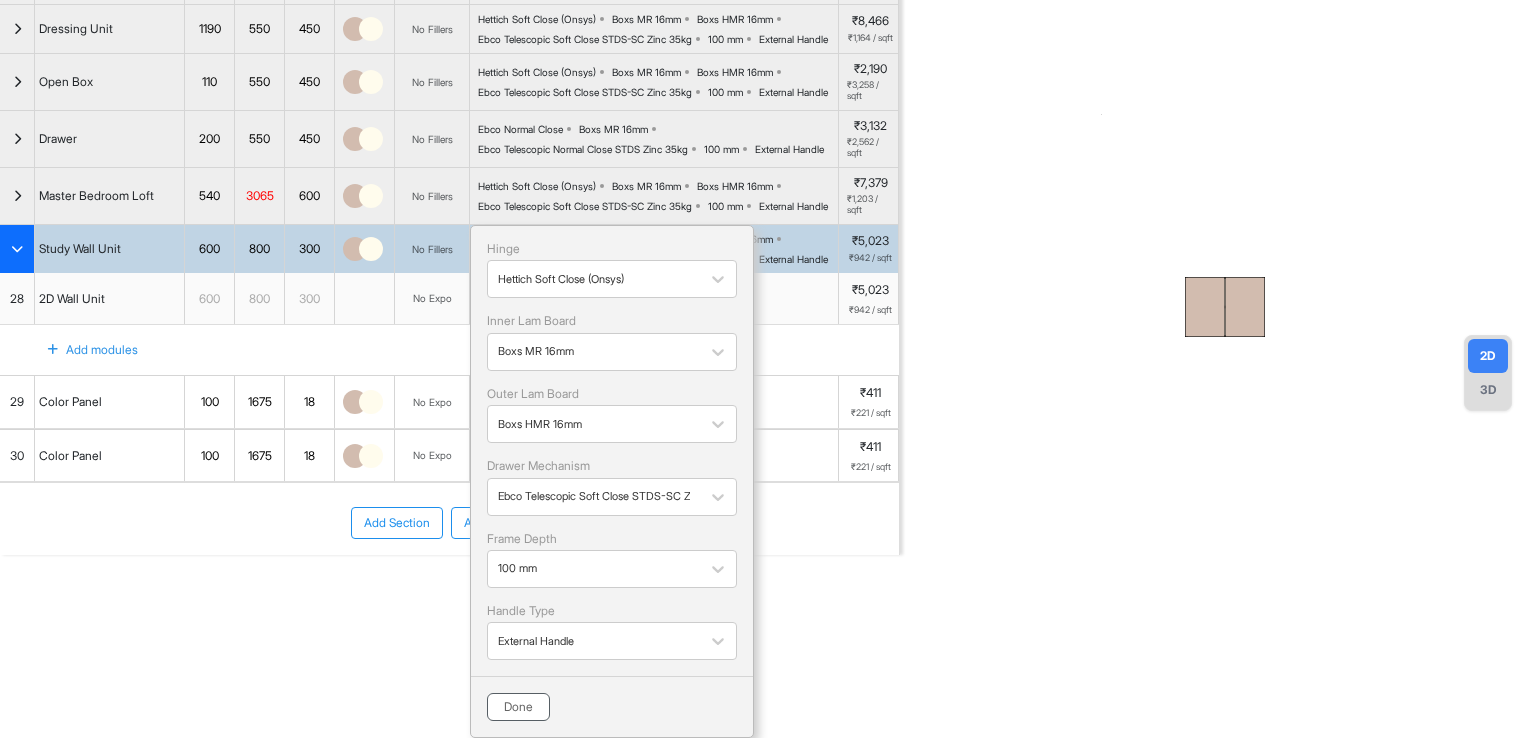 click on "Done" at bounding box center (518, 707) 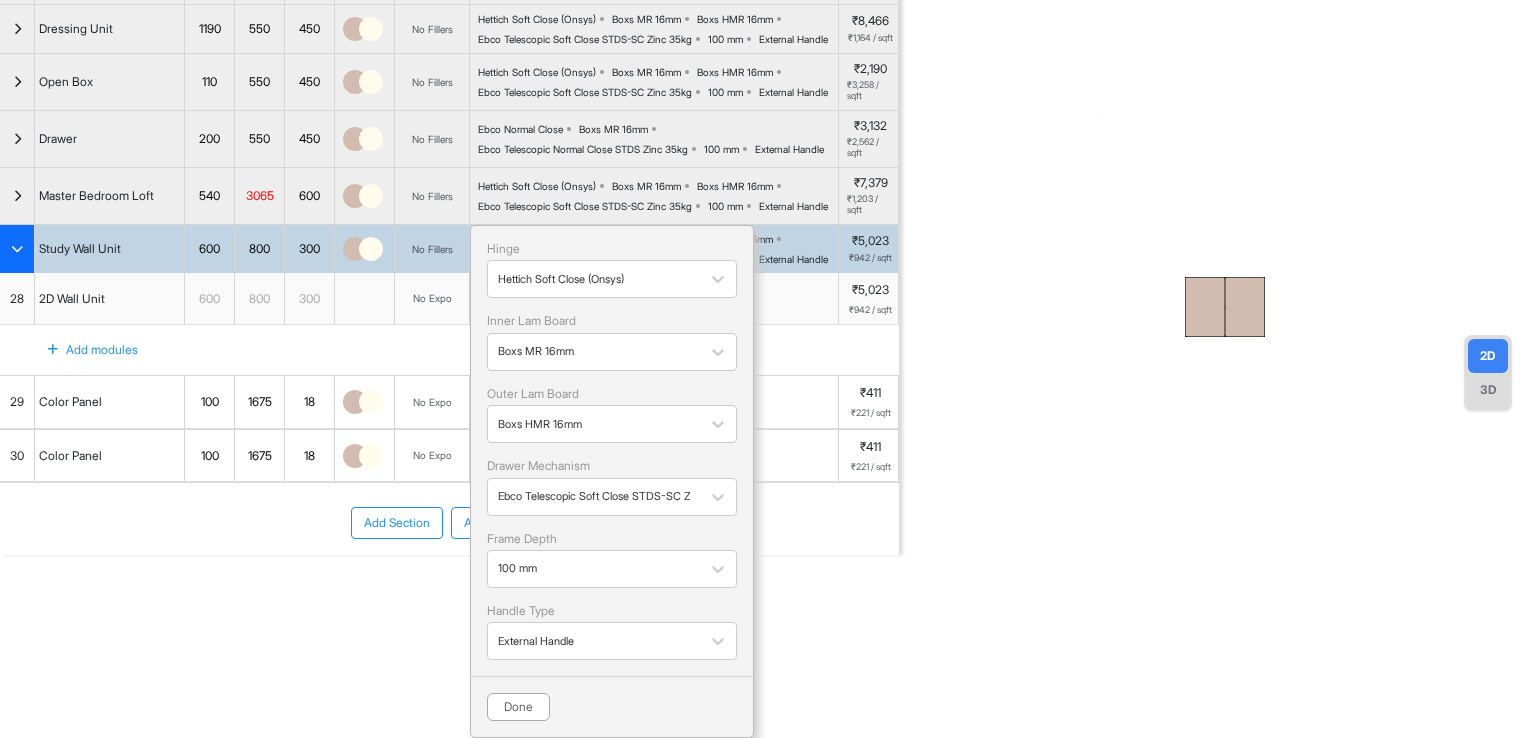 scroll, scrollTop: 291, scrollLeft: 0, axis: vertical 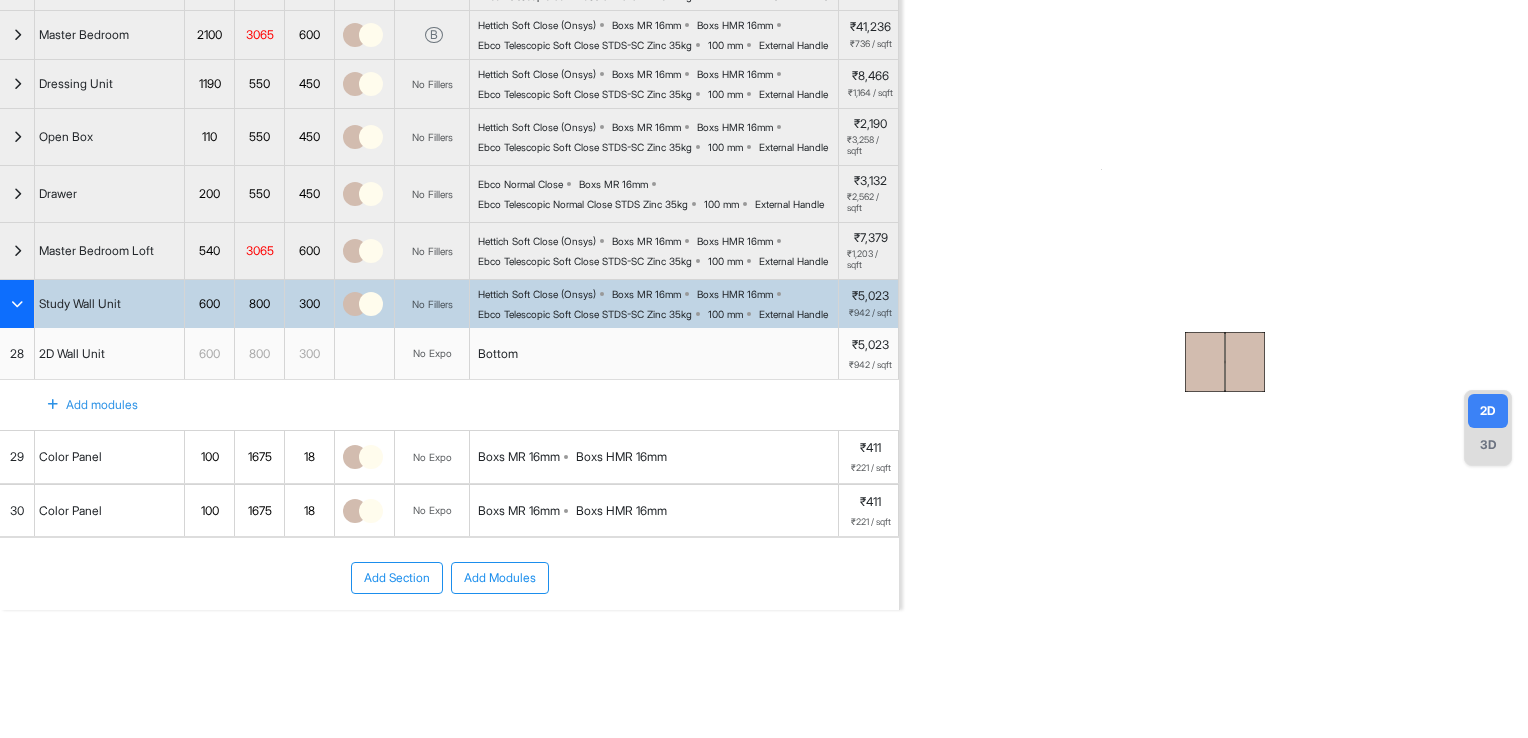 click on "Bottom" at bounding box center [654, 354] 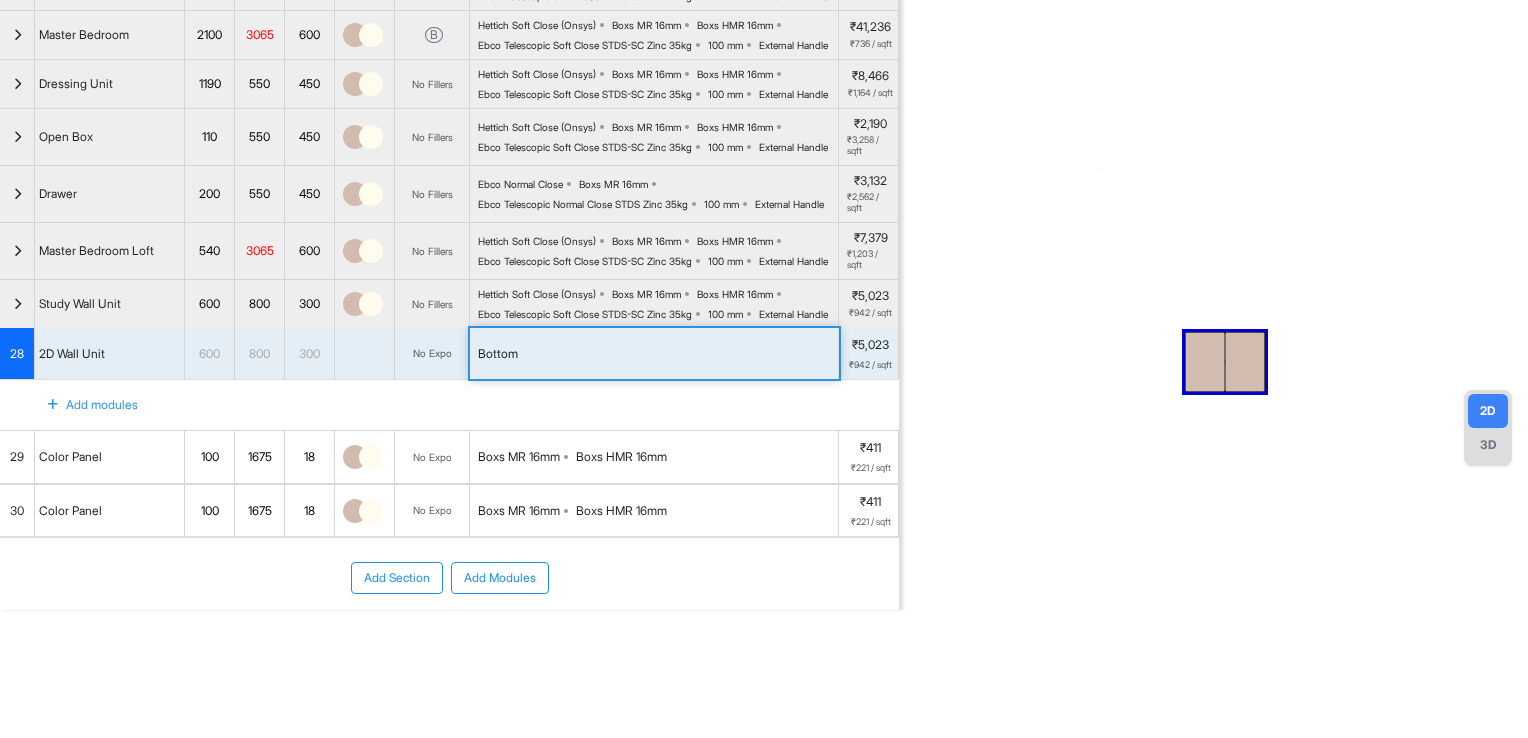 click on "Bottom" at bounding box center [654, 354] 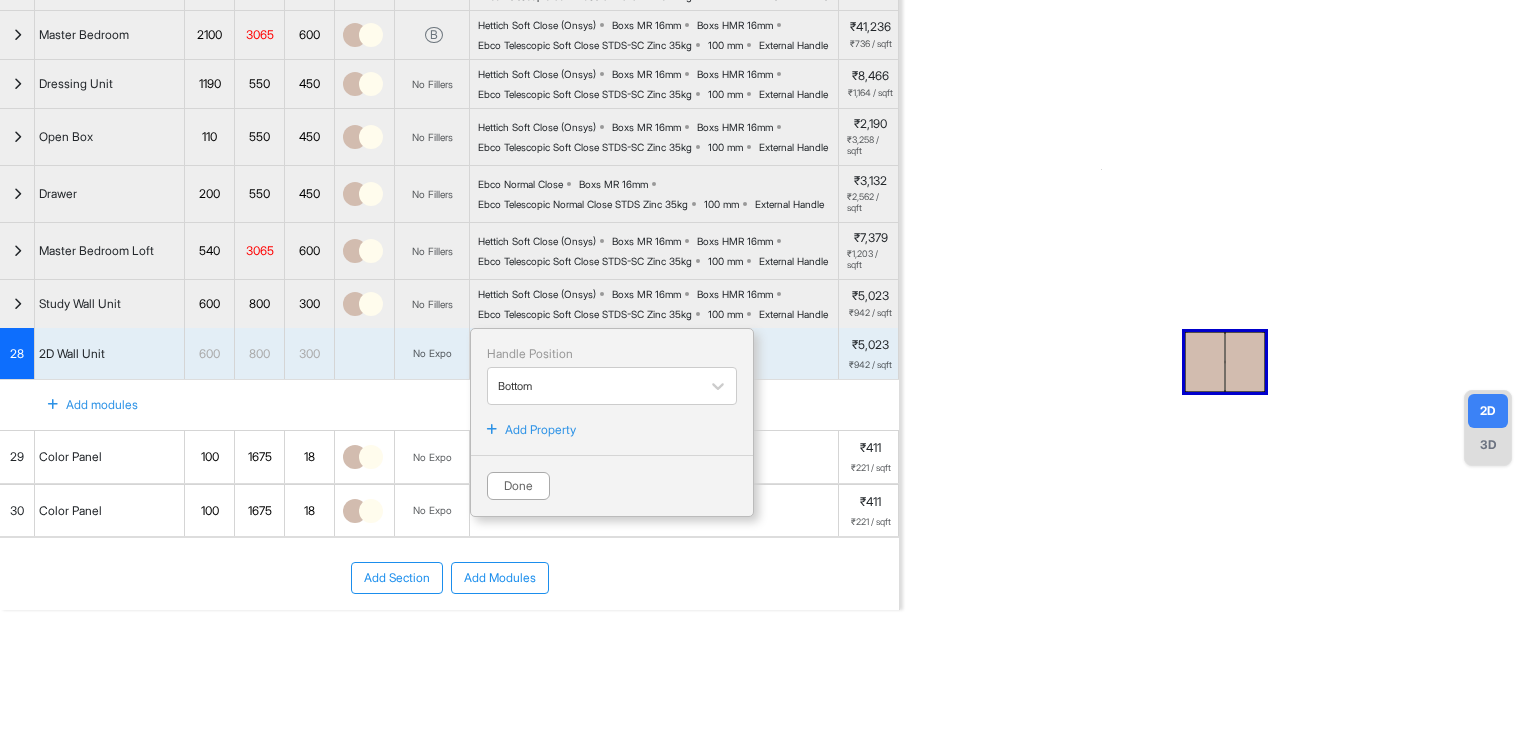 click at bounding box center [492, 430] 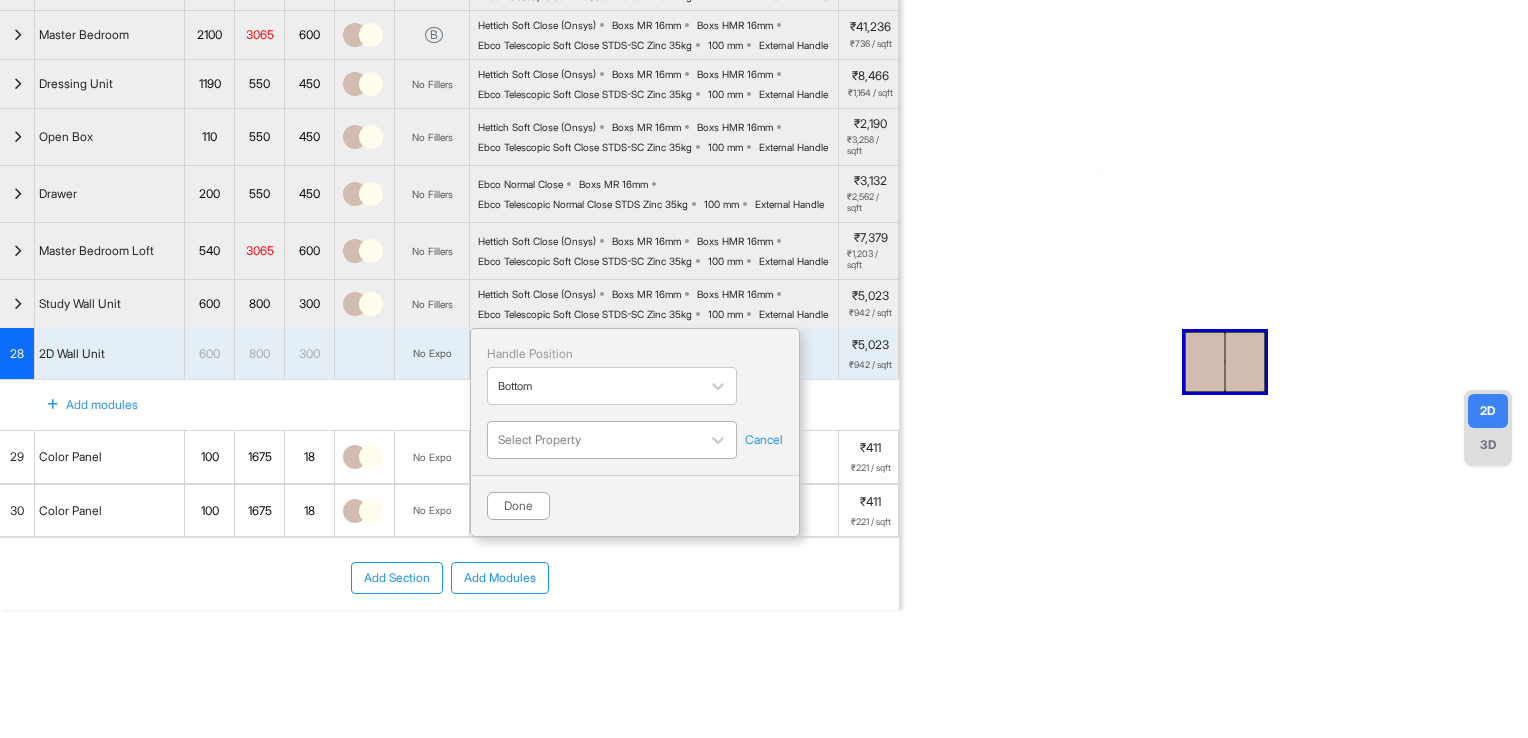 click on "Handle Position Bottom Select Property Cancel Done" at bounding box center (635, 432) 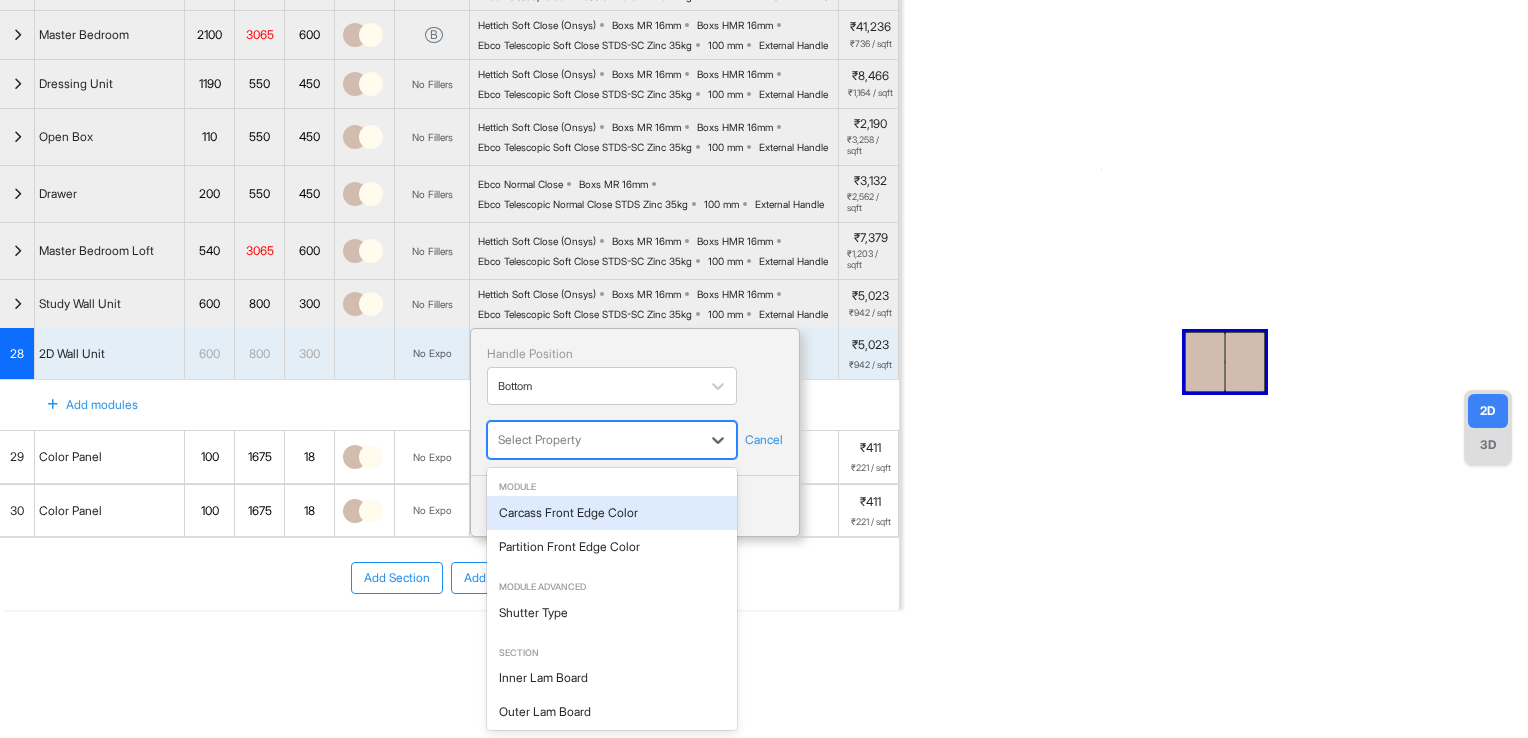 click at bounding box center (594, 440) 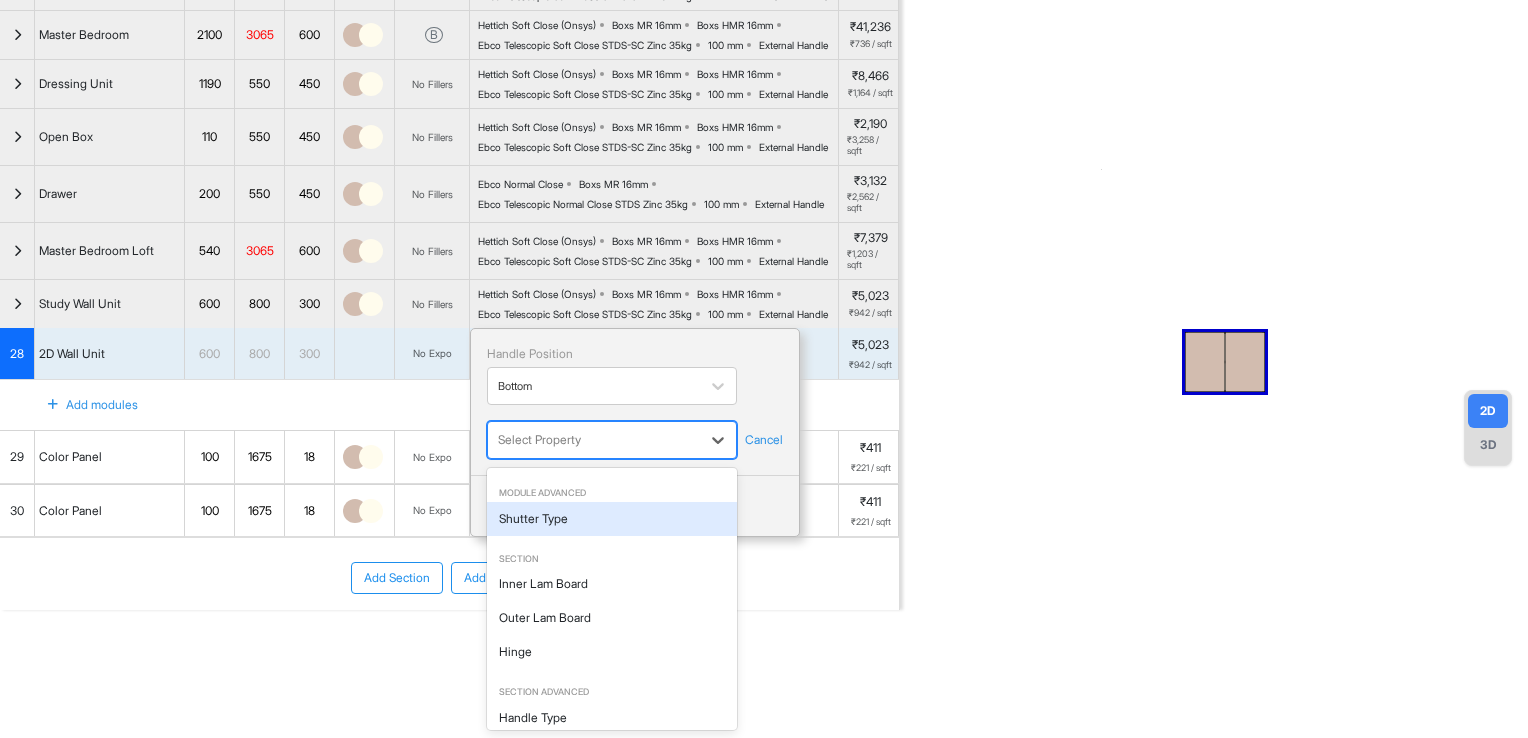 scroll, scrollTop: 100, scrollLeft: 0, axis: vertical 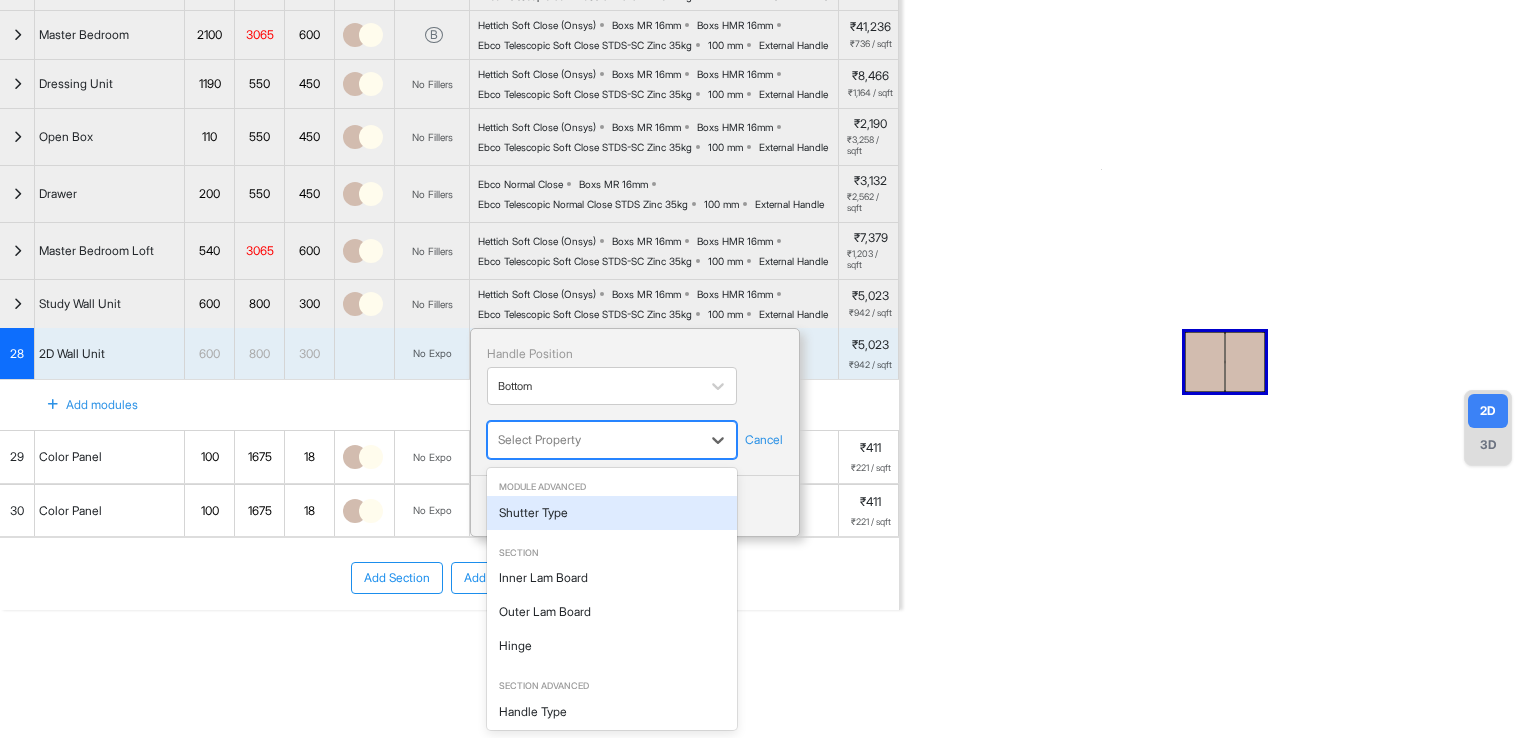 click on "Shutter Type" at bounding box center (612, 513) 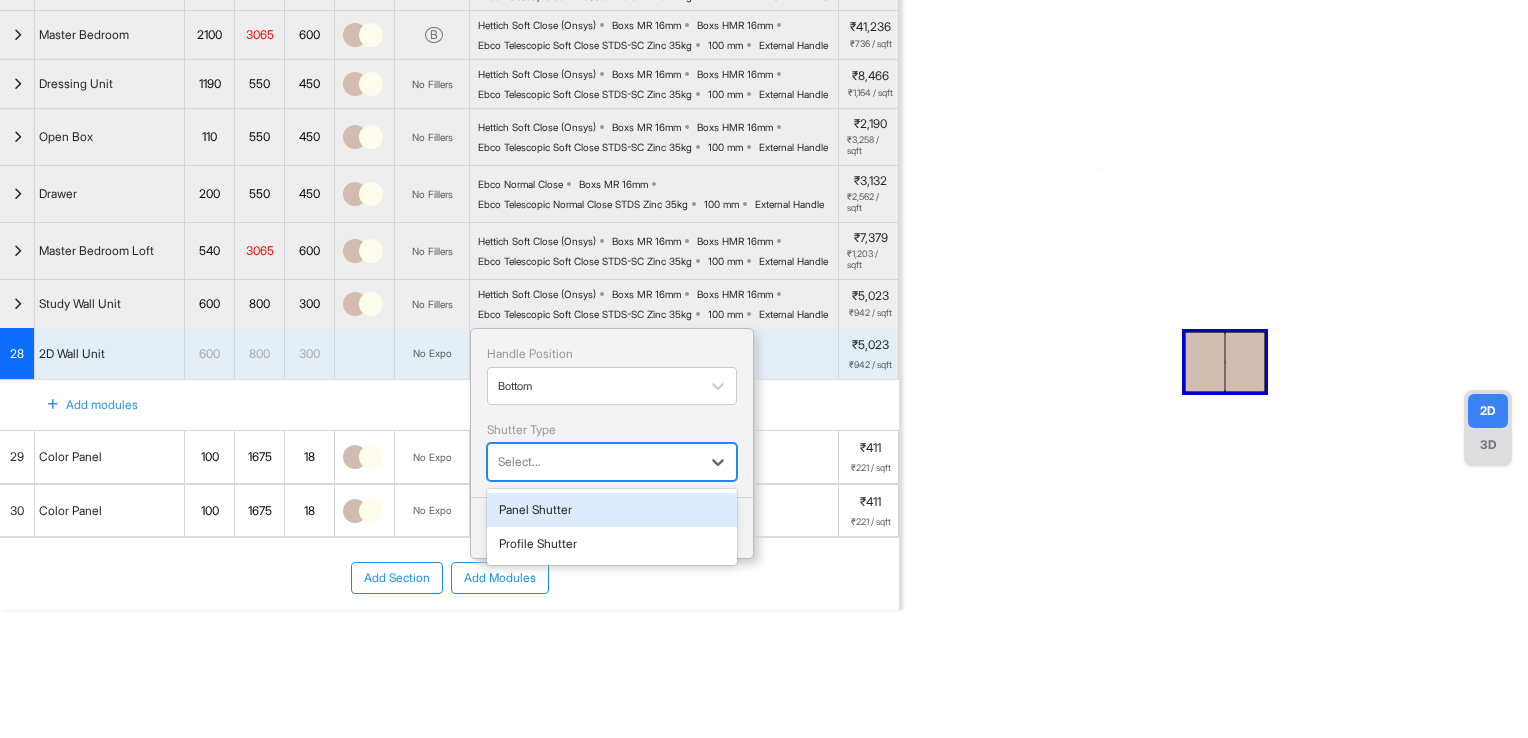 click at bounding box center (594, 462) 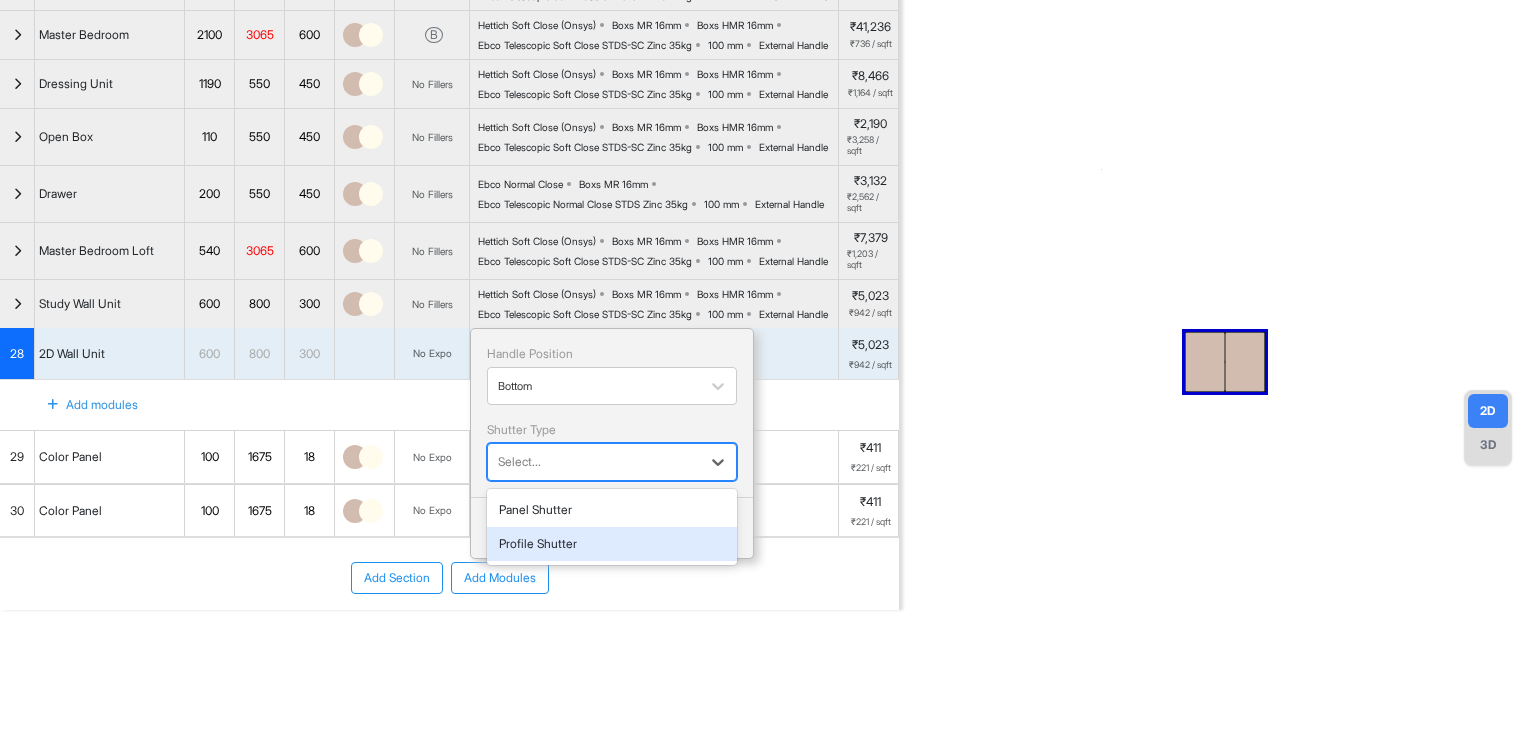 click on "Profile Shutter" at bounding box center (612, 544) 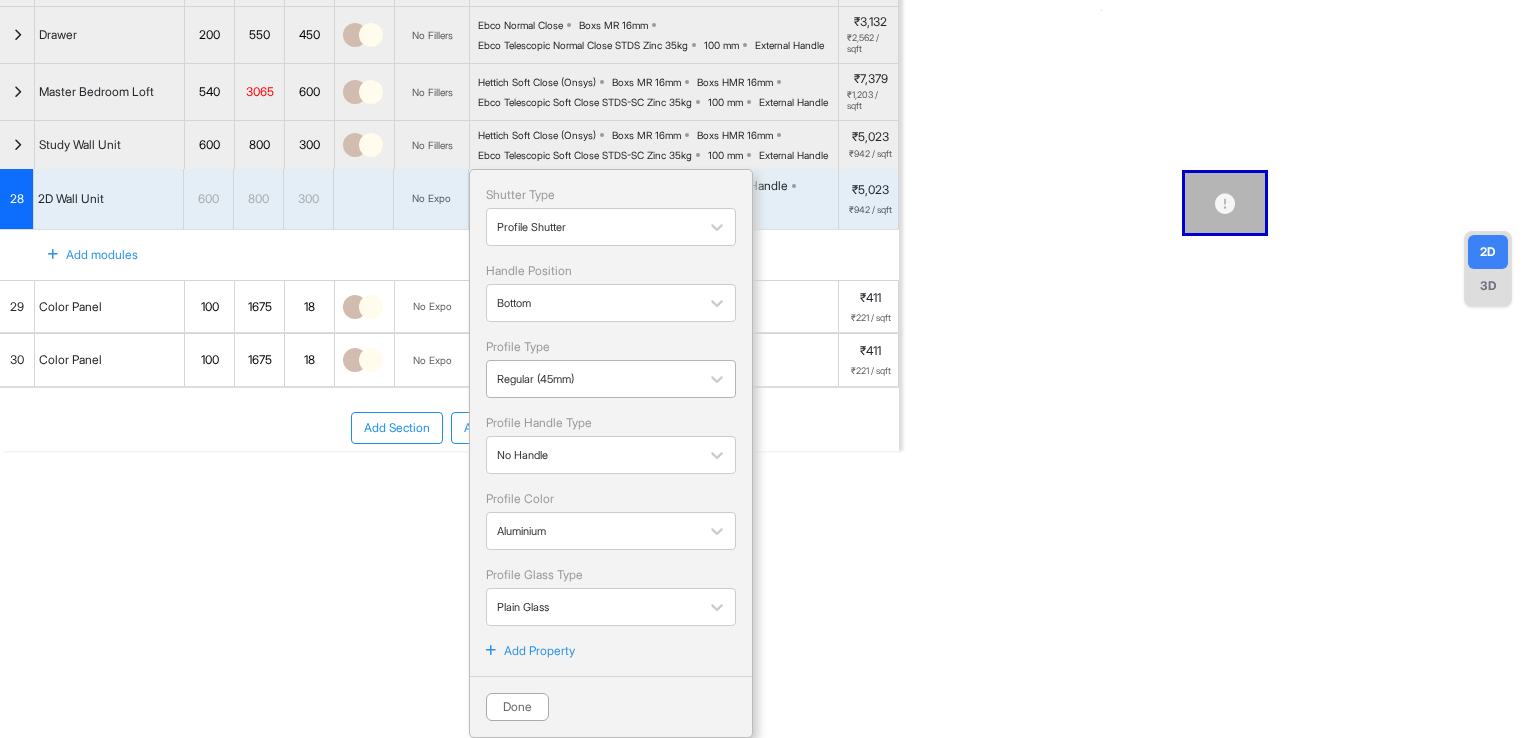 scroll, scrollTop: 450, scrollLeft: 0, axis: vertical 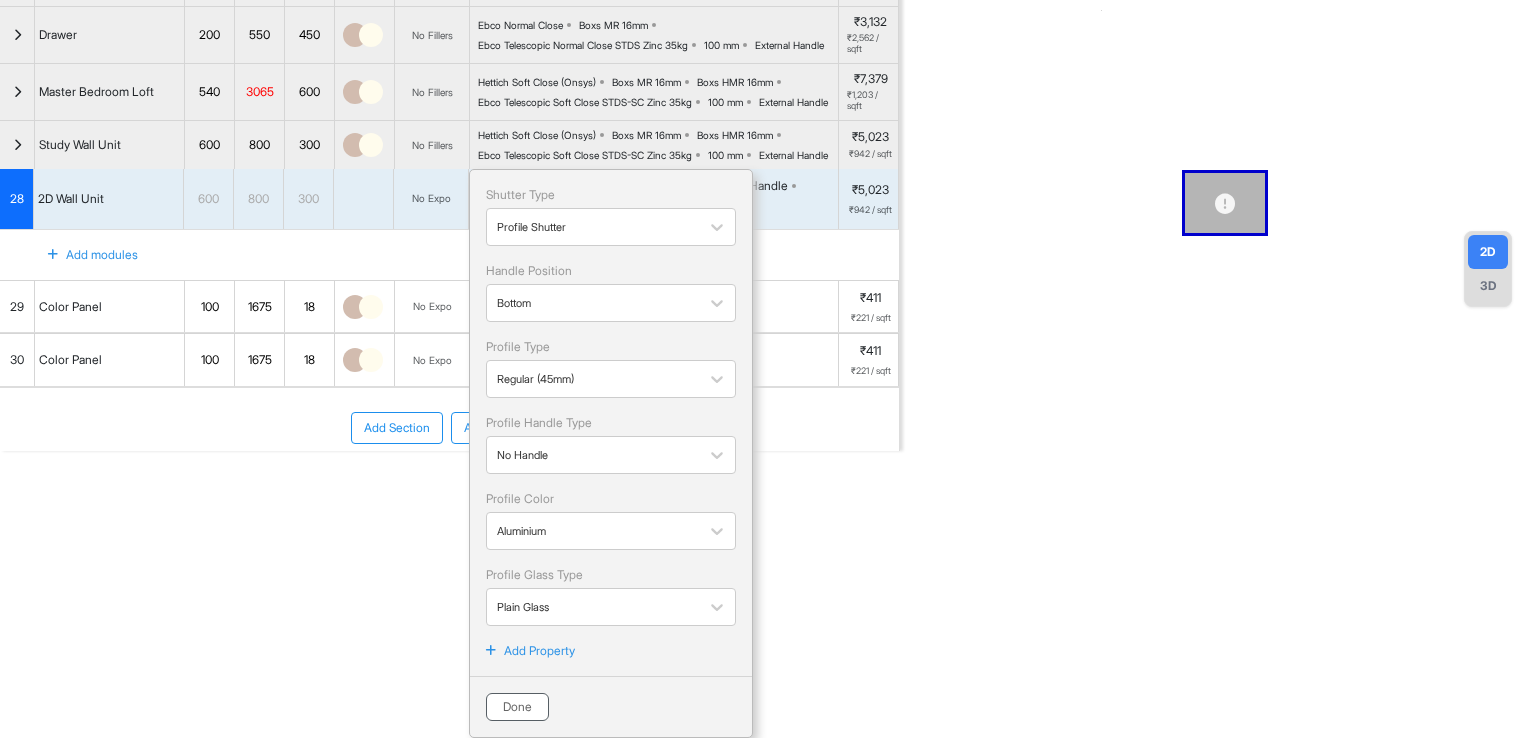 click on "Done" at bounding box center (517, 707) 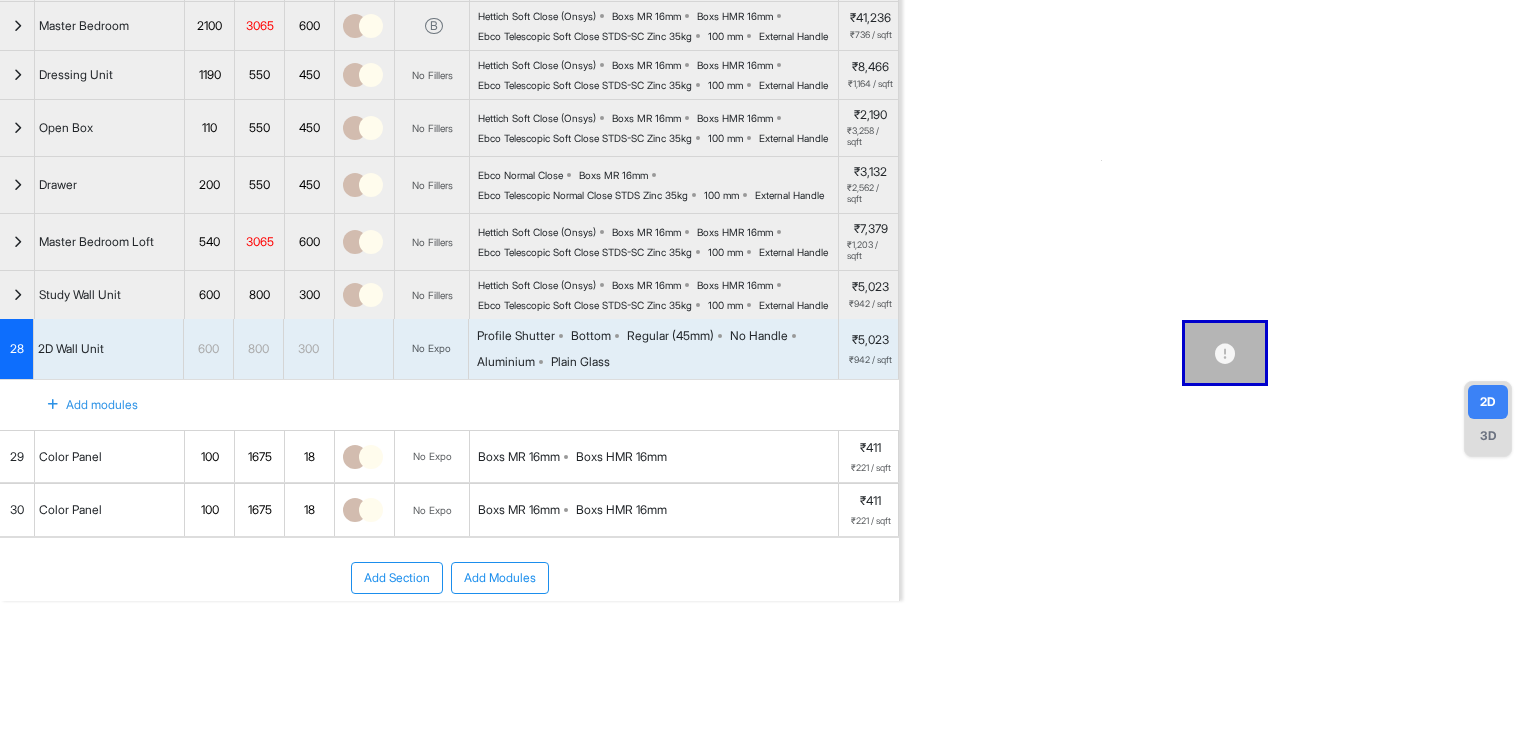 scroll, scrollTop: 0, scrollLeft: 0, axis: both 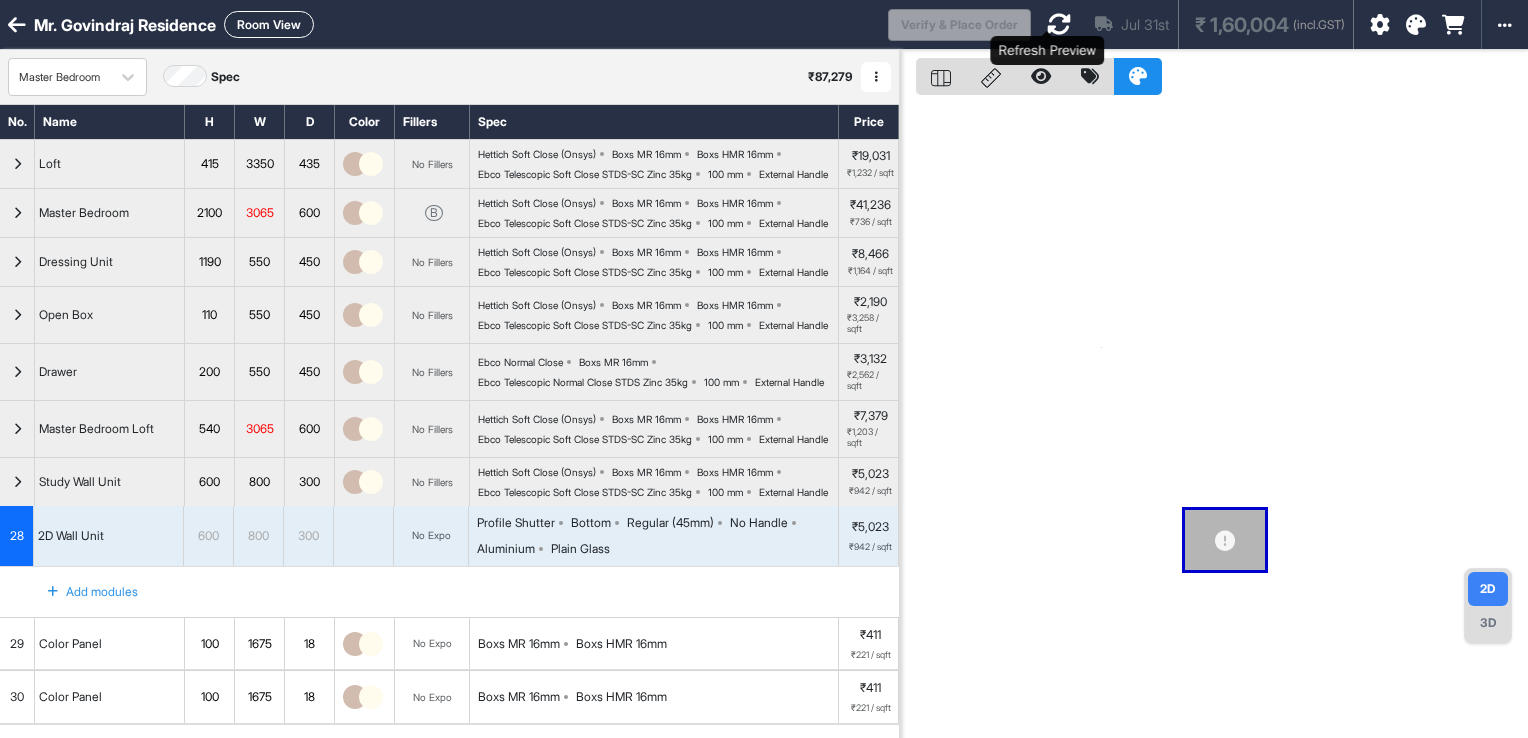 click at bounding box center (1059, 24) 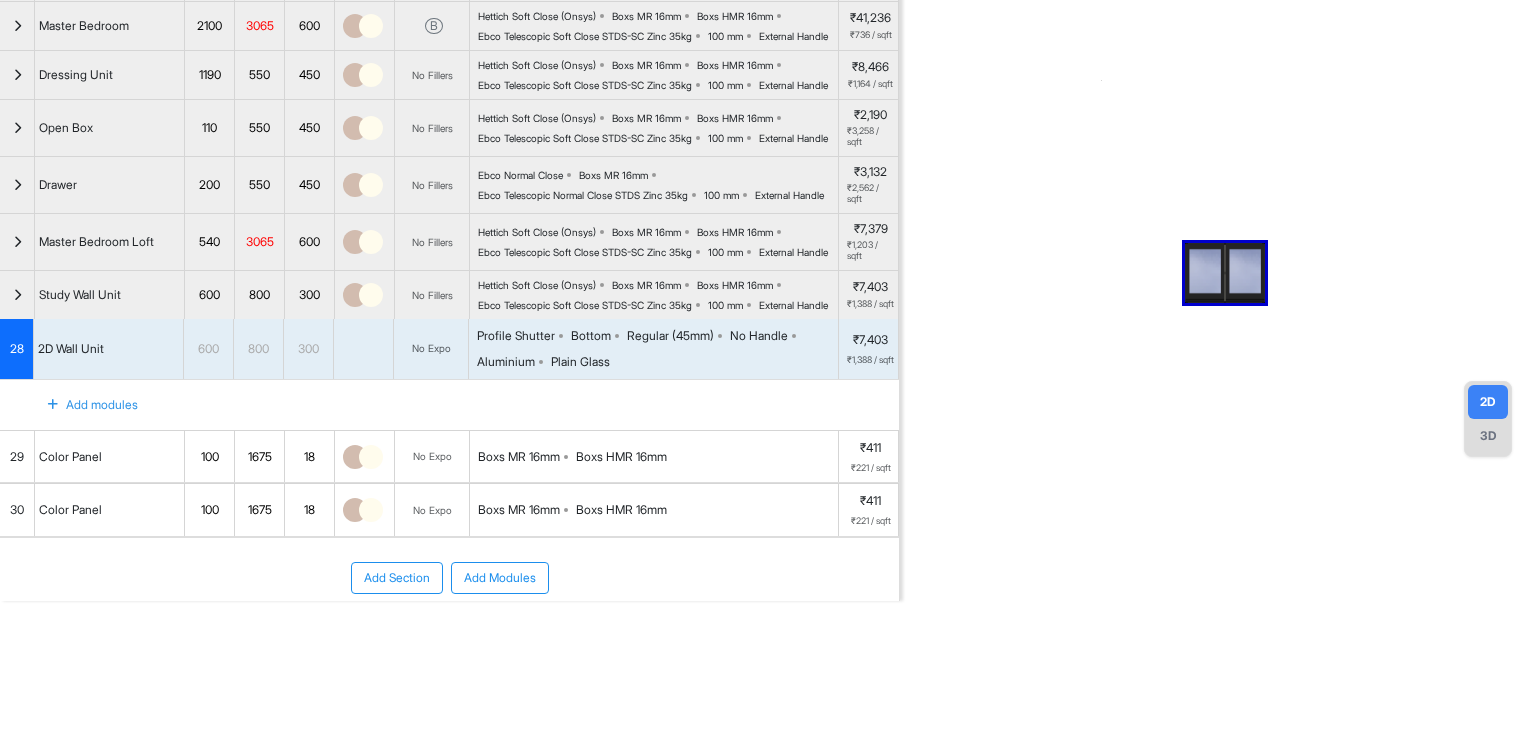 scroll, scrollTop: 304, scrollLeft: 0, axis: vertical 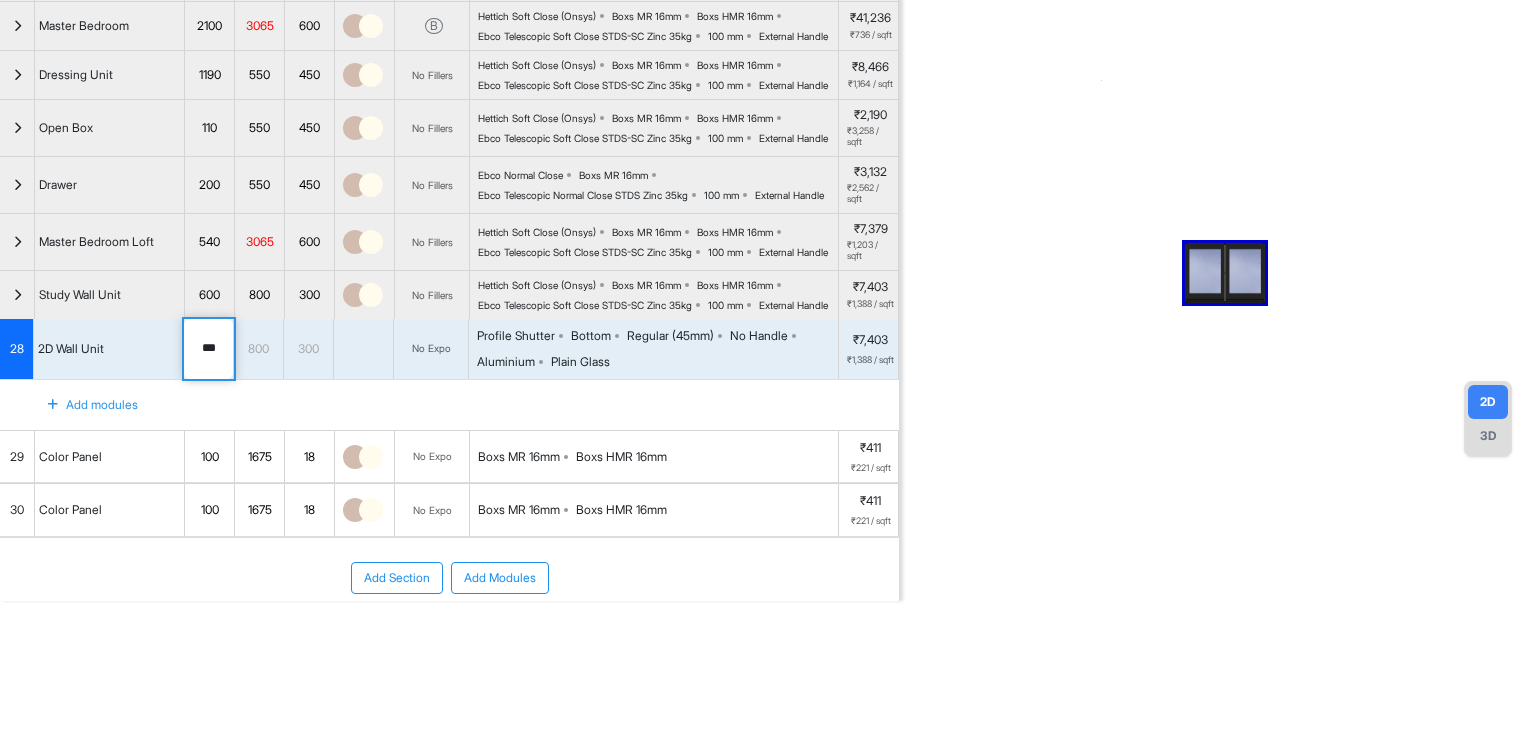 click on "***" at bounding box center [208, 349] 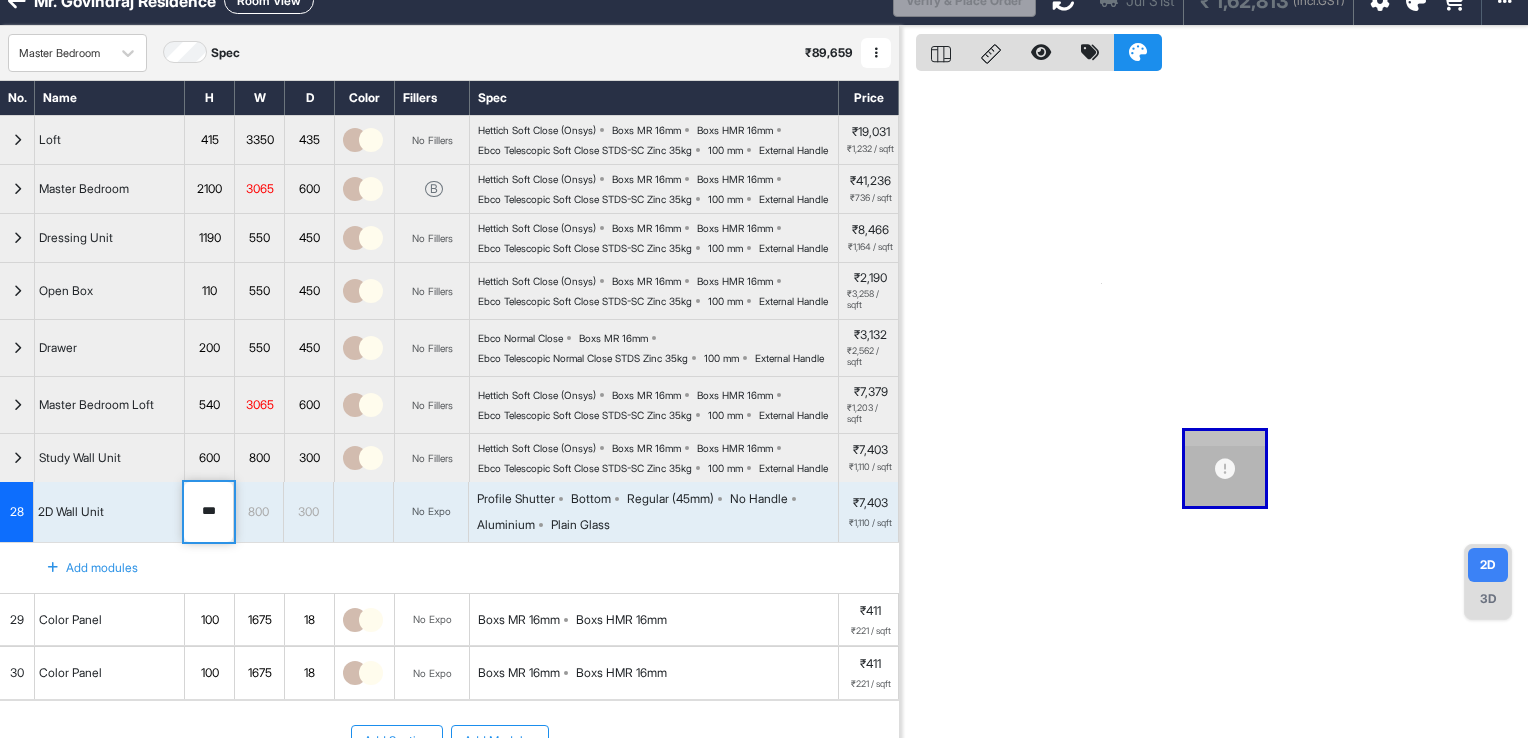 scroll, scrollTop: 4, scrollLeft: 0, axis: vertical 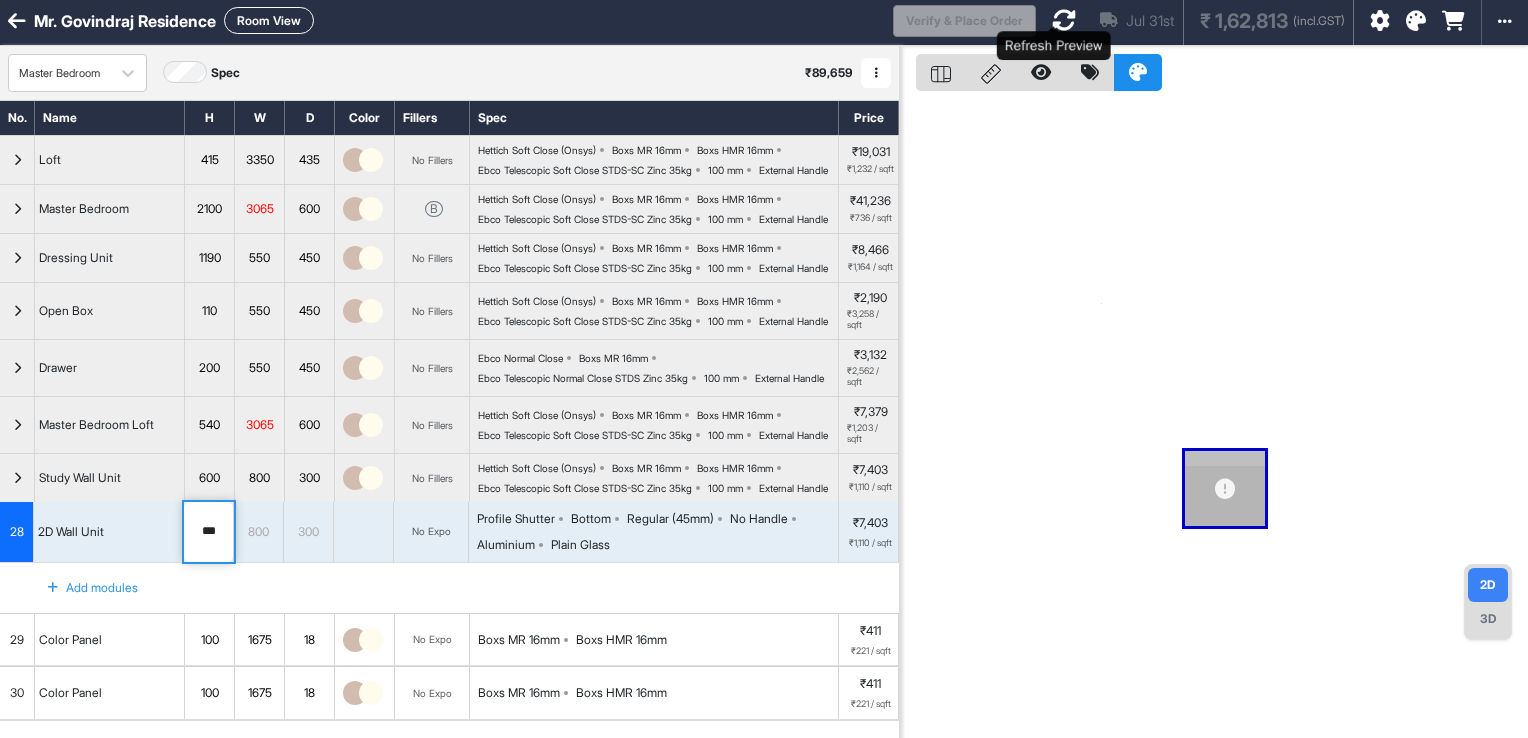click at bounding box center [1064, 20] 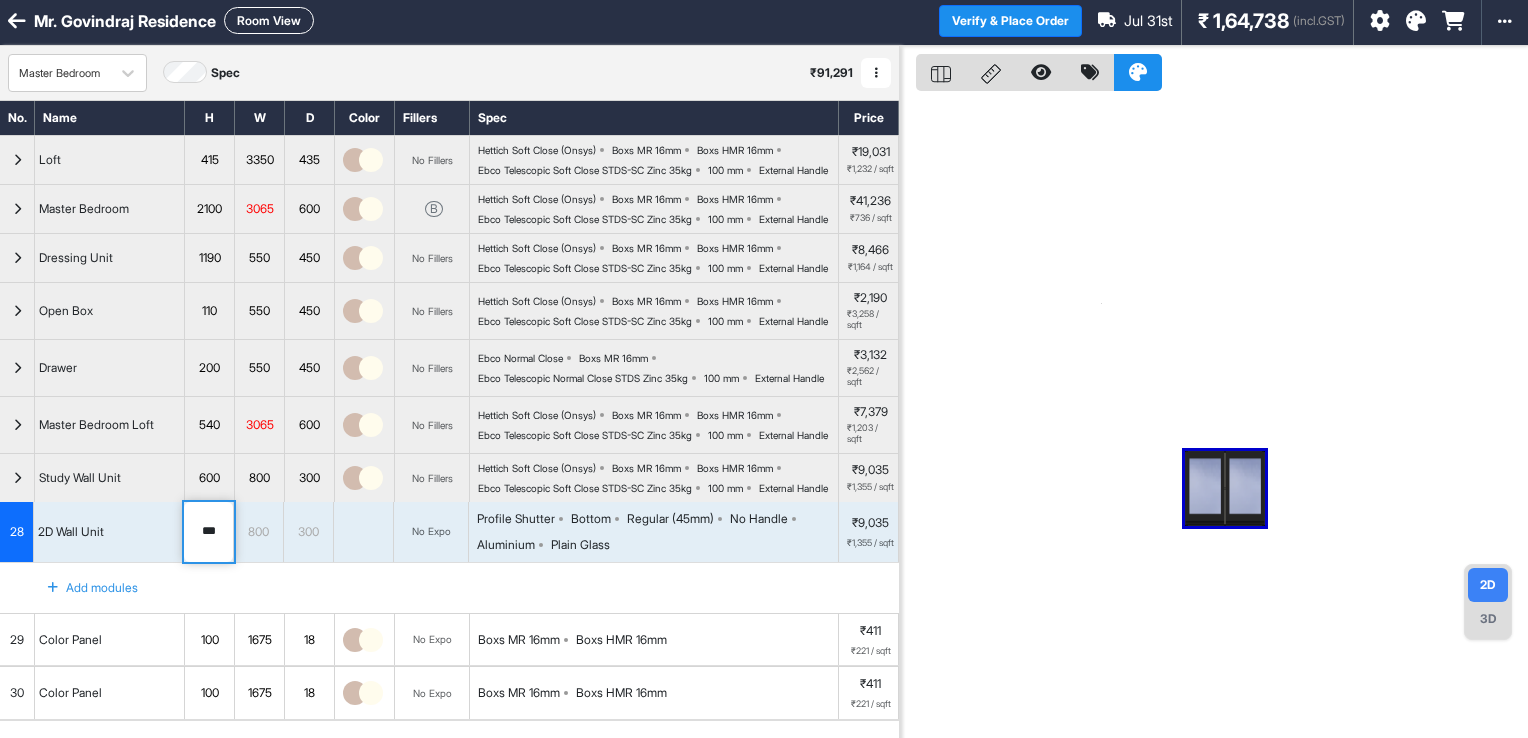 click on "3D" at bounding box center [1488, 619] 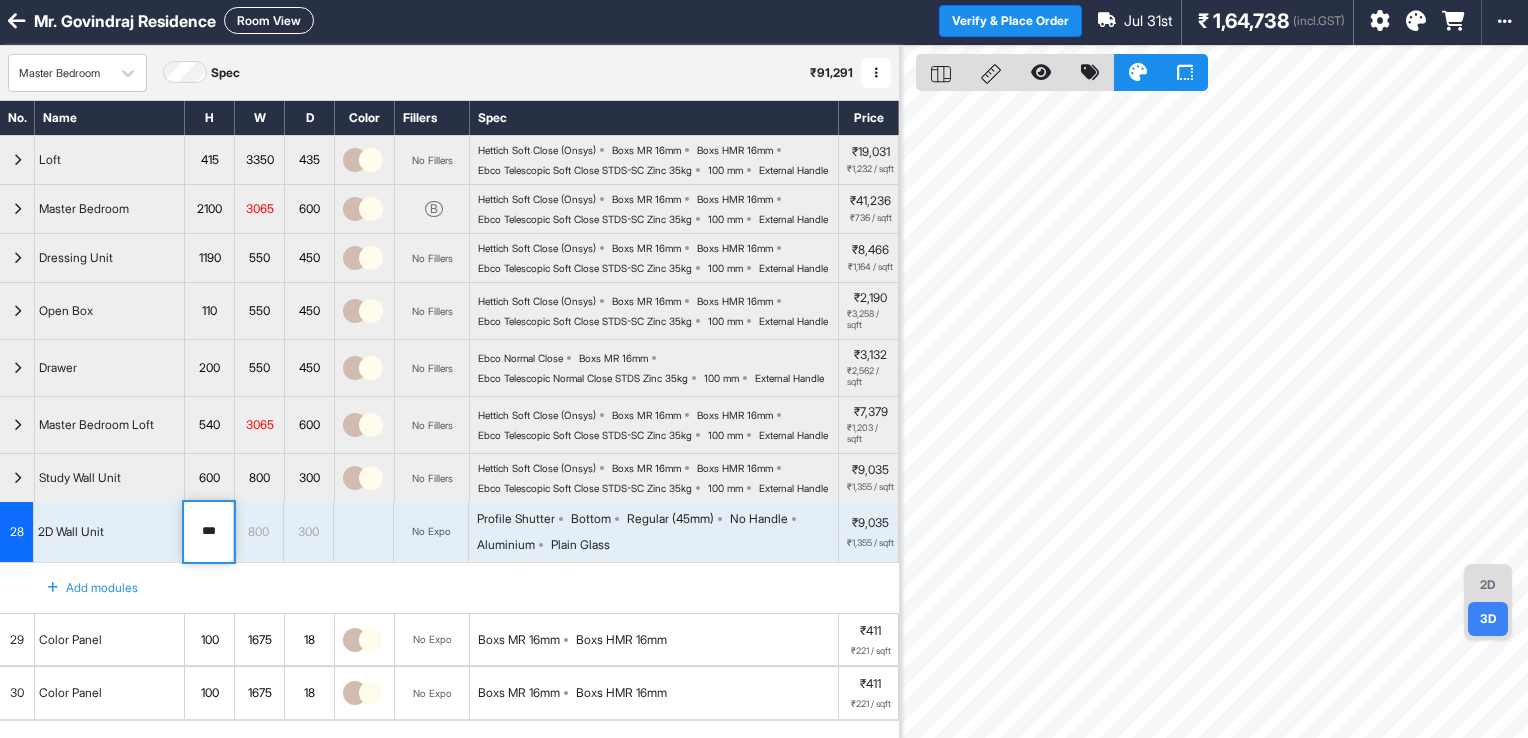 click on "2D" at bounding box center [1488, 585] 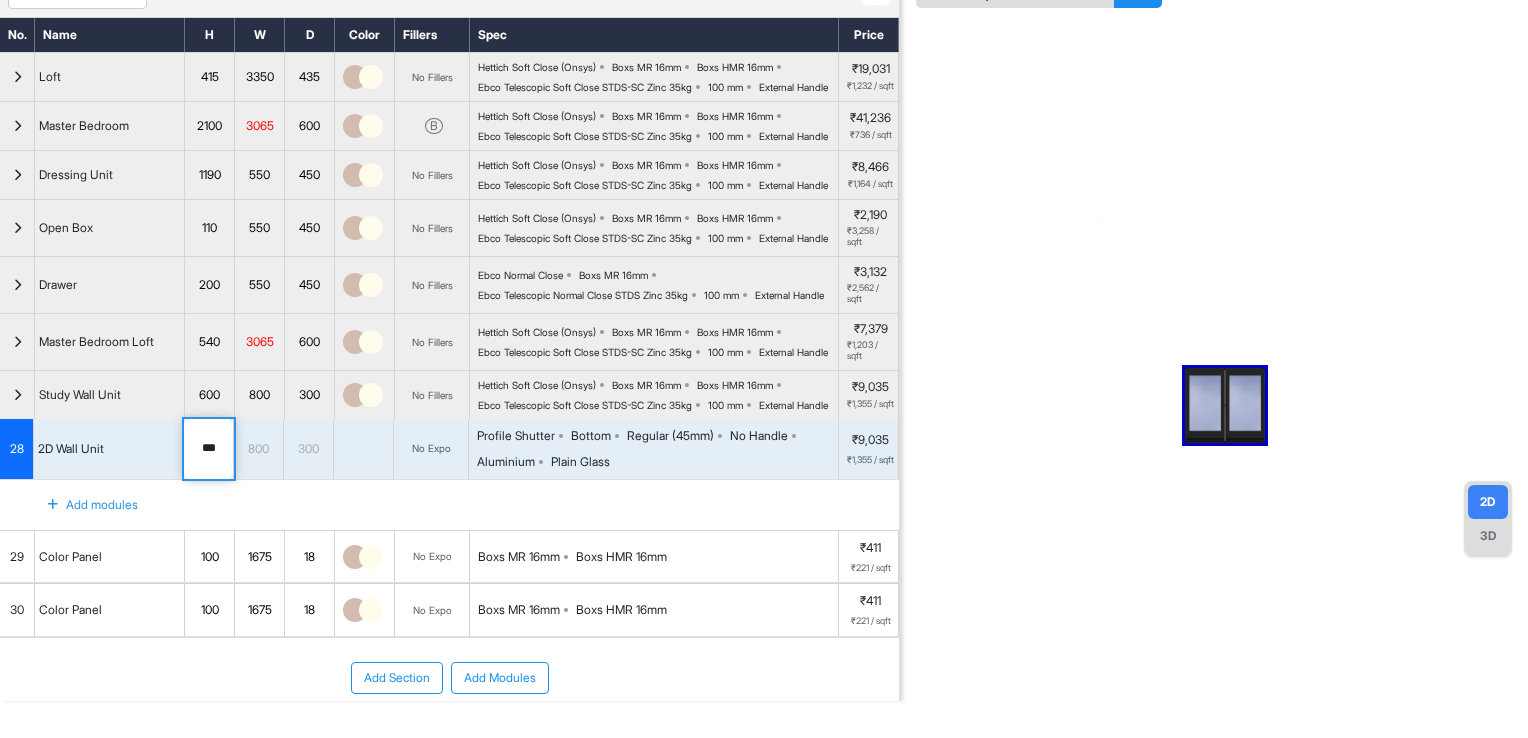 scroll, scrollTop: 304, scrollLeft: 0, axis: vertical 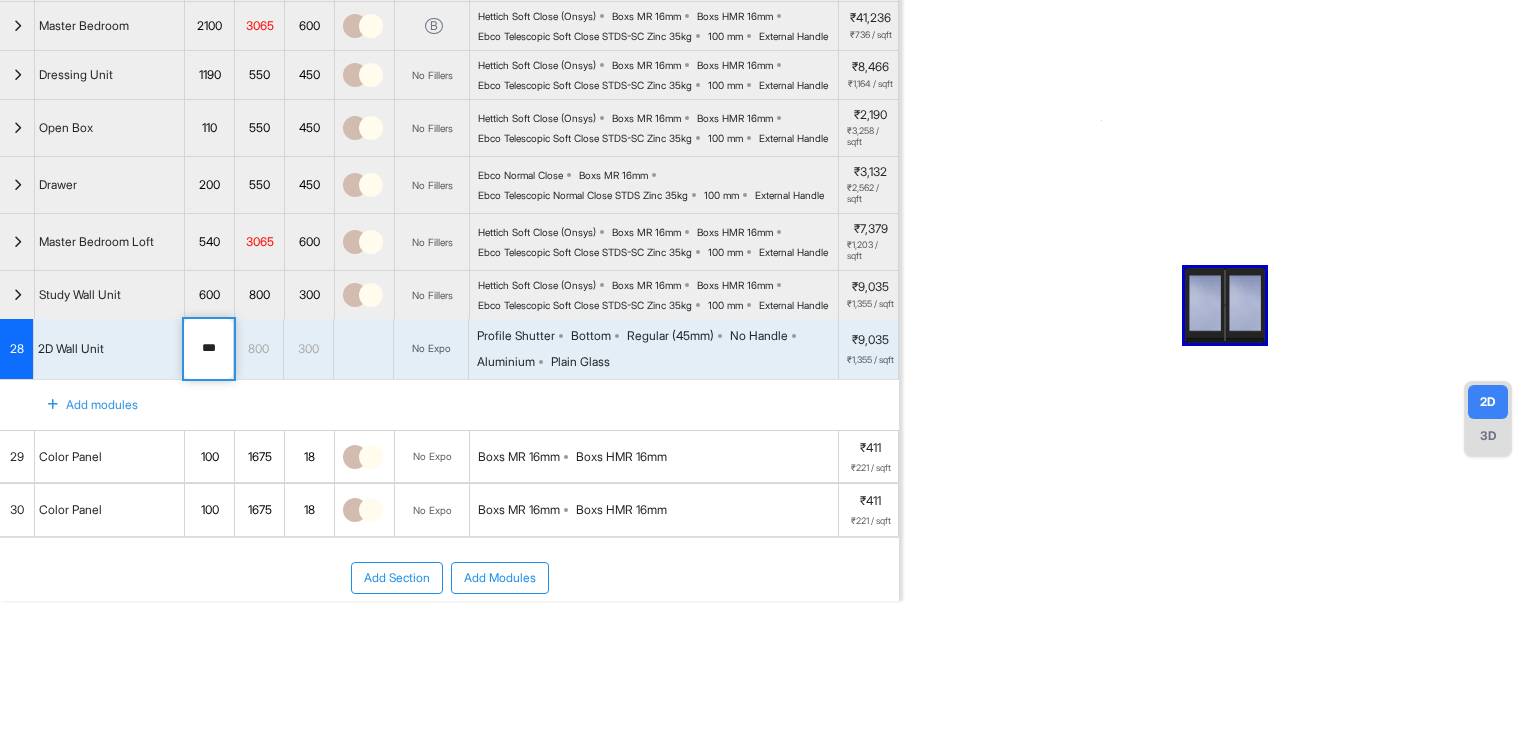 click at bounding box center [53, 405] 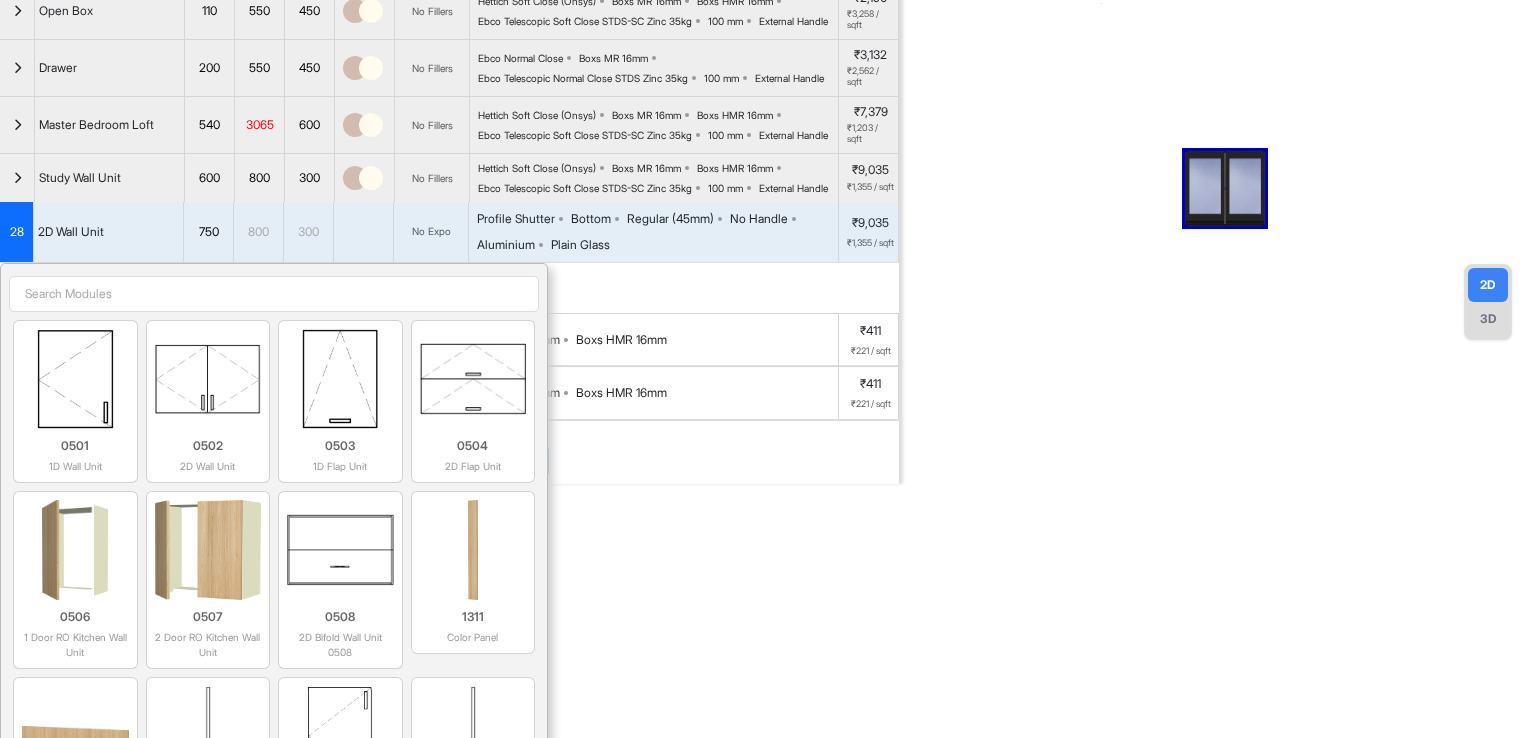 click on "Add modules 0501 1D Wall Unit 0502 2D Wall Unit 0503 1D Flap Unit 0504 2D Flap Unit 0506 1 Door RO Kitchen Wall Unit 0507 2 Door RO Kitchen Wall Unit 0508 2D Bifold  Wall Unit 0508 1311 Color Panel 1016 Skirting 1301 Left End Panel (18mm) 1001 1 Door Unit 1407 36mm Vertical Ledge - Left Exposed 1401 27mm Vertical Ledge - Left Exposed 1302 Right End Panel (18mm) 1017 U Skirting 1002 2 Door Unit 1408 36mm Vertical Ledge - Right Exposed 1402 27mm Vertical Ledge - Right Exposed 1303 Top Panel (18mm) 1018 L Skirting Left 1003 3 Door Unit 1403 27mm Ledge - Top Exposed 1203 Frame Carcass 1409 36mm Ledge - Top Exposed 0803 1D Loft - Left Exposed 1304 Bottom Panel (18mm) 1019 L Skirting Right 1410 36mm Ledge - Bottom Exposed 1004 4 Door Unit 0804 1D Loft - Right Exposed 1404 27mm Ledge - Bottom Exposed 1501 Filler 0505 Spice Rack 1005 1 Drawer 1305 Horizontal Double Side Color Panel (18mm) 1405 27mm Ledge - Double Side Exposed 1411 36mm Ledge - Double Side Exposed 0805 1D Loft – Left & Right Exposed 1006 2 Drawer" at bounding box center [449, 288] 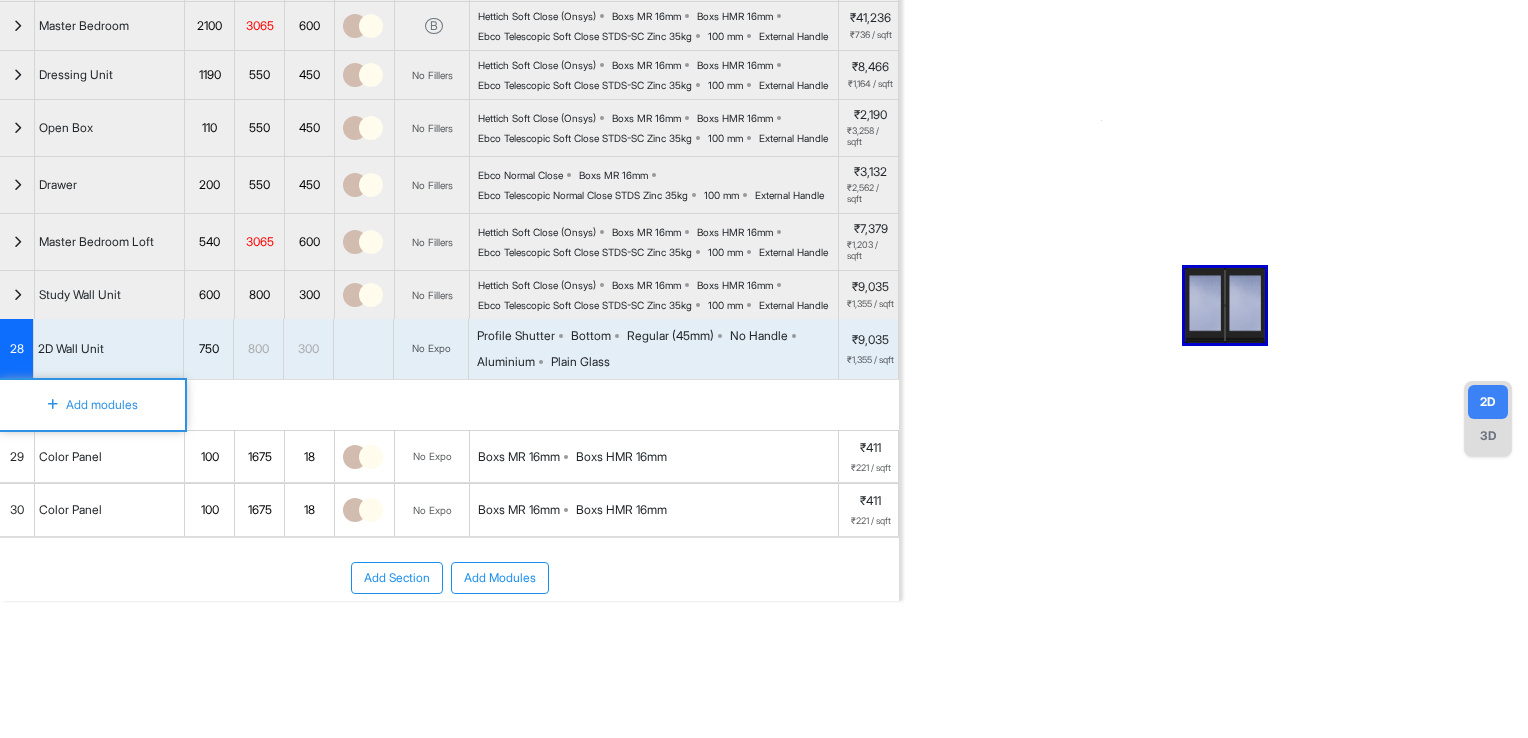 scroll, scrollTop: 304, scrollLeft: 0, axis: vertical 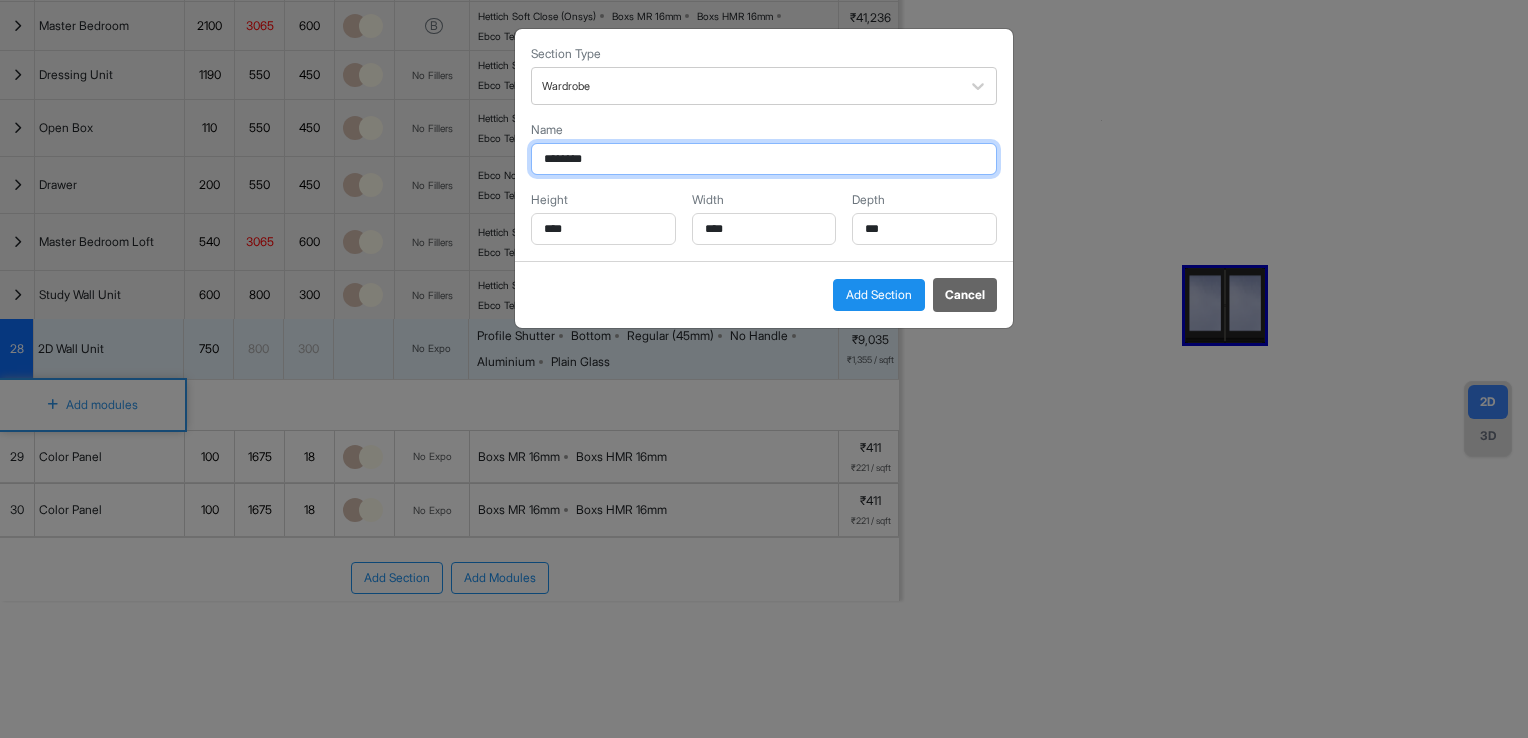 click on "********" at bounding box center [764, 159] 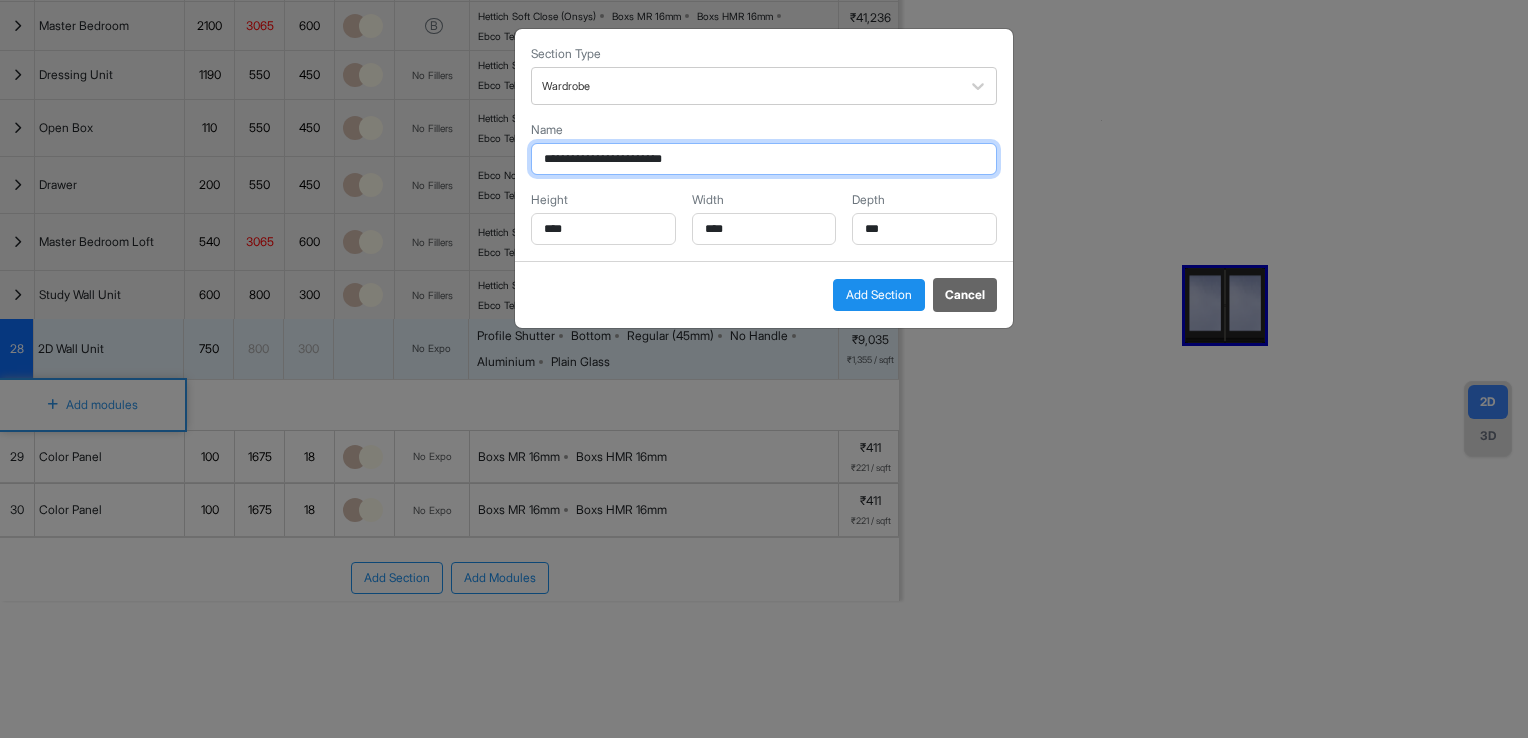 click on "**********" at bounding box center [764, 159] 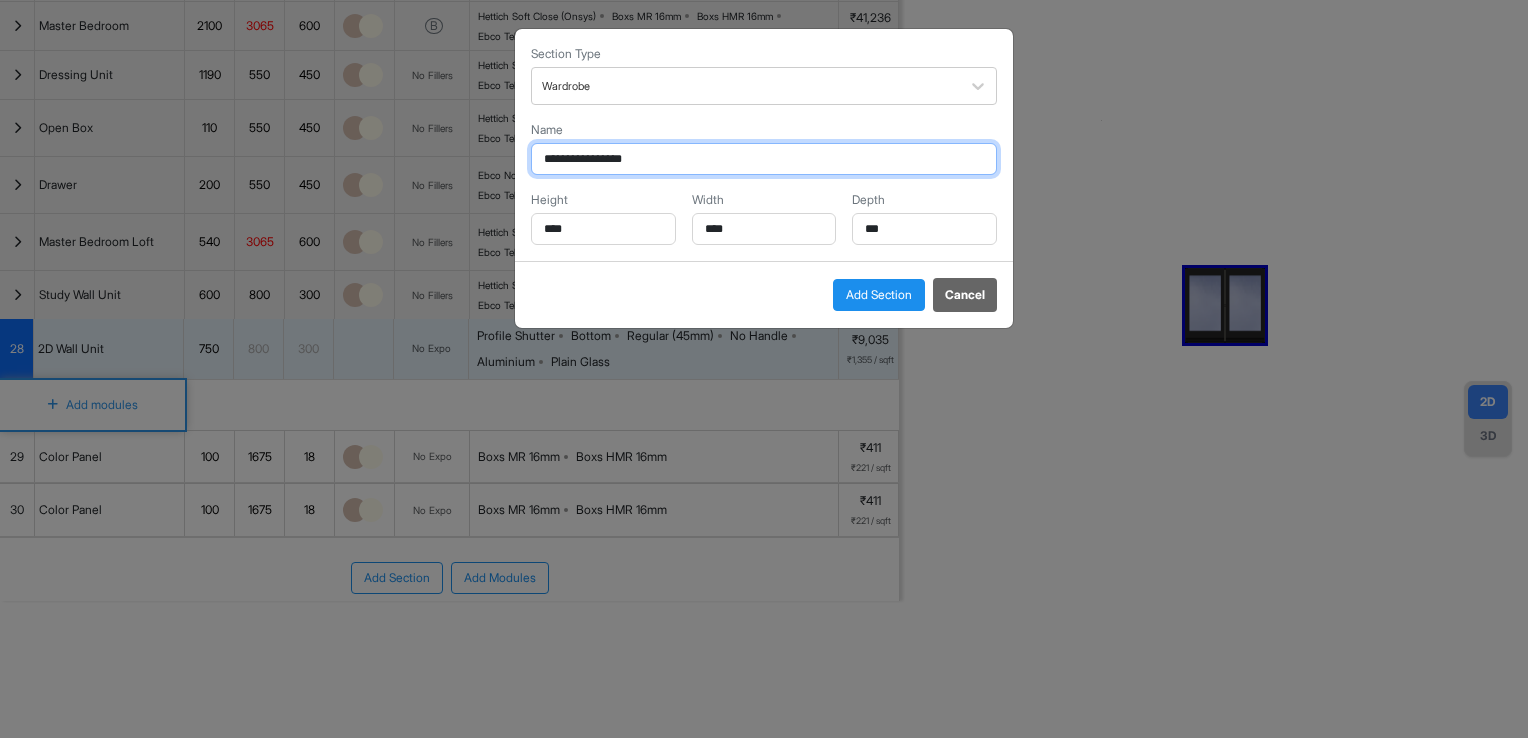 type on "**********" 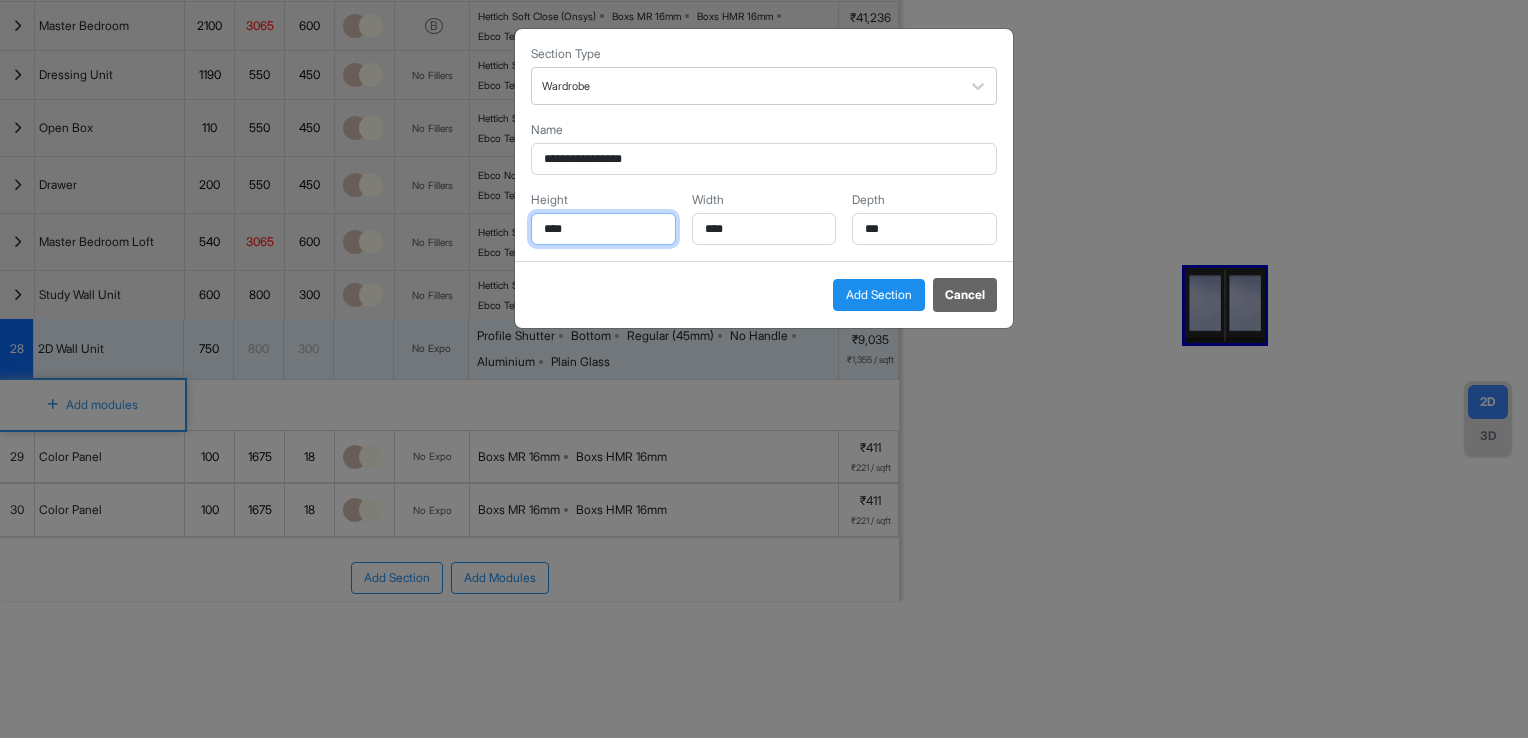 click on "****" at bounding box center [603, 229] 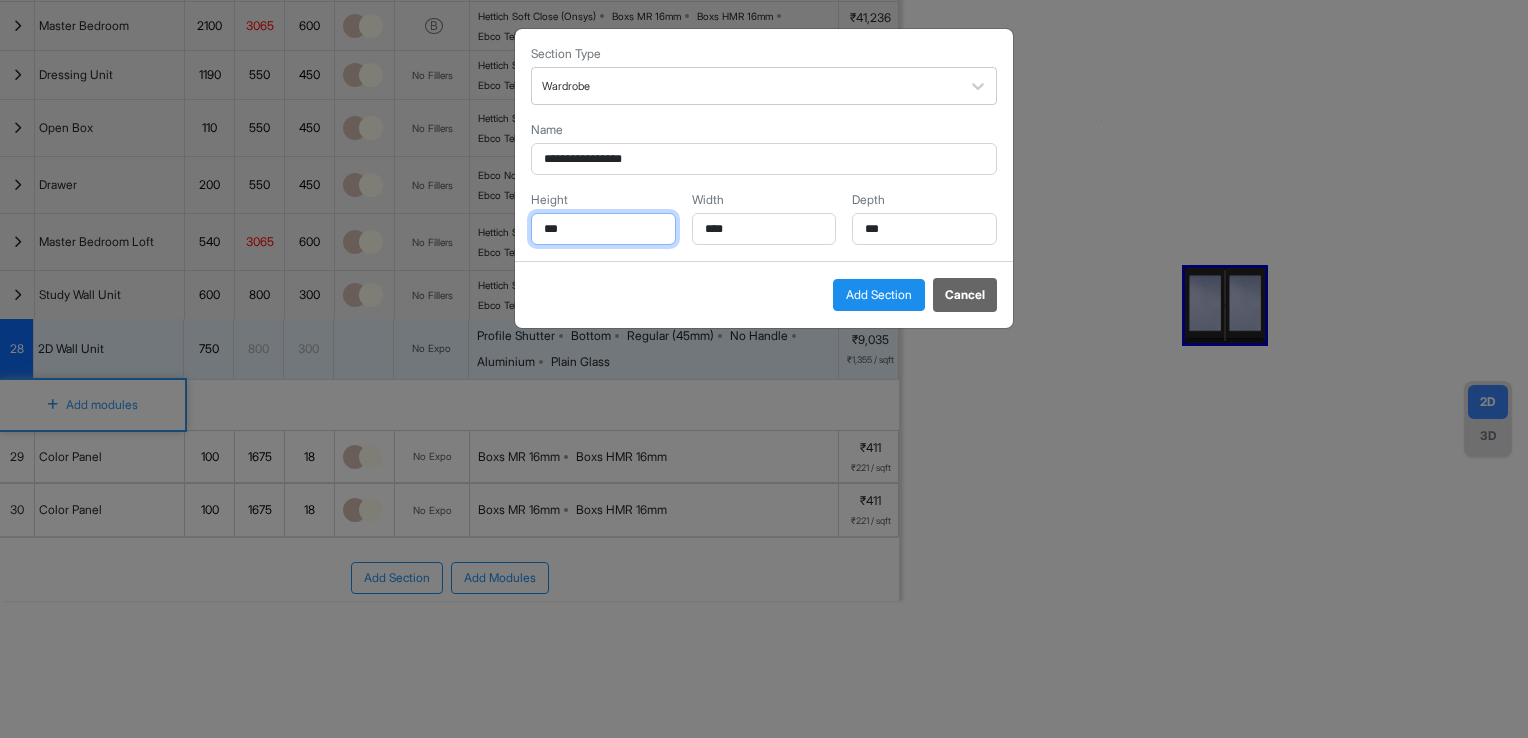 type on "***" 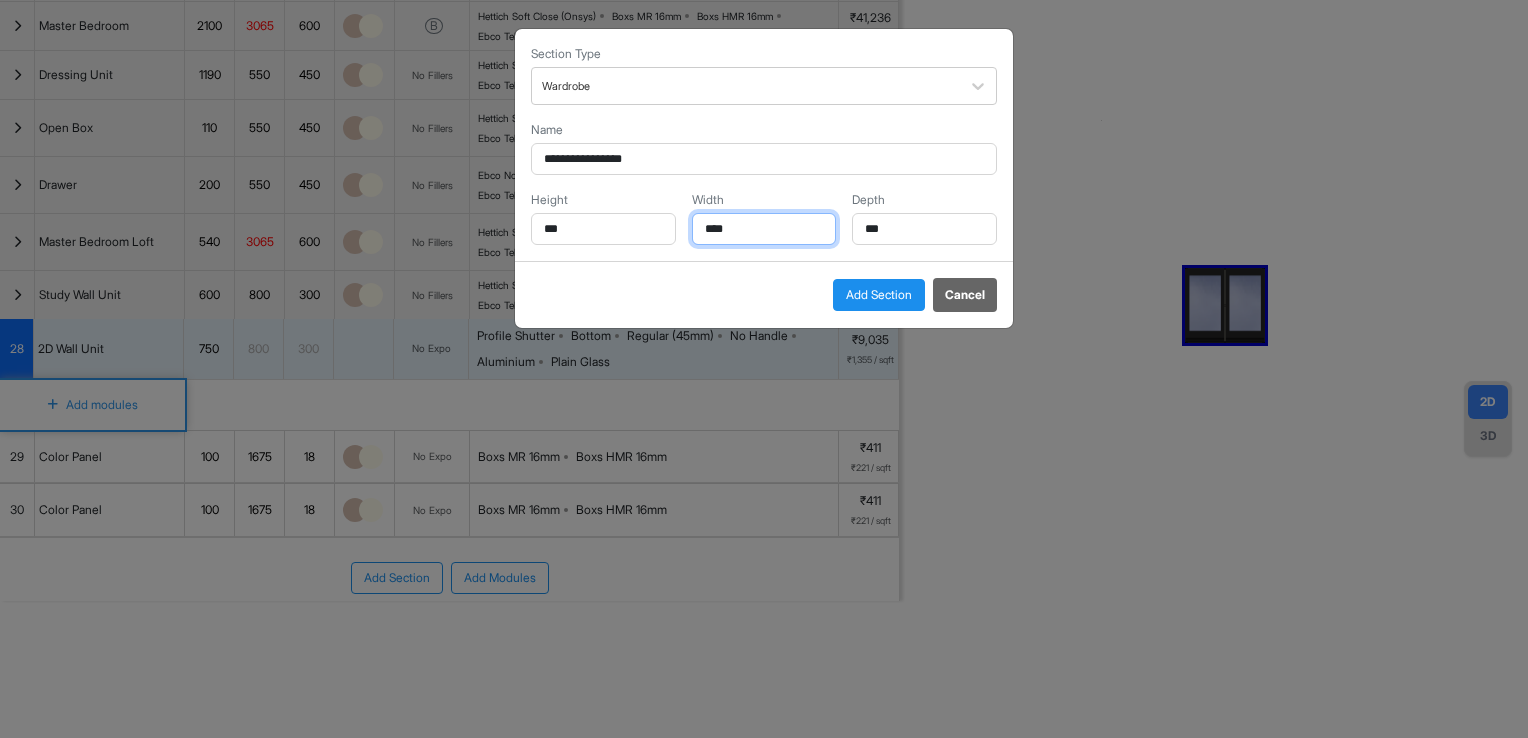 click on "****" at bounding box center [764, 229] 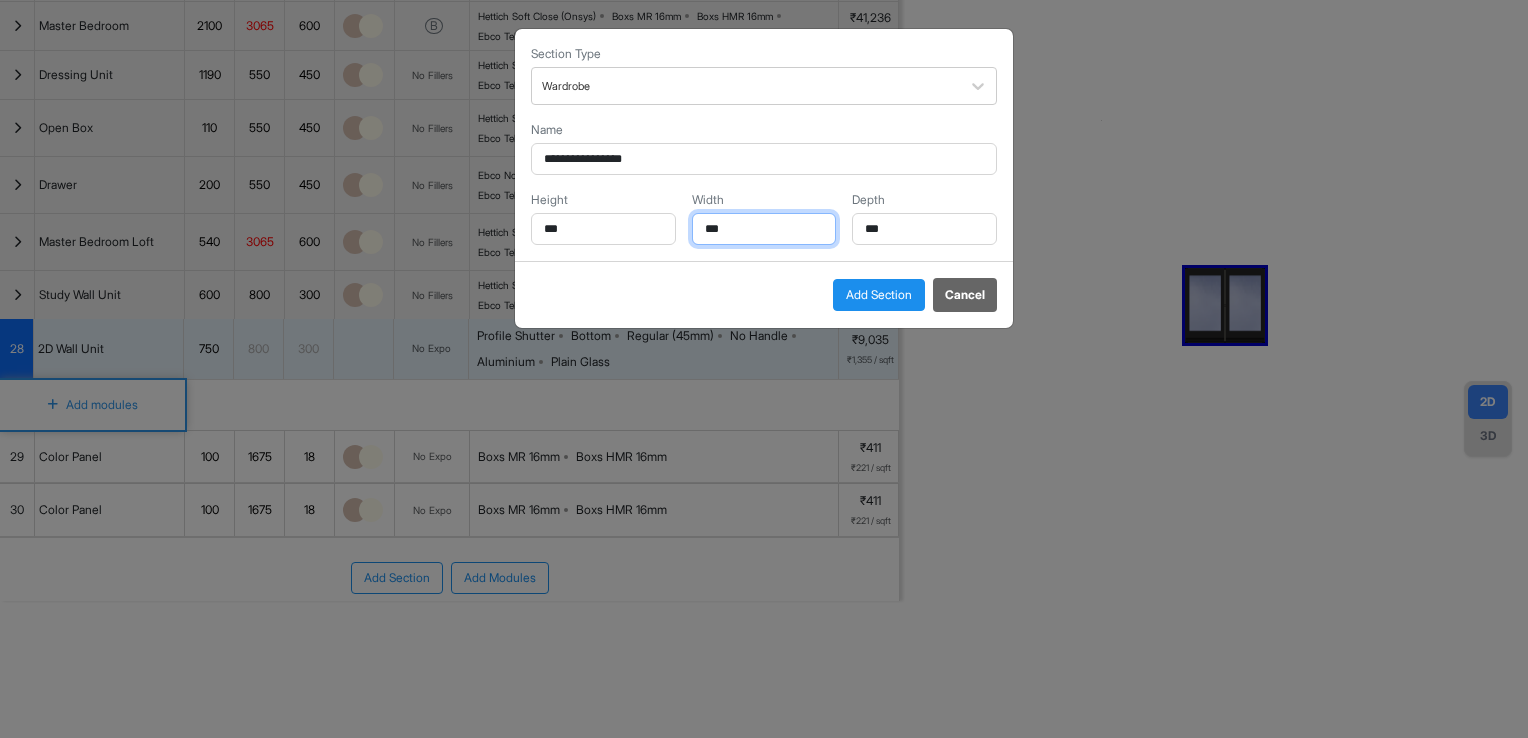 type on "***" 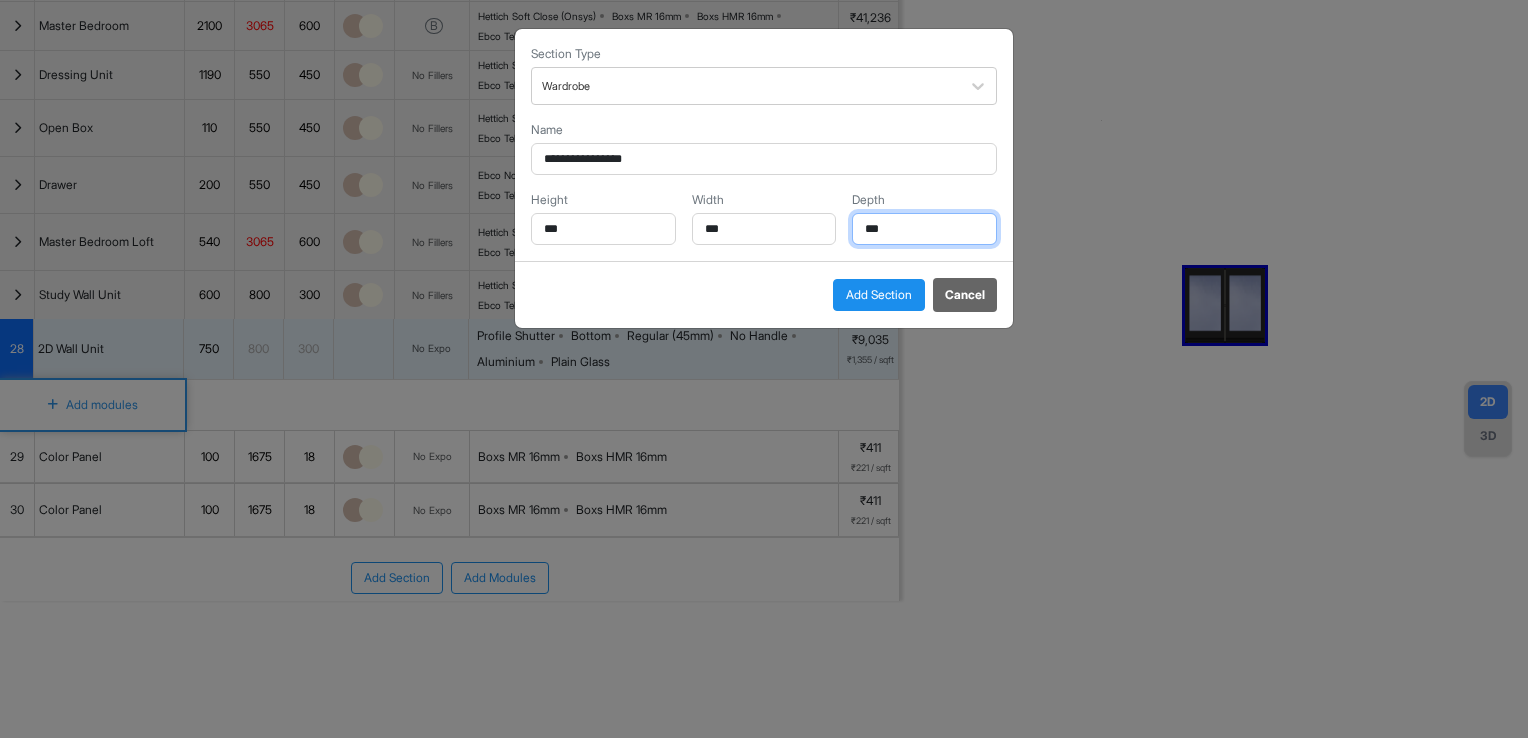 click on "***" at bounding box center [924, 229] 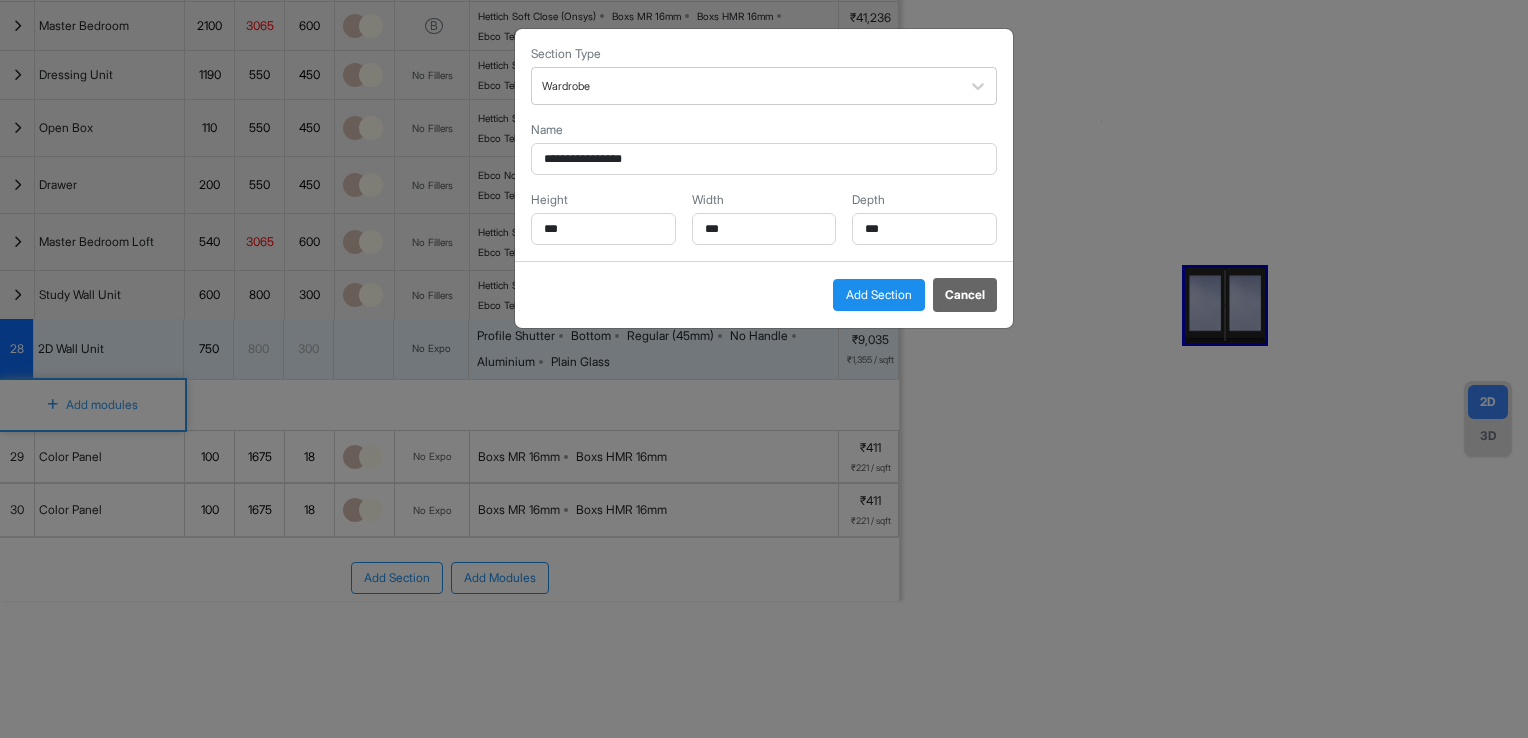 click on "Add Section" at bounding box center (879, 295) 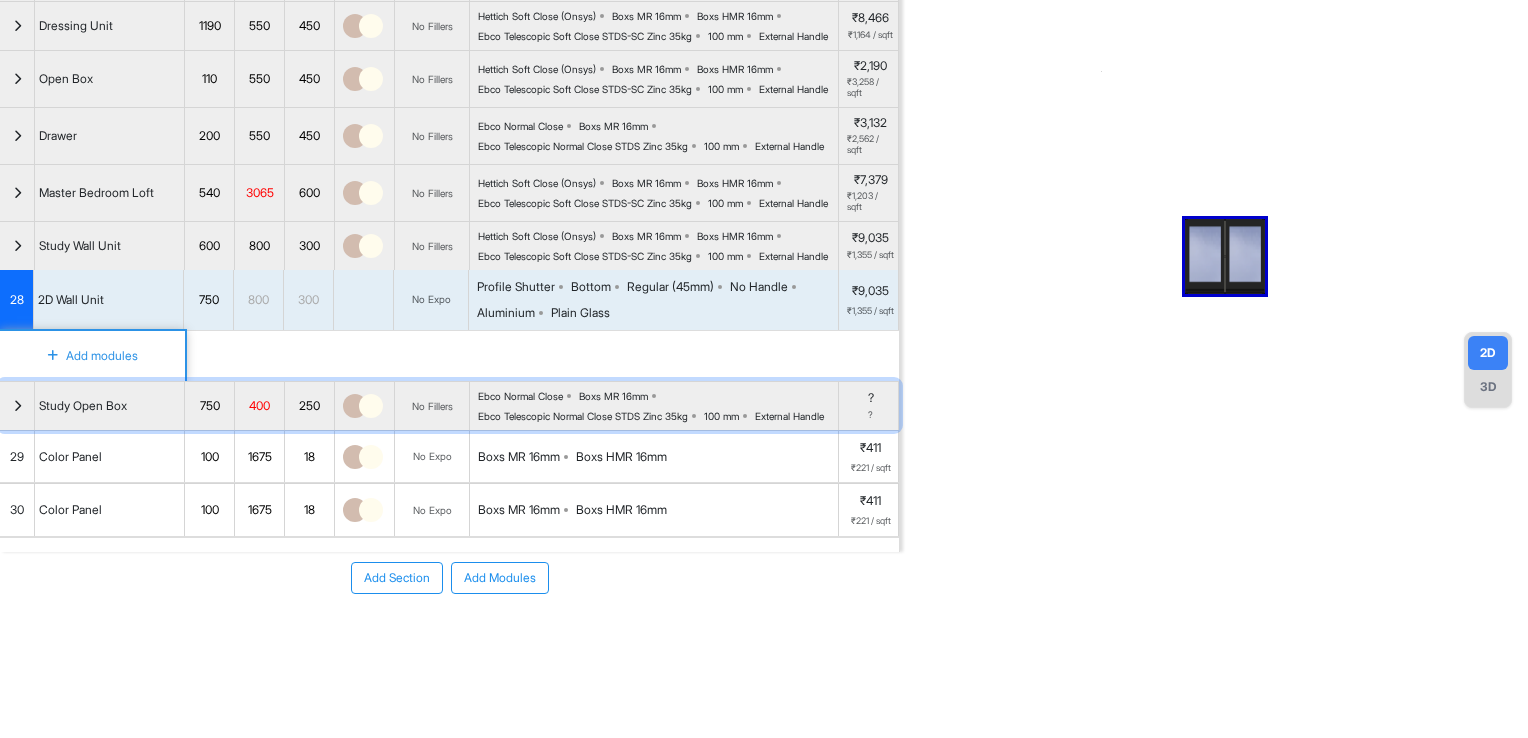 click at bounding box center (17, 406) 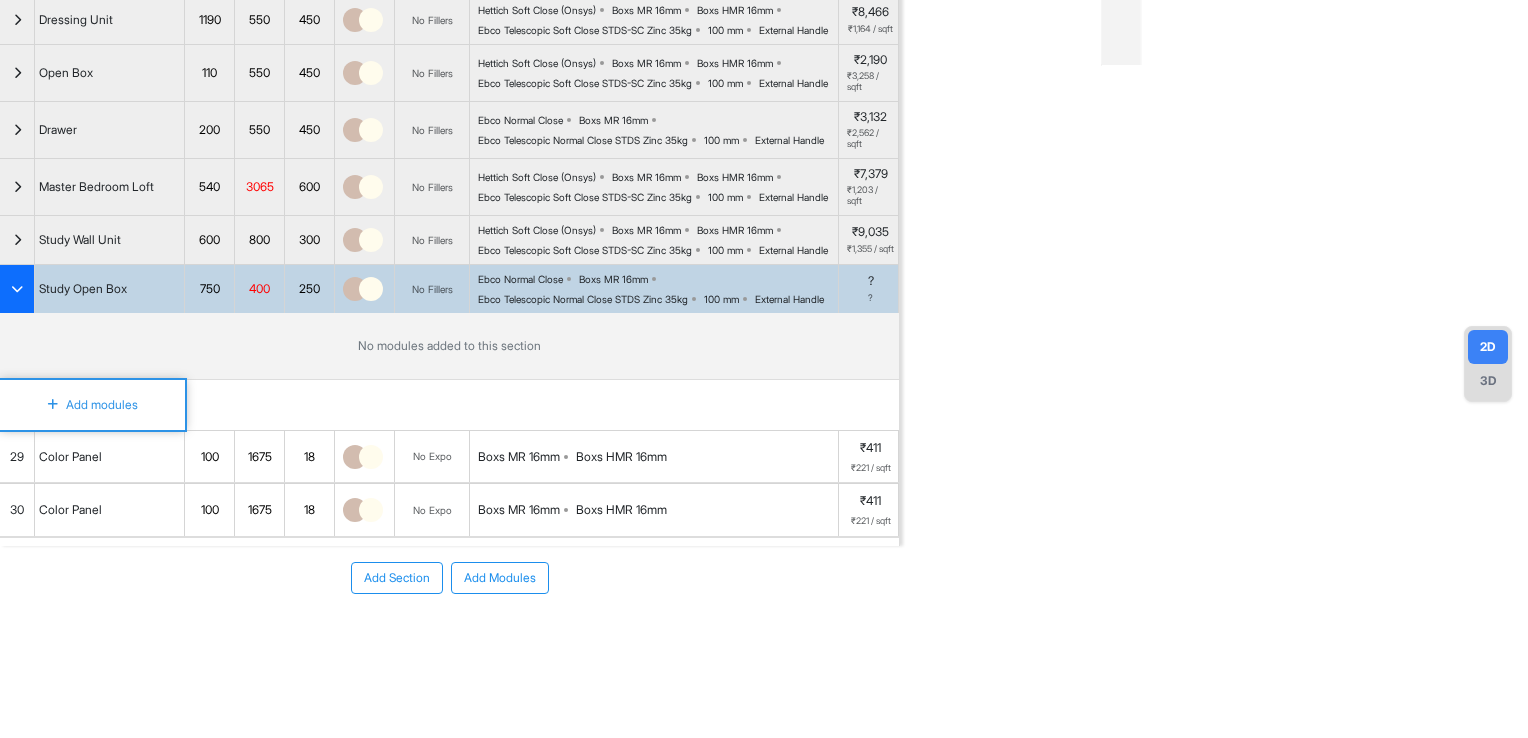 click at bounding box center [53, 405] 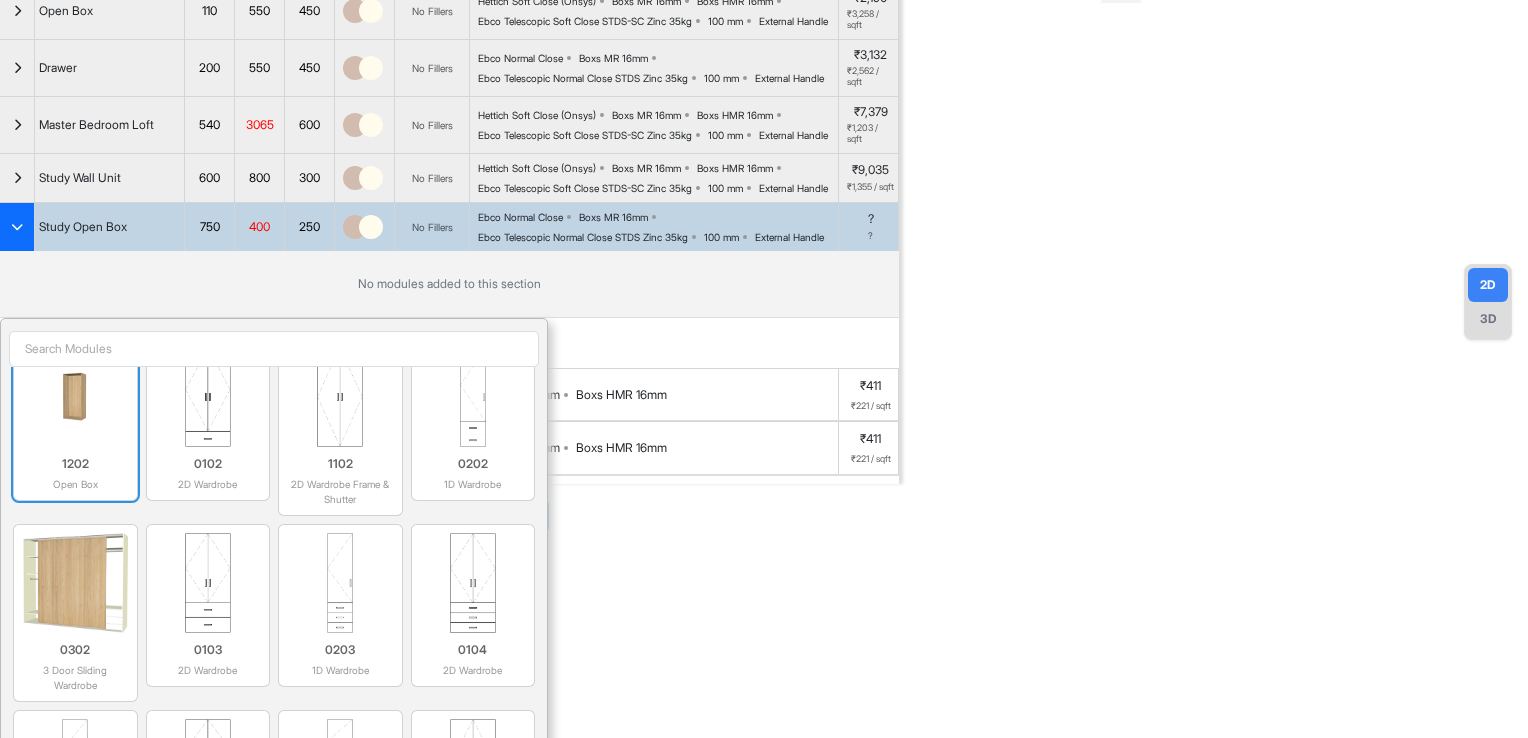 scroll, scrollTop: 200, scrollLeft: 0, axis: vertical 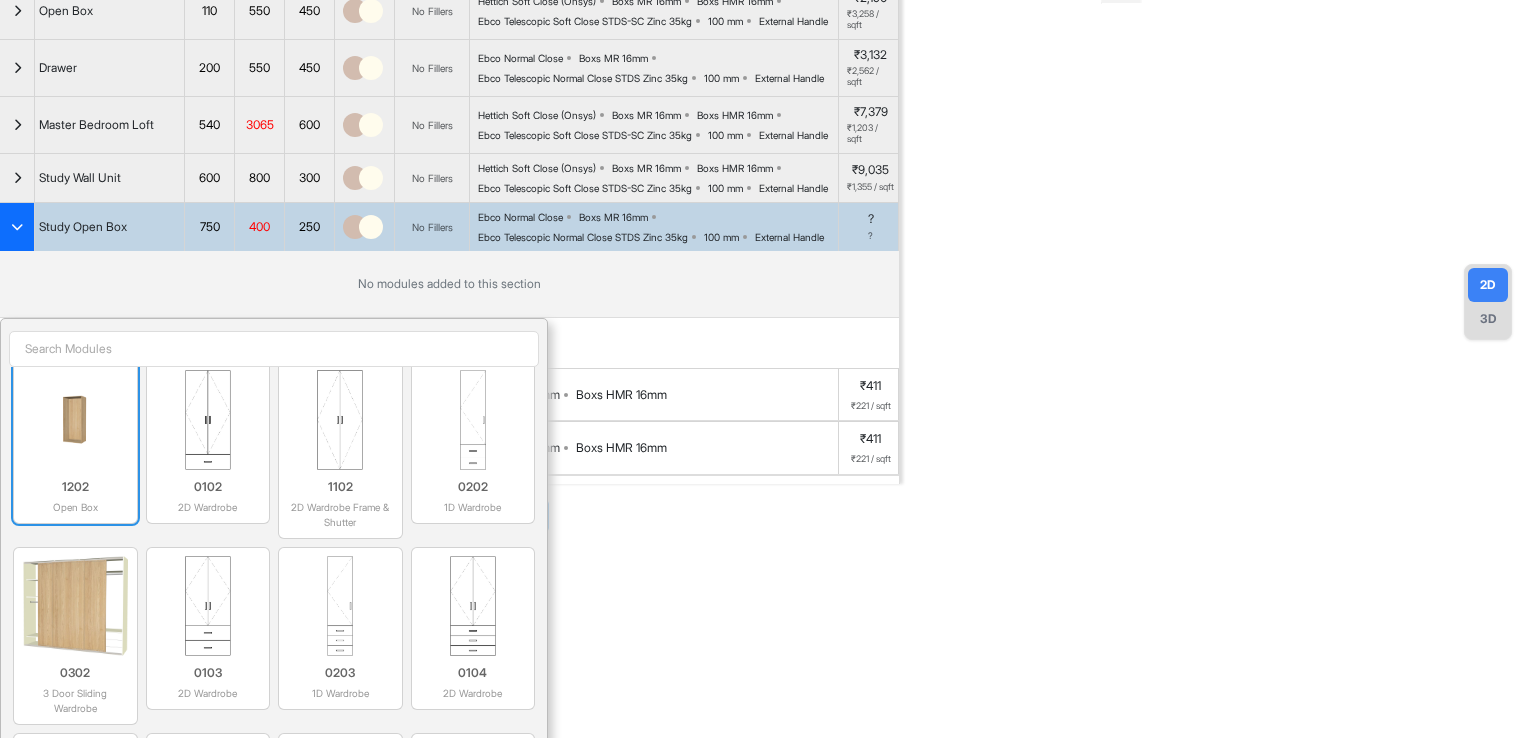 click at bounding box center [75, 420] 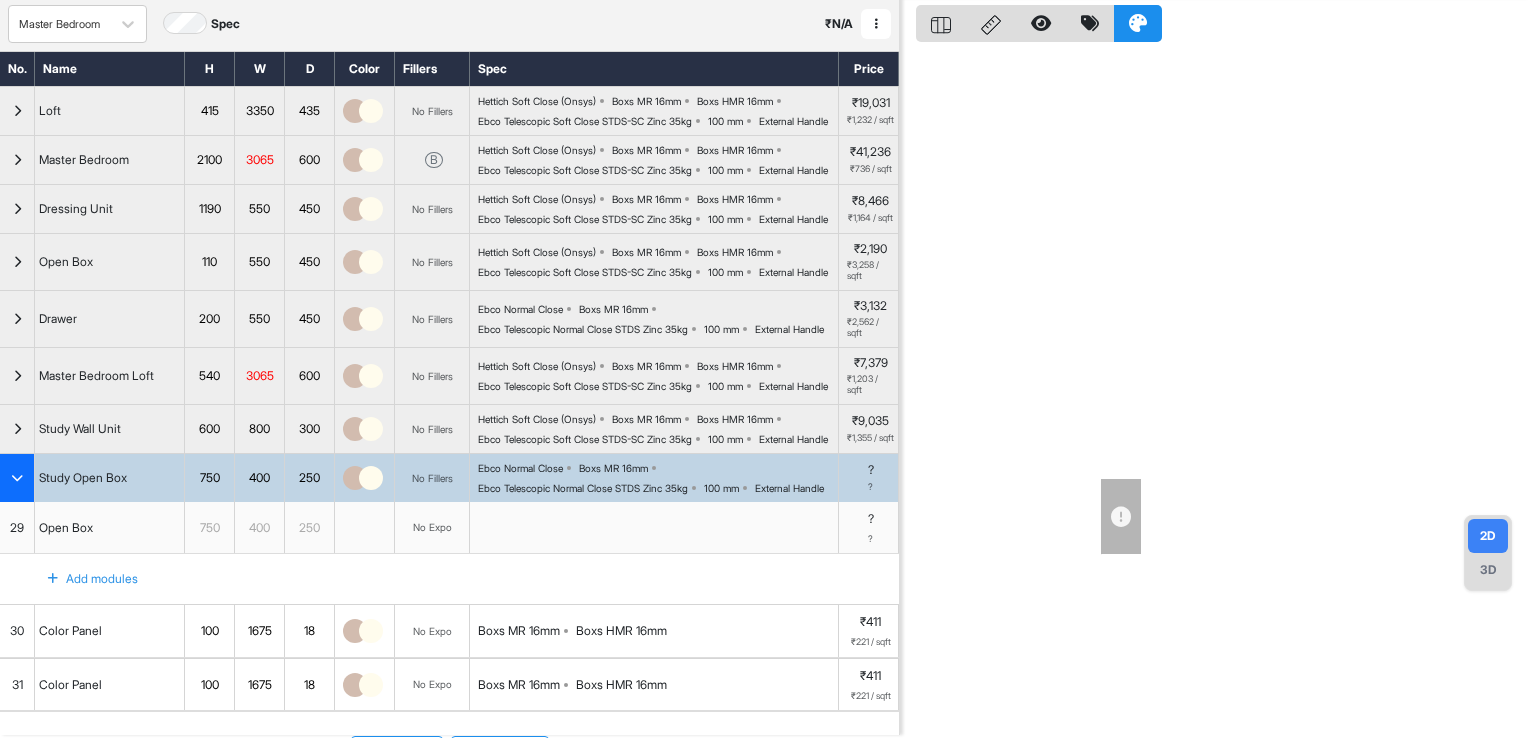 scroll, scrollTop: 0, scrollLeft: 0, axis: both 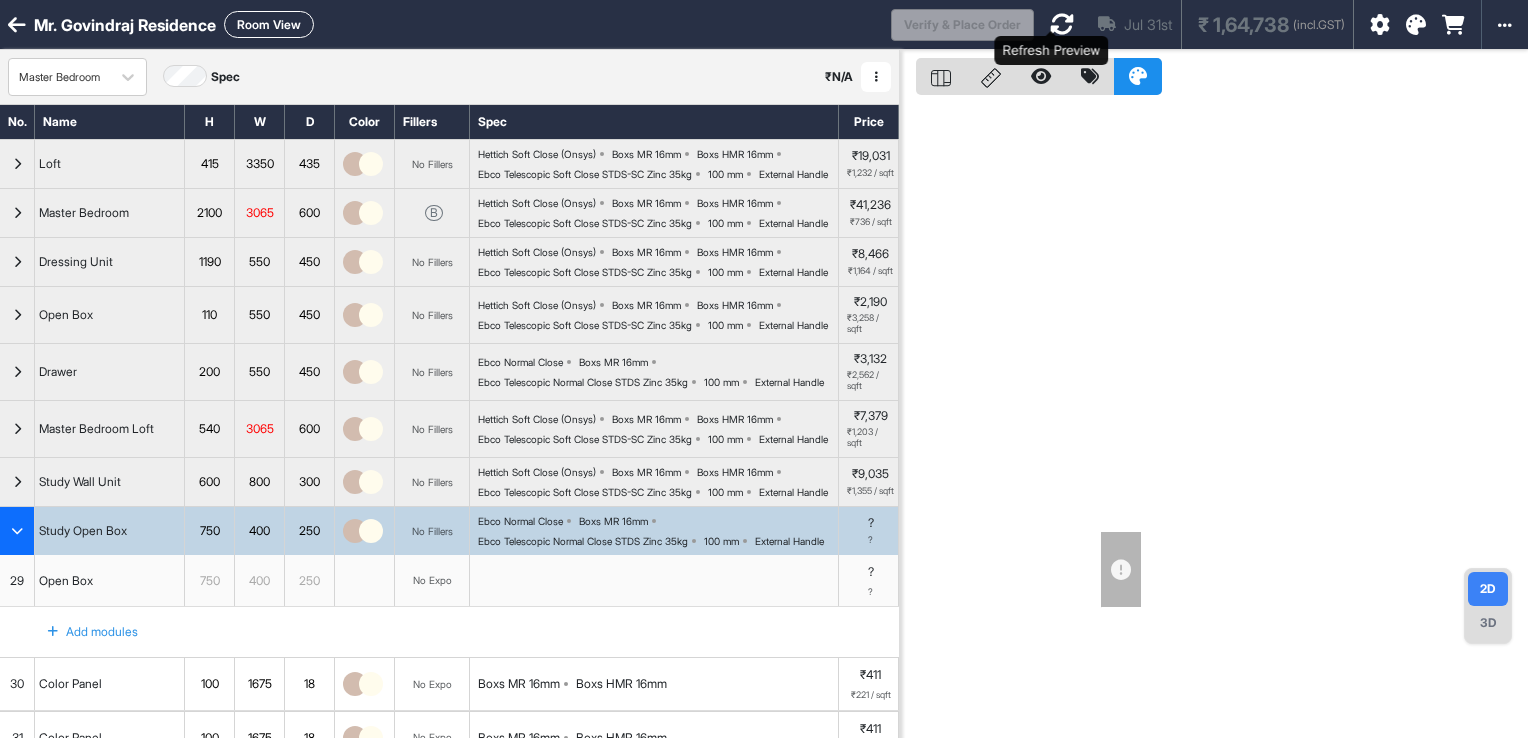 click at bounding box center [1062, 24] 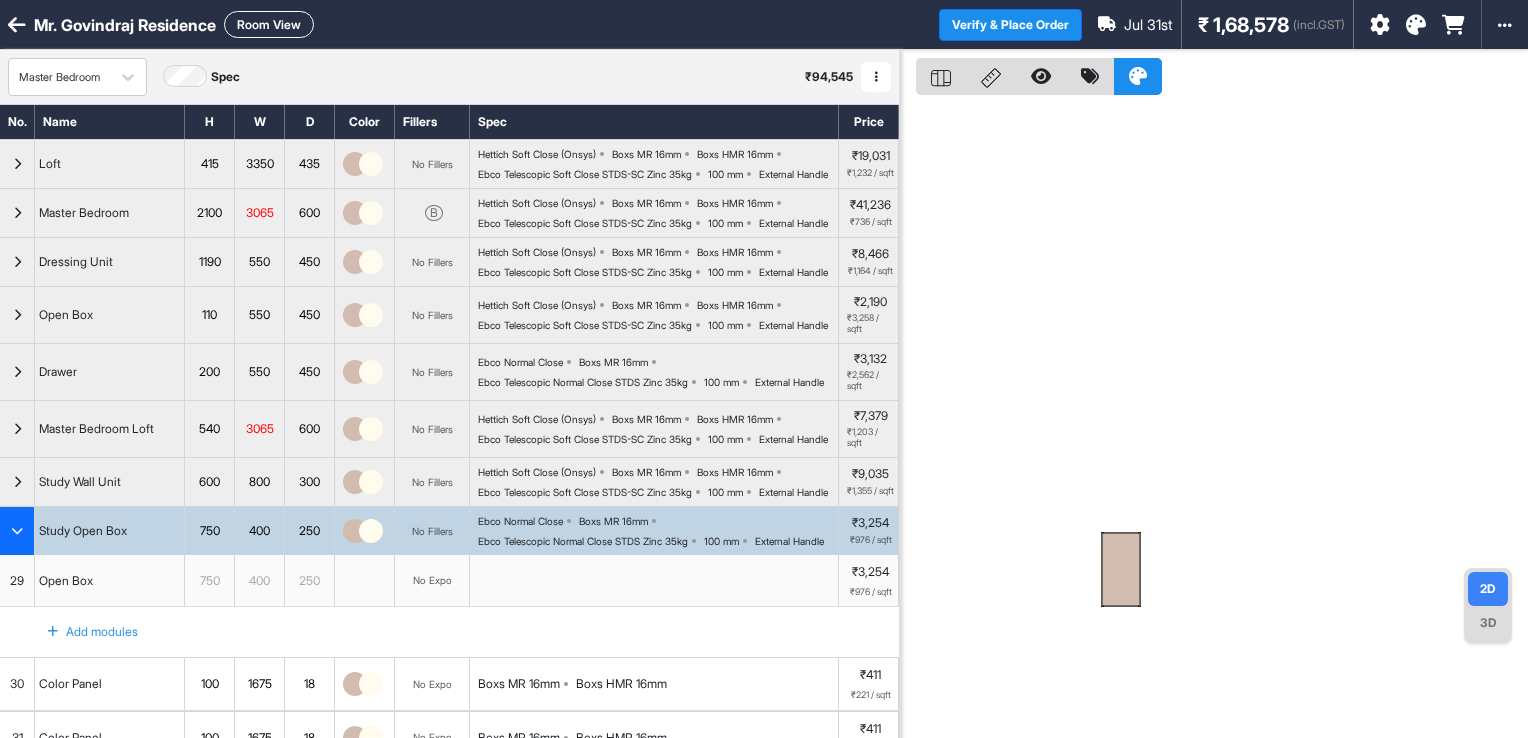 click at bounding box center (1121, 569) 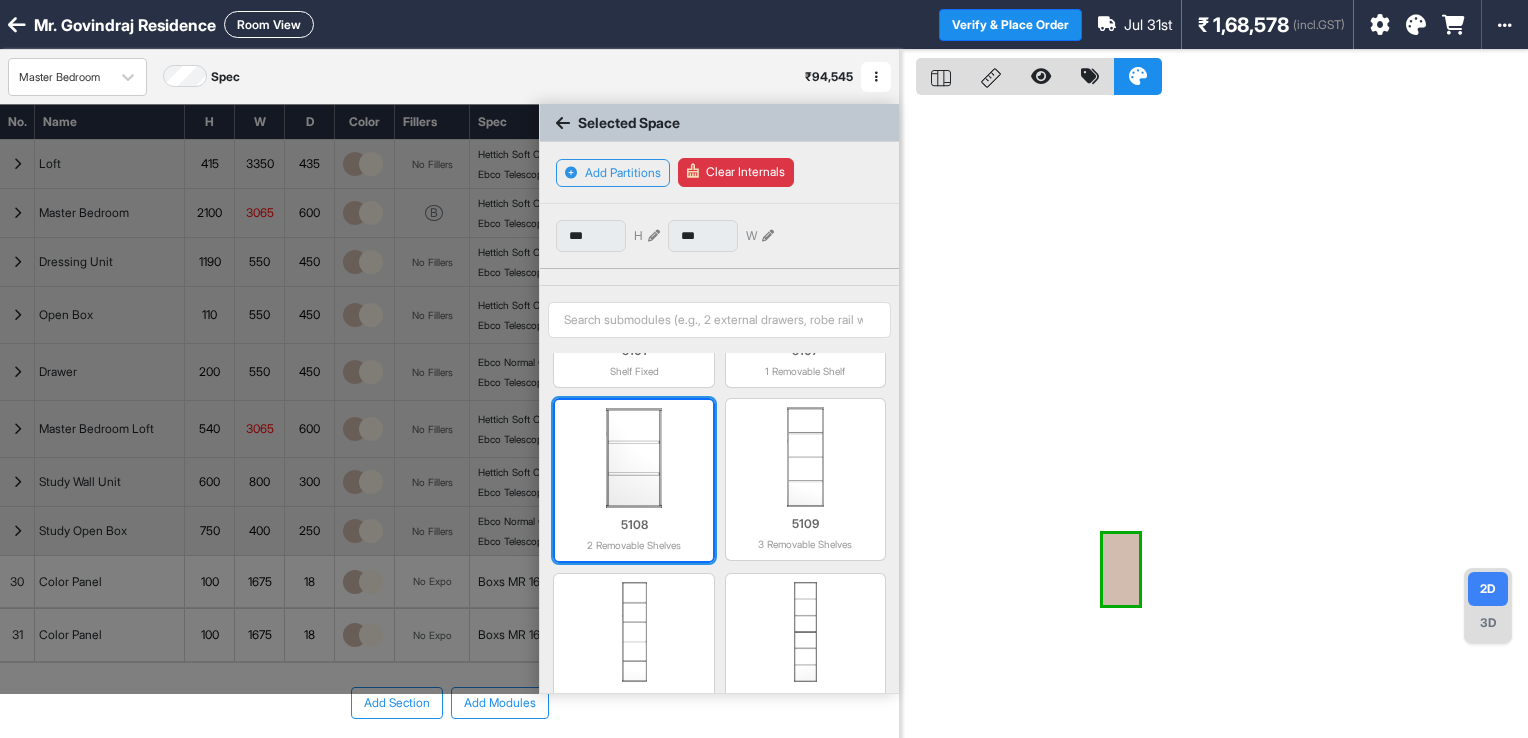 scroll, scrollTop: 162, scrollLeft: 0, axis: vertical 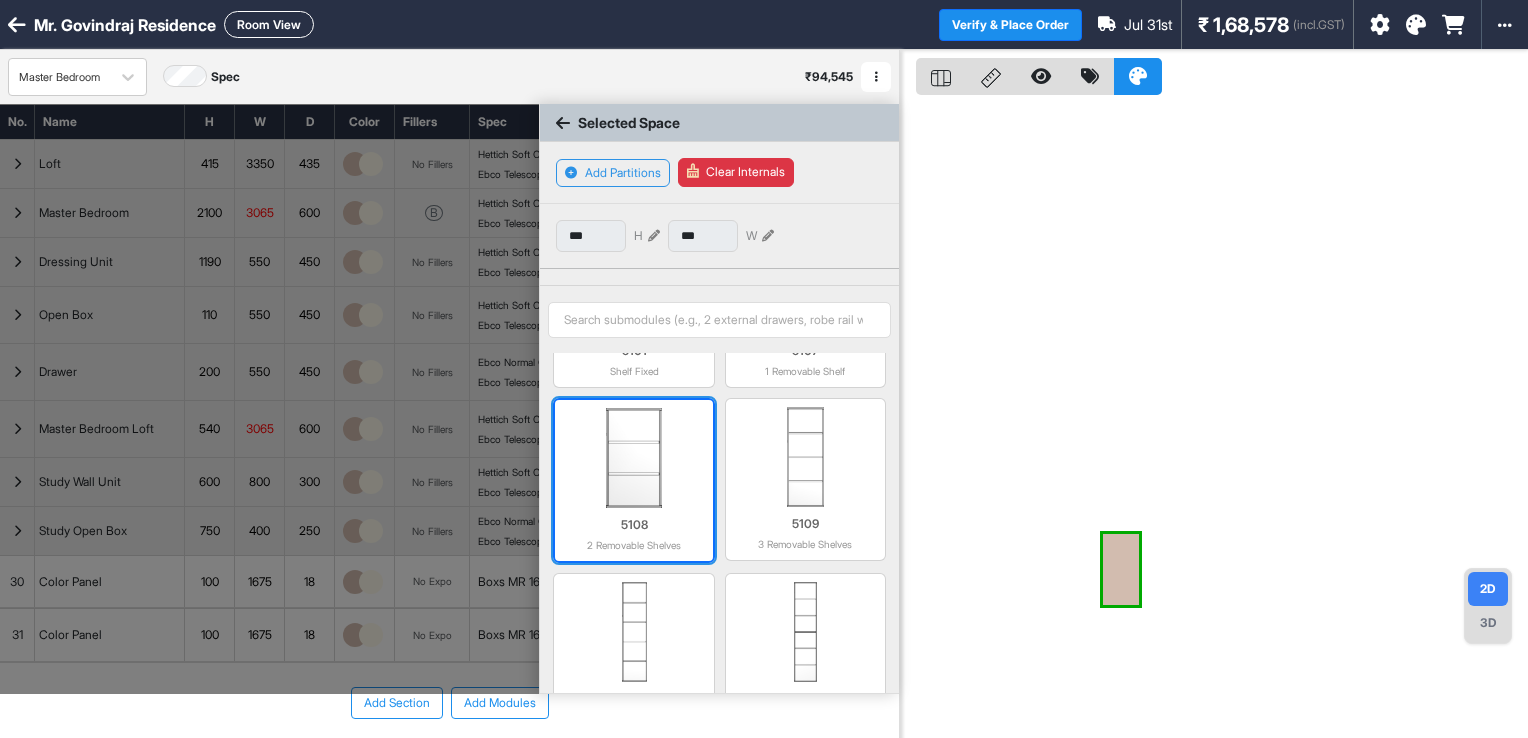 click at bounding box center [633, 458] 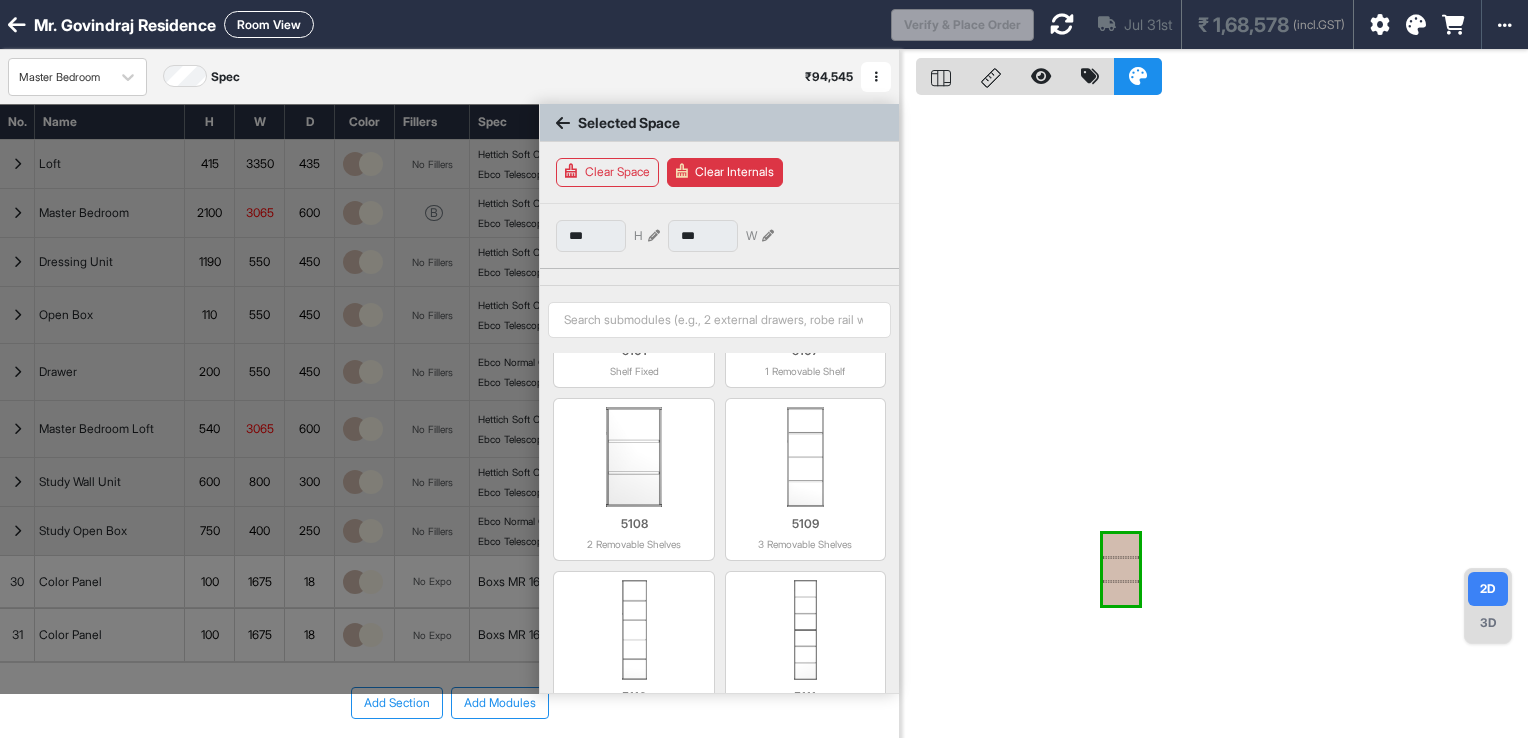 scroll, scrollTop: 160, scrollLeft: 0, axis: vertical 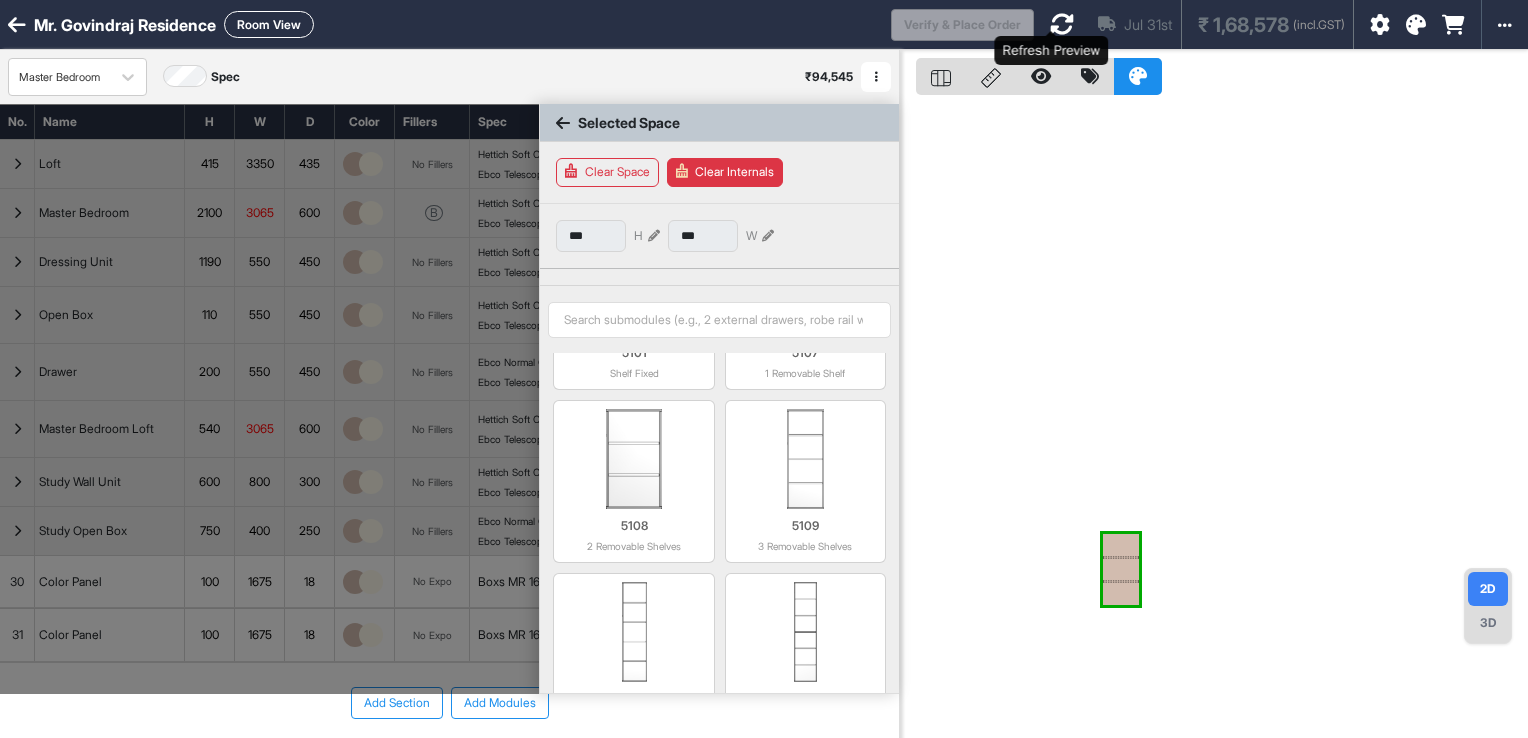 click at bounding box center (1062, 24) 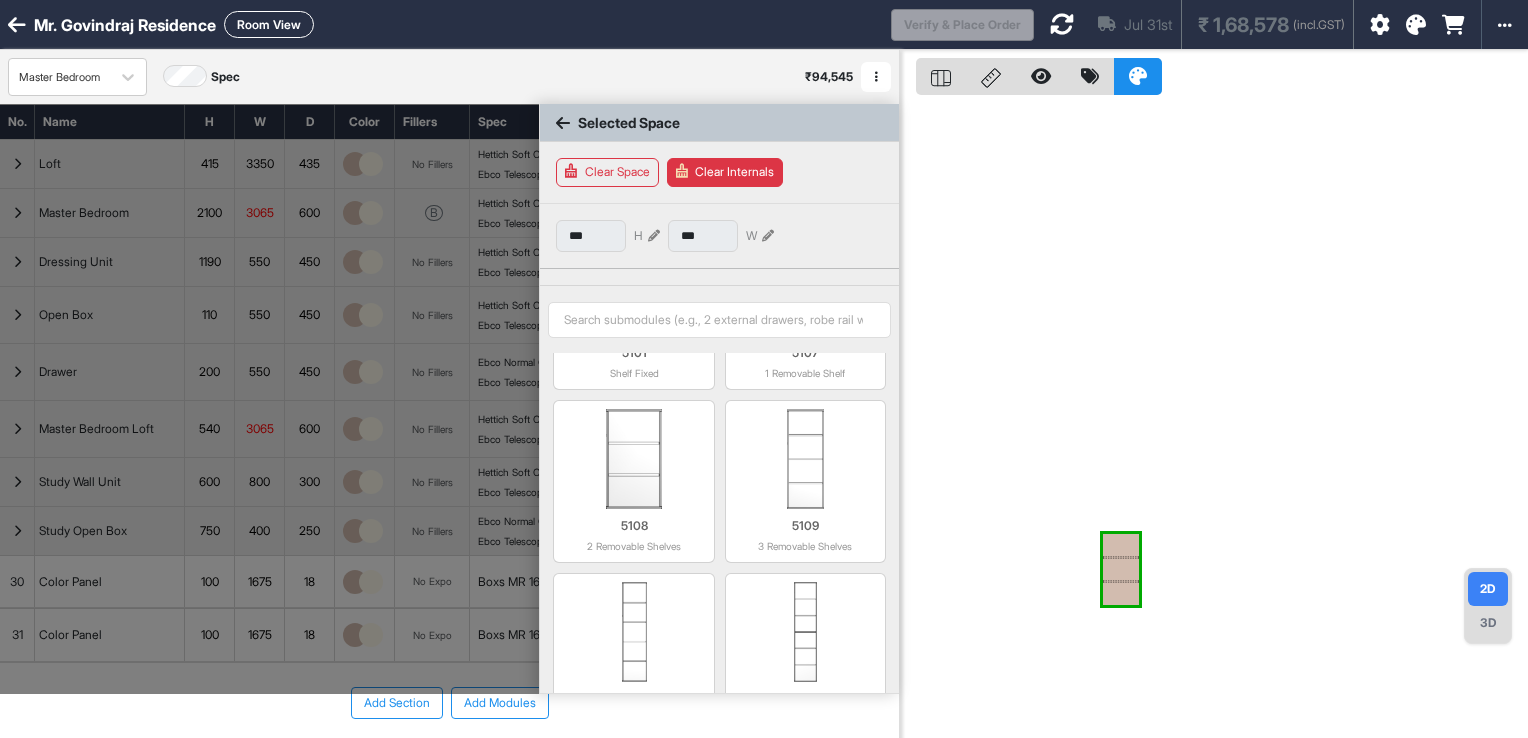 click at bounding box center [563, 123] 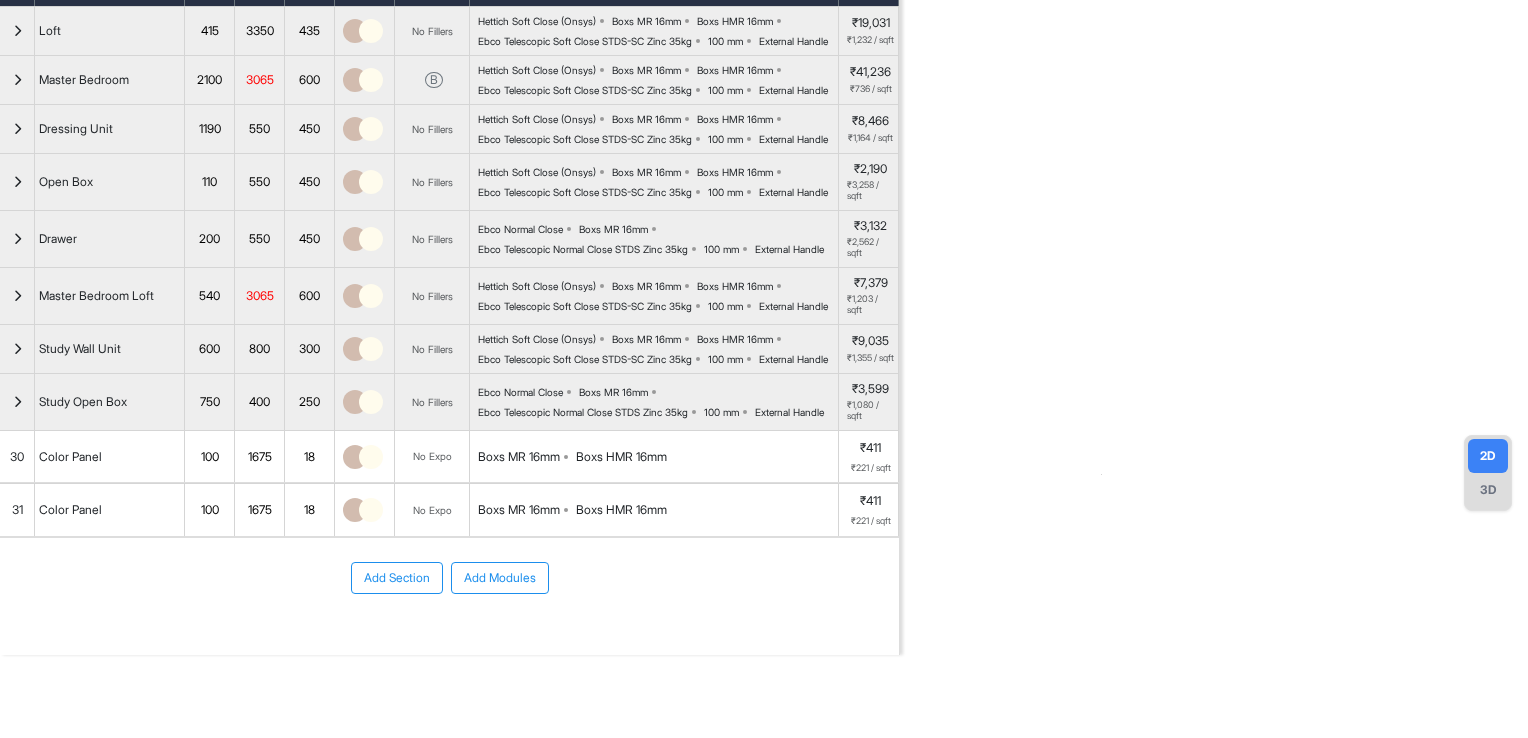 scroll, scrollTop: 257, scrollLeft: 0, axis: vertical 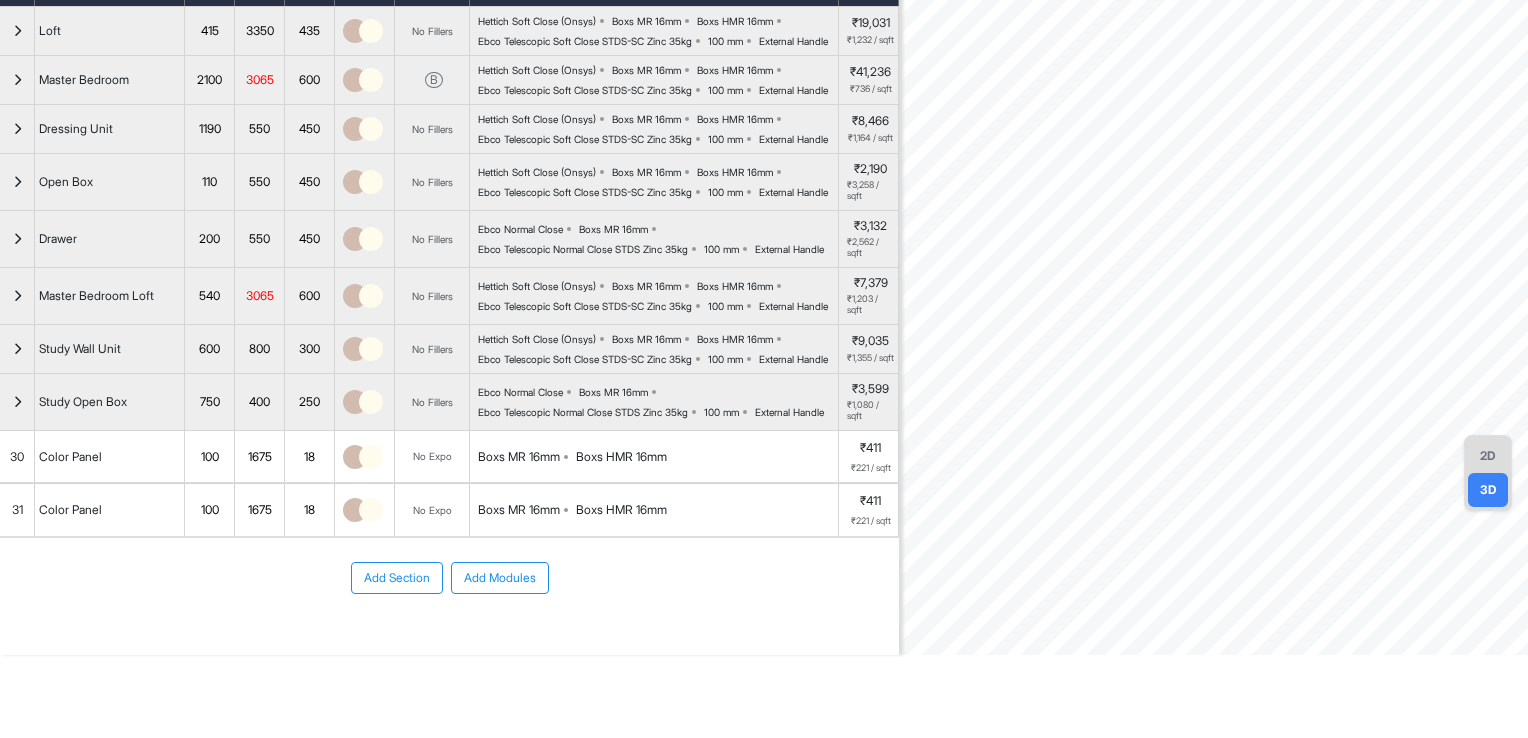 click on "2D" at bounding box center [1488, 456] 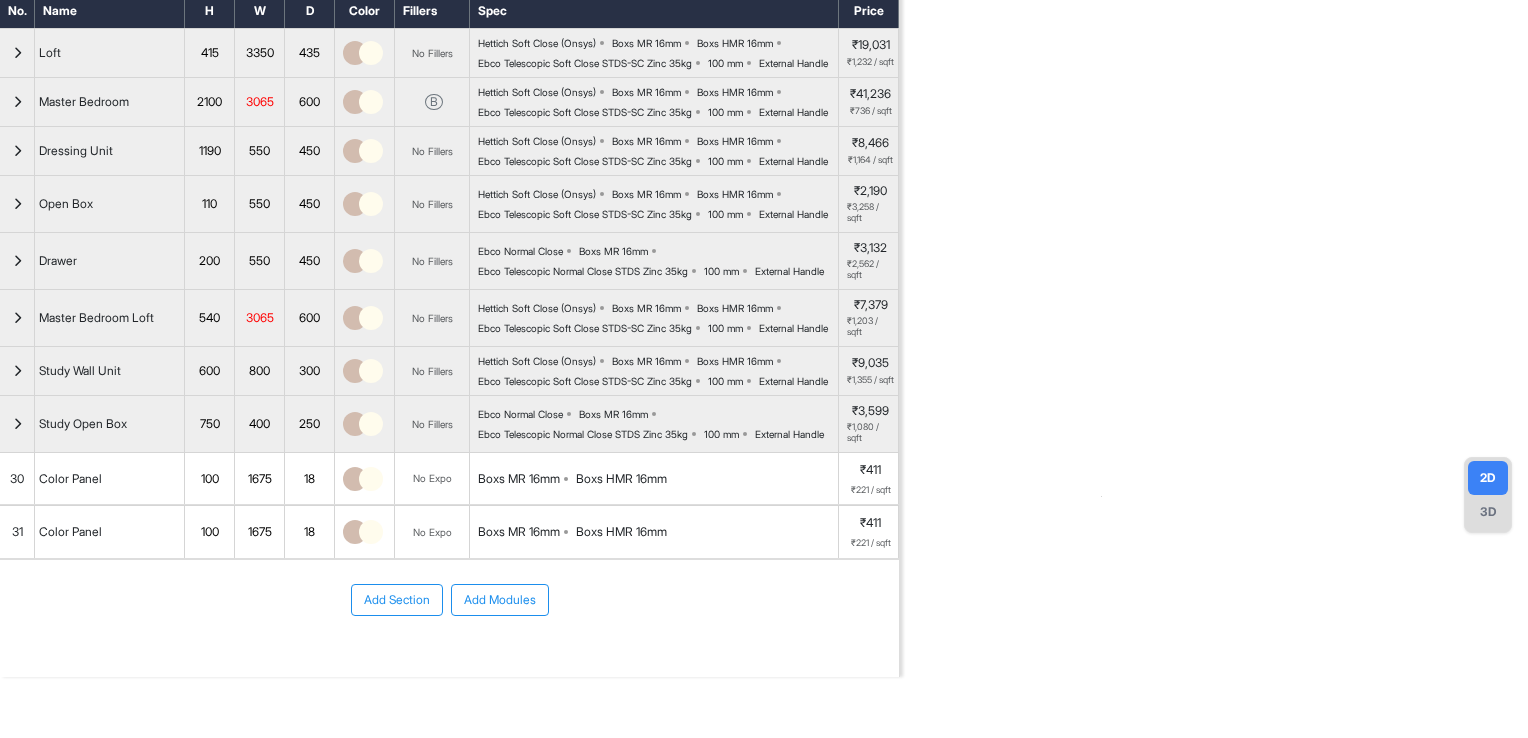 scroll, scrollTop: 0, scrollLeft: 0, axis: both 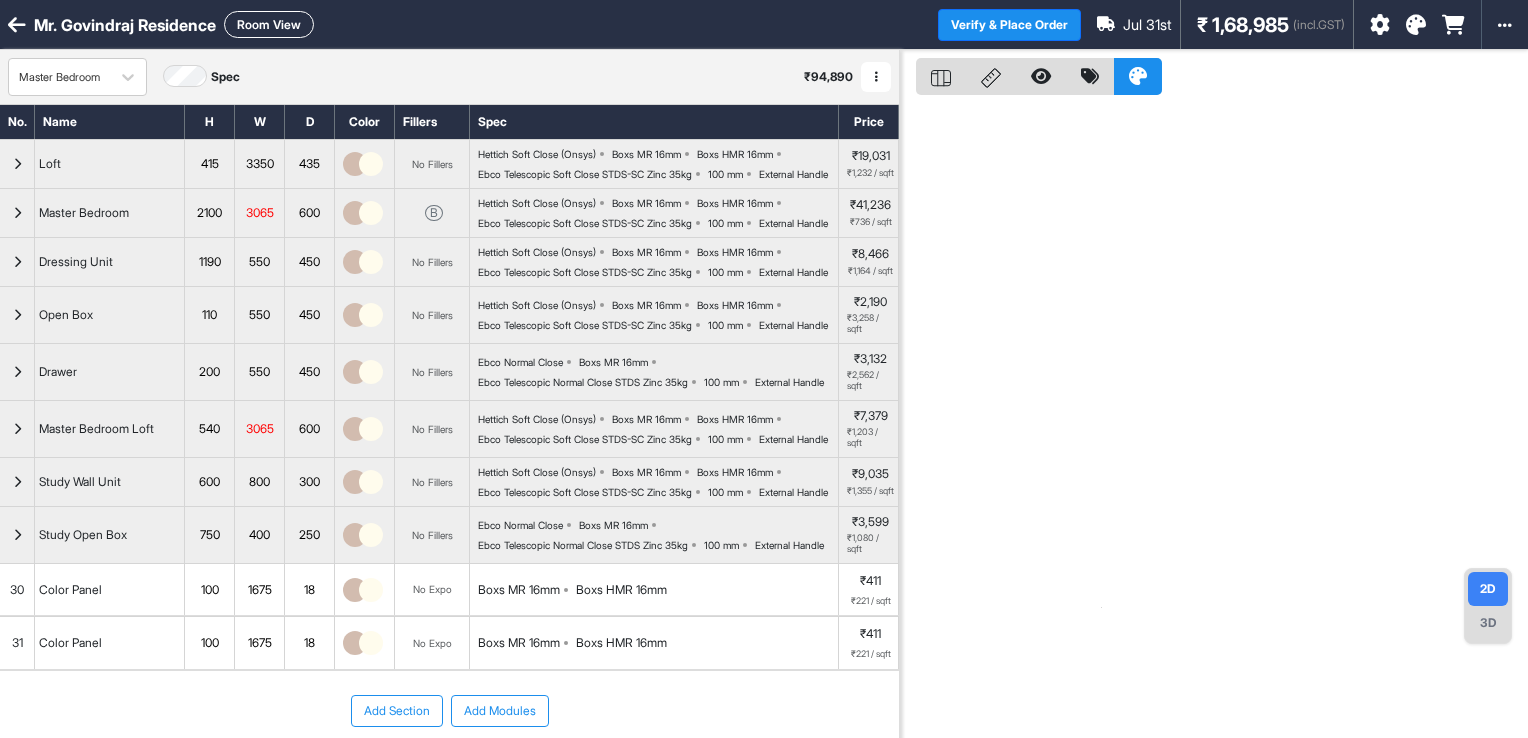 click on "Room View" at bounding box center (269, 24) 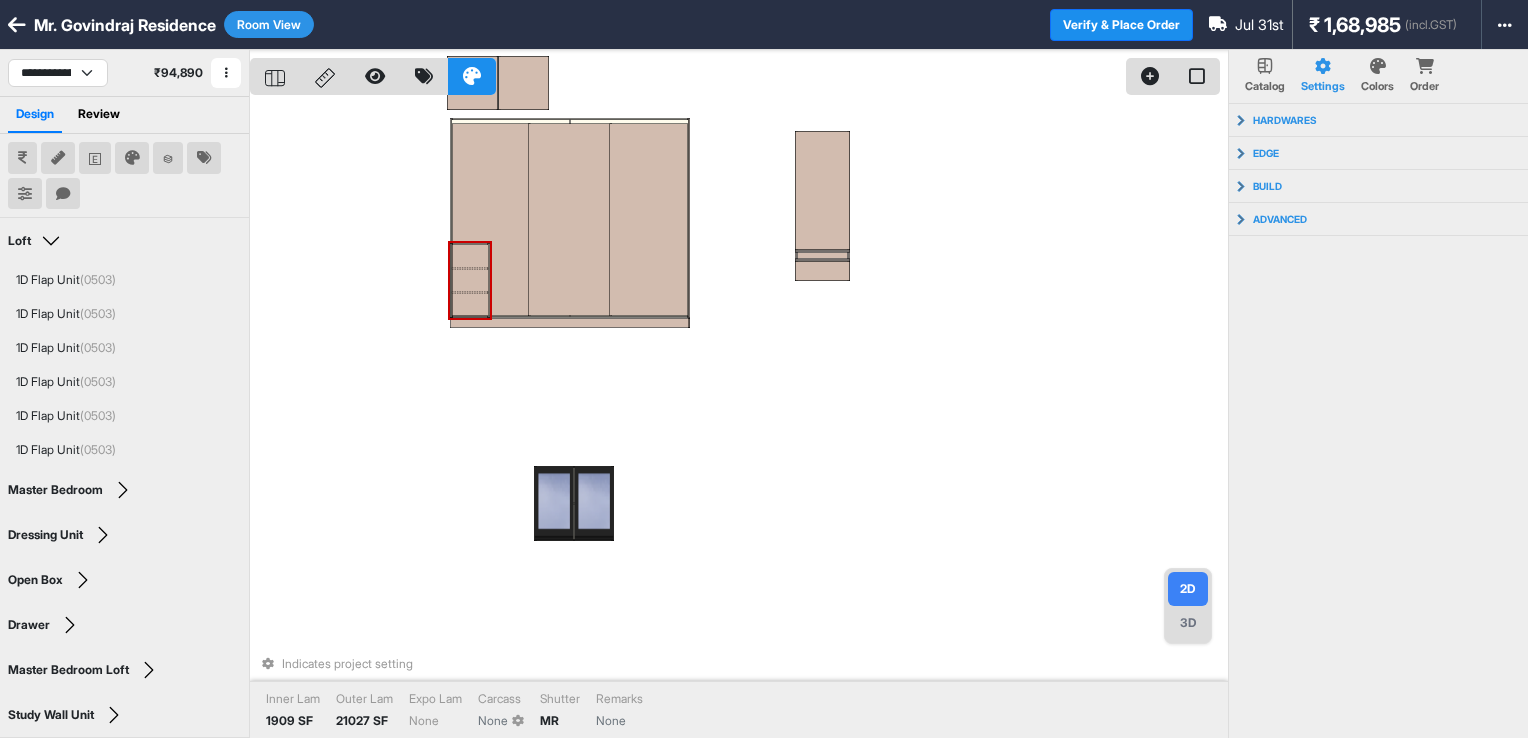 click at bounding box center (470, 304) 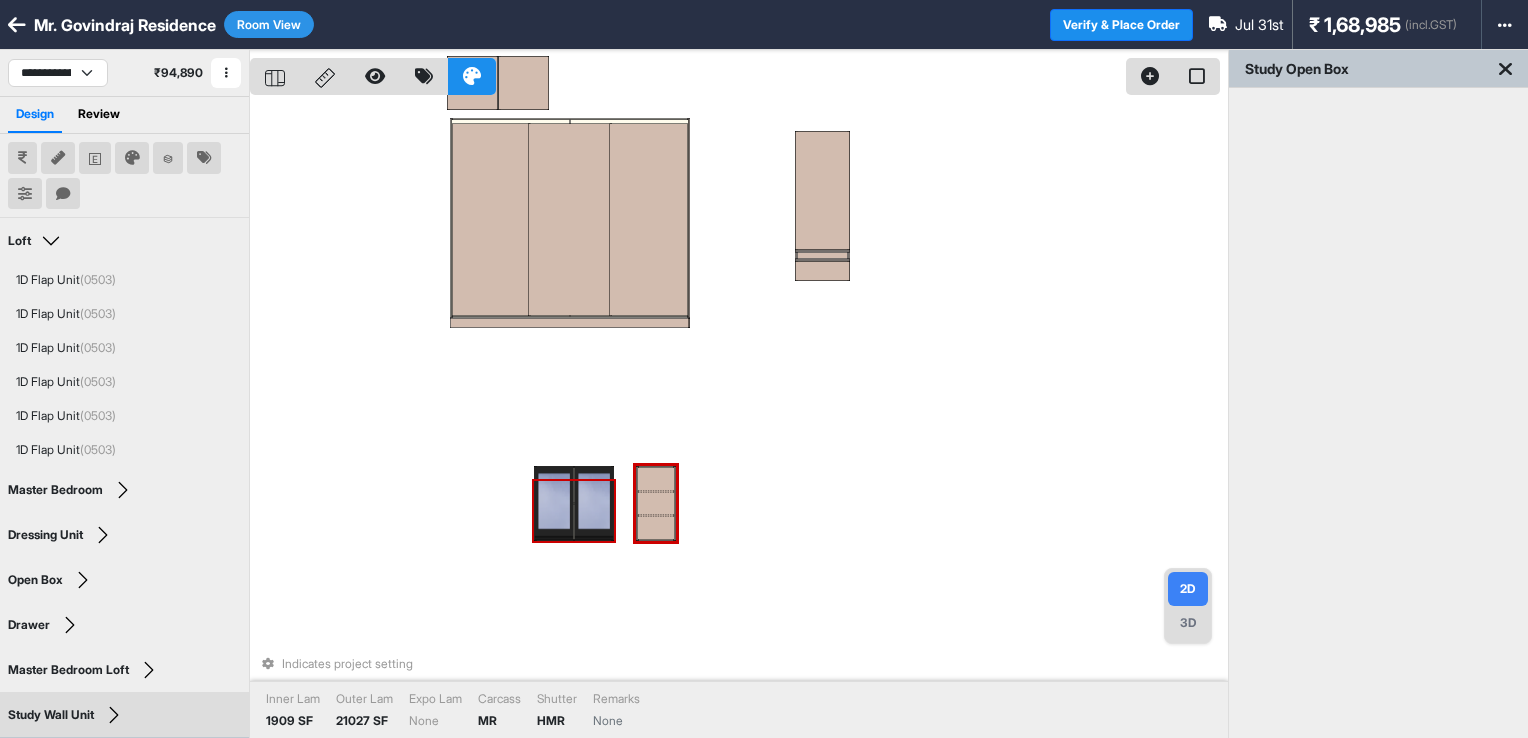 click at bounding box center (594, 503) 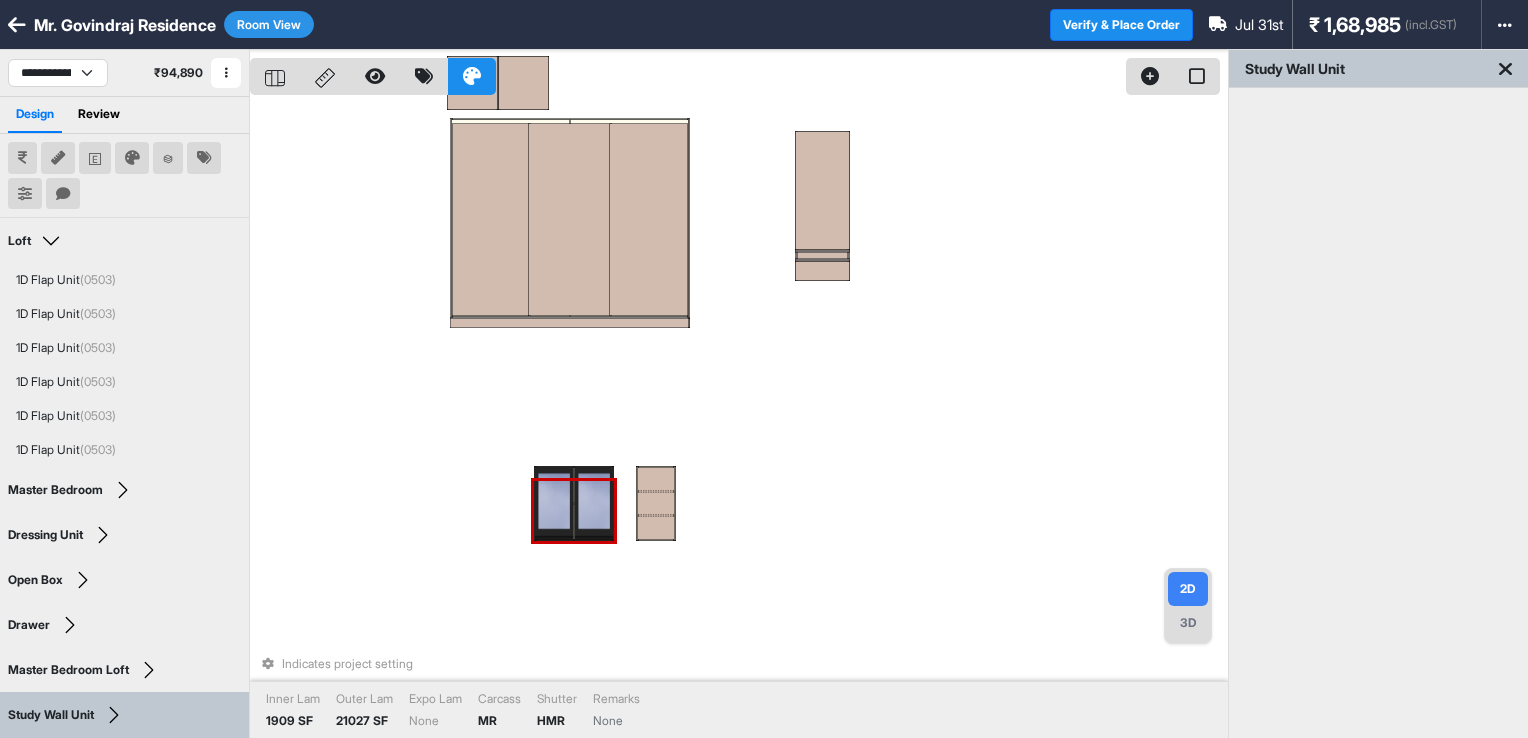 click at bounding box center [554, 503] 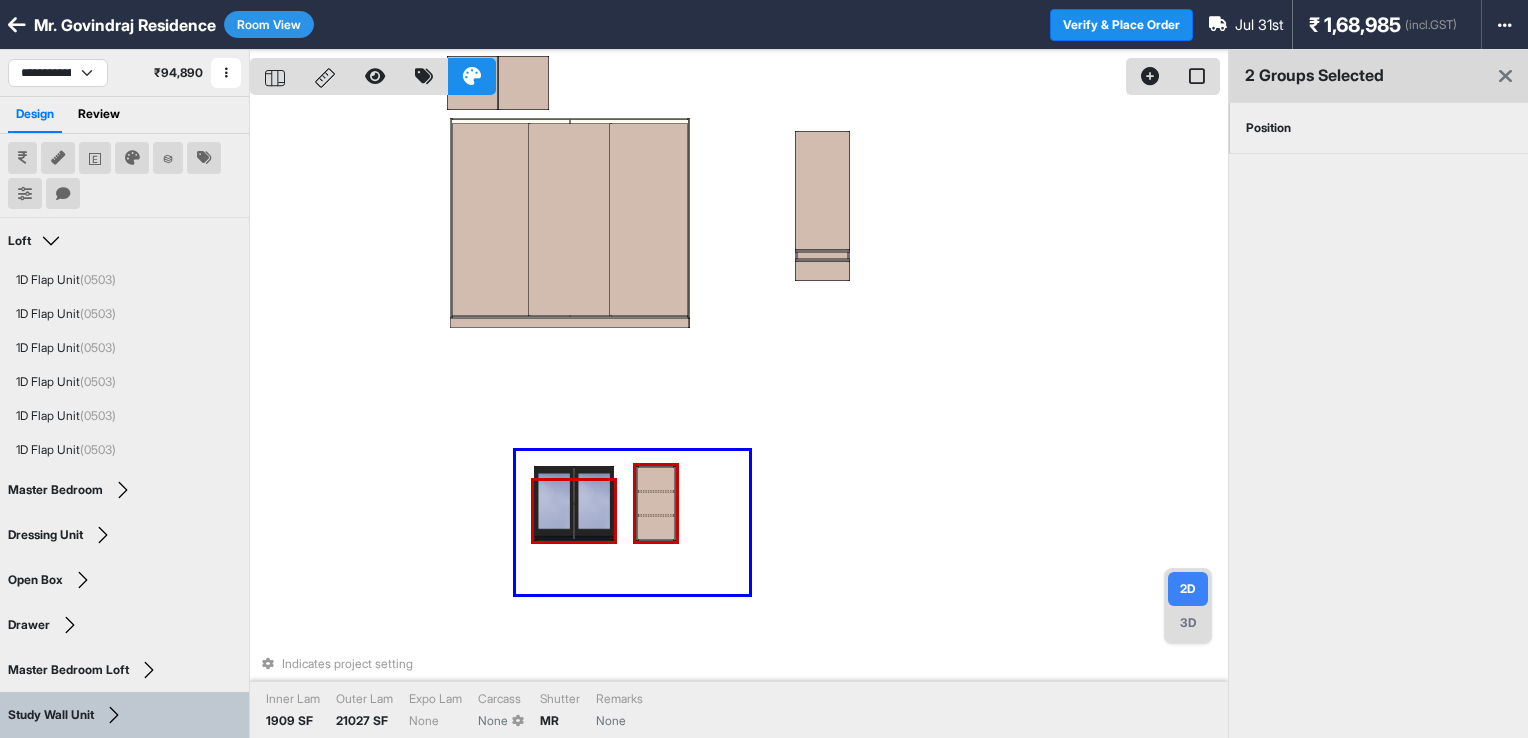 drag, startPoint x: 516, startPoint y: 451, endPoint x: 749, endPoint y: 594, distance: 273.3825 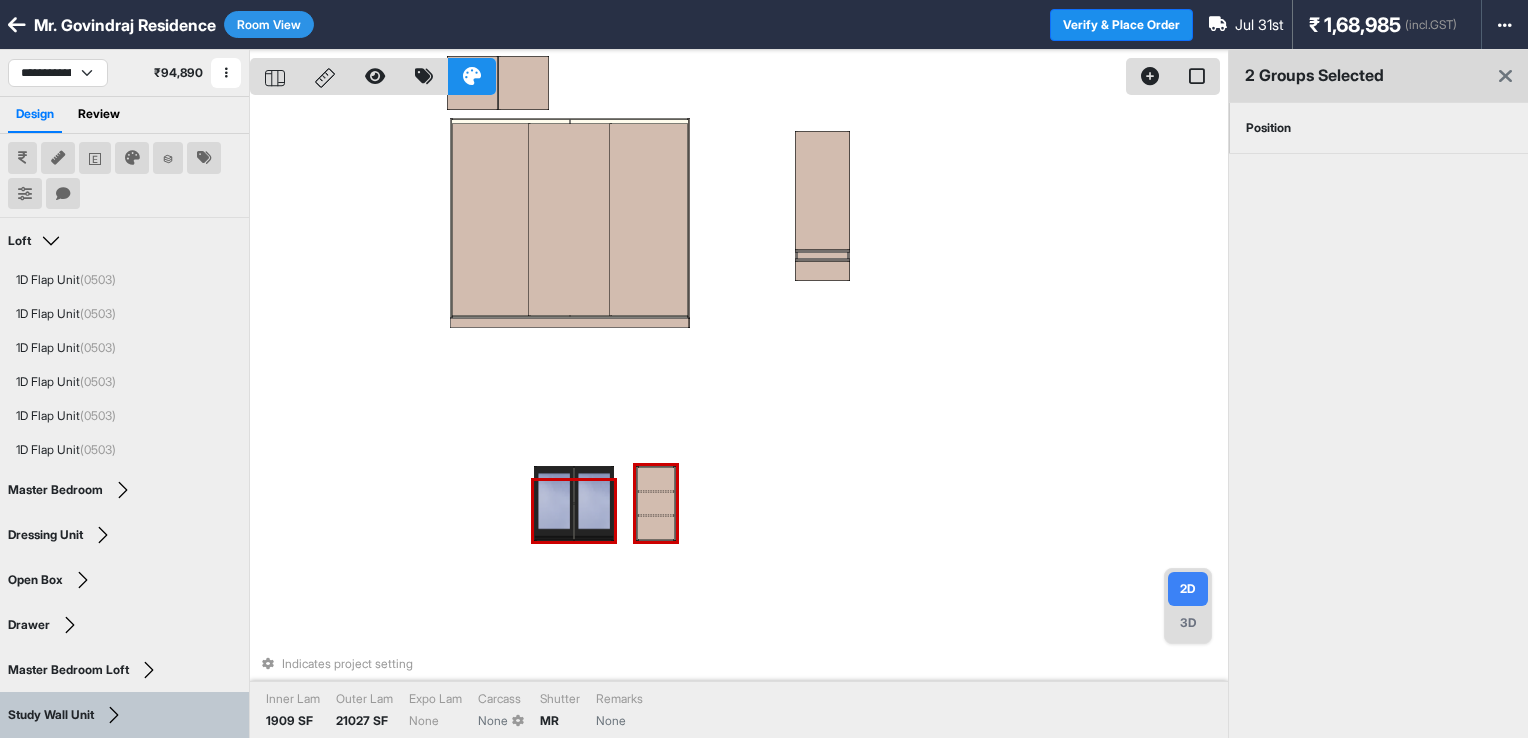 click on "Indicates project setting Inner Lam 1909 SF Outer Lam 21027 SF Expo Lam None Carcass None Shutter MR Remarks None" at bounding box center (739, 419) 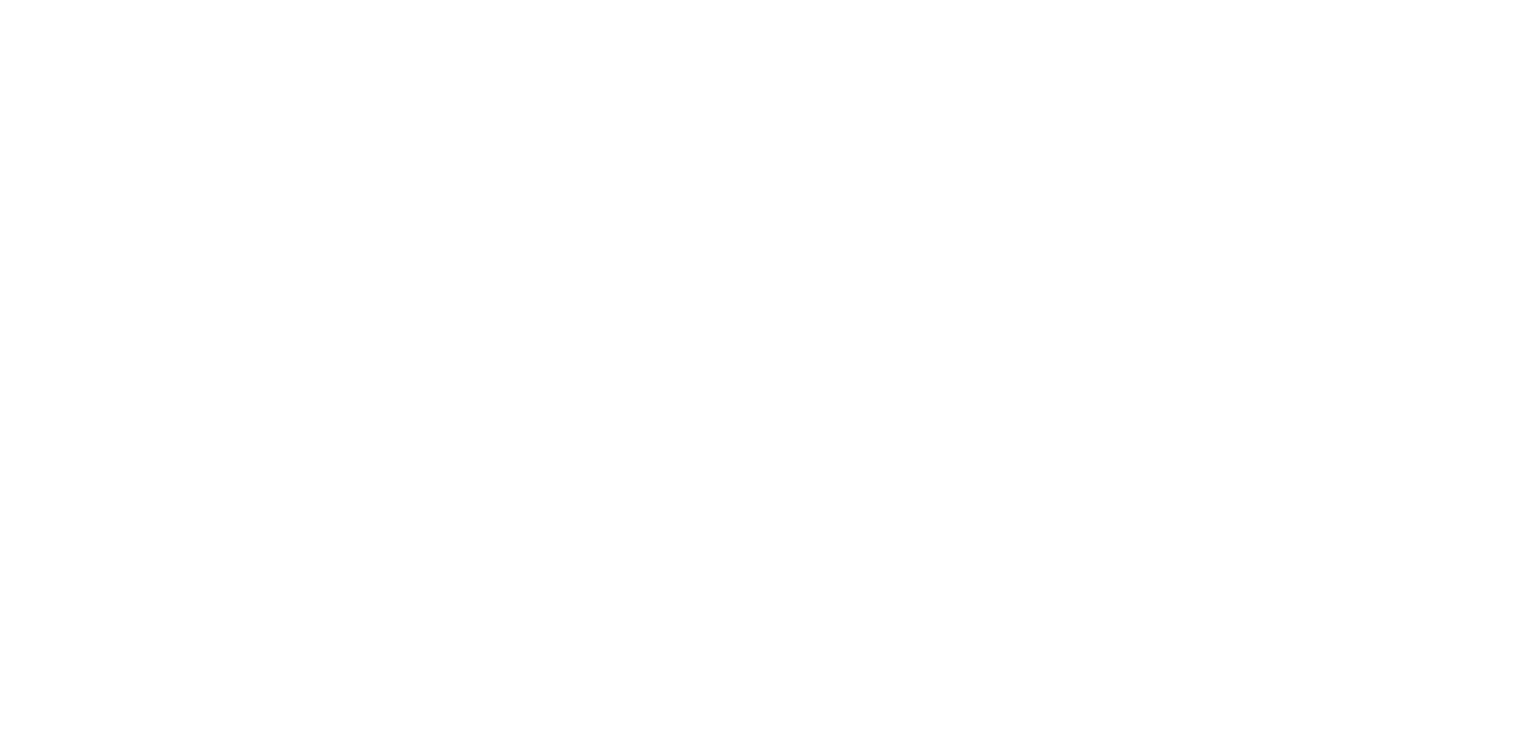 scroll, scrollTop: 0, scrollLeft: 0, axis: both 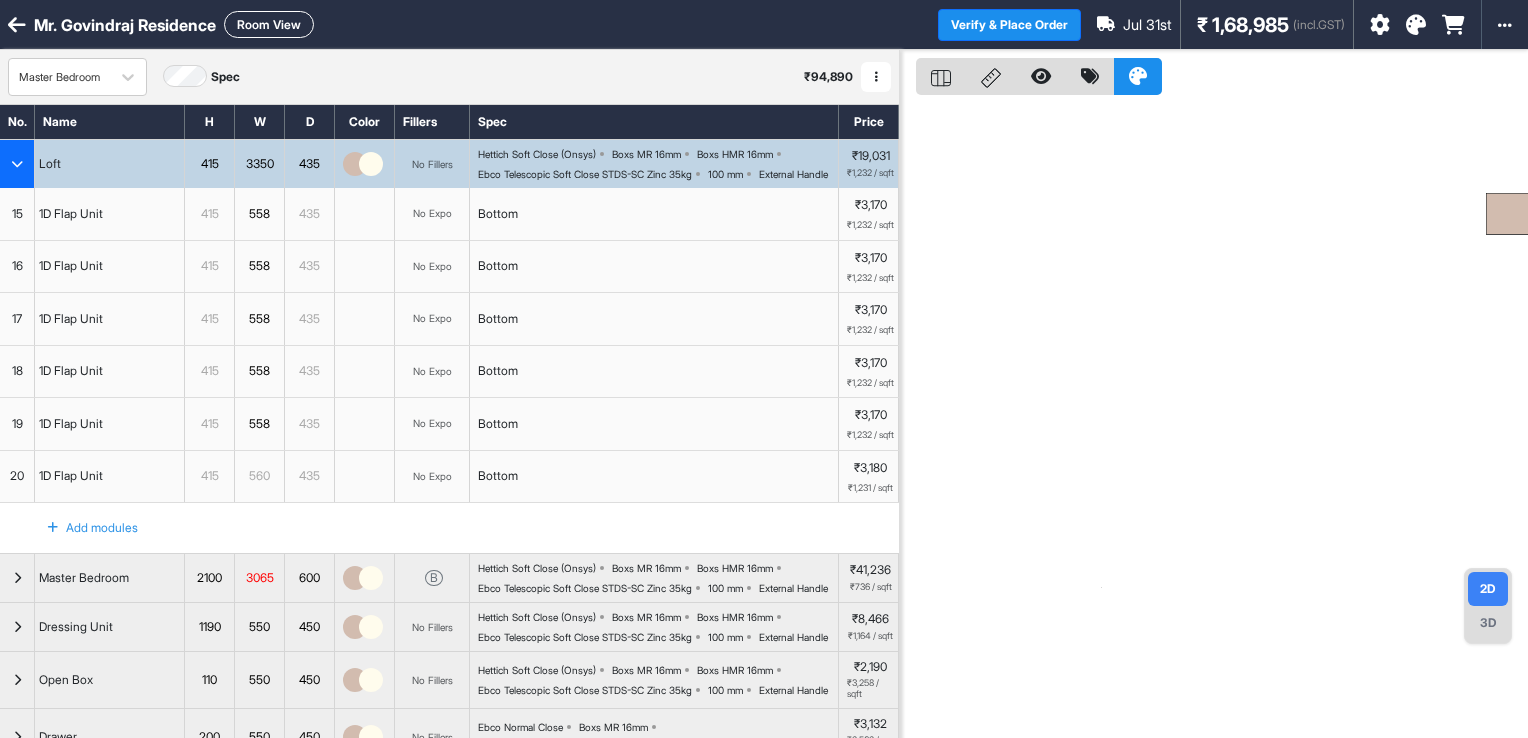 click on "Room View" at bounding box center (269, 24) 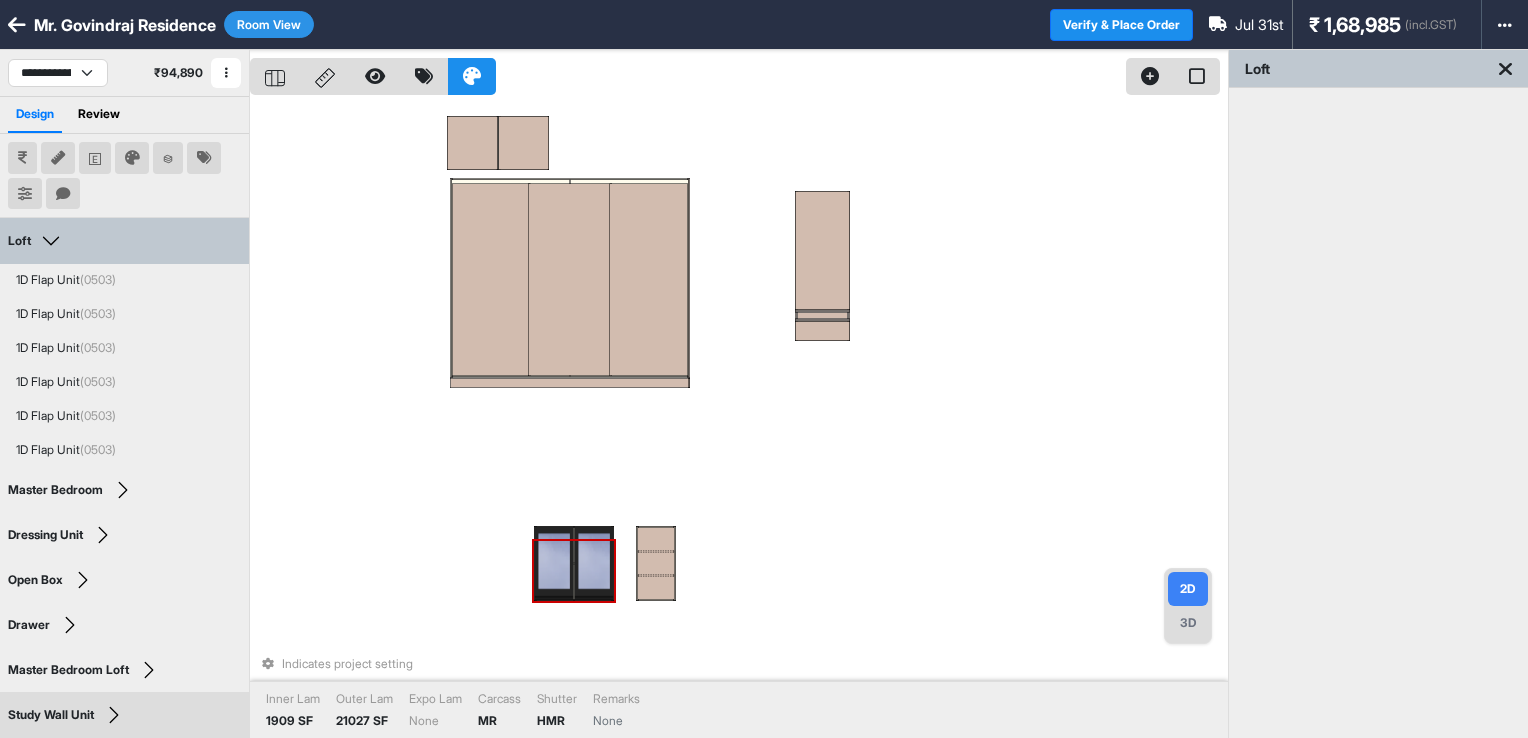 click at bounding box center (594, 563) 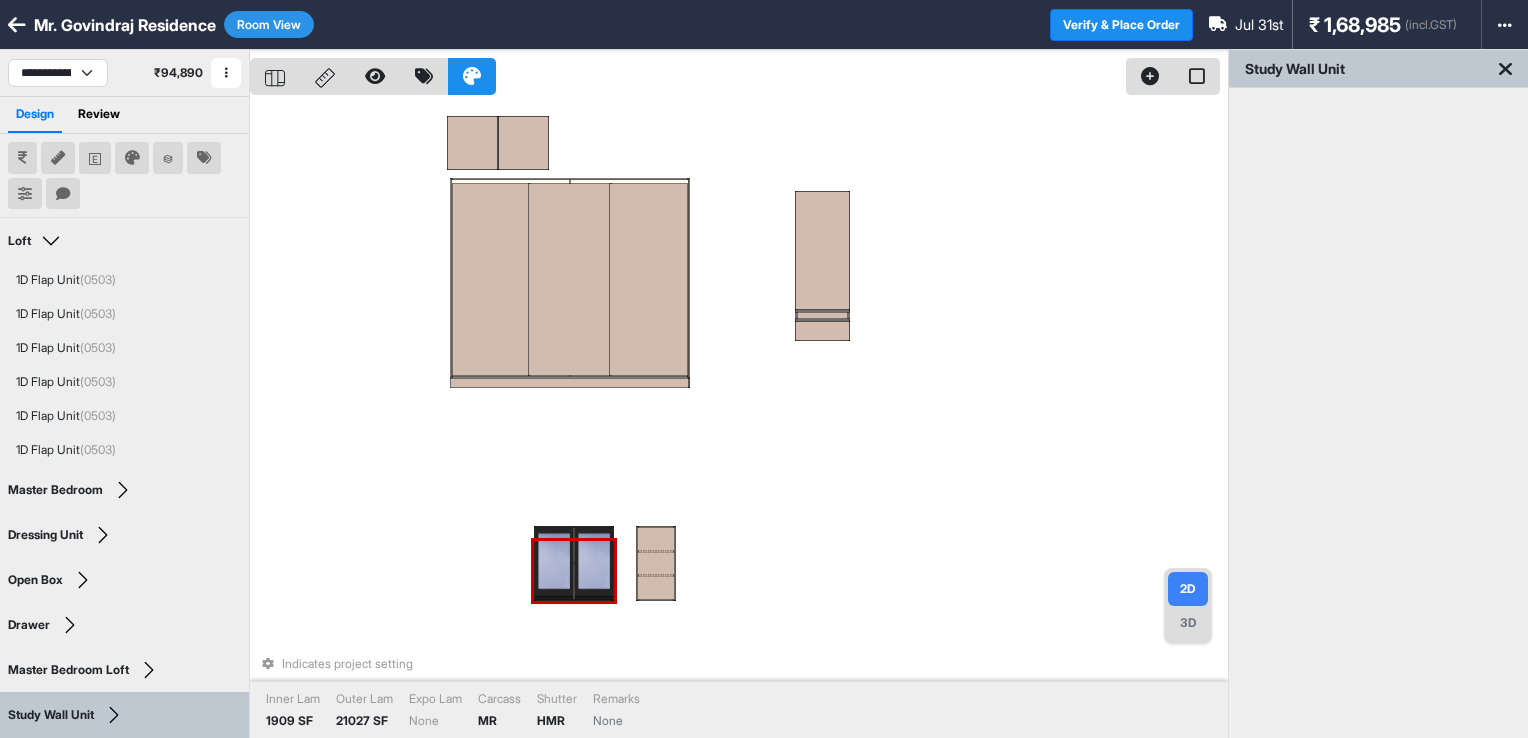 click at bounding box center [594, 563] 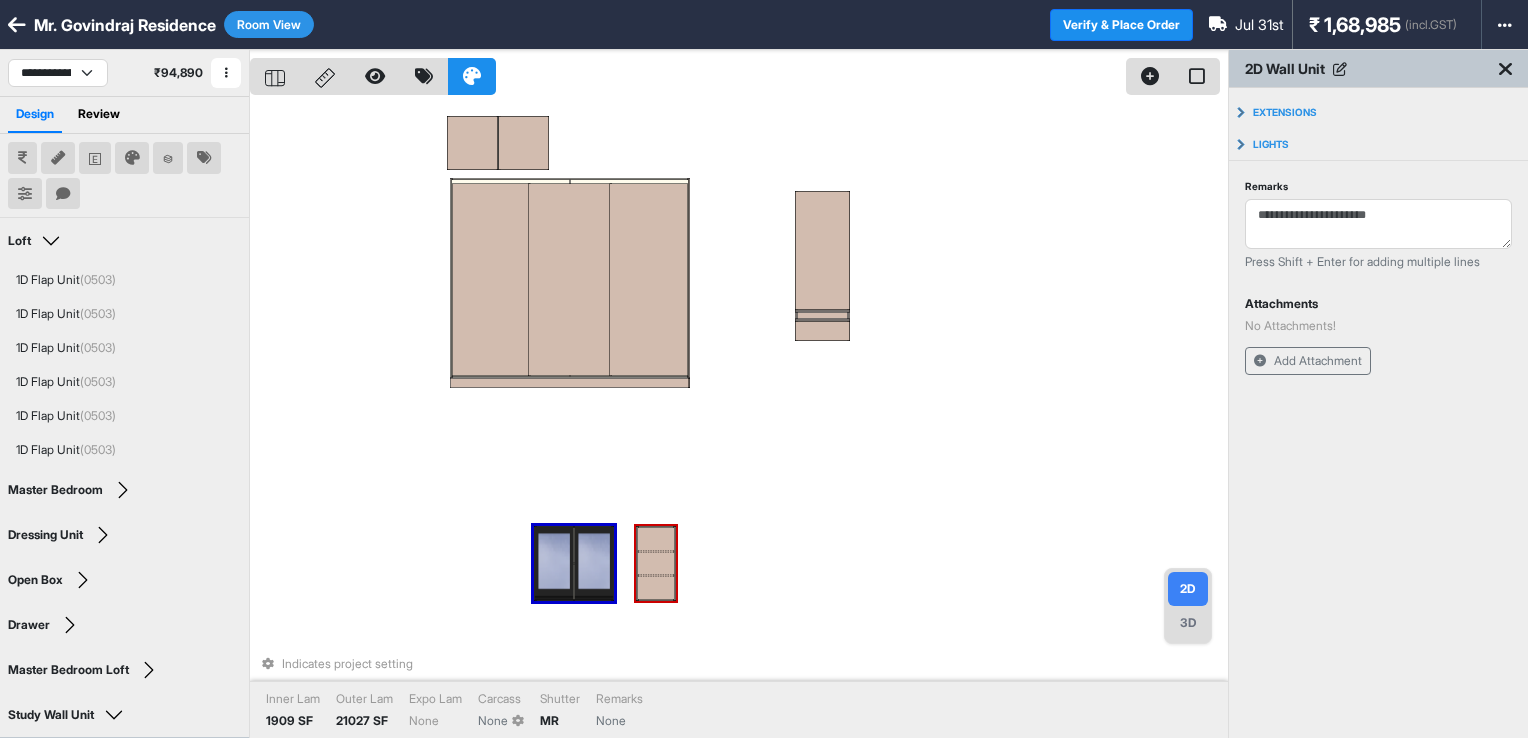 click at bounding box center [656, 564] 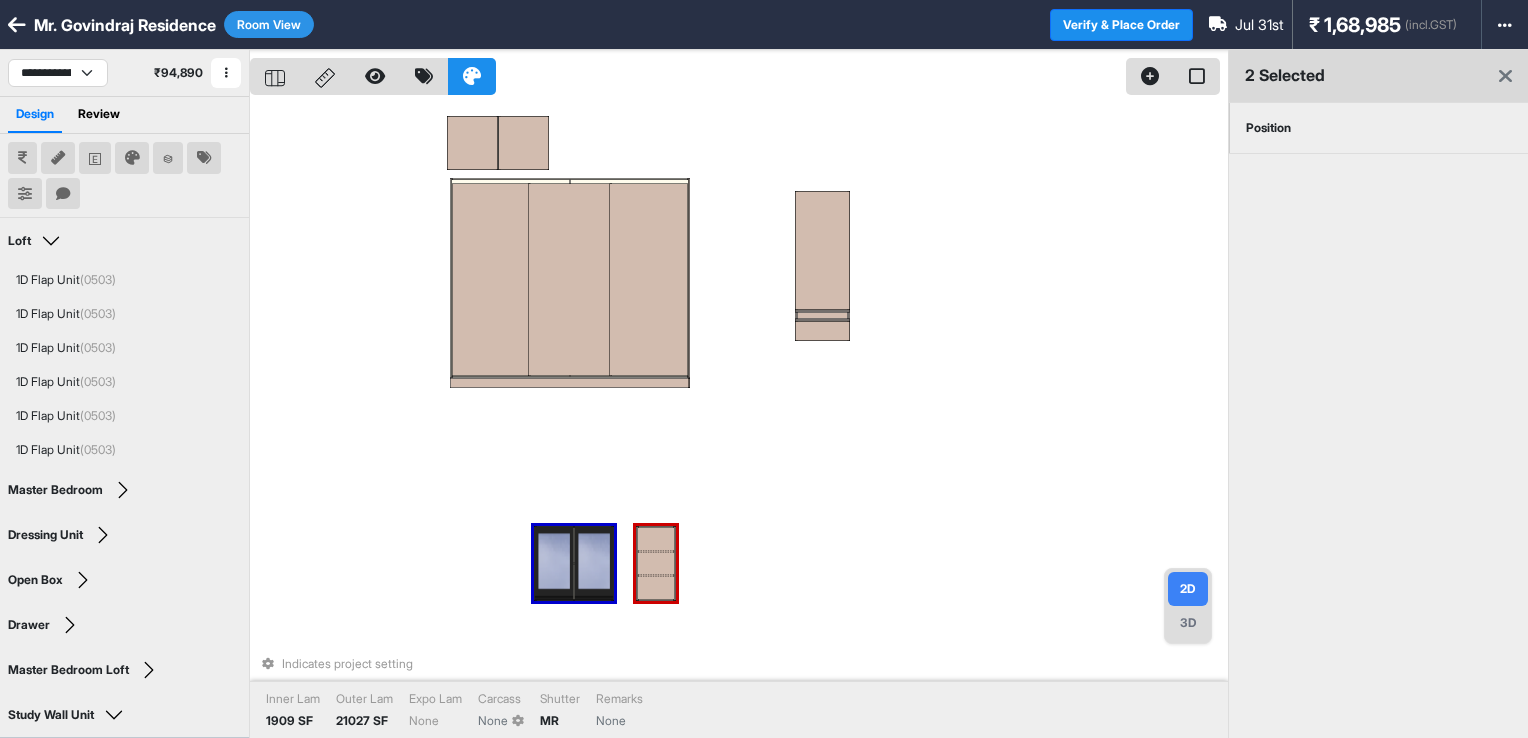 click on "Position" at bounding box center (1268, 128) 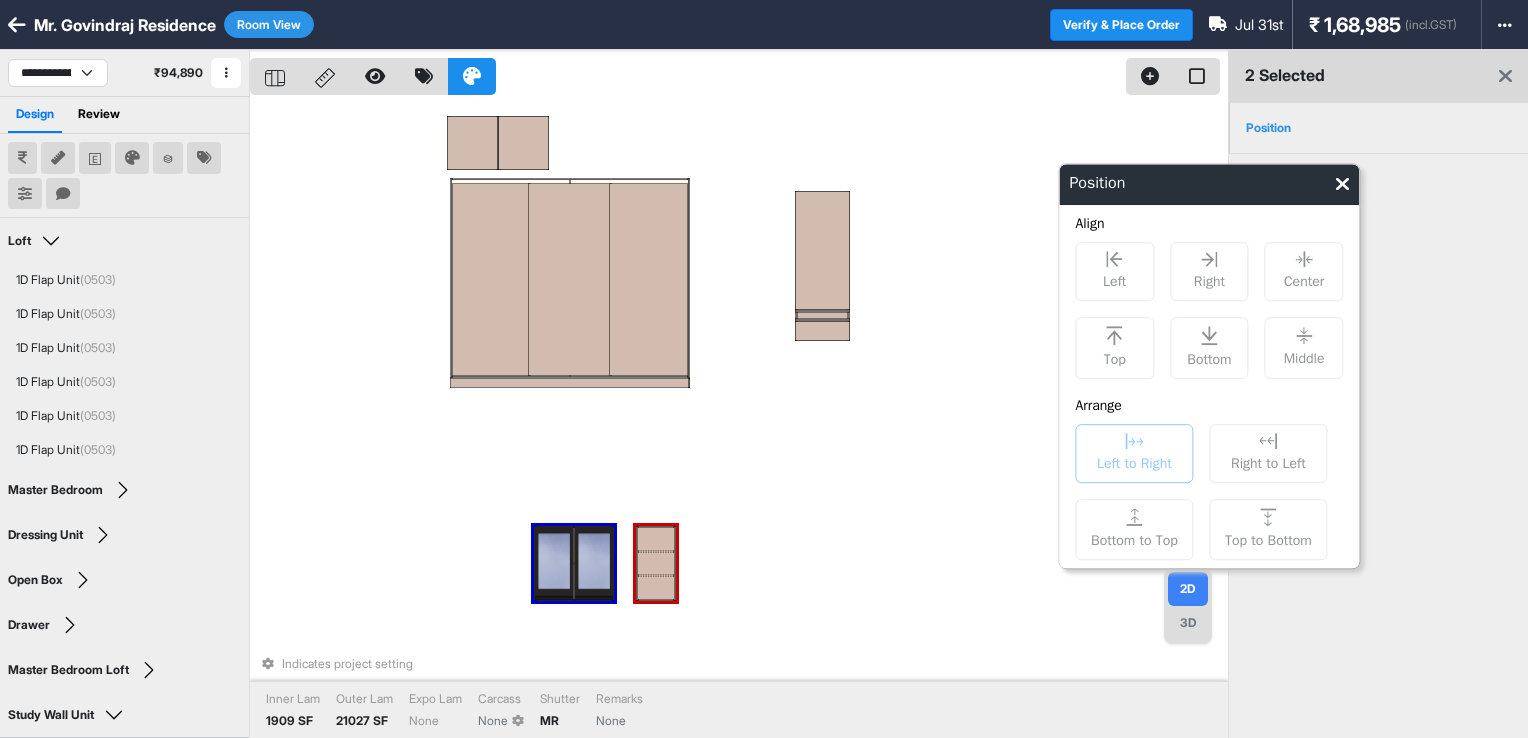 click on "Left to Right" at bounding box center [1134, 461] 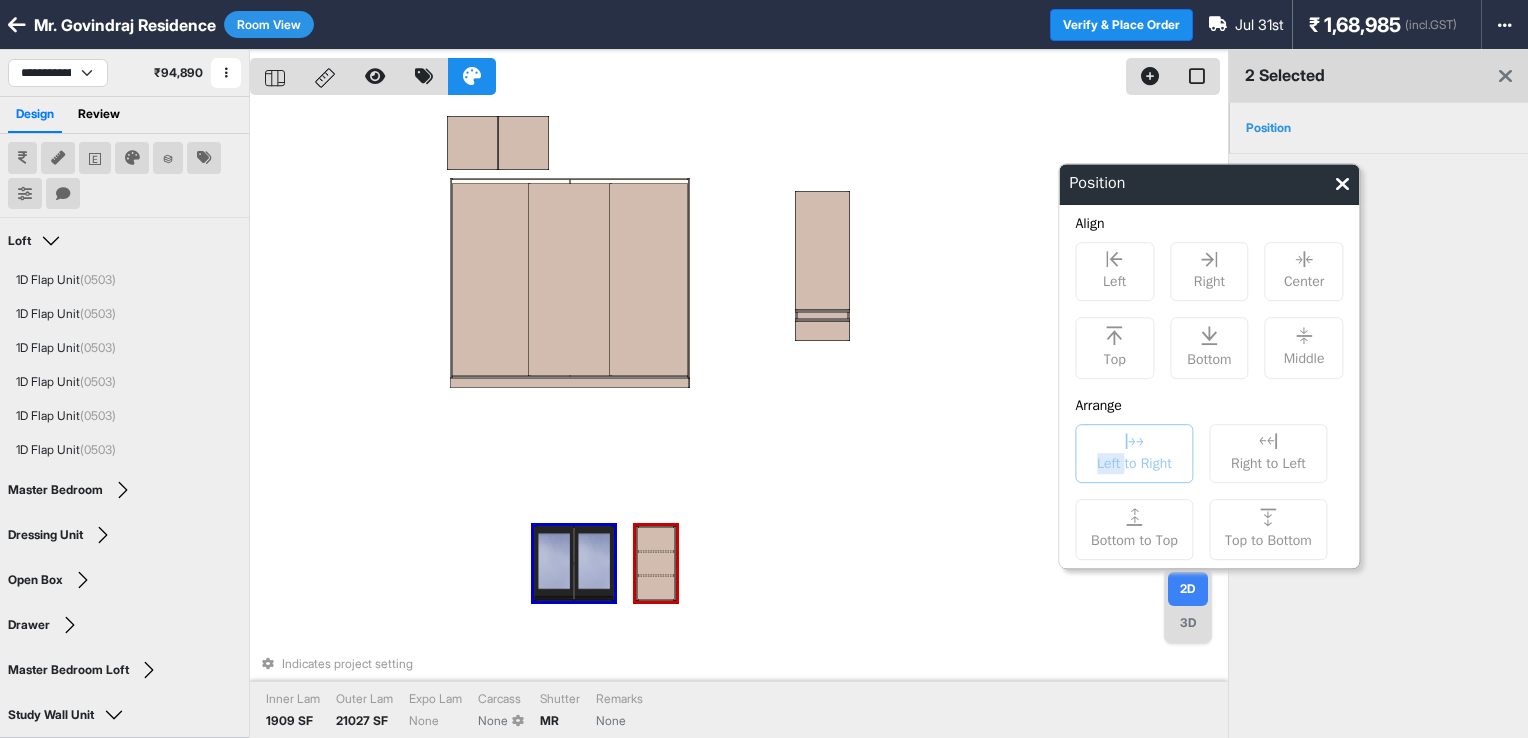 click on "Left to Right" at bounding box center [1134, 461] 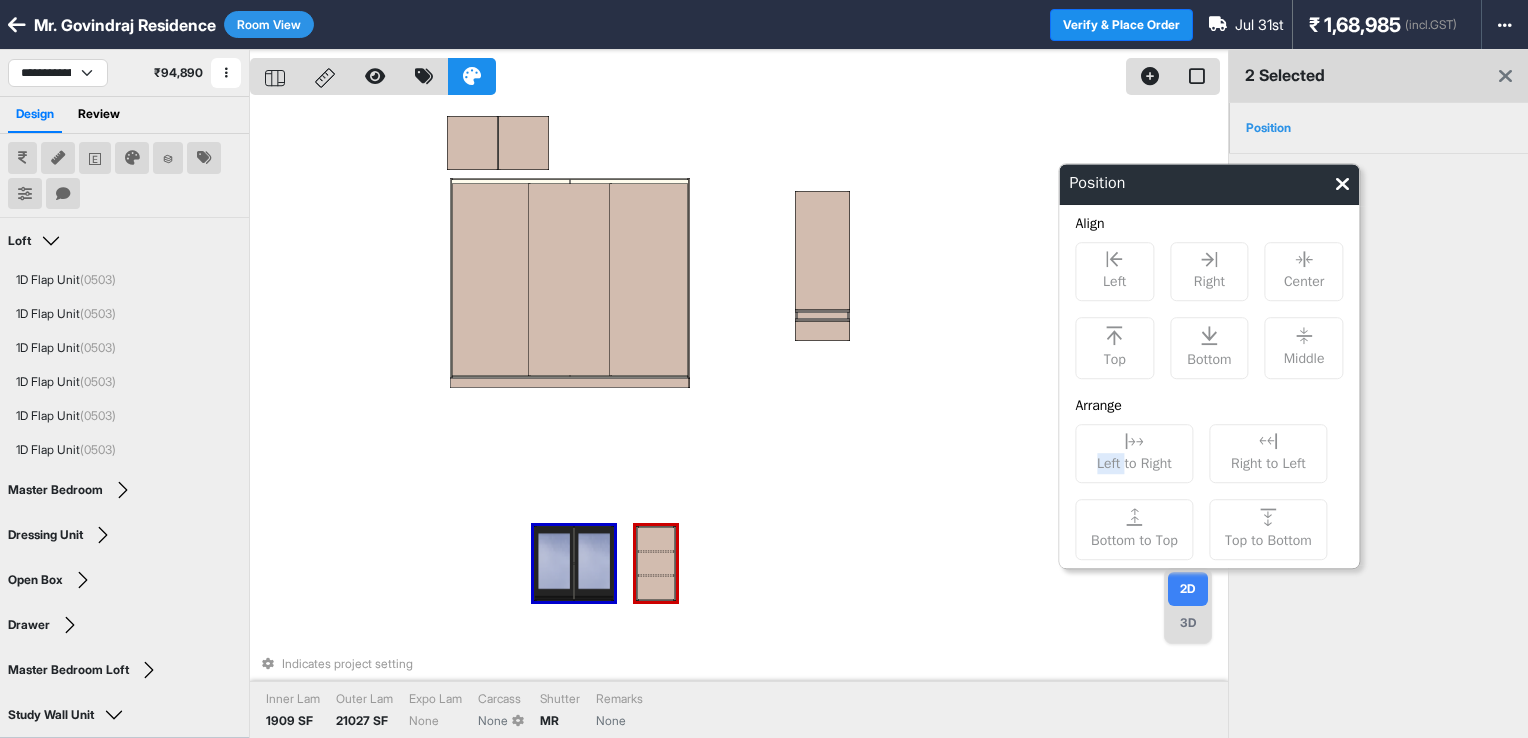 drag, startPoint x: 1098, startPoint y: 452, endPoint x: 1056, endPoint y: 452, distance: 42 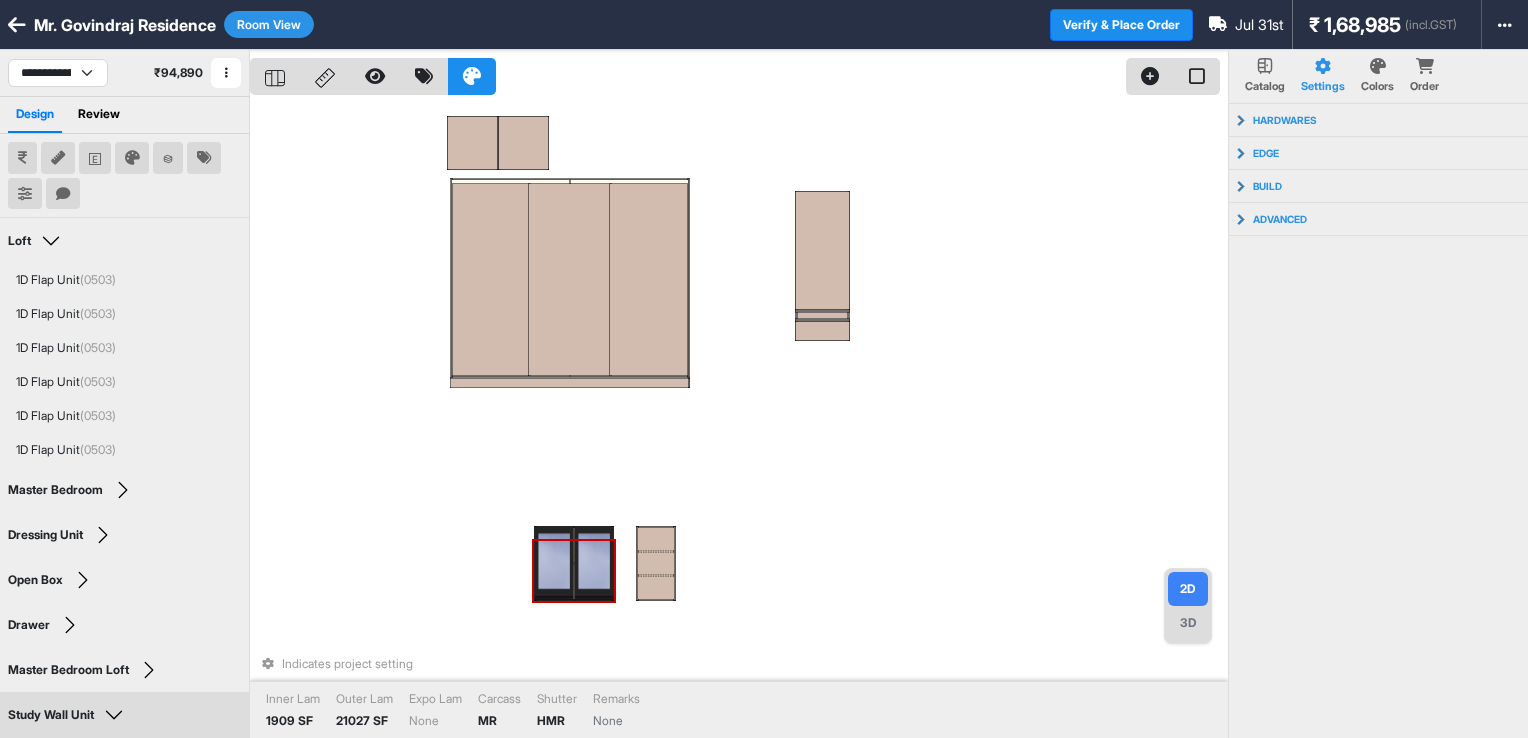 click at bounding box center [554, 563] 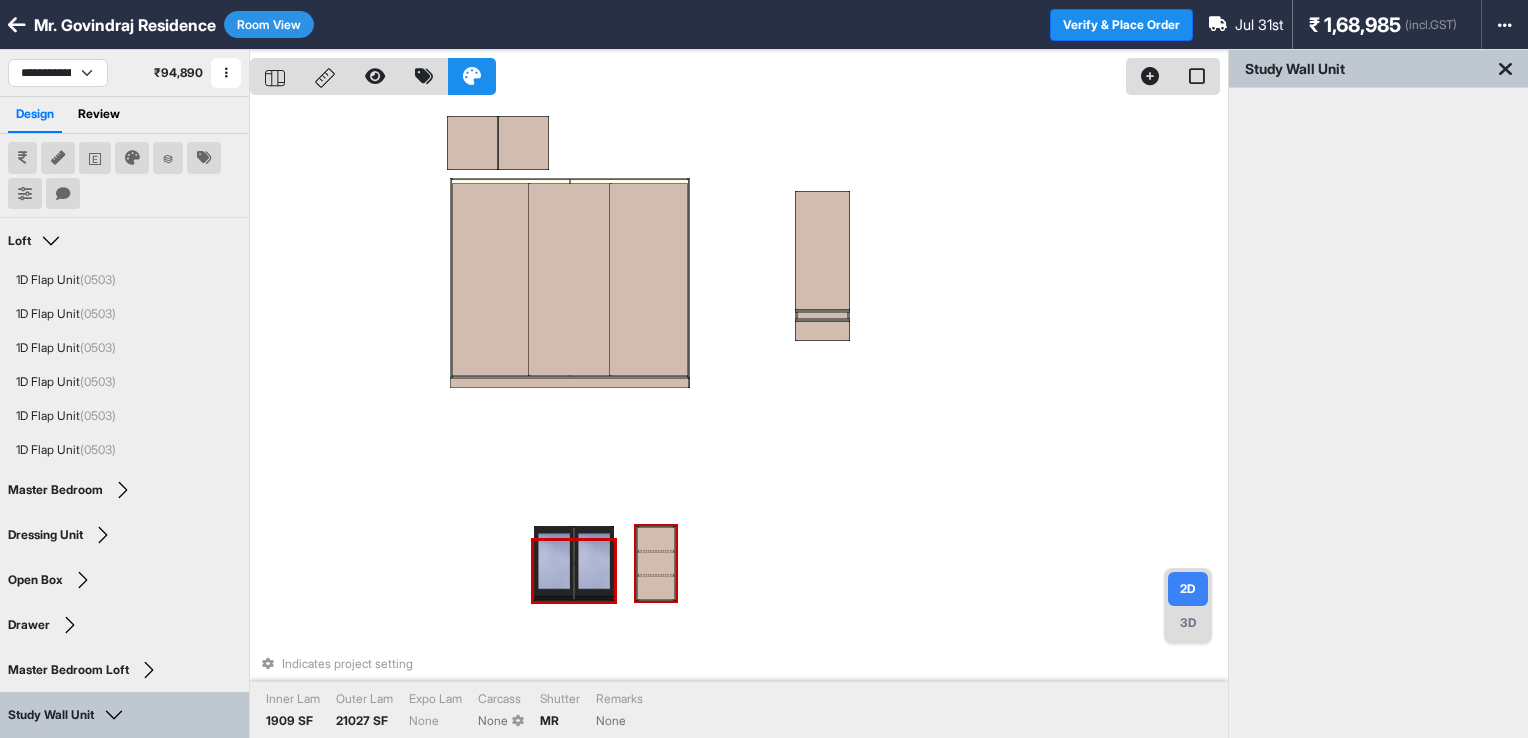 click at bounding box center (656, 564) 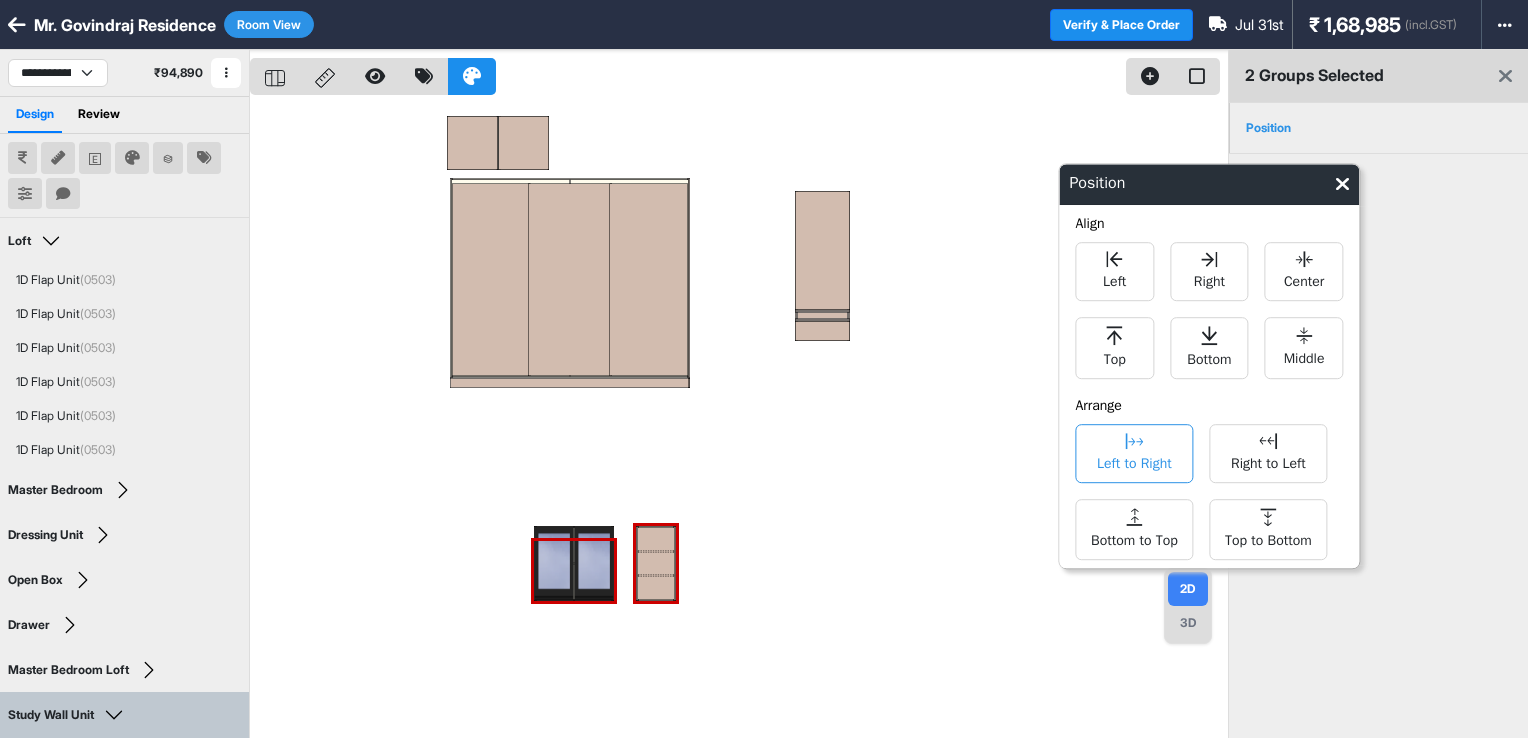 click on "Left to Right" at bounding box center (1134, 461) 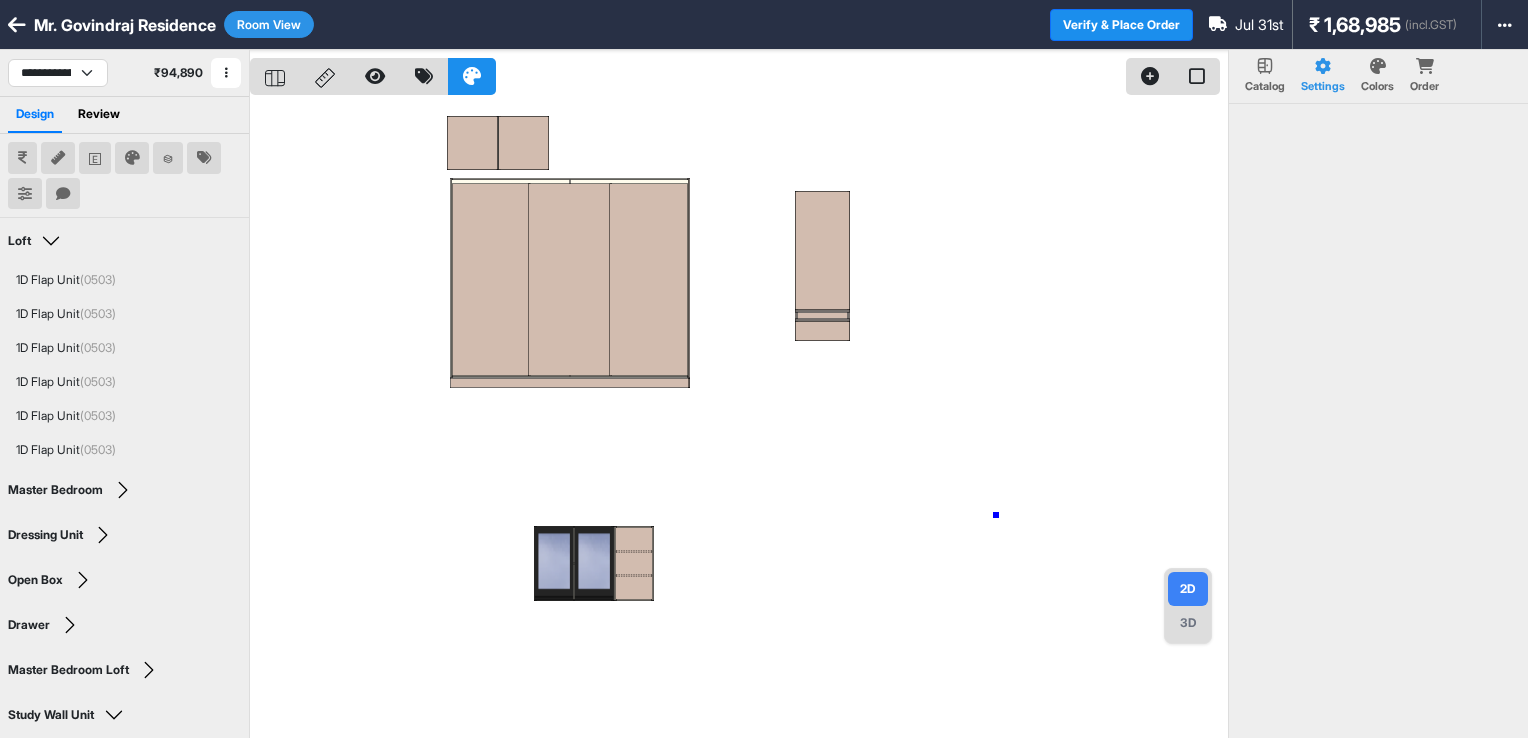 click at bounding box center (739, 419) 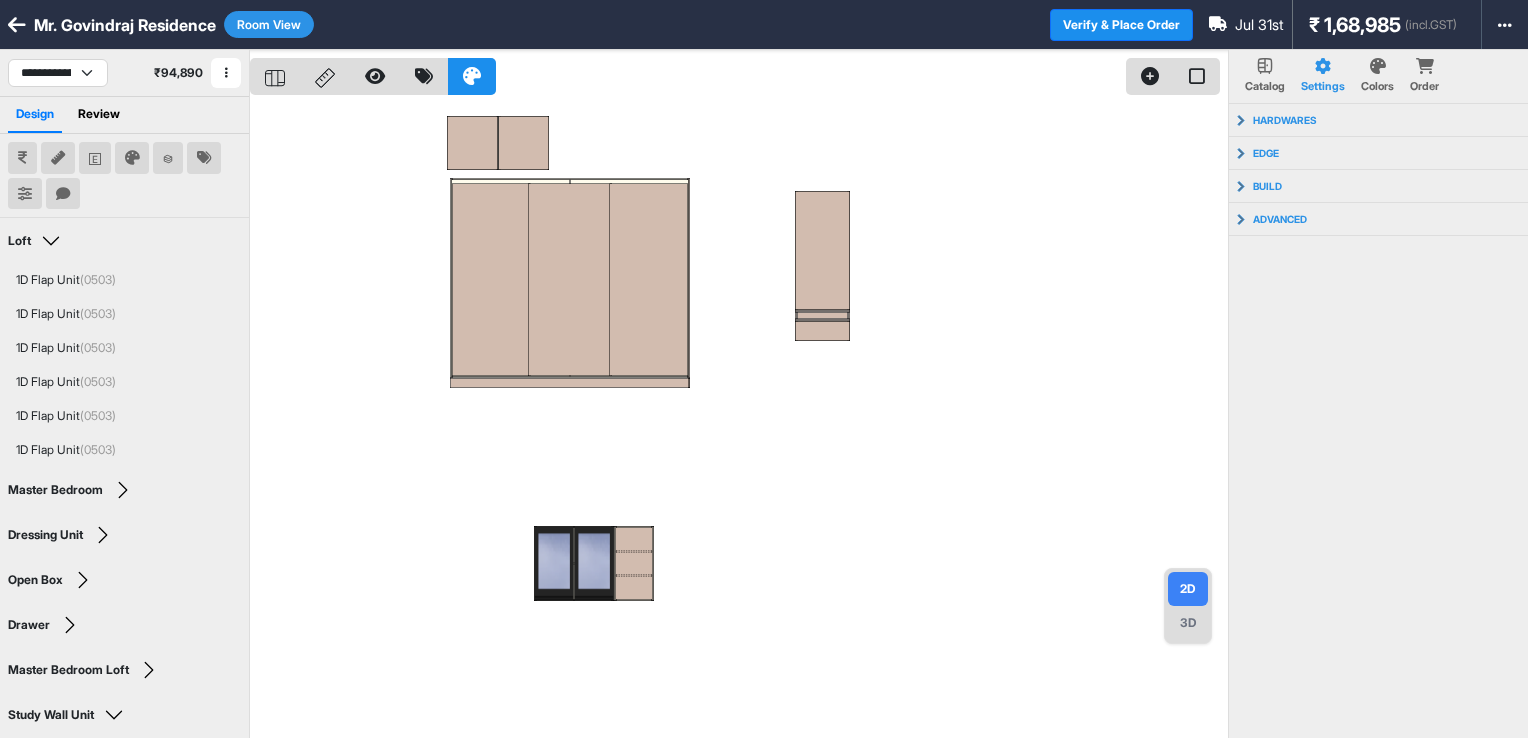 click on "3D" at bounding box center [1188, 623] 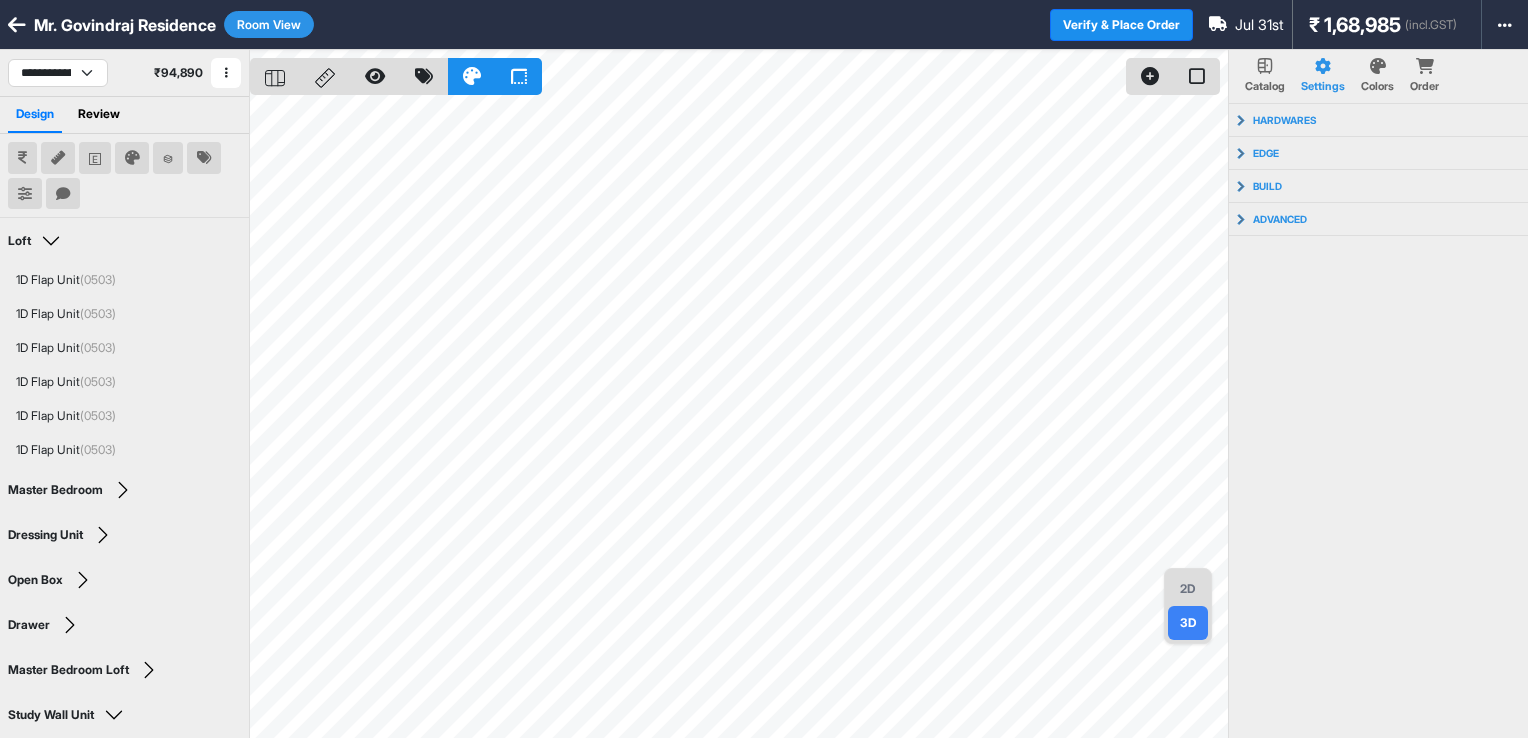 click on "2D" at bounding box center [1188, 589] 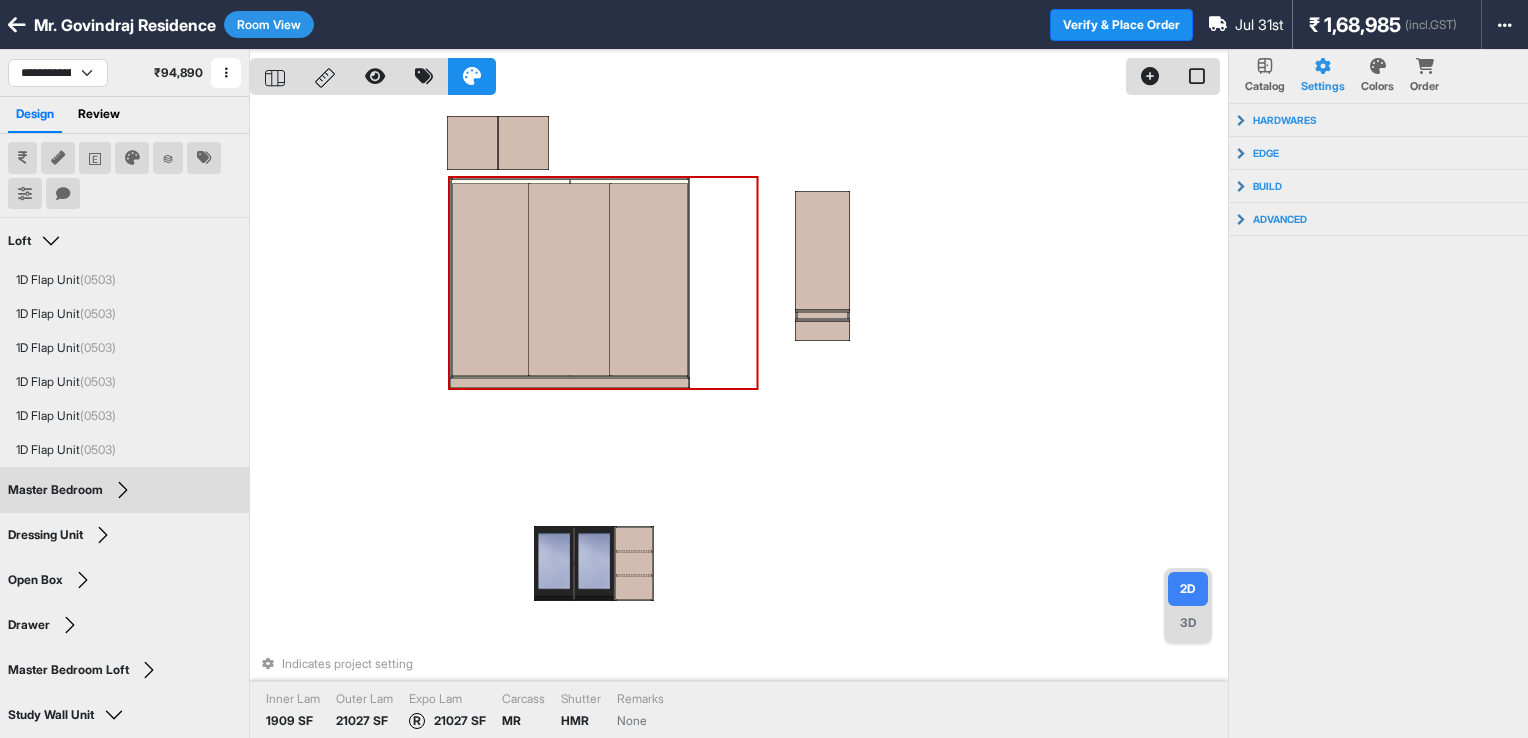 click on "Room View" at bounding box center (269, 24) 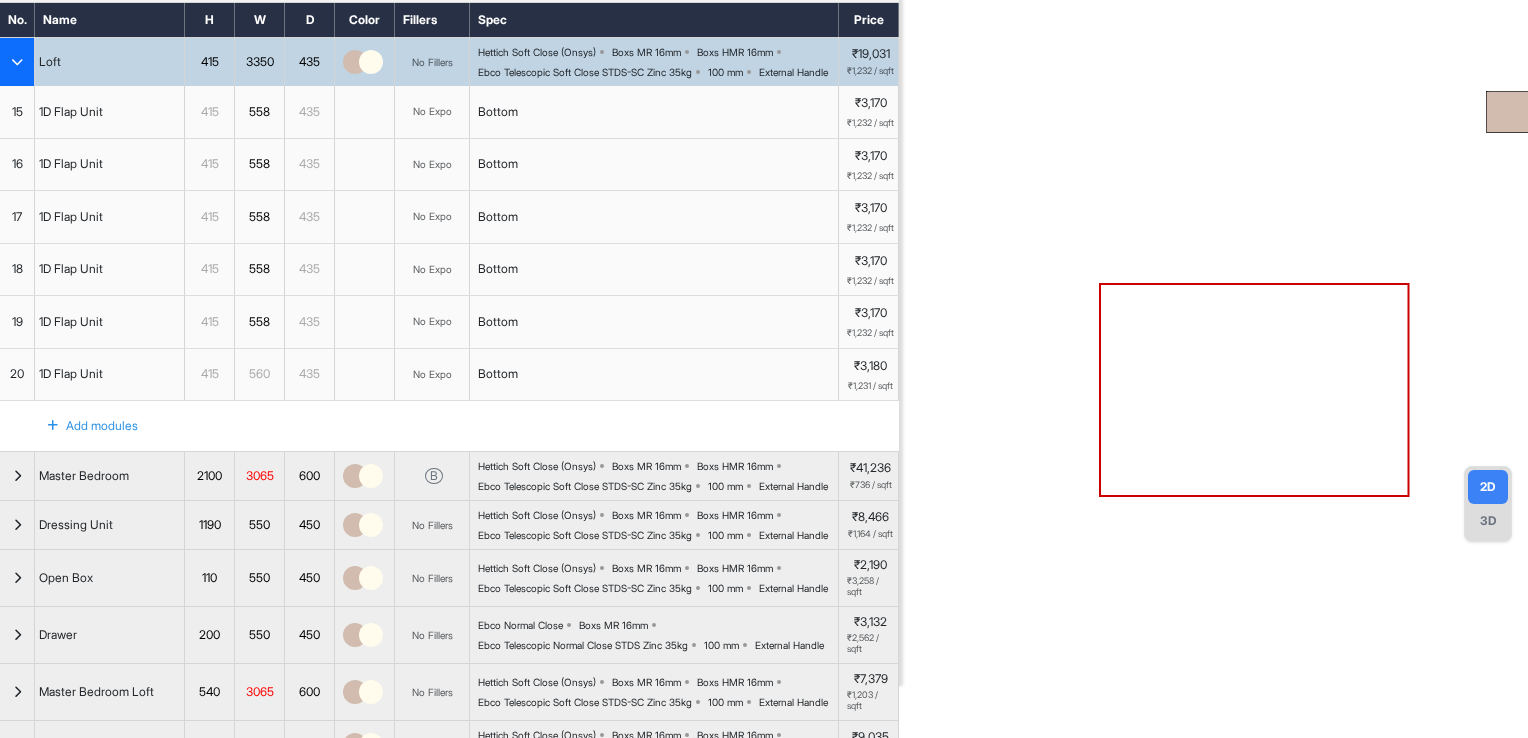 scroll, scrollTop: 0, scrollLeft: 0, axis: both 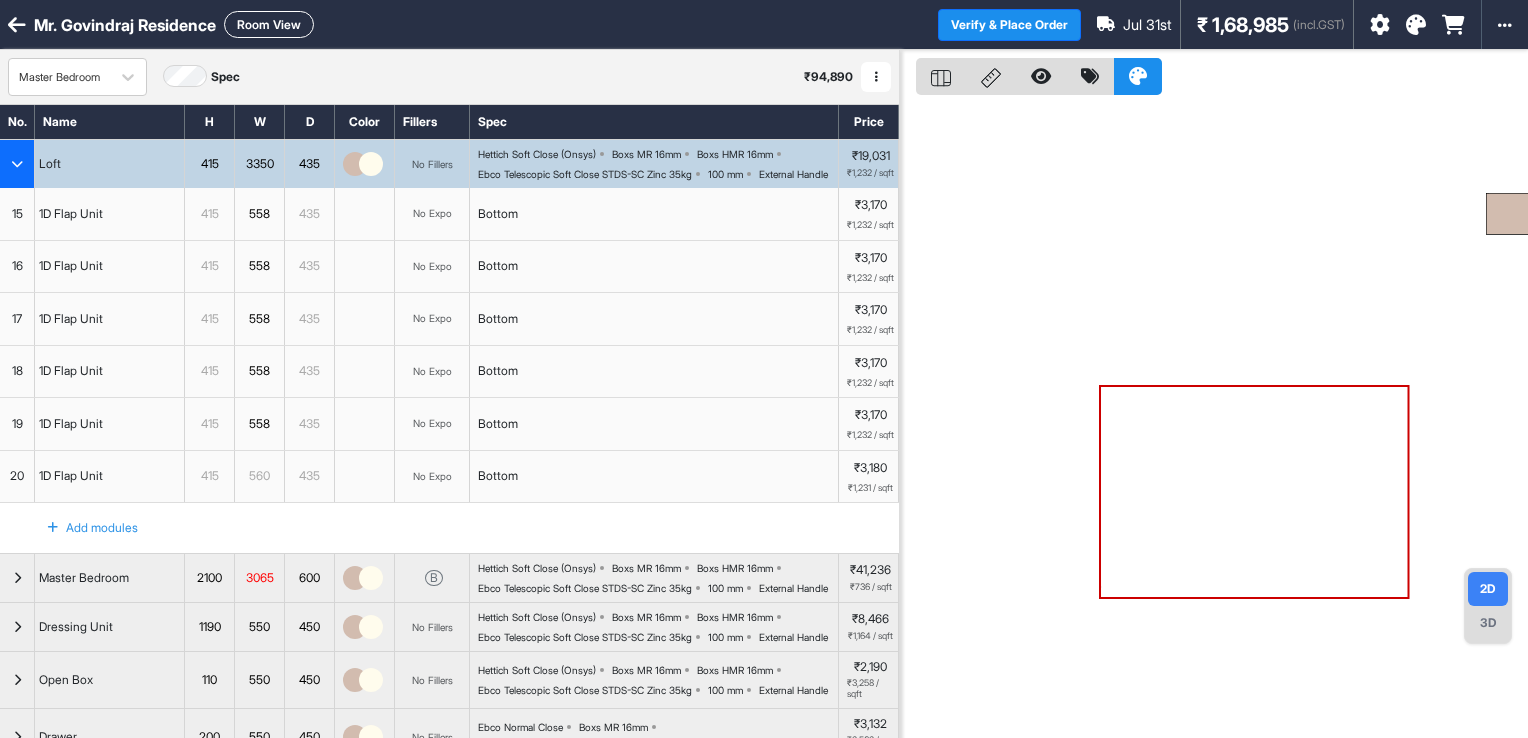 click at bounding box center [17, 164] 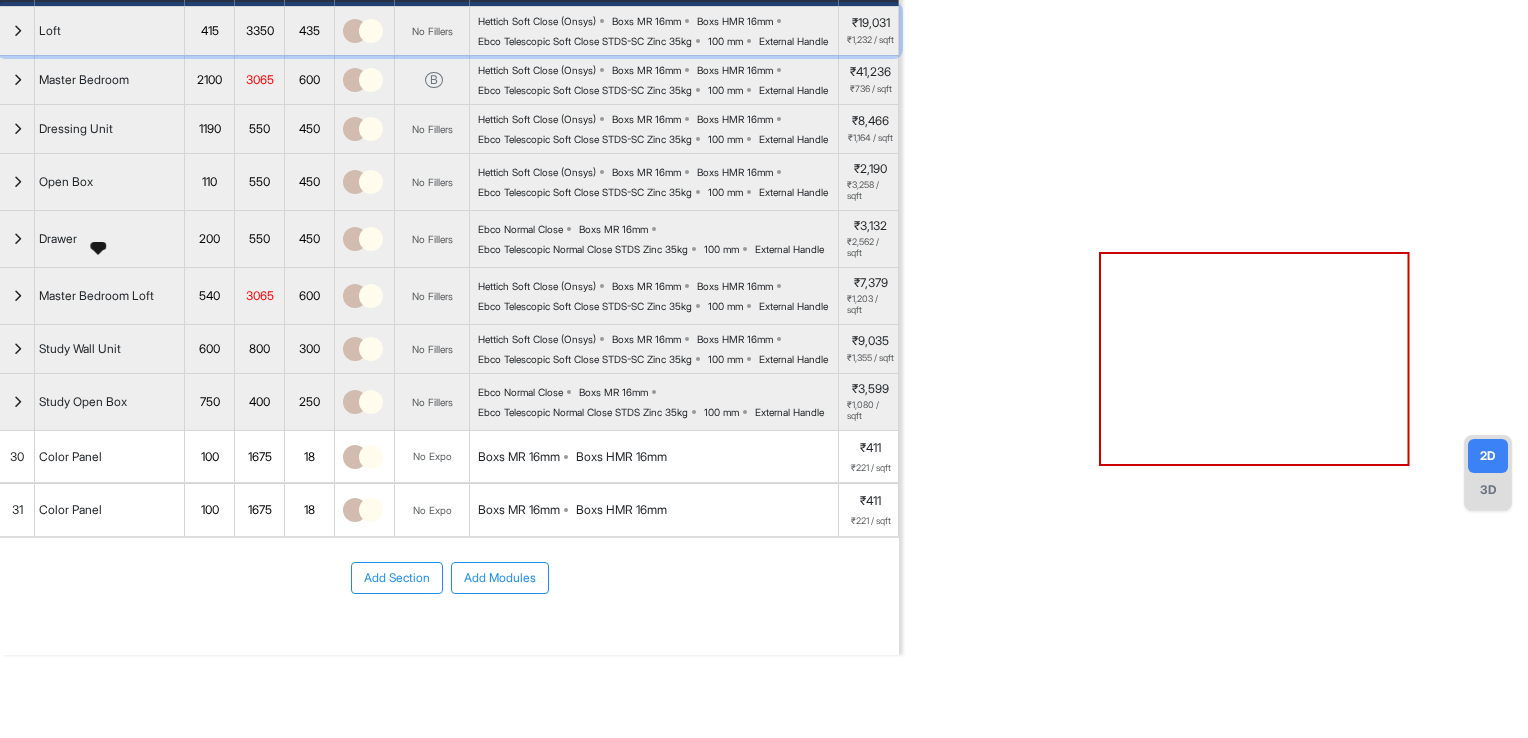 scroll, scrollTop: 257, scrollLeft: 0, axis: vertical 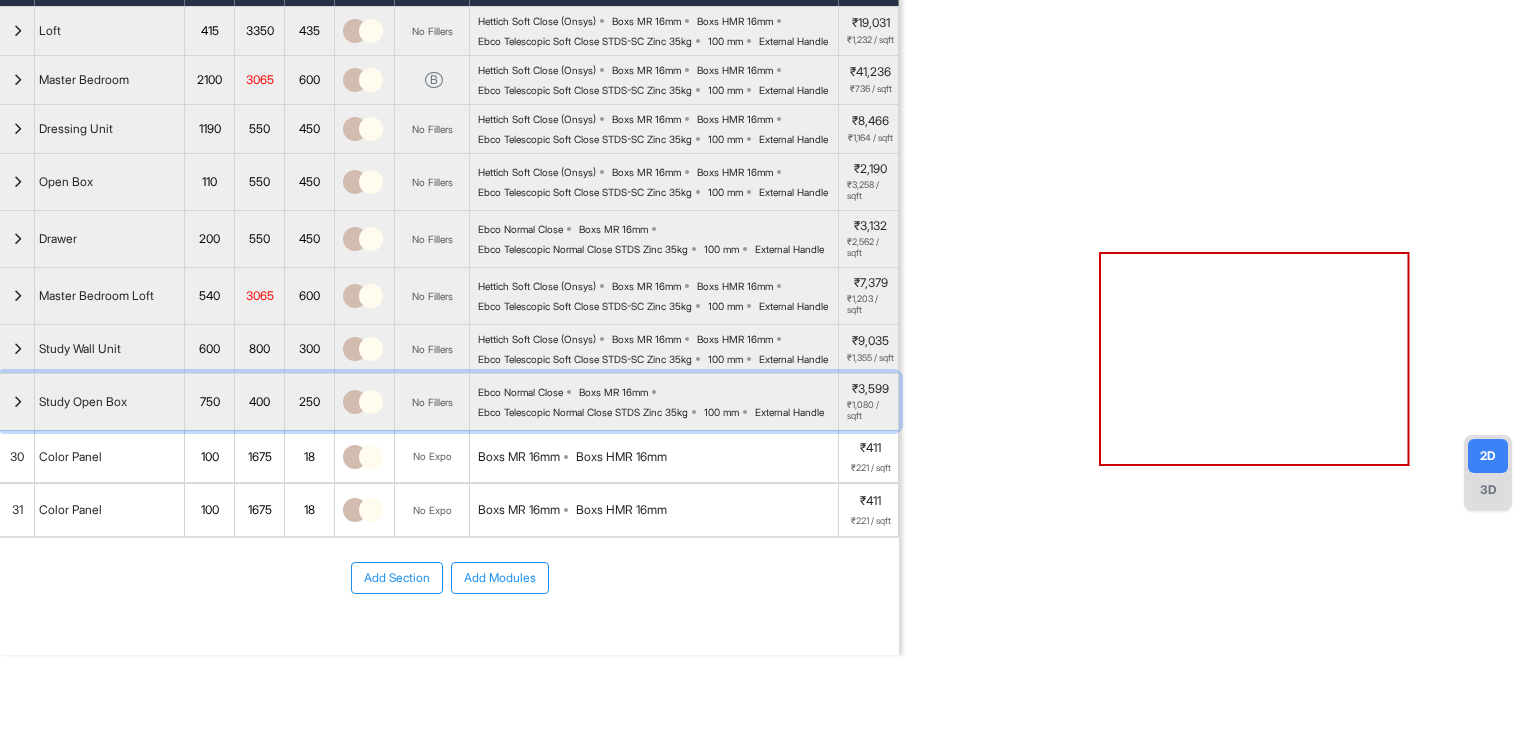 click at bounding box center (17, 402) 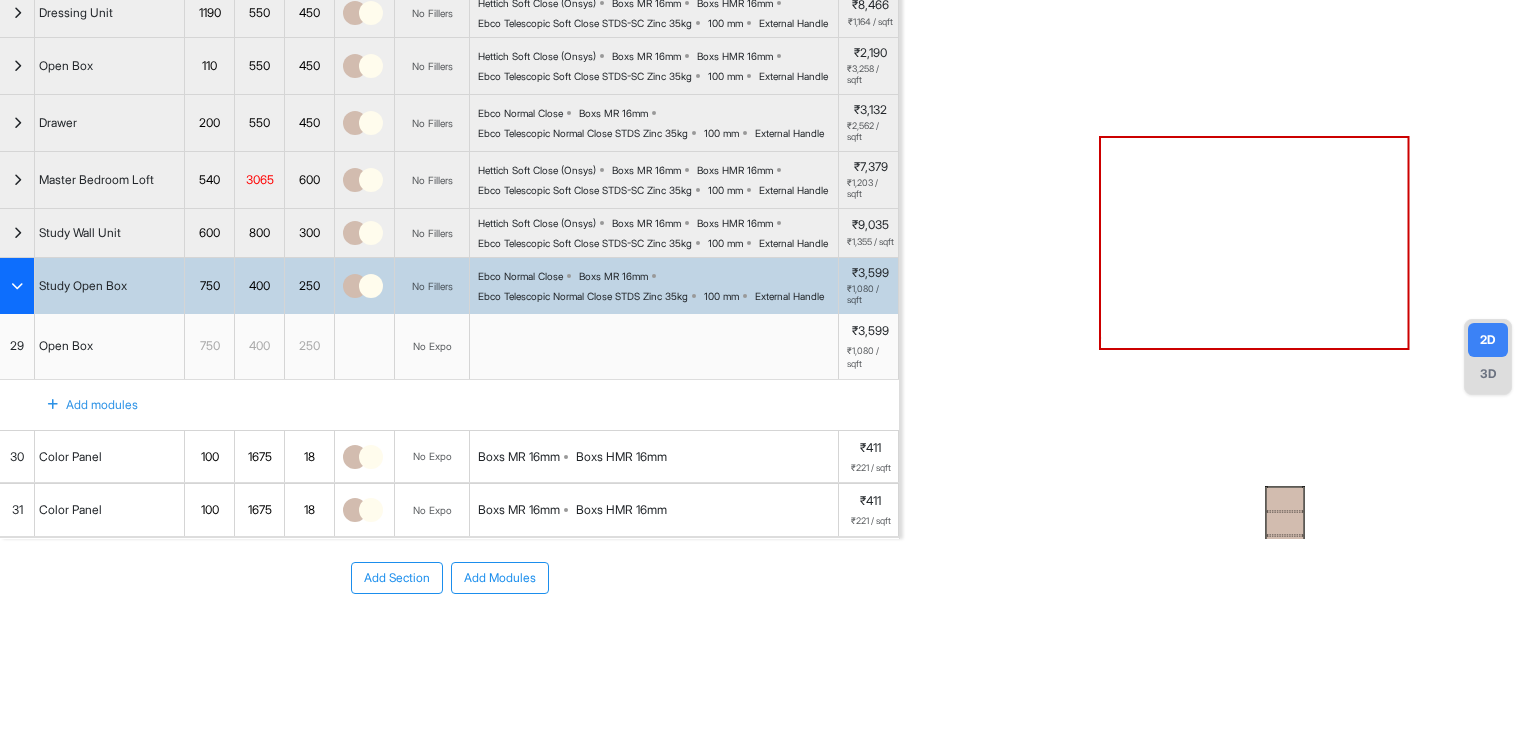 click on "Ebco Normal Close Boxs MR 16mm Ebco Telescopic Normal Close STDS Zinc 35kg 100 mm External Handle" at bounding box center (658, 286) 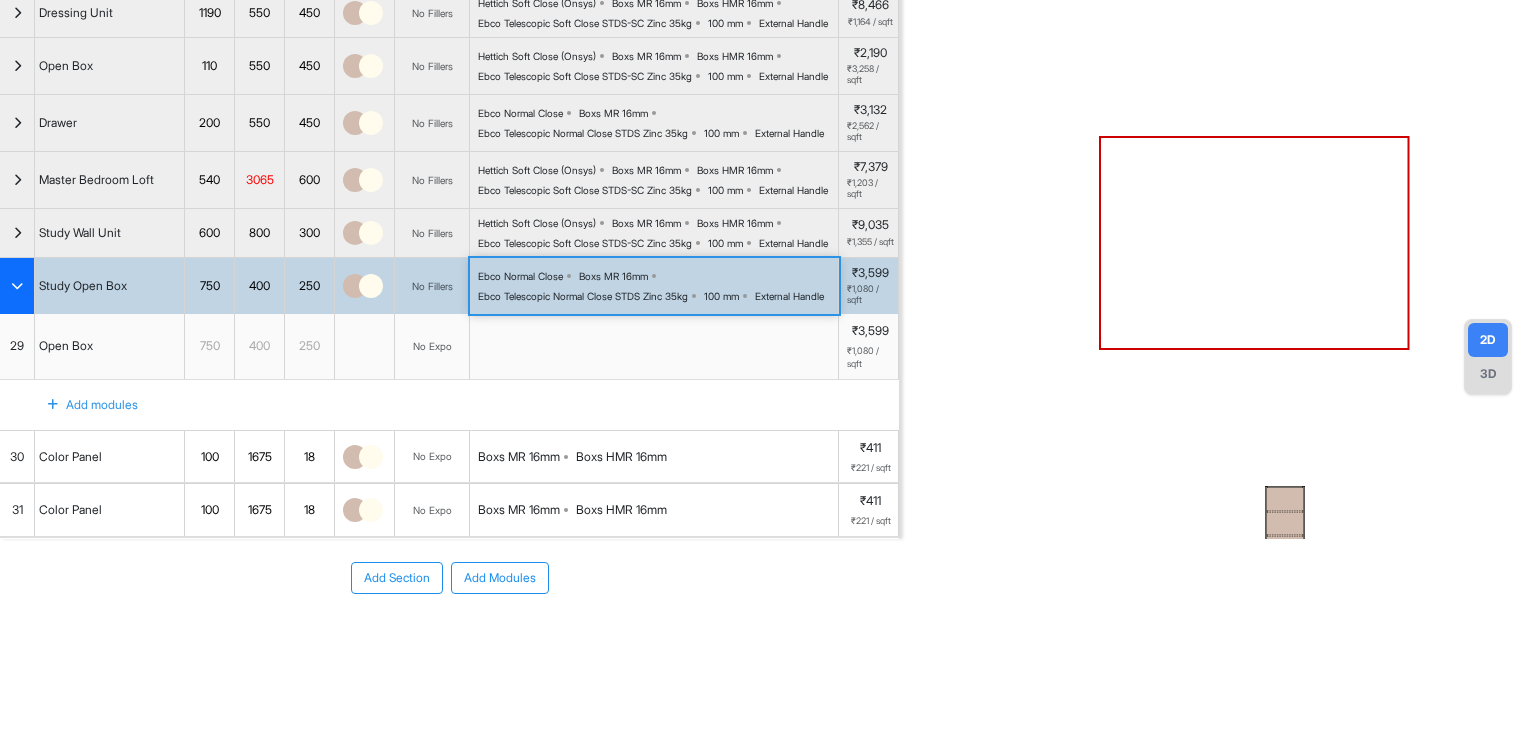 click on "Ebco Normal Close Boxs MR 16mm Ebco Telescopic Normal Close STDS Zinc 35kg 100 mm External Handle" at bounding box center (658, 286) 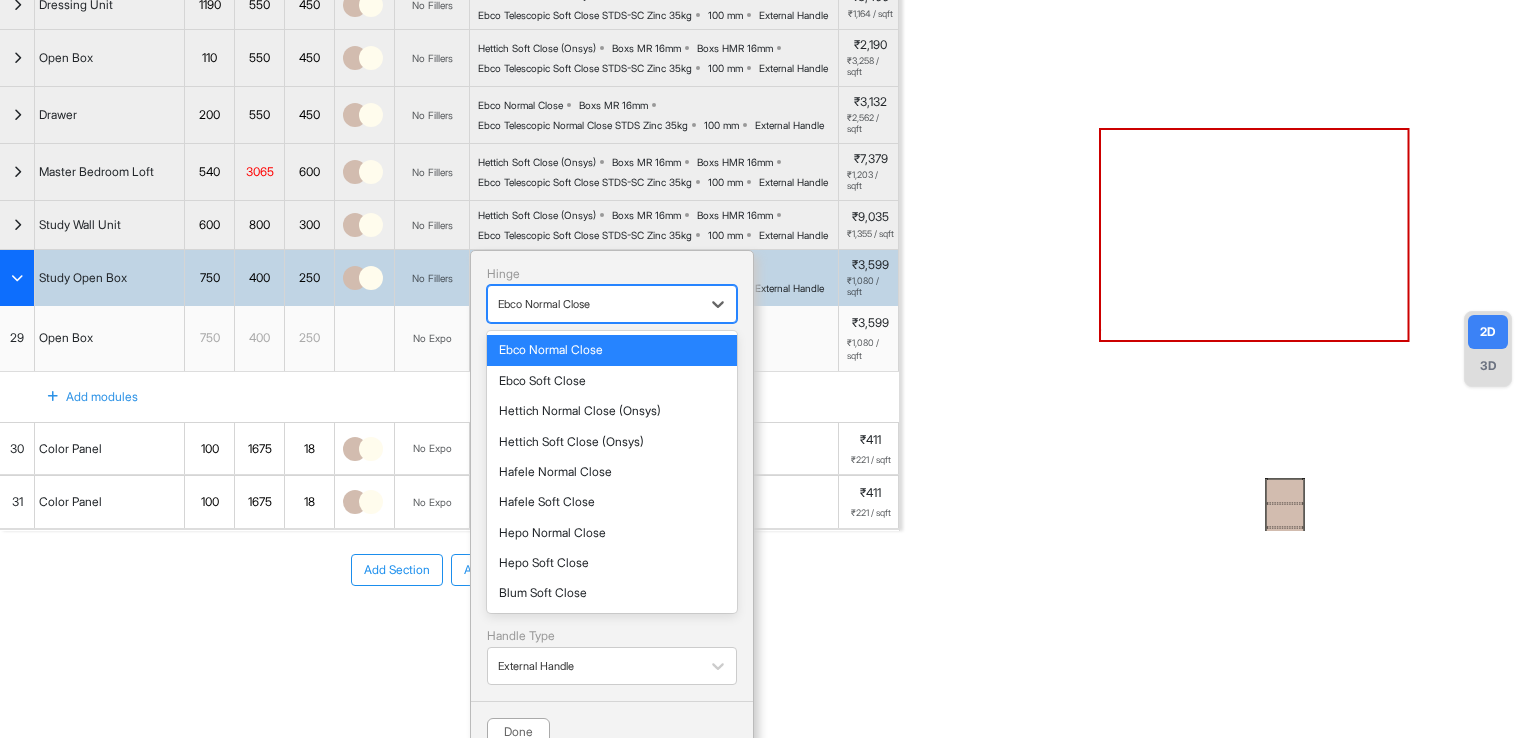 click on "Ebco Normal Close" at bounding box center [594, 304] 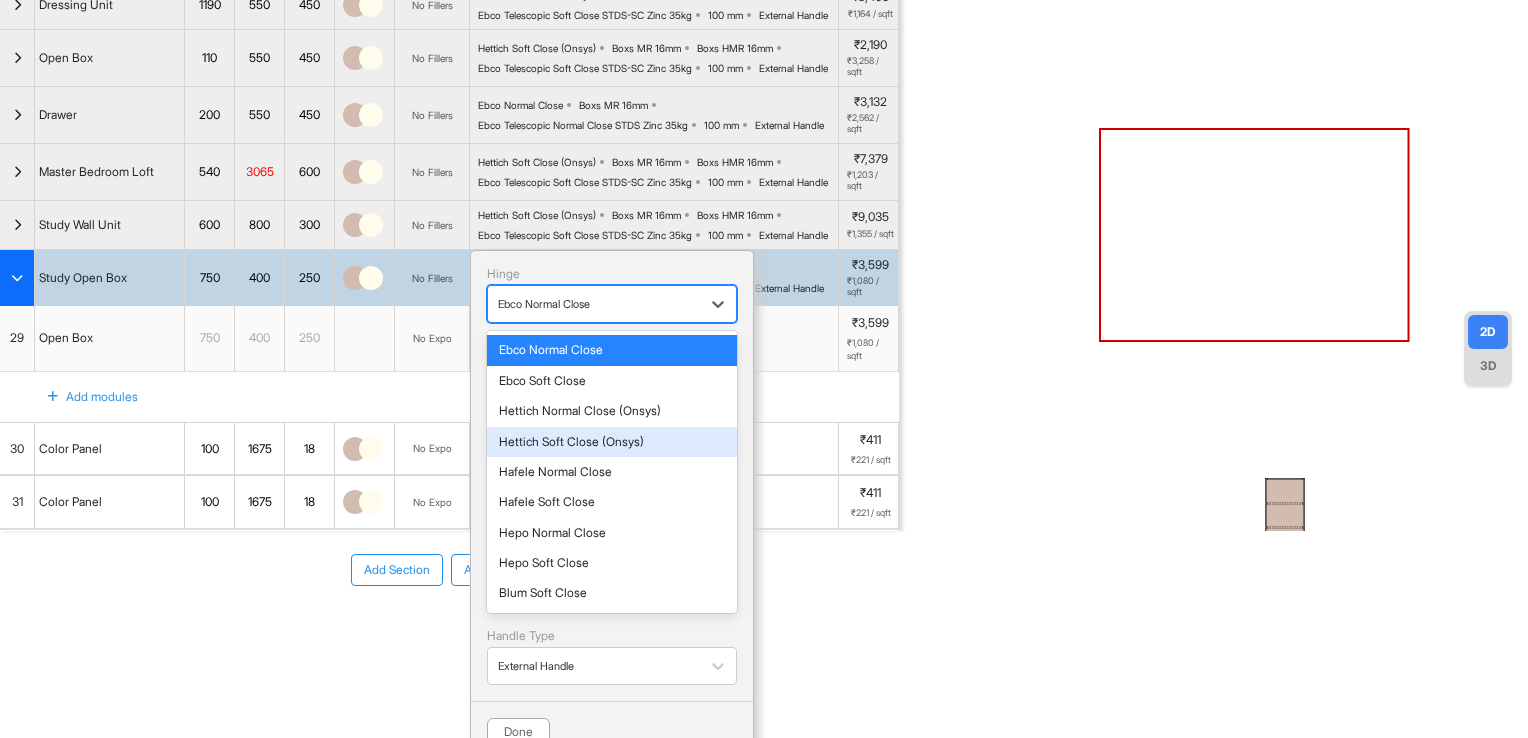 click on "Hettich Soft Close (Onsys)" at bounding box center (612, 442) 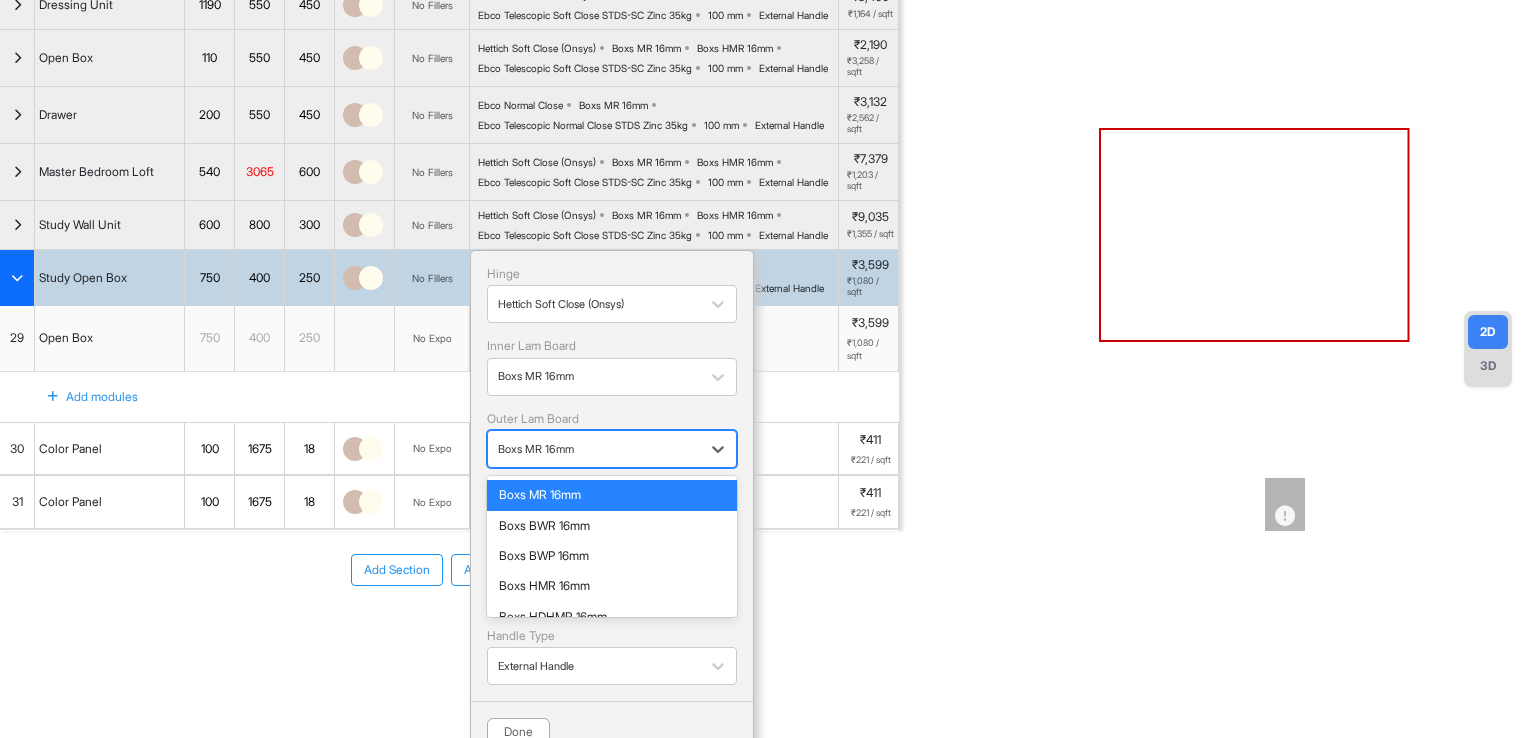 click at bounding box center (594, 449) 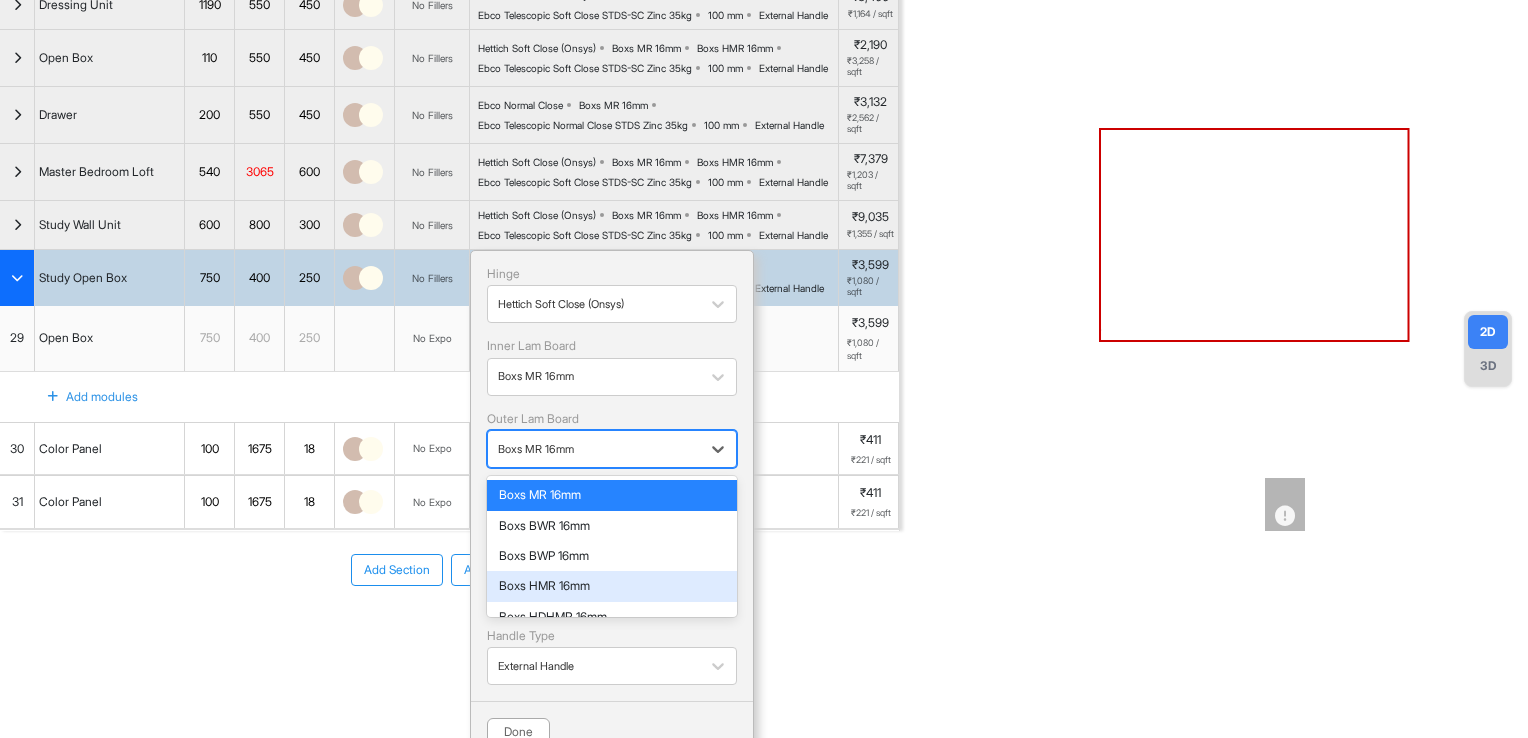 click on "Boxs HMR 16mm" at bounding box center (612, 586) 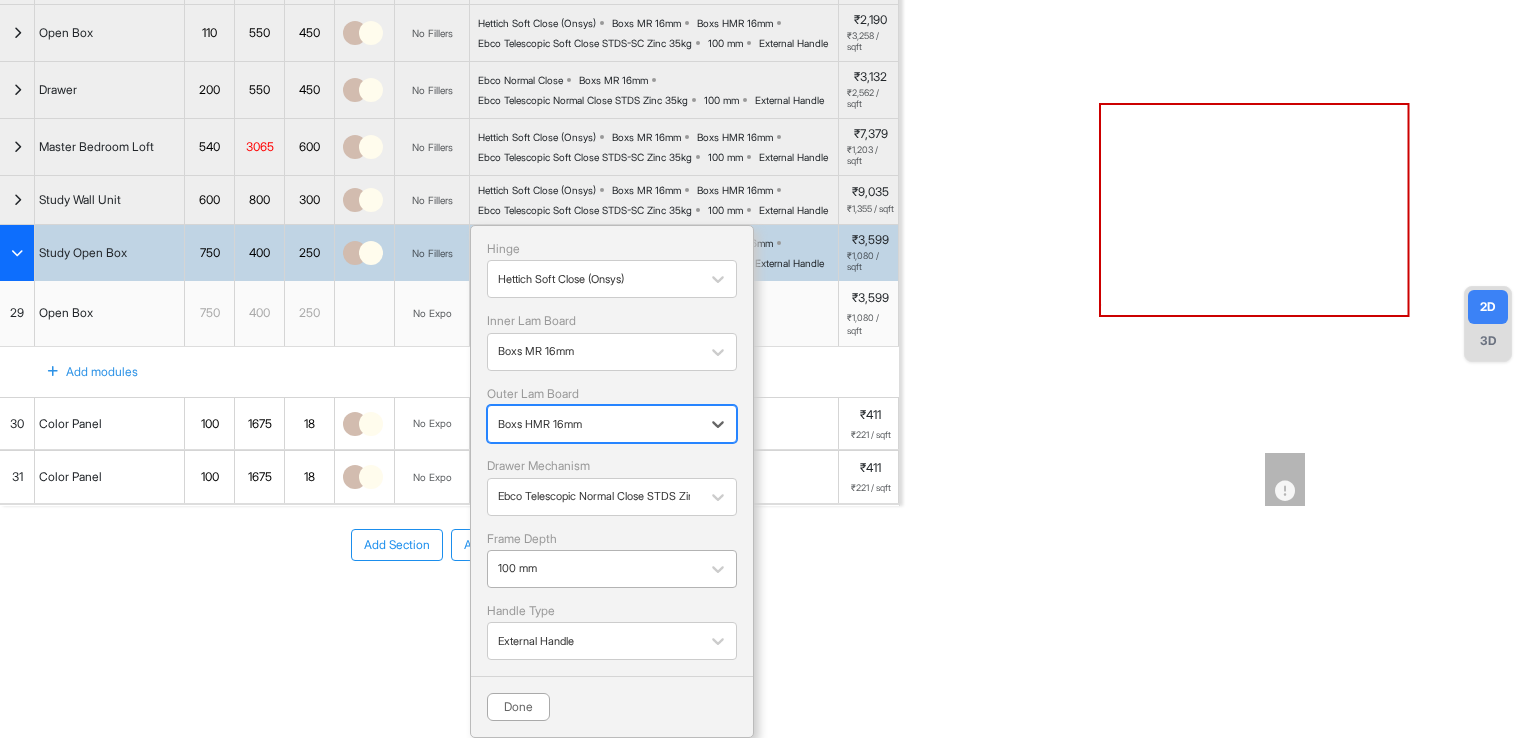scroll, scrollTop: 395, scrollLeft: 0, axis: vertical 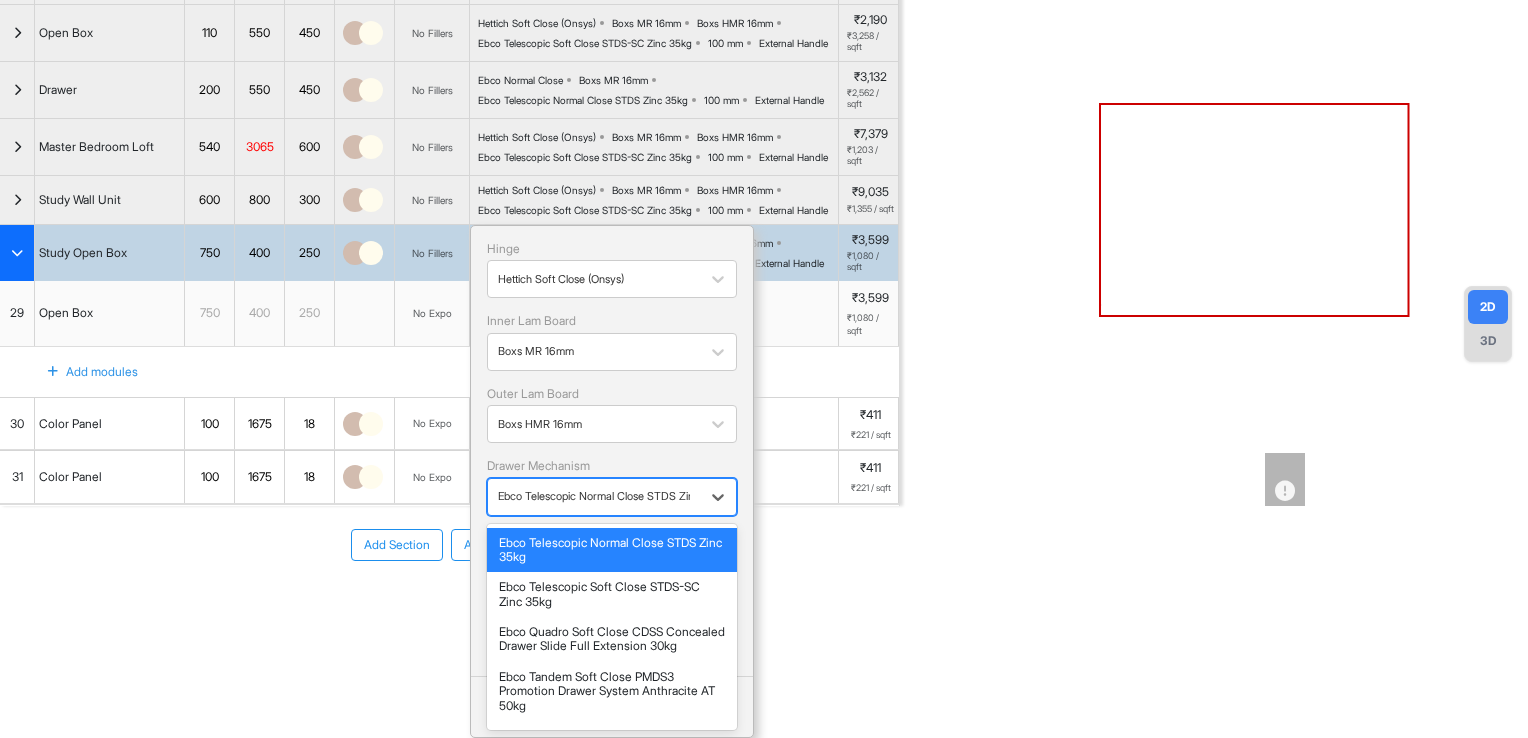 drag, startPoint x: 648, startPoint y: 493, endPoint x: 645, endPoint y: 506, distance: 13.341664 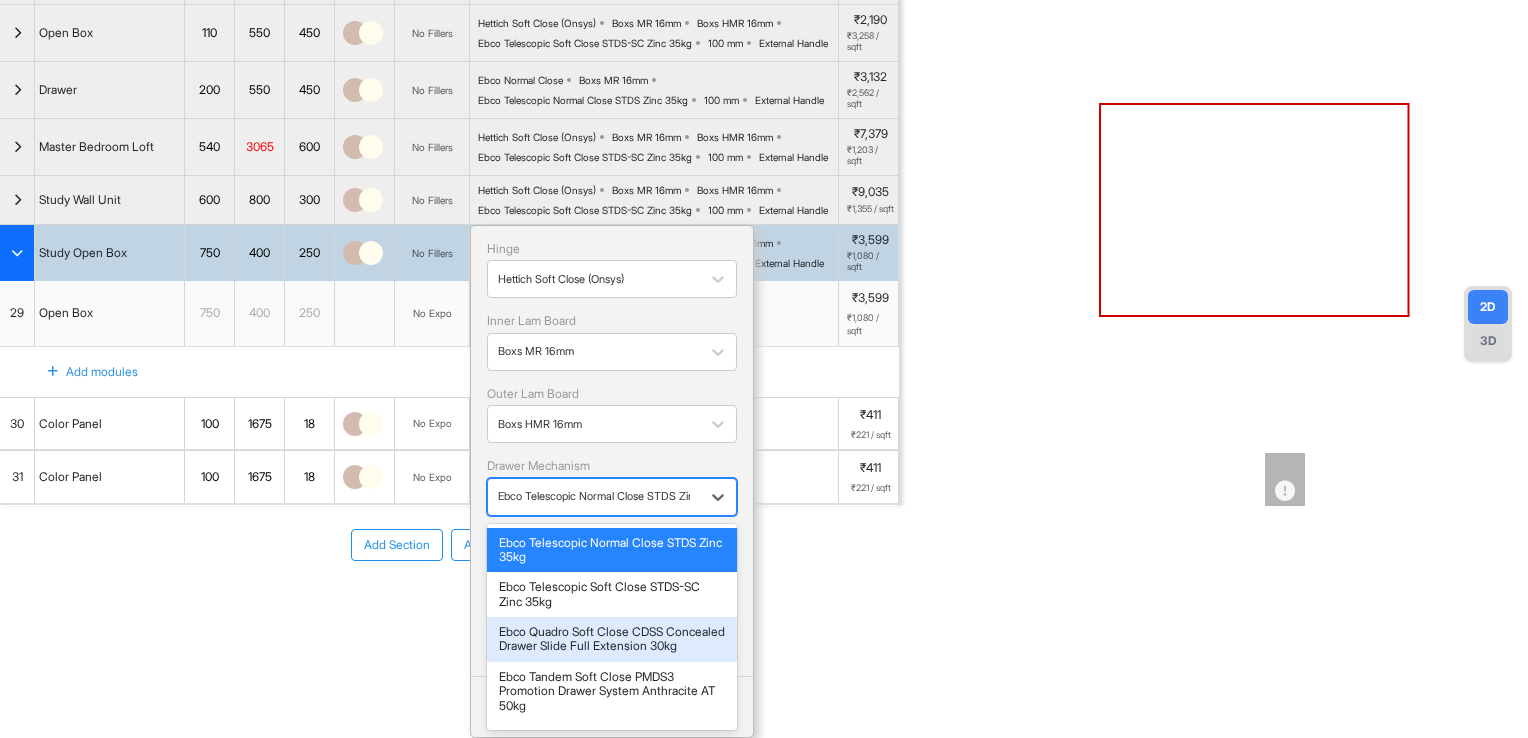 click on "Ebco Quadro Soft Close CDSS Concealed Drawer Slide Full Extension 30kg" at bounding box center (612, 639) 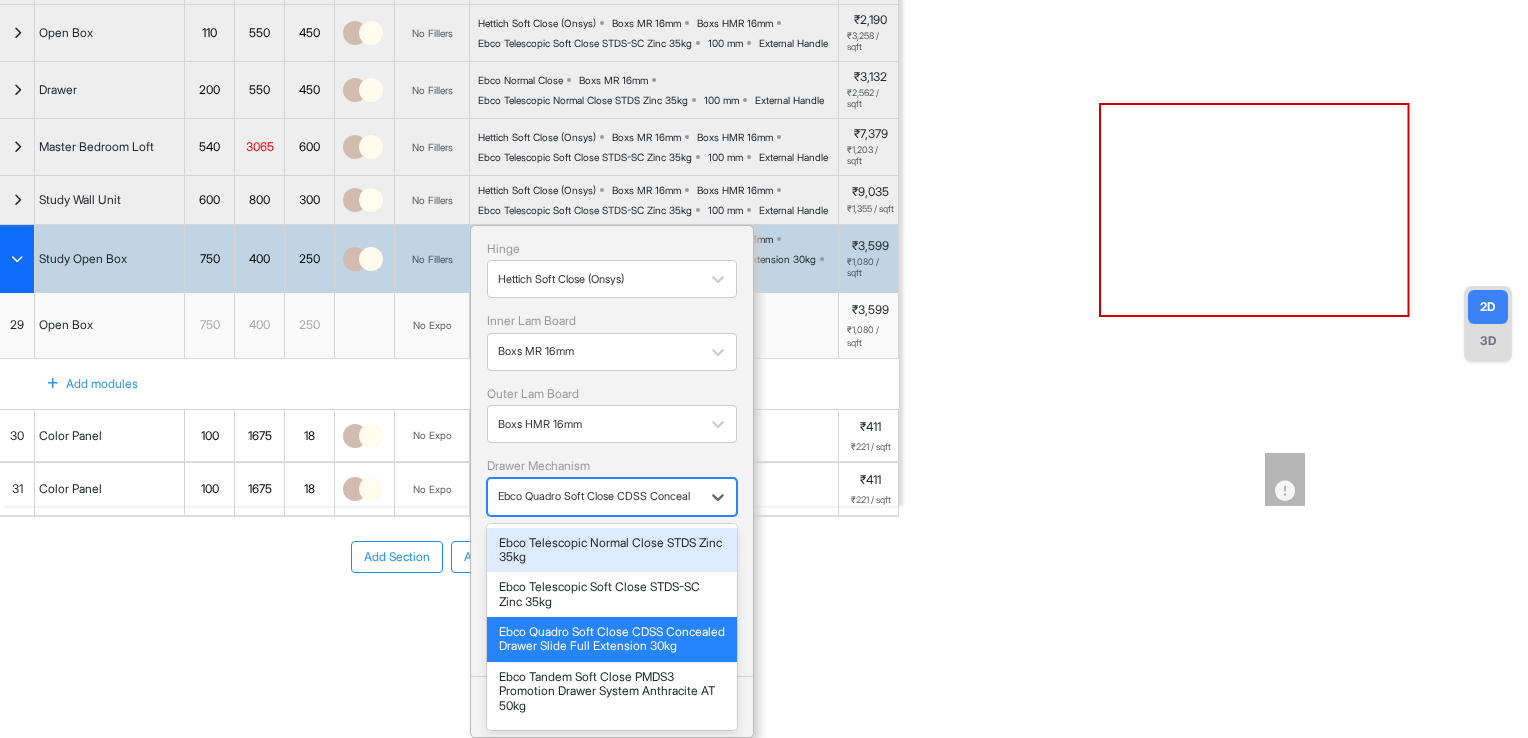 click at bounding box center [594, 496] 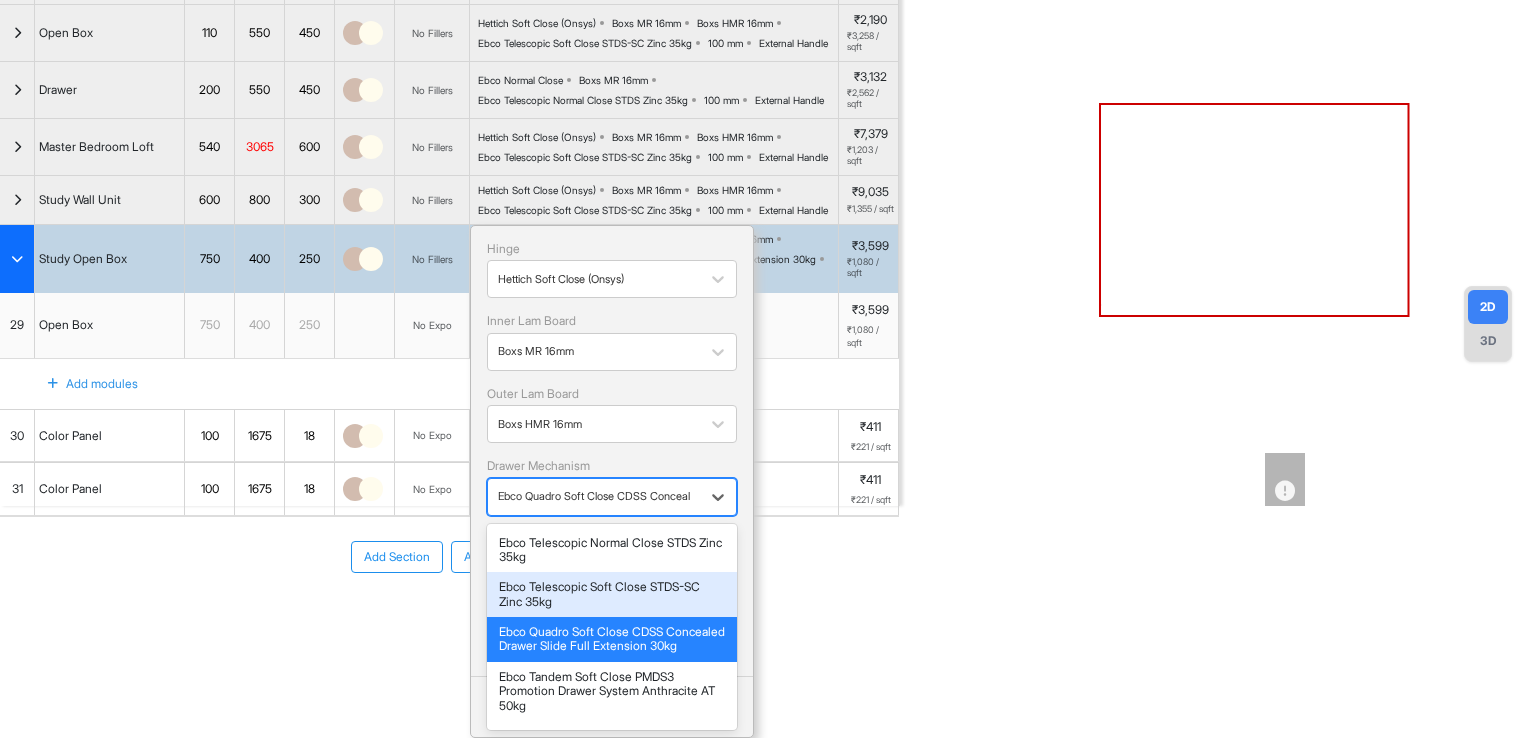 click on "Ebco Telescopic Soft Close STDS-SC Zinc 35kg" at bounding box center (612, 594) 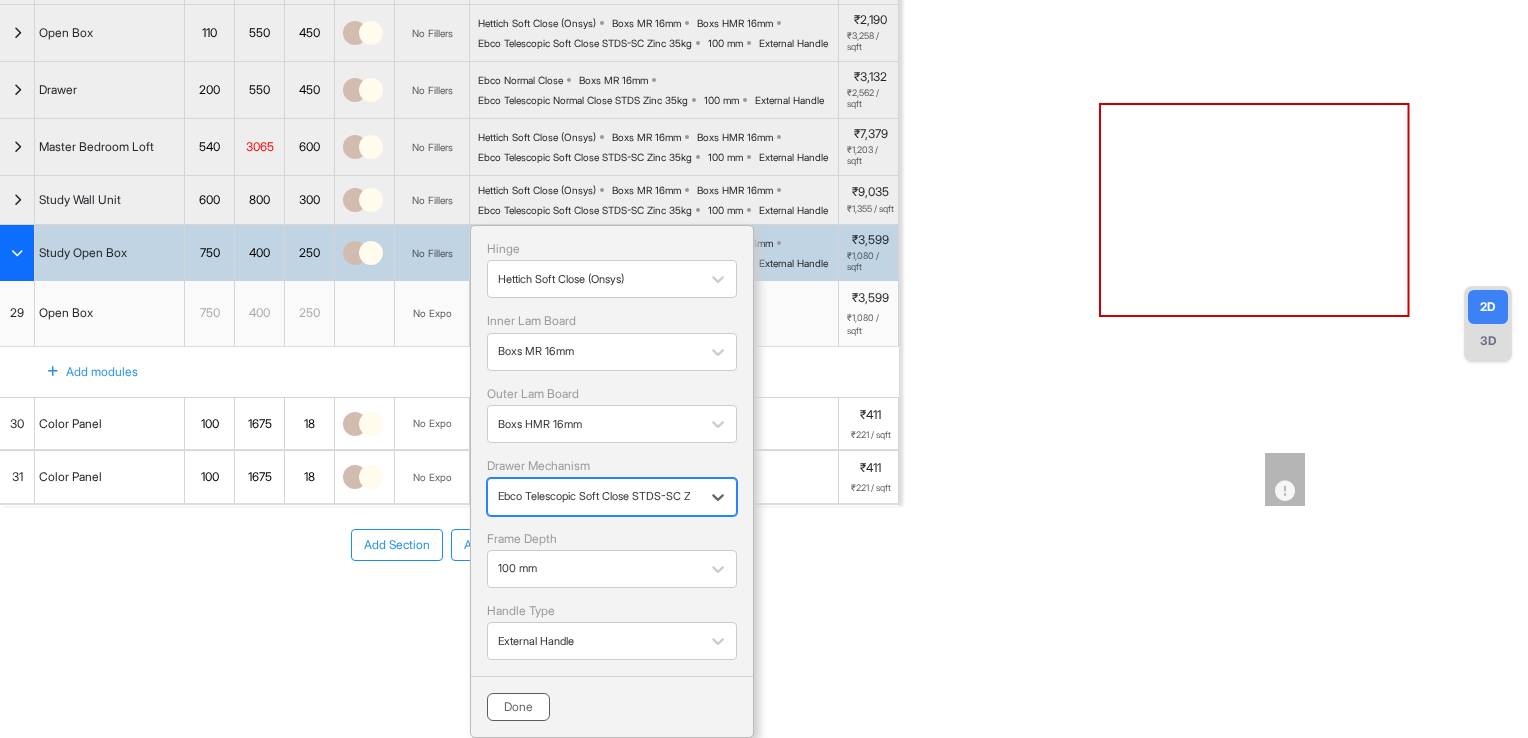 click on "Done" at bounding box center [518, 707] 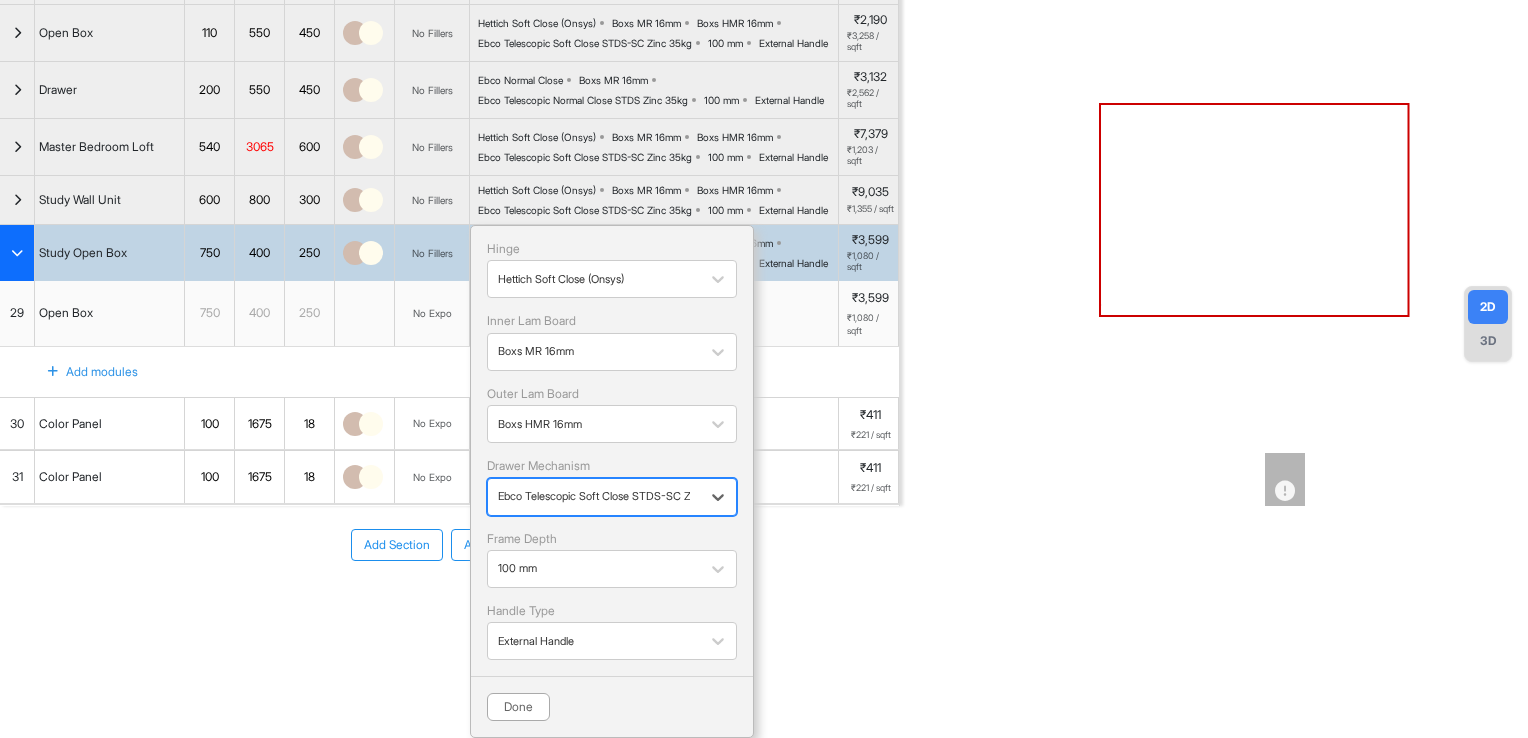 scroll, scrollTop: 373, scrollLeft: 0, axis: vertical 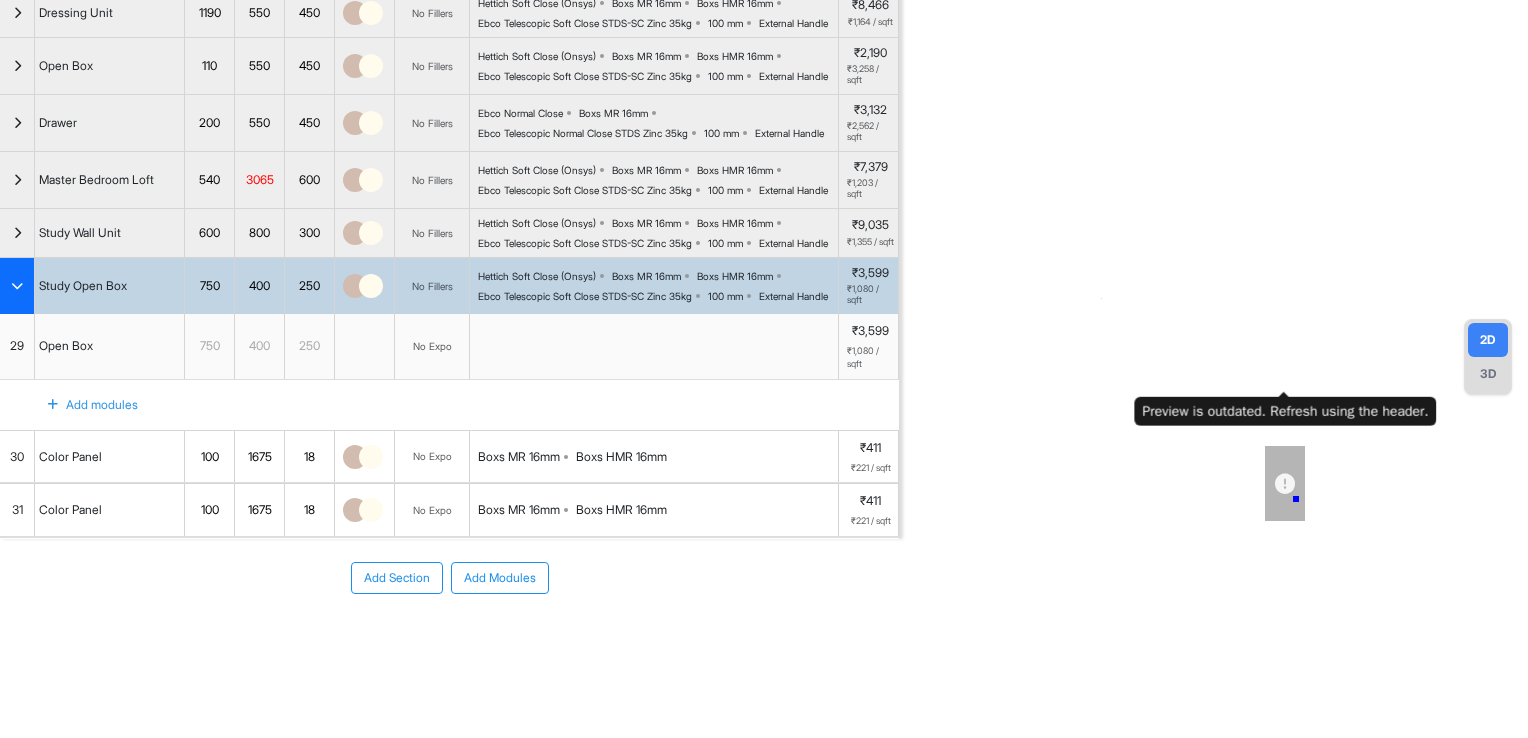 drag, startPoint x: 1296, startPoint y: 374, endPoint x: 1286, endPoint y: 338, distance: 37.363083 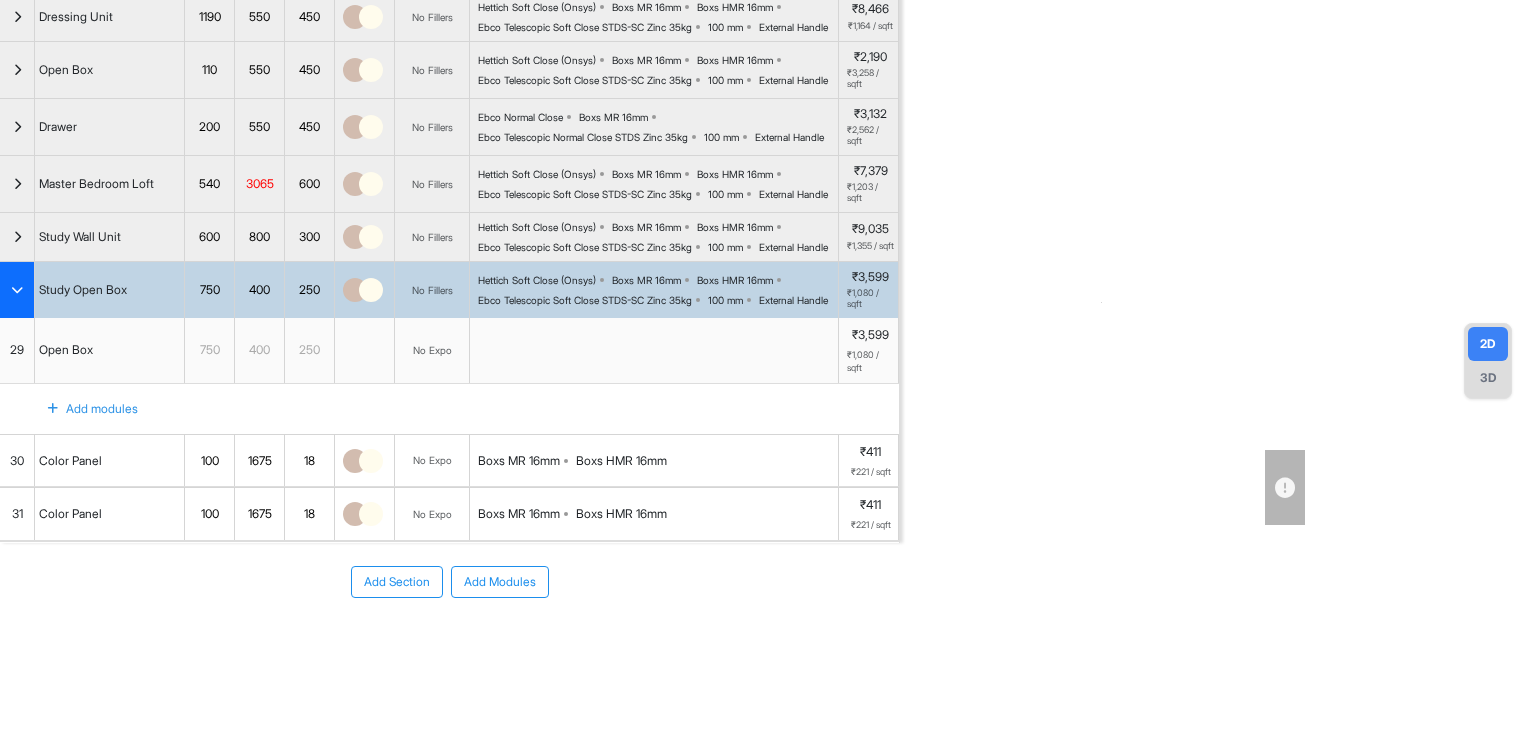 scroll, scrollTop: 0, scrollLeft: 0, axis: both 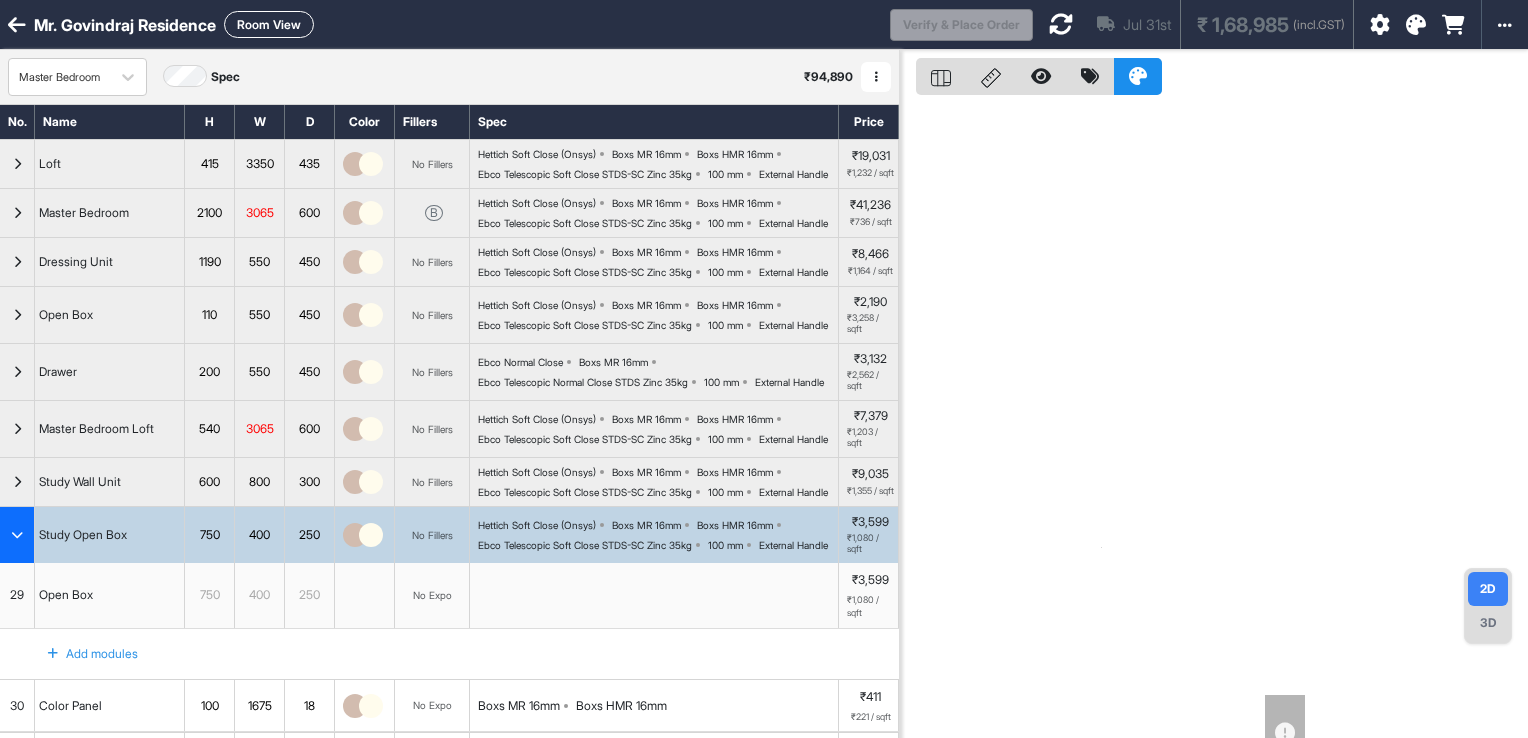 click at bounding box center [1061, 24] 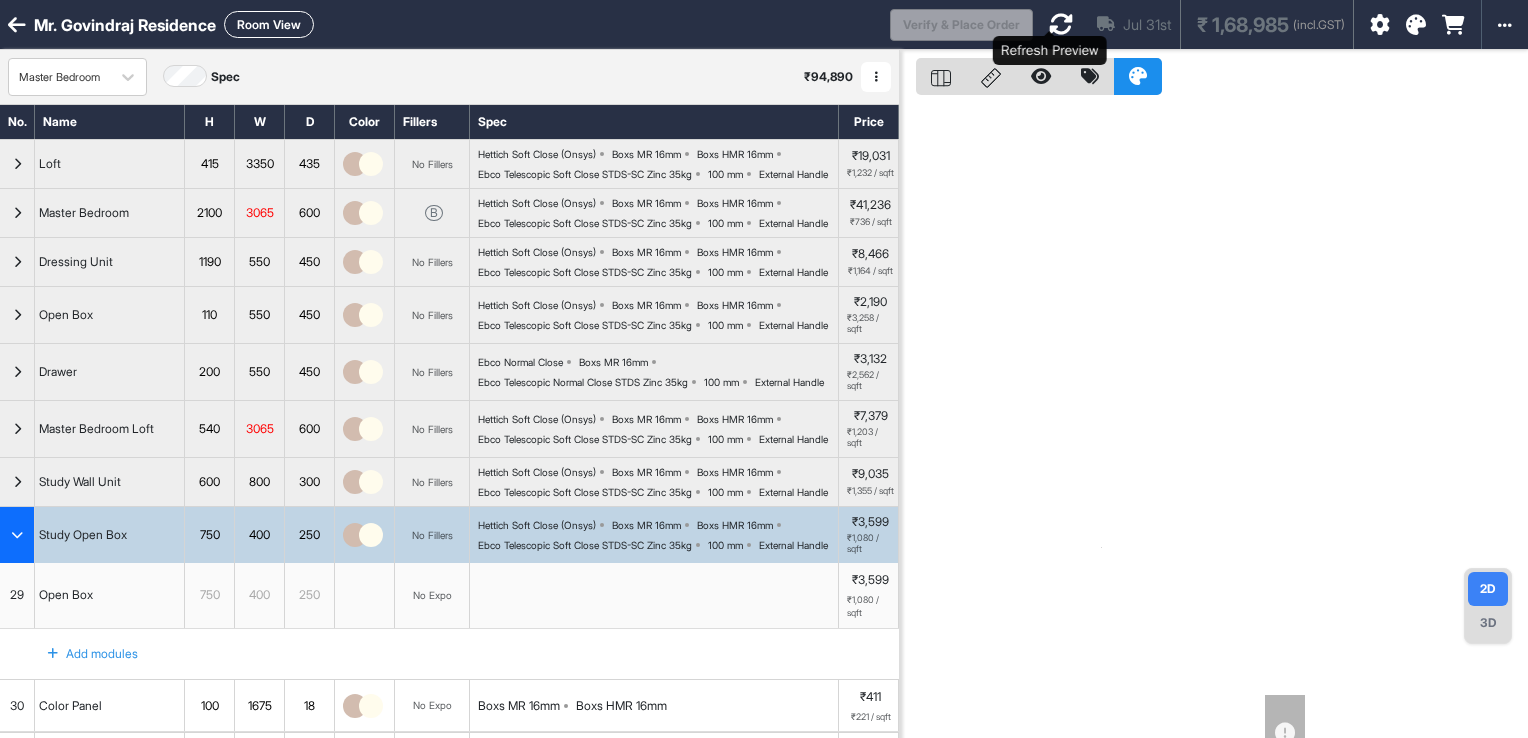 click at bounding box center (1061, 24) 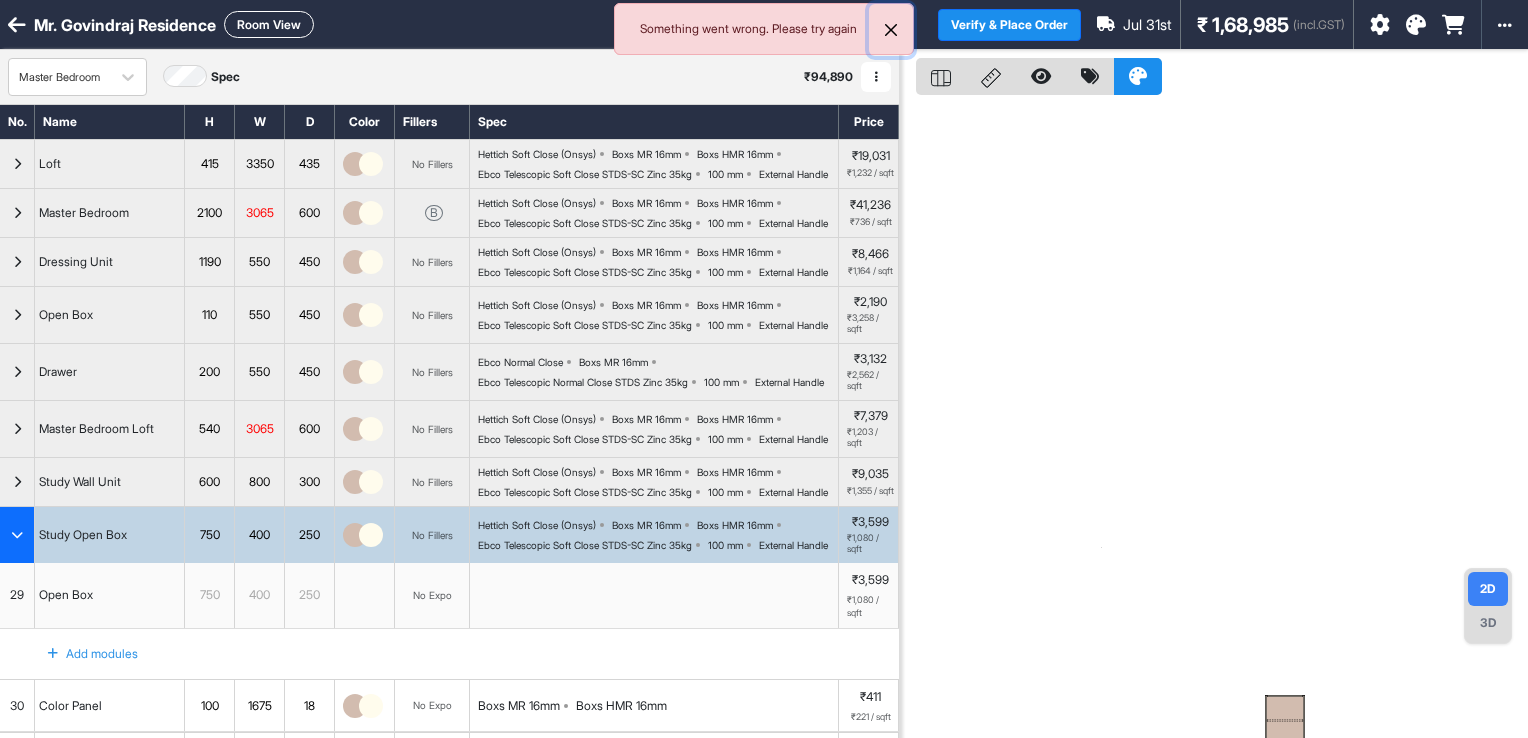 click at bounding box center [891, 30] 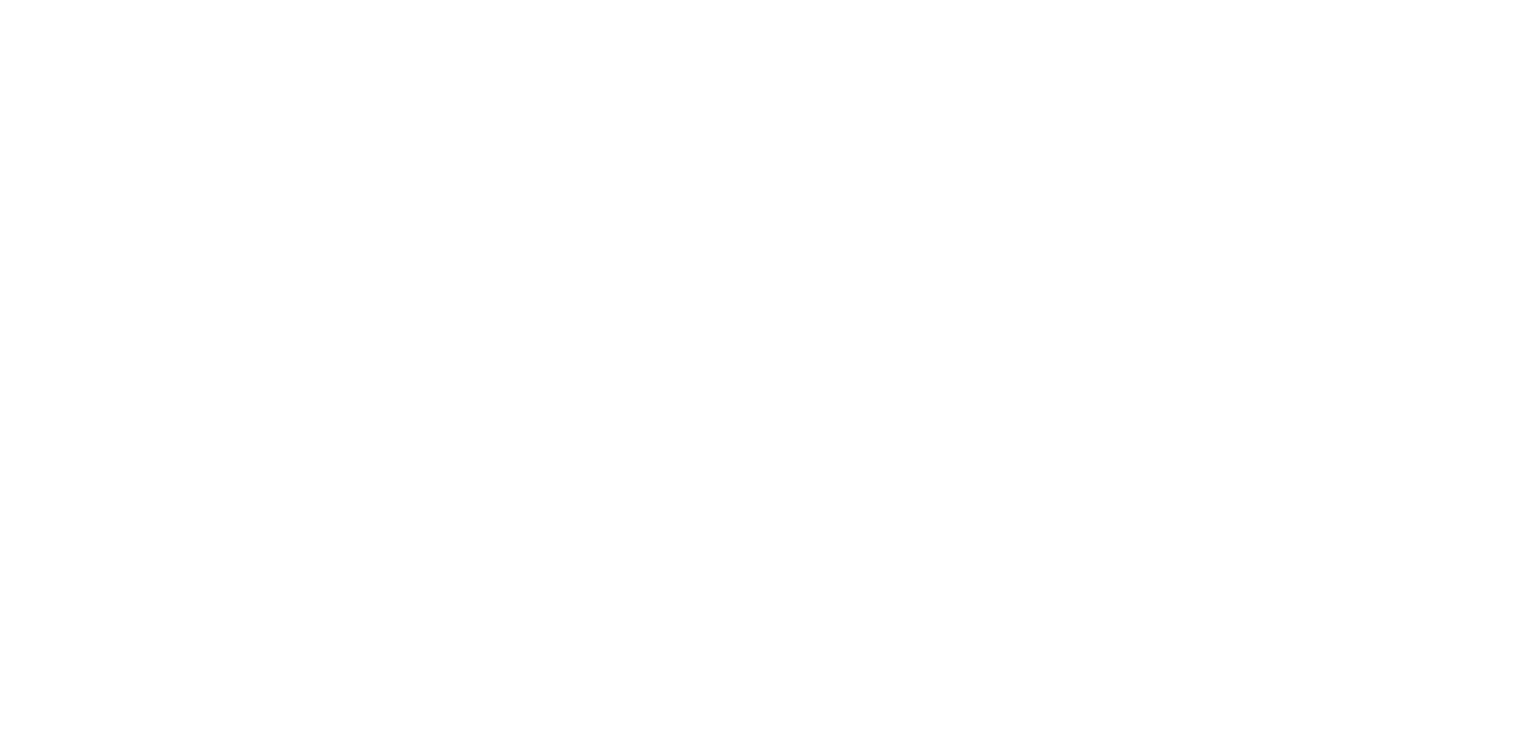 scroll, scrollTop: 0, scrollLeft: 0, axis: both 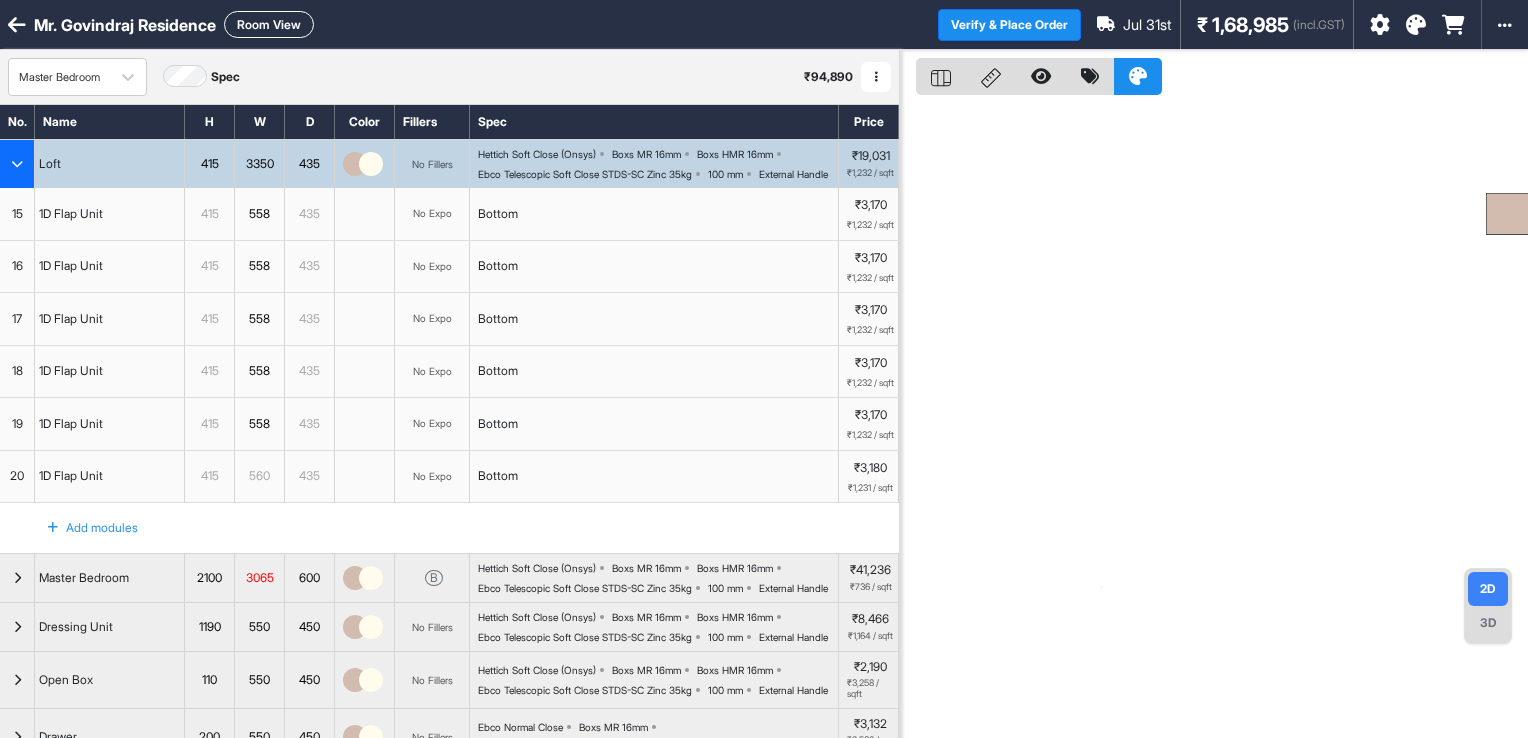 click on "Mr. Govindraj Residence Room View Verify & Place Order Jul 31st ₹   1,68,985 (incl.GST) Import Assembly Archive Rename Refresh Price Master Bedroom Spec ₹ 94,890 Add  Room Edit  Room  Name Delete  Room Duplicate Room No. Name H W D Color Fillers Spec Price Loft 415 3350 435 No Fillers Hettich Soft Close (Onsys) Boxs MR 16mm Boxs HMR 16mm Ebco Telescopic Soft Close STDS-SC Zinc 35kg 100 mm External Handle ₹19,031 ₹1,232 / sqft 15 1D Flap Unit 415 558 435 No Expo Bottom ₹3,170 ₹1,232 / sqft 16 1D Flap Unit 415 558 435 No Expo Bottom ₹3,170 ₹1,232 / sqft 17 1D Flap Unit 415 558 435 No Expo Bottom ₹3,170 ₹1,232 / sqft 18 1D Flap Unit 415 558 435 No Expo Bottom ₹3,170 ₹1,232 / sqft 19 1D Flap Unit 415 558 435 No Expo Bottom ₹3,170 ₹1,232 / sqft 20 1D Flap Unit 415 560 435 No Expo Bottom ₹3,180 ₹1,231 / sqft Add modules  Master Bedroom 2100 3065 600 B Hettich Soft Close (Onsys) Boxs MR 16mm Boxs HMR 16mm Ebco Telescopic Soft Close STDS-SC Zinc 35kg 100 mm ₹41,236 30" at bounding box center (764, 369) 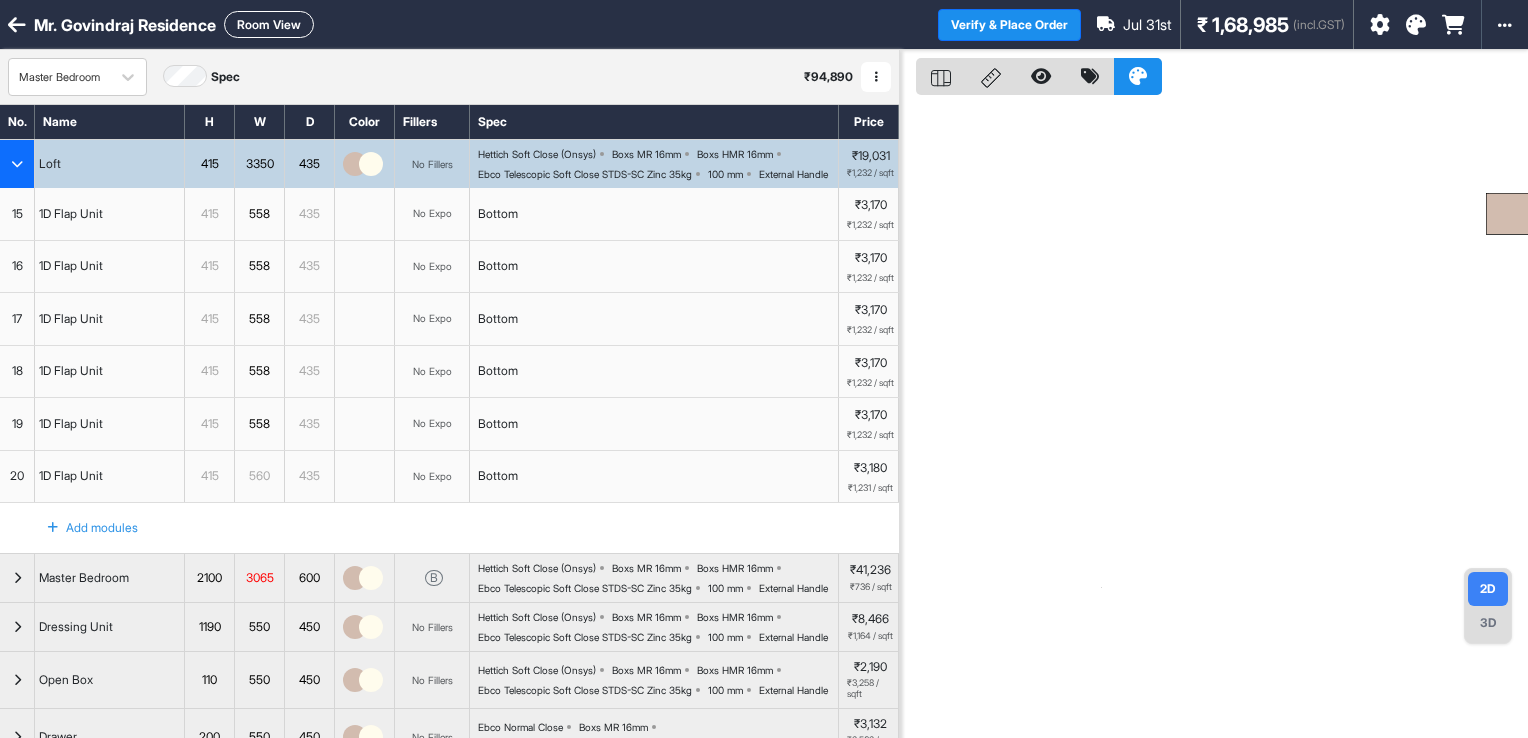 click at bounding box center [1514, 214] 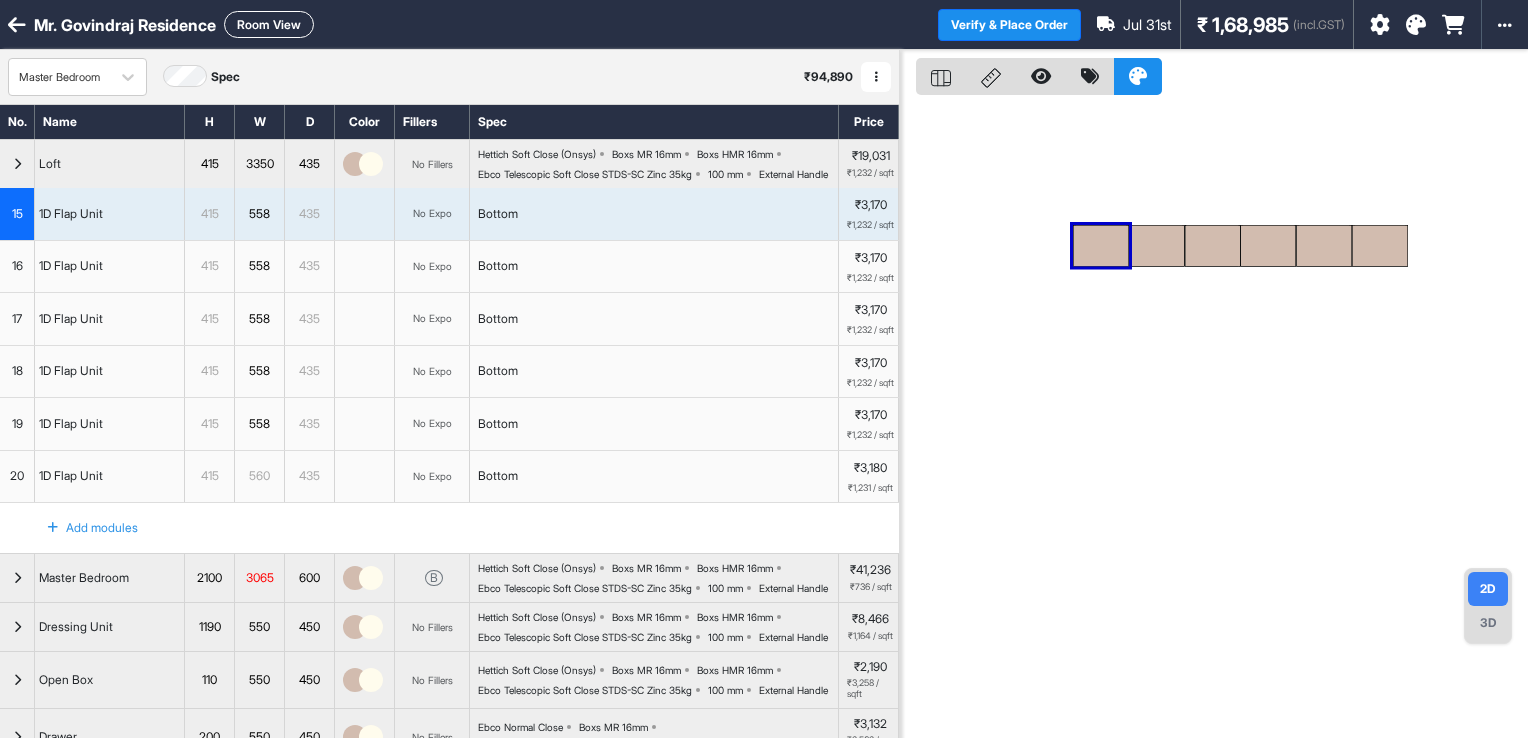 drag, startPoint x: 1440, startPoint y: 223, endPoint x: 1097, endPoint y: 246, distance: 343.77026 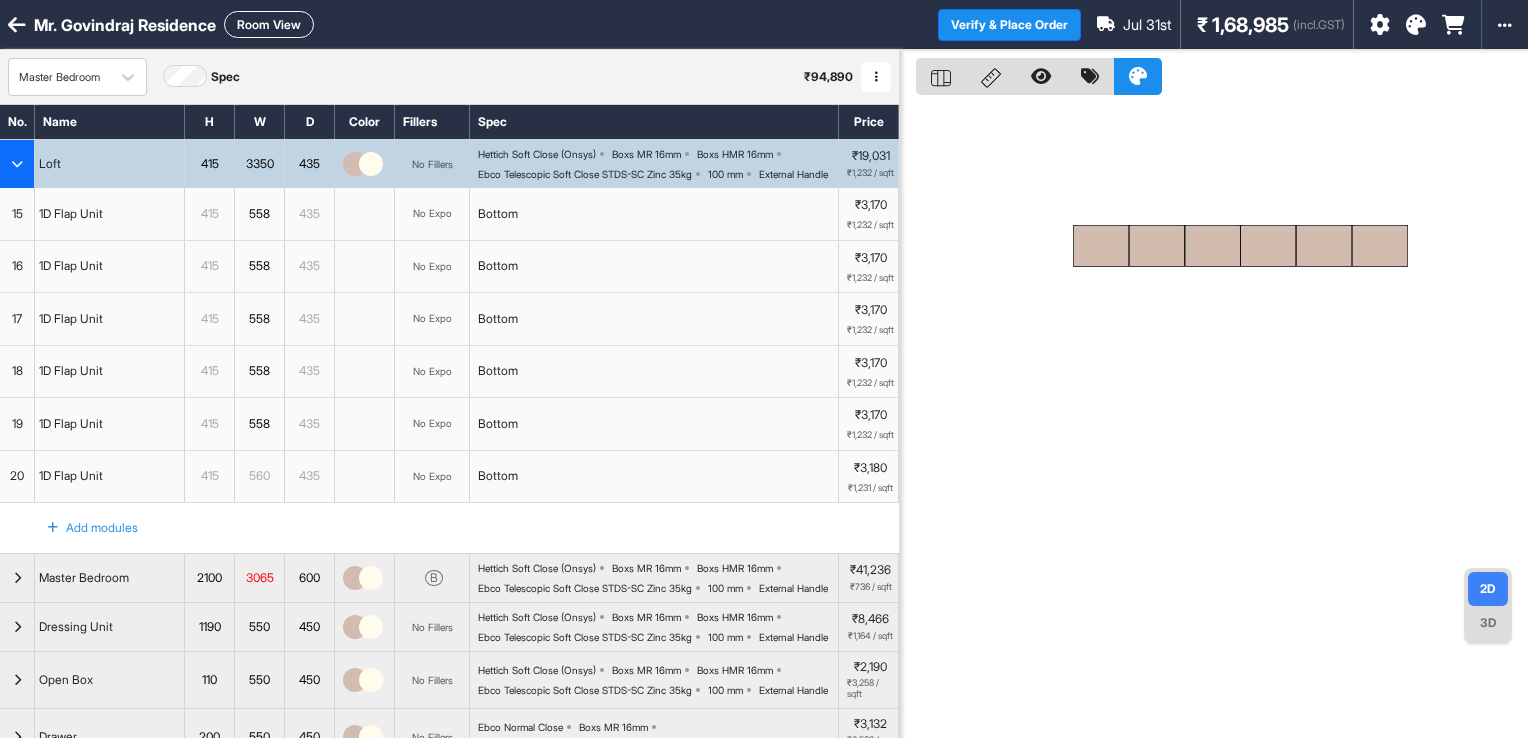 click at bounding box center (17, 164) 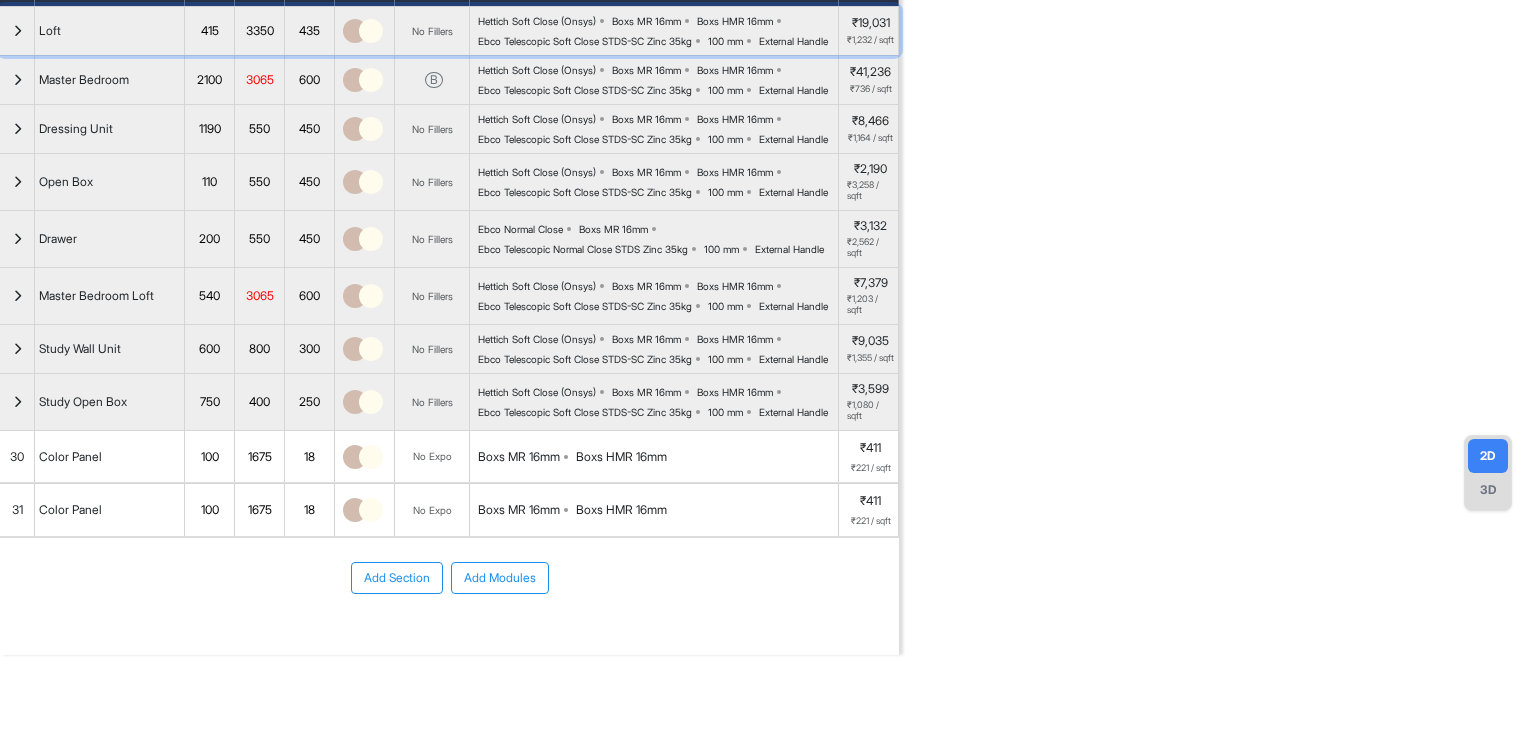 scroll, scrollTop: 200, scrollLeft: 0, axis: vertical 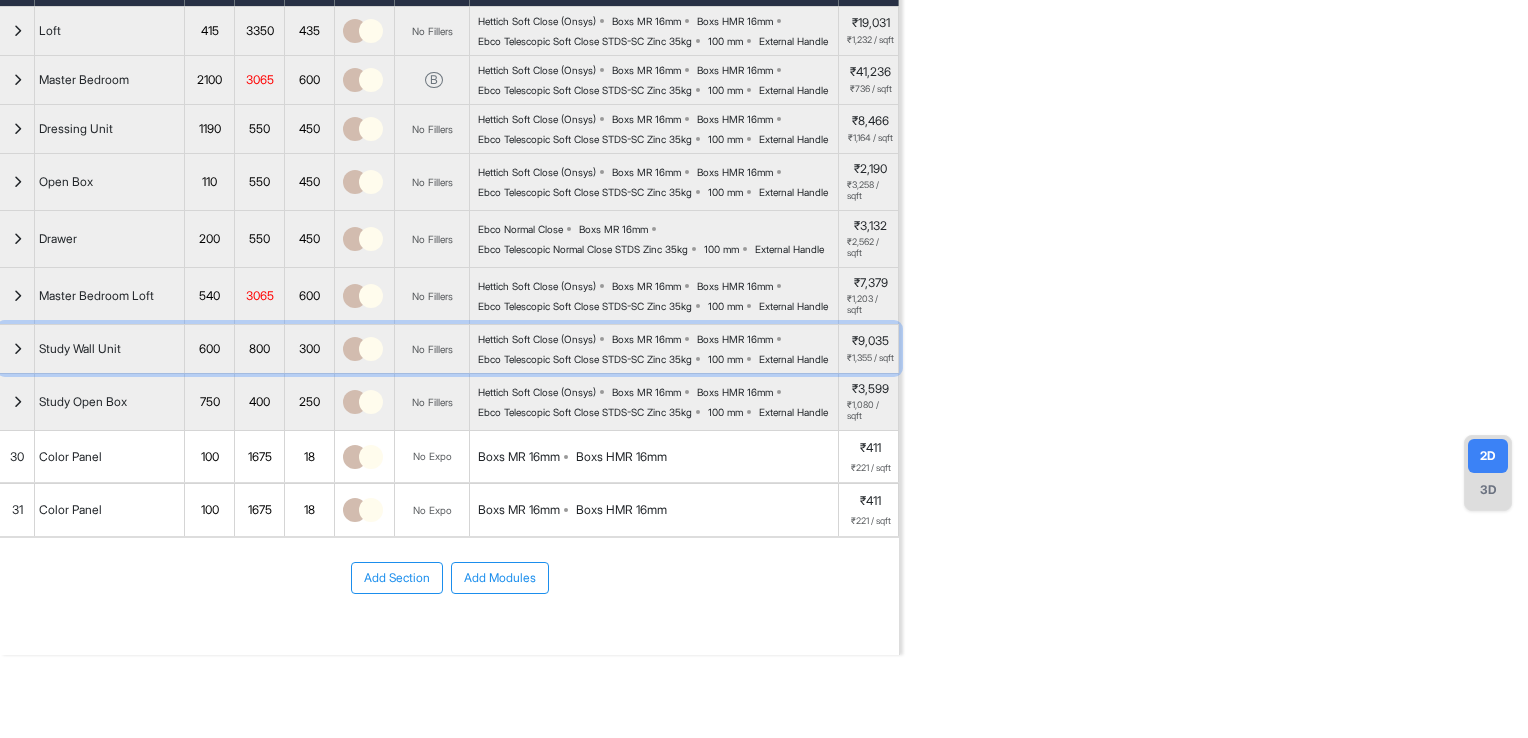 click at bounding box center (17, 349) 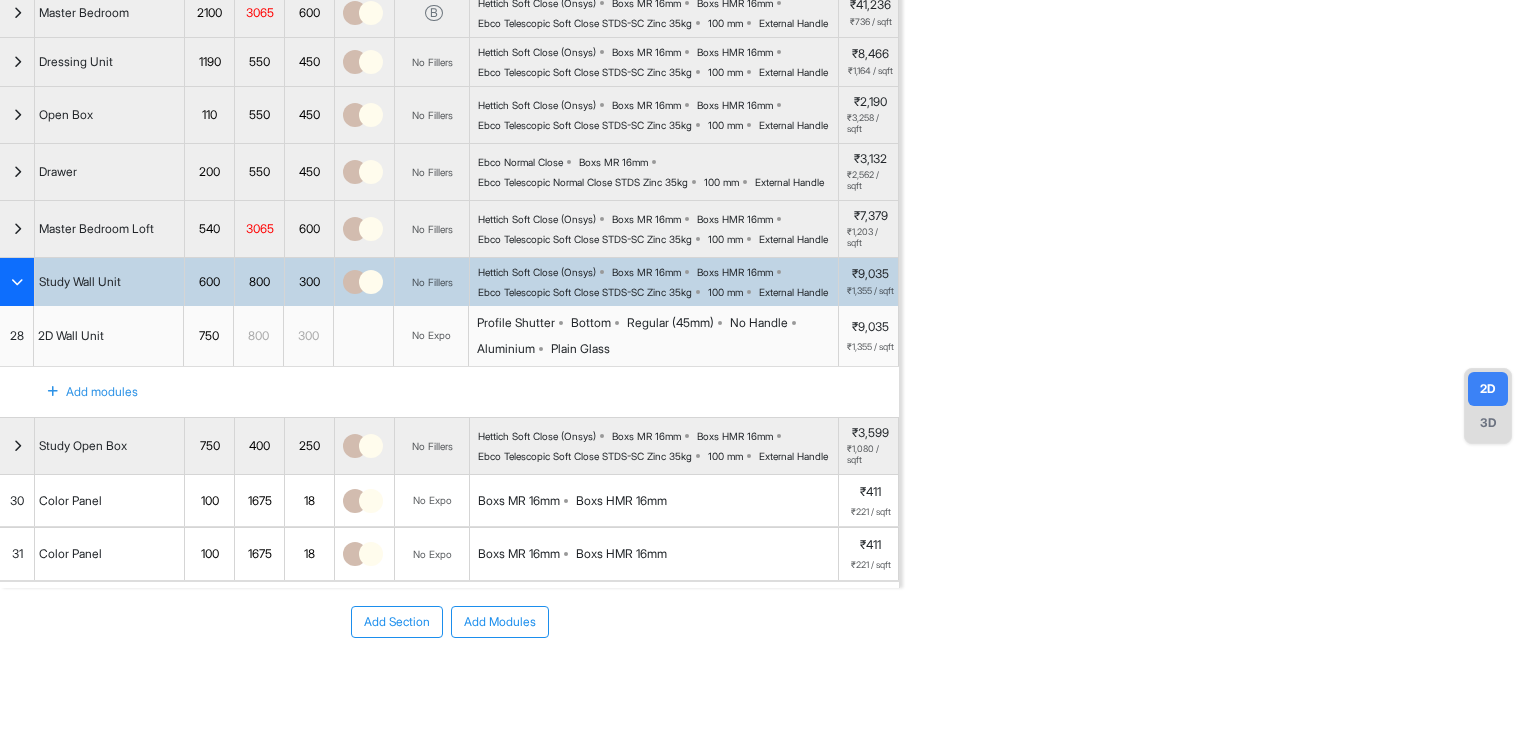 click on "2D Wall Unit" at bounding box center [109, 336] 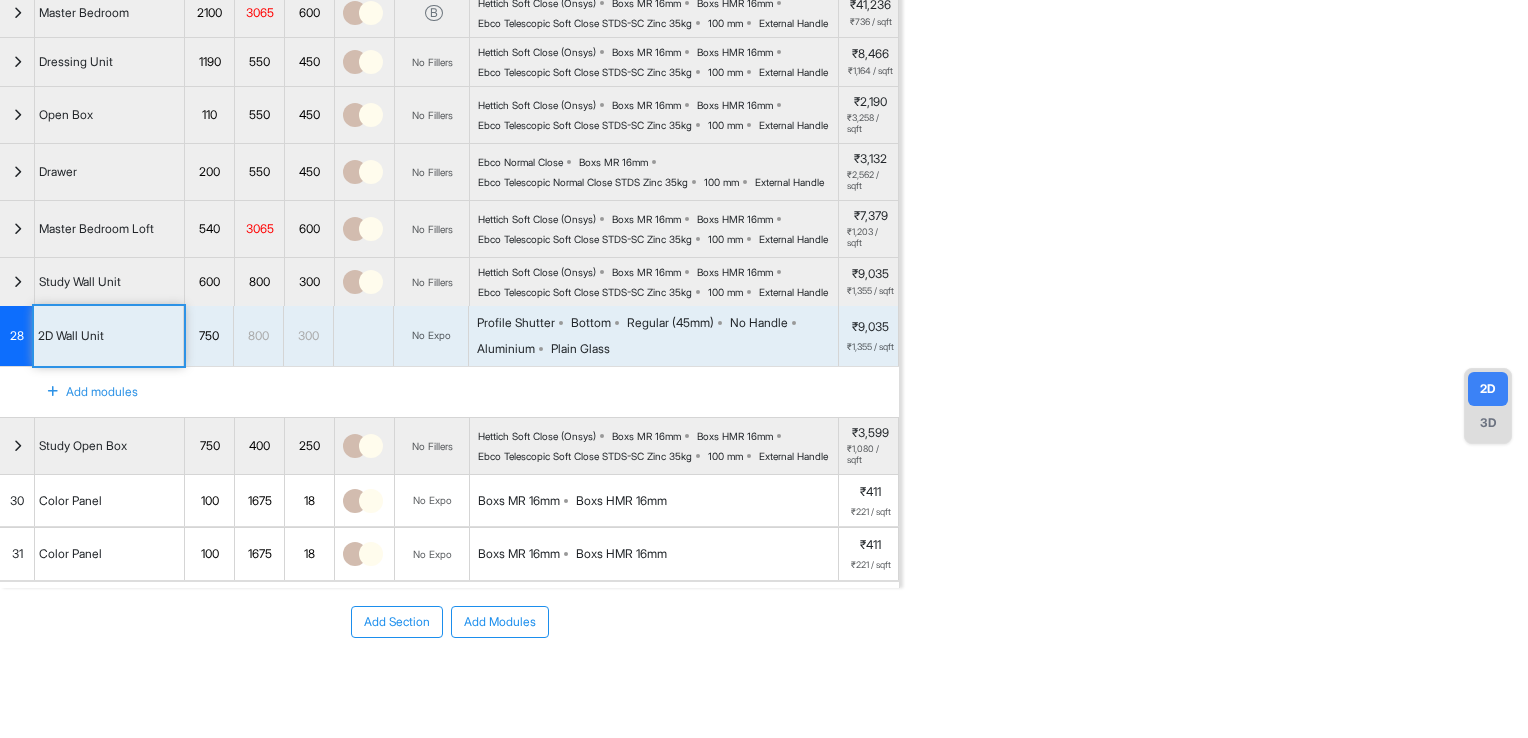click on "3D" at bounding box center (1488, 423) 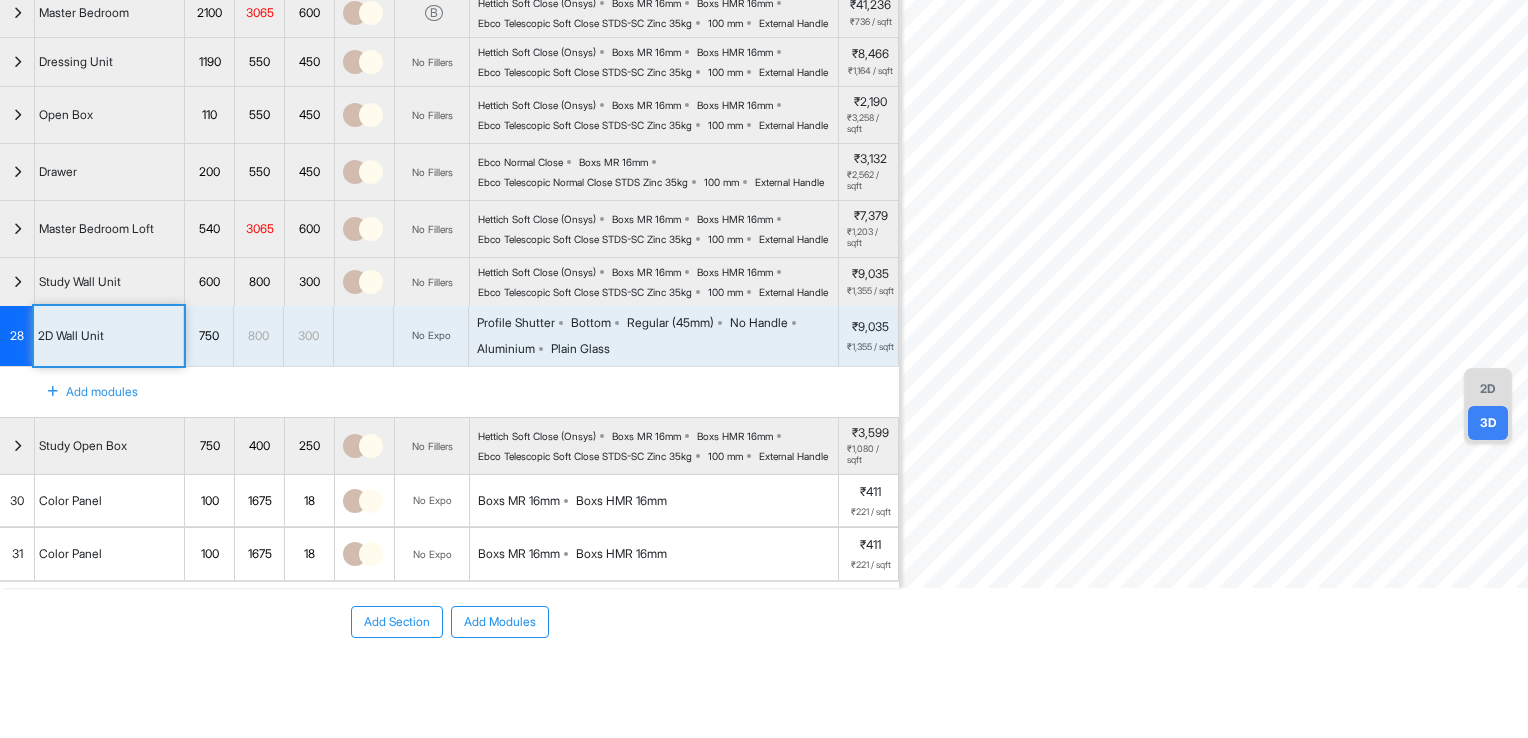 click on "2D" at bounding box center (1488, 389) 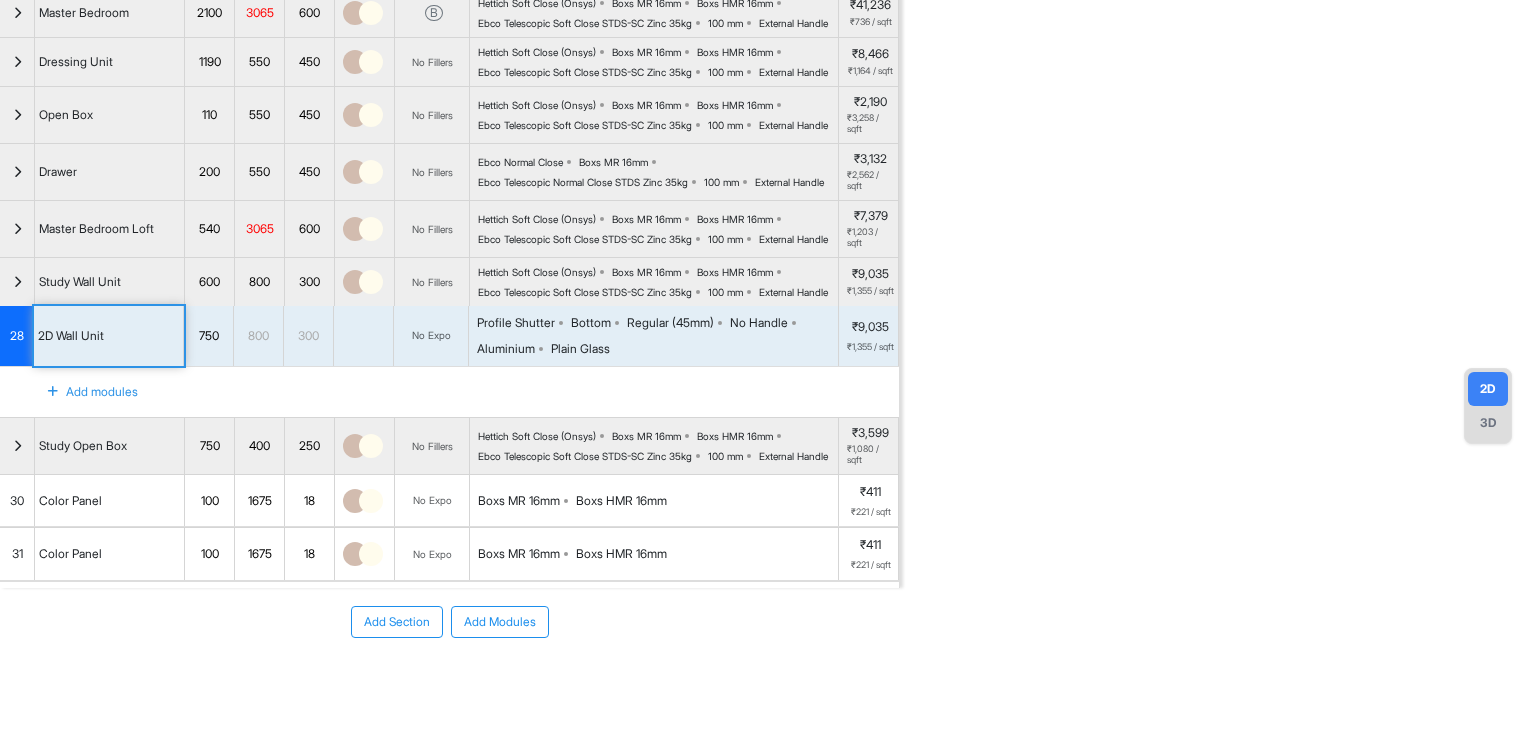 click on "3D" at bounding box center [1488, 423] 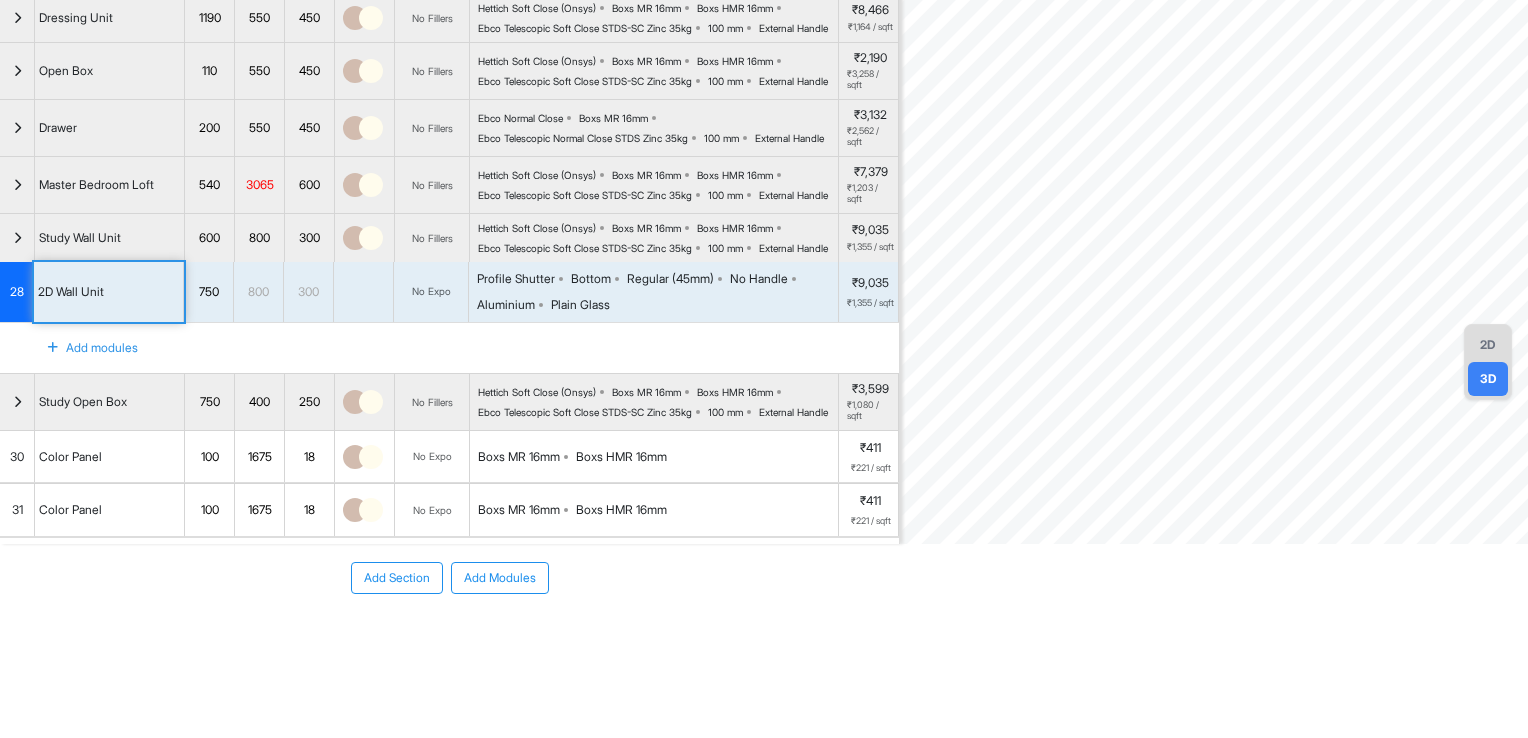scroll, scrollTop: 269, scrollLeft: 0, axis: vertical 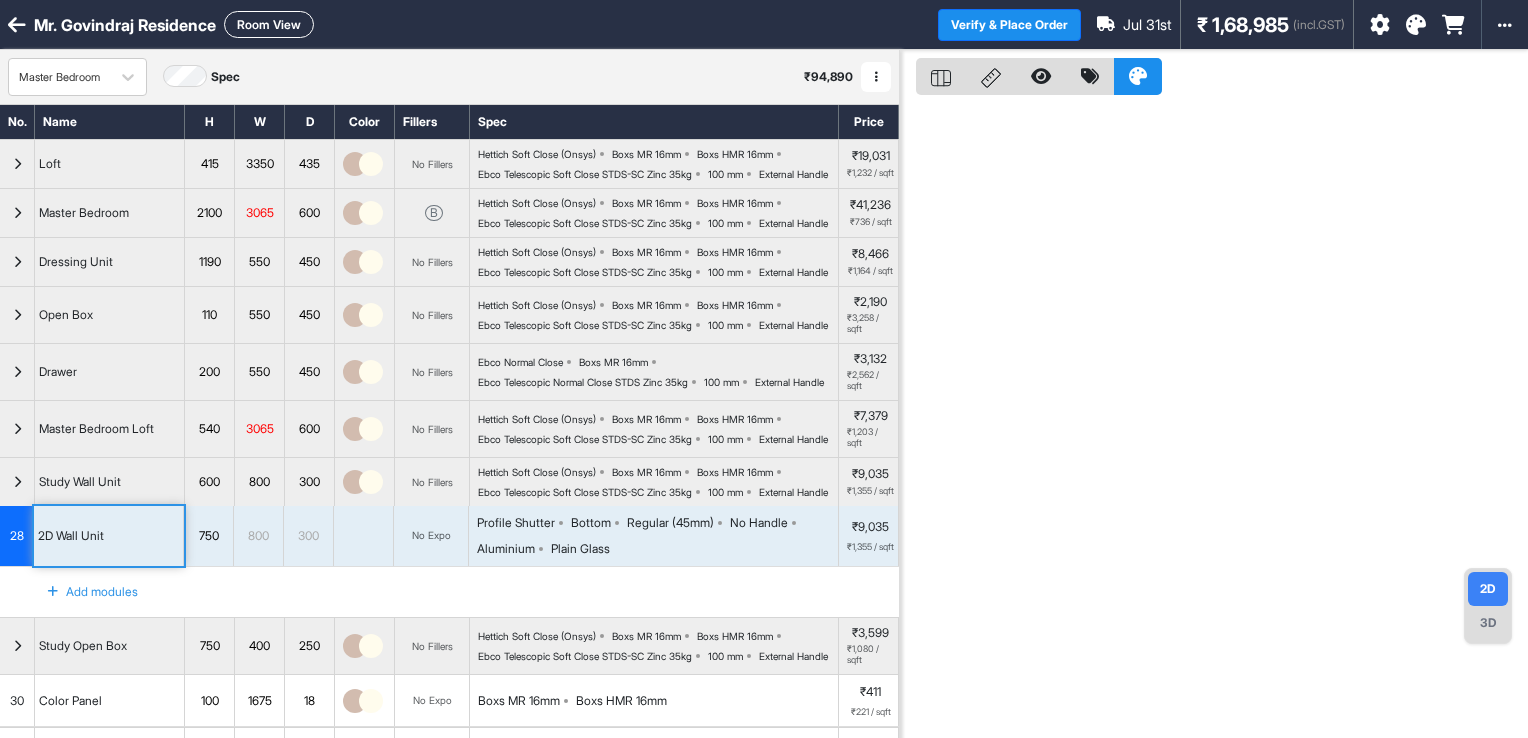 click on "Room View" at bounding box center (269, 24) 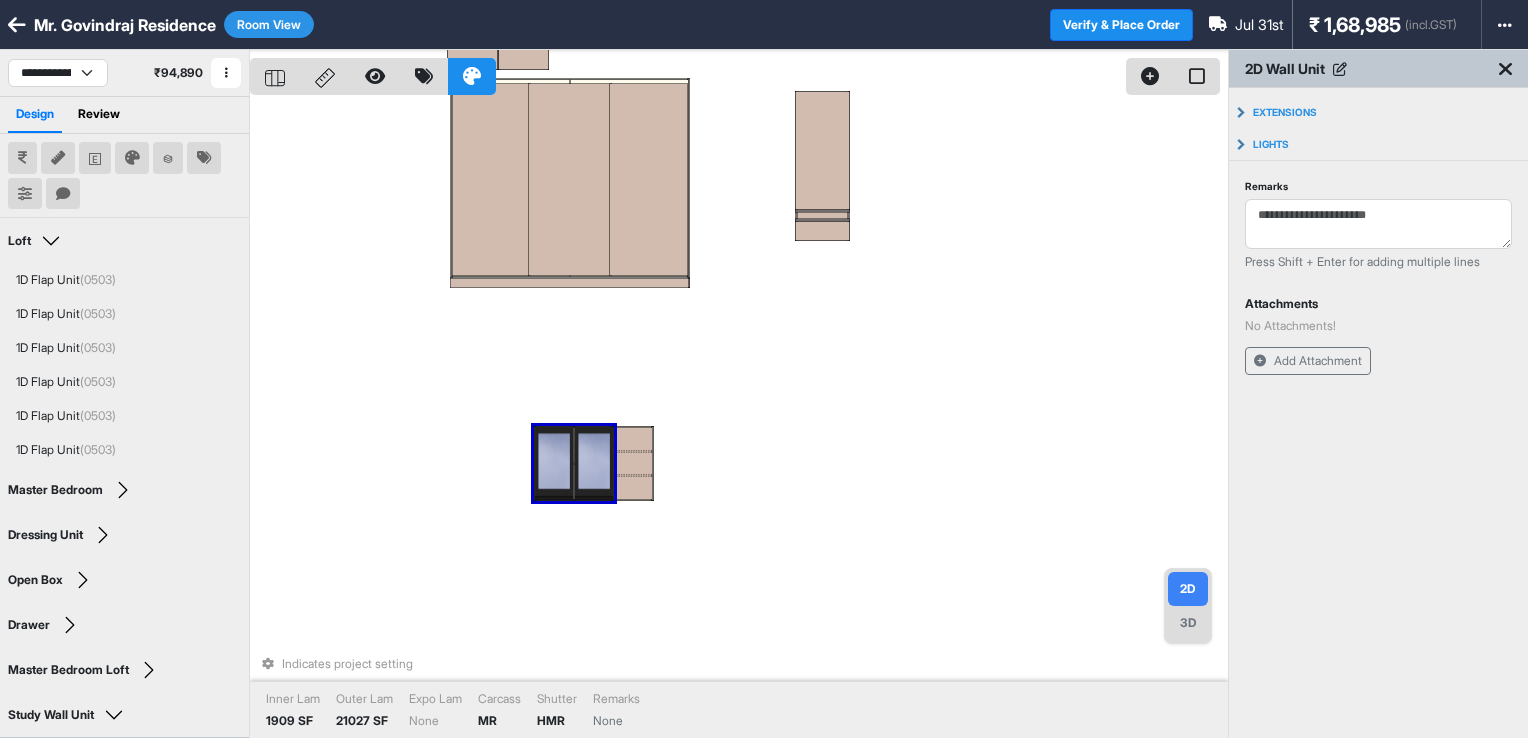 click on "Room View" at bounding box center (269, 24) 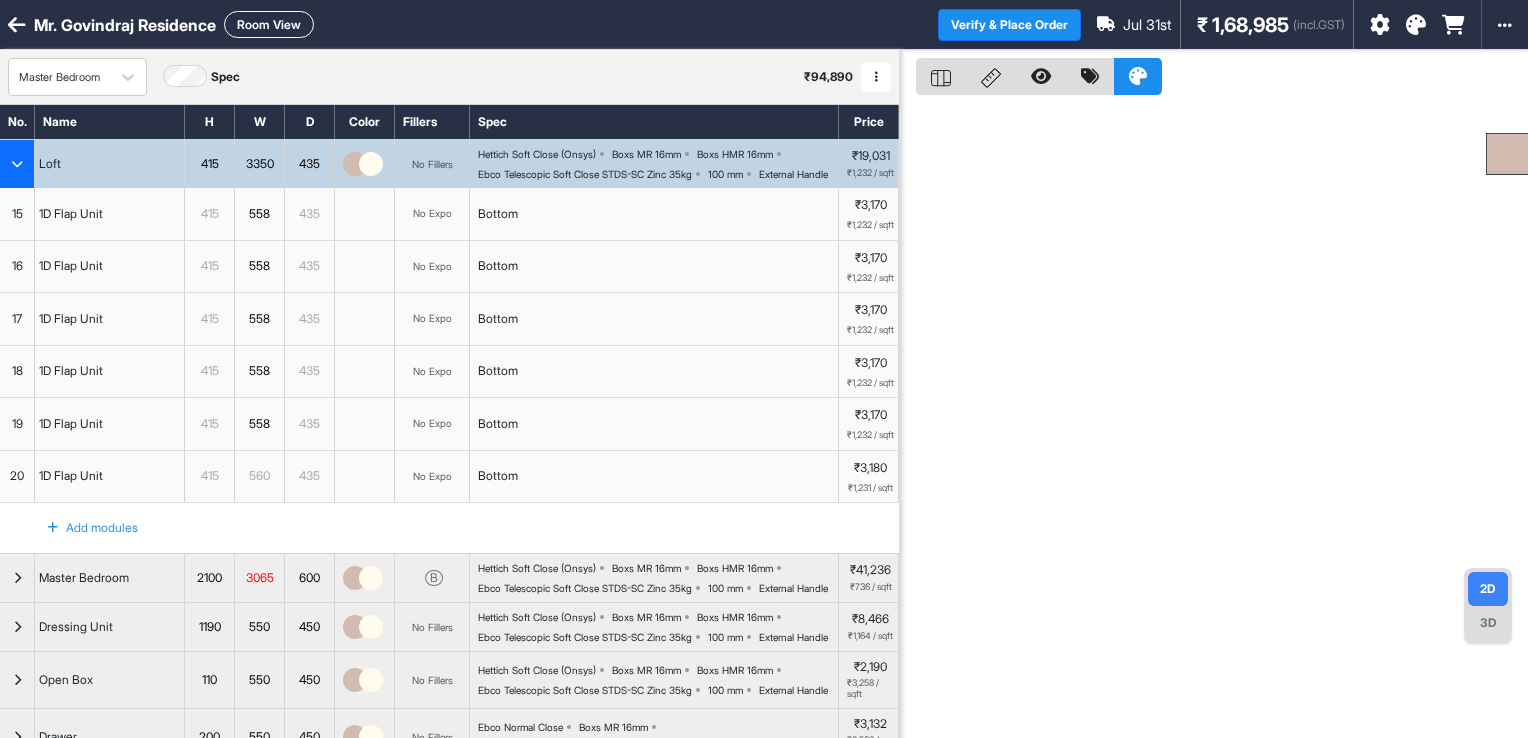 click at bounding box center (1514, 154) 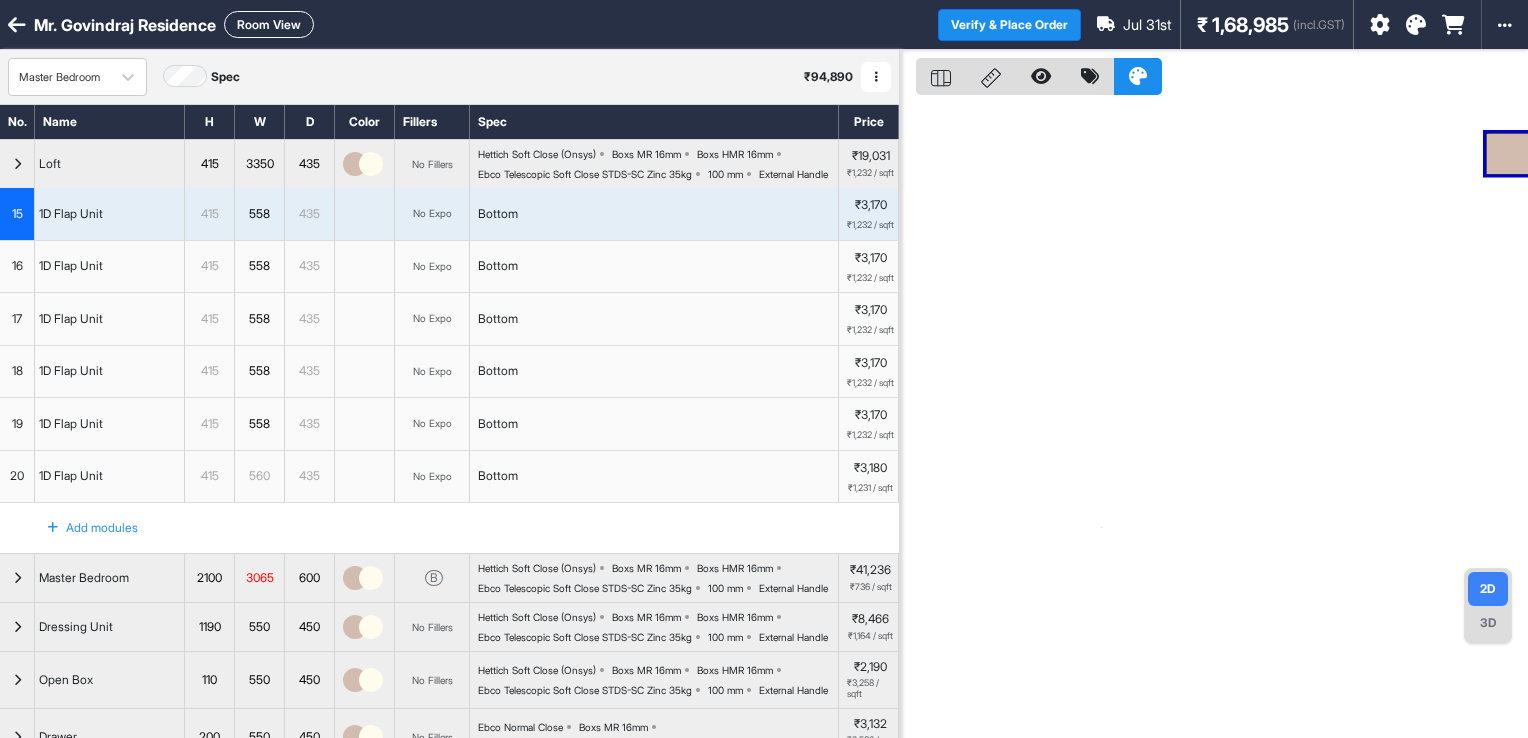 drag, startPoint x: 1516, startPoint y: 158, endPoint x: 1438, endPoint y: 214, distance: 96.02083 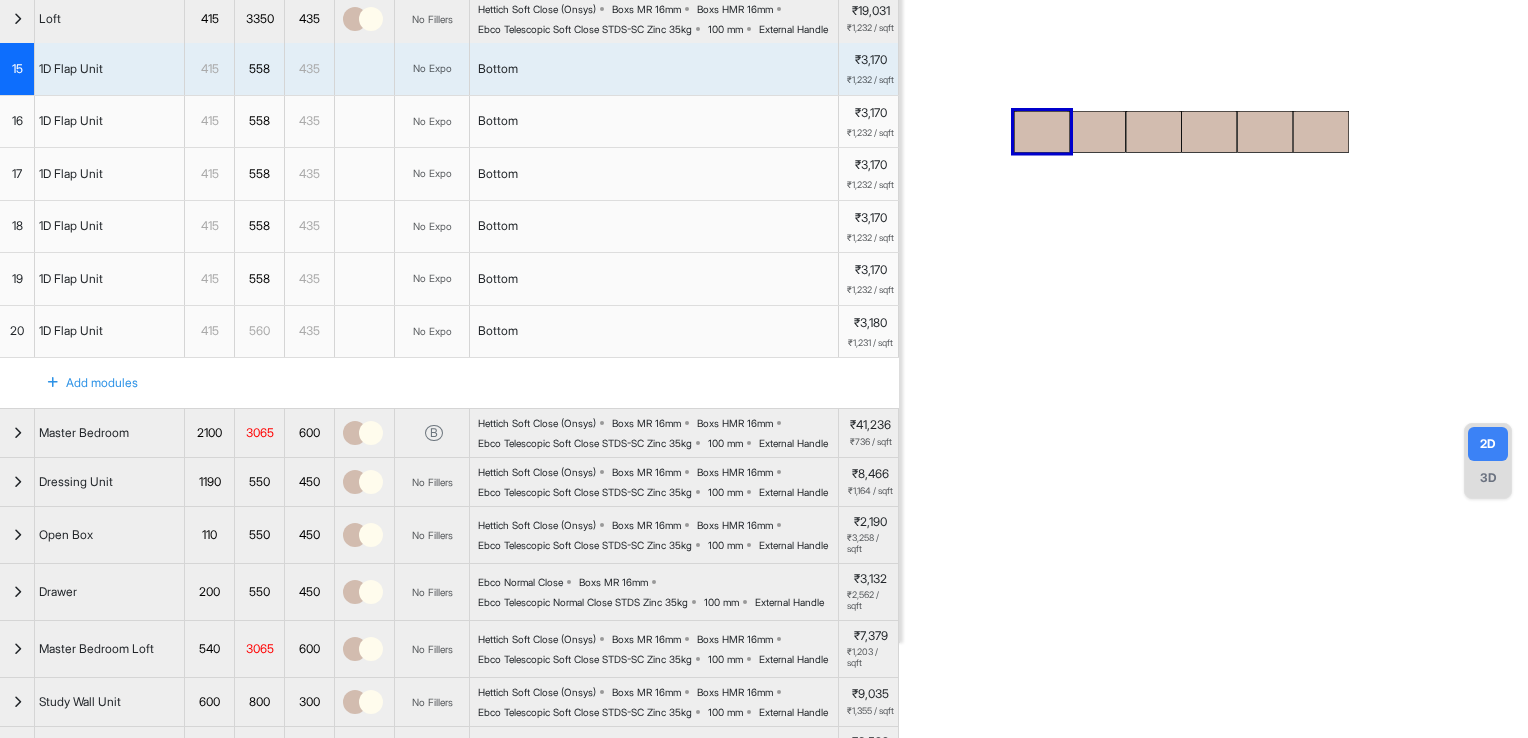 scroll, scrollTop: 272, scrollLeft: 0, axis: vertical 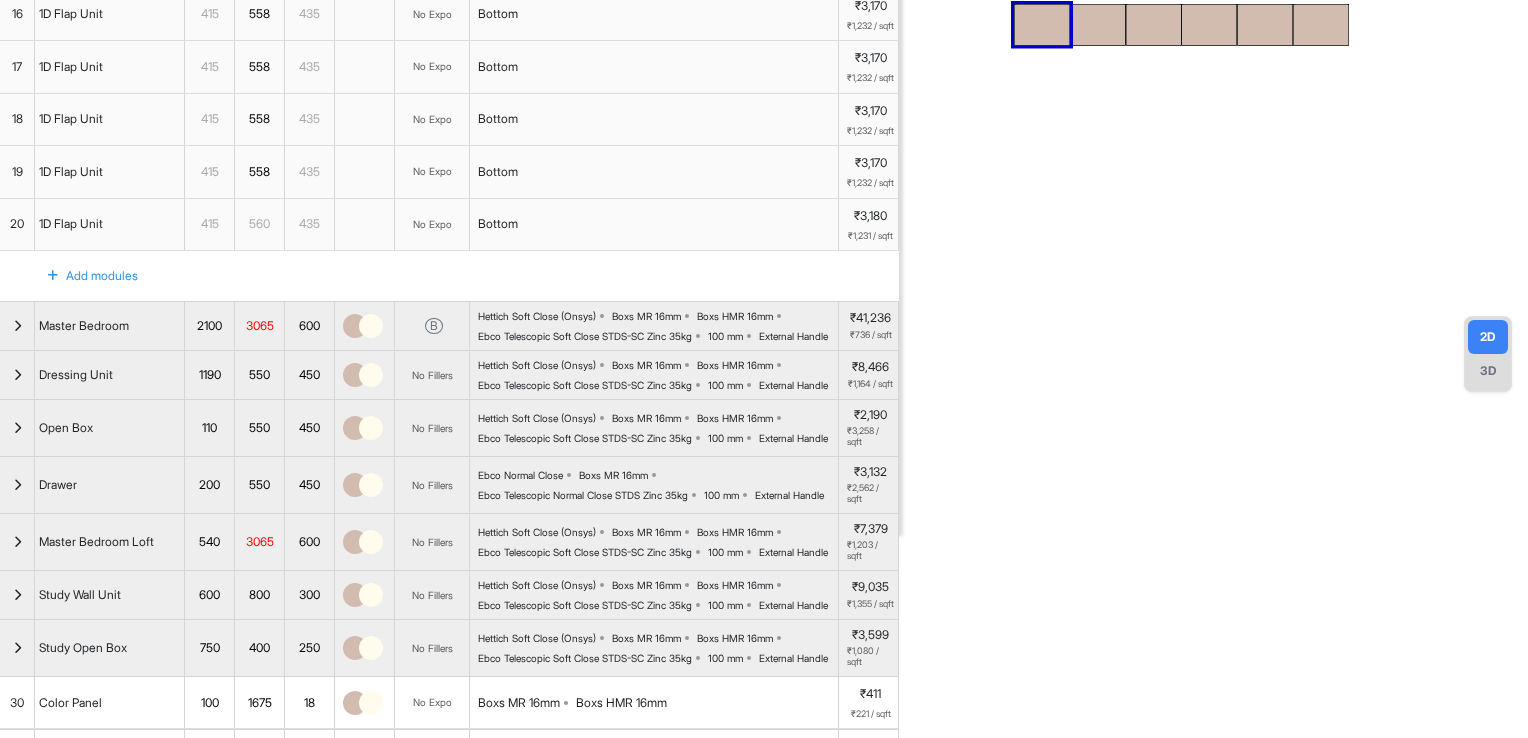 drag, startPoint x: 1480, startPoint y: 171, endPoint x: 1008, endPoint y: 294, distance: 487.76328 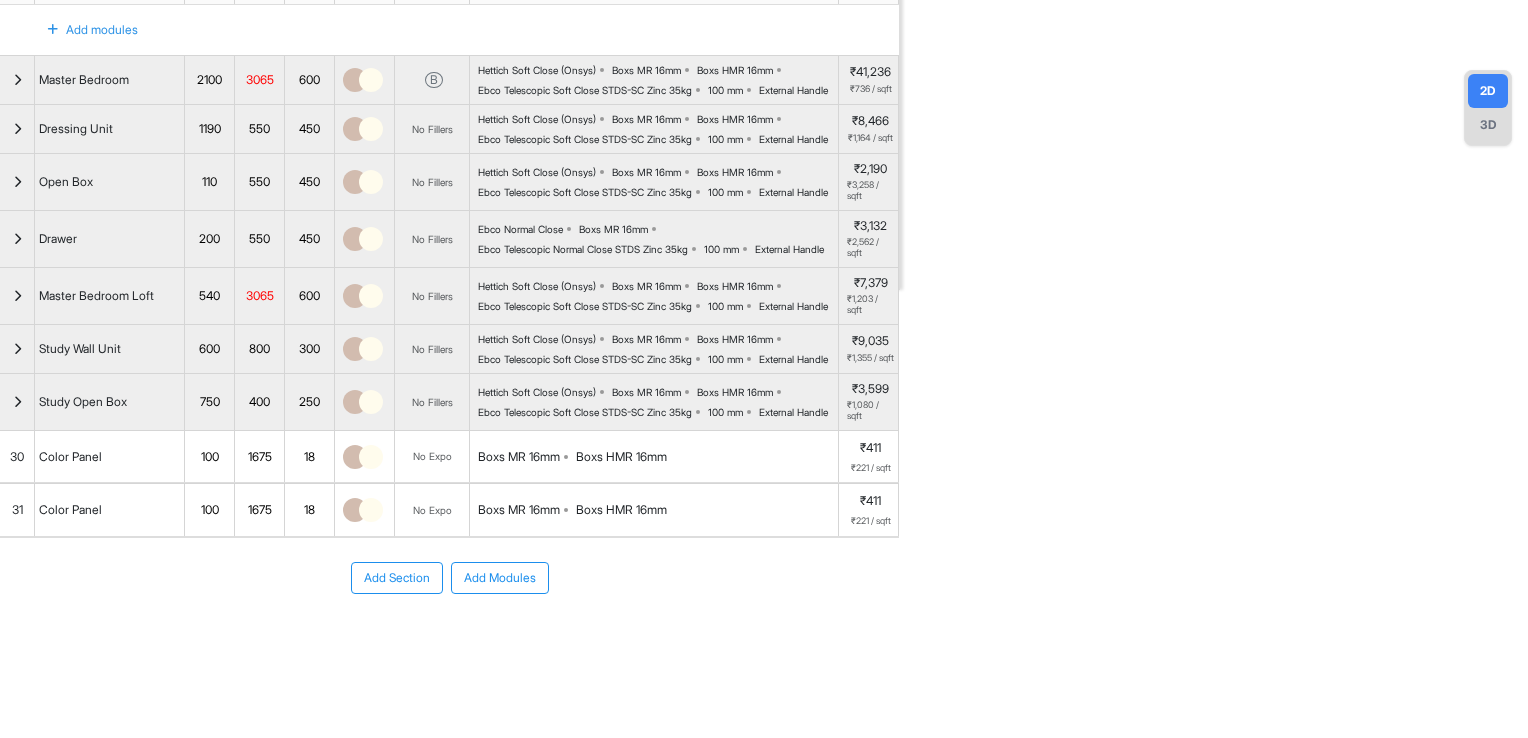 scroll, scrollTop: 672, scrollLeft: 0, axis: vertical 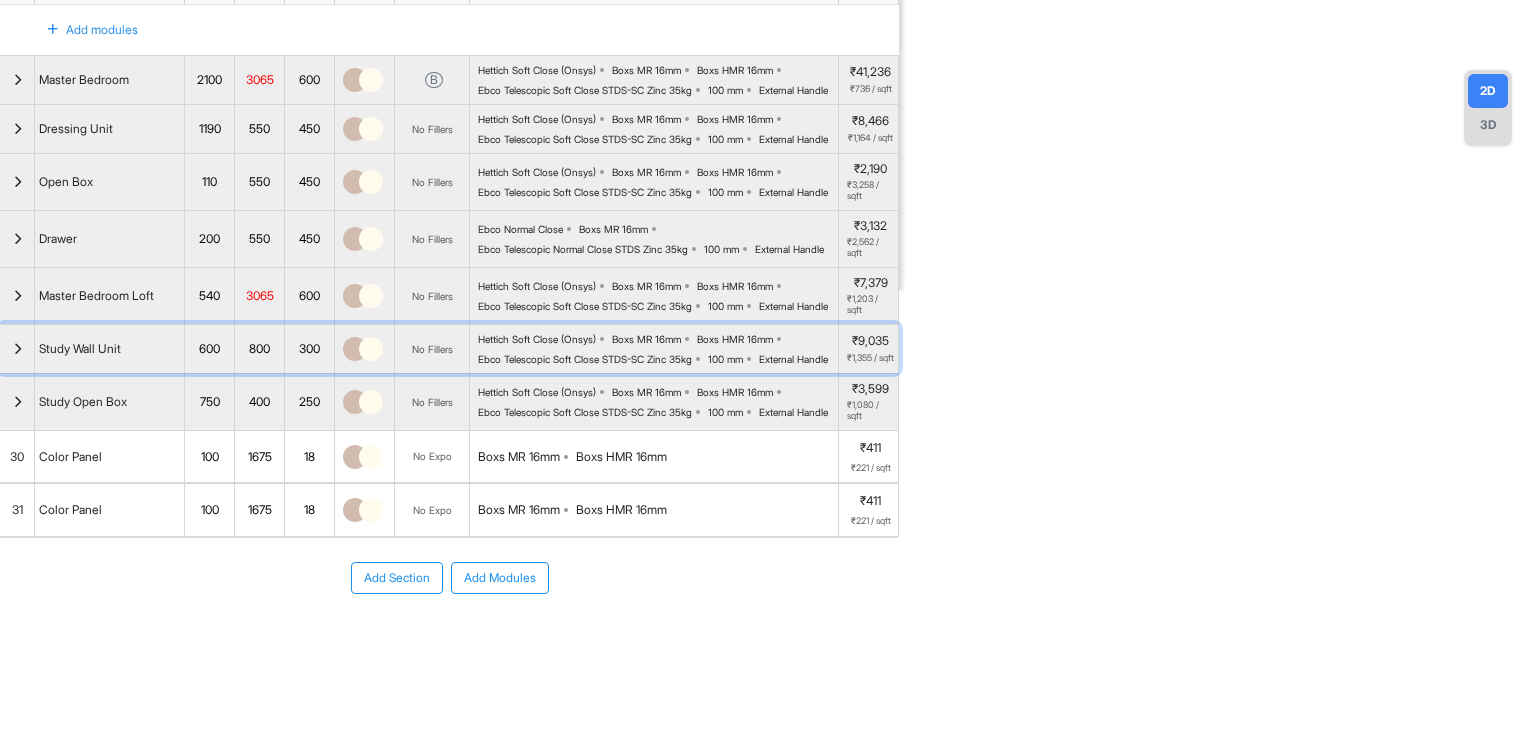 click at bounding box center [17, 349] 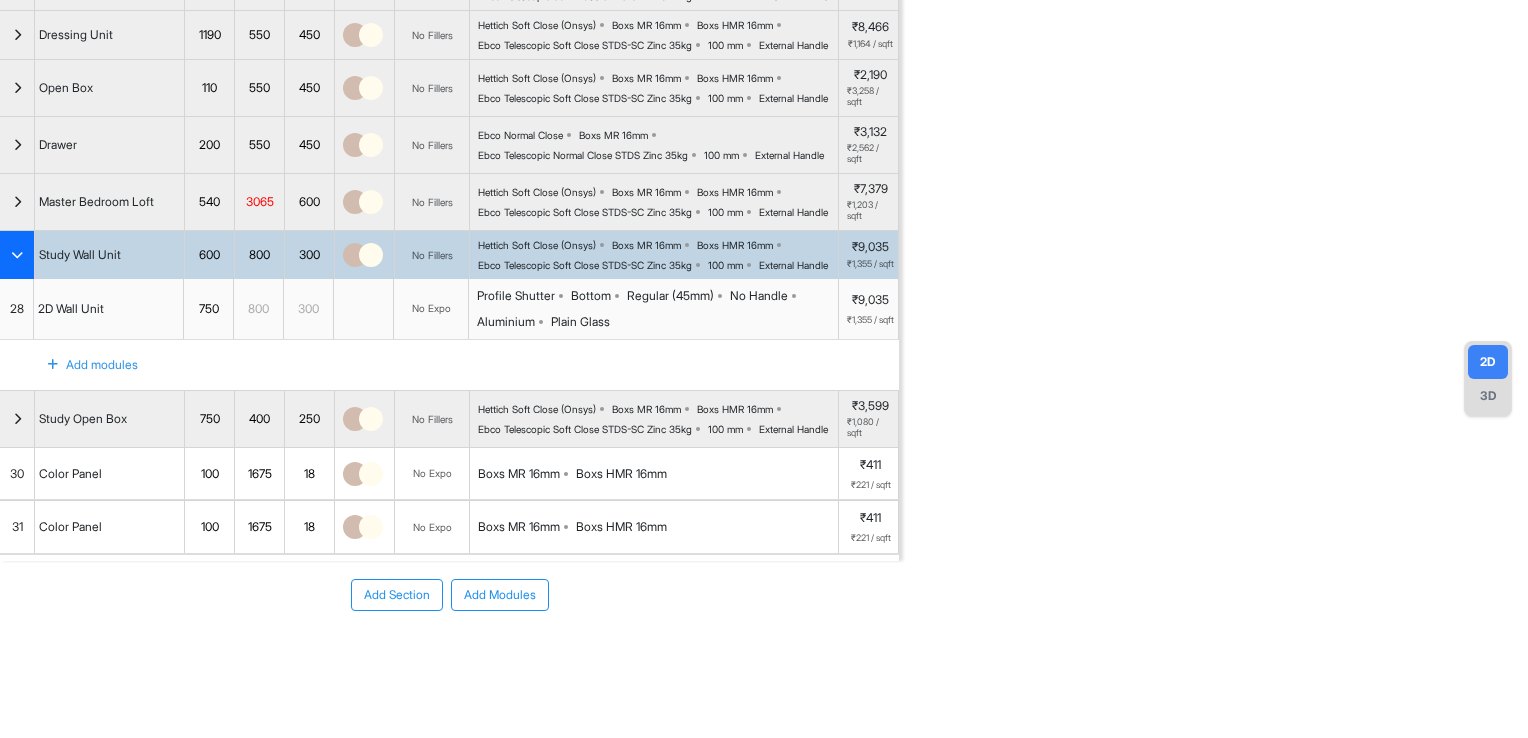 click at bounding box center [17, 255] 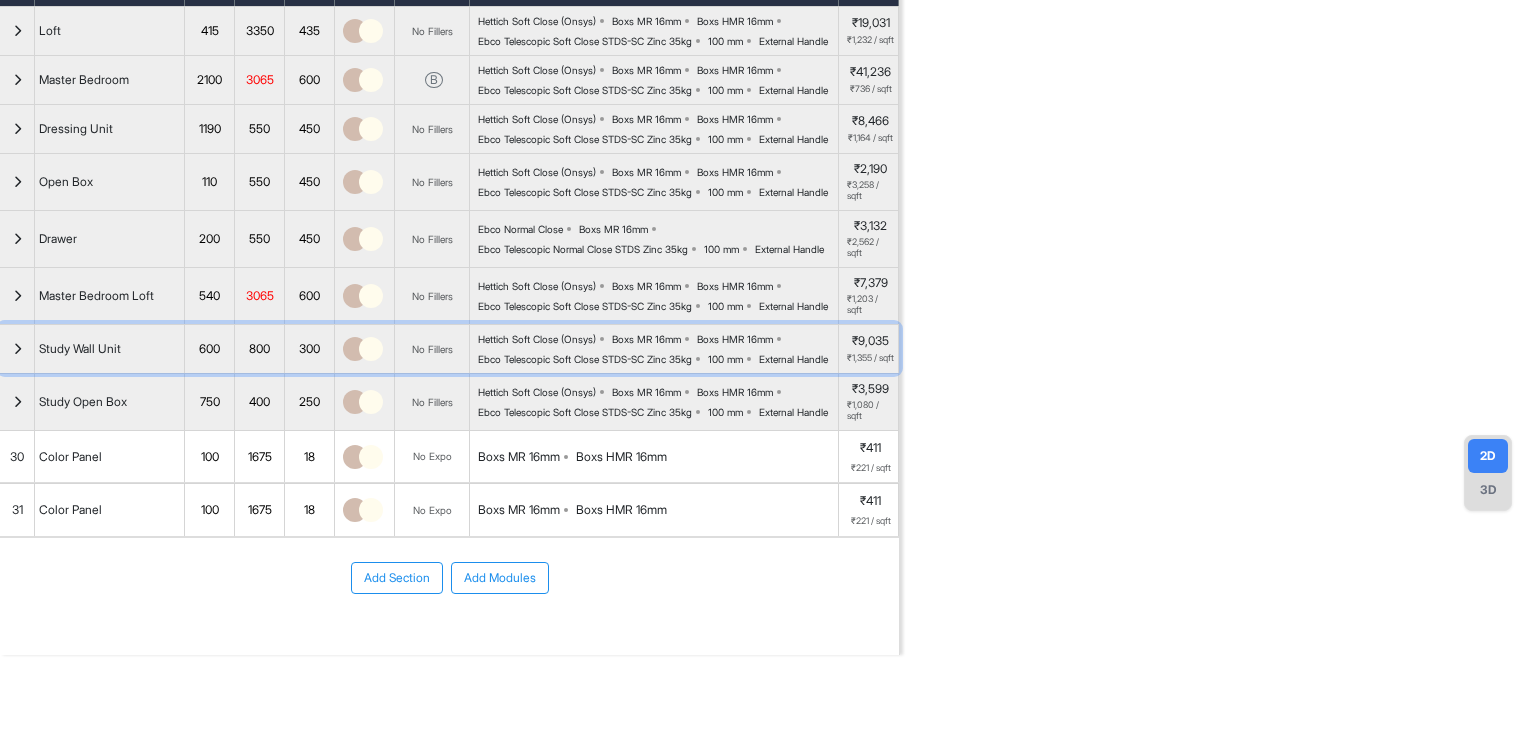 scroll, scrollTop: 257, scrollLeft: 0, axis: vertical 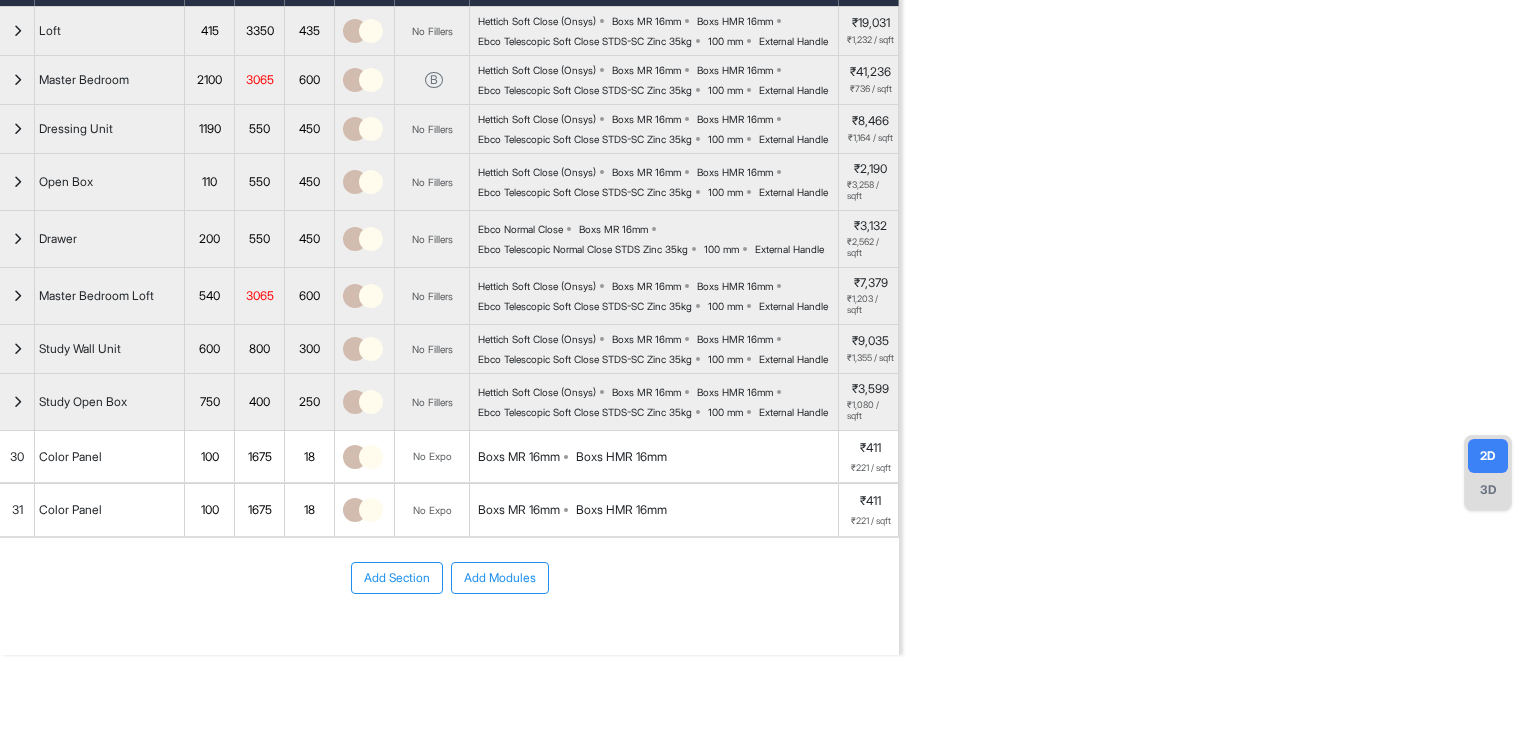 click on "Add Modules" at bounding box center [500, 578] 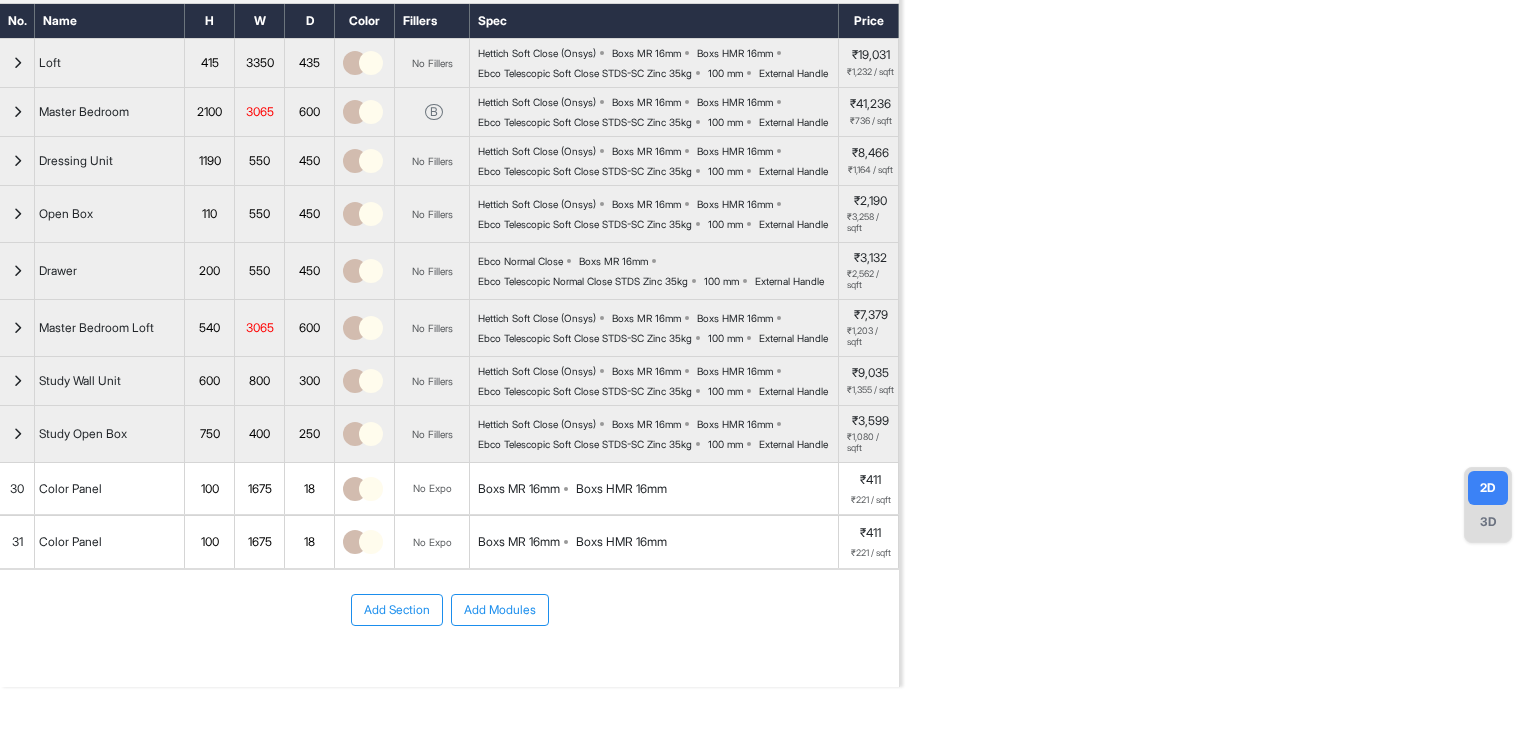 scroll, scrollTop: 257, scrollLeft: 0, axis: vertical 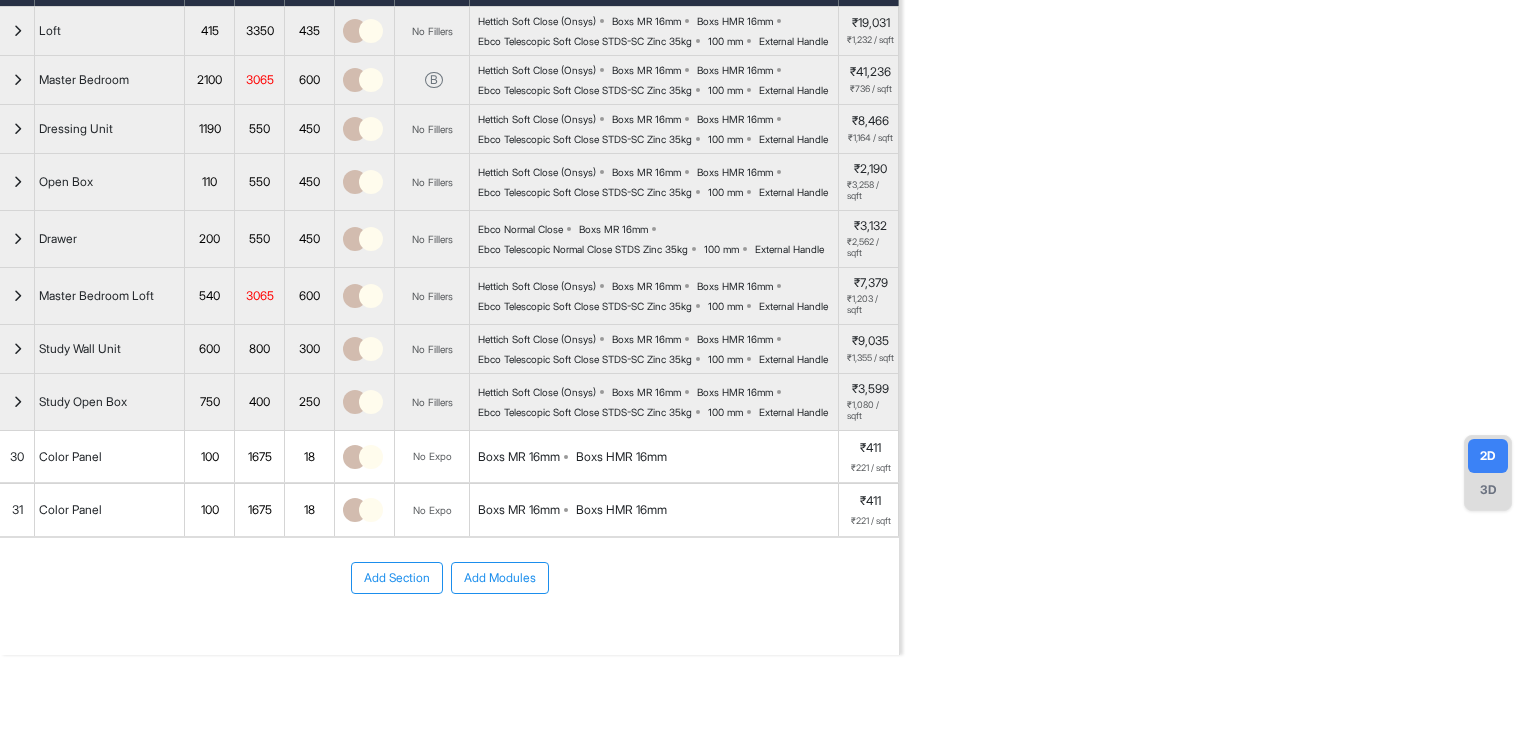 click on "Add Section" at bounding box center (397, 578) 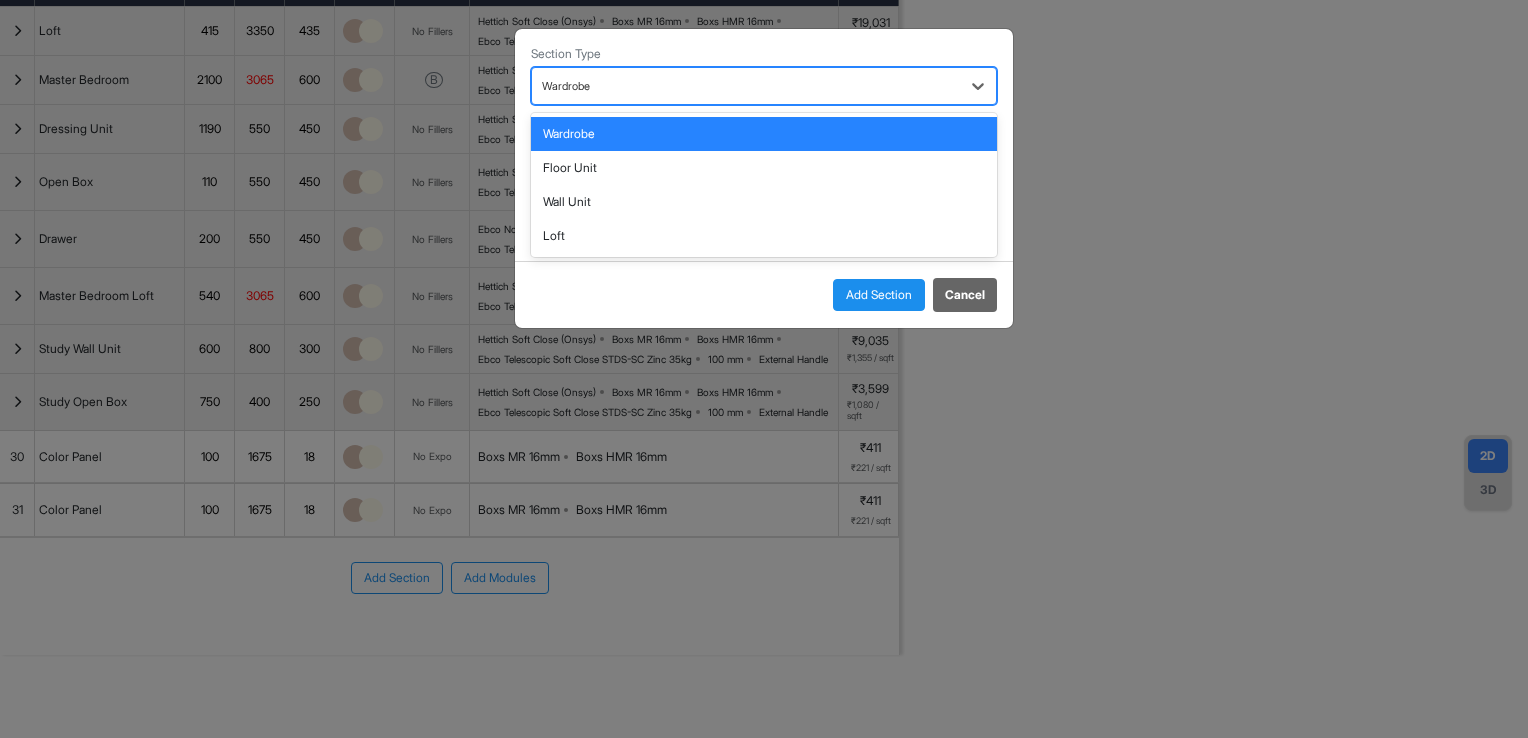 click at bounding box center (746, 86) 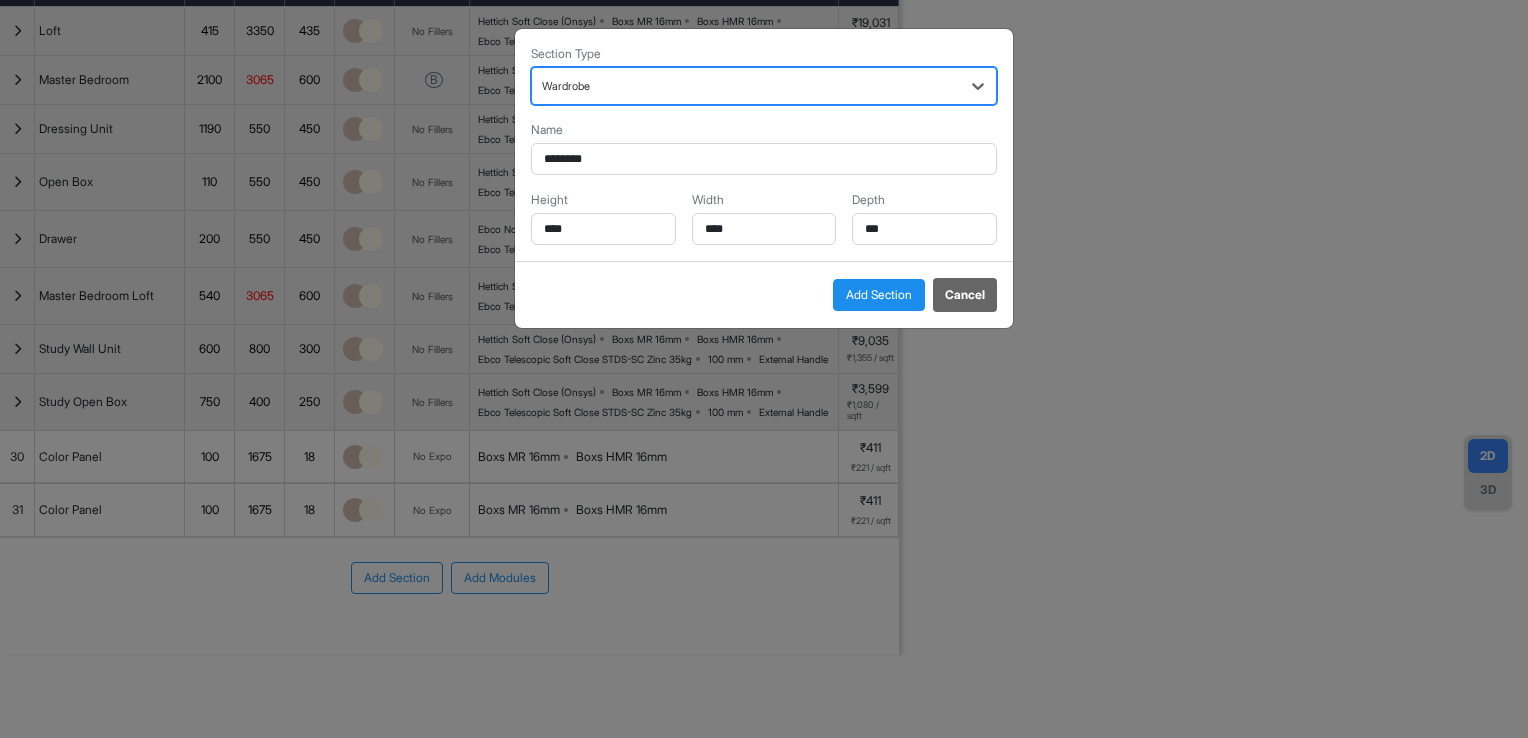 click at bounding box center (746, 86) 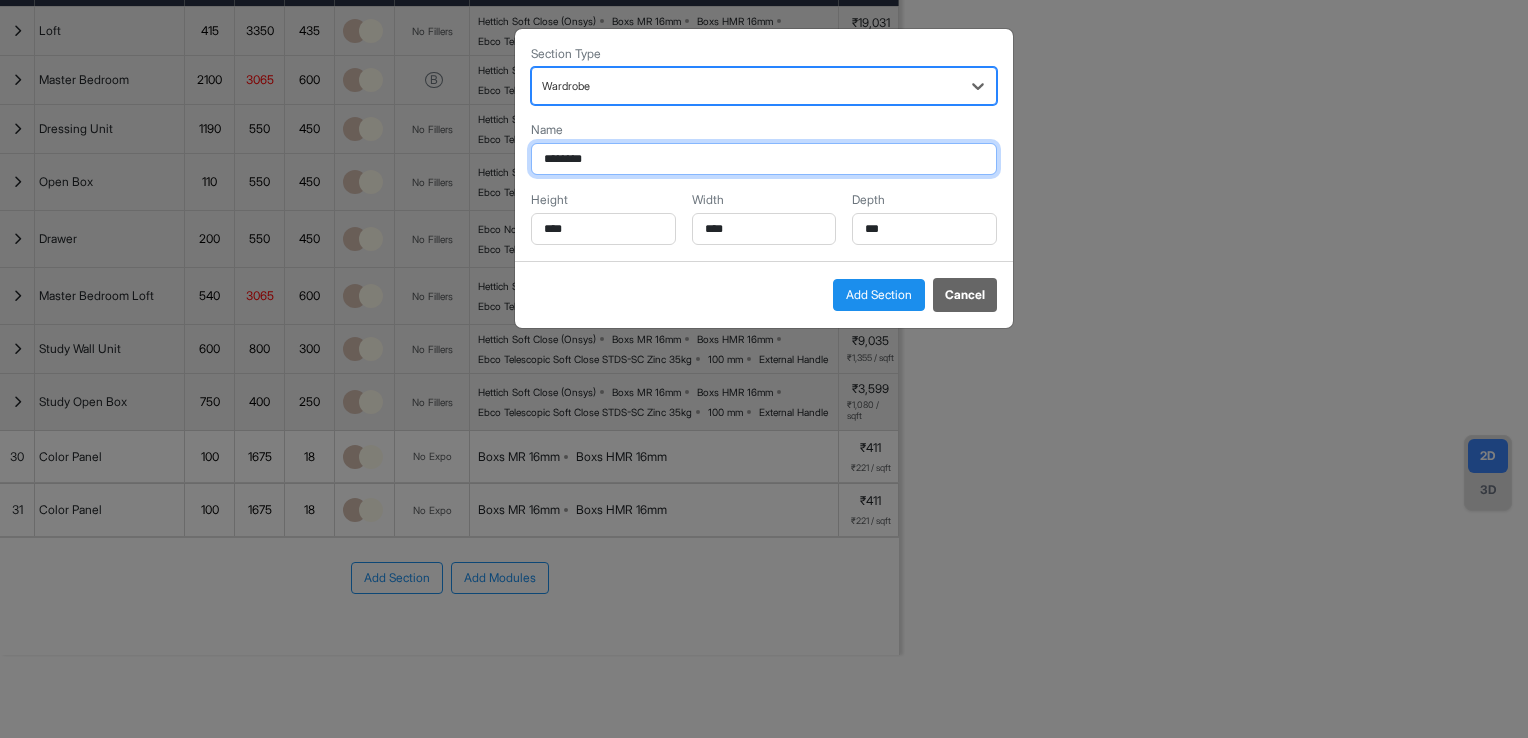 click on "********" at bounding box center (764, 159) 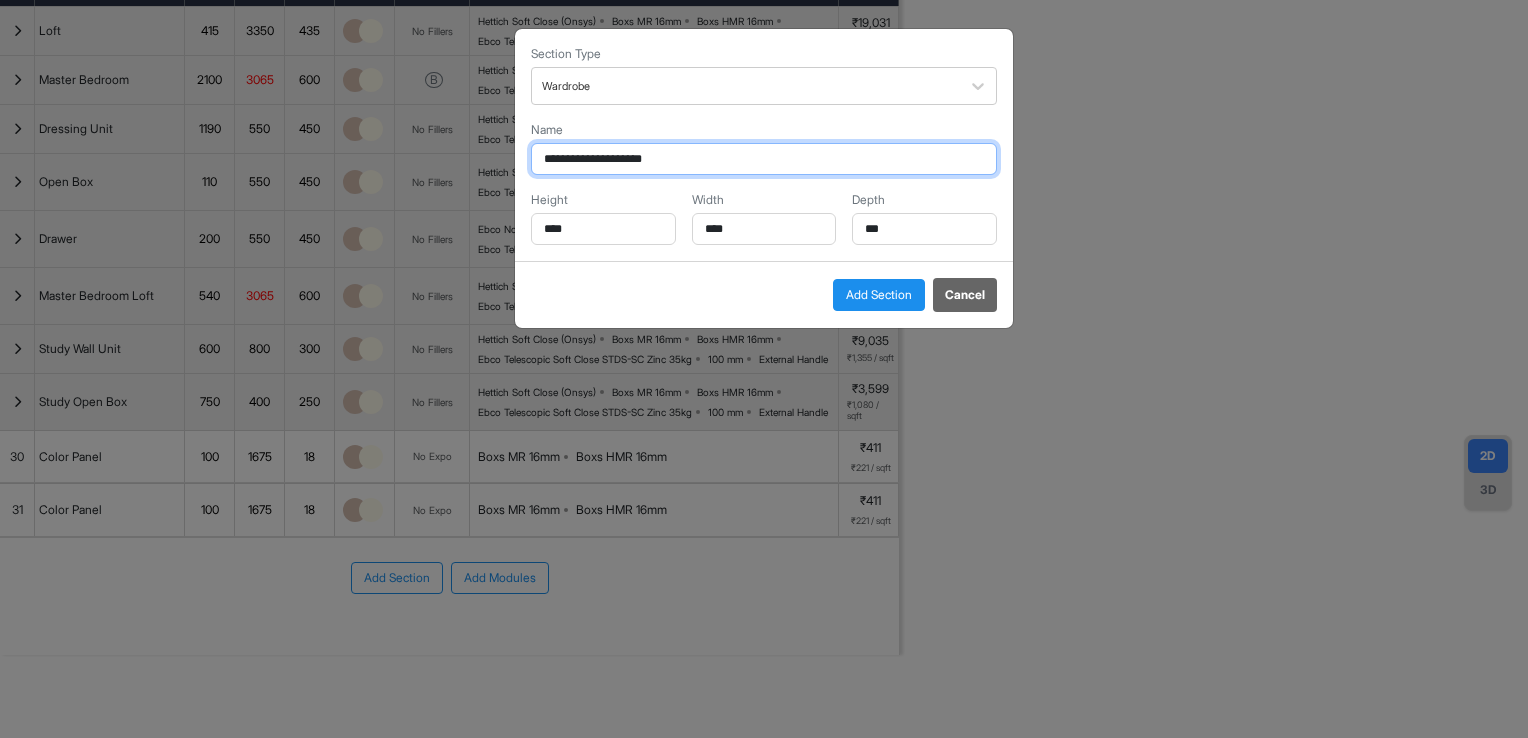 click on "**********" at bounding box center [764, 159] 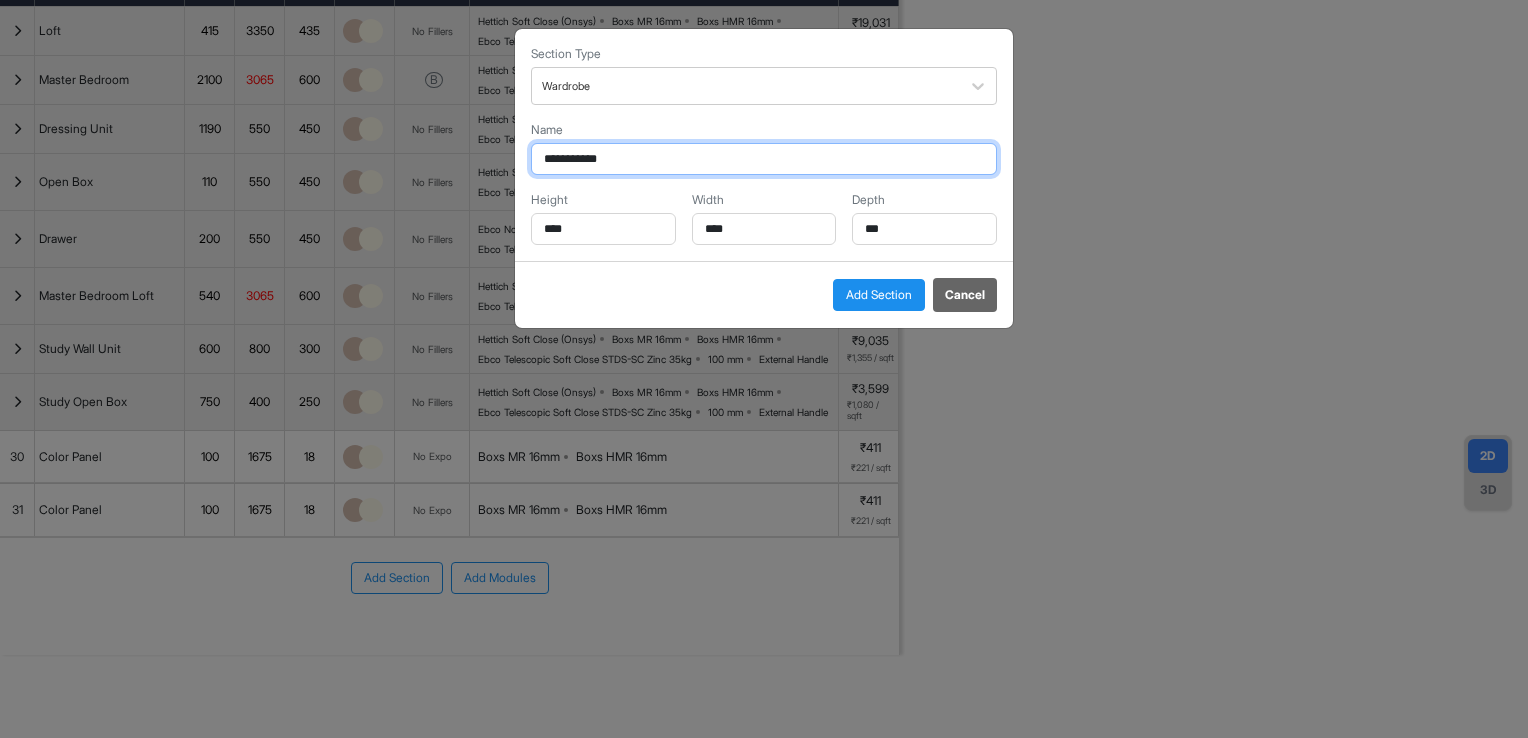 type on "**********" 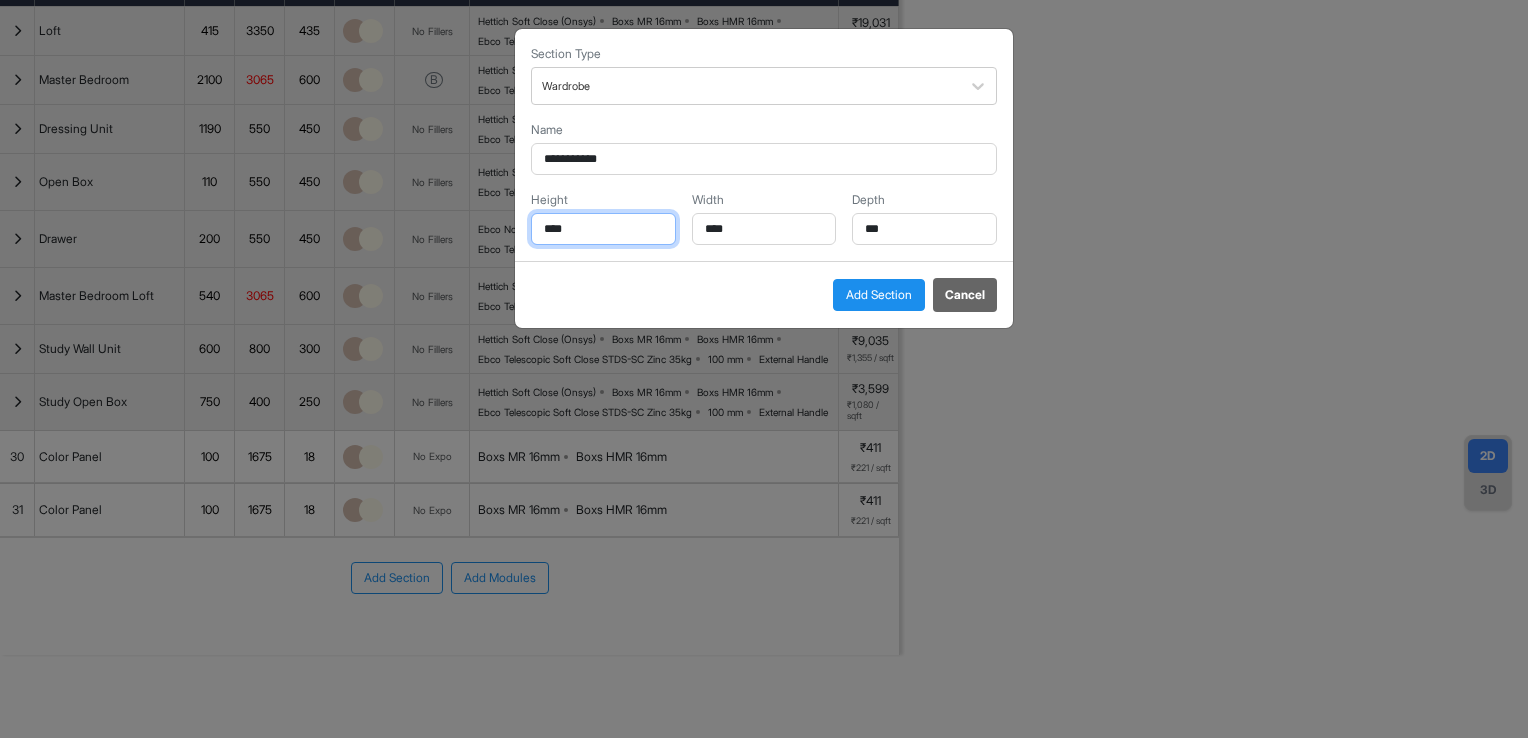 click on "****" at bounding box center (603, 229) 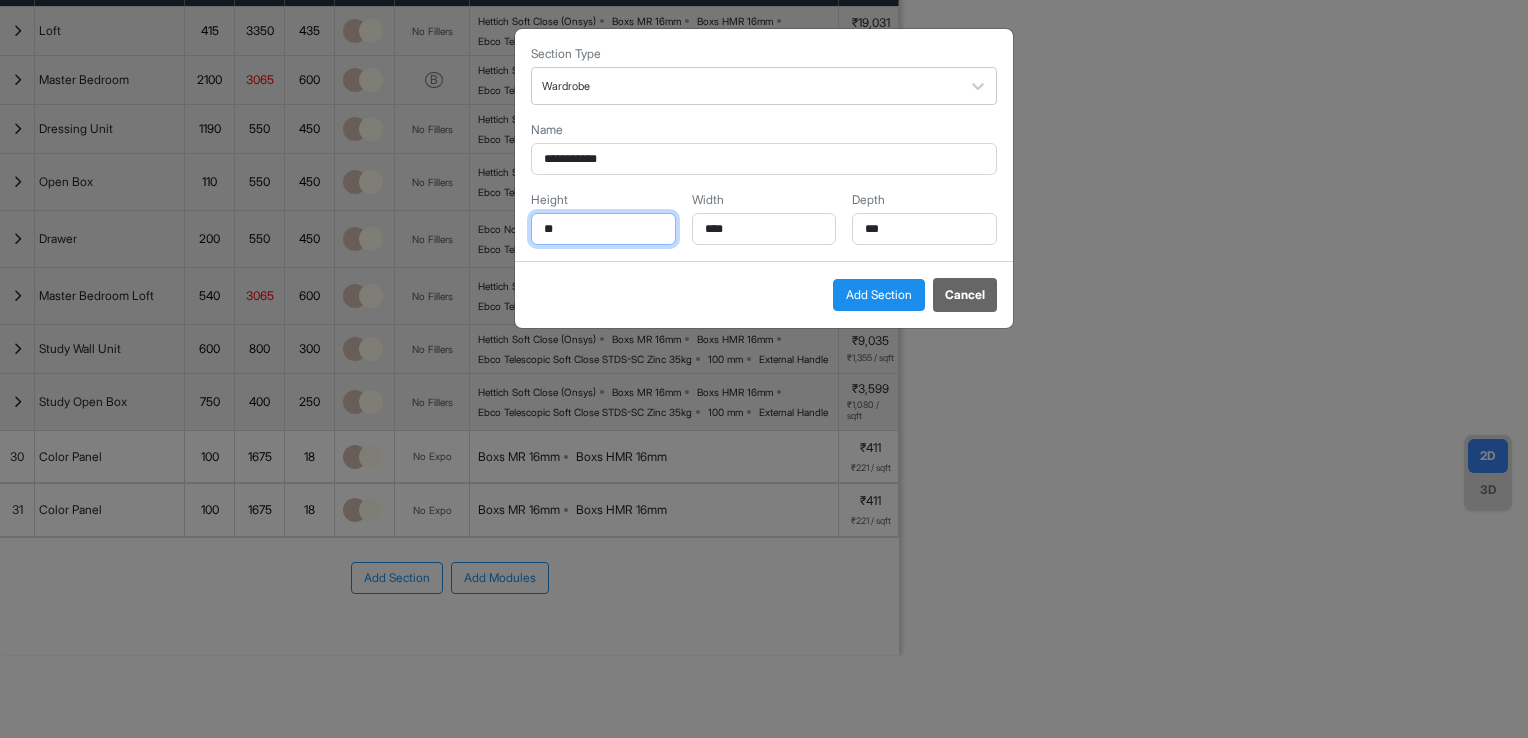 type on "**" 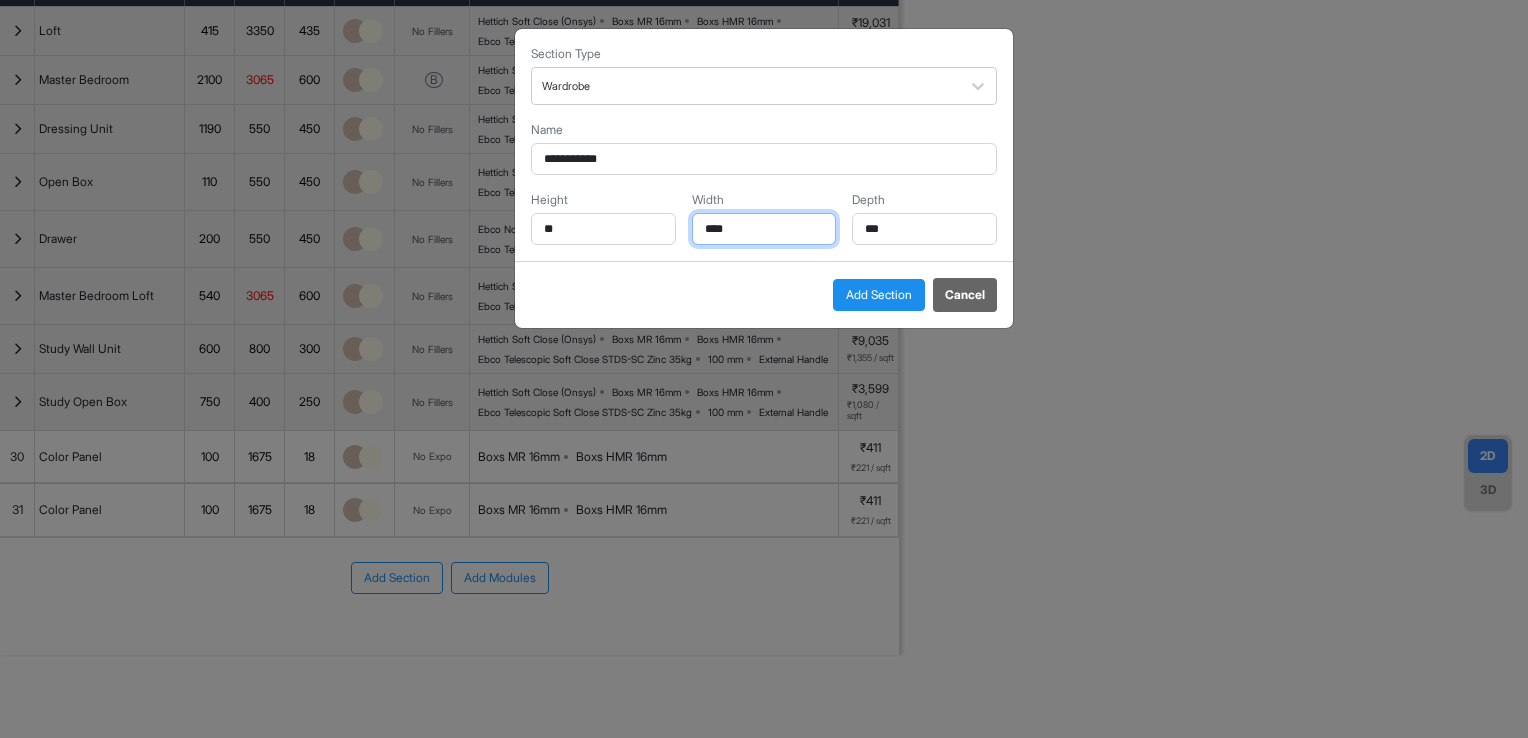 click on "****" at bounding box center [764, 229] 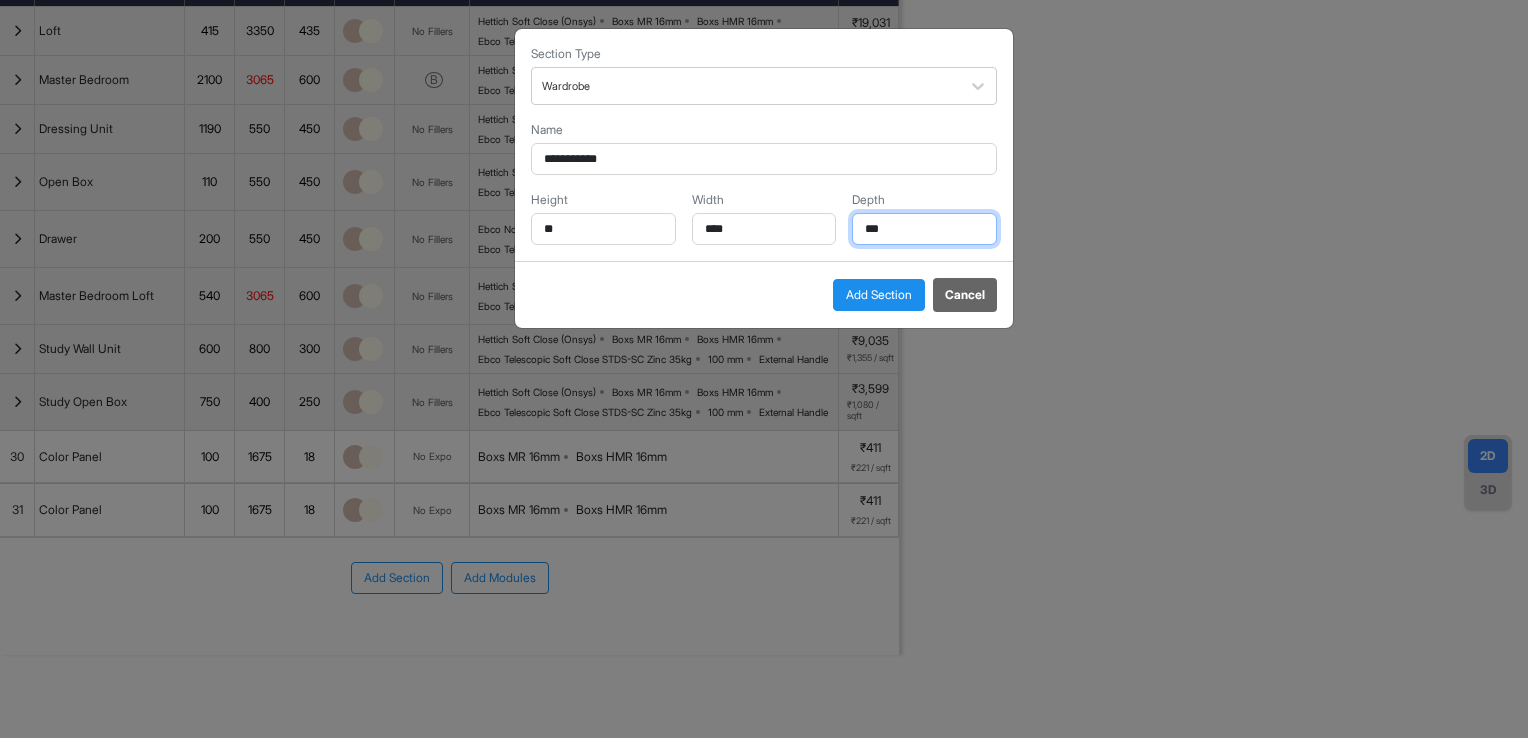 click on "***" at bounding box center [924, 229] 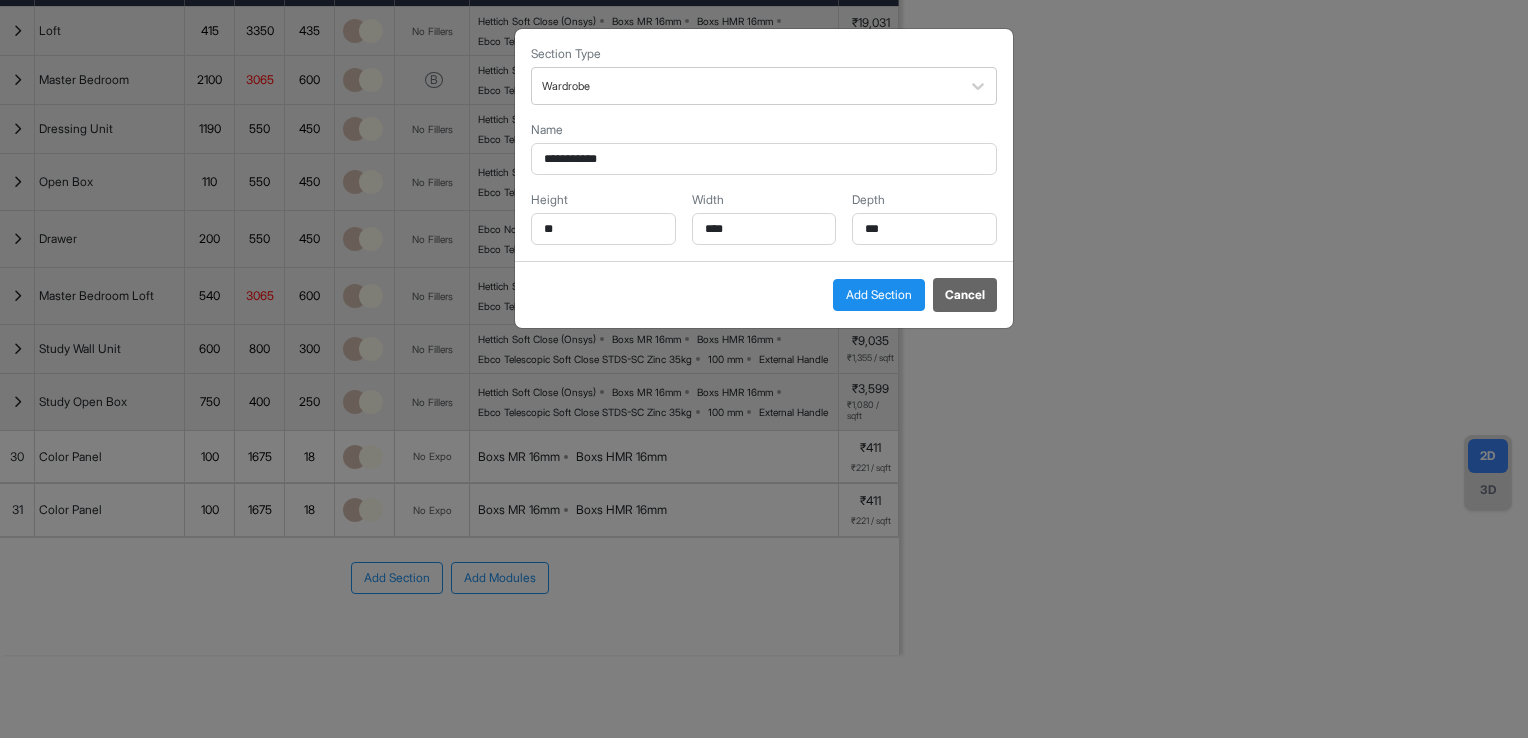 click on "Add Section" at bounding box center (879, 295) 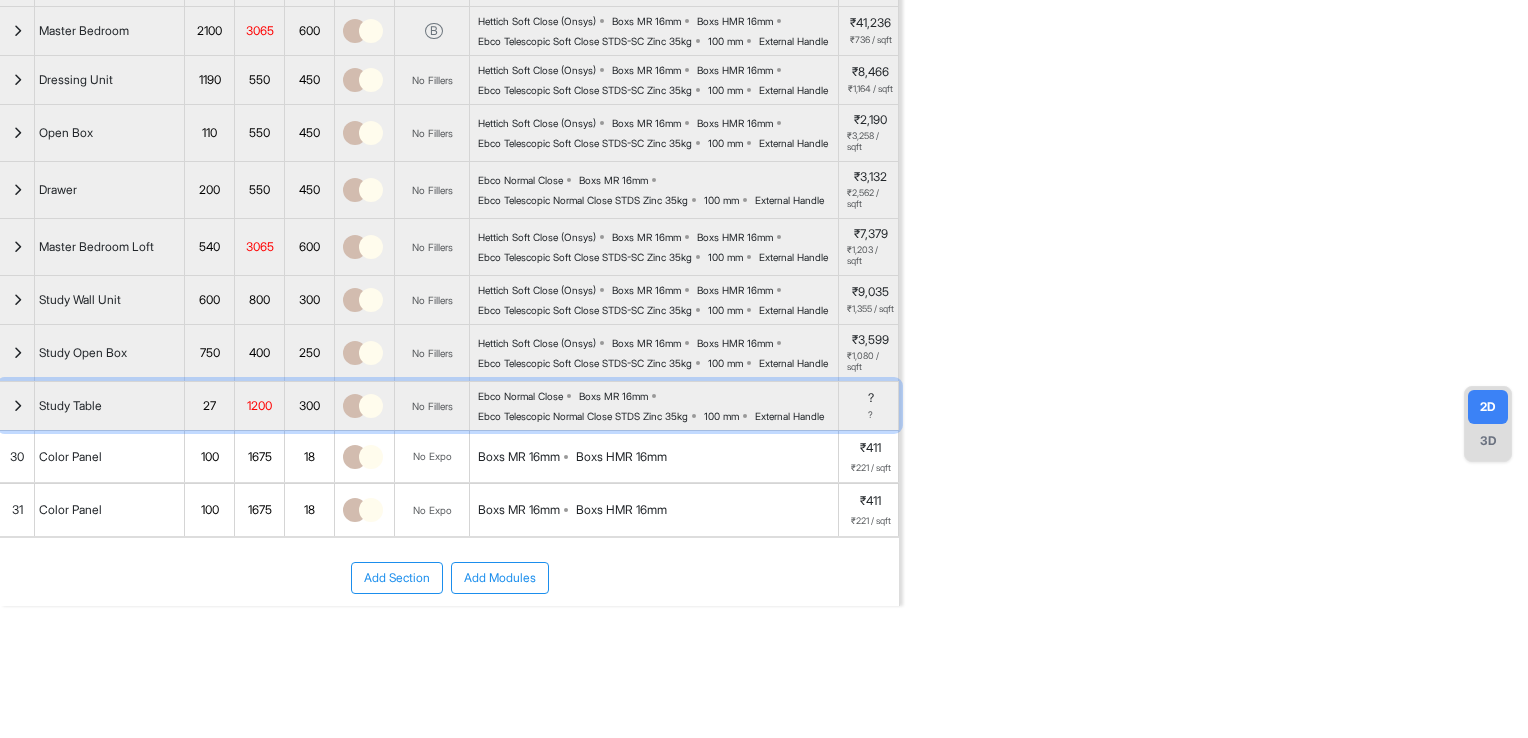 click at bounding box center [17, 406] 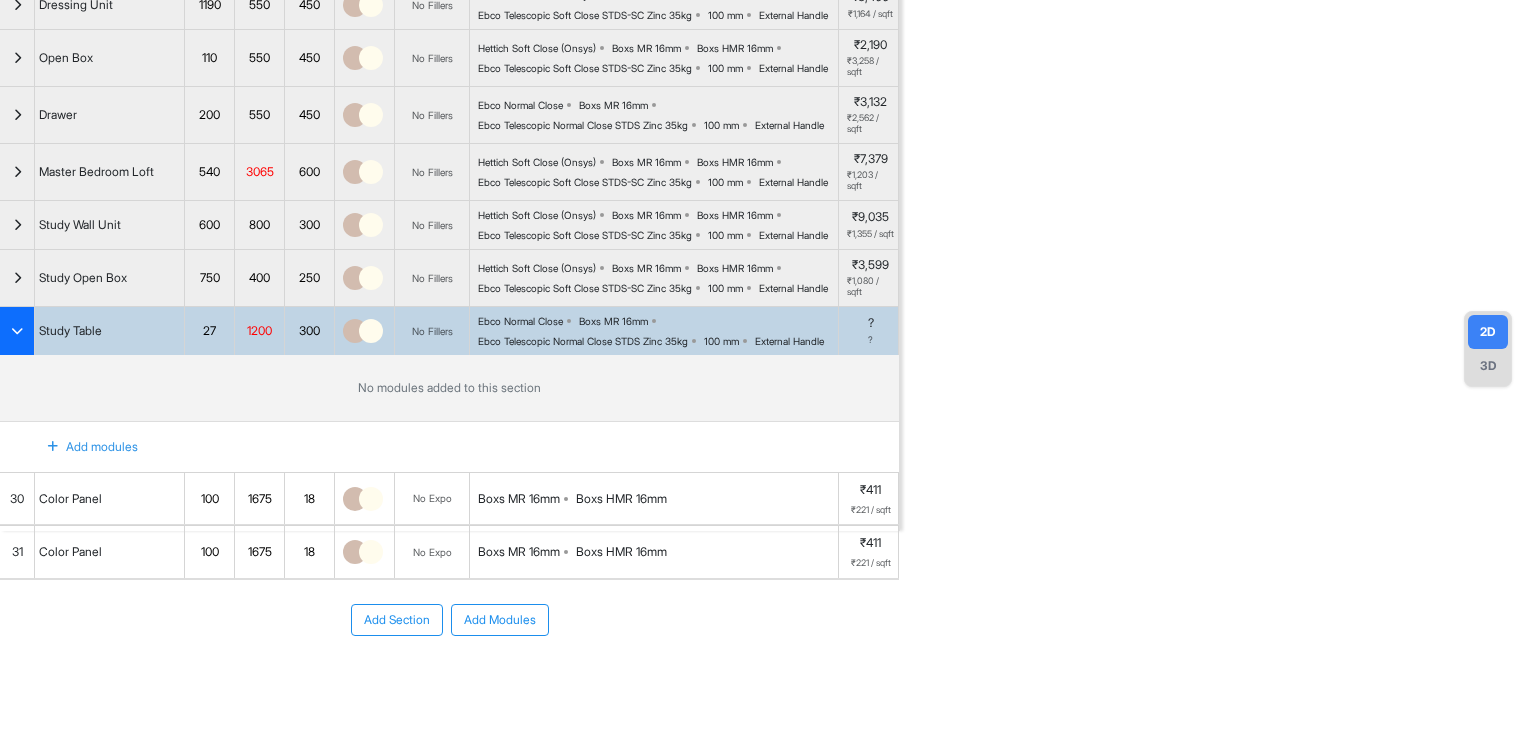 click on "Add modules" at bounding box center [81, 447] 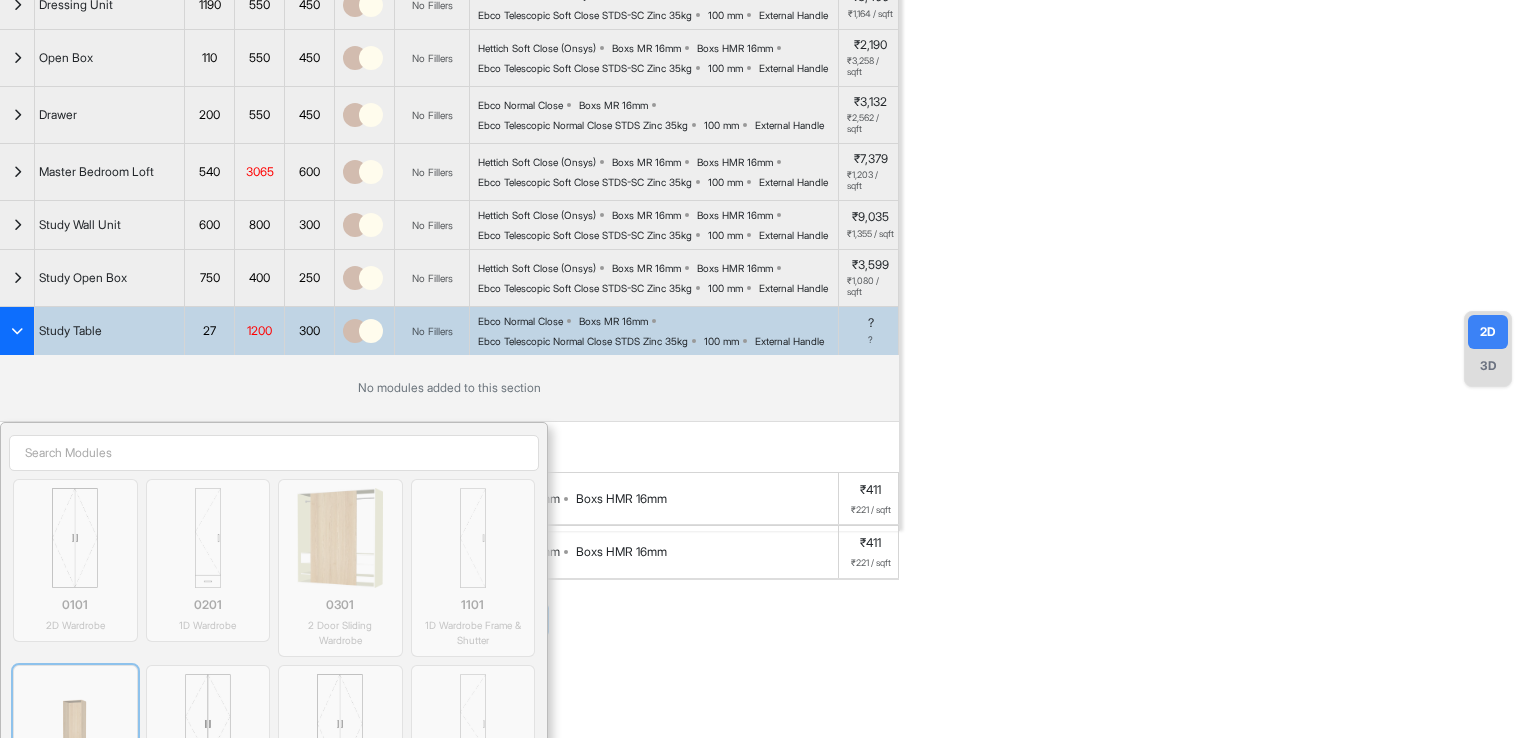 scroll, scrollTop: 657, scrollLeft: 0, axis: vertical 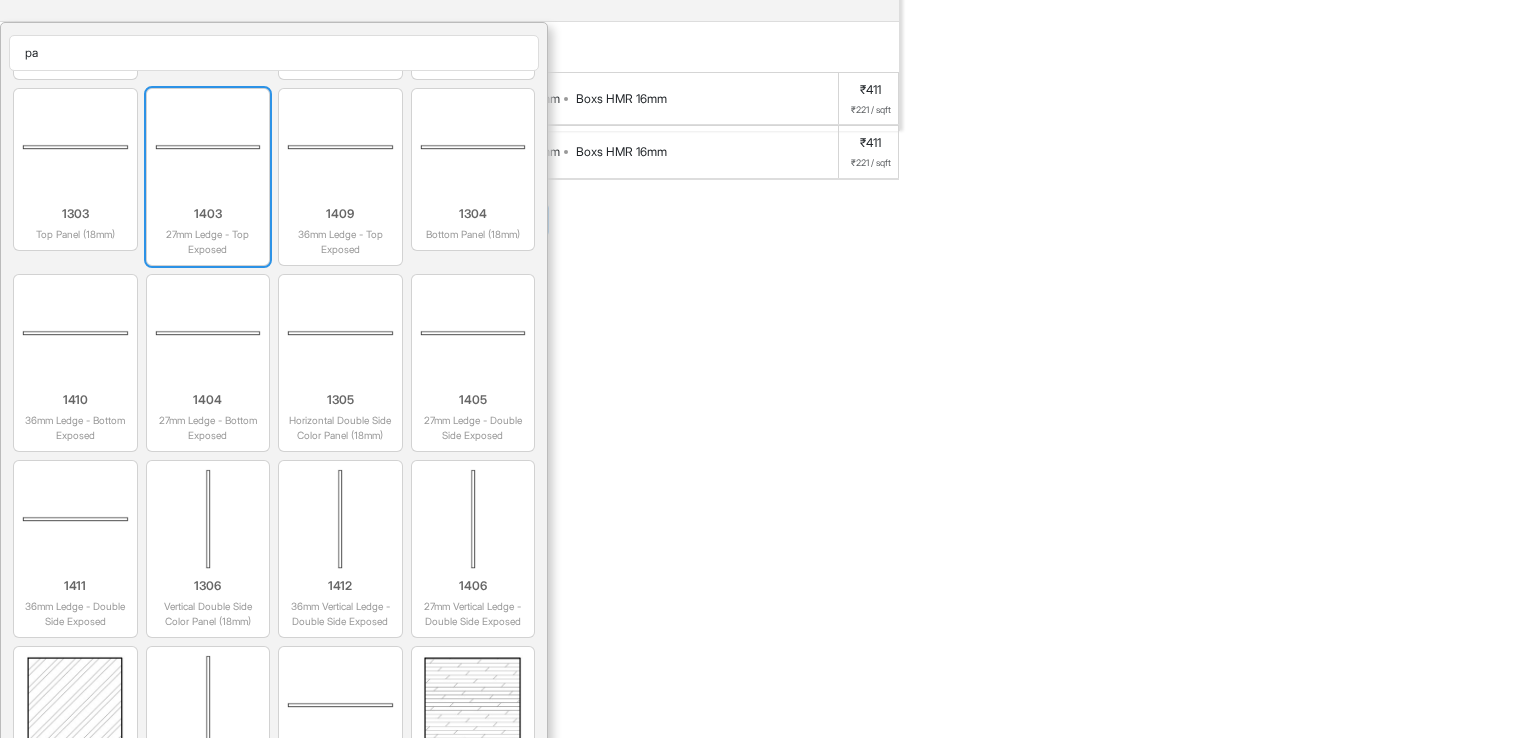 type on "pa" 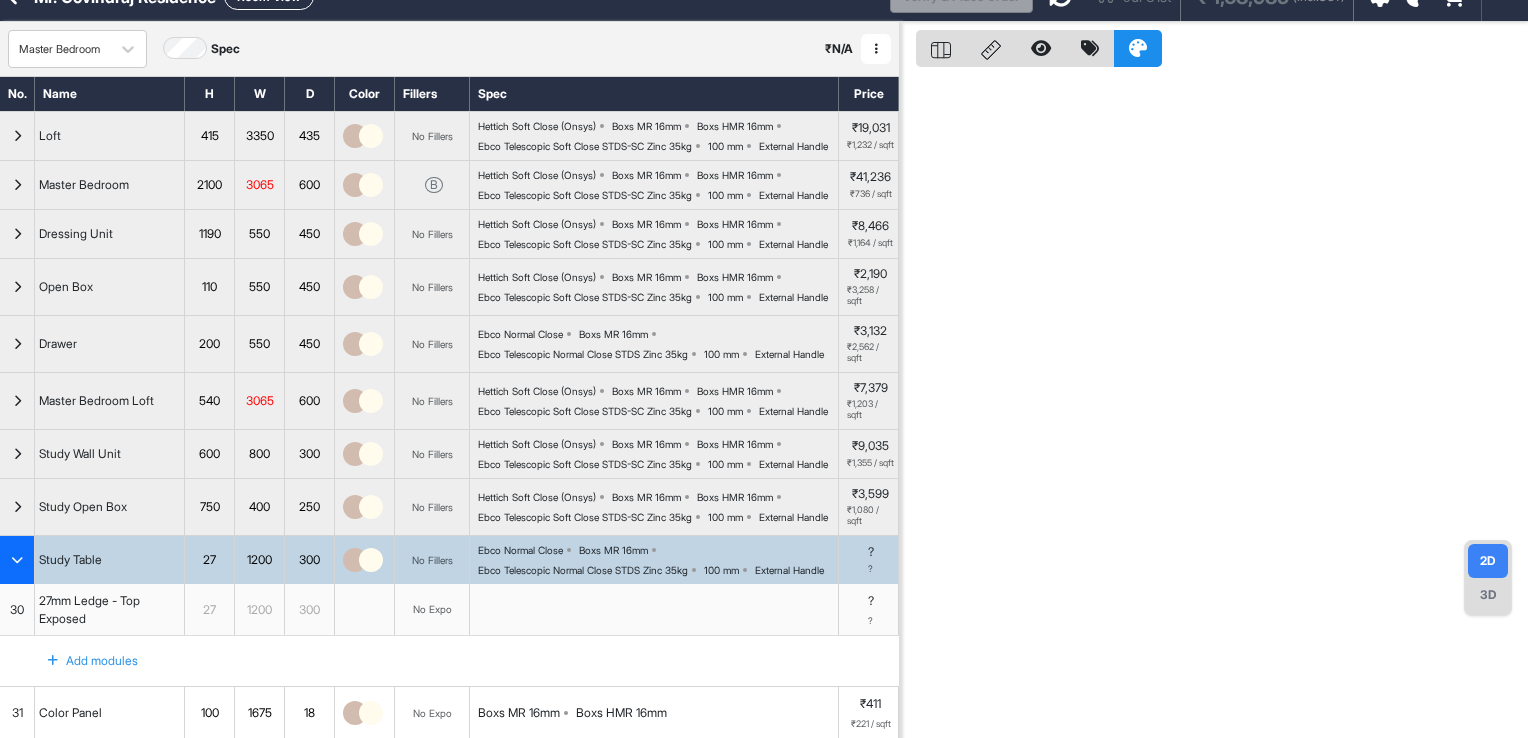 scroll, scrollTop: 0, scrollLeft: 0, axis: both 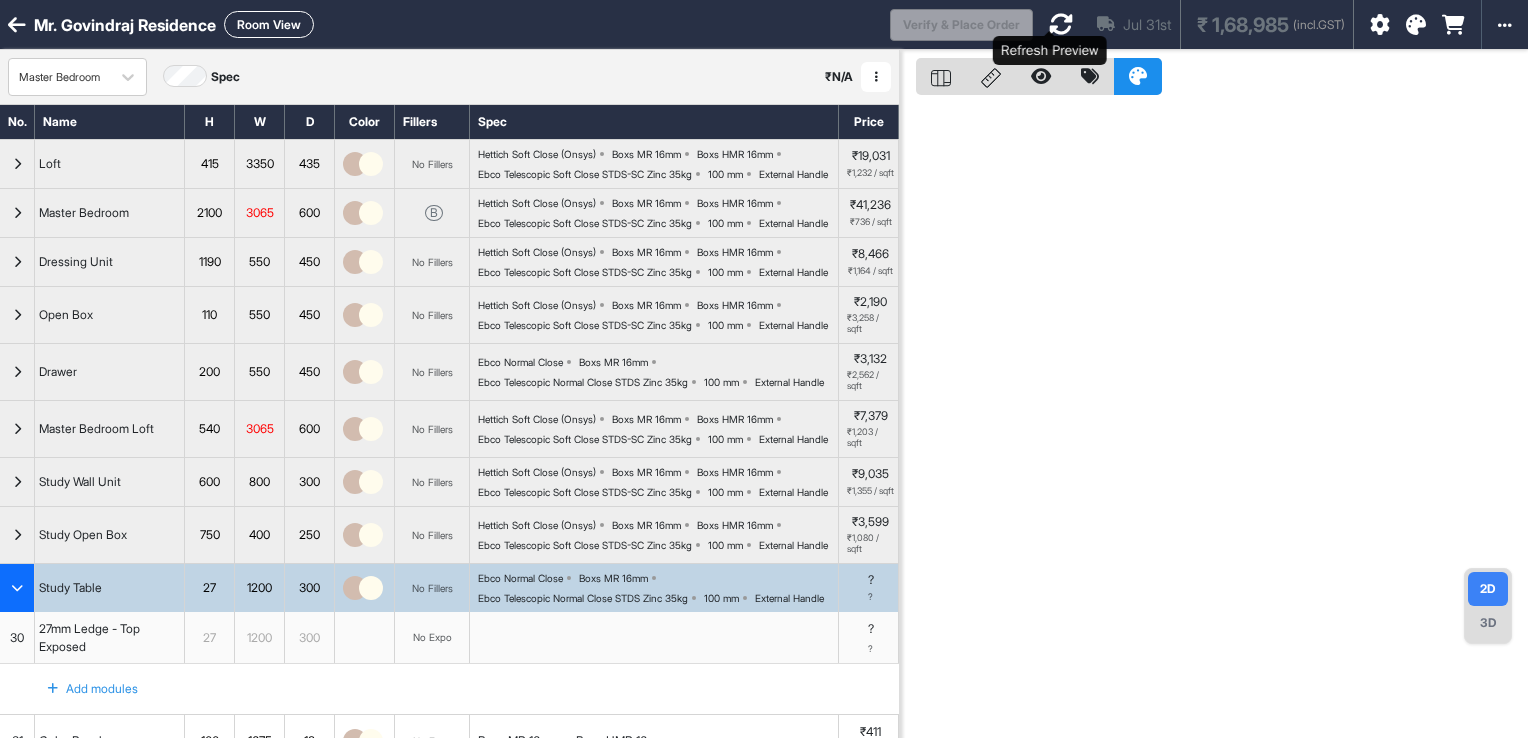 click at bounding box center [1061, 24] 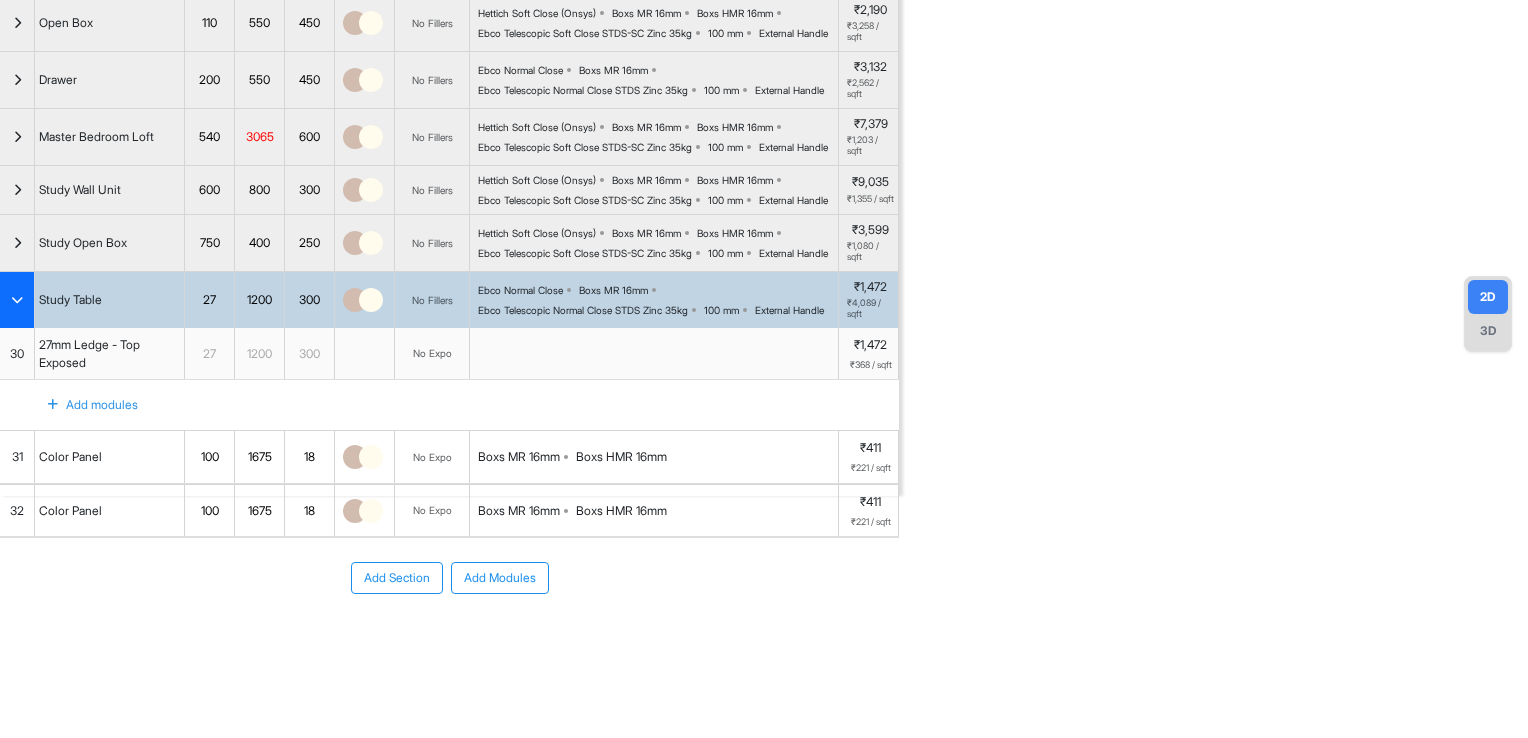 scroll, scrollTop: 400, scrollLeft: 0, axis: vertical 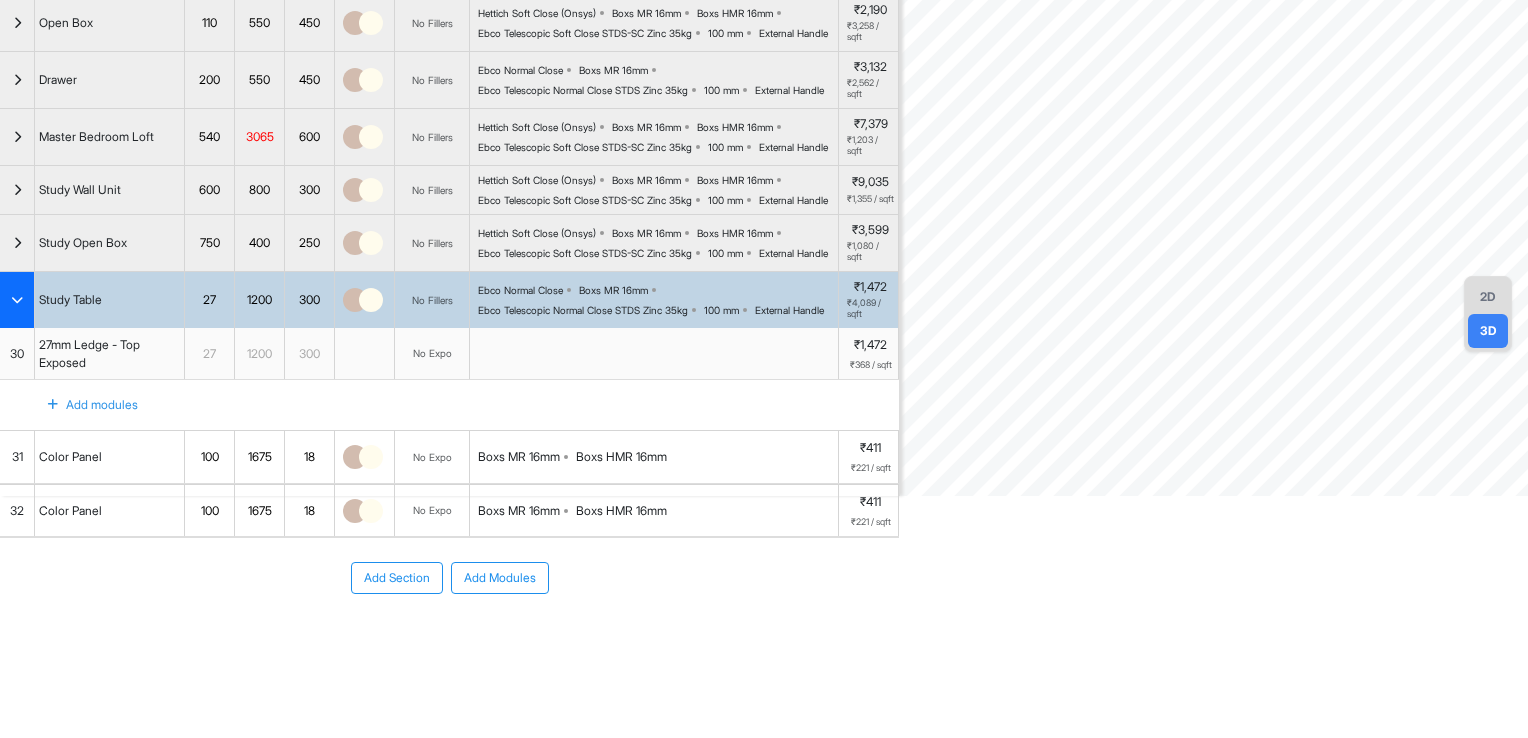 click on "2D" at bounding box center [1488, 297] 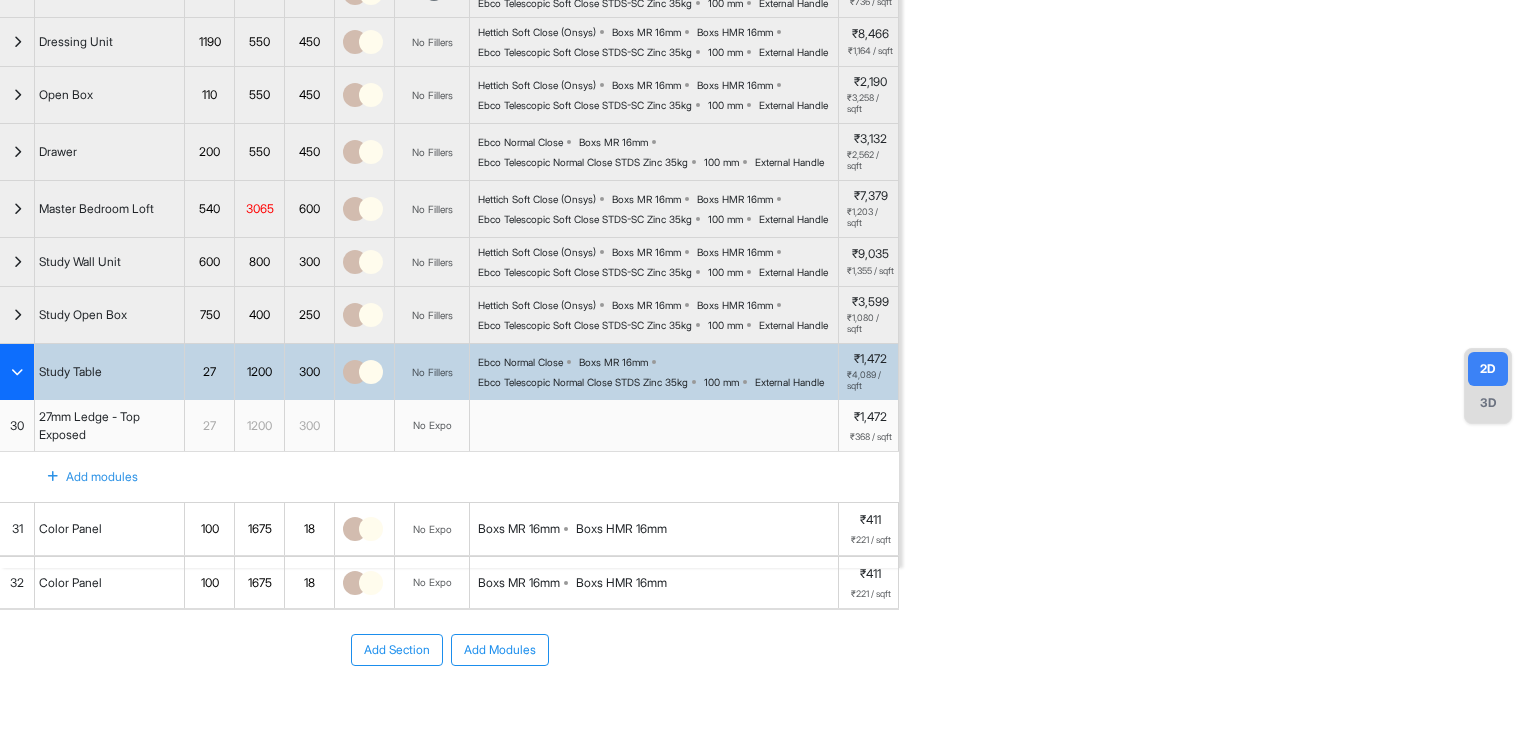 scroll, scrollTop: 0, scrollLeft: 0, axis: both 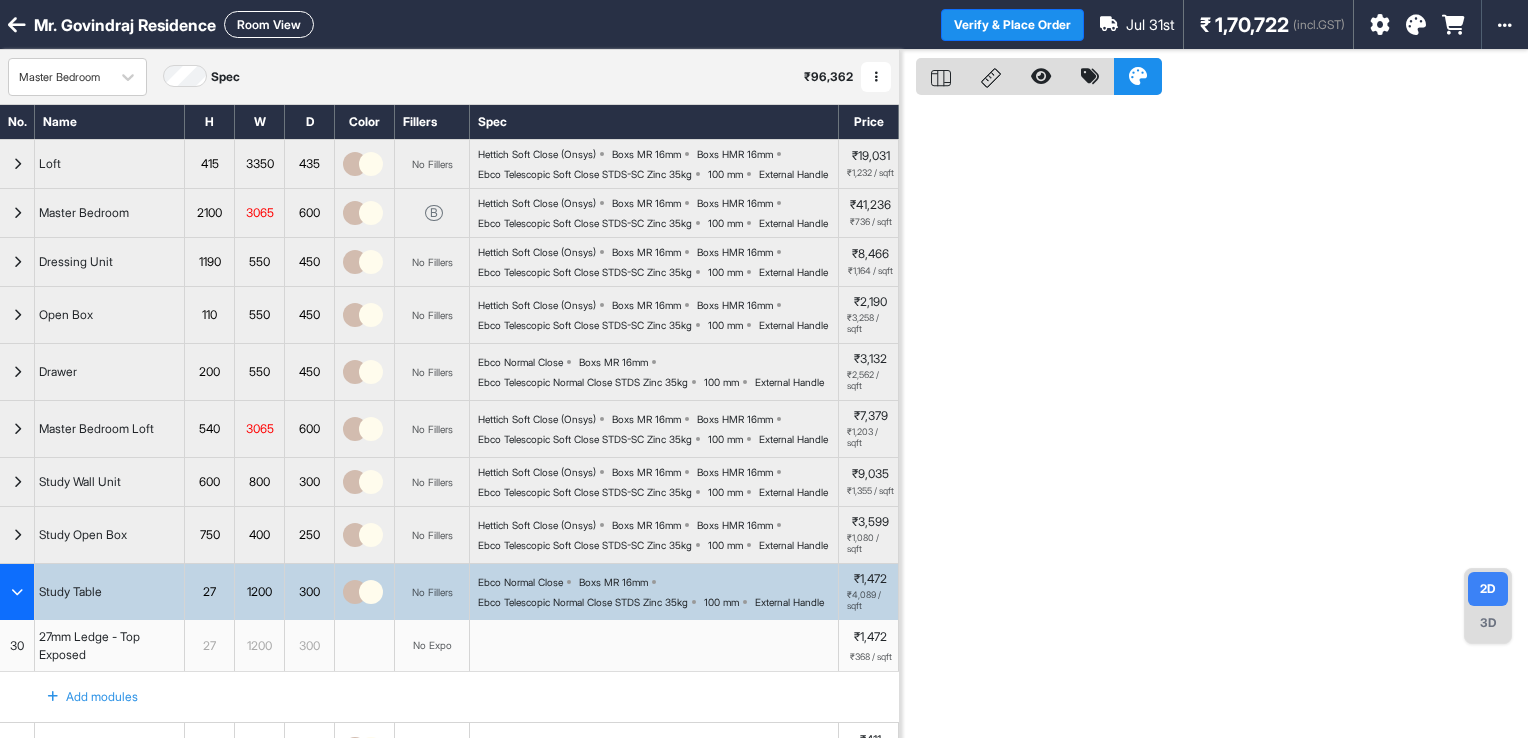 click on "Room View" at bounding box center [269, 24] 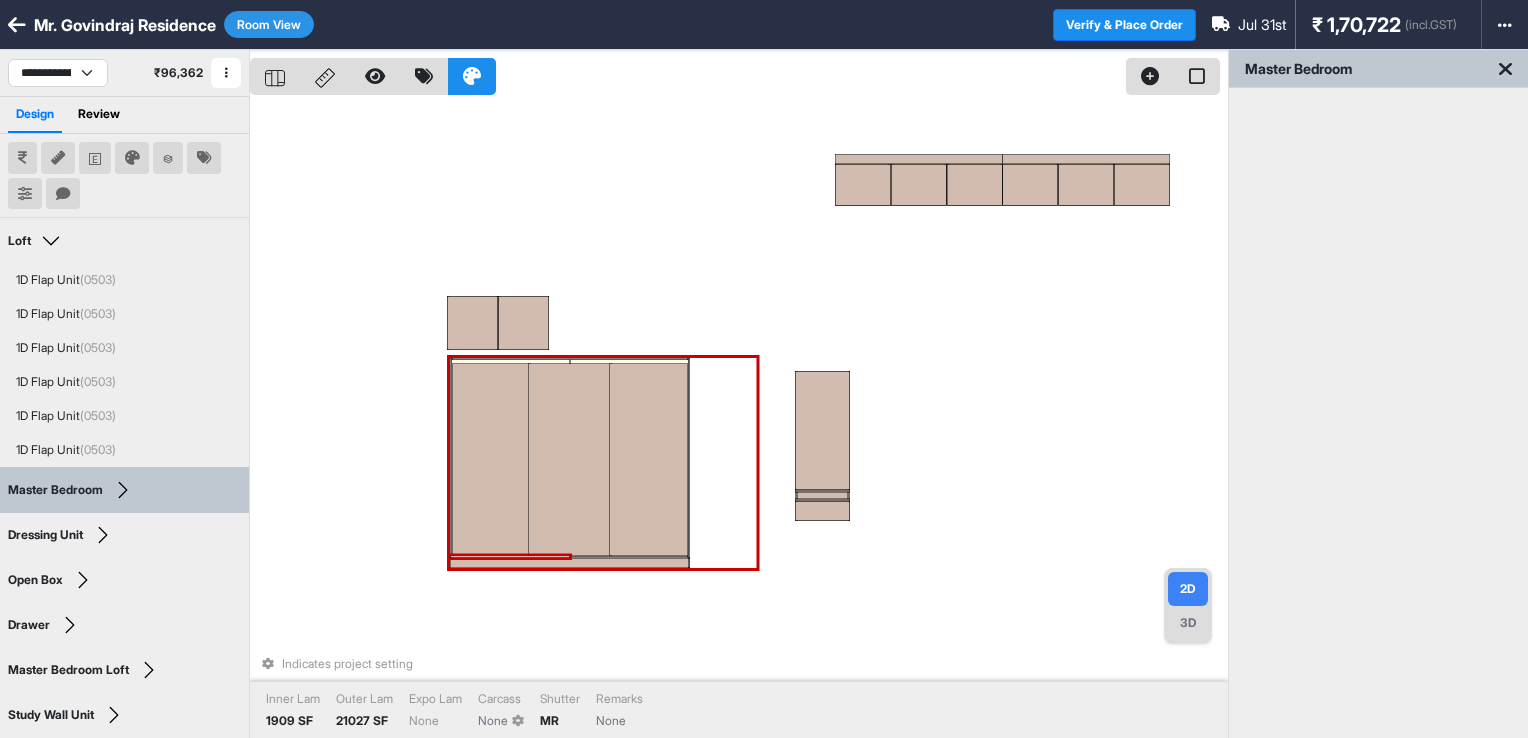 click at bounding box center [510, 556] 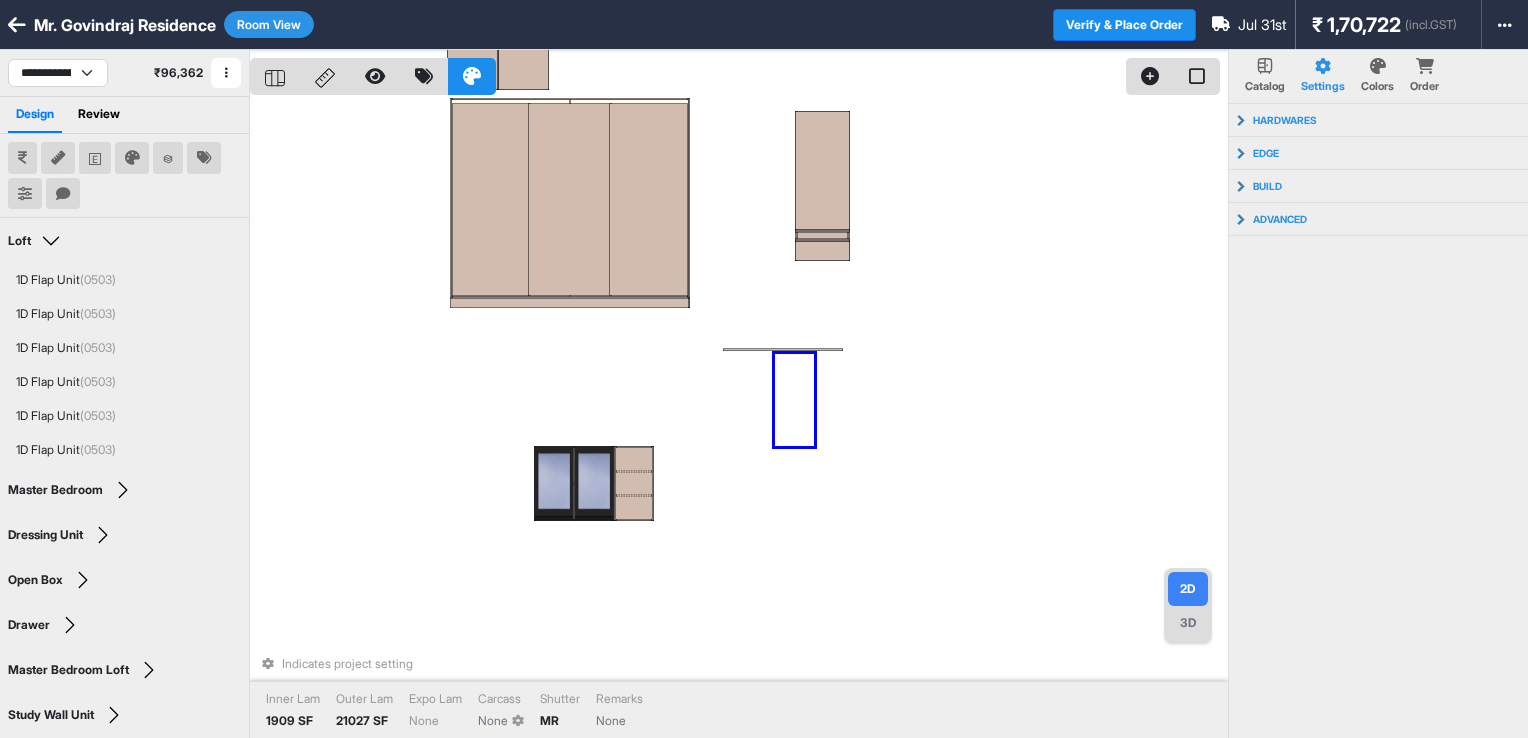 drag, startPoint x: 814, startPoint y: 354, endPoint x: 773, endPoint y: 448, distance: 102.55243 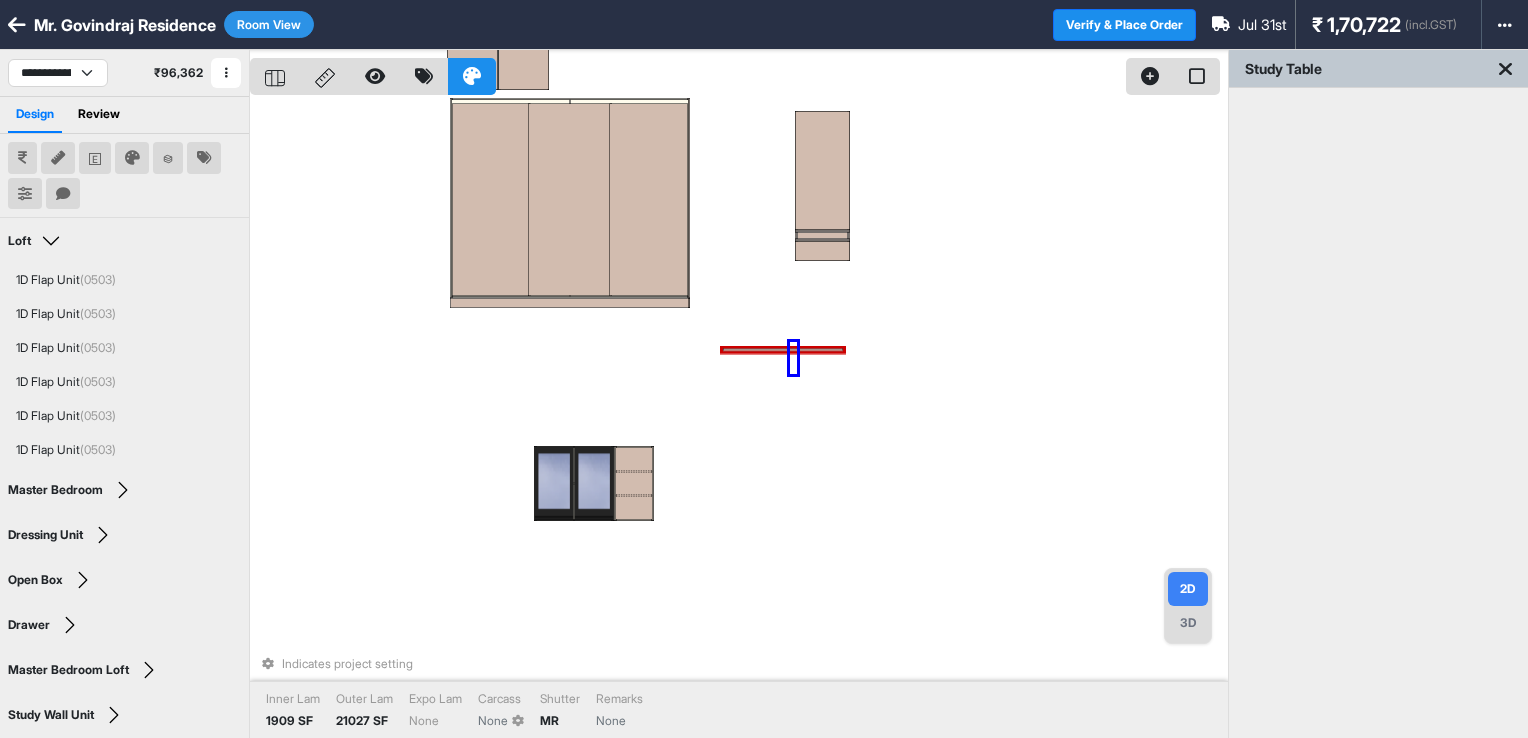 drag, startPoint x: 797, startPoint y: 342, endPoint x: 790, endPoint y: 374, distance: 32.75668 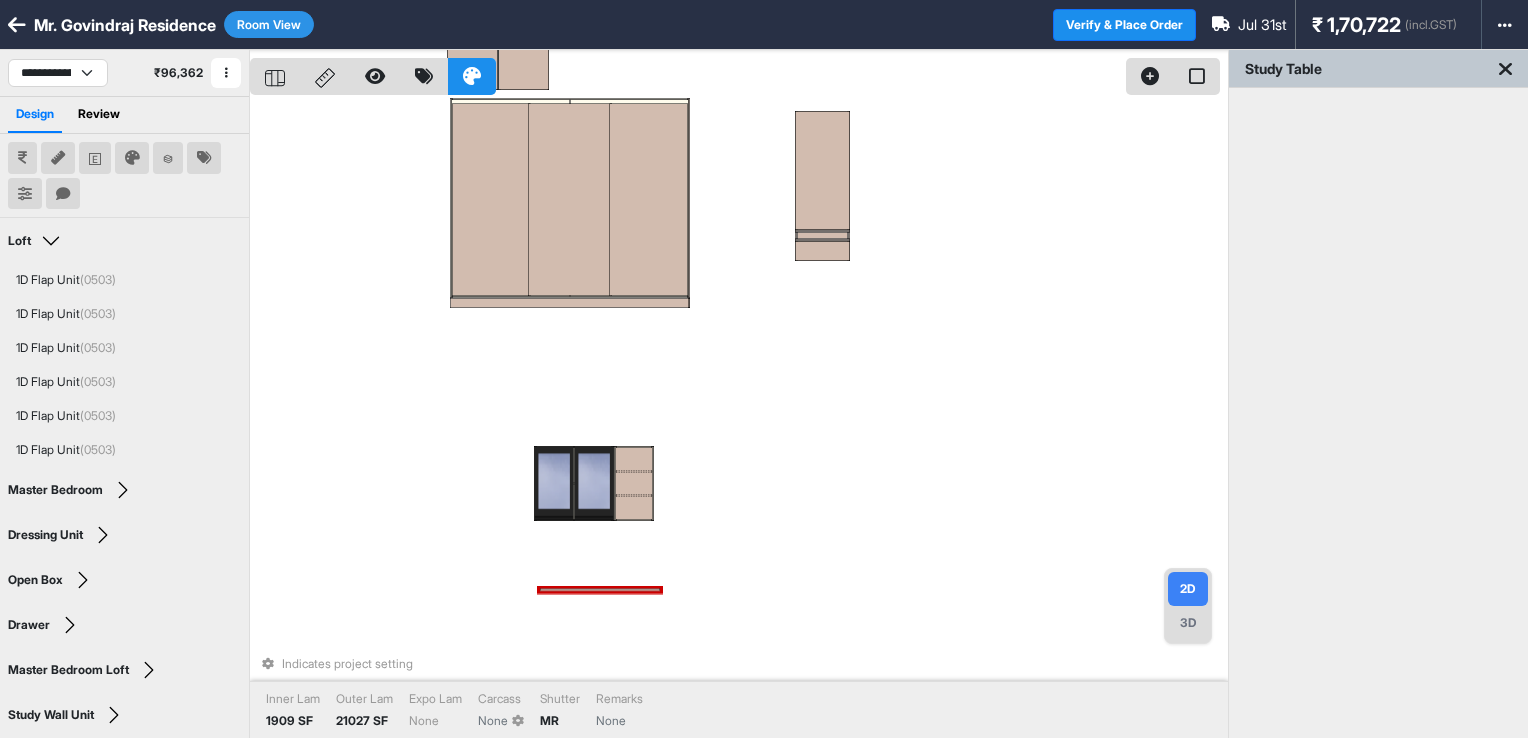 drag, startPoint x: 794, startPoint y: 350, endPoint x: 632, endPoint y: 565, distance: 269.20068 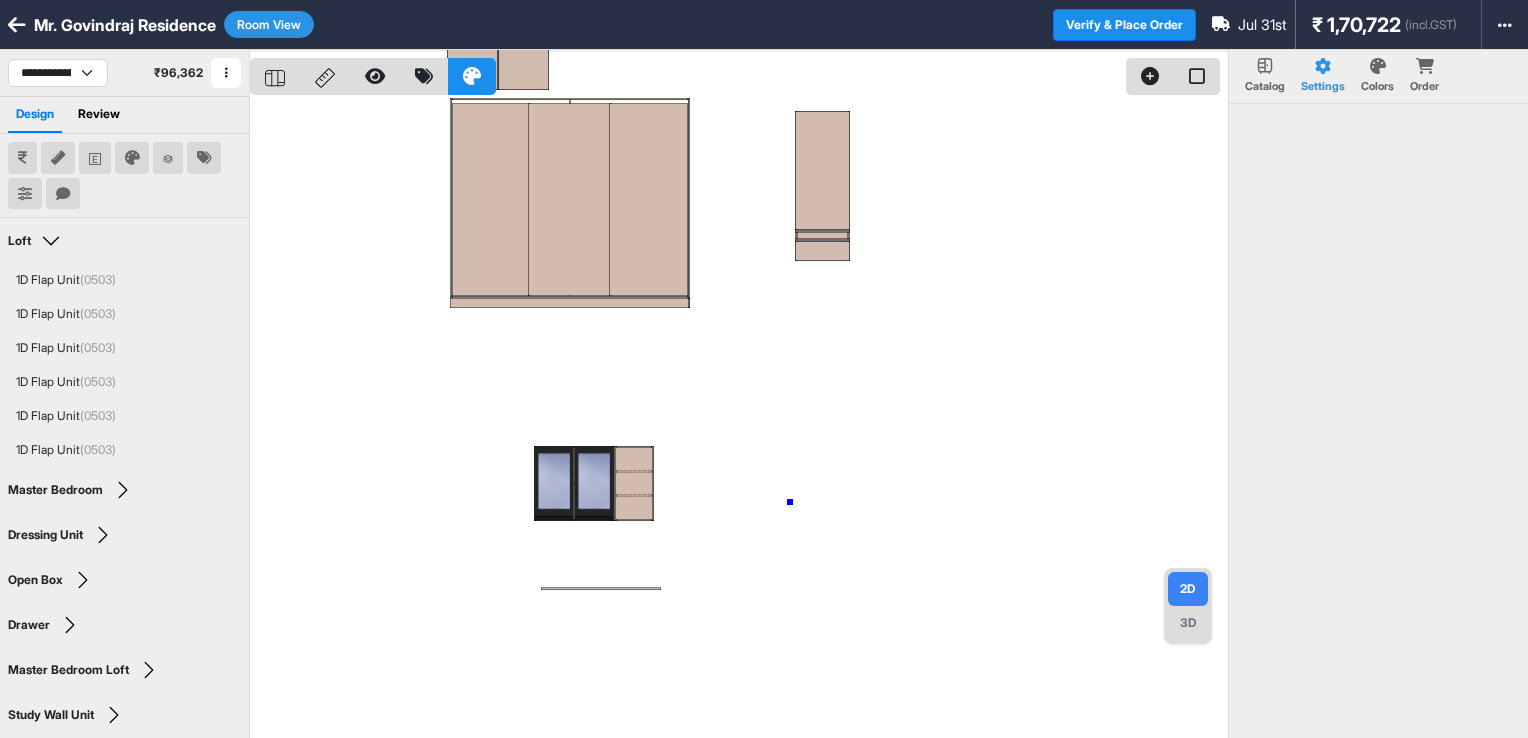 click at bounding box center (739, 419) 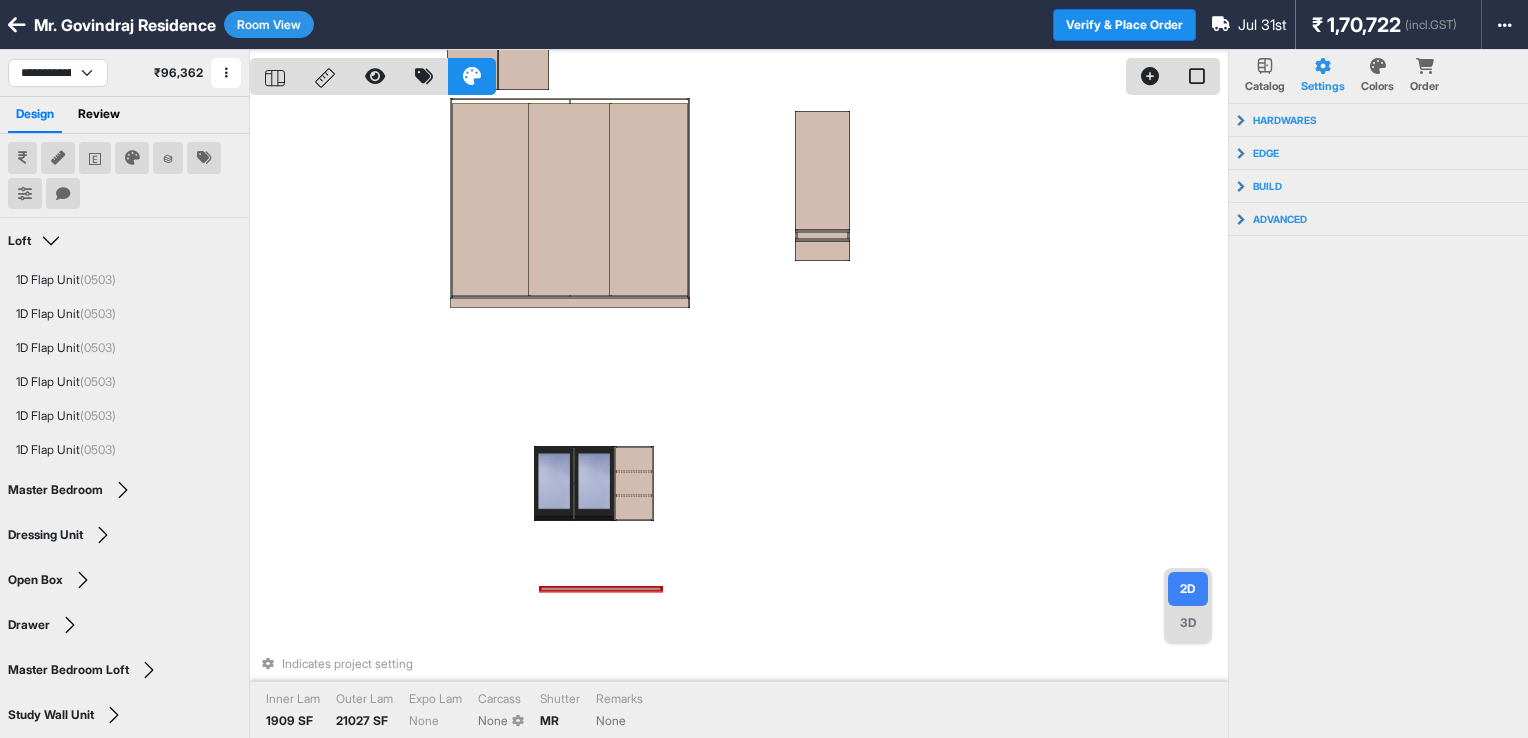 click at bounding box center [601, 588] 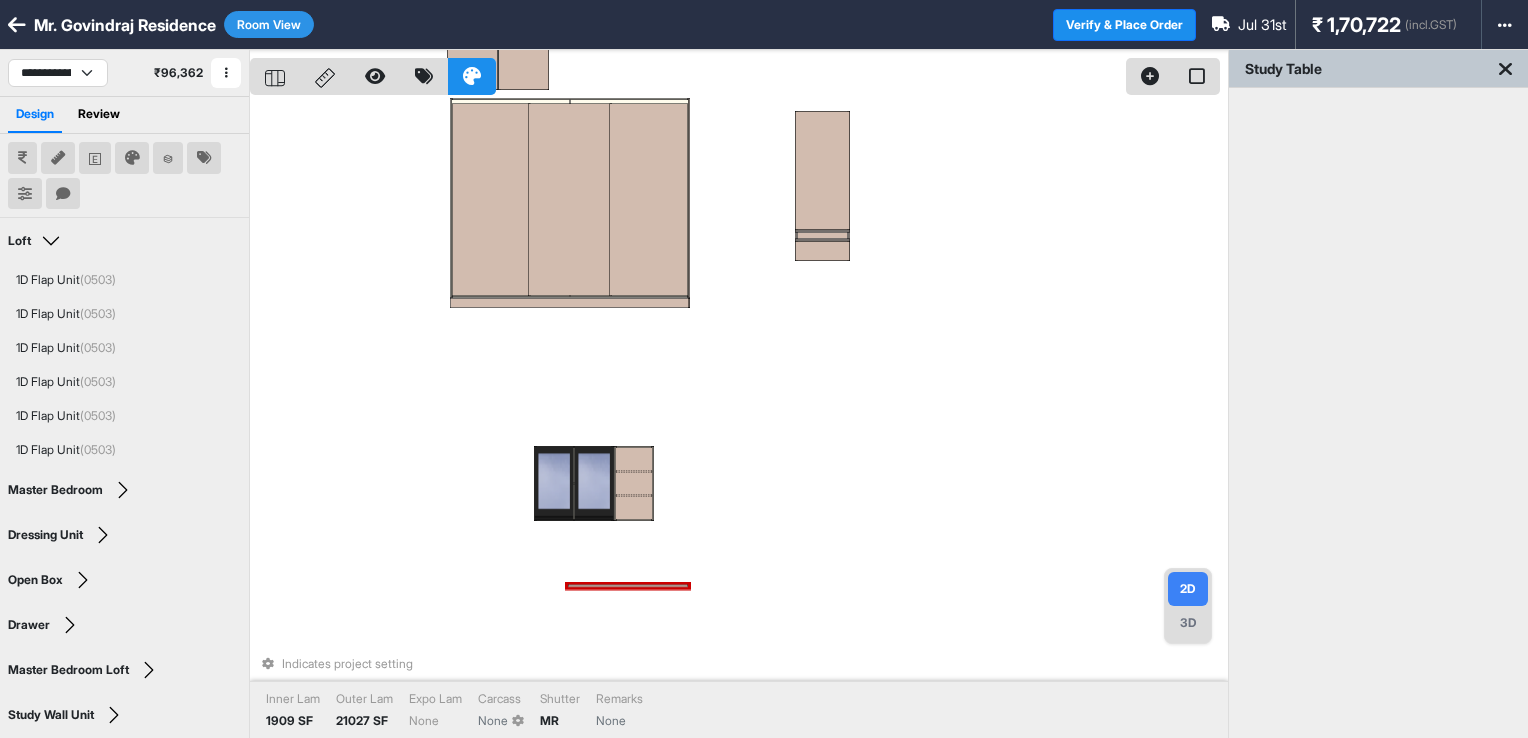 drag, startPoint x: 621, startPoint y: 587, endPoint x: 642, endPoint y: 585, distance: 21.095022 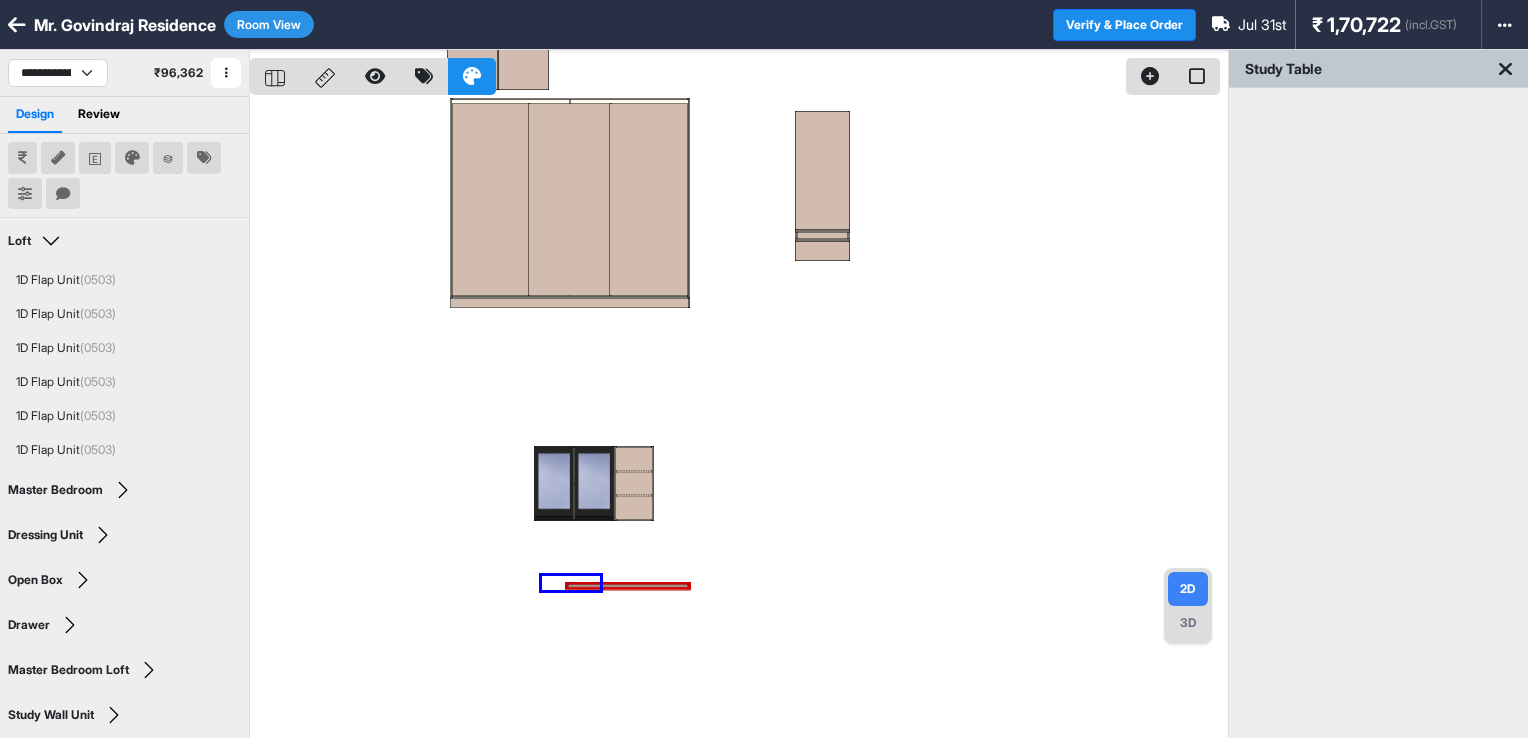 drag, startPoint x: 600, startPoint y: 590, endPoint x: 537, endPoint y: 574, distance: 65 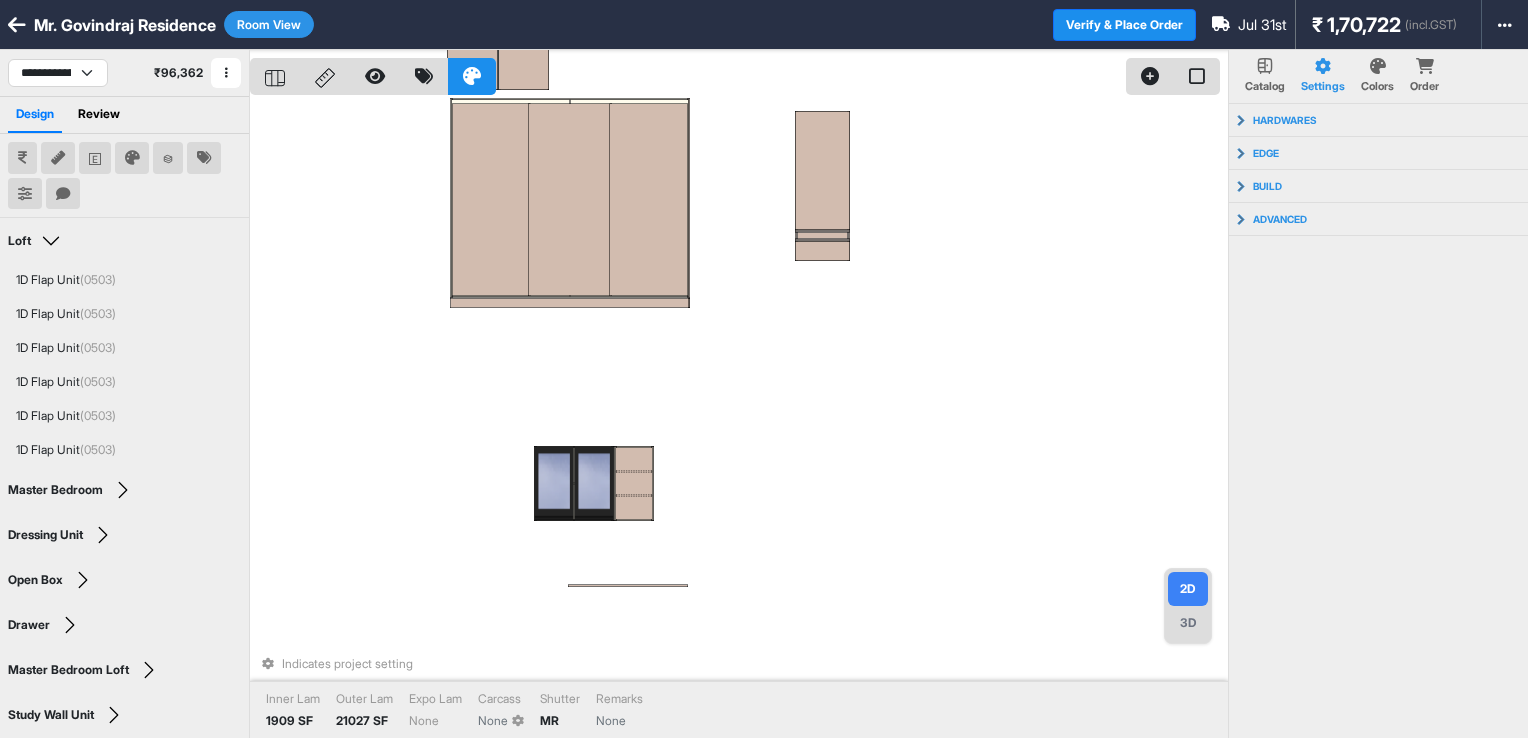 drag, startPoint x: 600, startPoint y: 571, endPoint x: 602, endPoint y: 581, distance: 10.198039 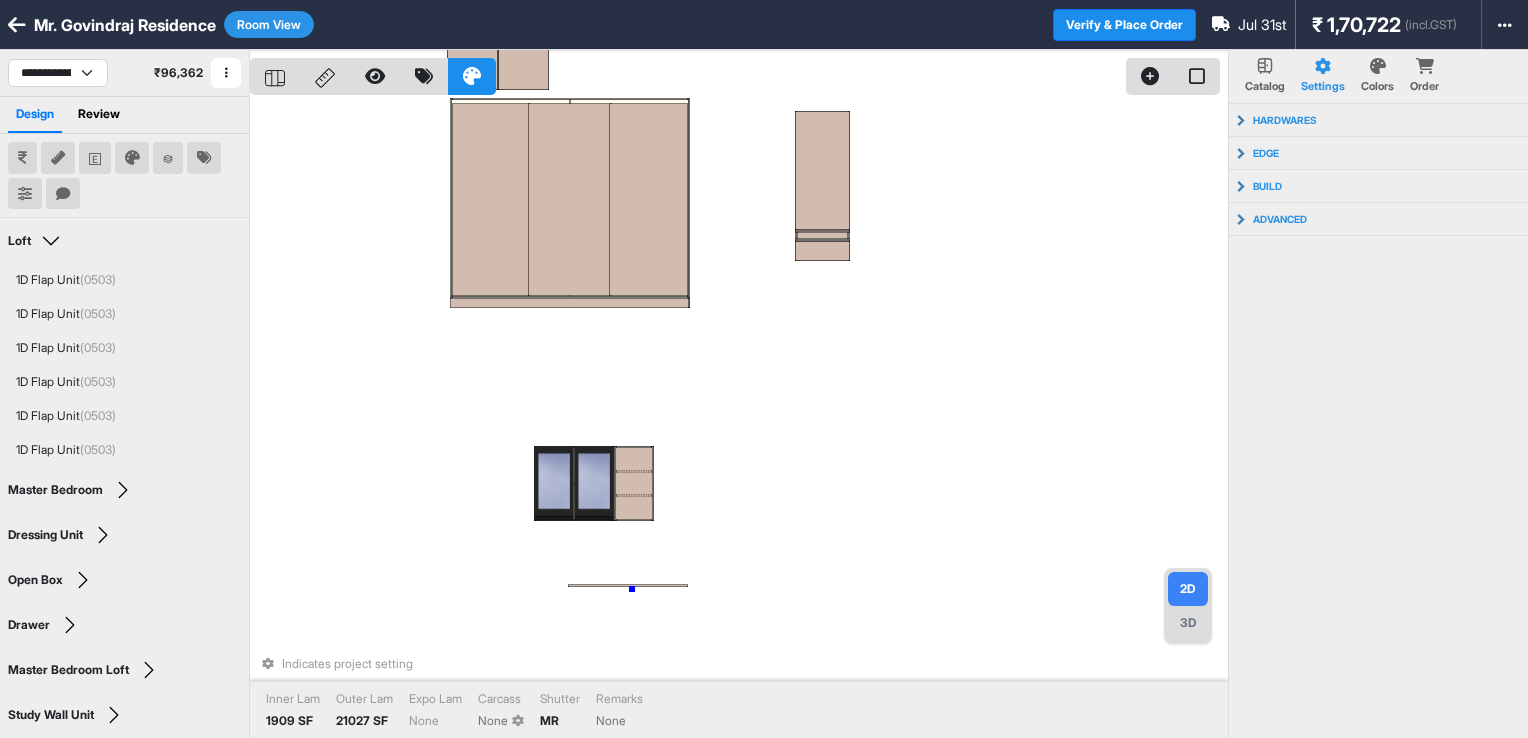click on "Indicates project setting Inner Lam 1909 SF Outer Lam 21027 SF Expo Lam None Carcass None Shutter MR Remarks None" at bounding box center [739, 419] 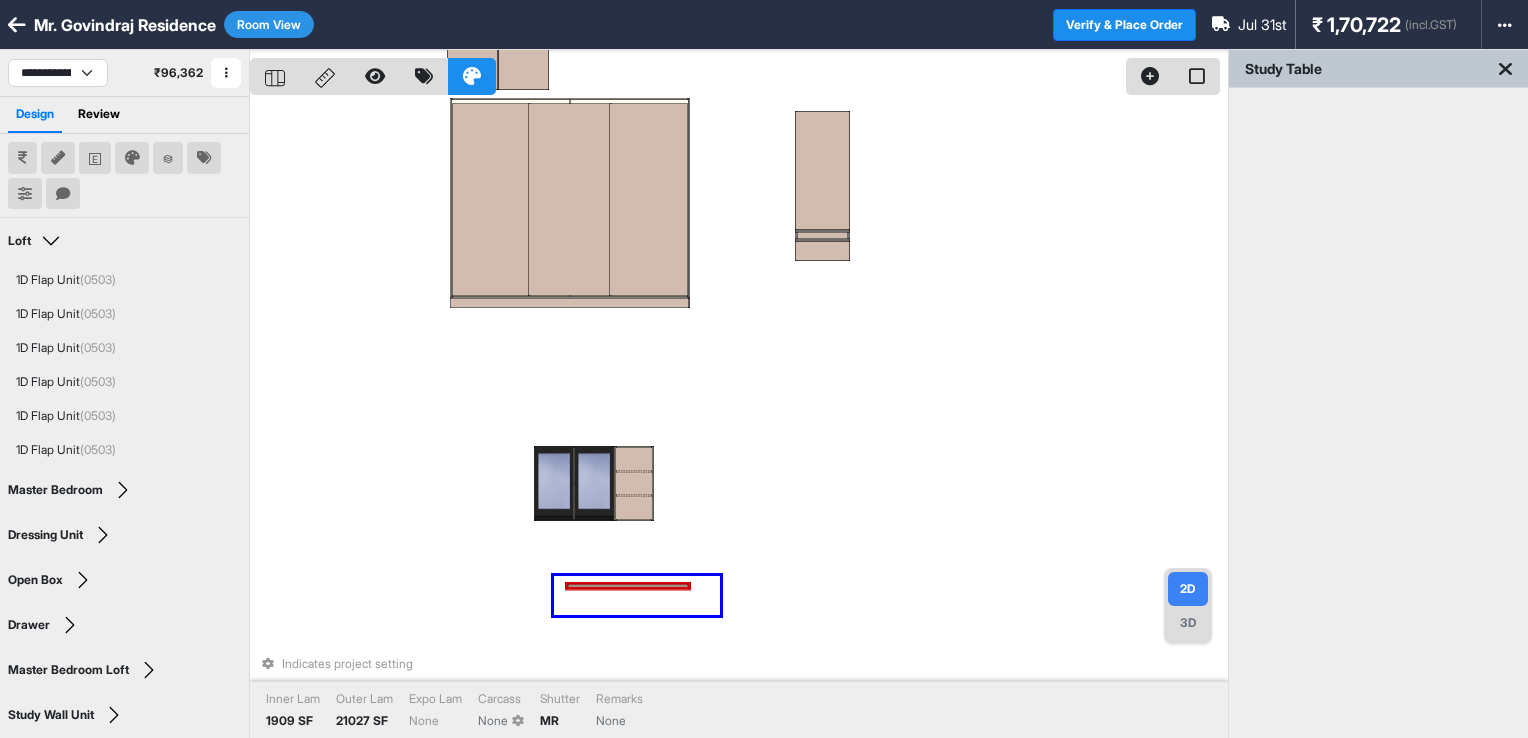 drag, startPoint x: 691, startPoint y: 573, endPoint x: 554, endPoint y: 615, distance: 143.29341 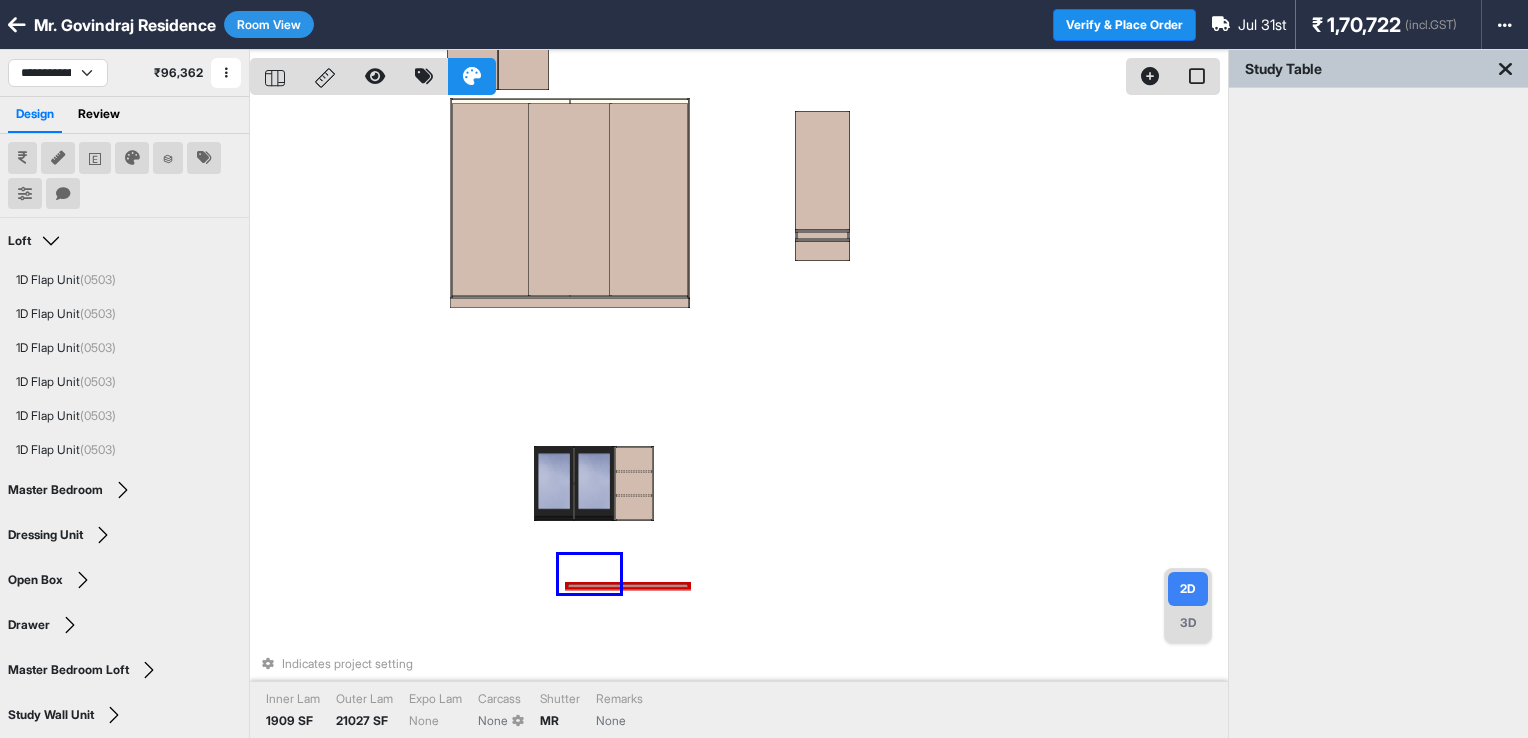 drag, startPoint x: 620, startPoint y: 593, endPoint x: 559, endPoint y: 555, distance: 71.867935 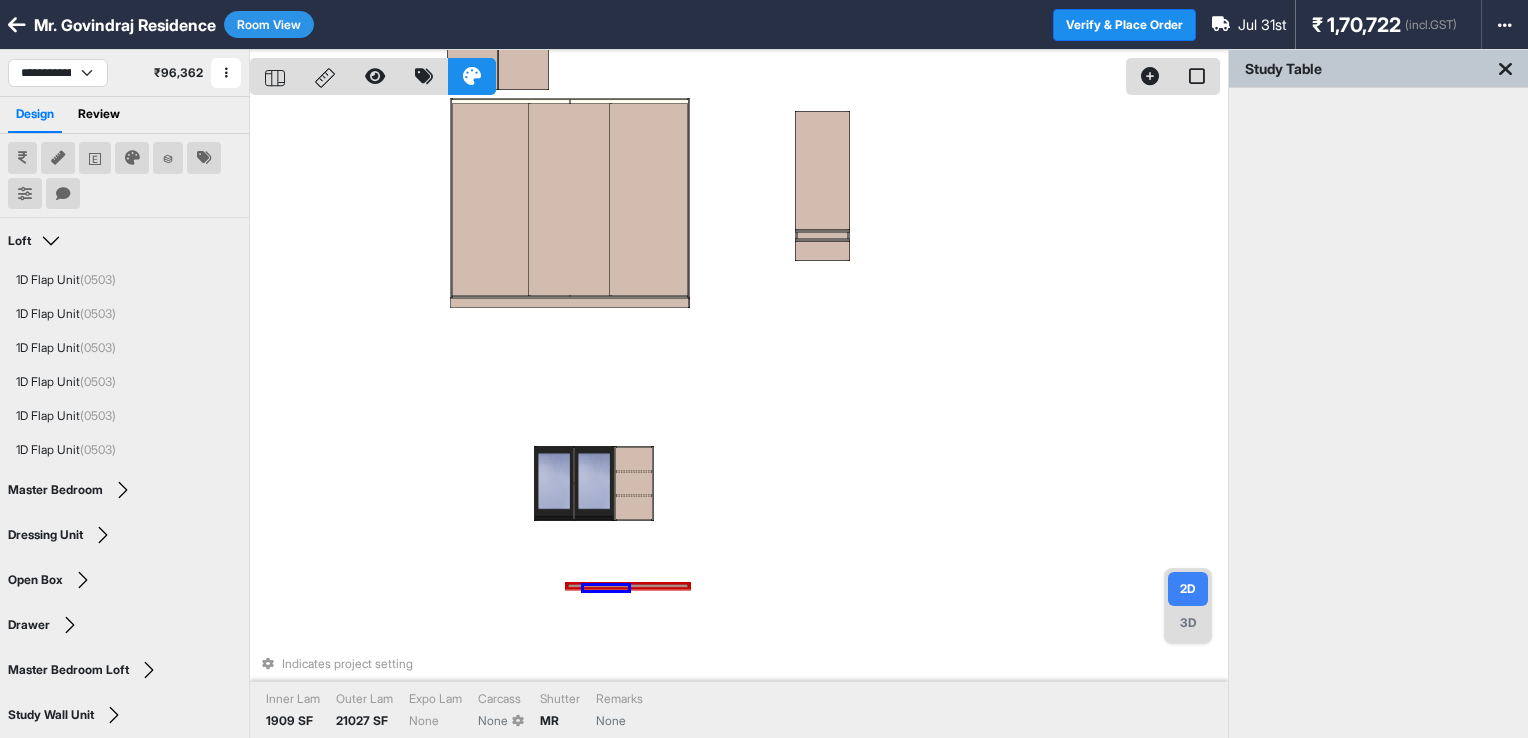 drag, startPoint x: 628, startPoint y: 590, endPoint x: 584, endPoint y: 586, distance: 44.181442 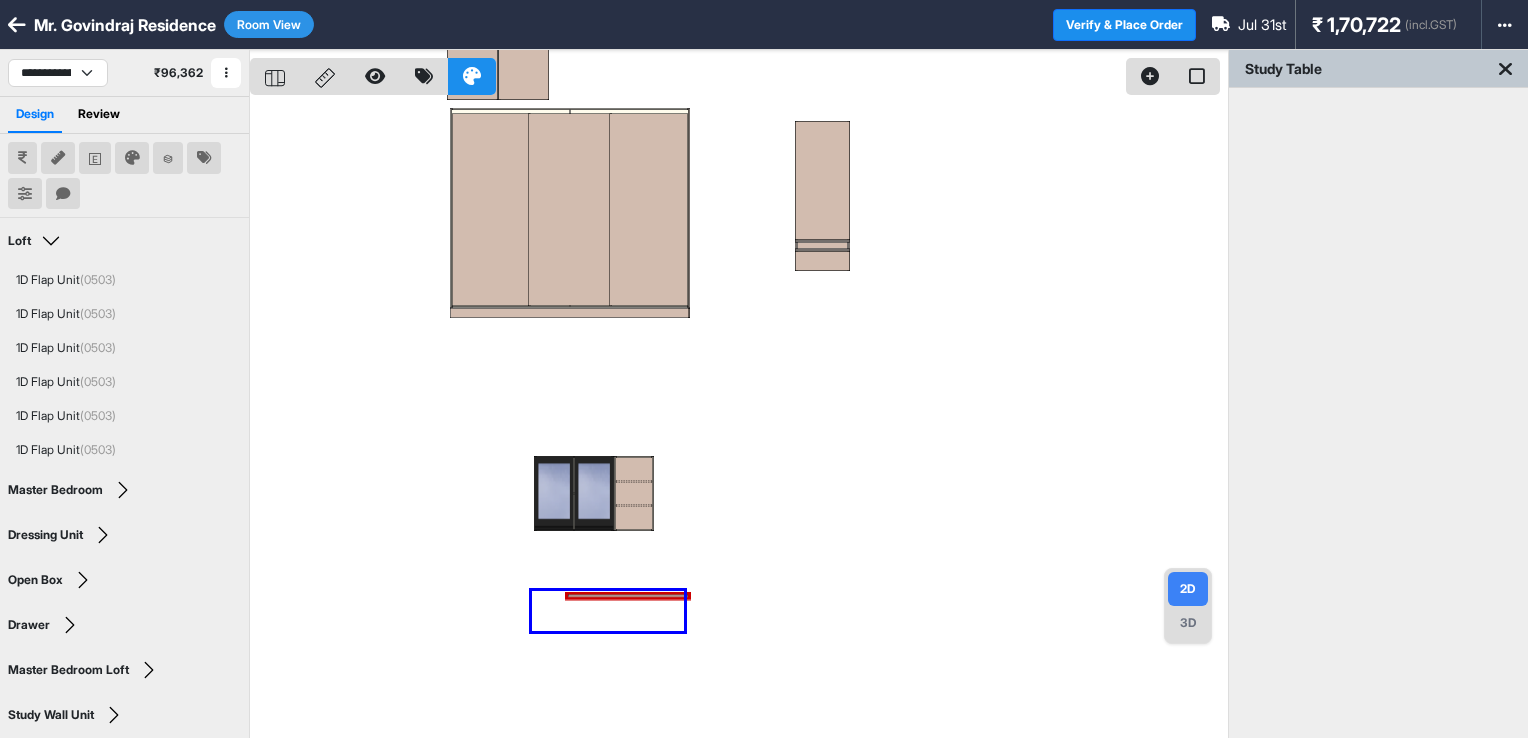 drag, startPoint x: 684, startPoint y: 591, endPoint x: 534, endPoint y: 619, distance: 152.59096 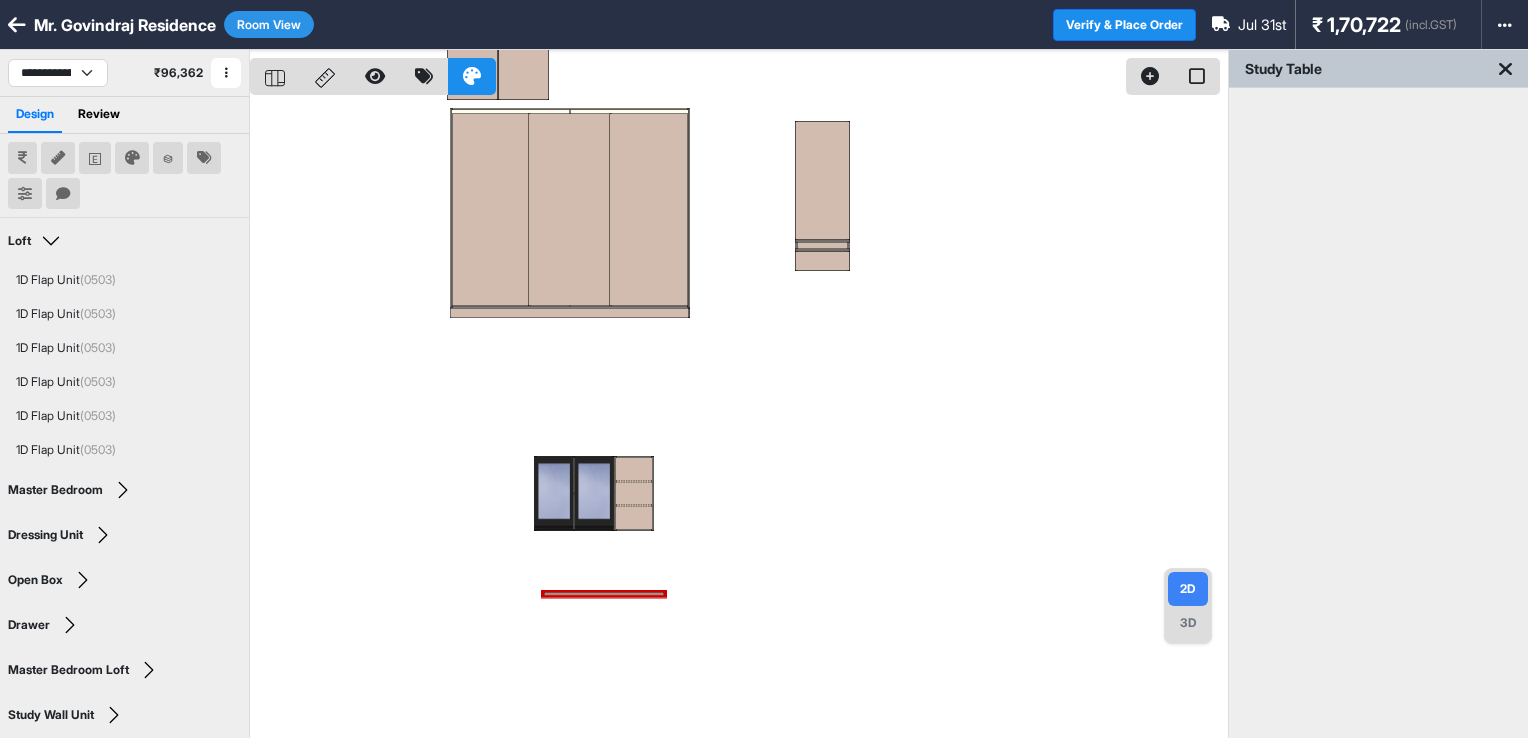 drag, startPoint x: 603, startPoint y: 595, endPoint x: 598, endPoint y: 578, distance: 17.720045 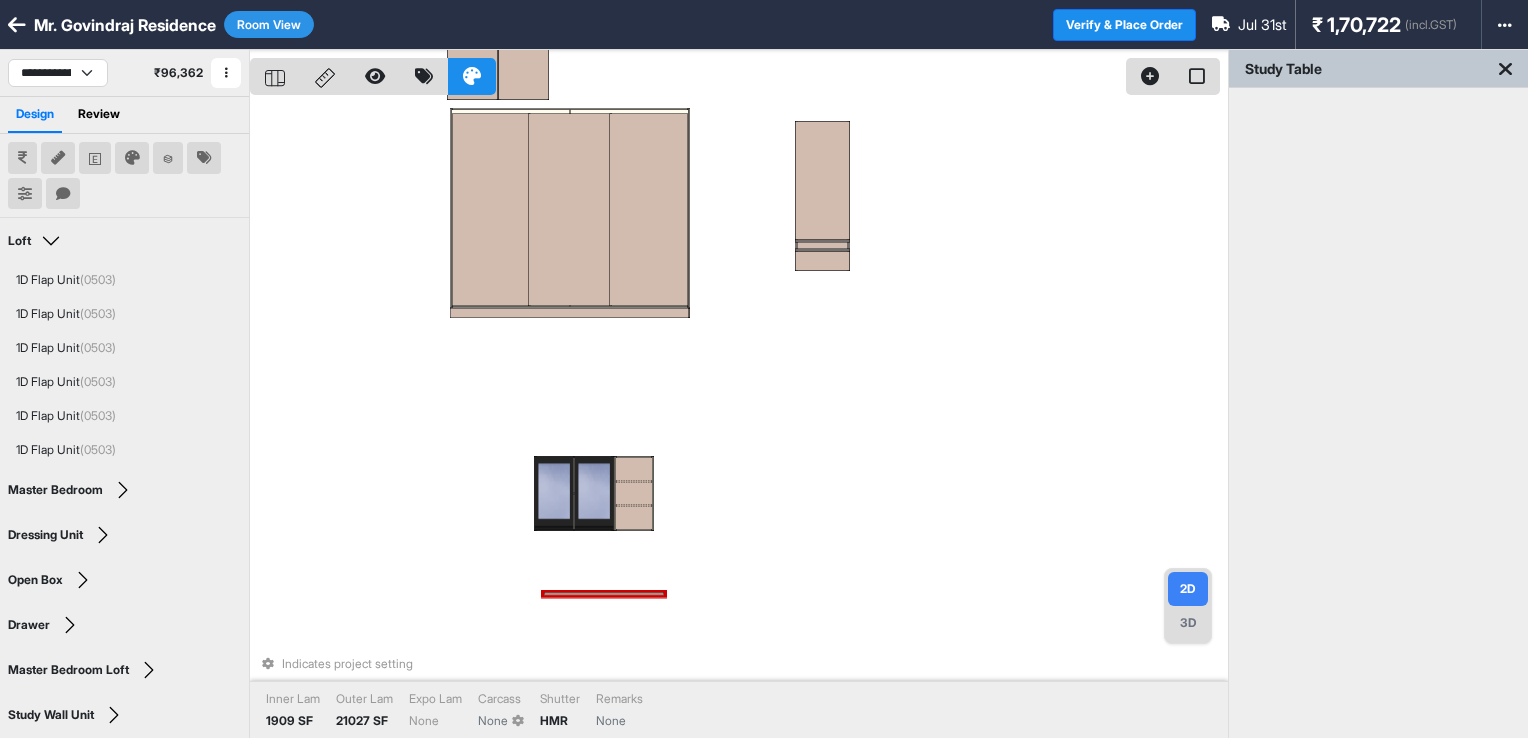 click on "Room View" at bounding box center [269, 24] 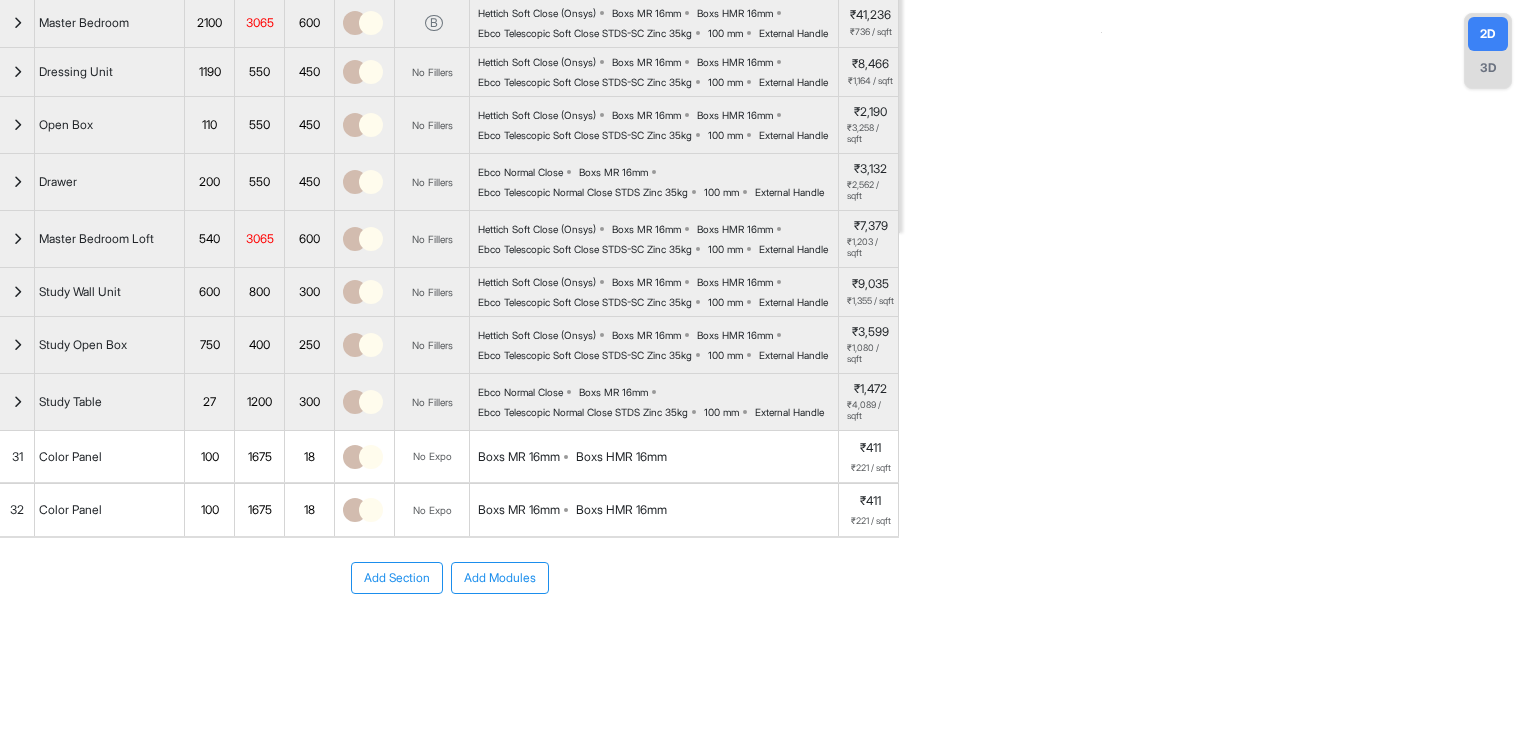 scroll, scrollTop: 771, scrollLeft: 0, axis: vertical 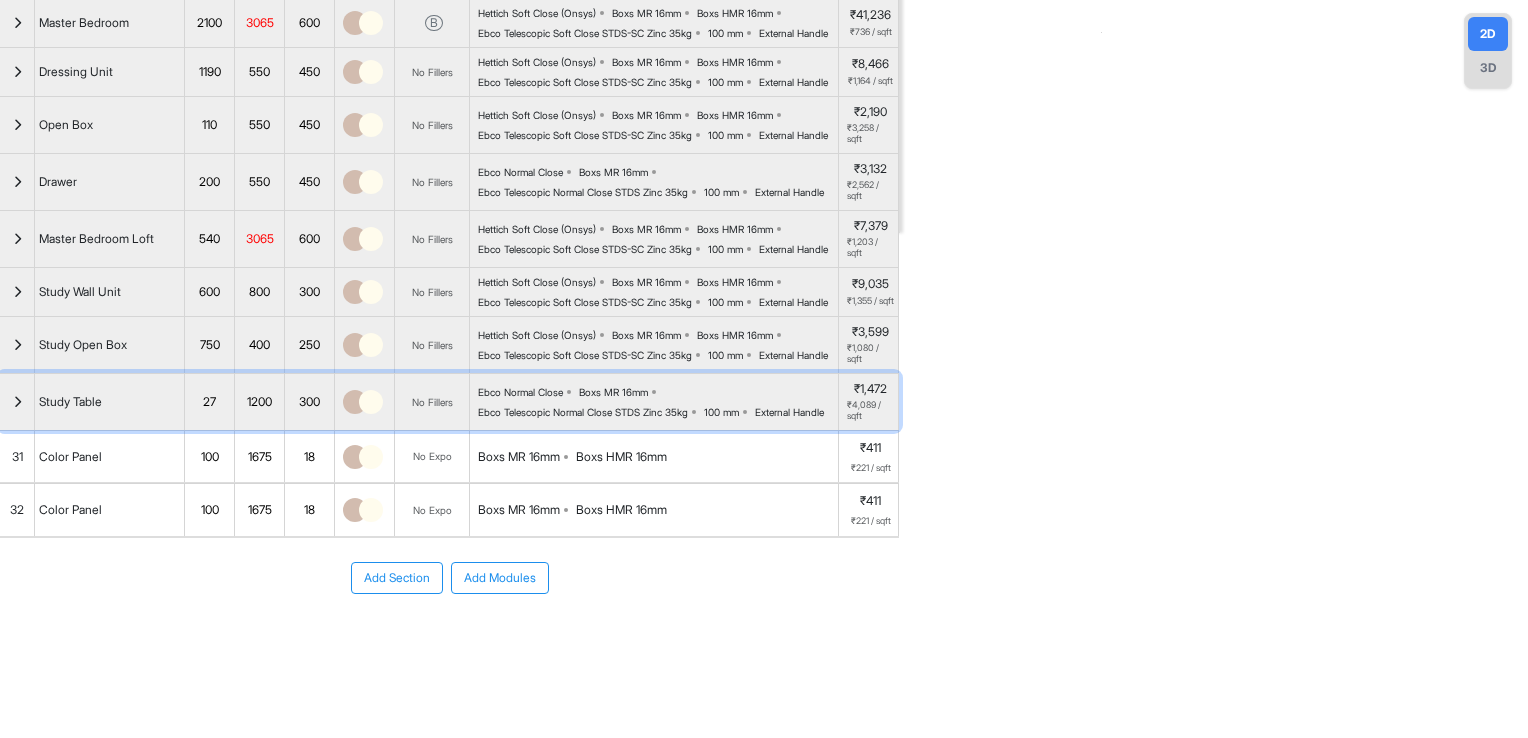 click at bounding box center [17, 402] 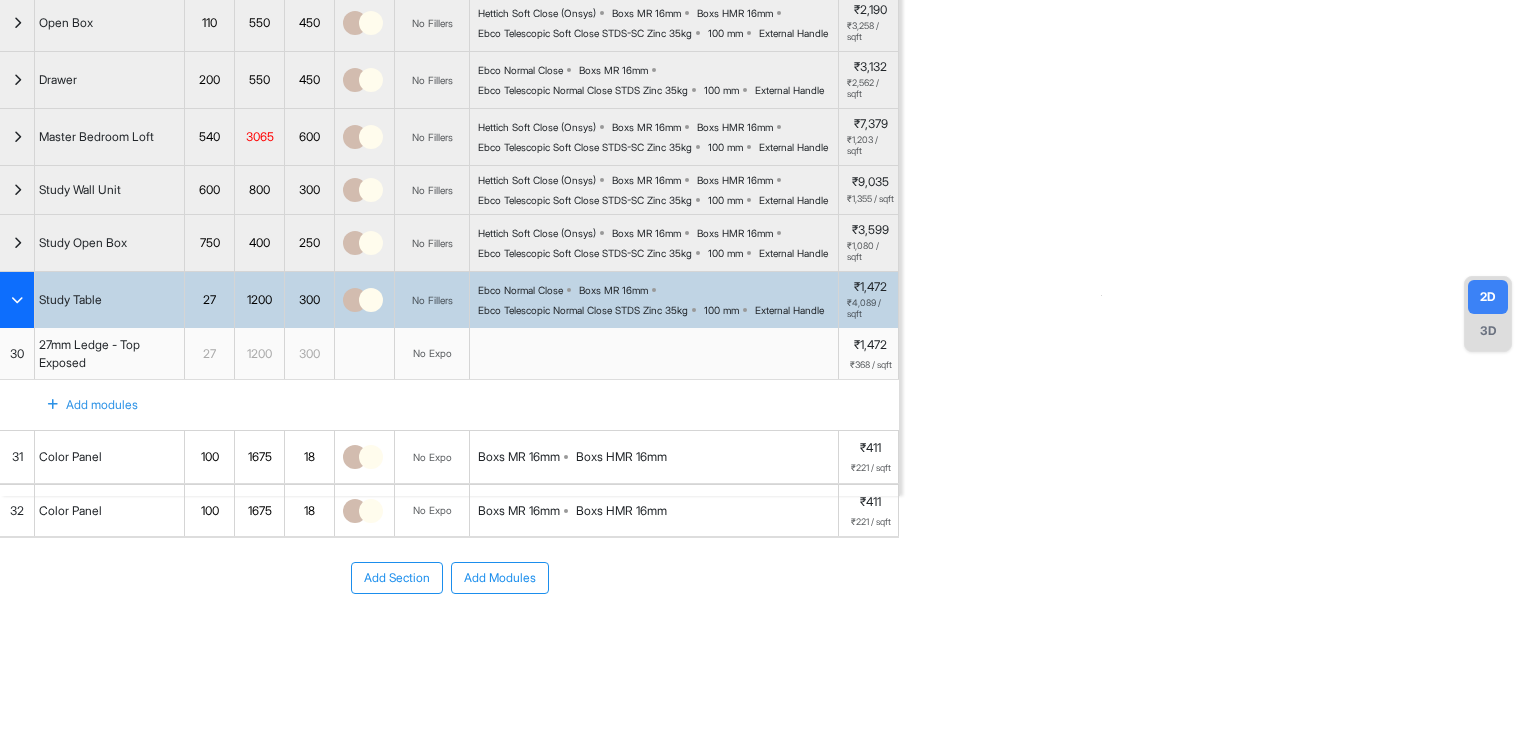click on "30" at bounding box center (17, 354) 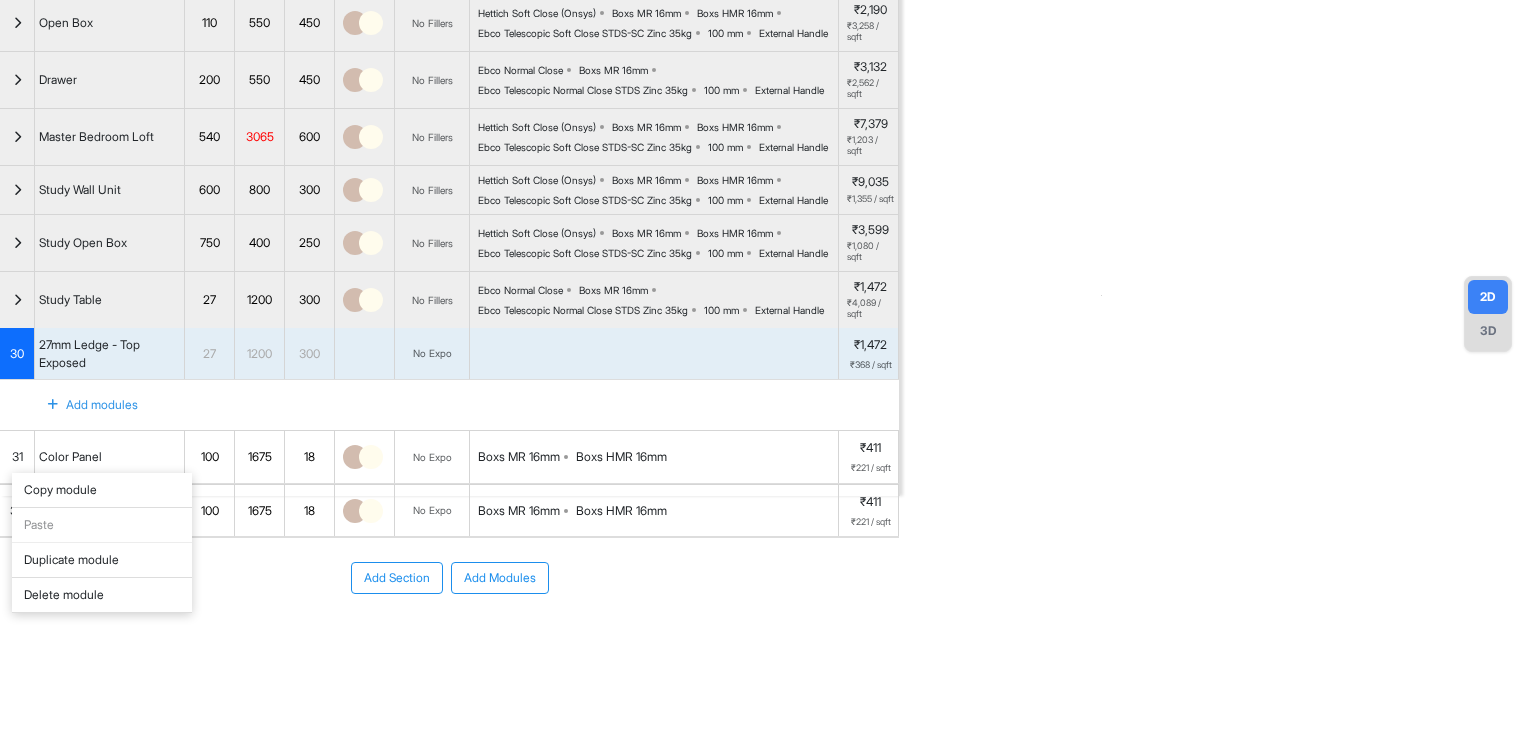 click on "Delete module" at bounding box center [102, 595] 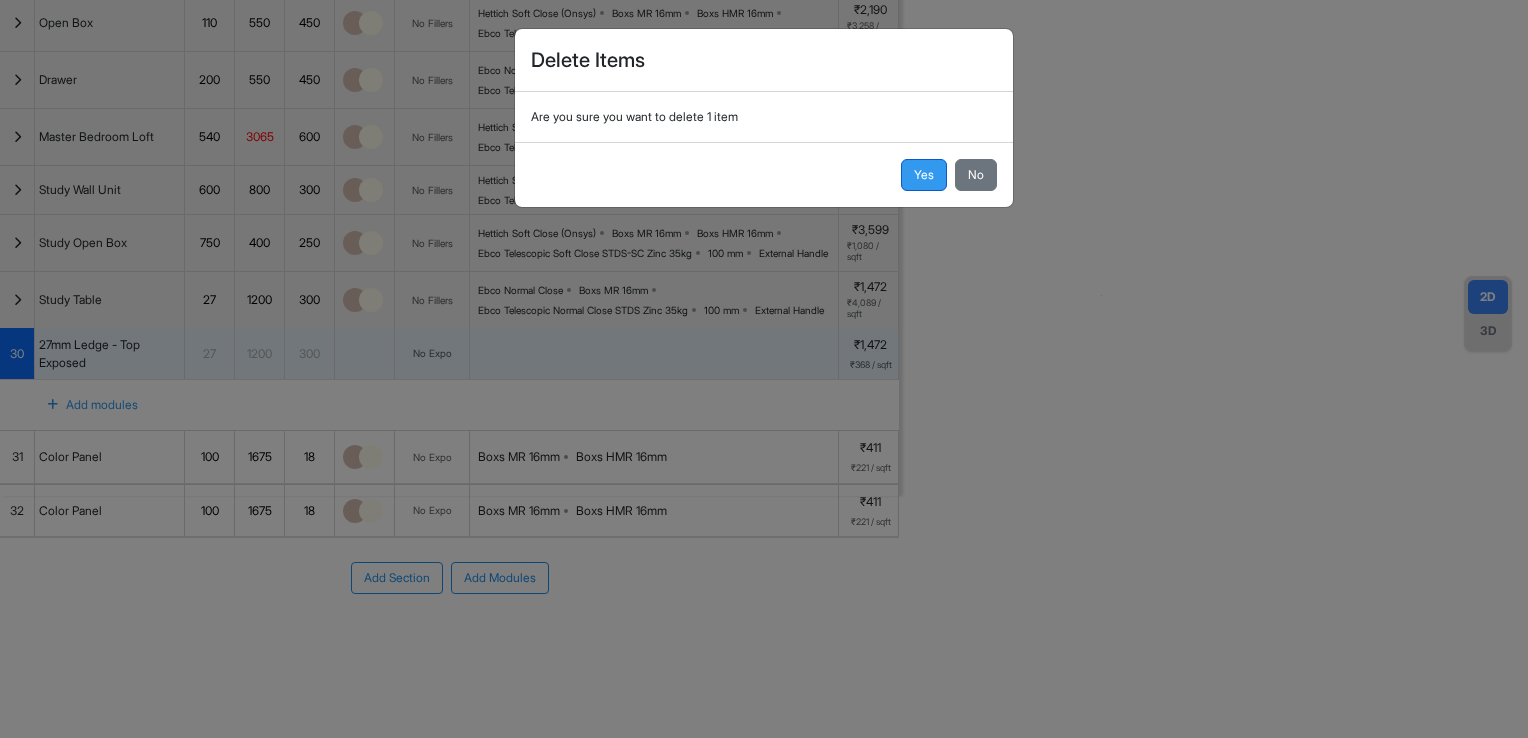 click on "Yes" at bounding box center (924, 175) 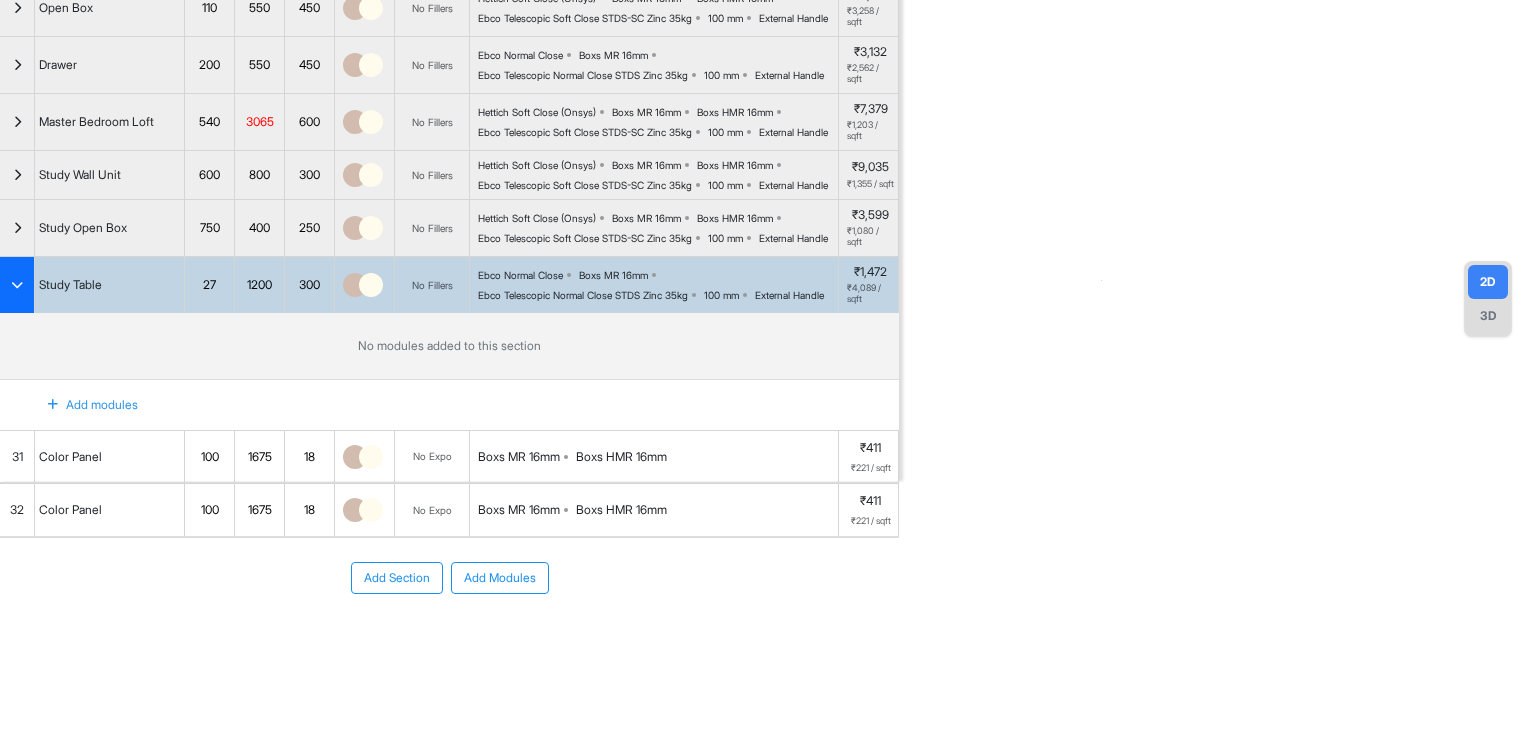 click at bounding box center [17, 285] 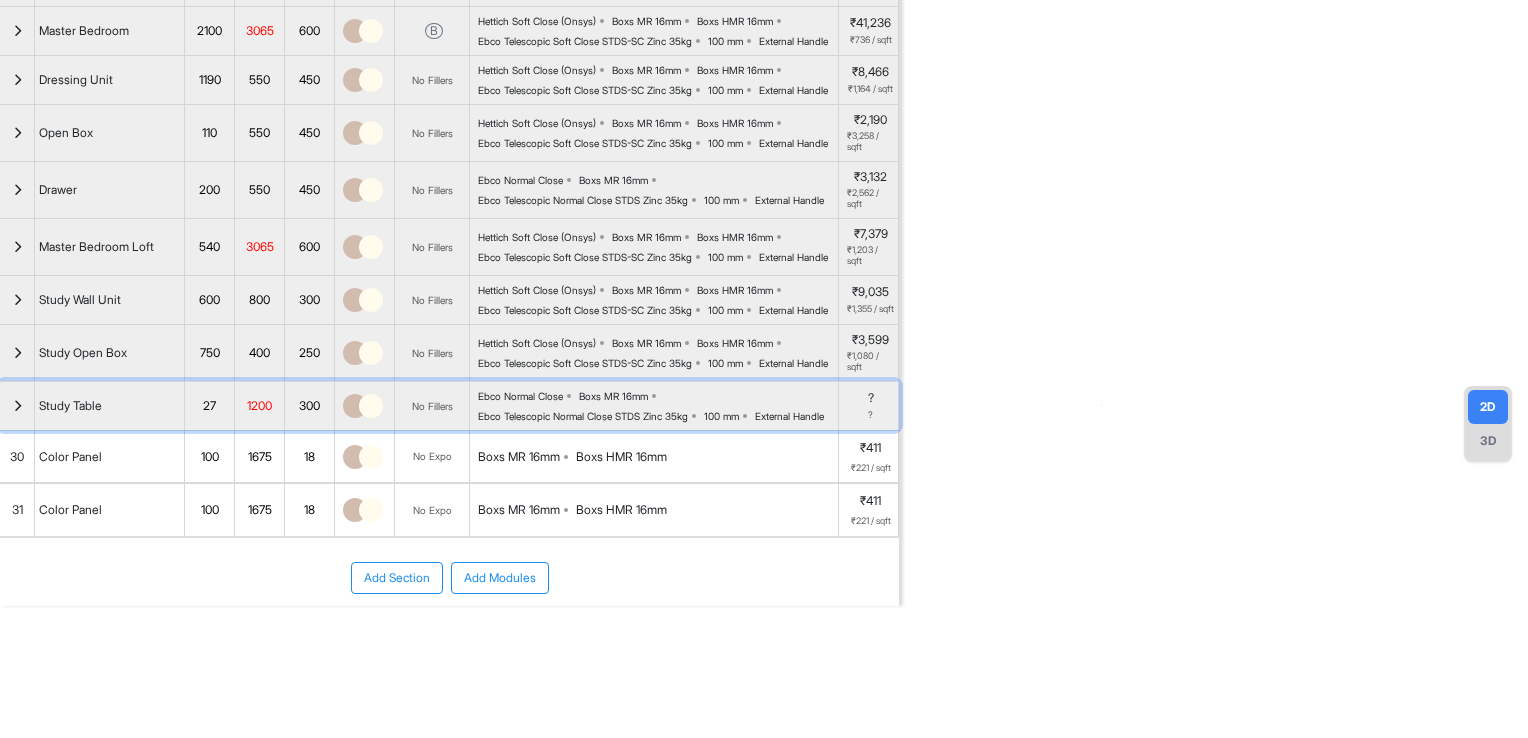 click at bounding box center [17, 406] 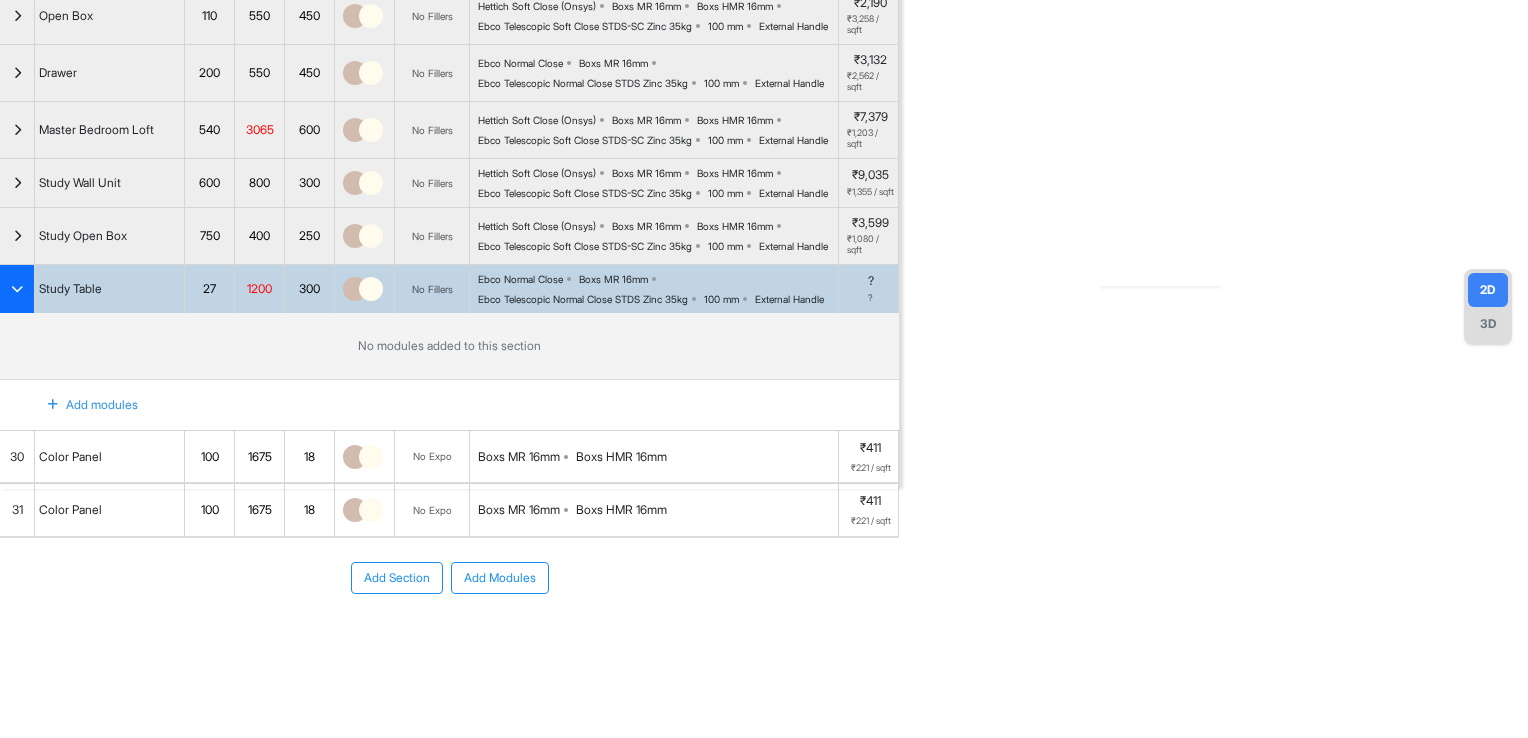 click at bounding box center (53, 405) 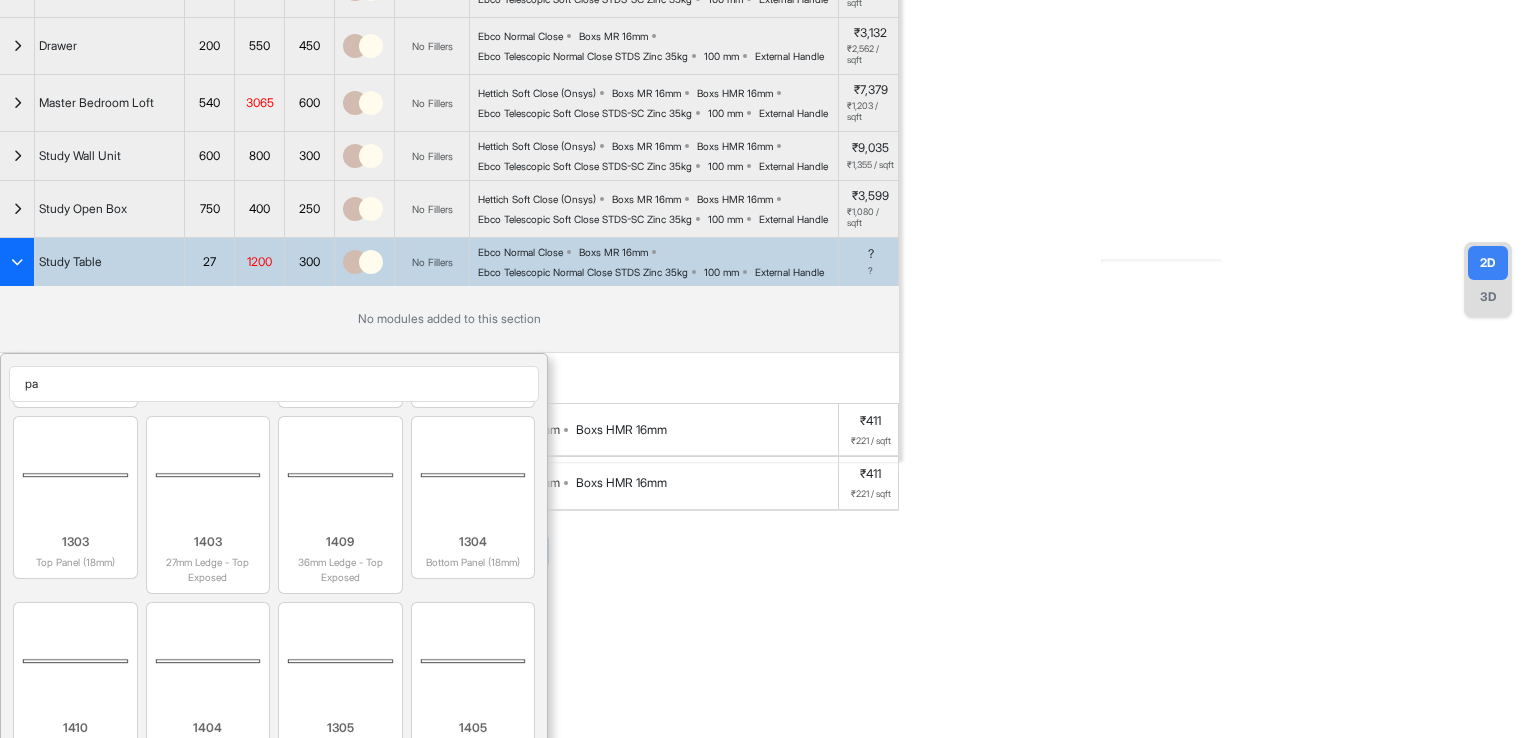 scroll, scrollTop: 363, scrollLeft: 0, axis: vertical 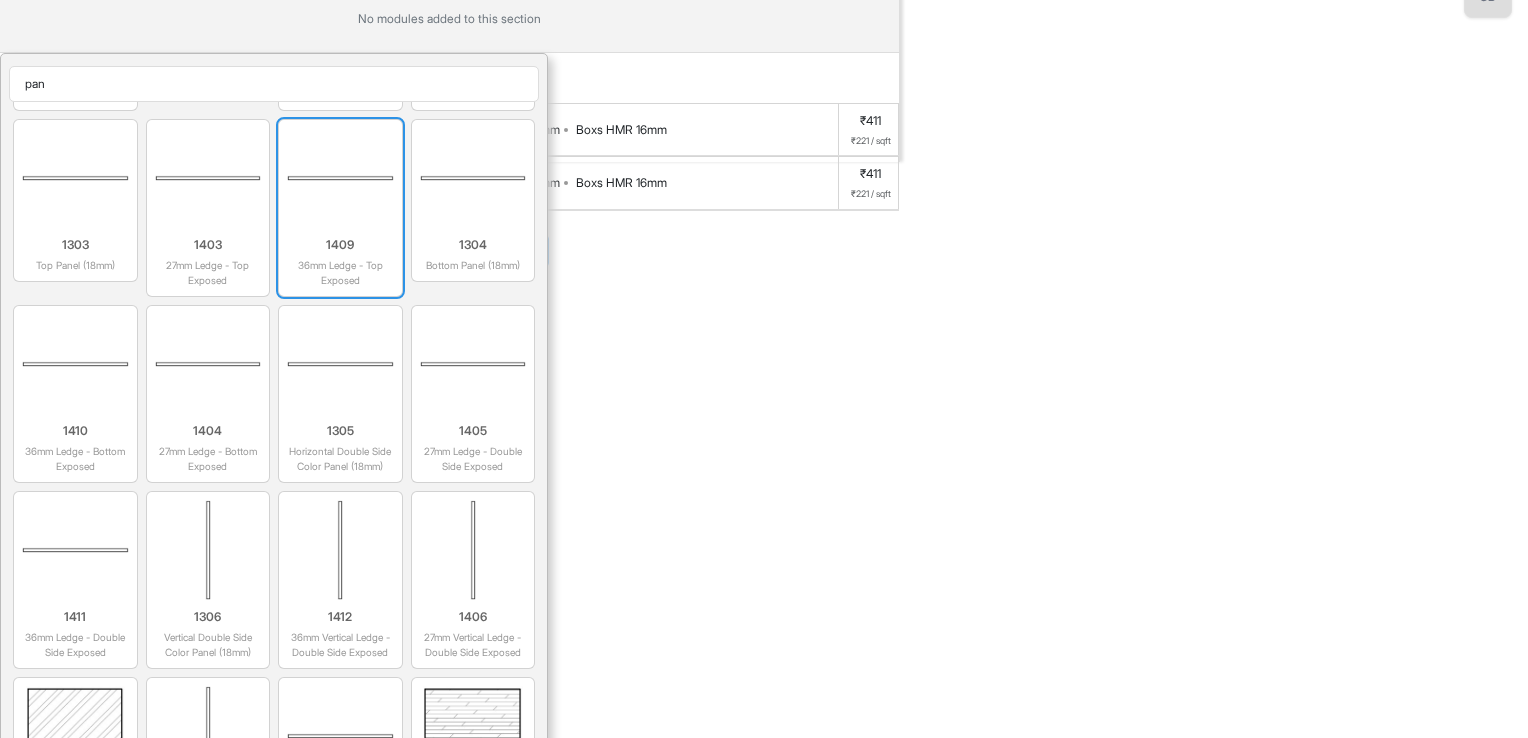 type on "pan" 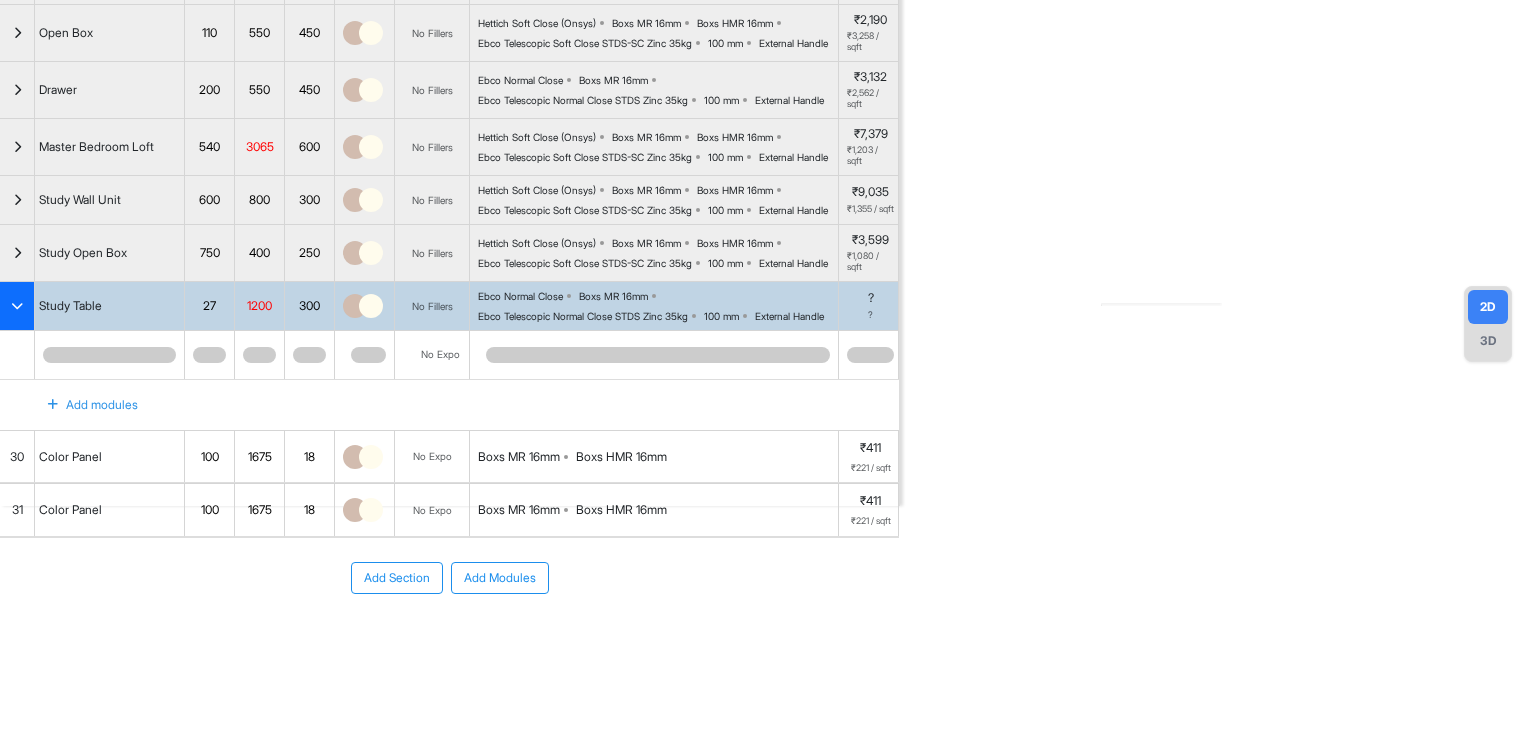 scroll, scrollTop: 428, scrollLeft: 0, axis: vertical 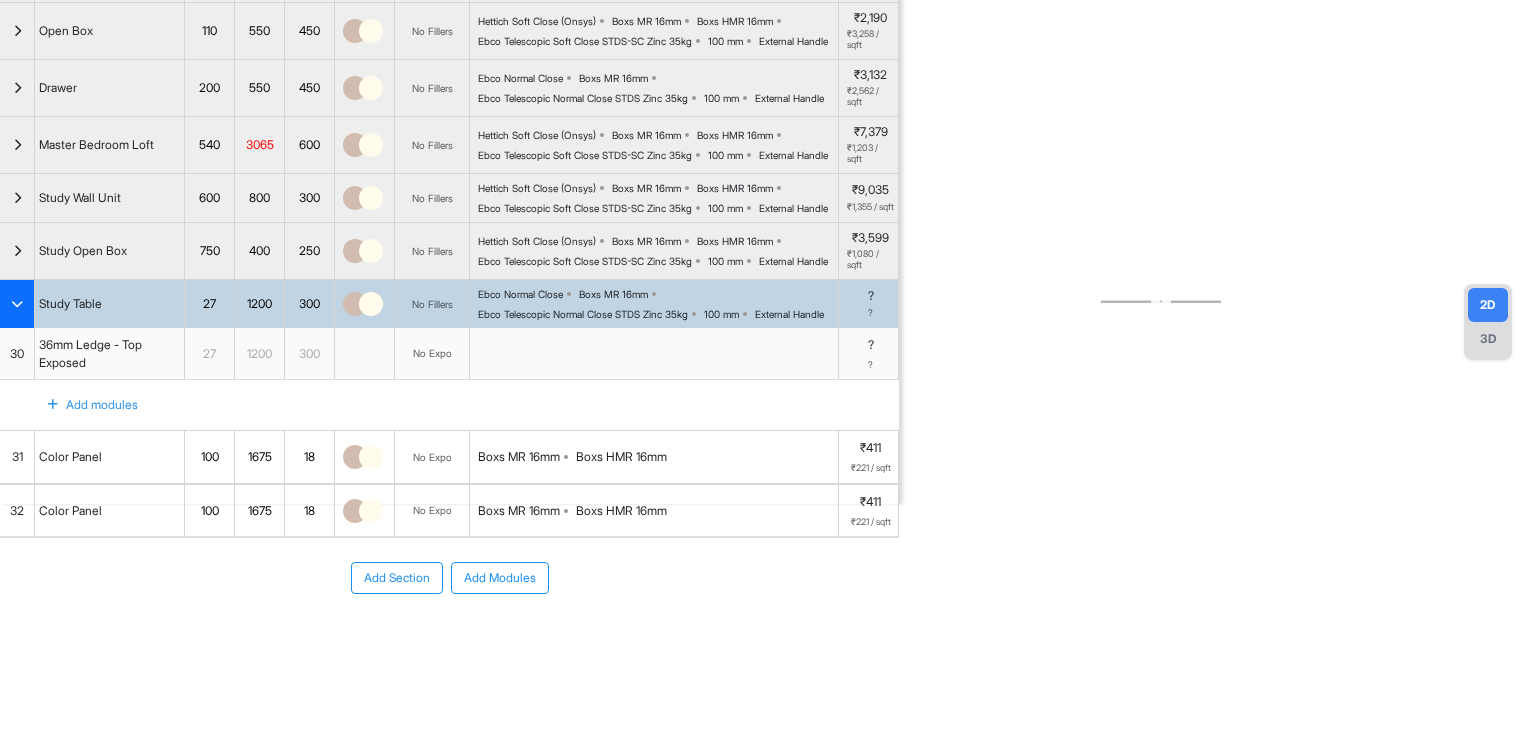 click on "Ebco Telescopic Normal Close STDS Zinc 35kg" at bounding box center [583, 314] 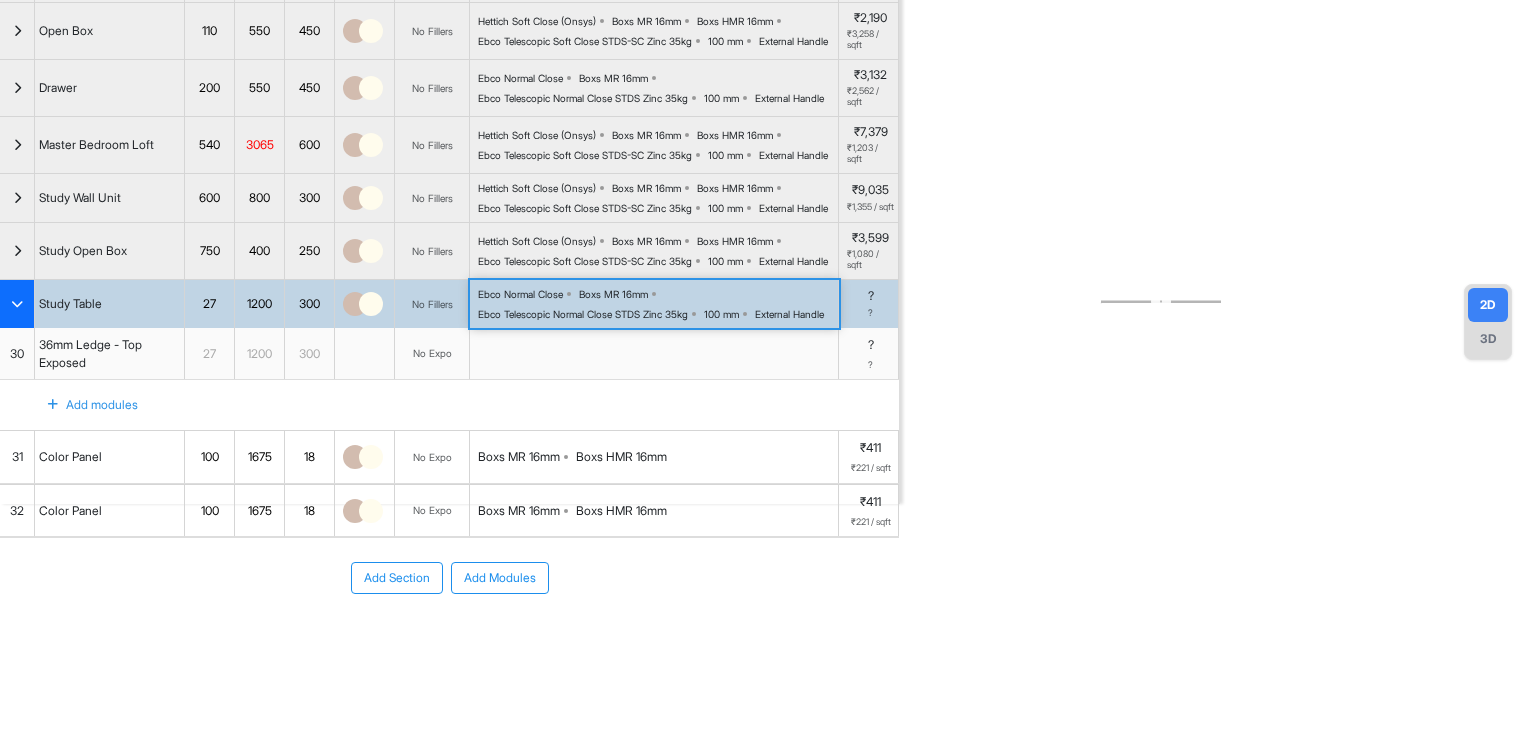 click on "Ebco Telescopic Normal Close STDS Zinc 35kg" at bounding box center (583, 314) 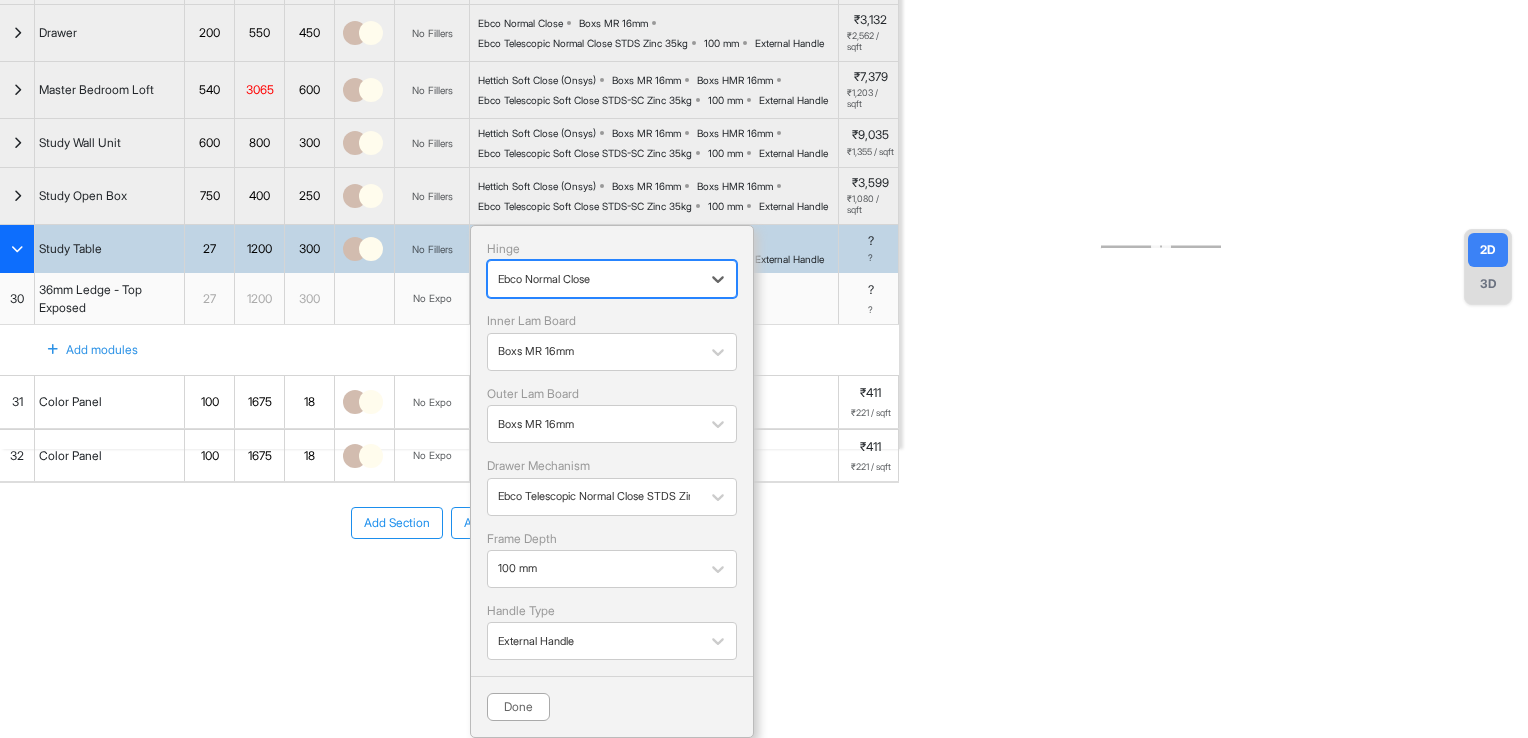 click at bounding box center [594, 279] 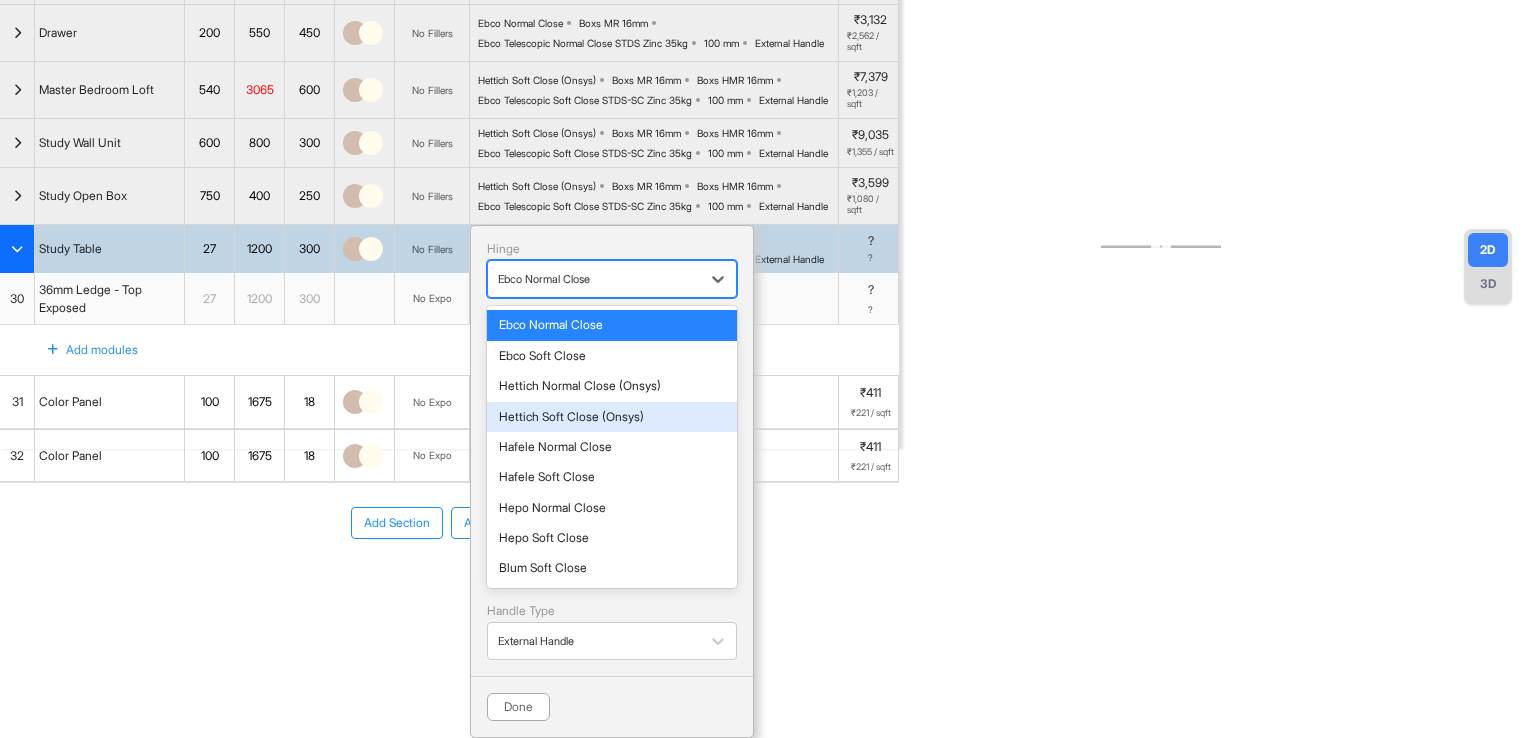 click on "Hettich Soft Close (Onsys)" at bounding box center (612, 417) 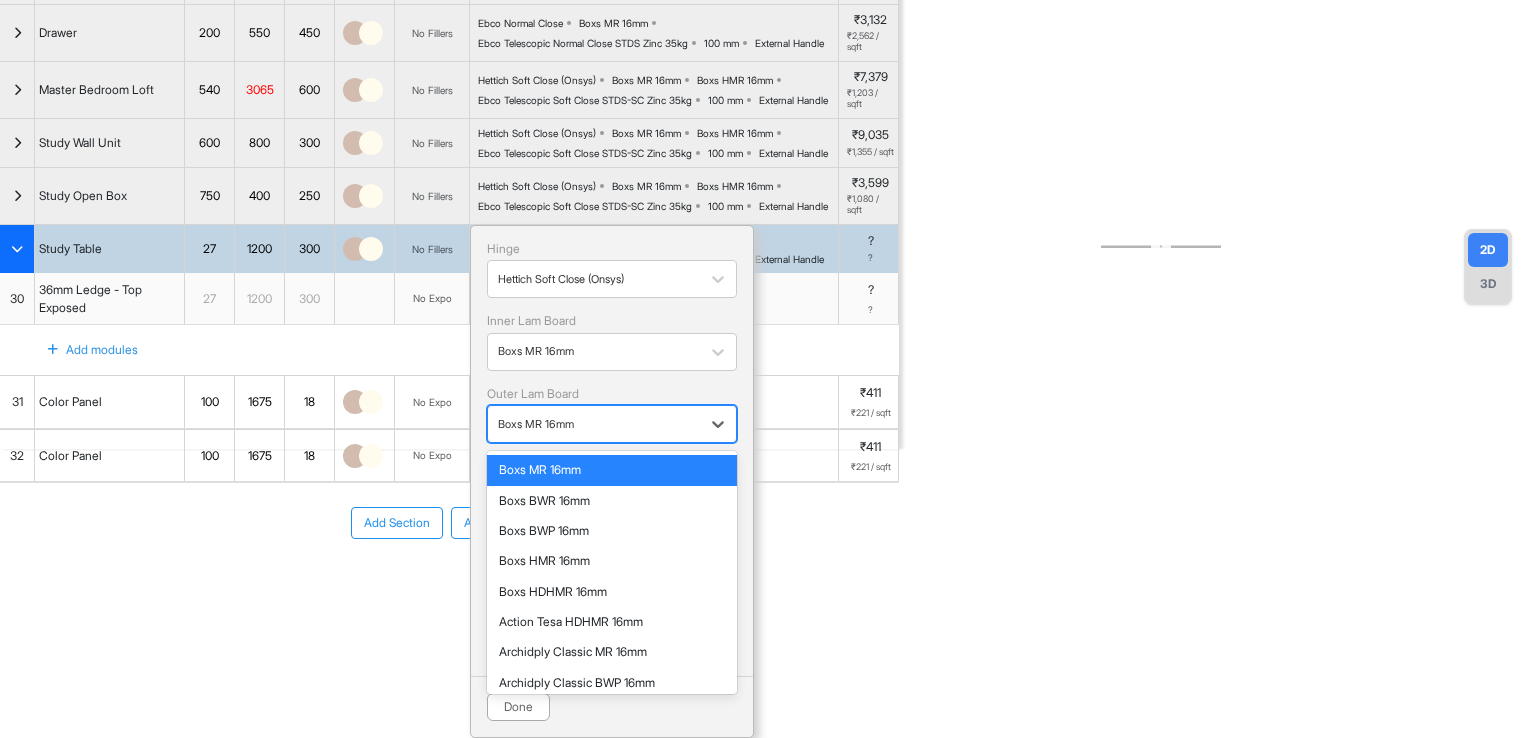 click at bounding box center [594, 424] 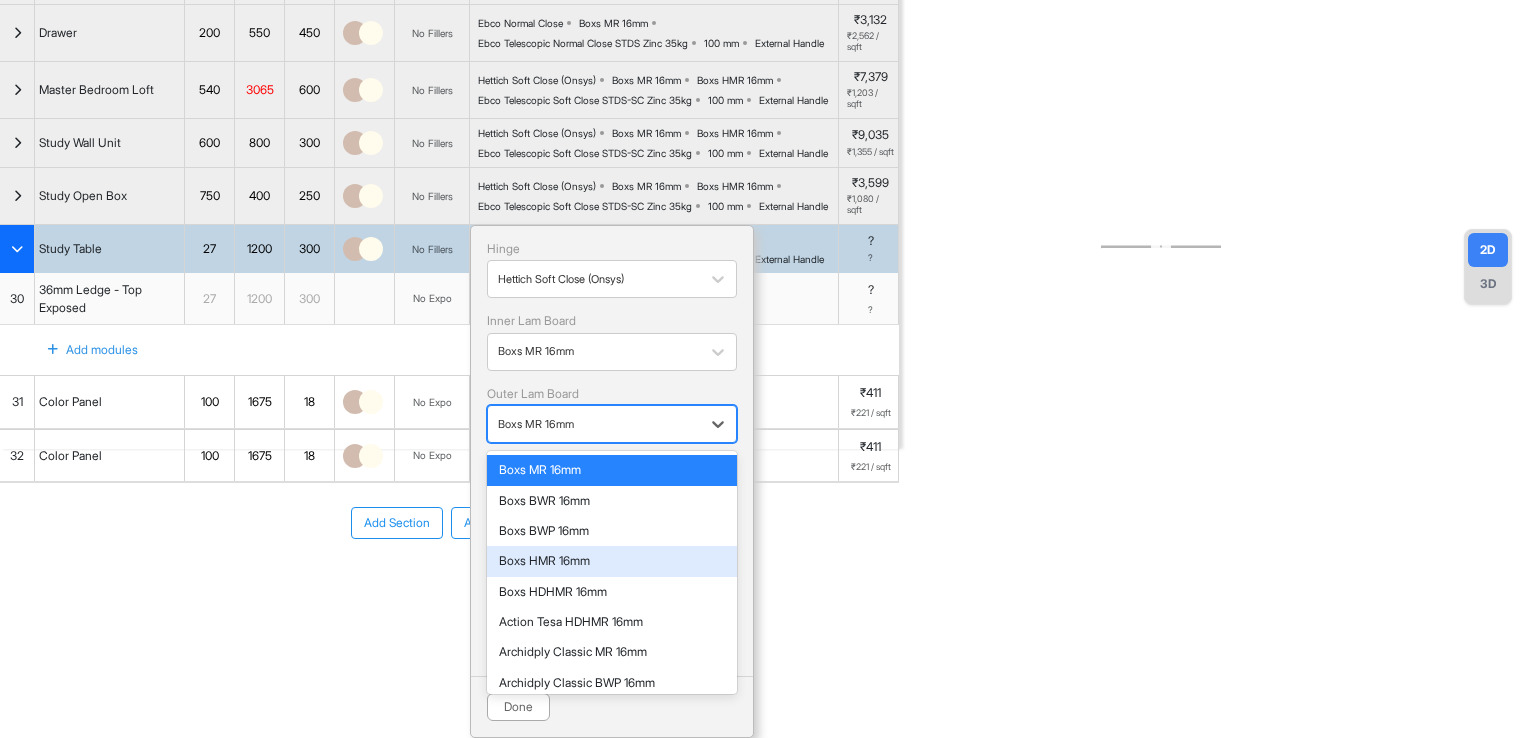 click on "Boxs HMR 16mm" at bounding box center [612, 561] 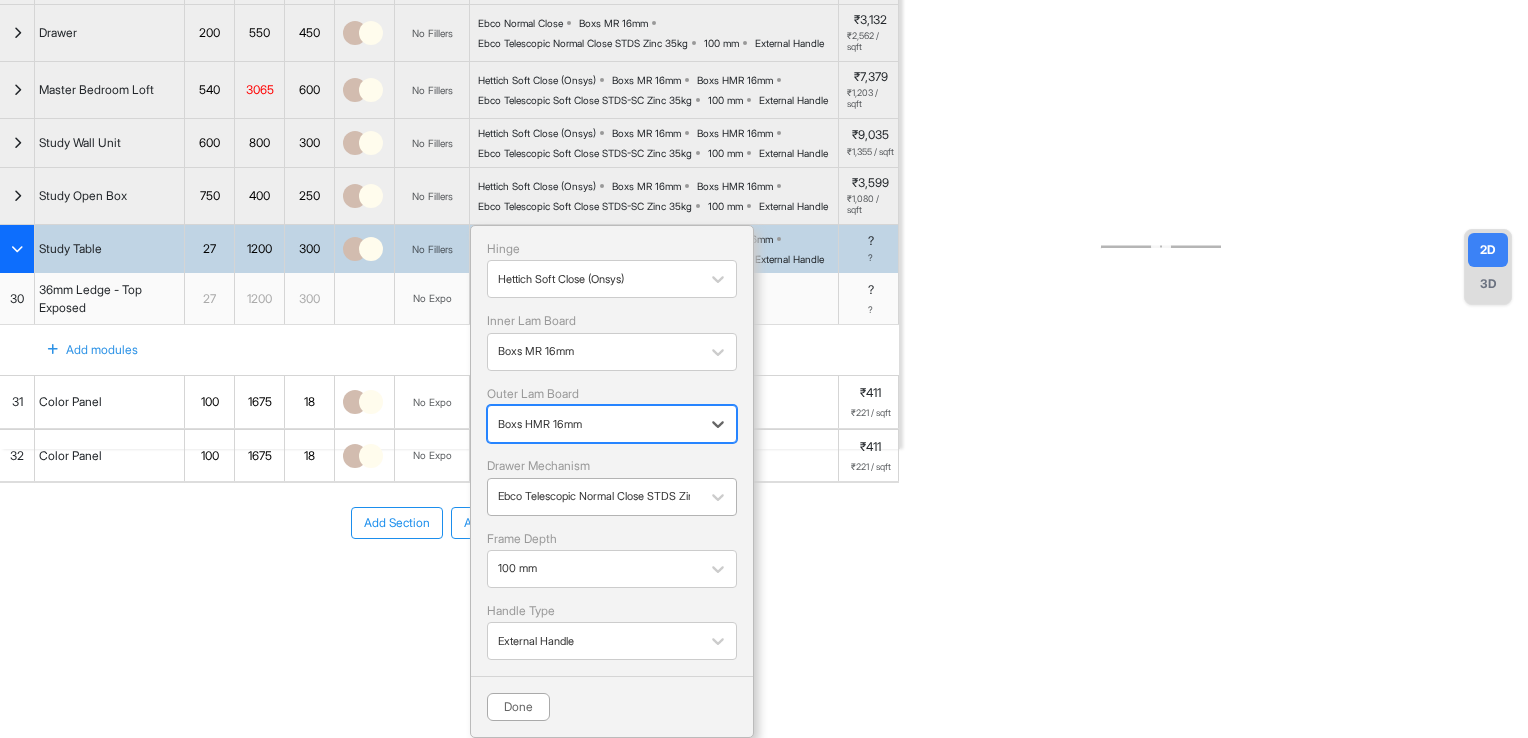 click at bounding box center [594, 496] 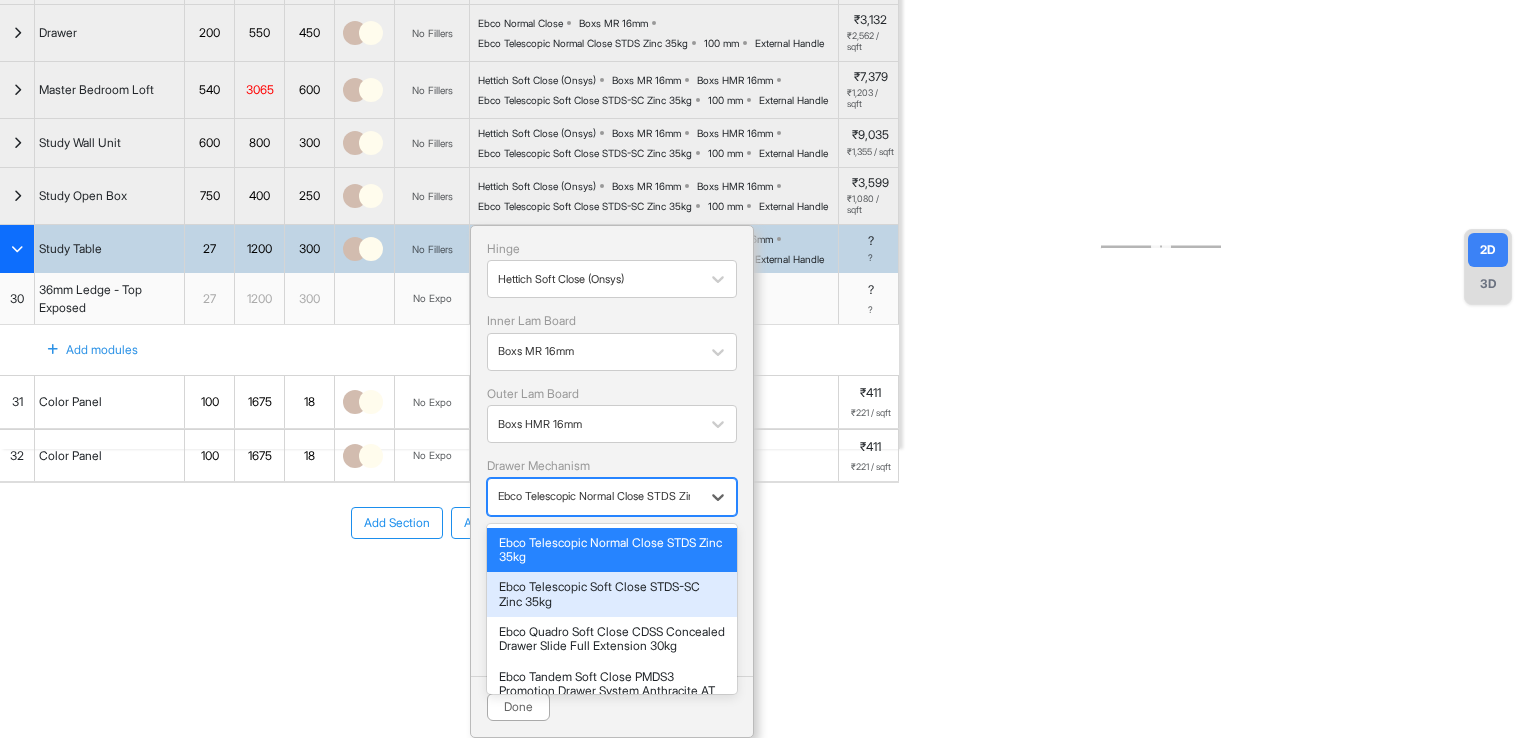 click on "Ebco Telescopic Soft Close STDS-SC Zinc 35kg" at bounding box center [612, 594] 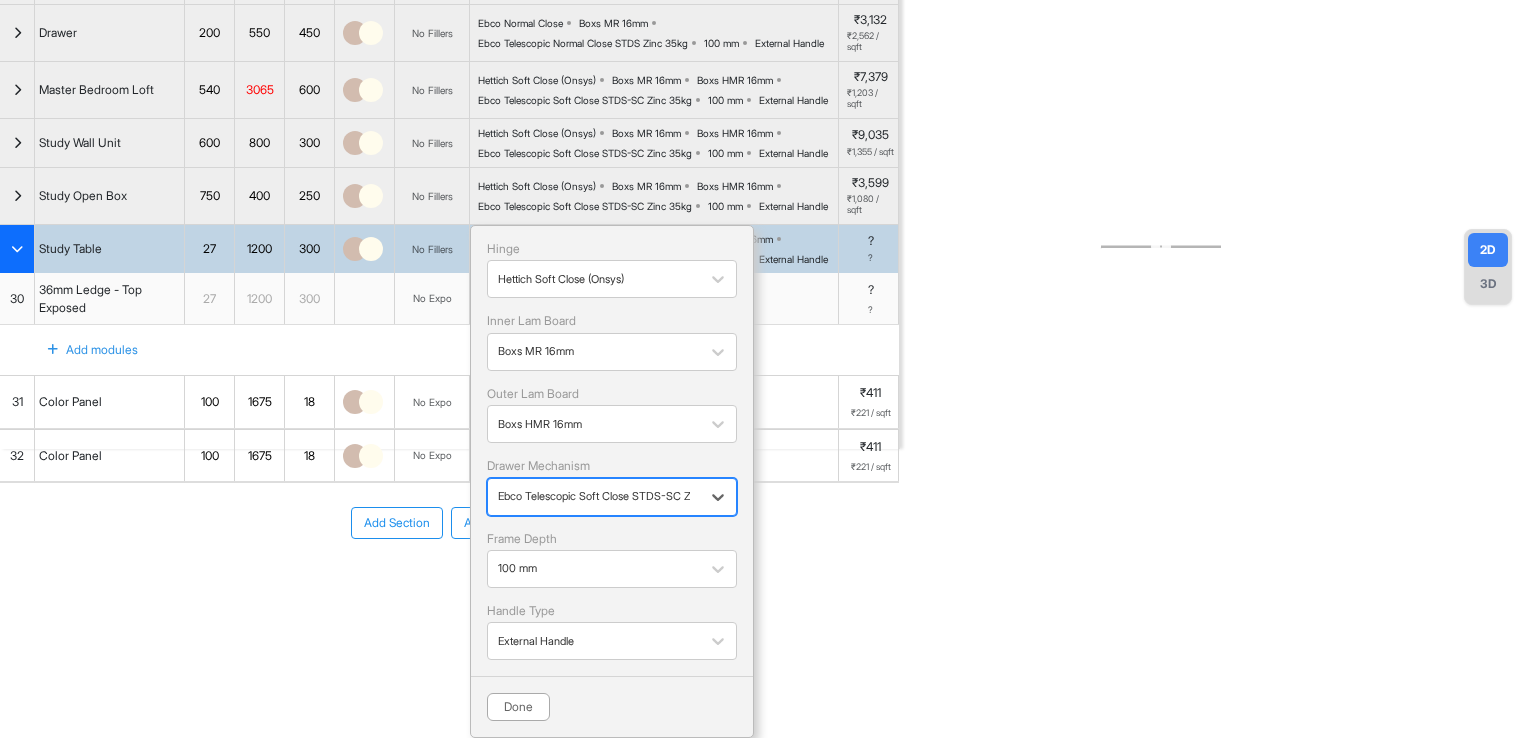 scroll, scrollTop: 464, scrollLeft: 0, axis: vertical 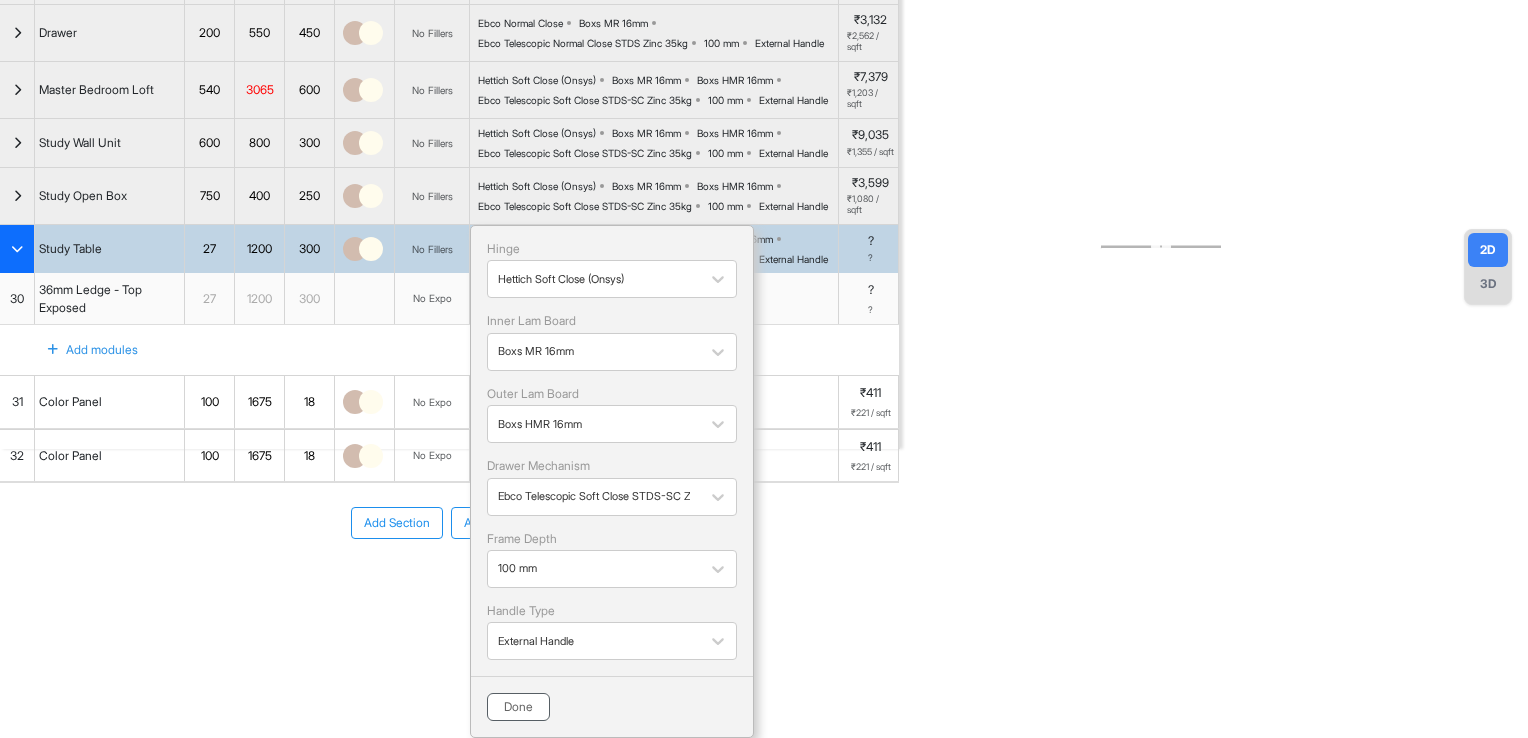 click on "Done" at bounding box center [518, 707] 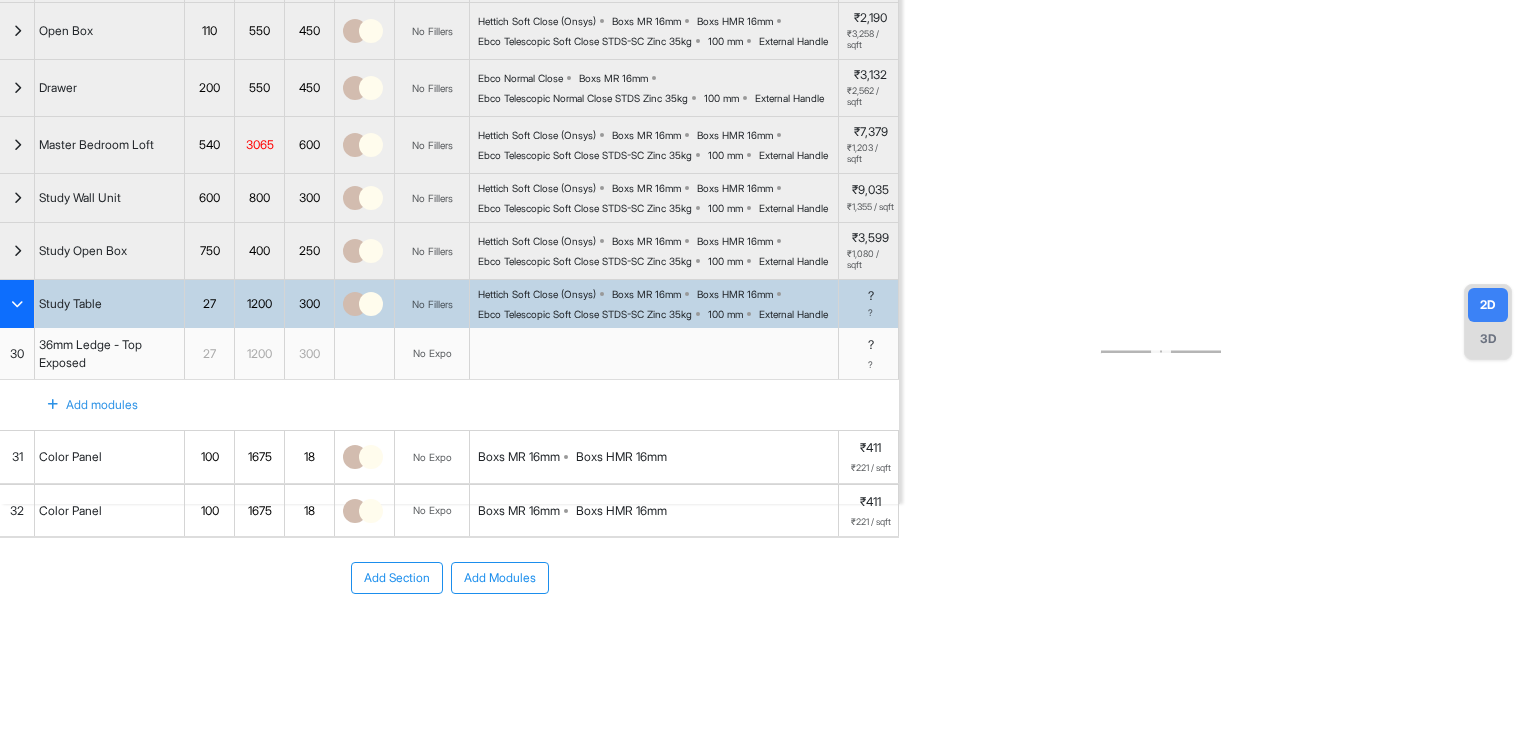 scroll, scrollTop: 0, scrollLeft: 0, axis: both 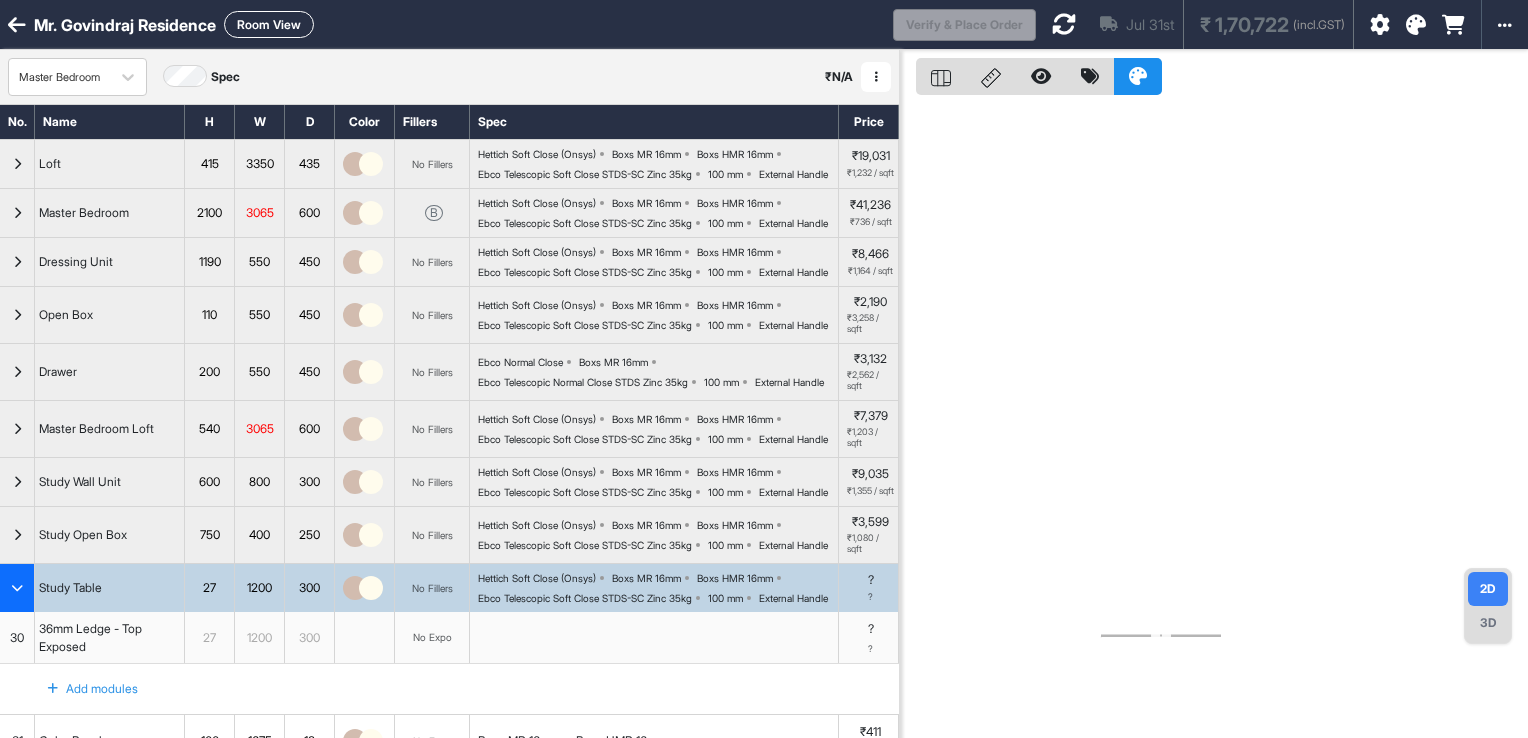 click at bounding box center (1064, 24) 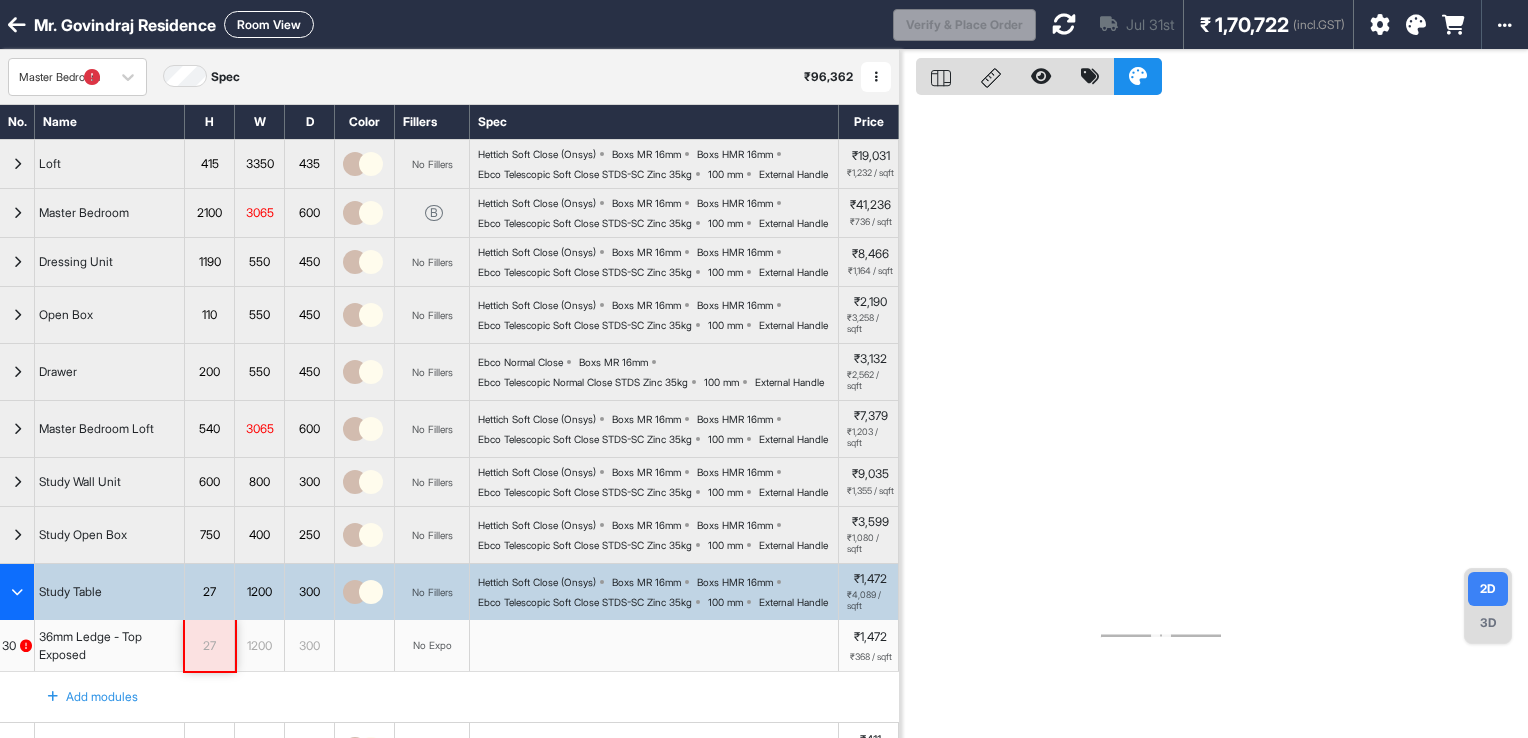 drag, startPoint x: 1048, startPoint y: 35, endPoint x: 1052, endPoint y: 47, distance: 12.649111 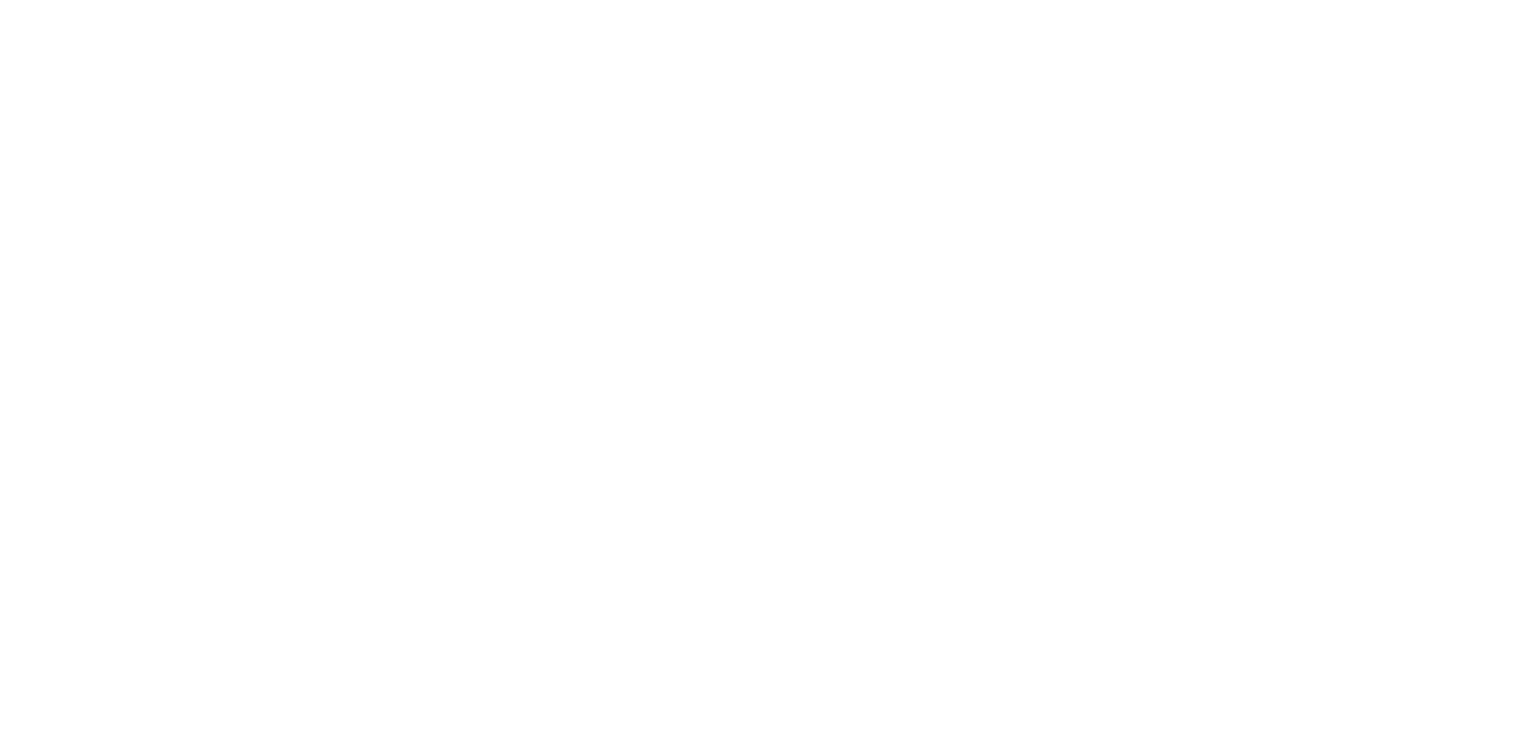 scroll, scrollTop: 0, scrollLeft: 0, axis: both 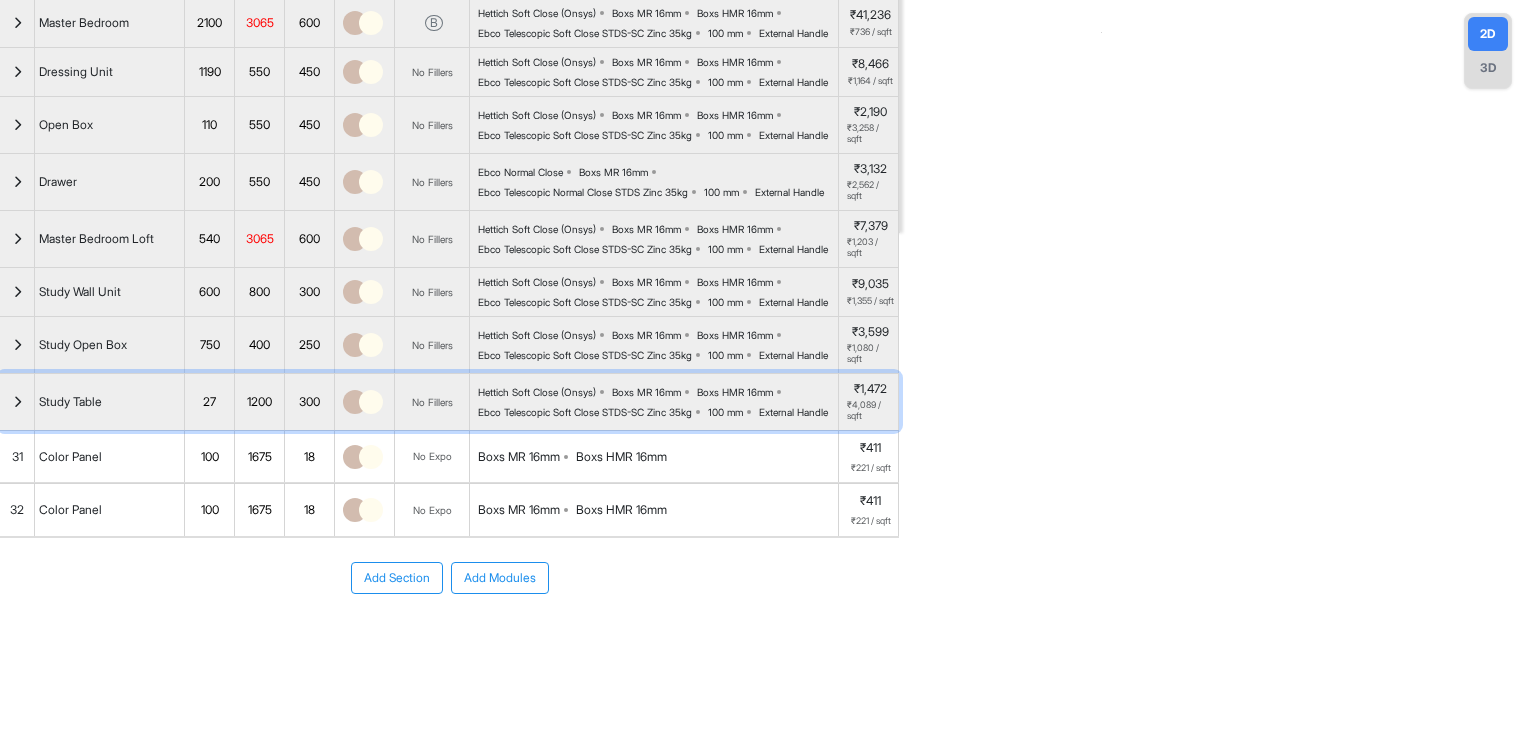 click at bounding box center (17, 402) 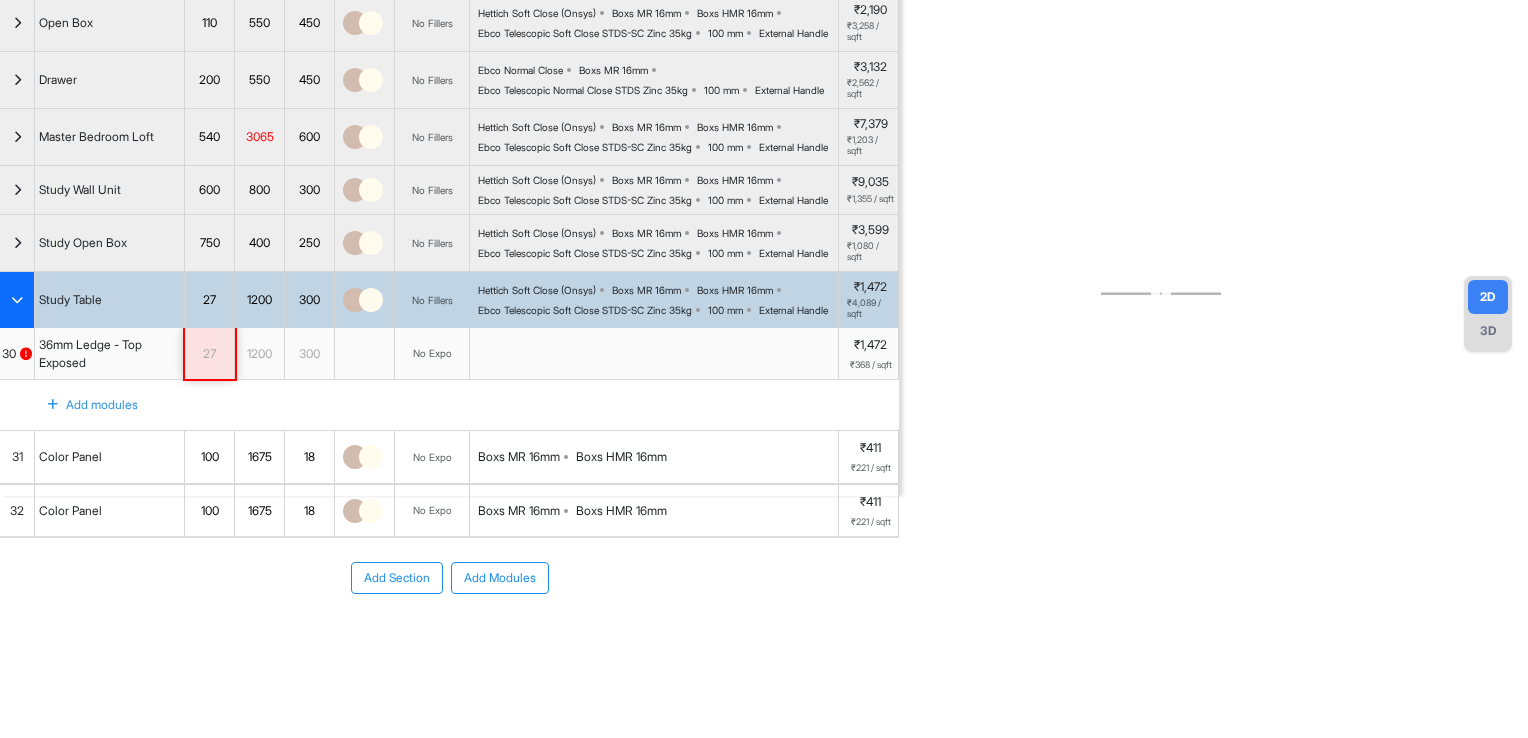 scroll, scrollTop: 428, scrollLeft: 0, axis: vertical 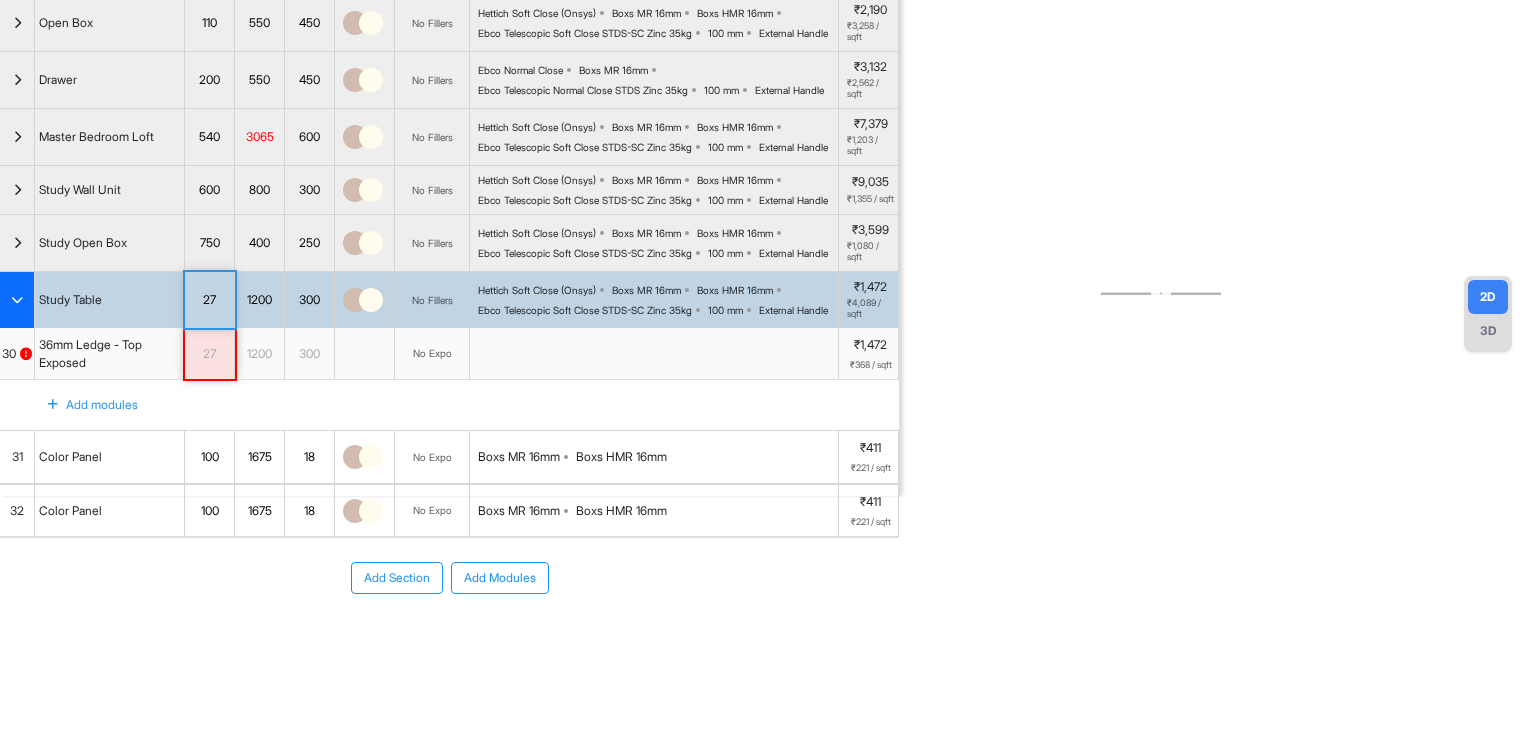 click on "27" at bounding box center (209, 300) 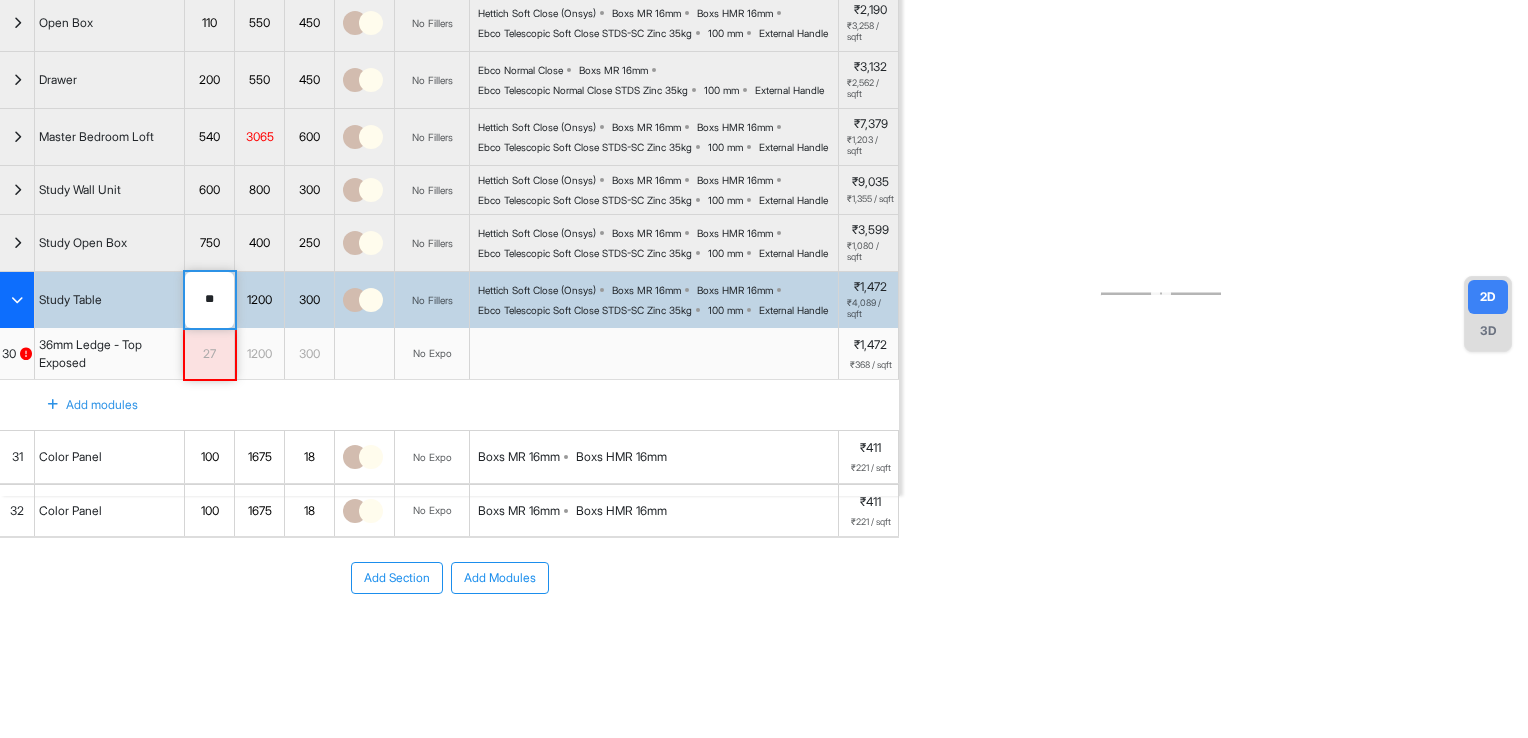 click on "**" at bounding box center (209, 300) 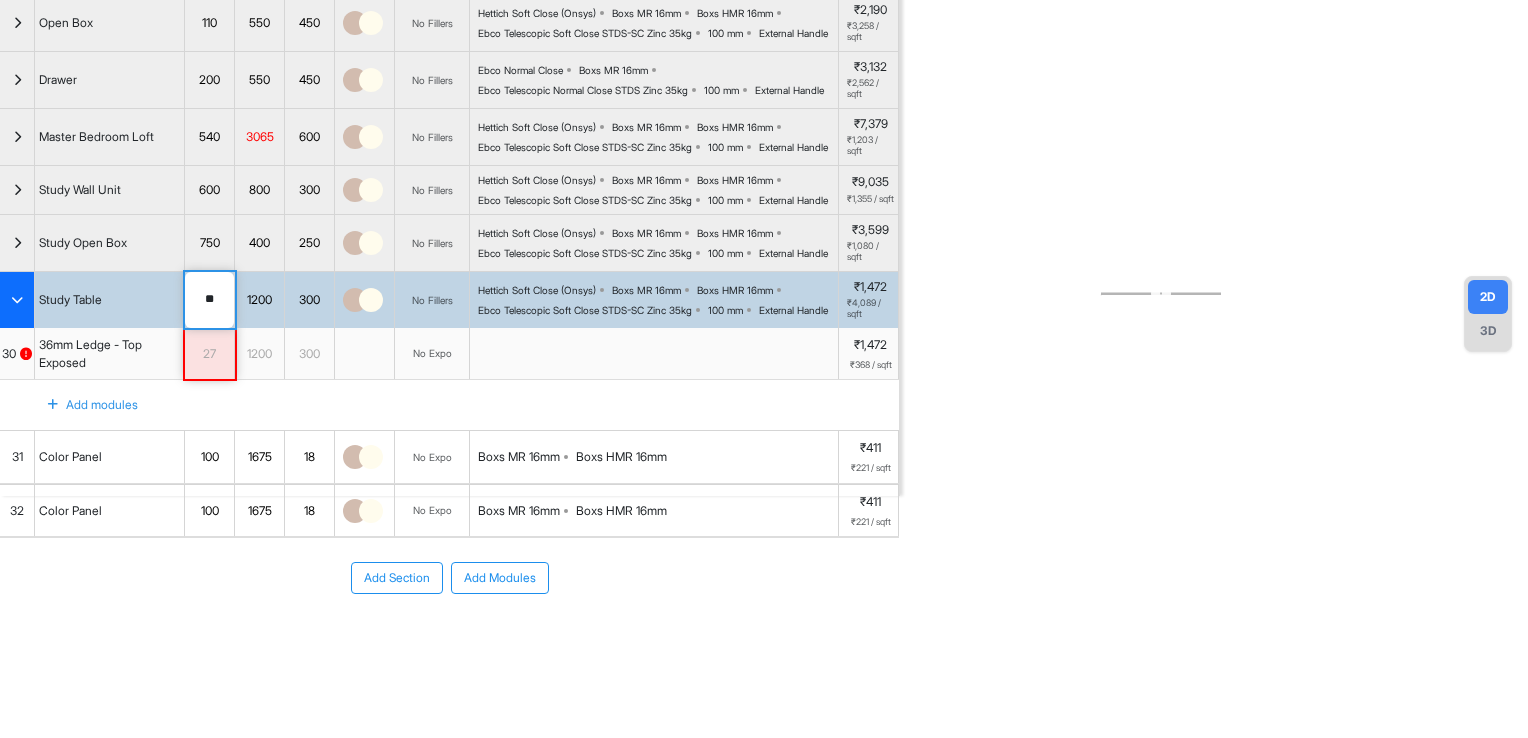 type on "**" 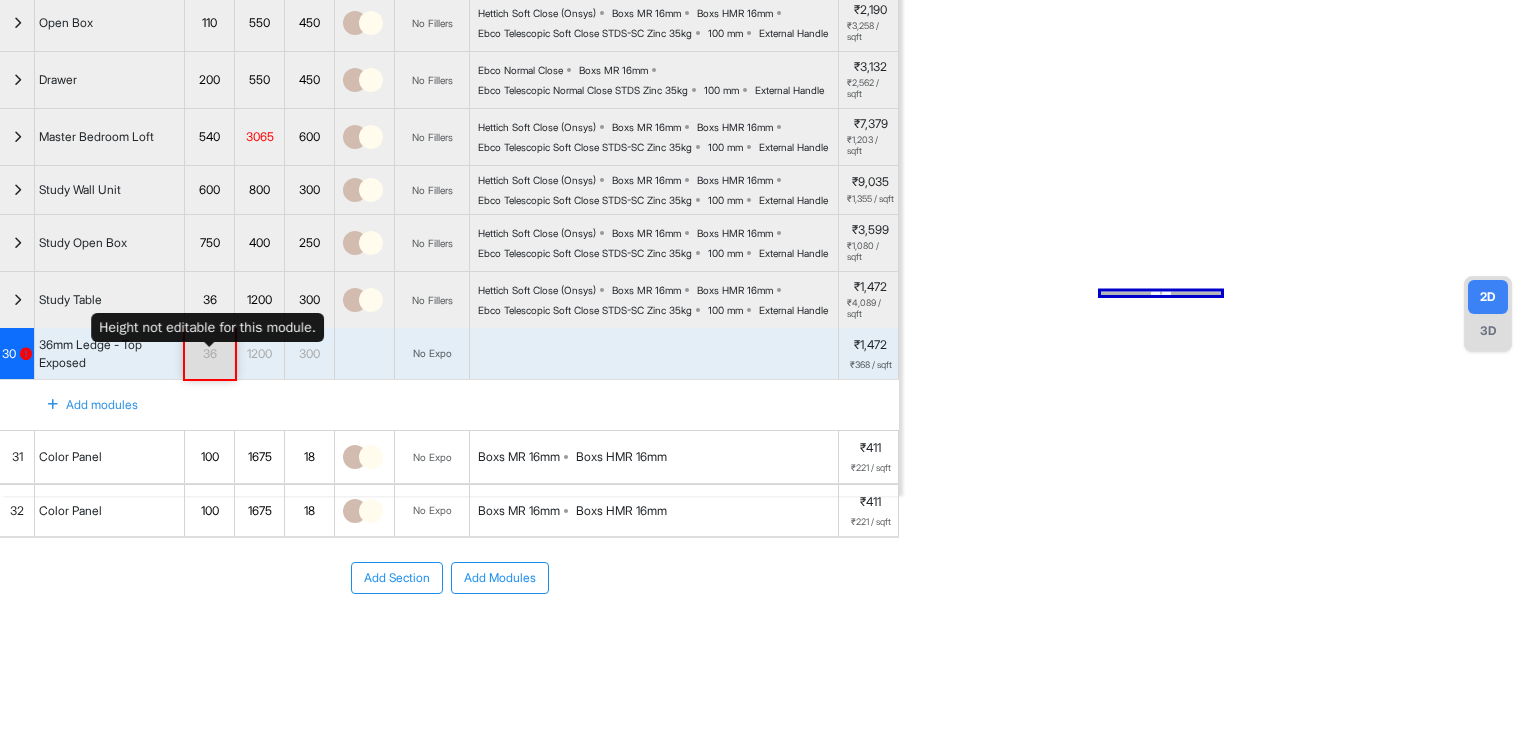 click on "36" at bounding box center (209, 354) 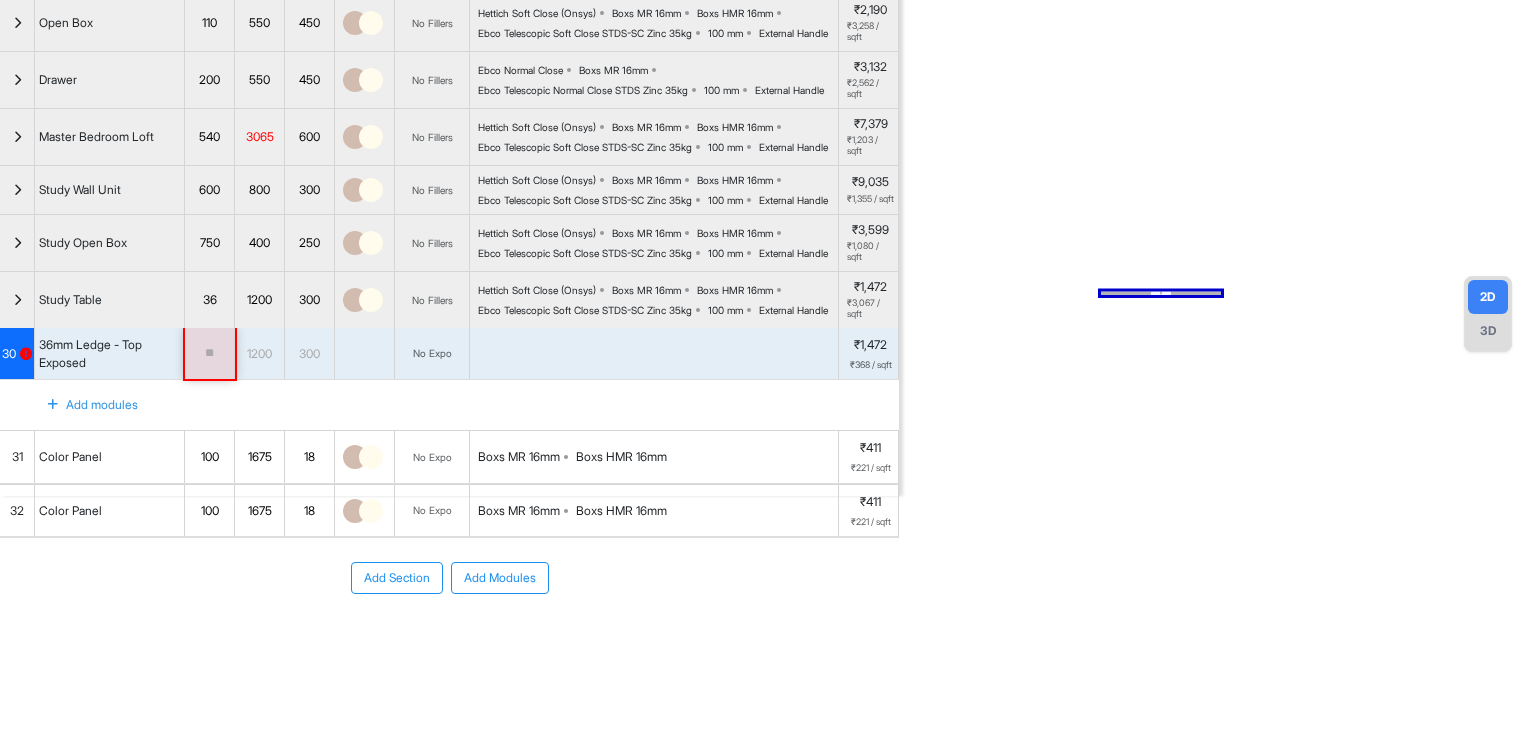 click on "30" at bounding box center [17, 354] 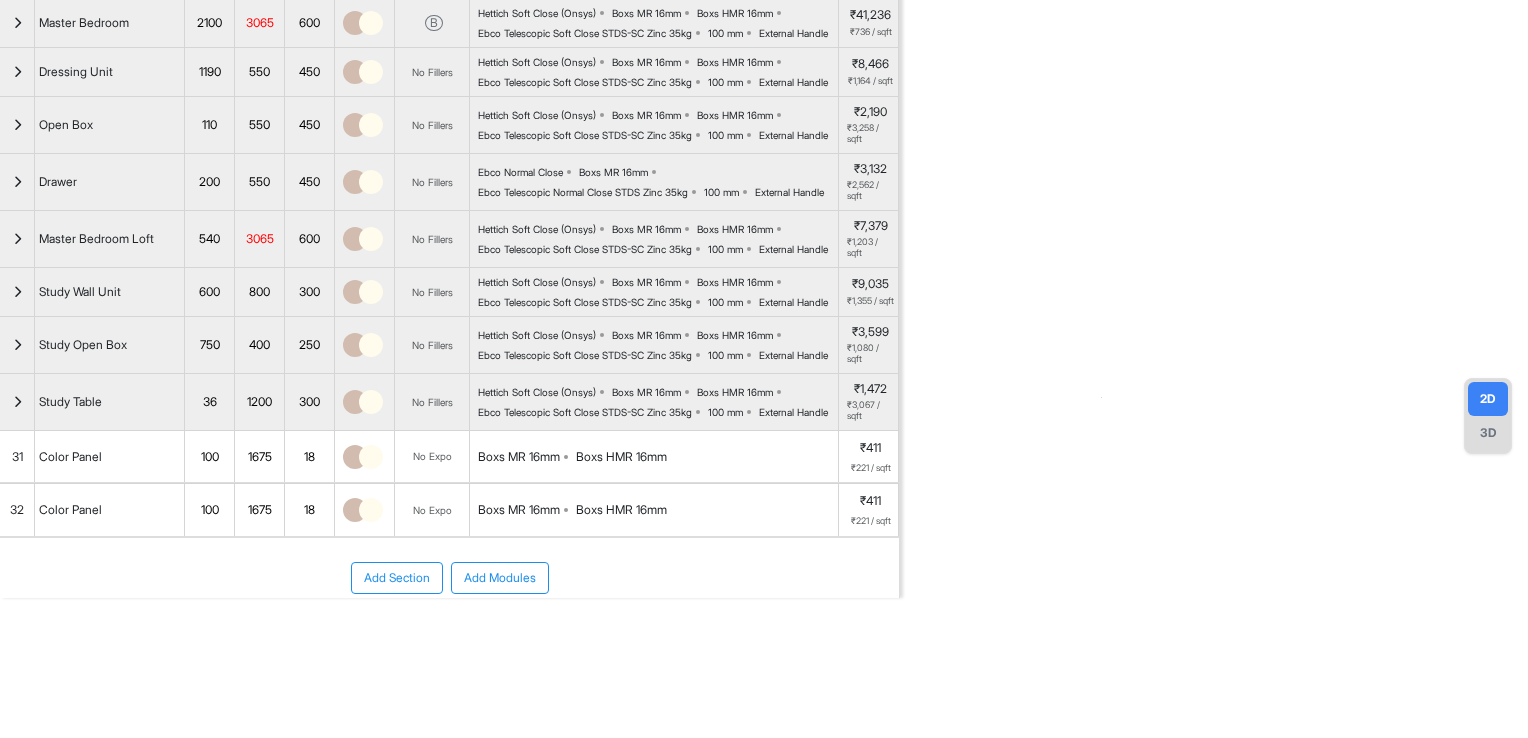 click at bounding box center (17, 402) 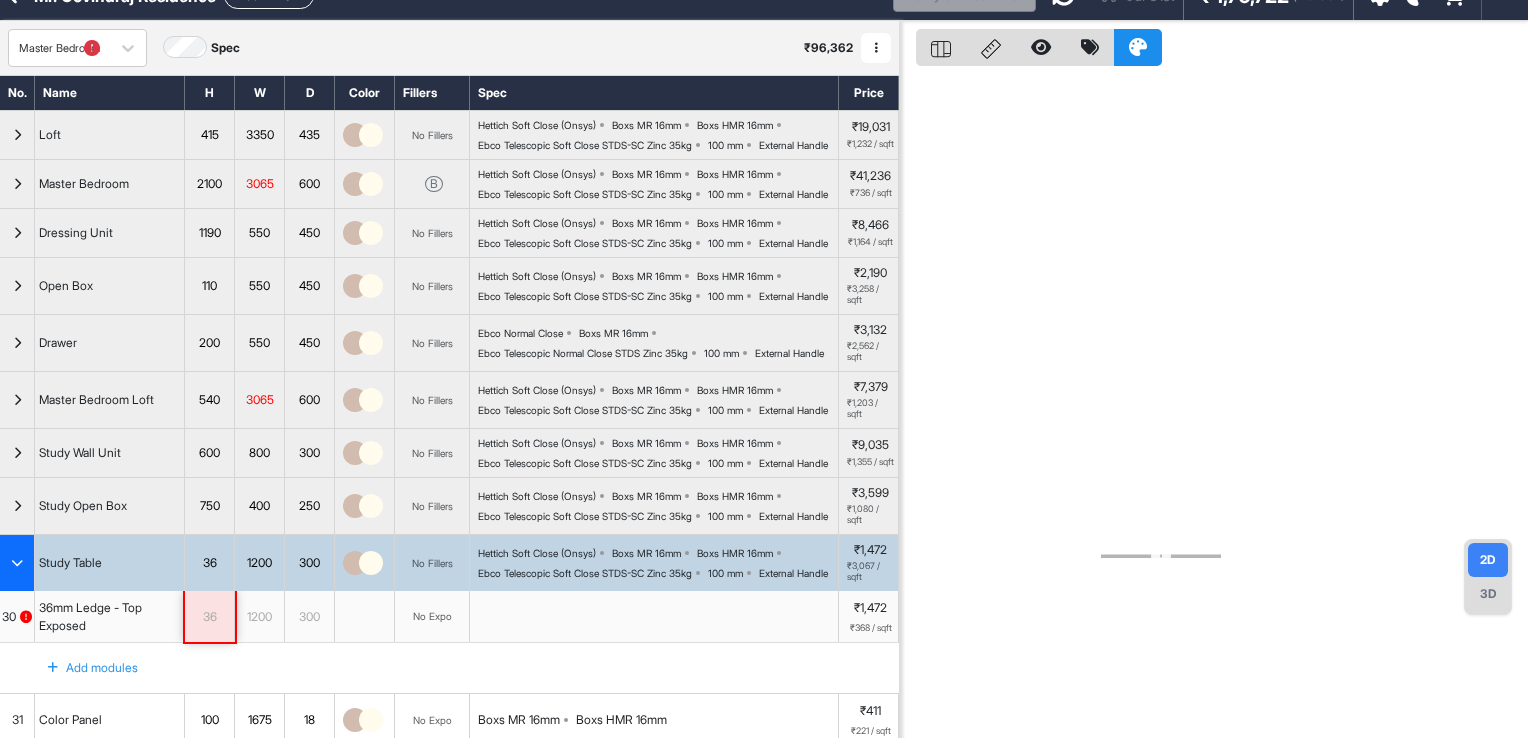 scroll, scrollTop: 0, scrollLeft: 0, axis: both 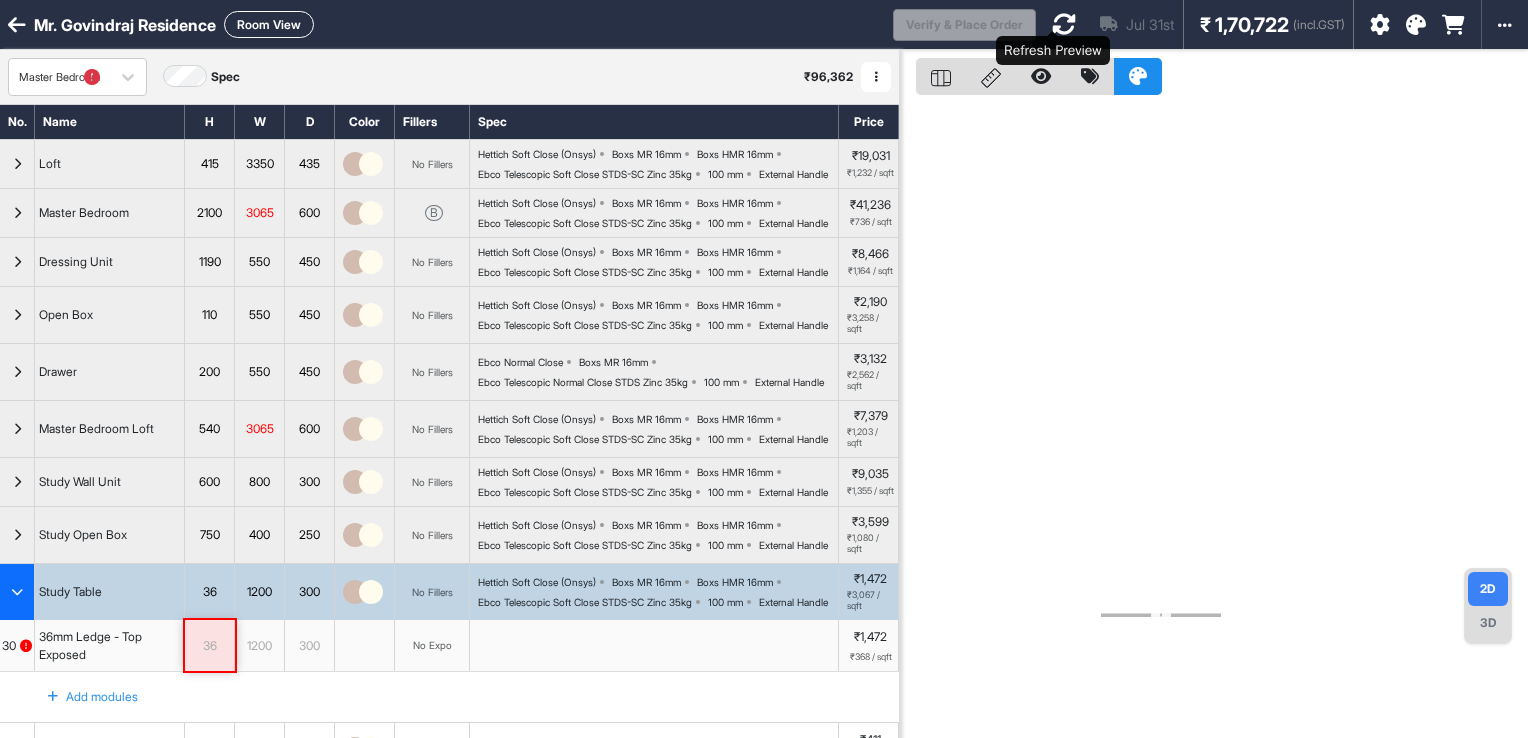 click at bounding box center (1064, 24) 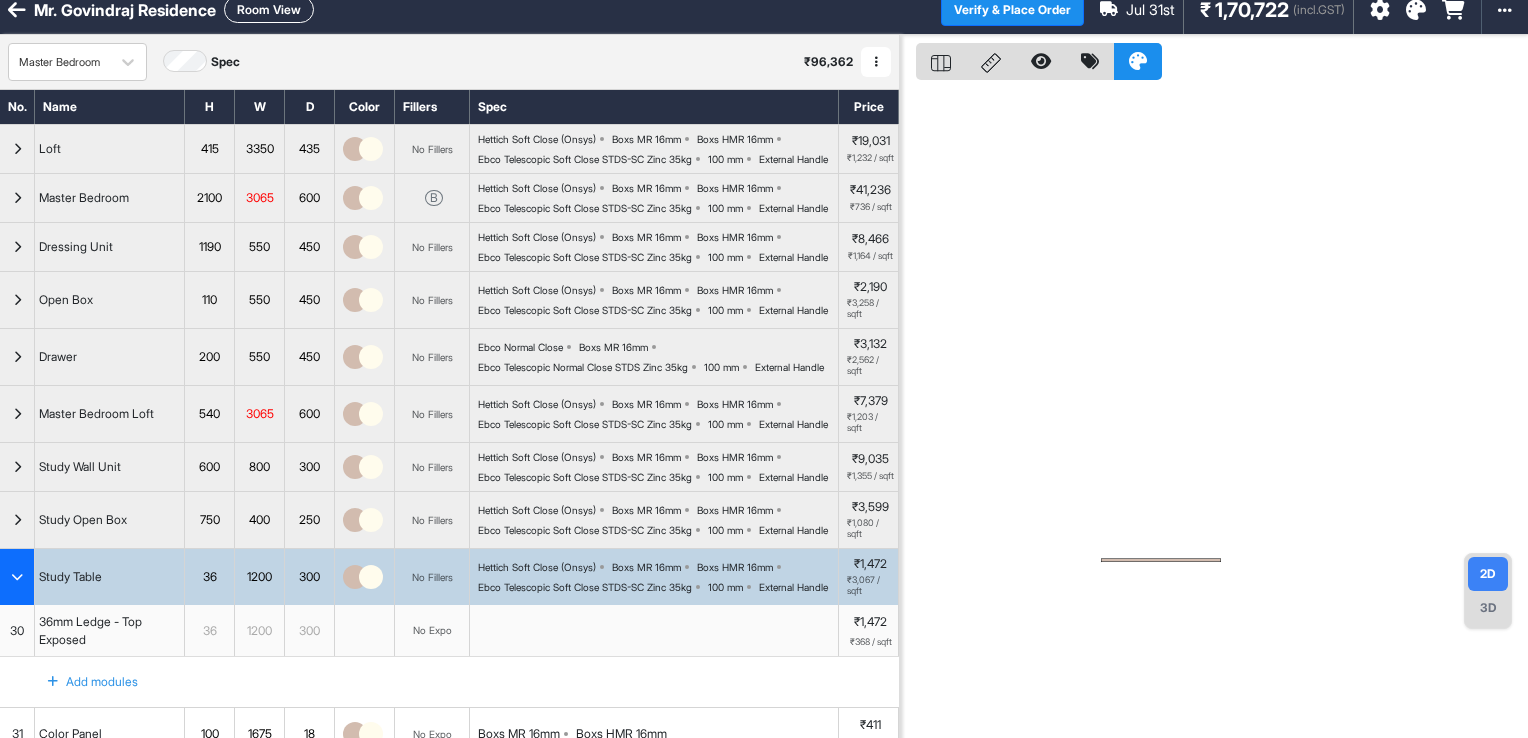 scroll, scrollTop: 0, scrollLeft: 0, axis: both 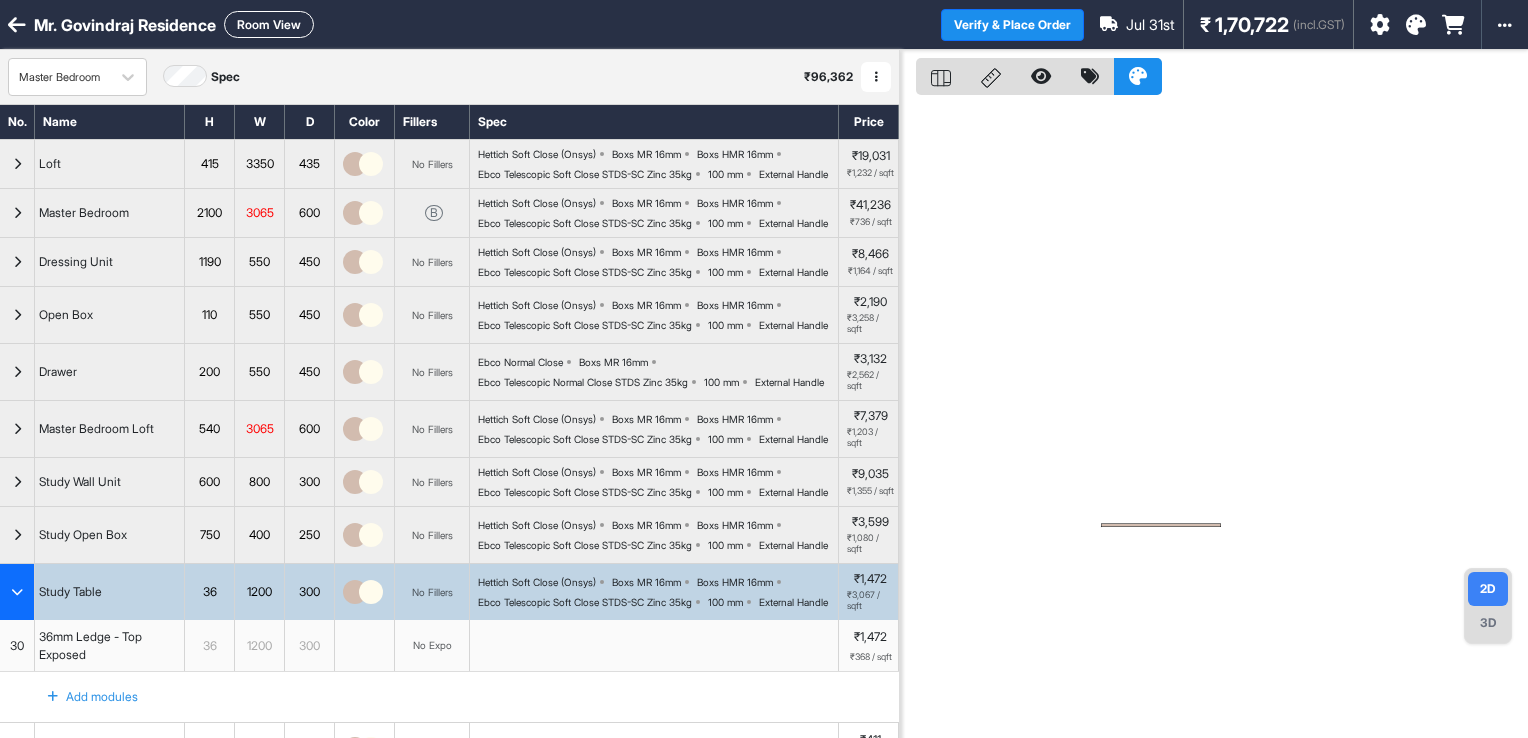 click on "3D" at bounding box center (1488, 623) 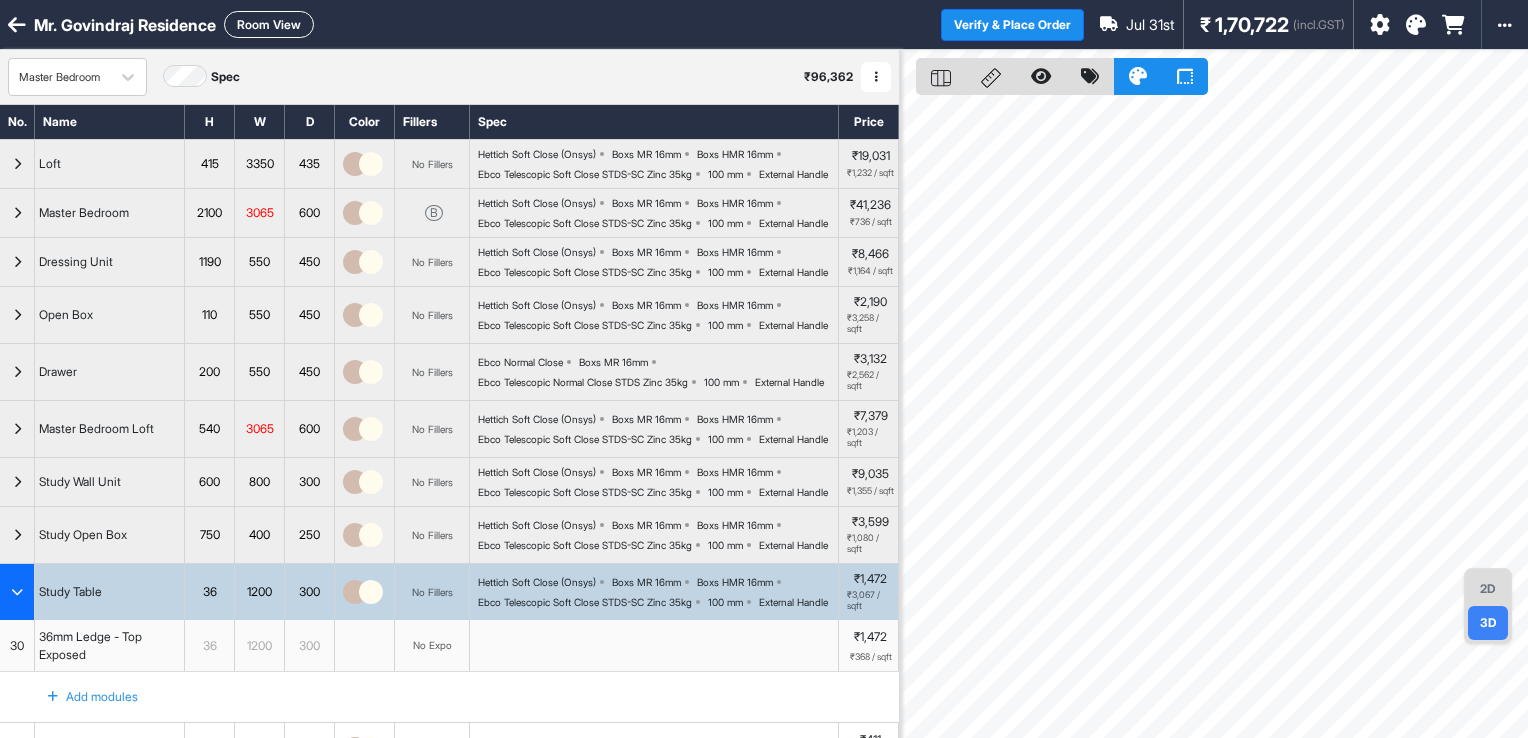 click on "2D" at bounding box center [1488, 589] 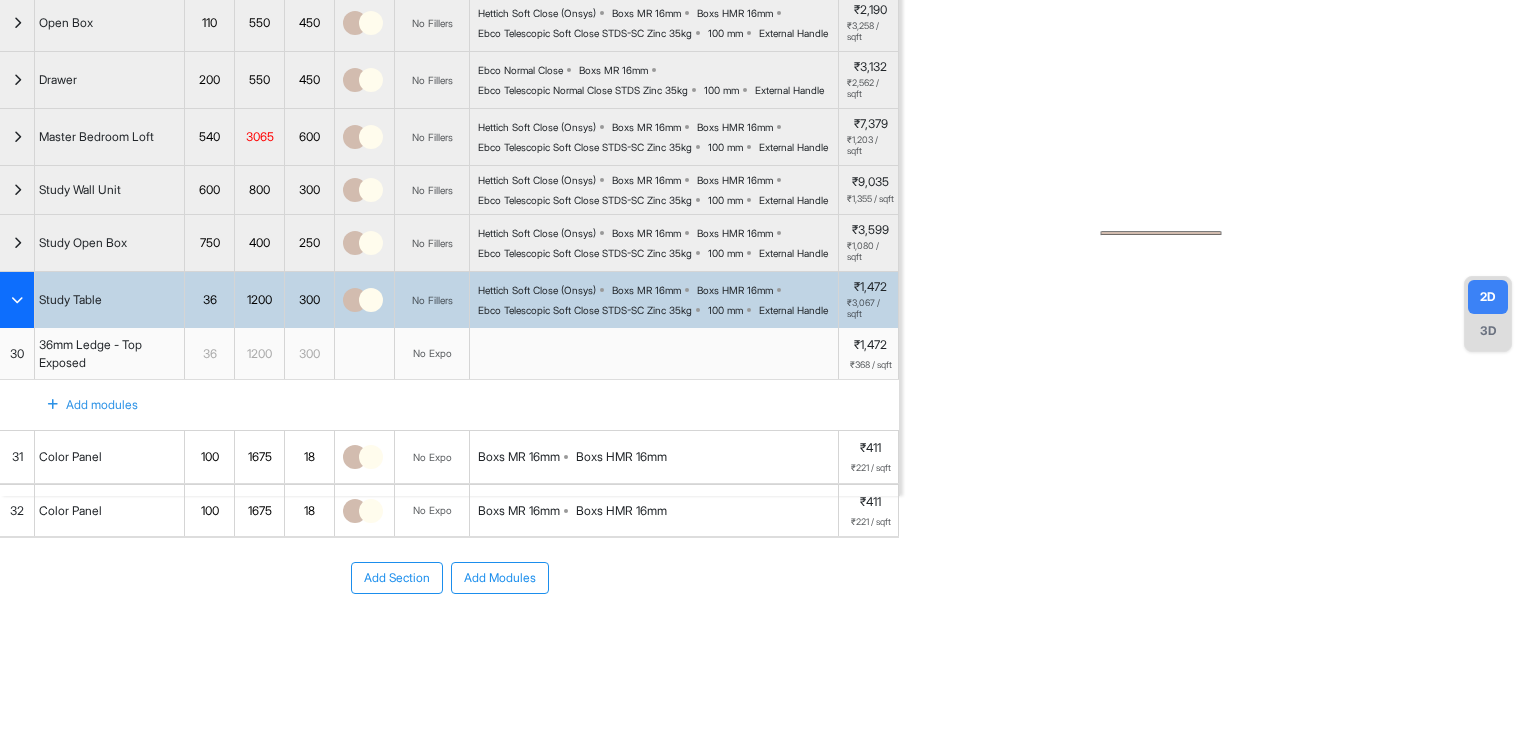 scroll, scrollTop: 428, scrollLeft: 0, axis: vertical 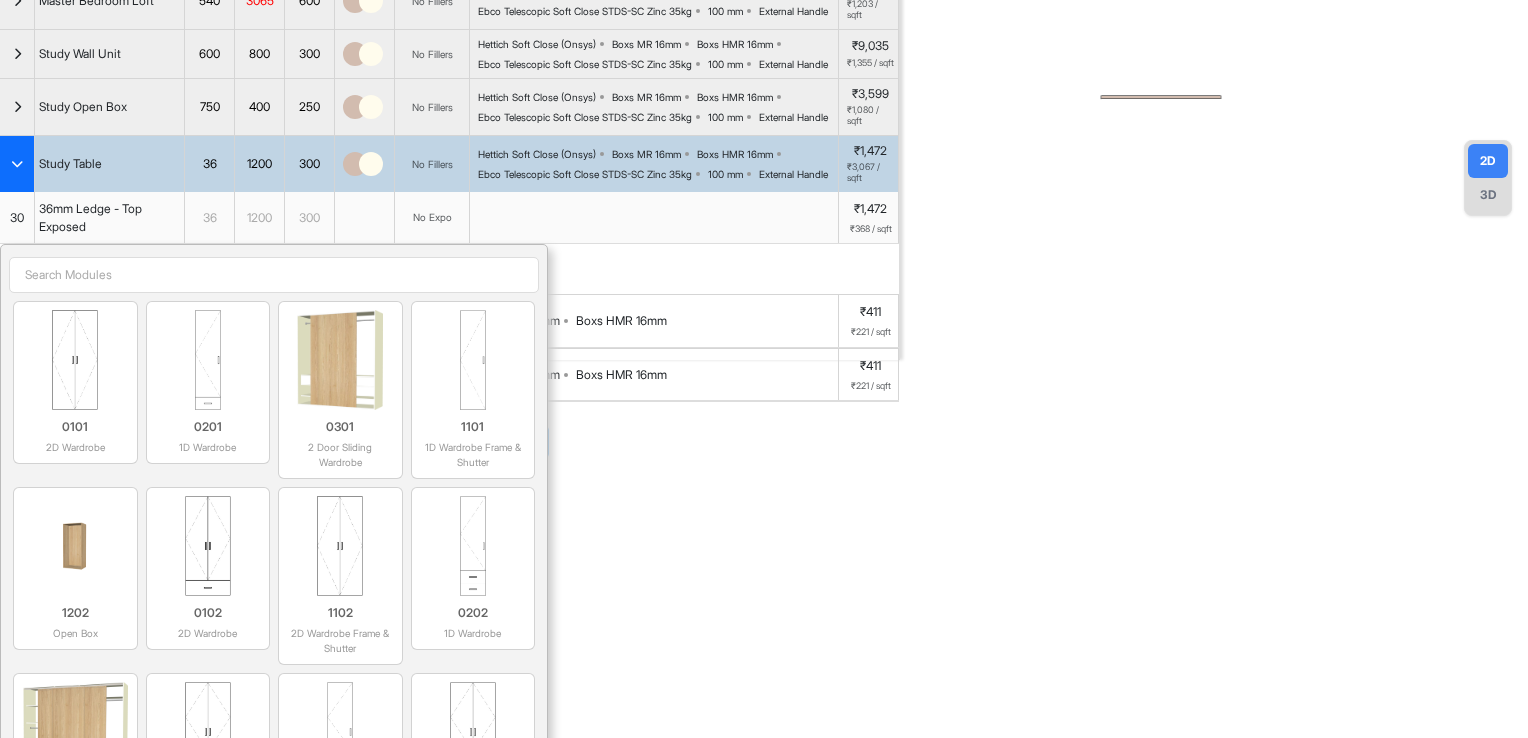 click on "Add modules 0101 2D Wardrobe 0201 1D Wardrobe 0301 2 Door Sliding Wardrobe 1101 1D Wardrobe Frame & Shutter 1202 Open Box 0102 2D Wardrobe 1102 2D Wardrobe Frame & Shutter 0202 1D Wardrobe 0302 3 Door Sliding Wardrobe 0103 2D Wardrobe 0203 1D Wardrobe 0104 2D Wardrobe 0204 1D Wardrobe 0105 2D Wardrobe 0205 1D Wardrobe 0106 2D Wardrobe 0206 1D Wardrobe 0107 2D Wardrobe 0108 2D Wardrobe 0109 2D Wardrobe 0110 2D Wardrobe 0111 2D Wardrobe 0112 2D Wardrobe 0113 2D Wardrobe 0114 2D Wardrobe 0115 2D Wardrobe 0116 2D Wardrobe 0217 1D Wardrobe 9101 Tv Wall Panel - Frame 9101 0207 1D Wardrobe 0207 0117 2D Wardrobe 0117 0208 1D Wardrobe 0208 0118 2D Wardrobe 0118 1311 Color Panel 1016 Skirting 1301 Left End Panel (18mm) 1001 1 Door Unit 1407 36mm Vertical Ledge - Left Exposed 1401 27mm Vertical Ledge - Left Exposed 1302 Right End Panel (18mm) 1017 U Skirting 1002 2 Door Unit 1408 36mm Vertical Ledge - Right Exposed 1402 27mm Vertical Ledge - Right Exposed 1303 Top Panel (18mm) 1018 L Skirting Left 1003 3 Door Unit 1403" at bounding box center [449, 269] 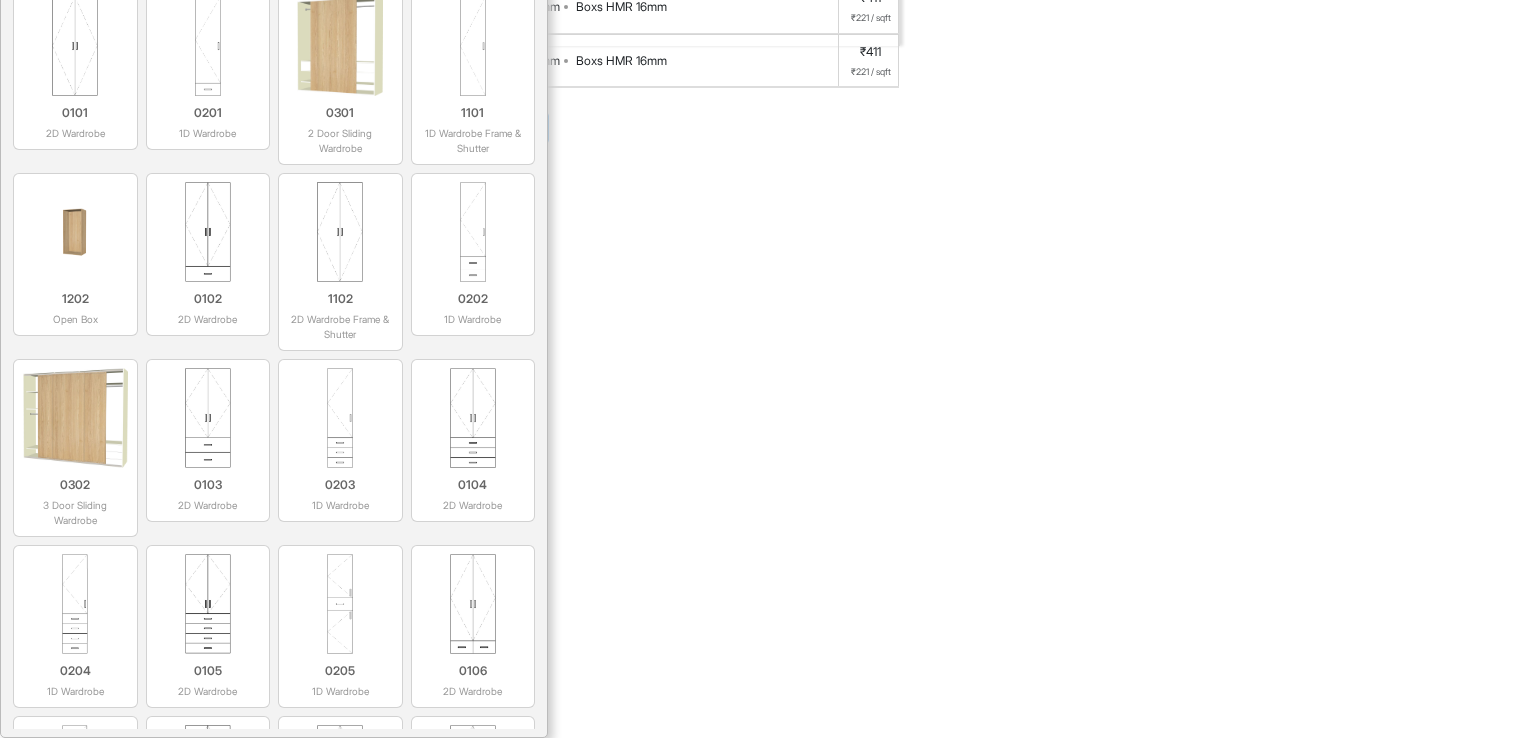 scroll, scrollTop: 428, scrollLeft: 0, axis: vertical 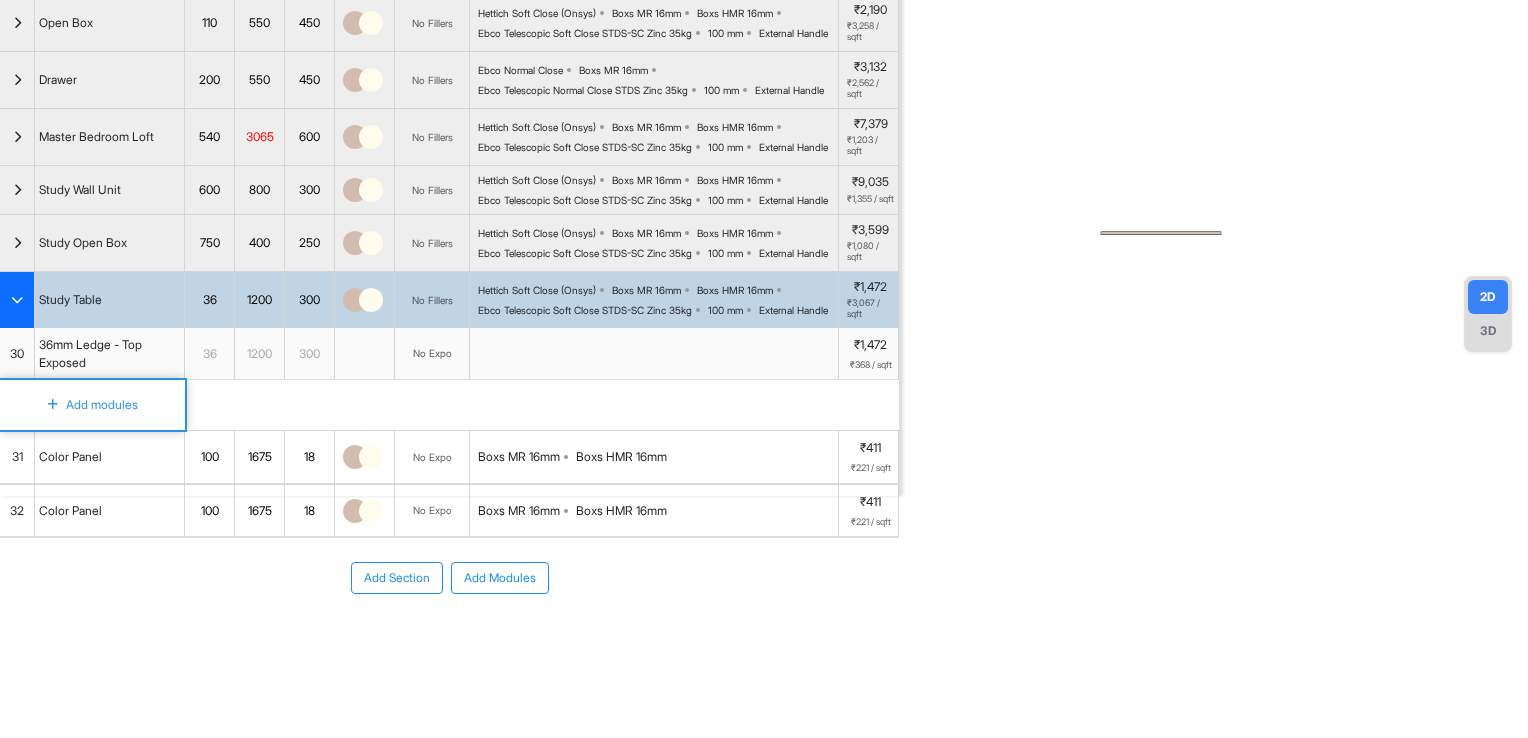click on "Mr. [LAST] Residence Room View Verify & Place Order [DATE] ₹ 1,70,722 (incl.GST) Import Assembly Archive Rename Refresh Price Master Bedroom Spec ₹ 96,362 Add Room Edit Room Name Delete Room Duplicate Room No. Name H W D Color Fillers Spec Price Loft 415 3350 435 No Fillers Hettich Soft Close (Onsys) Boxs MR 16mm Boxs HMR 16mm Ebco Telescopic Soft Close STDS-SC Zinc 35kg 100 mm External Handle ₹19,031 ₹1,232 / sqft Master Bedroom 2100 3065 600 B Hettich Soft Close (Onsys) Boxs MR 16mm Boxs HMR 16mm Ebco Telescopic Soft Close STDS-SC Zinc 35kg 100 mm External Handle ₹41,236 ₹736 / sqft Dressing Unit 1190 550 450 No Fillers Hettich Soft Close (Onsys) Boxs MR 16mm Boxs HMR 16mm Ebco Telescopic Soft Close STDS-SC Zinc 35kg 100 mm External Handle ₹8,466 ₹1,164 / sqft Open Box 110 550 450 No Fillers Hettich Soft Close (Onsys) Boxs MR 16mm Boxs HMR 16mm Ebco Telescopic Soft Close STDS-SC Zinc 35kg 100 mm External Handle ₹2,190 ₹3,258 / sqft Drawer 200 550 450 100 mm" at bounding box center [764, 369] 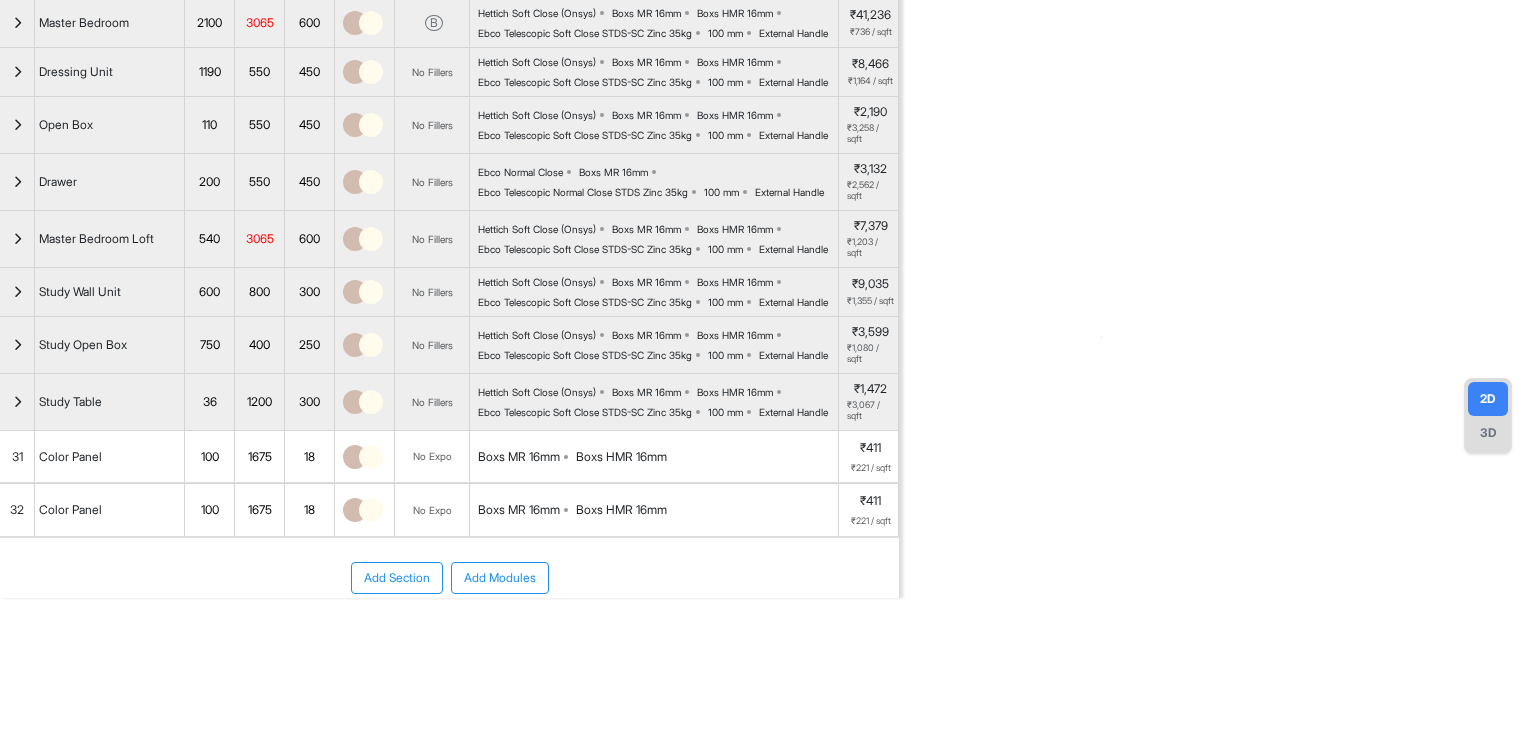 click on "Add Modules" at bounding box center (500, 578) 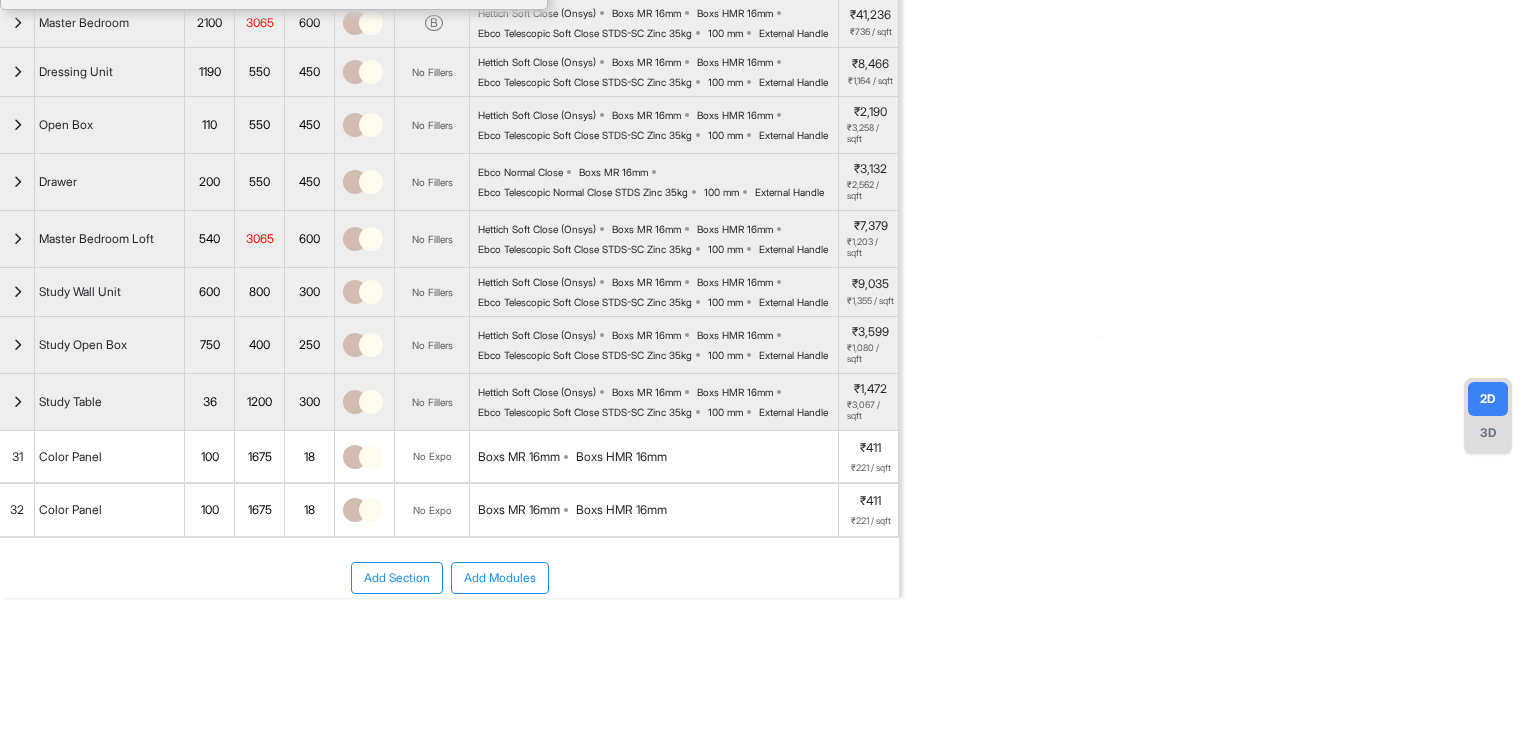 scroll, scrollTop: 0, scrollLeft: 0, axis: both 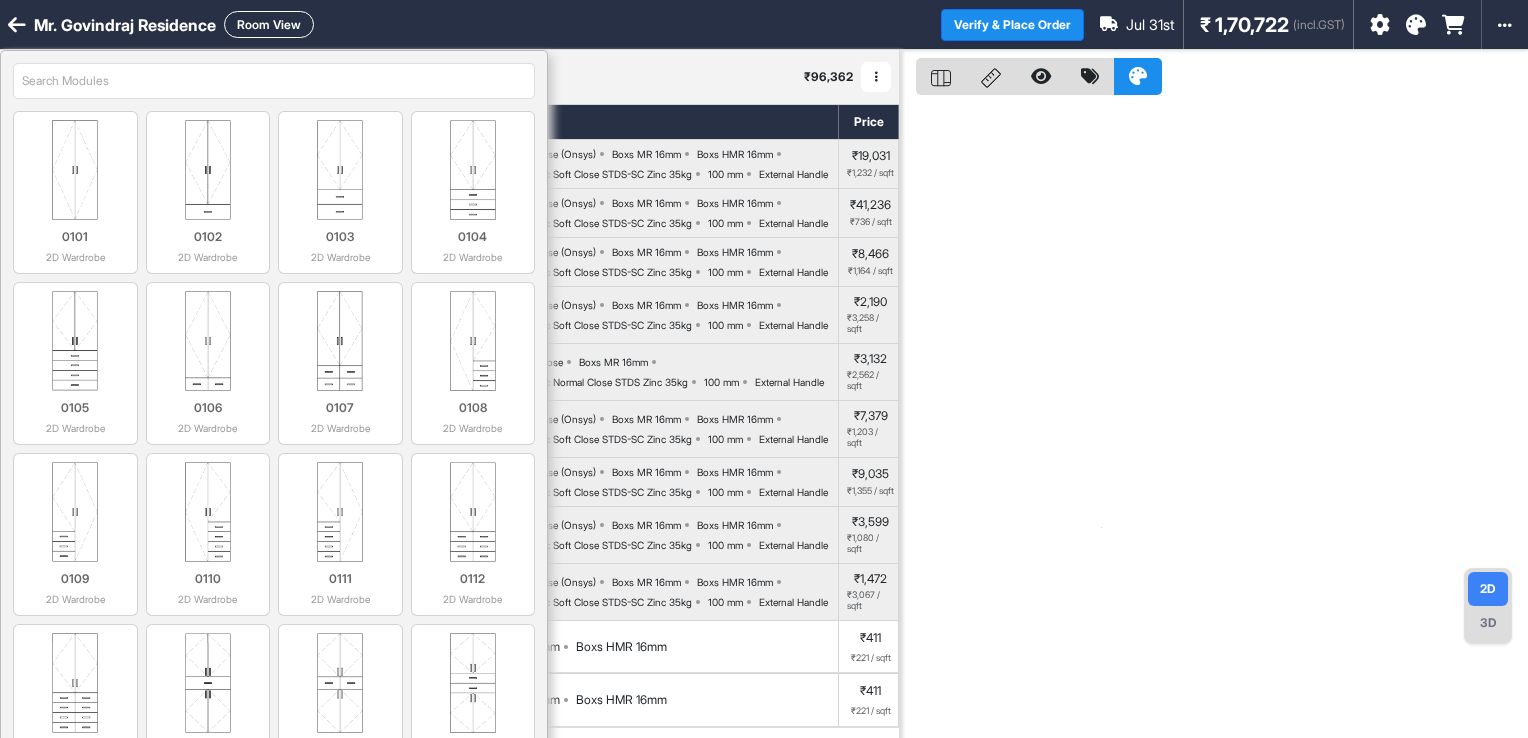 click at bounding box center (274, 81) 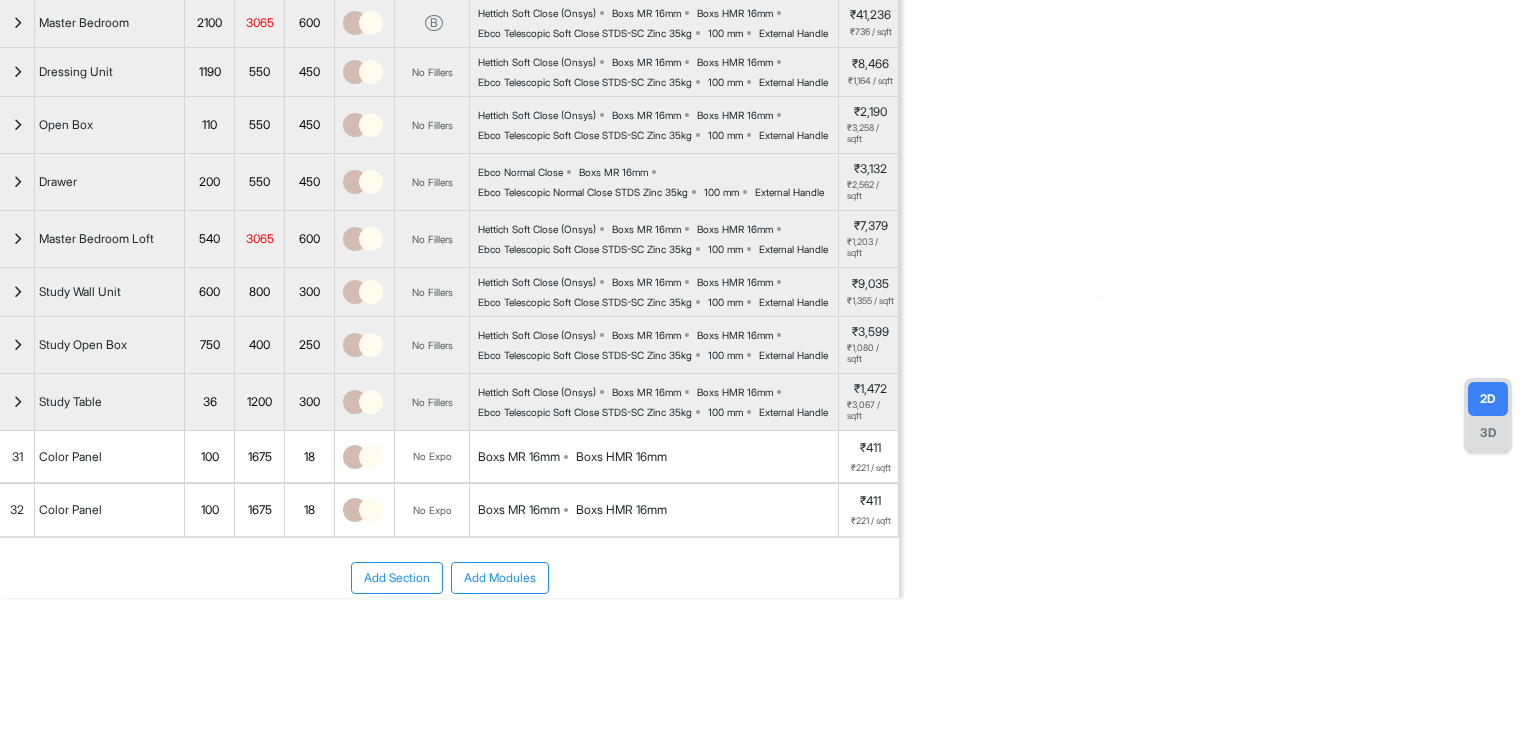 scroll, scrollTop: 326, scrollLeft: 0, axis: vertical 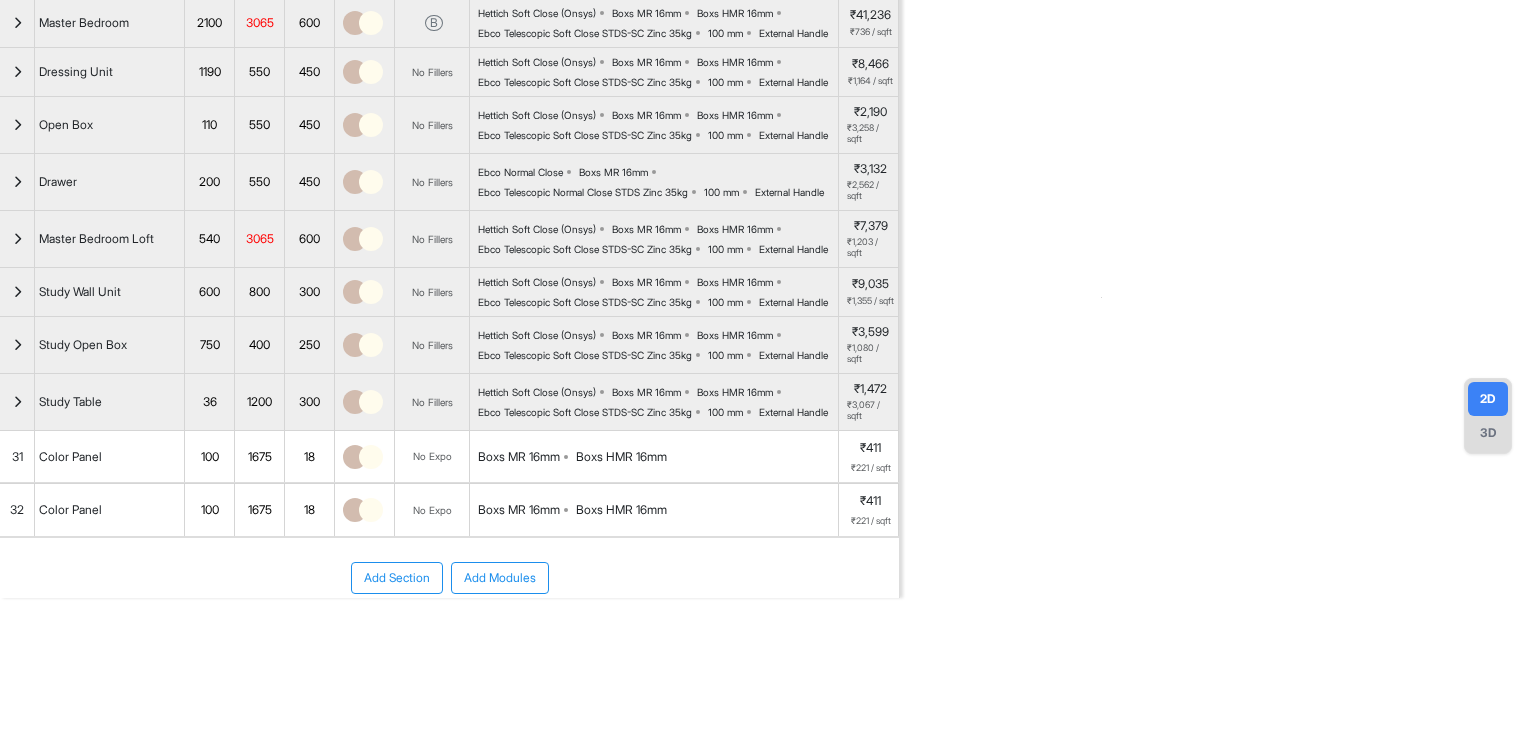 click on "Add Section" at bounding box center [397, 578] 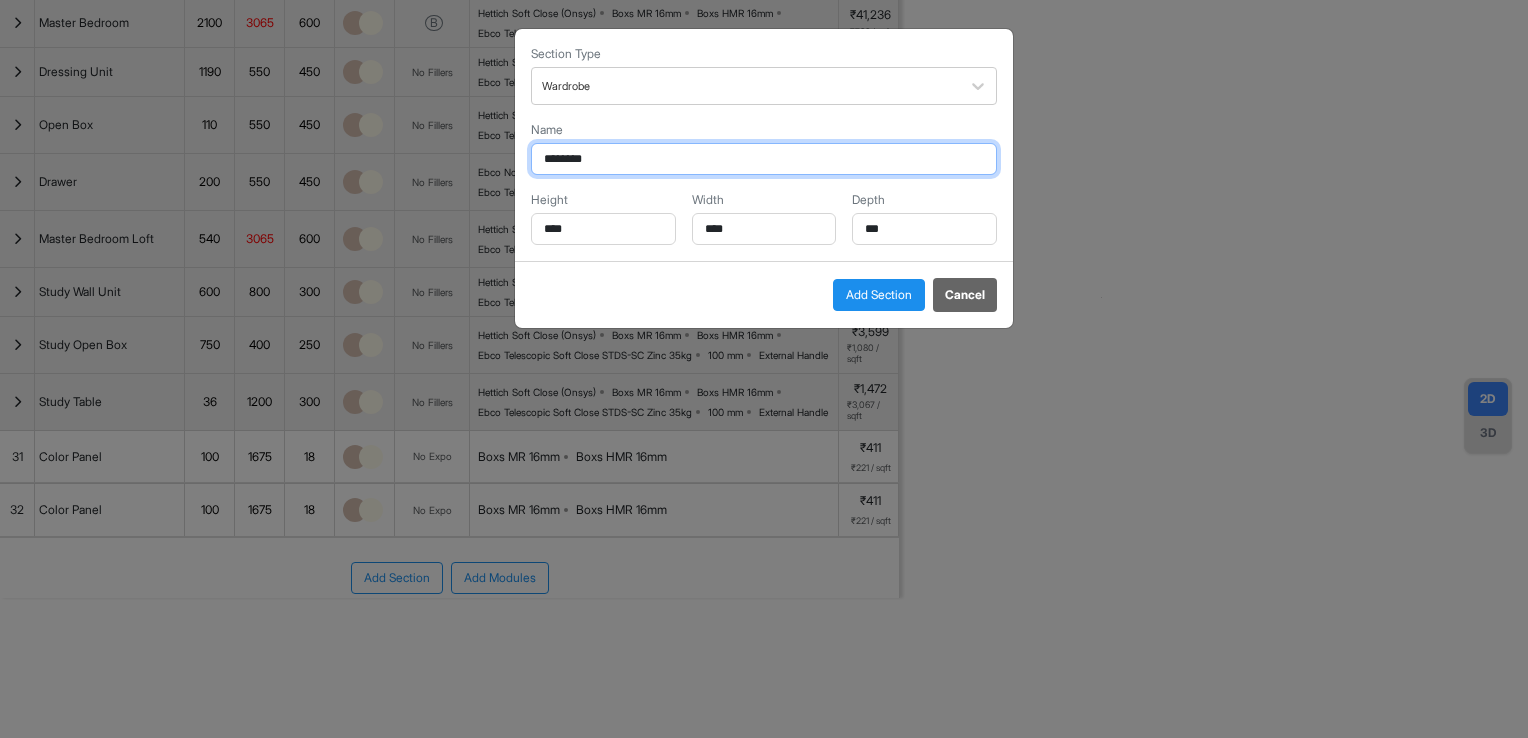 click on "********" at bounding box center [764, 159] 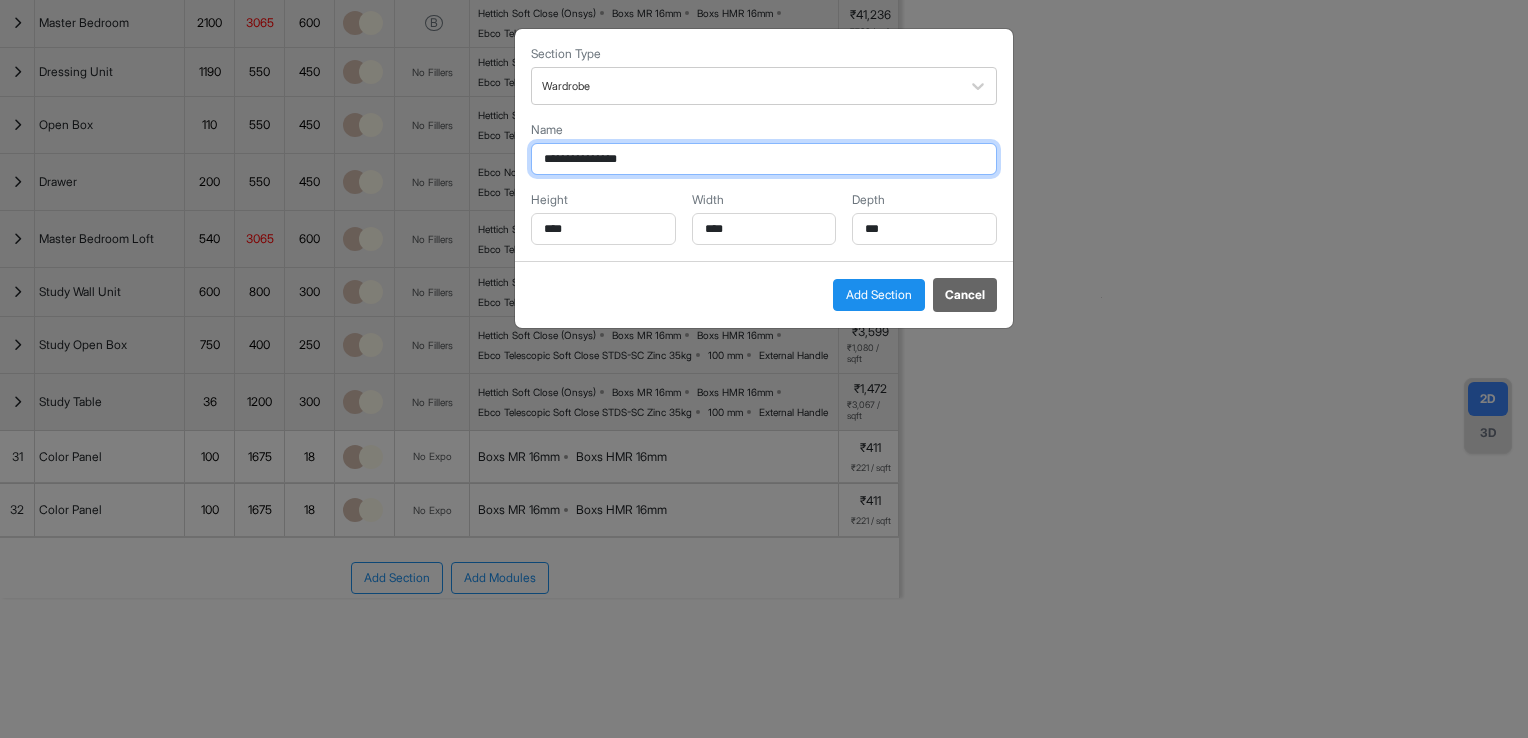 click on "**********" at bounding box center (764, 159) 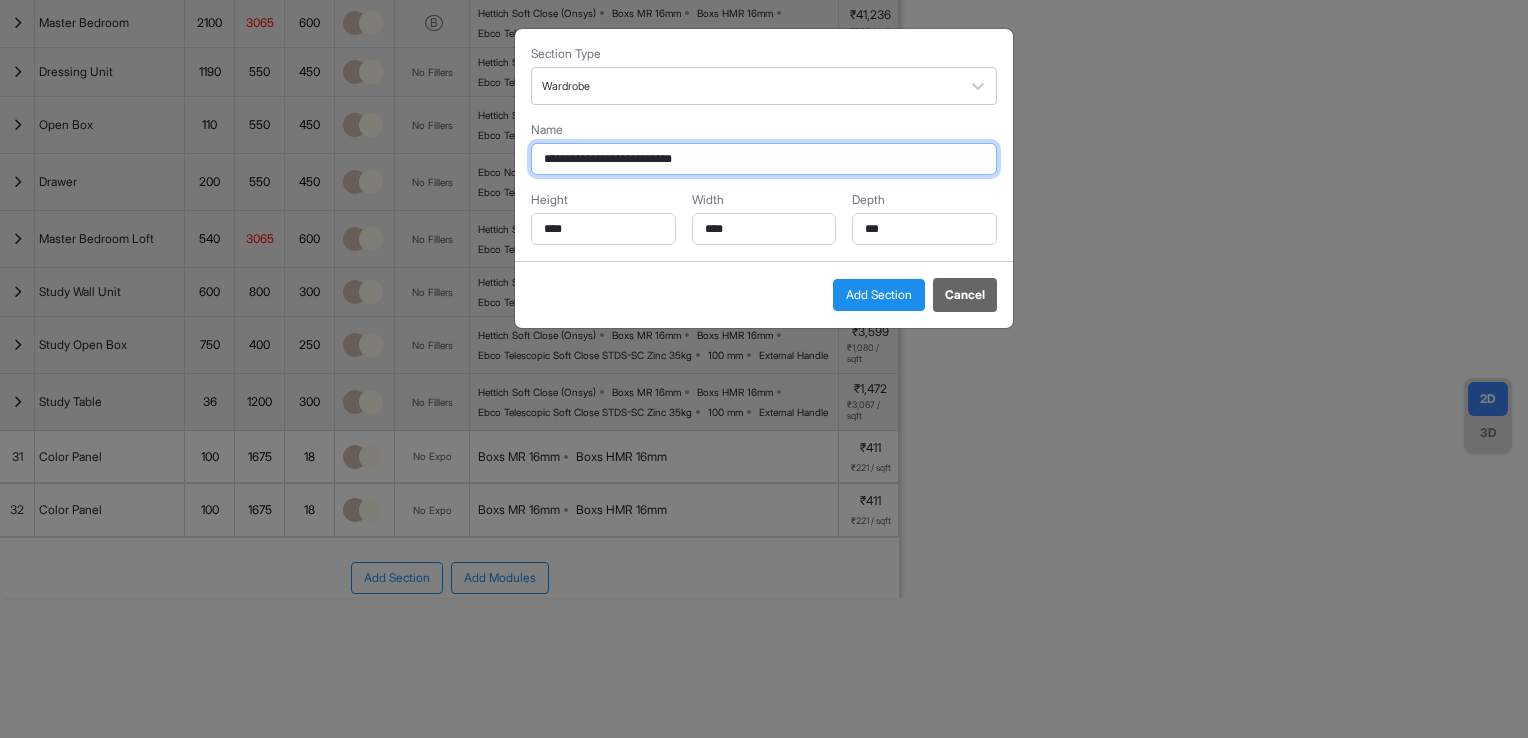drag, startPoint x: 596, startPoint y: 162, endPoint x: 464, endPoint y: 166, distance: 132.0606 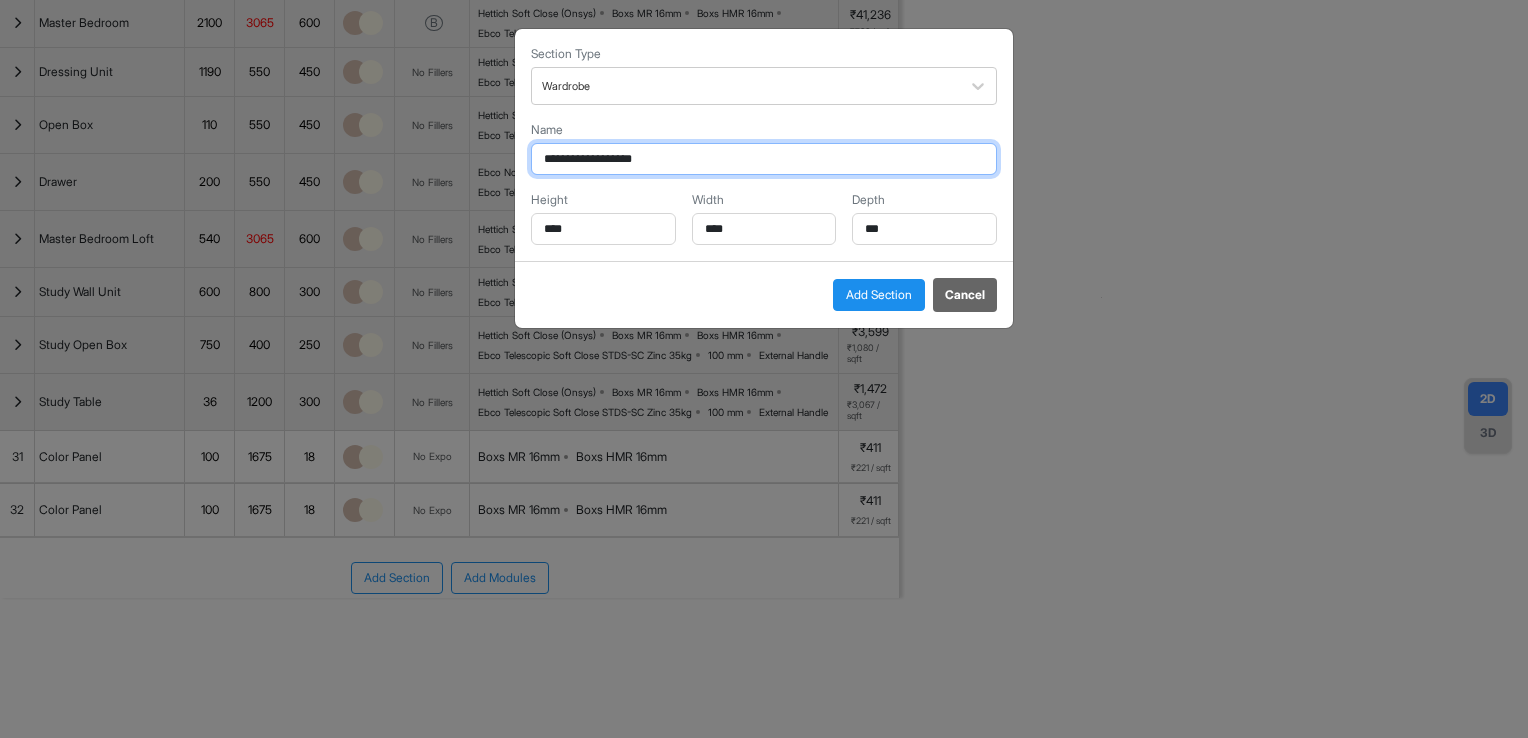 type on "**********" 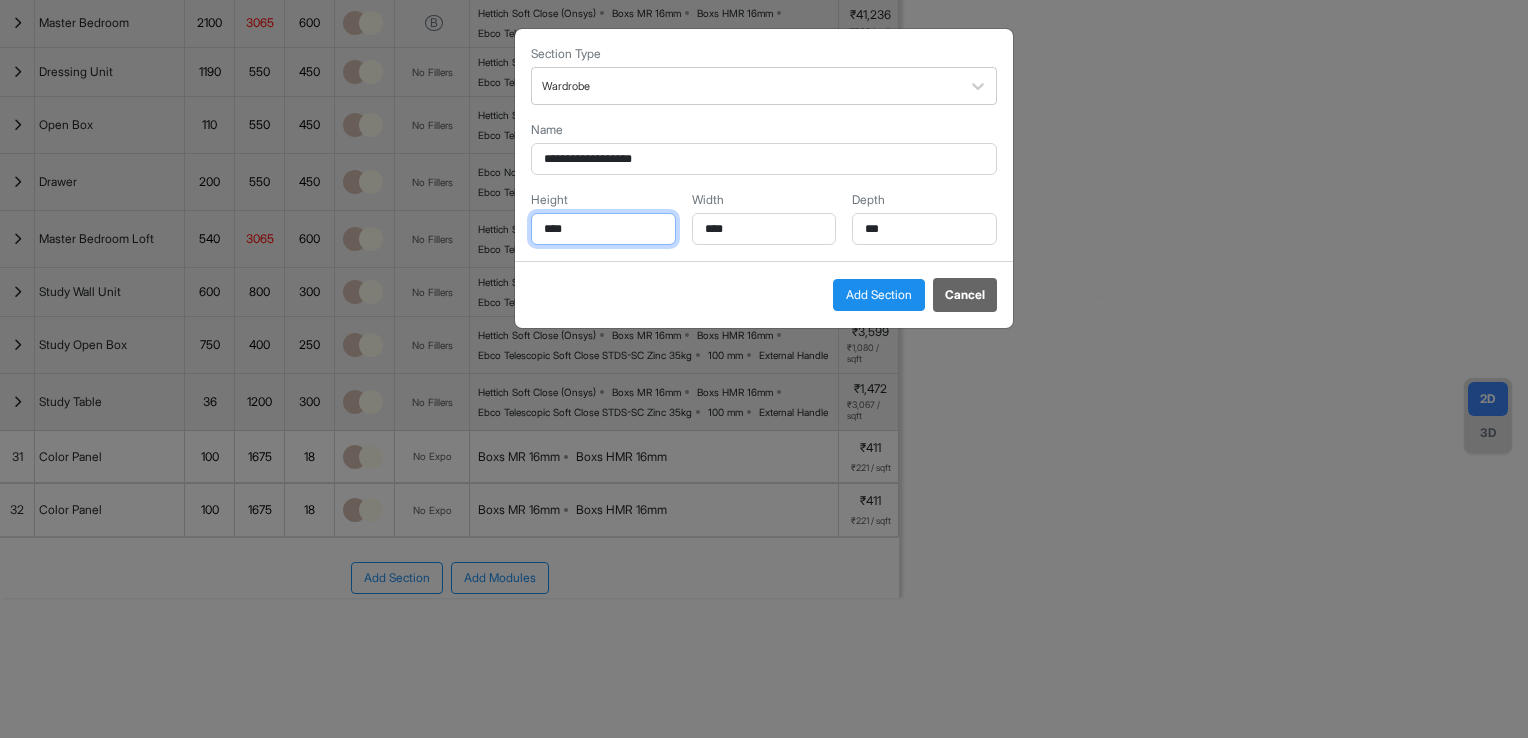 click on "****" at bounding box center (603, 229) 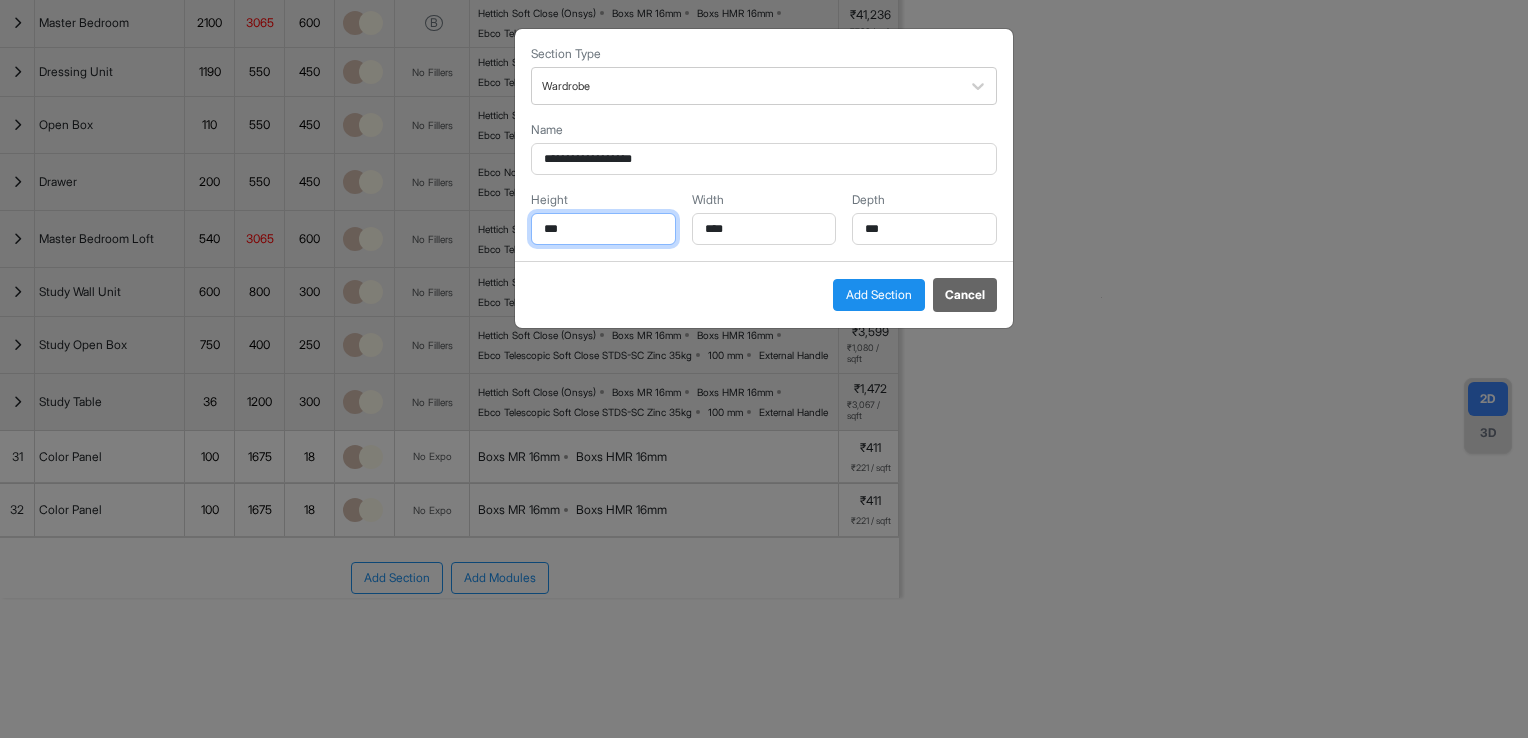 type on "***" 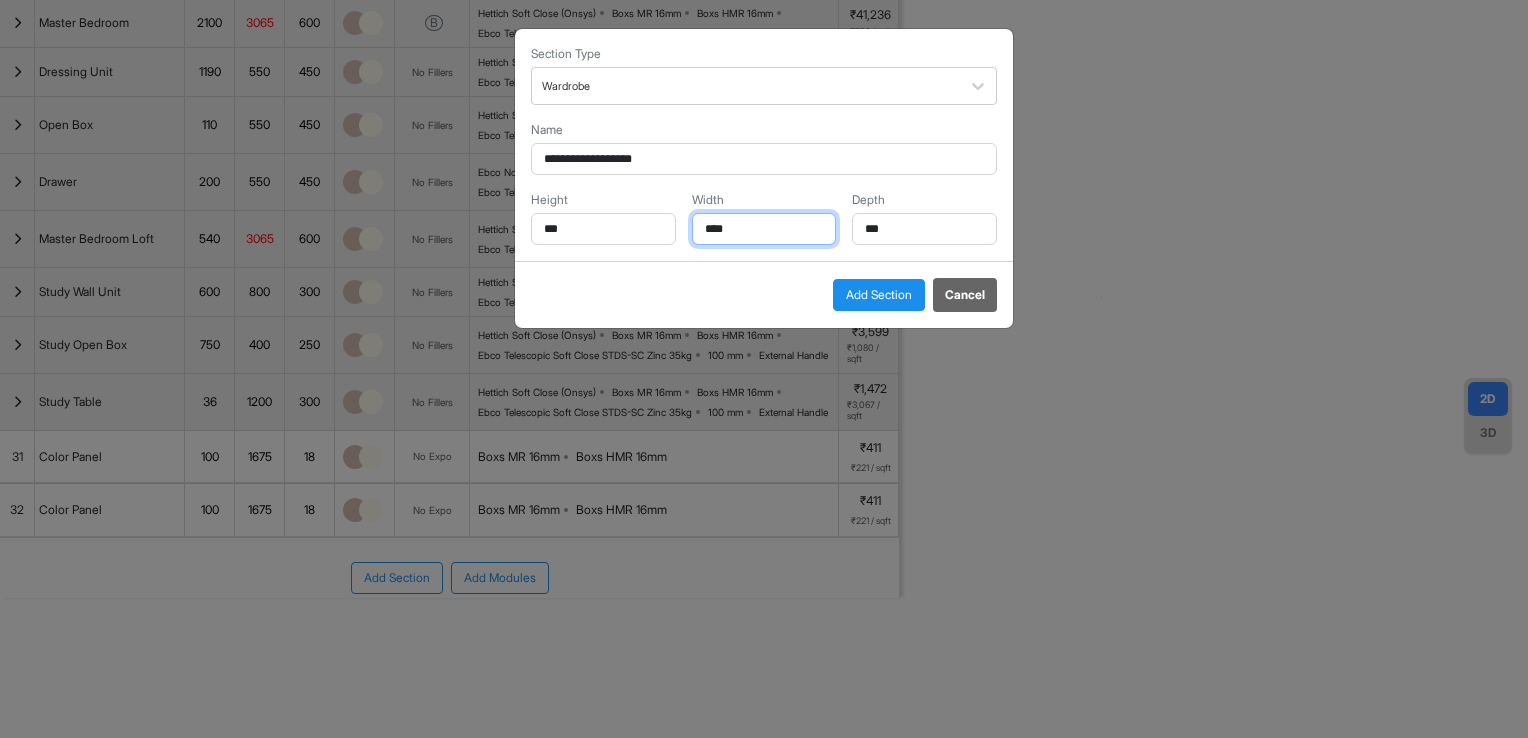 click on "****" at bounding box center [764, 229] 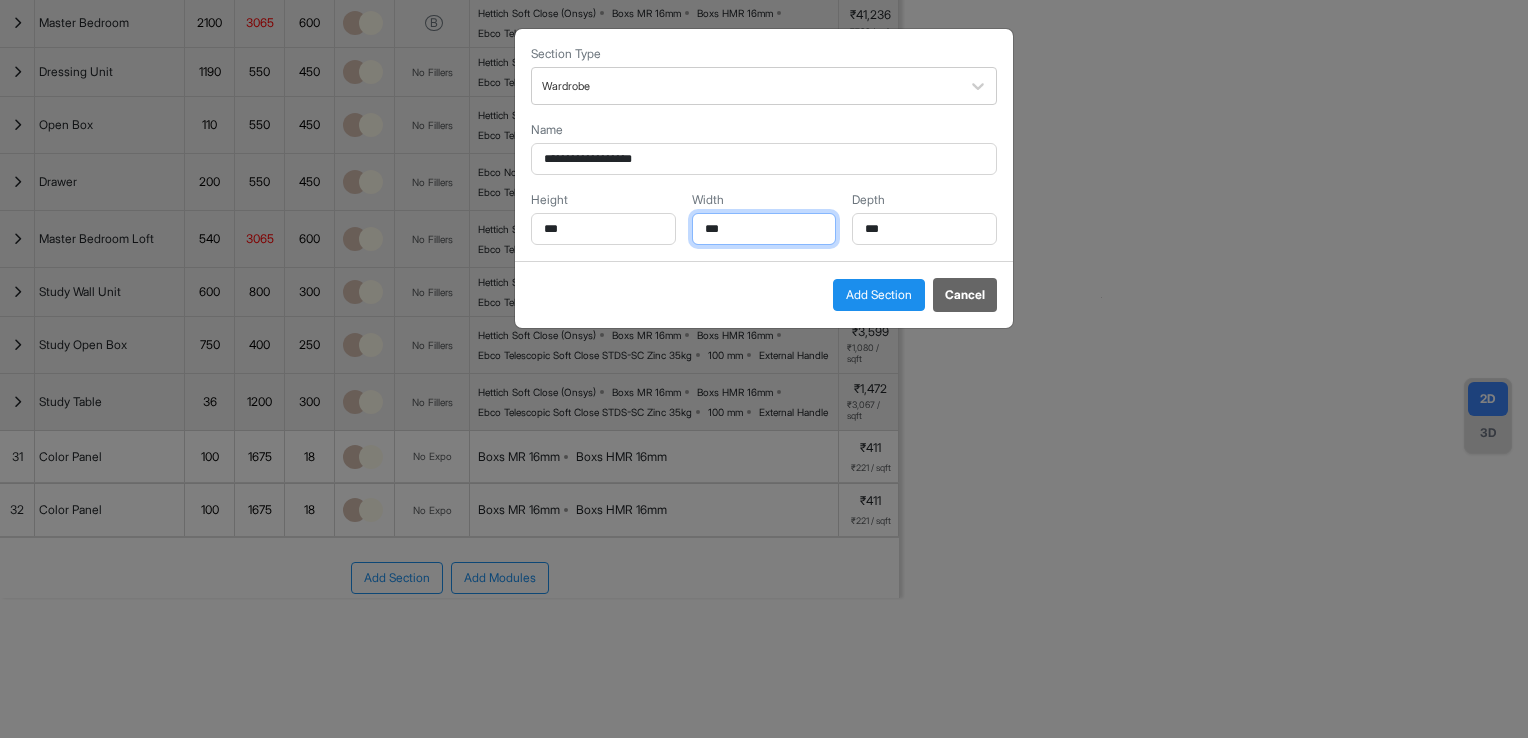 type on "***" 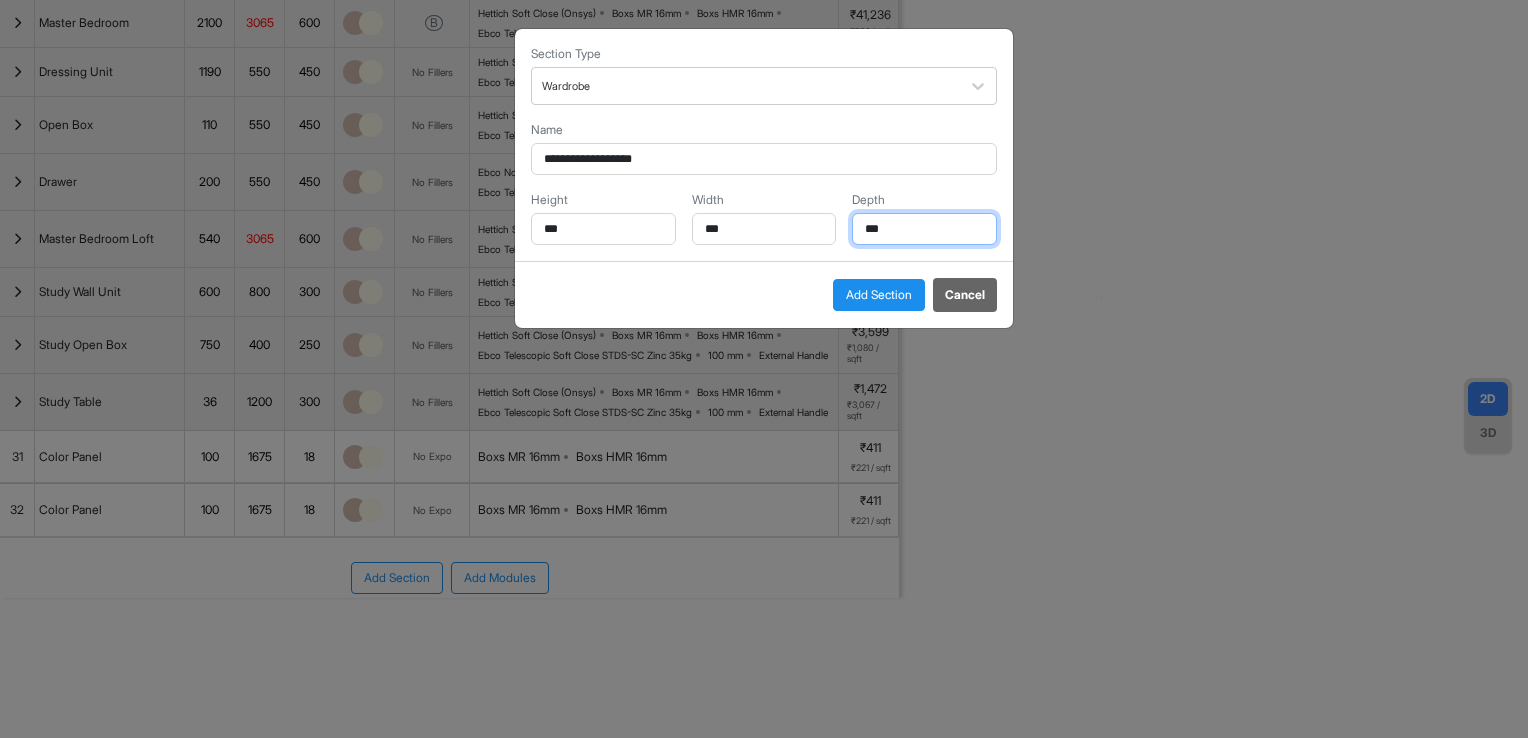 click on "***" at bounding box center (924, 229) 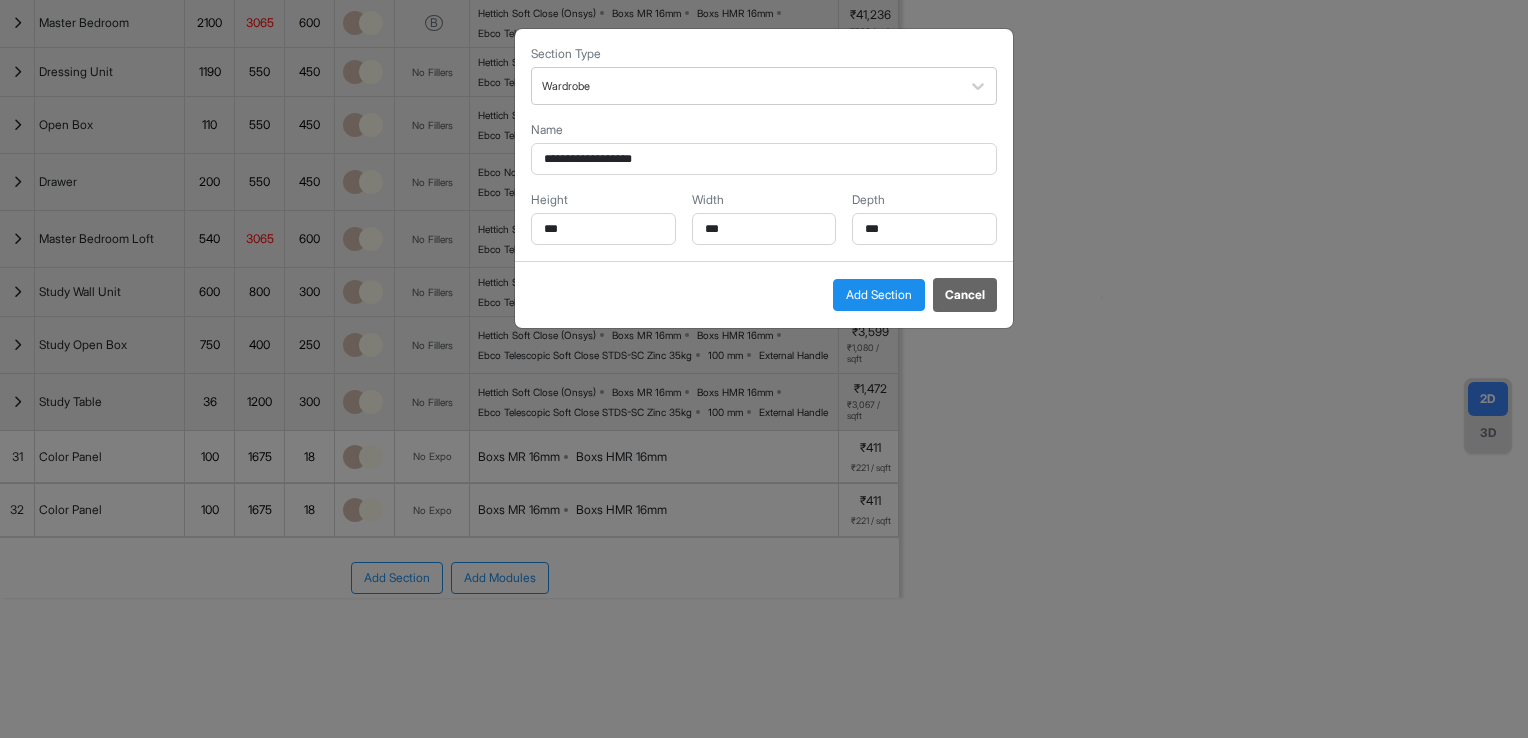 click on "Add Section" at bounding box center (879, 295) 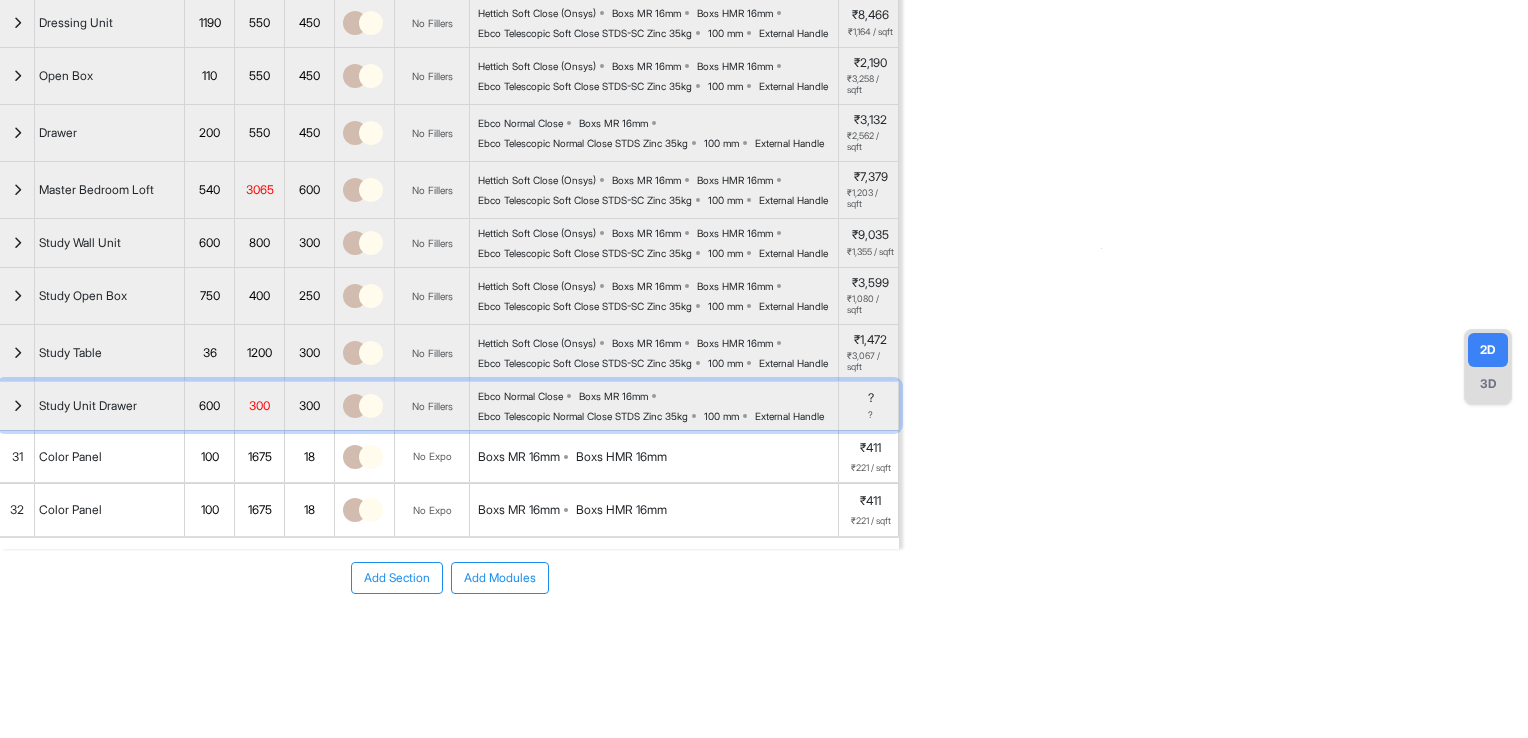 click at bounding box center (17, 406) 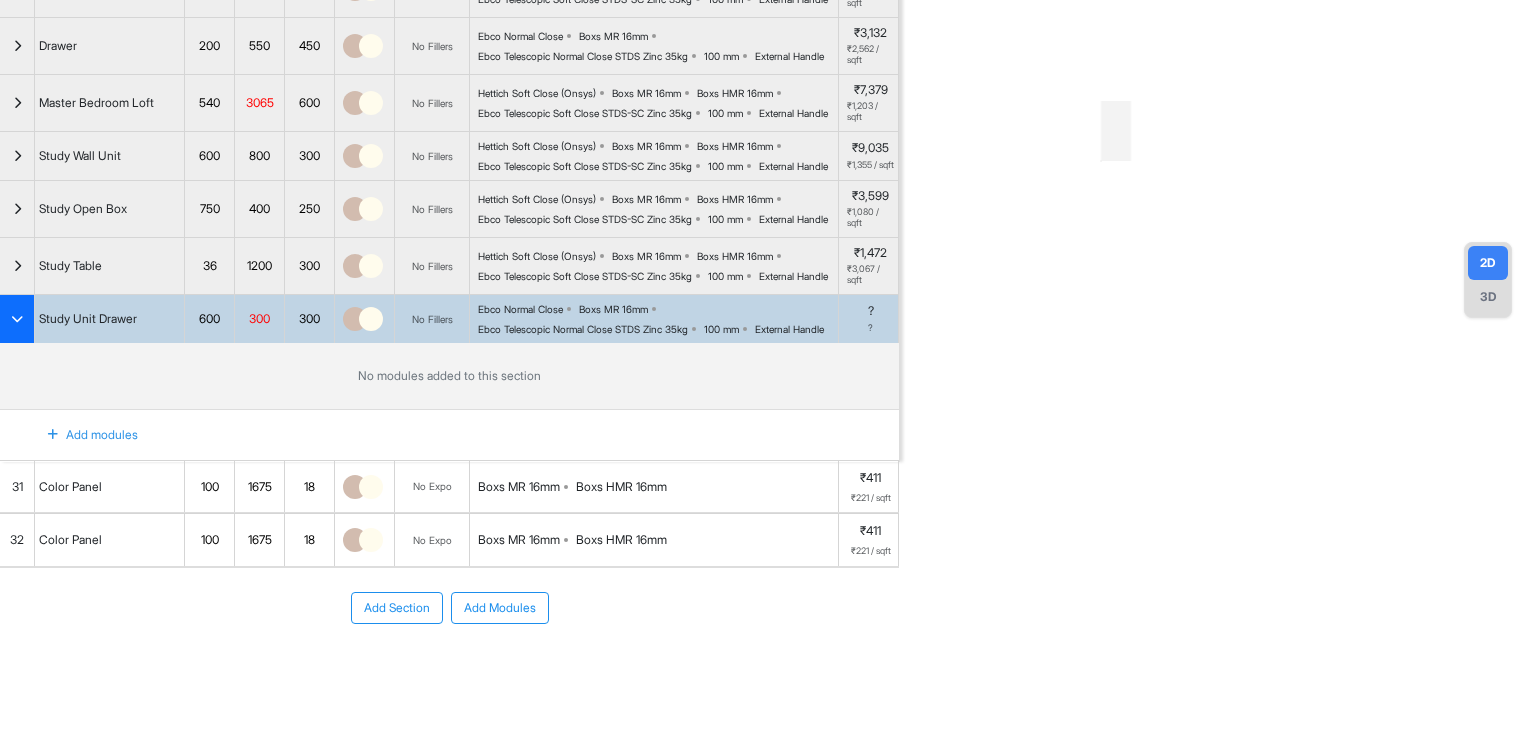 click at bounding box center [53, 435] 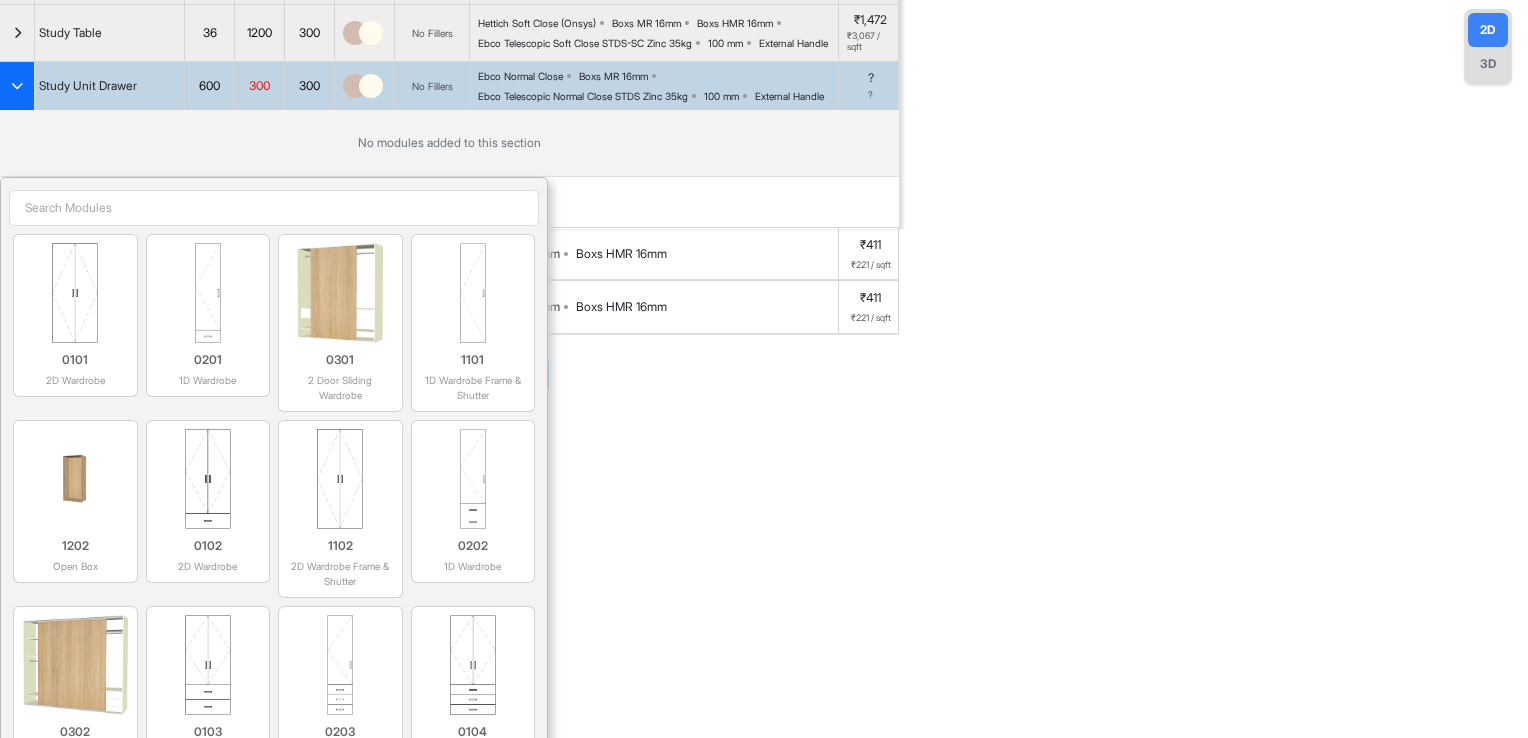 scroll, scrollTop: 626, scrollLeft: 0, axis: vertical 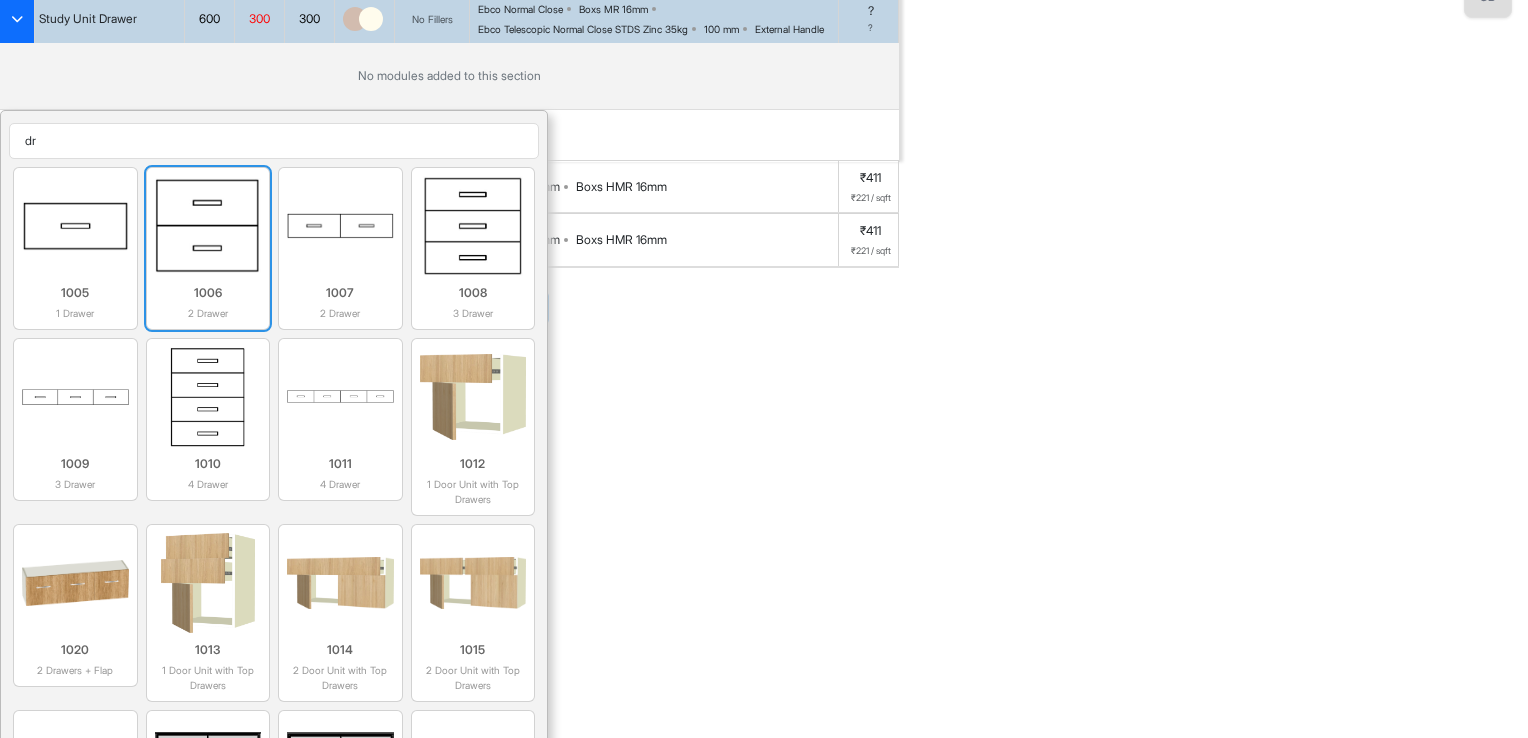 type on "dr" 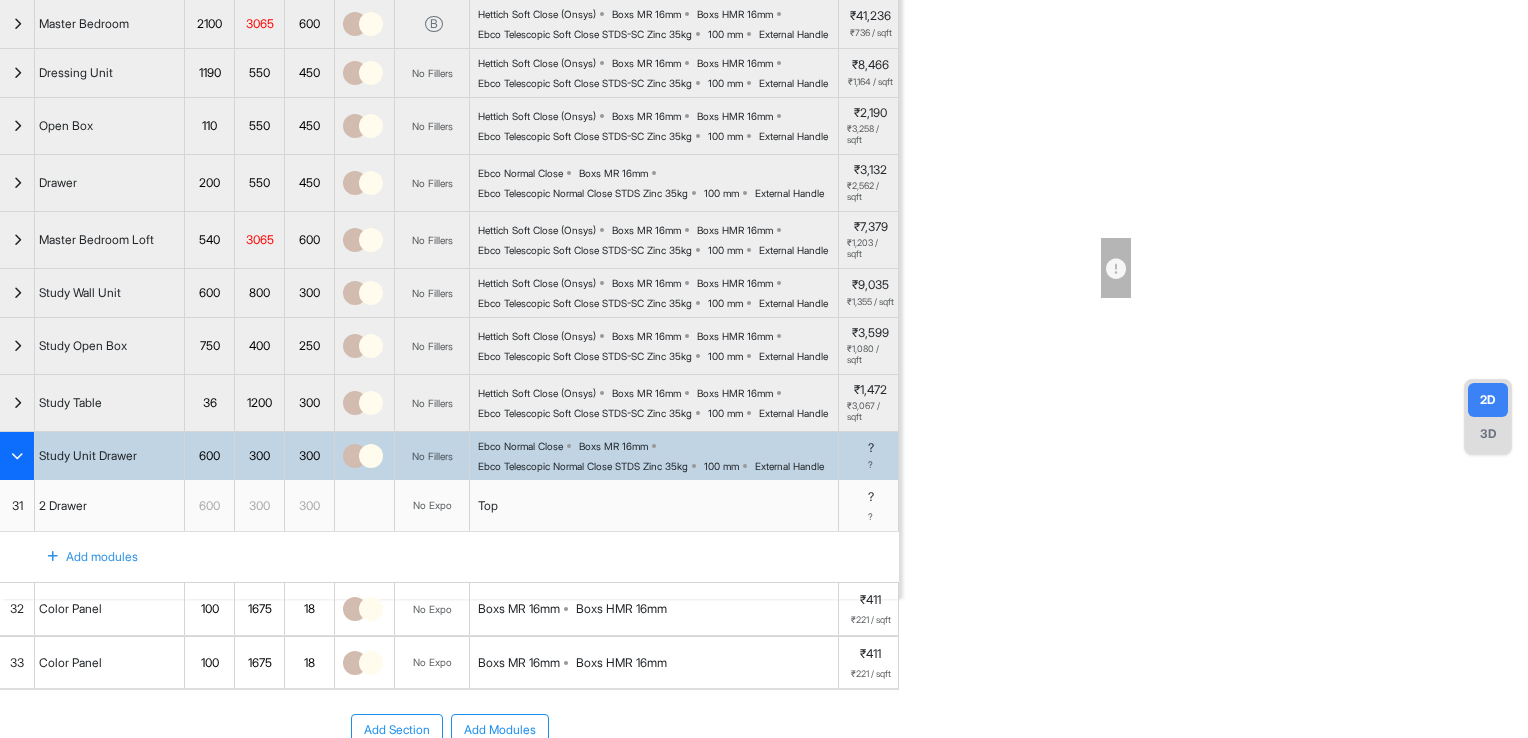 scroll, scrollTop: 200, scrollLeft: 0, axis: vertical 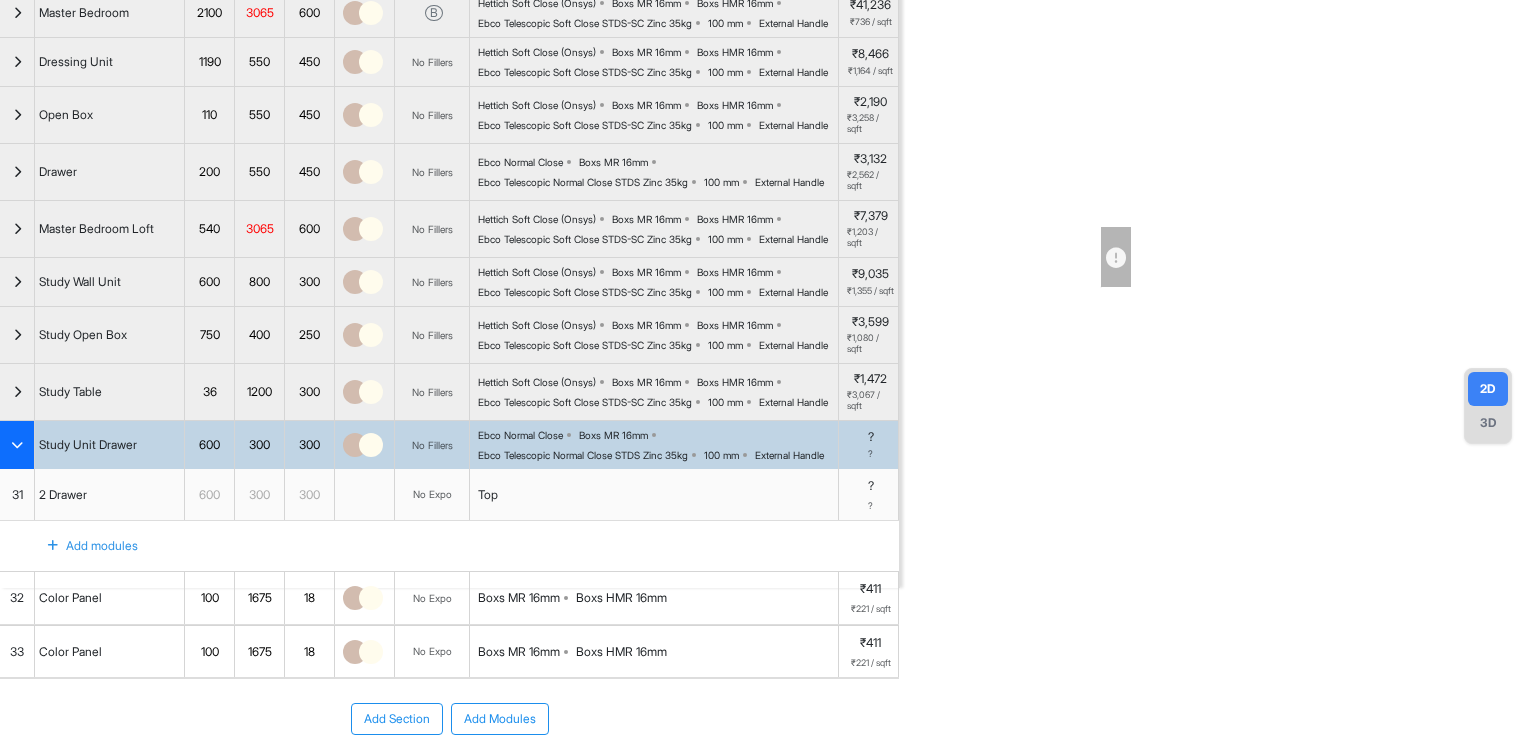 click on "Ebco Normal Close Boxs MR 16mm Ebco Telescopic Normal Close STDS Zinc 35kg 100 mm External Handle" at bounding box center (658, 445) 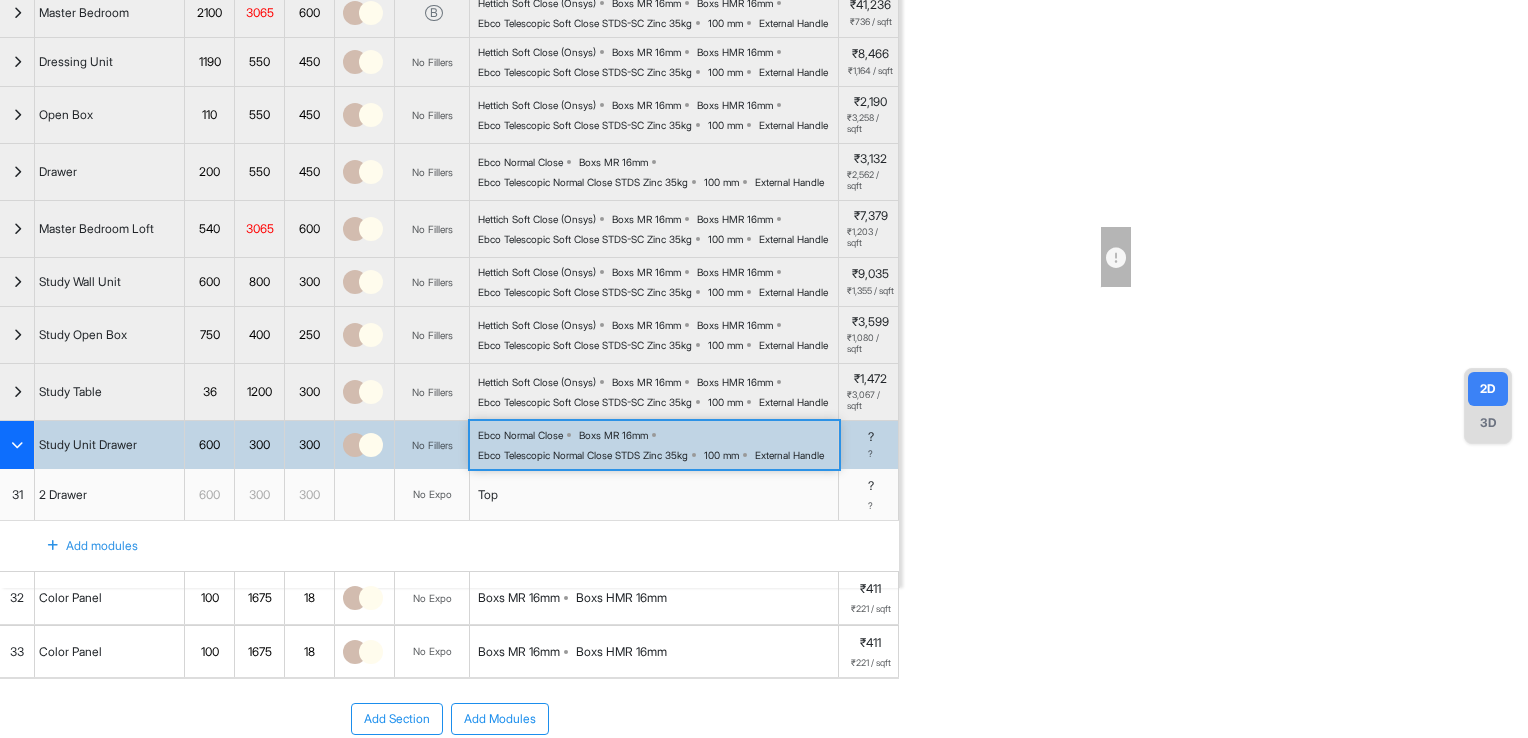 click on "Ebco Normal Close Boxs MR 16mm Ebco Telescopic Normal Close STDS Zinc 35kg 100 mm External Handle" at bounding box center [658, 445] 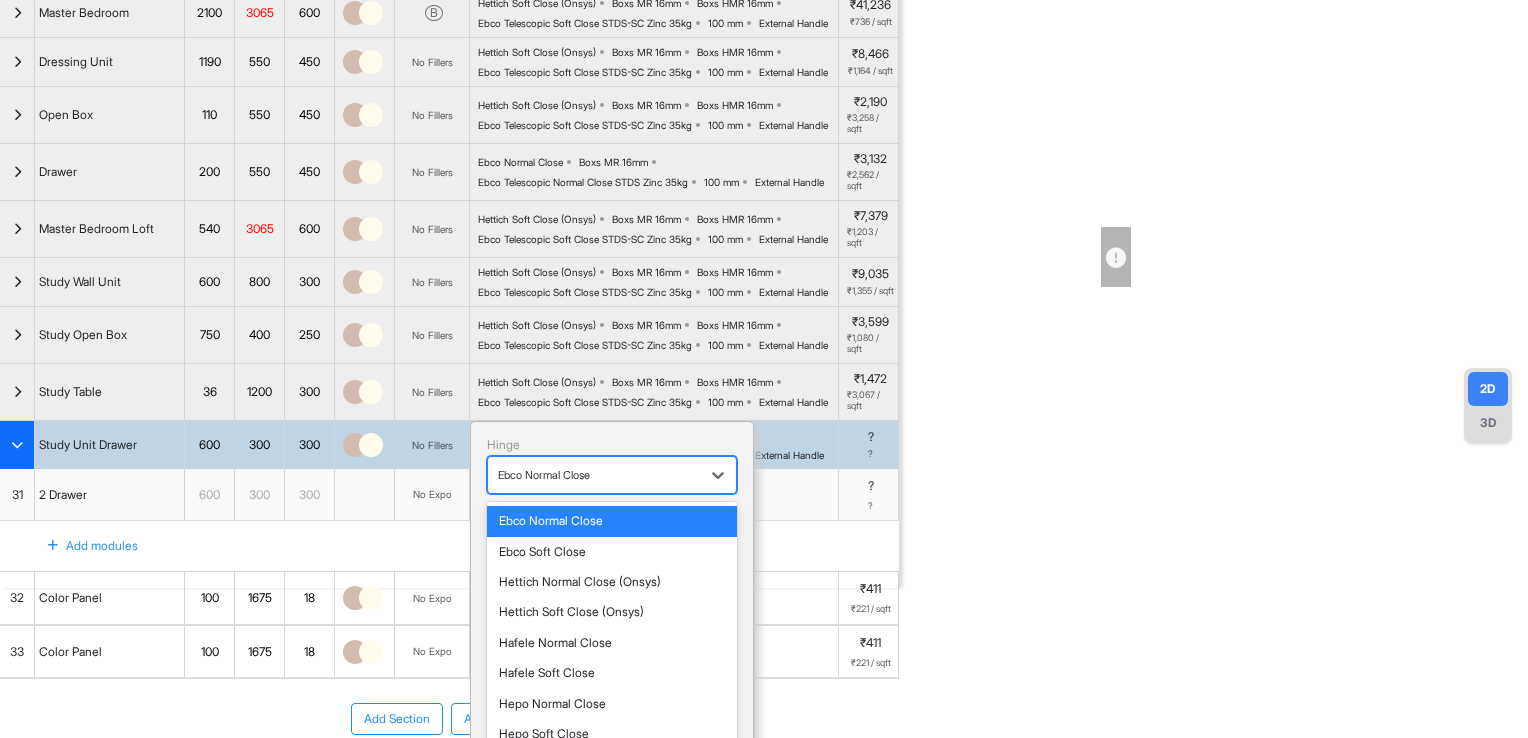 click at bounding box center [594, 475] 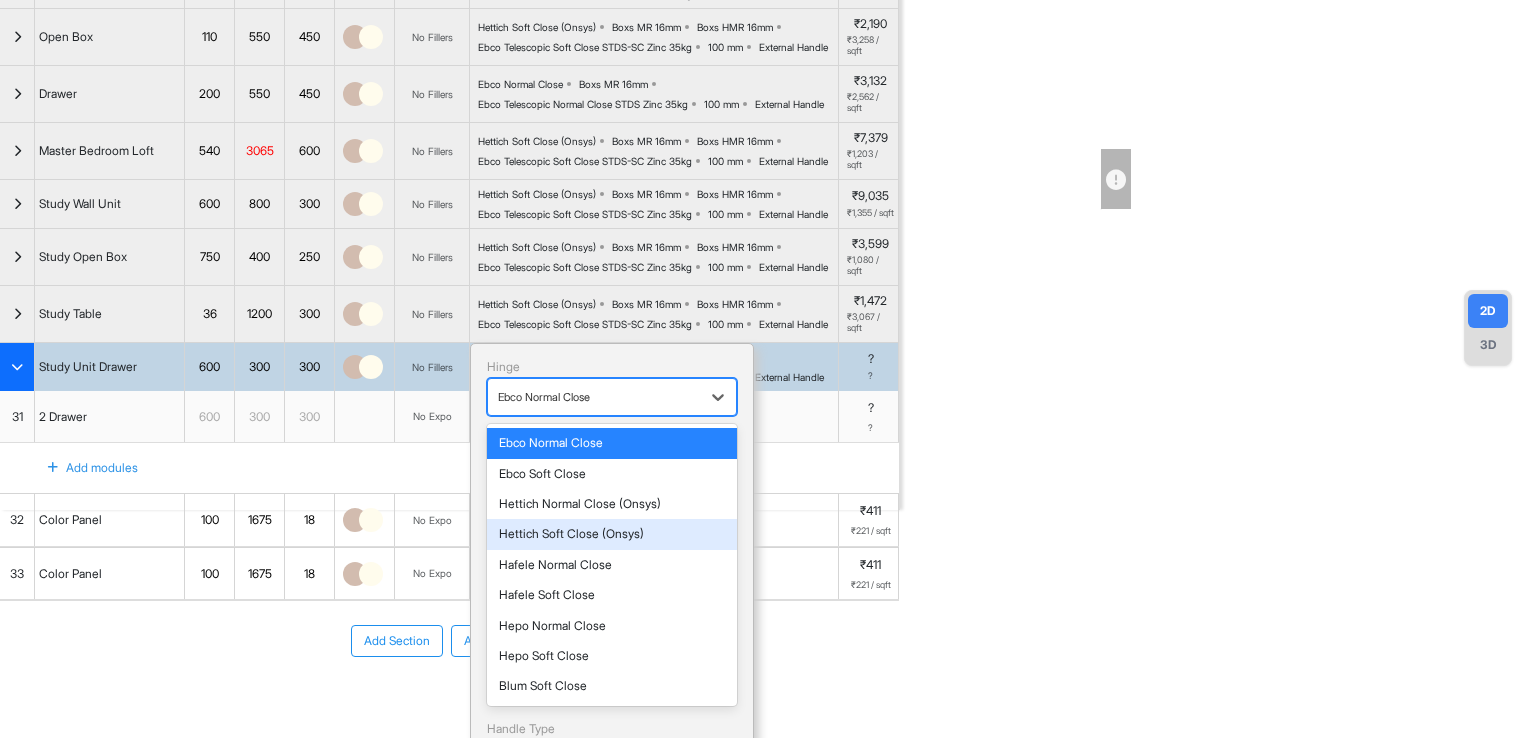 scroll, scrollTop: 500, scrollLeft: 0, axis: vertical 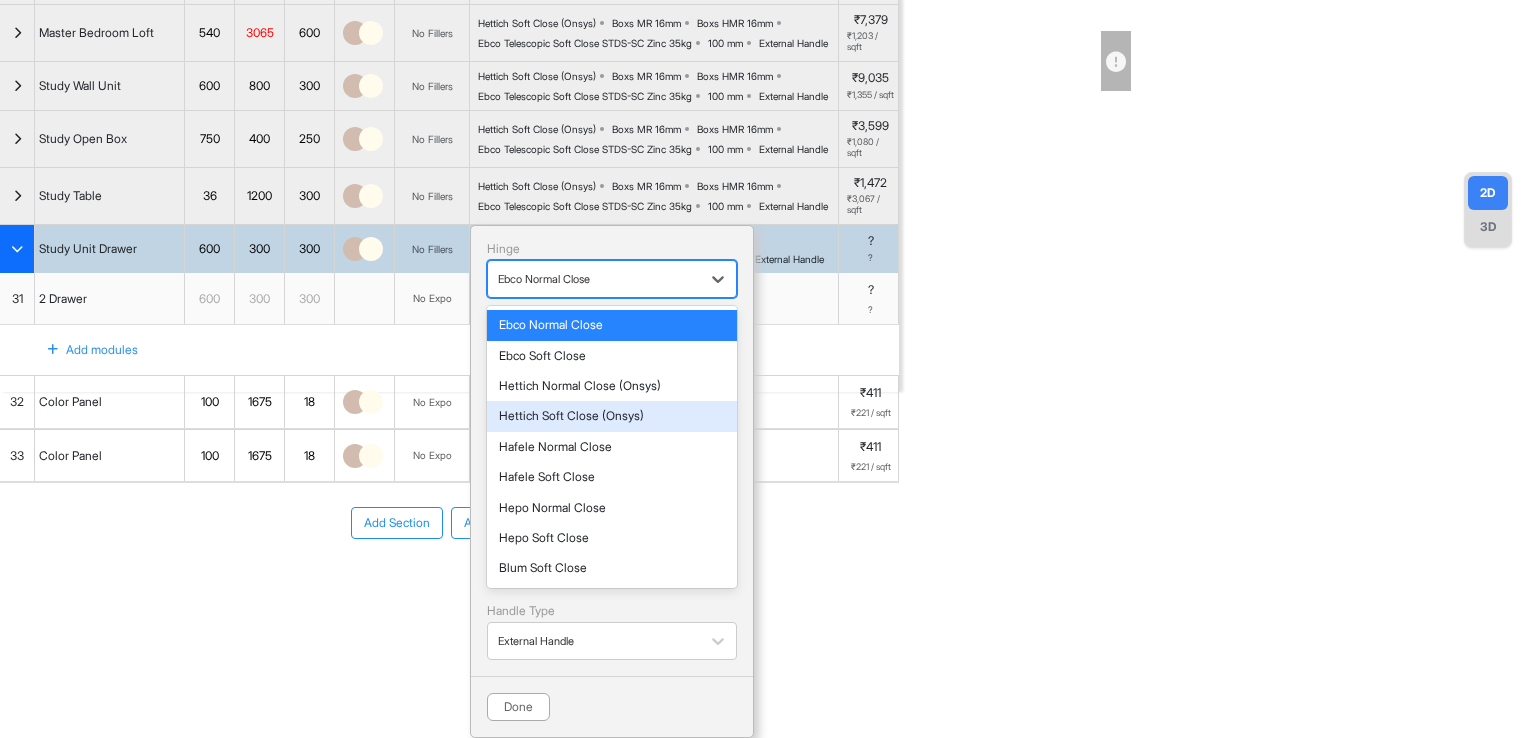 click on "Hettich Soft Close (Onsys)" at bounding box center [612, 416] 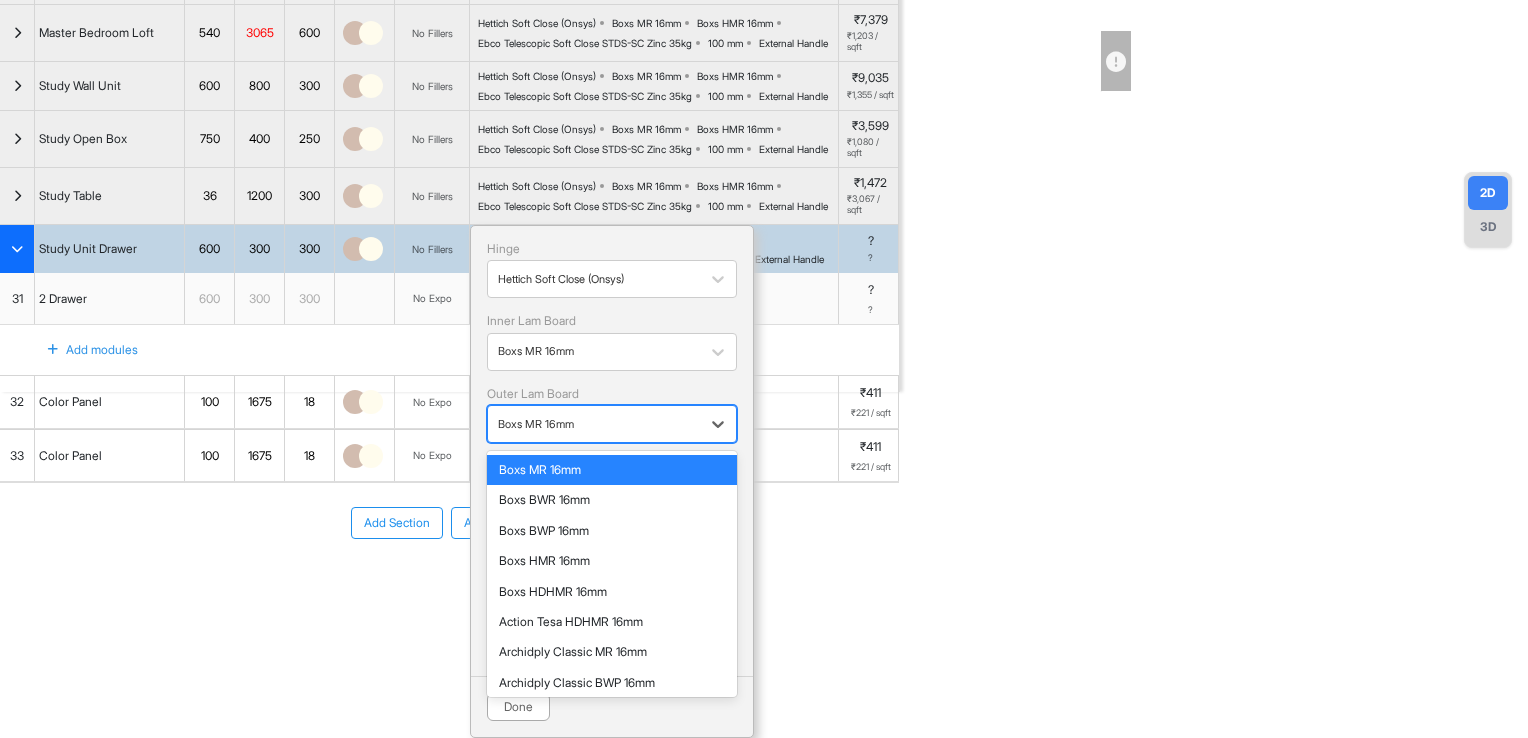 click on "Boxs MR 16mm" at bounding box center (612, 424) 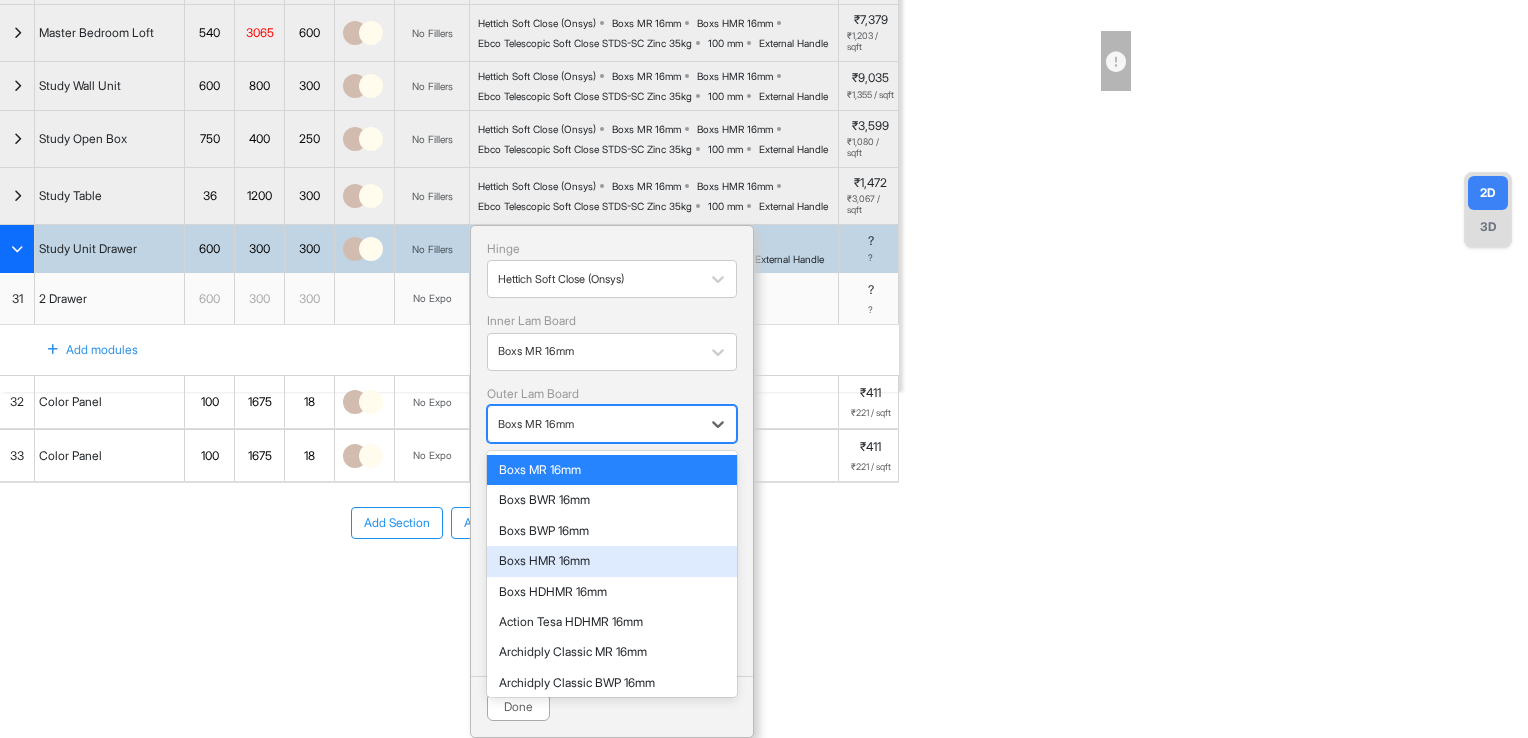 click on "Boxs HMR 16mm" at bounding box center (612, 561) 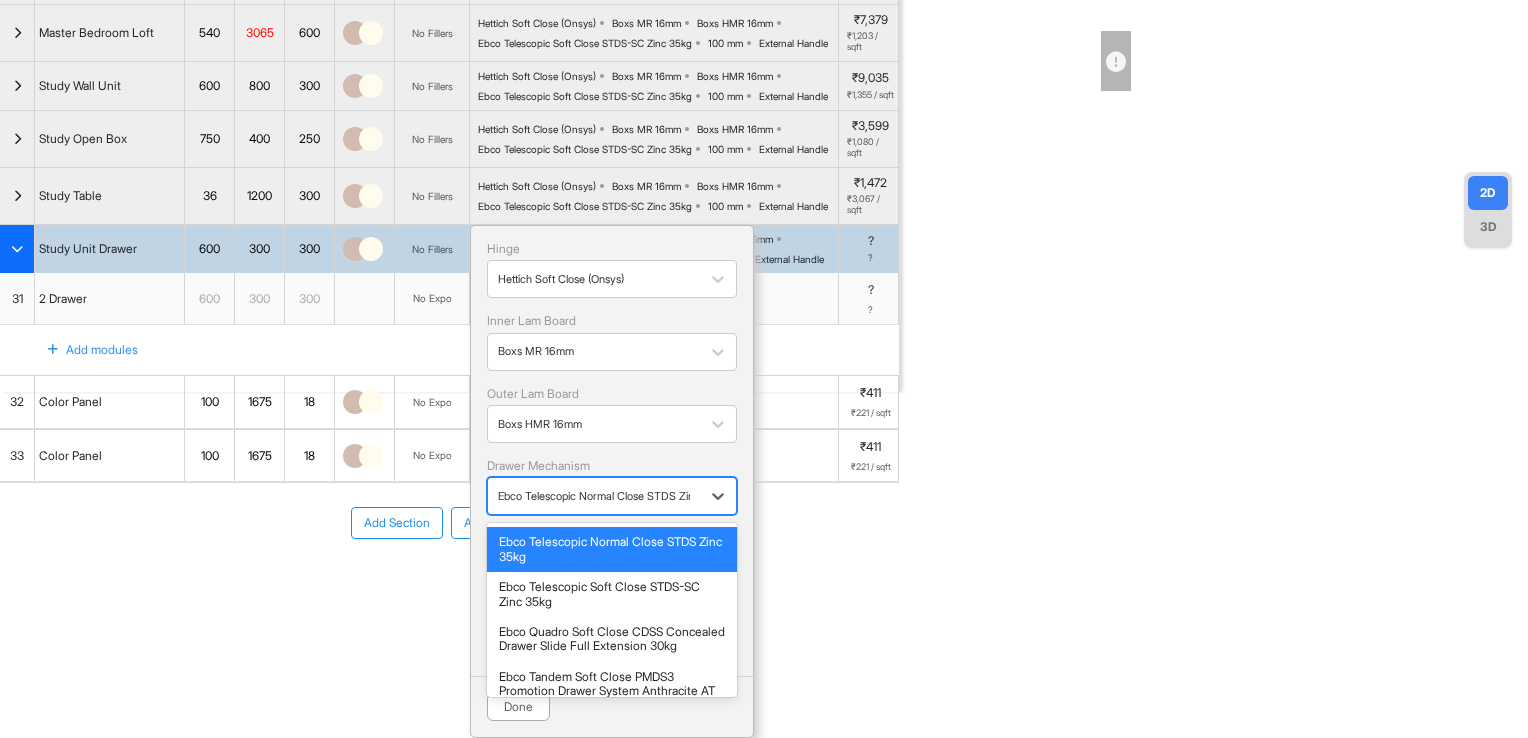 click at bounding box center (594, 496) 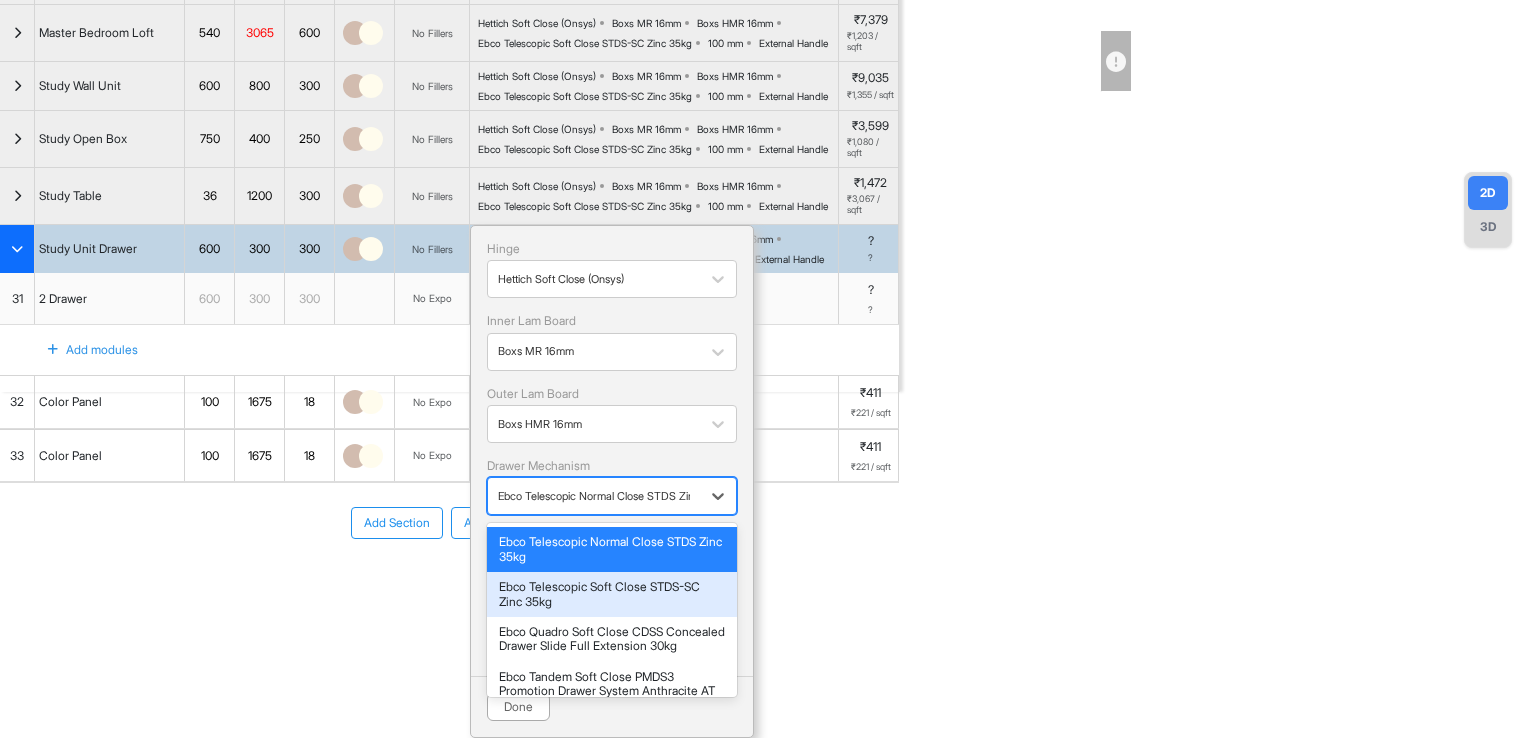 click on "Ebco Telescopic Soft Close STDS-SC Zinc 35kg" at bounding box center [612, 594] 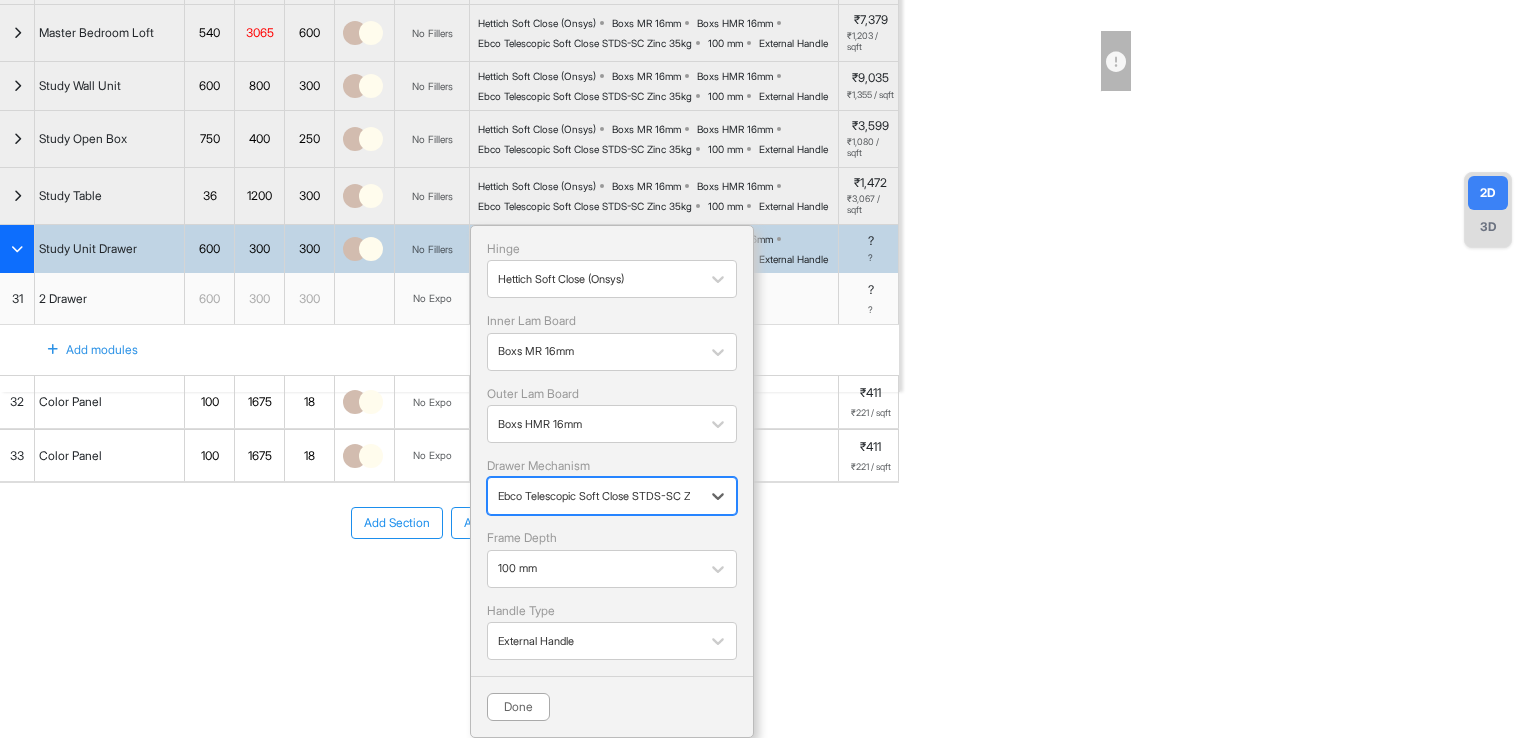 scroll, scrollTop: 532, scrollLeft: 0, axis: vertical 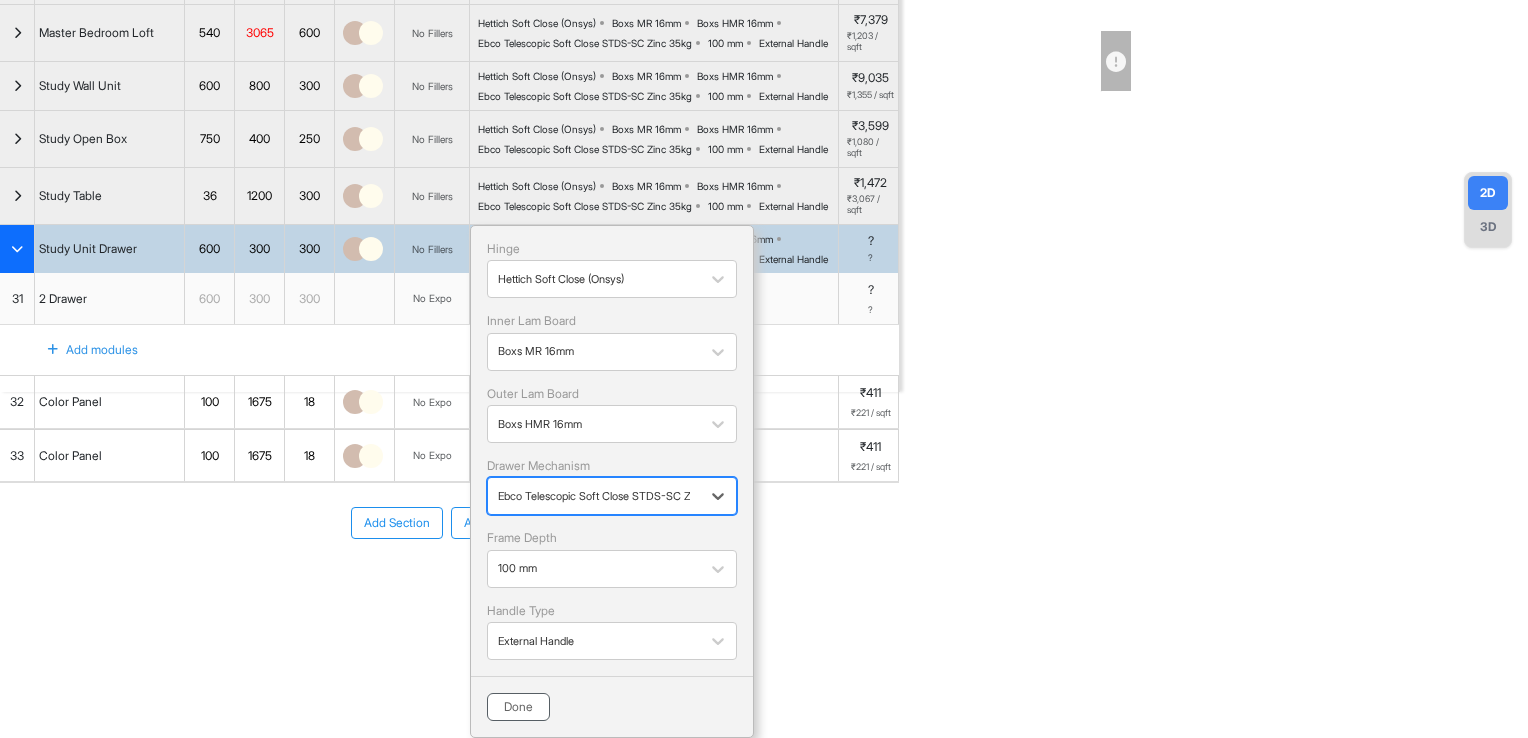 click on "Done" at bounding box center (518, 707) 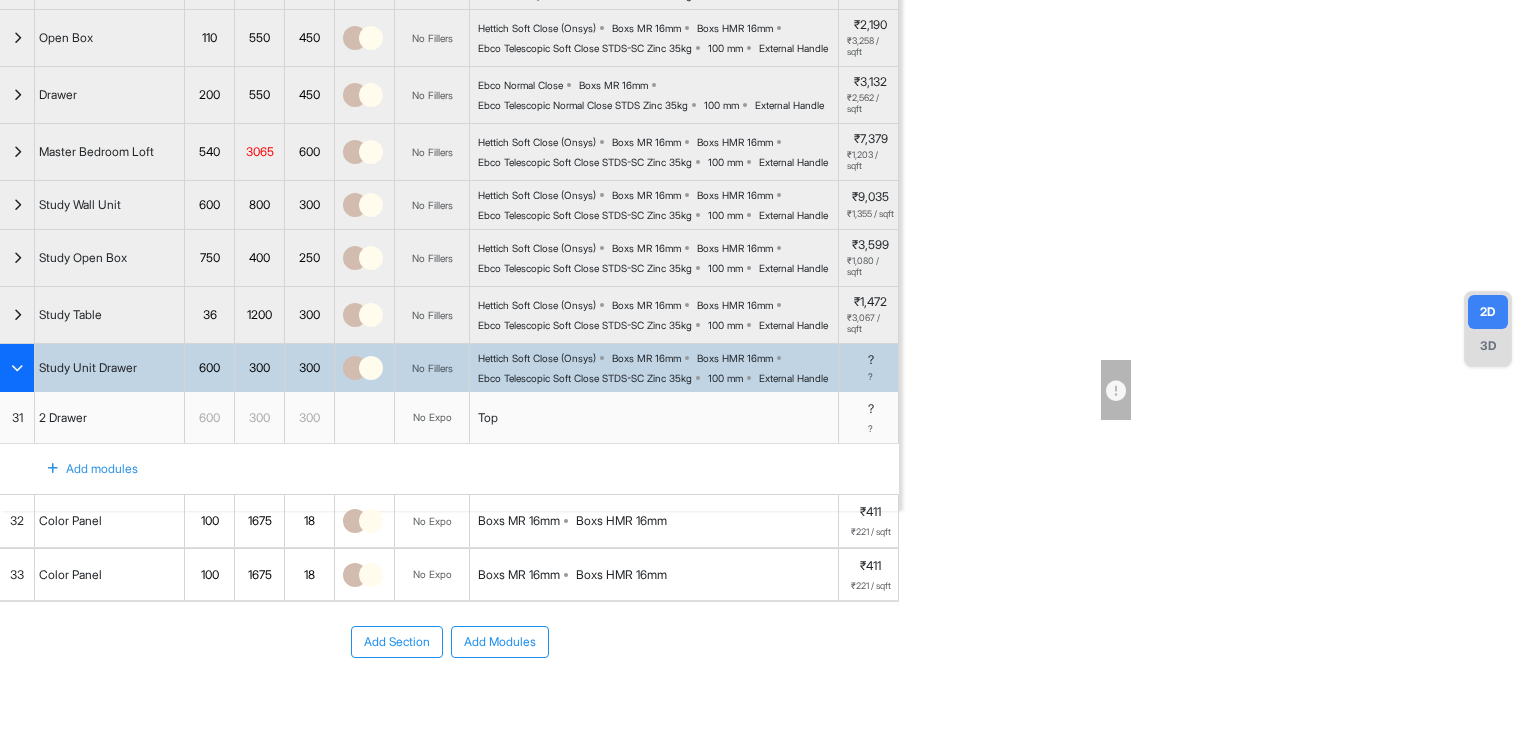 scroll, scrollTop: 300, scrollLeft: 0, axis: vertical 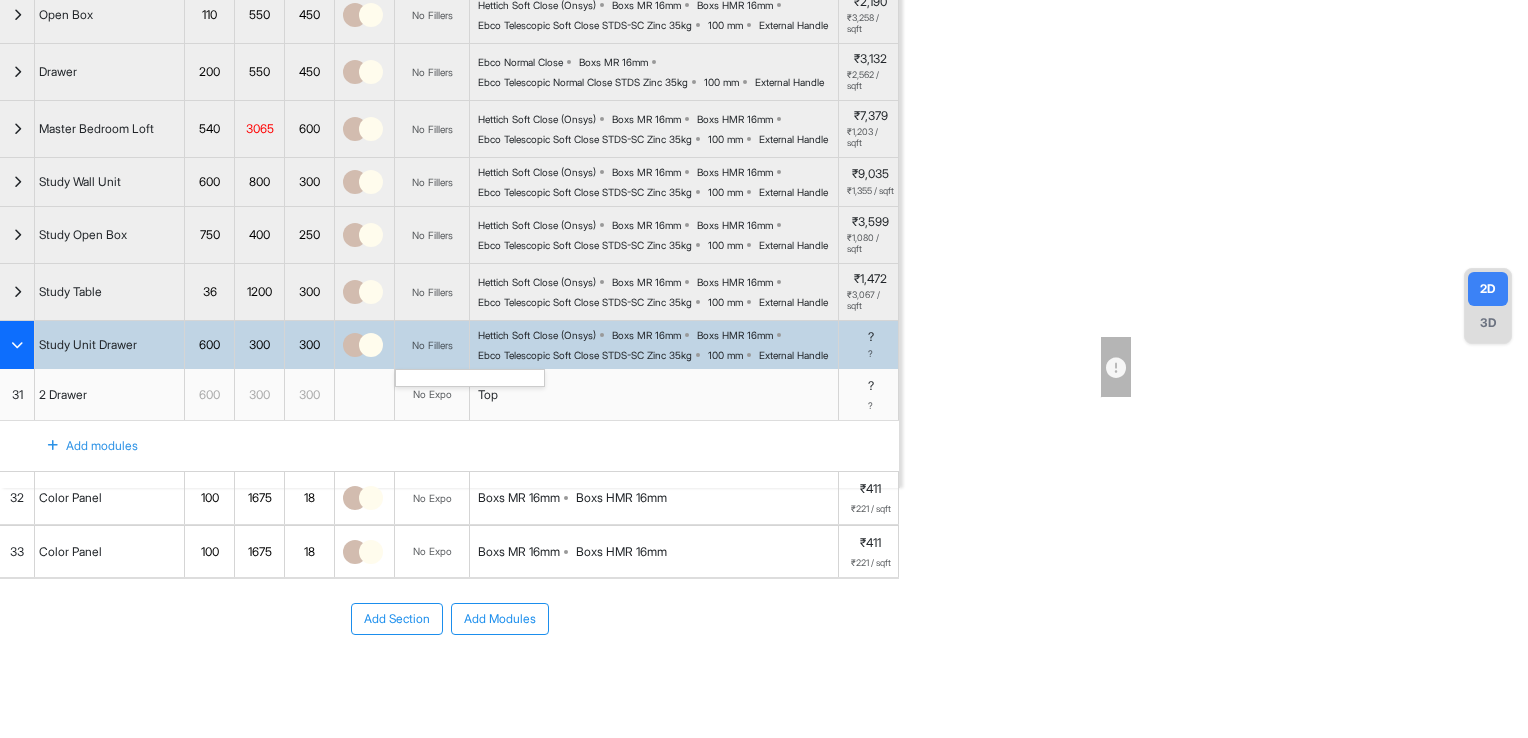 click on "No Fillers" at bounding box center [432, 345] 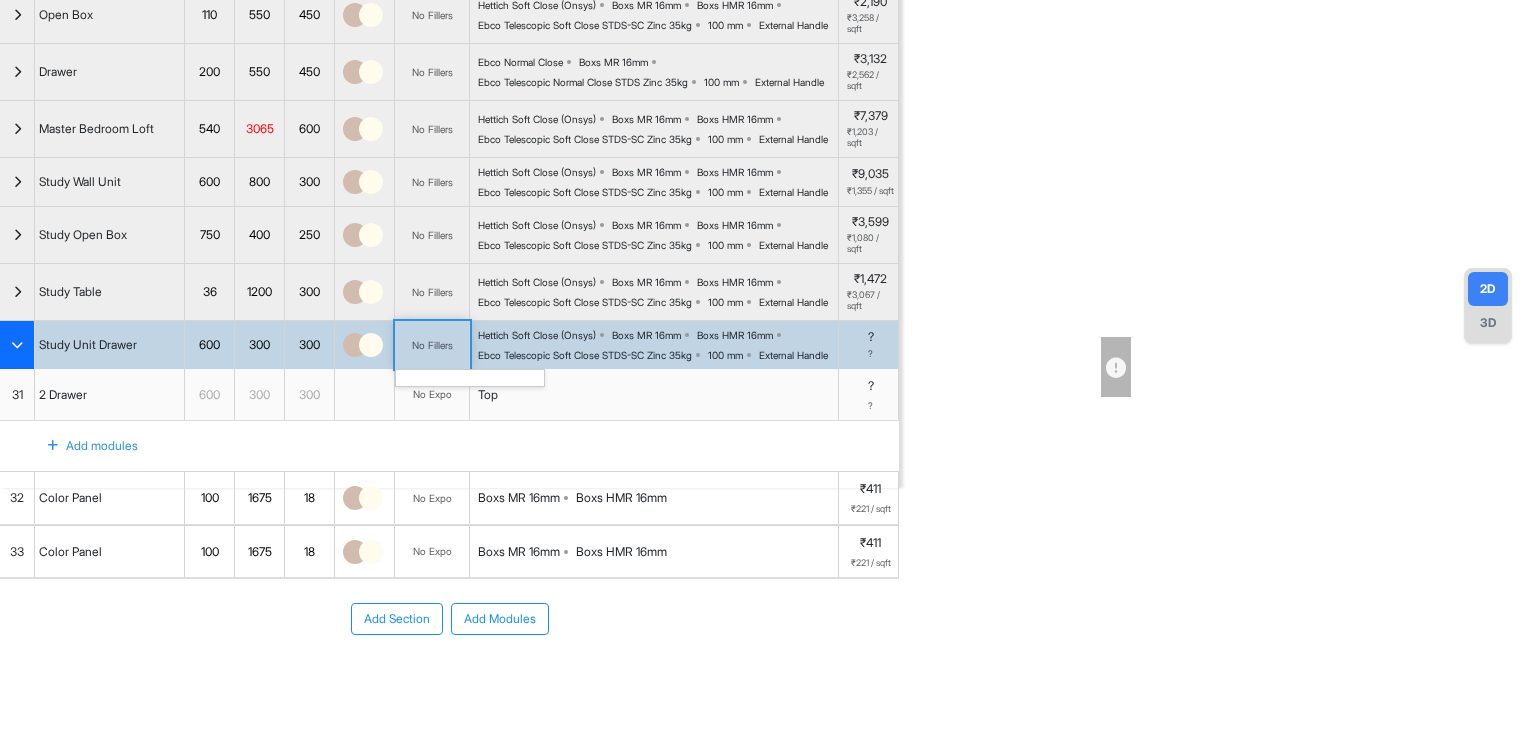 click on "No Fillers" at bounding box center (432, 345) 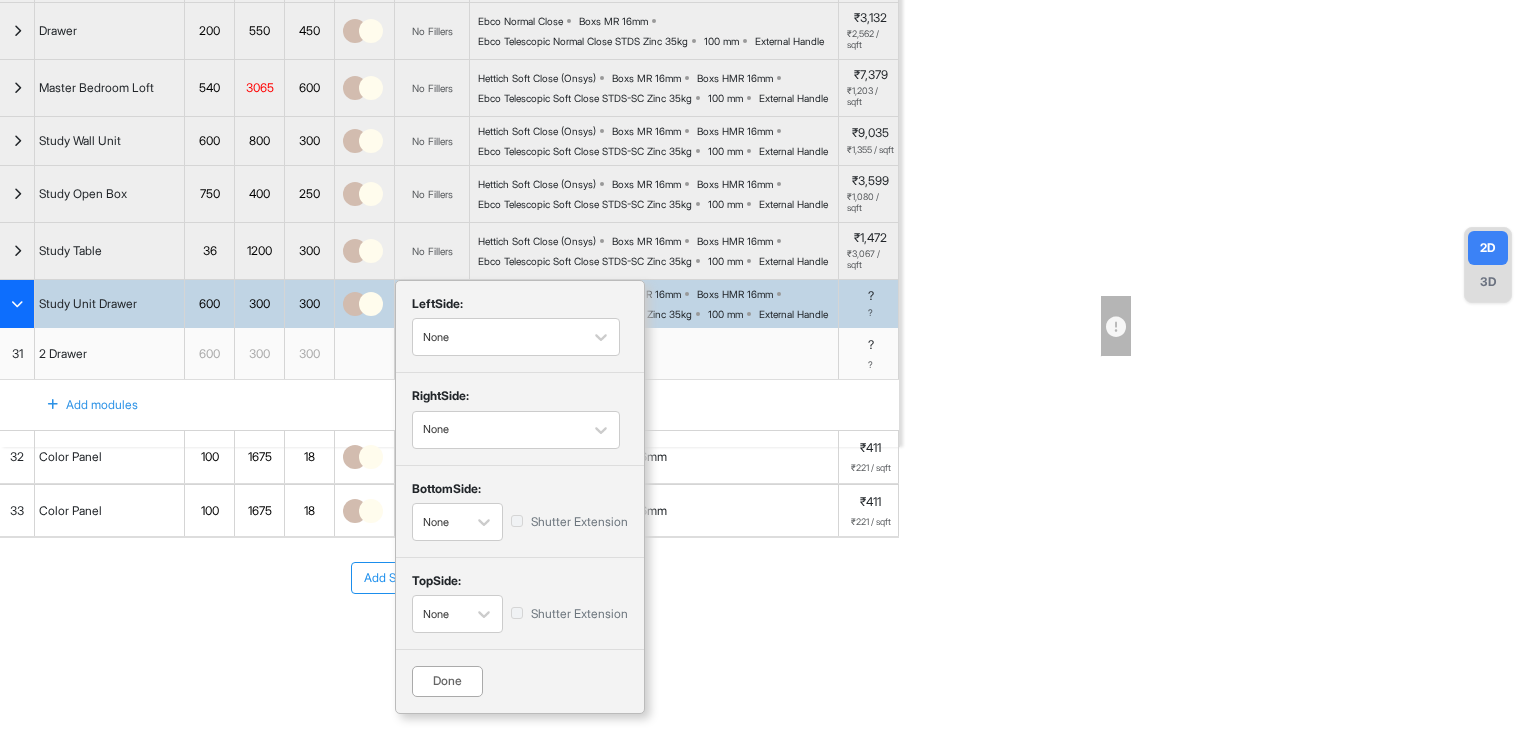 scroll, scrollTop: 497, scrollLeft: 0, axis: vertical 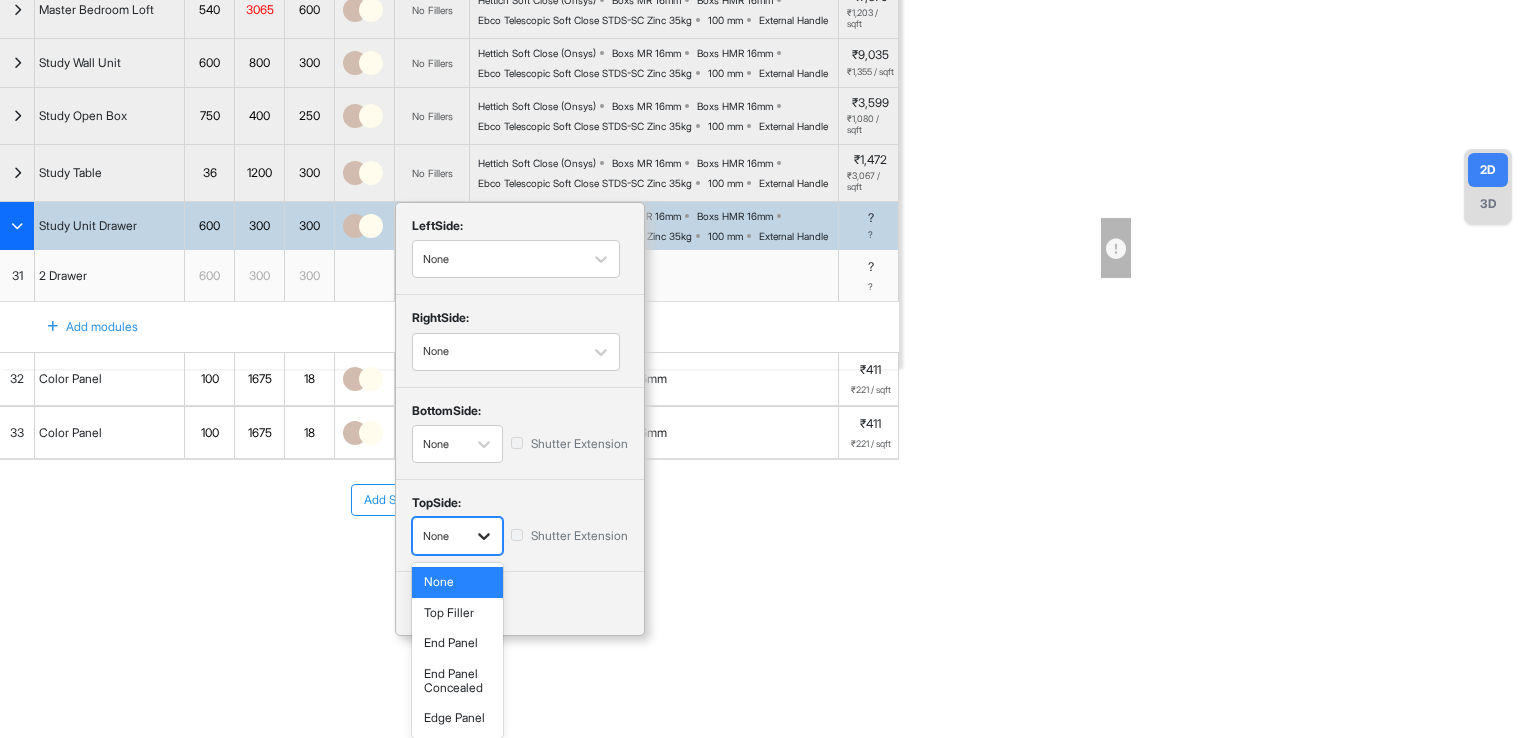 click at bounding box center (484, 536) 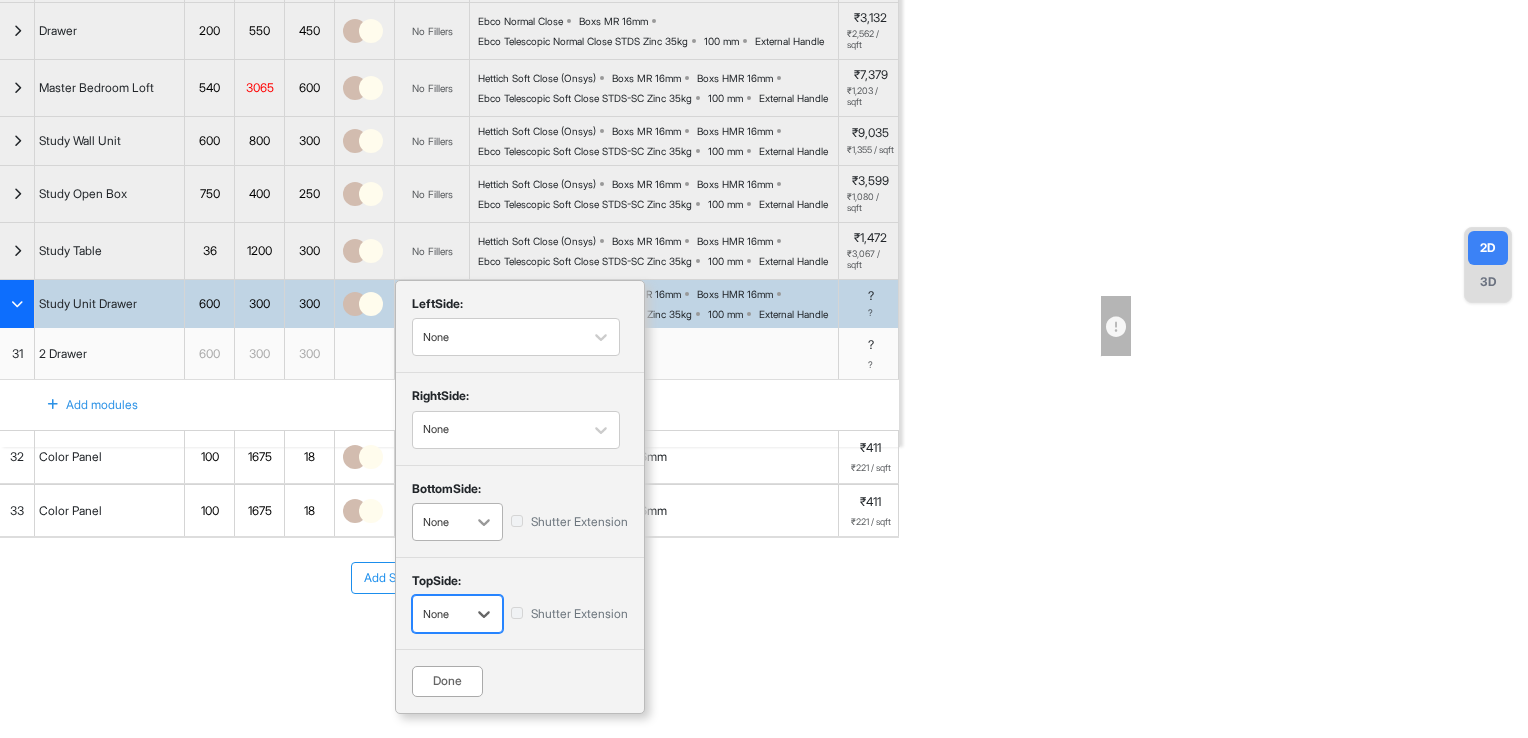 click 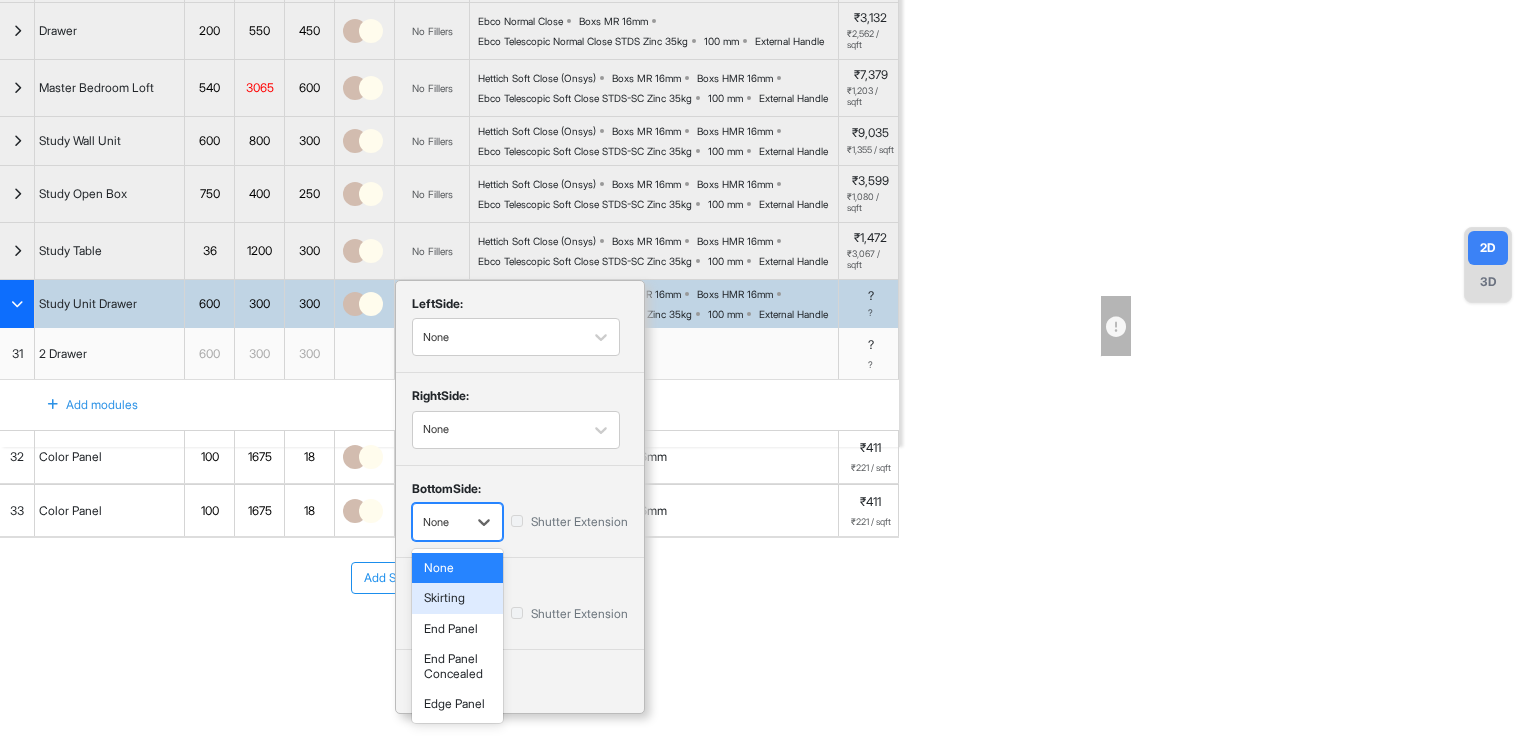 click on "Skirting" at bounding box center (457, 598) 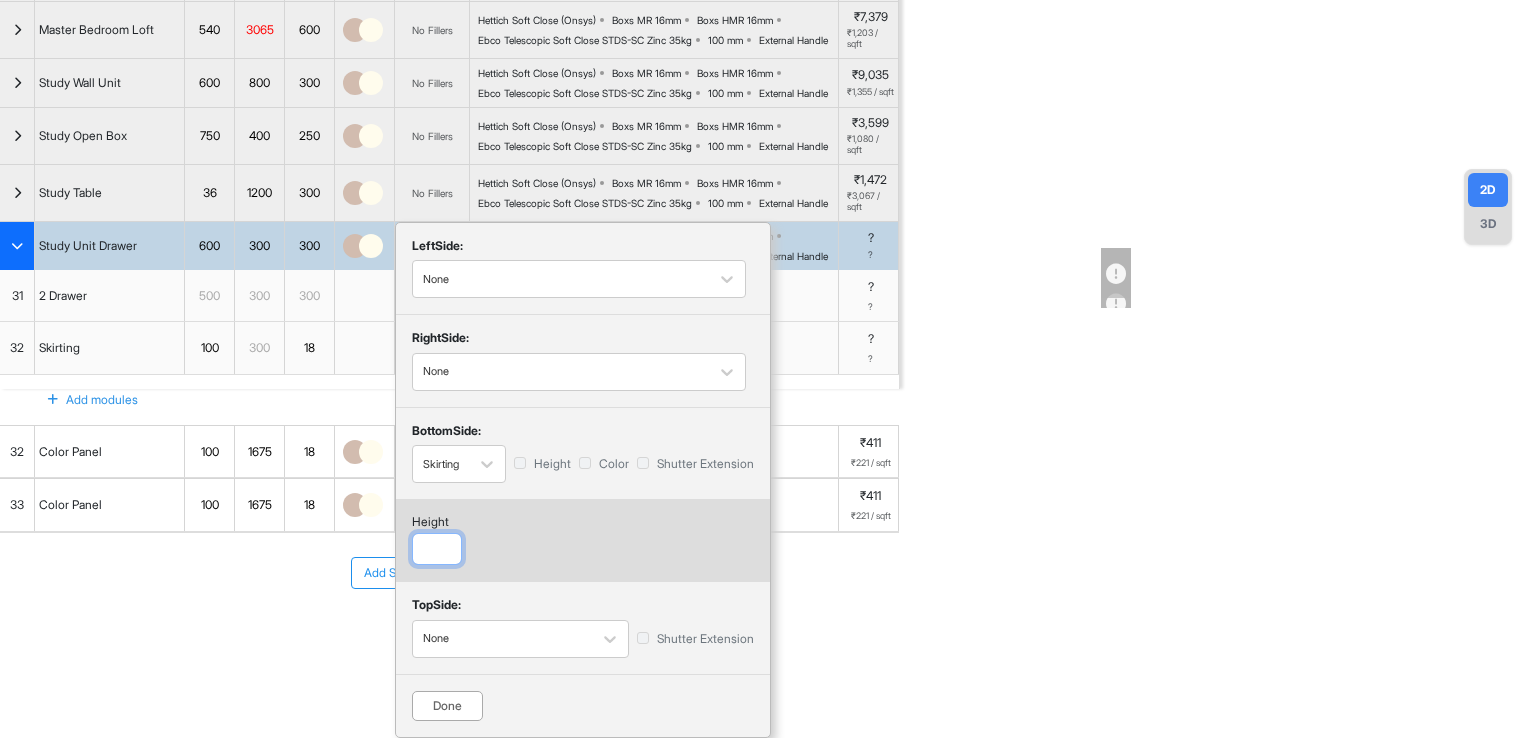 click at bounding box center [437, 549] 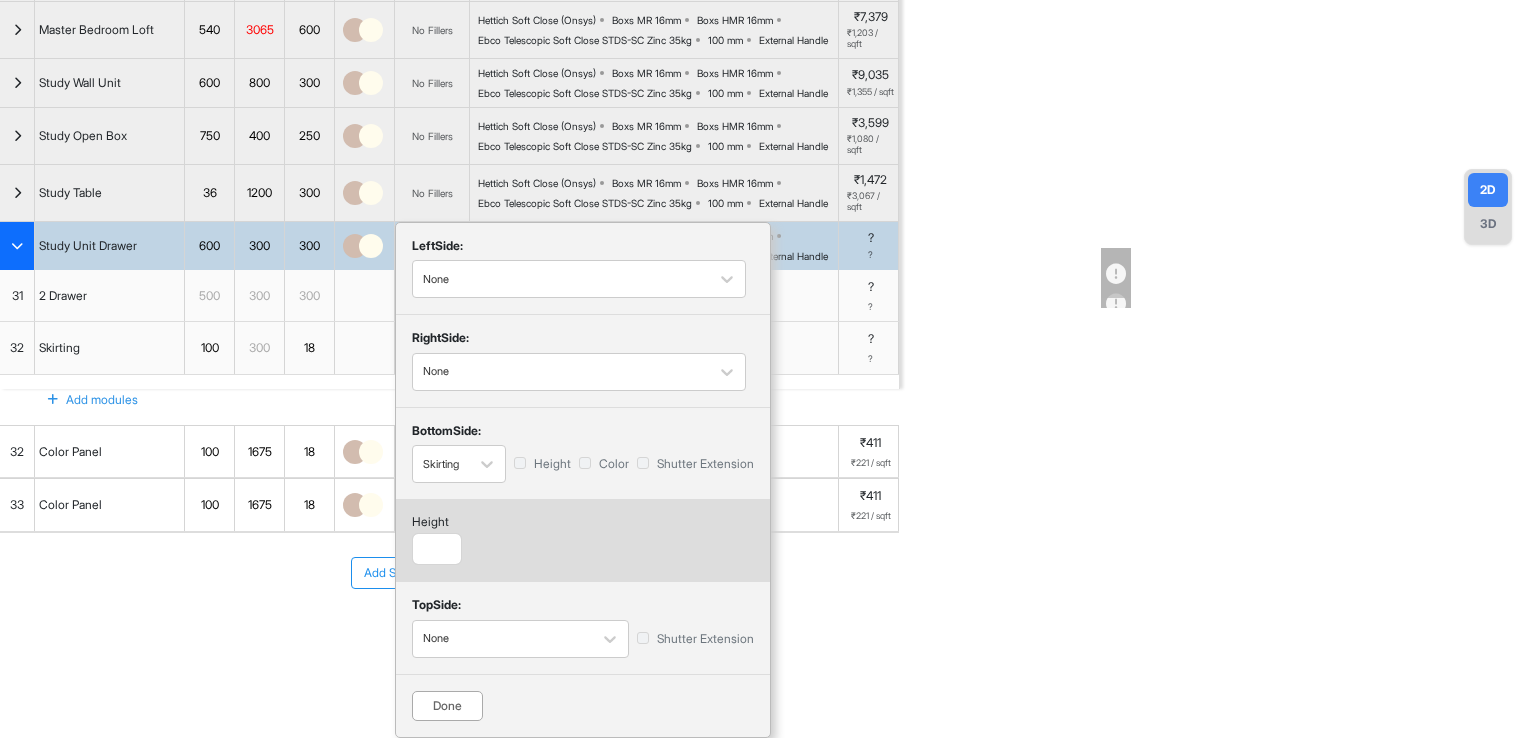 click on "Done" at bounding box center [447, 706] 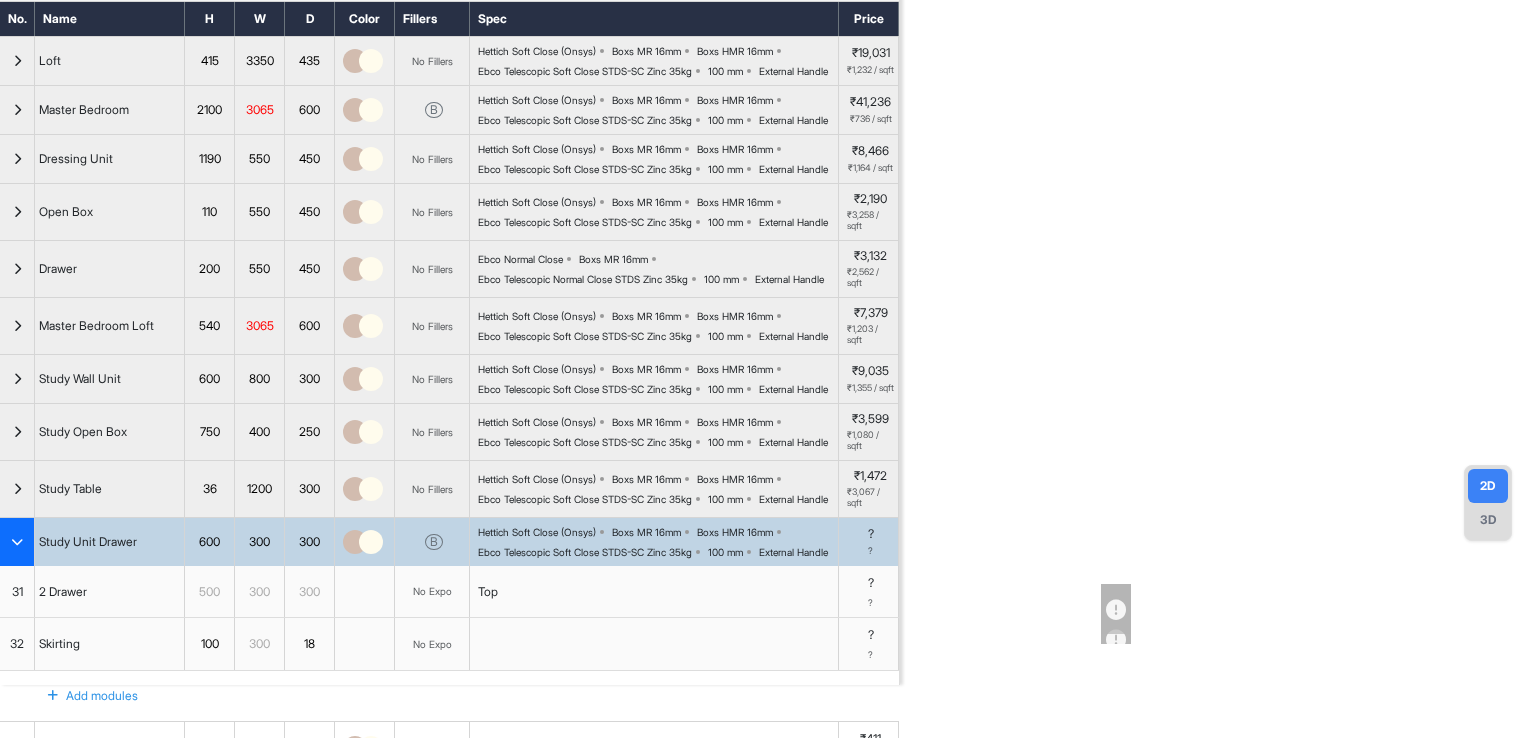 scroll, scrollTop: 0, scrollLeft: 0, axis: both 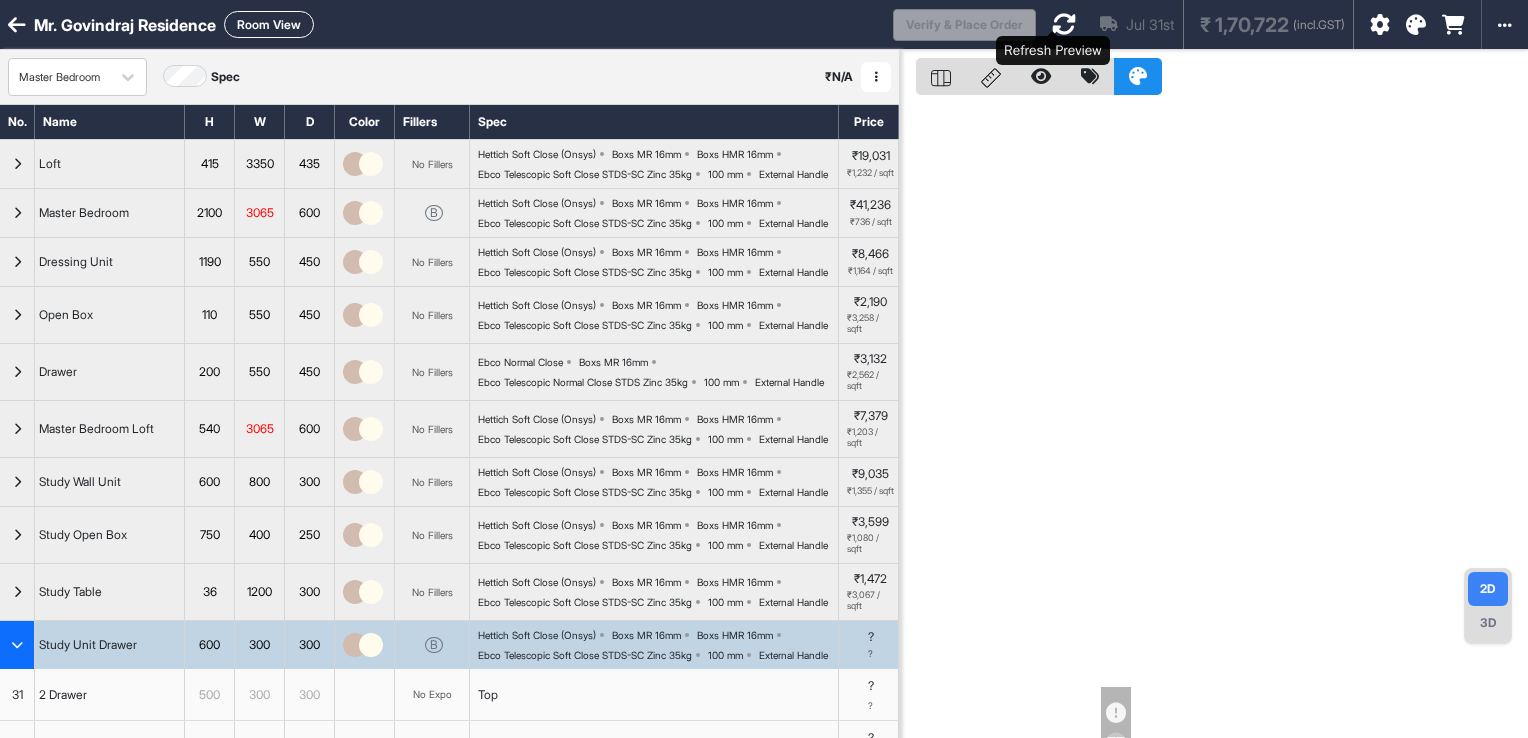 click at bounding box center (1064, 24) 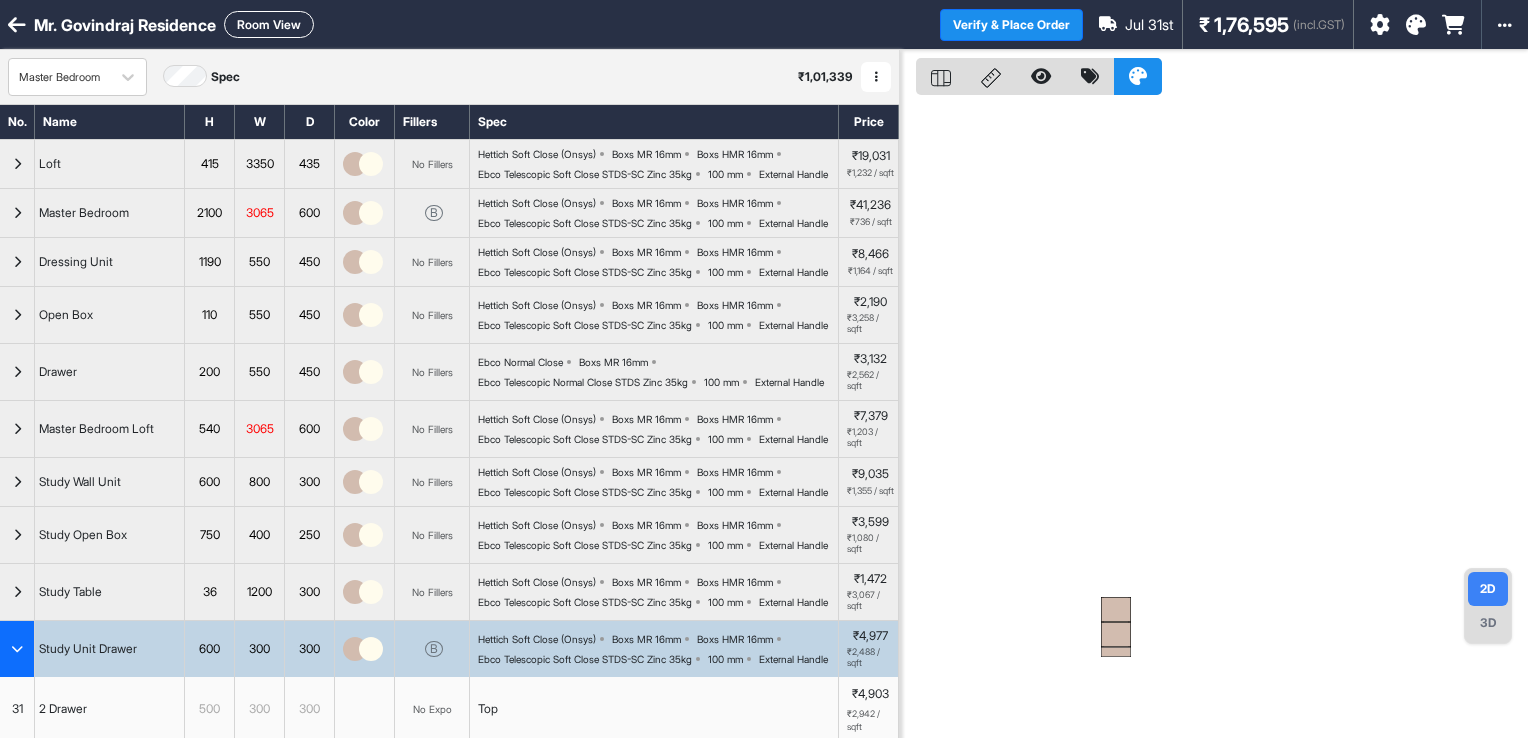 click on "3D" at bounding box center [1488, 623] 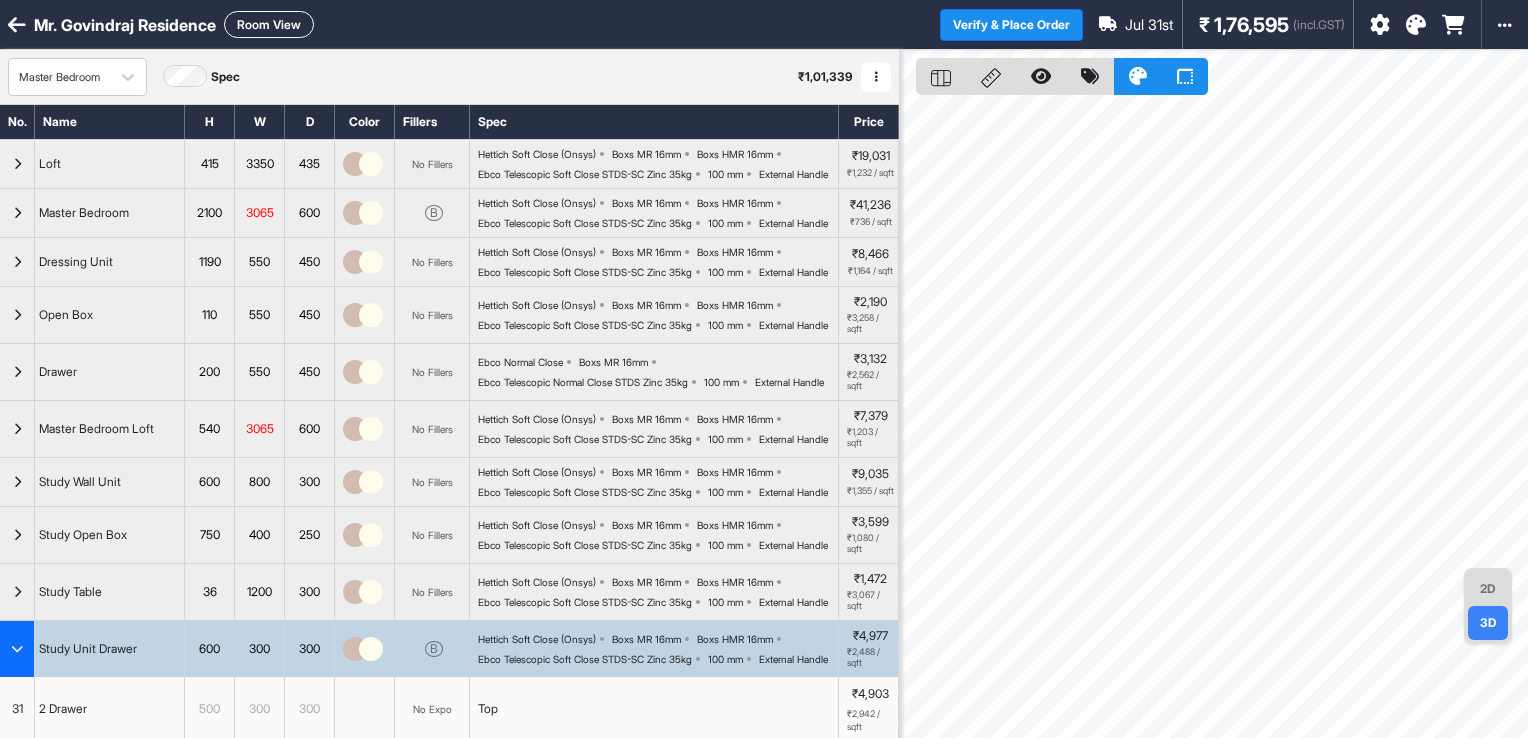 click on "2D" at bounding box center [1488, 589] 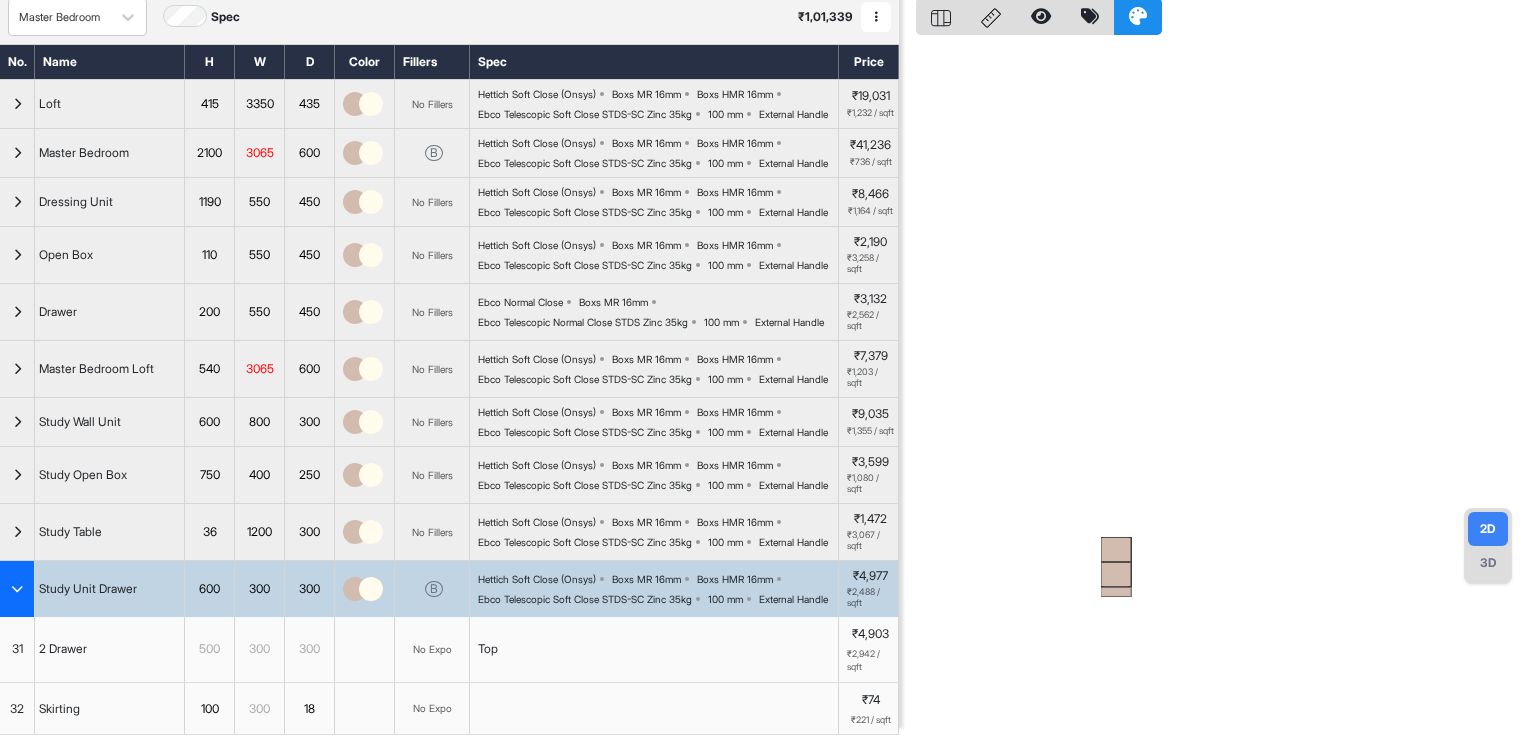 scroll, scrollTop: 400, scrollLeft: 0, axis: vertical 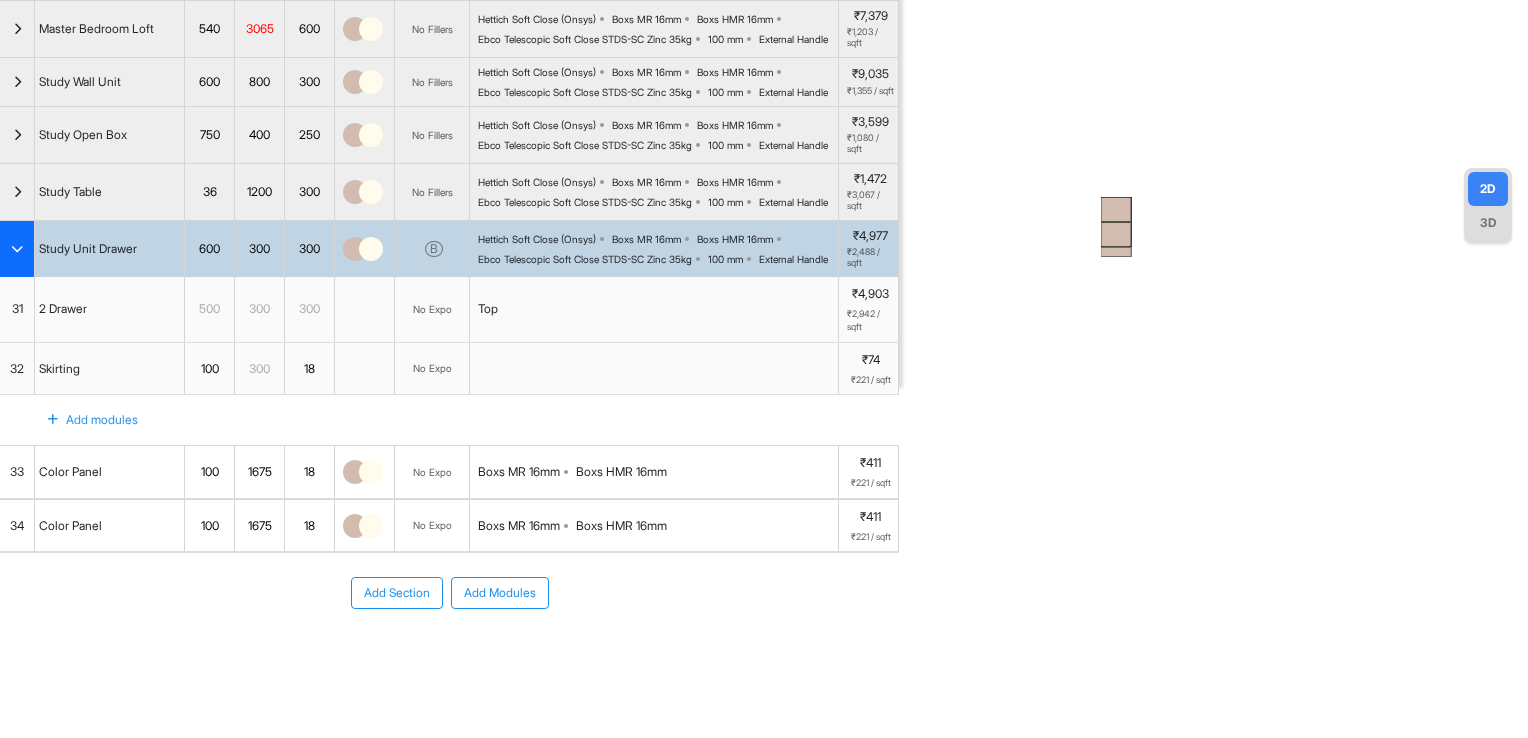 click on "No Expo" at bounding box center (432, 309) 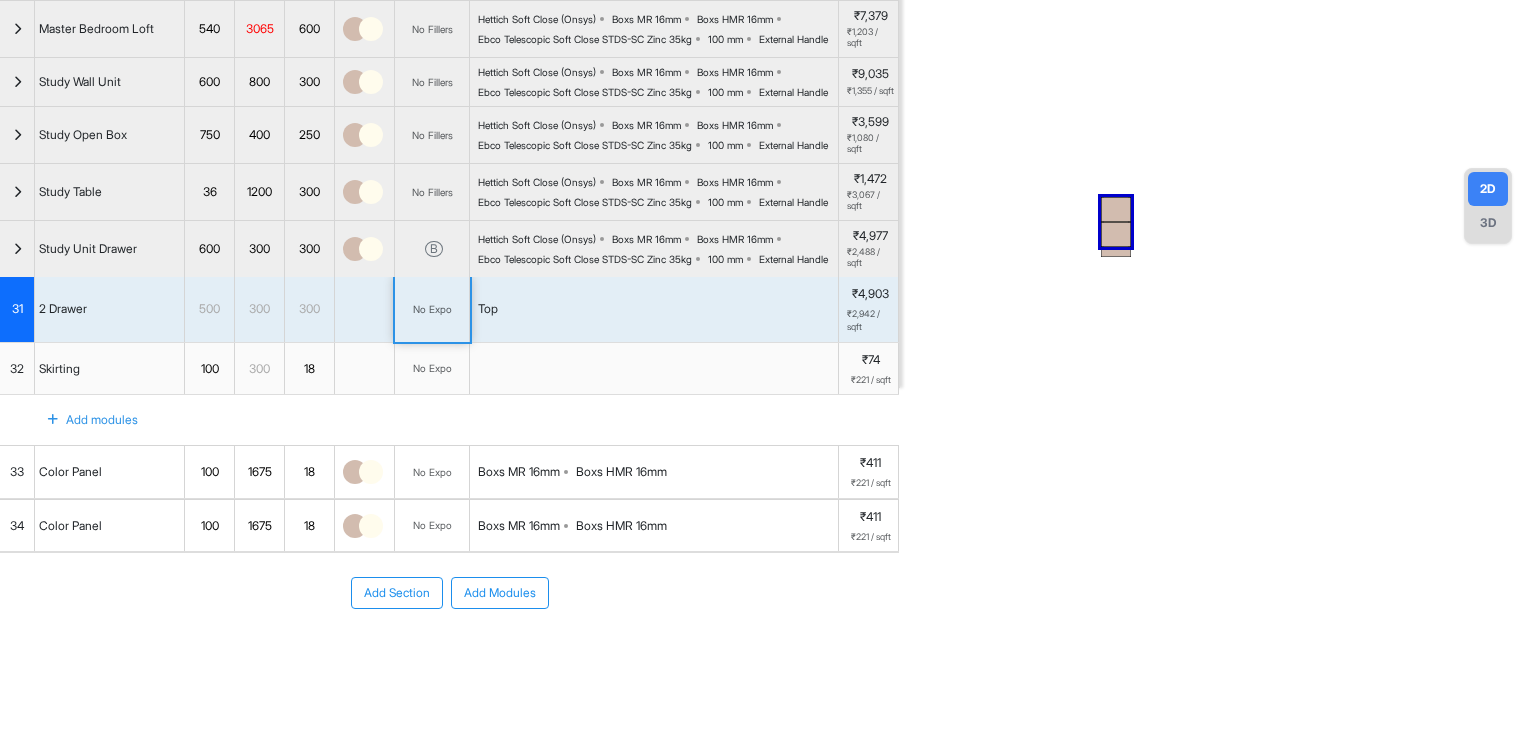 click on "No Expo" at bounding box center [432, 309] 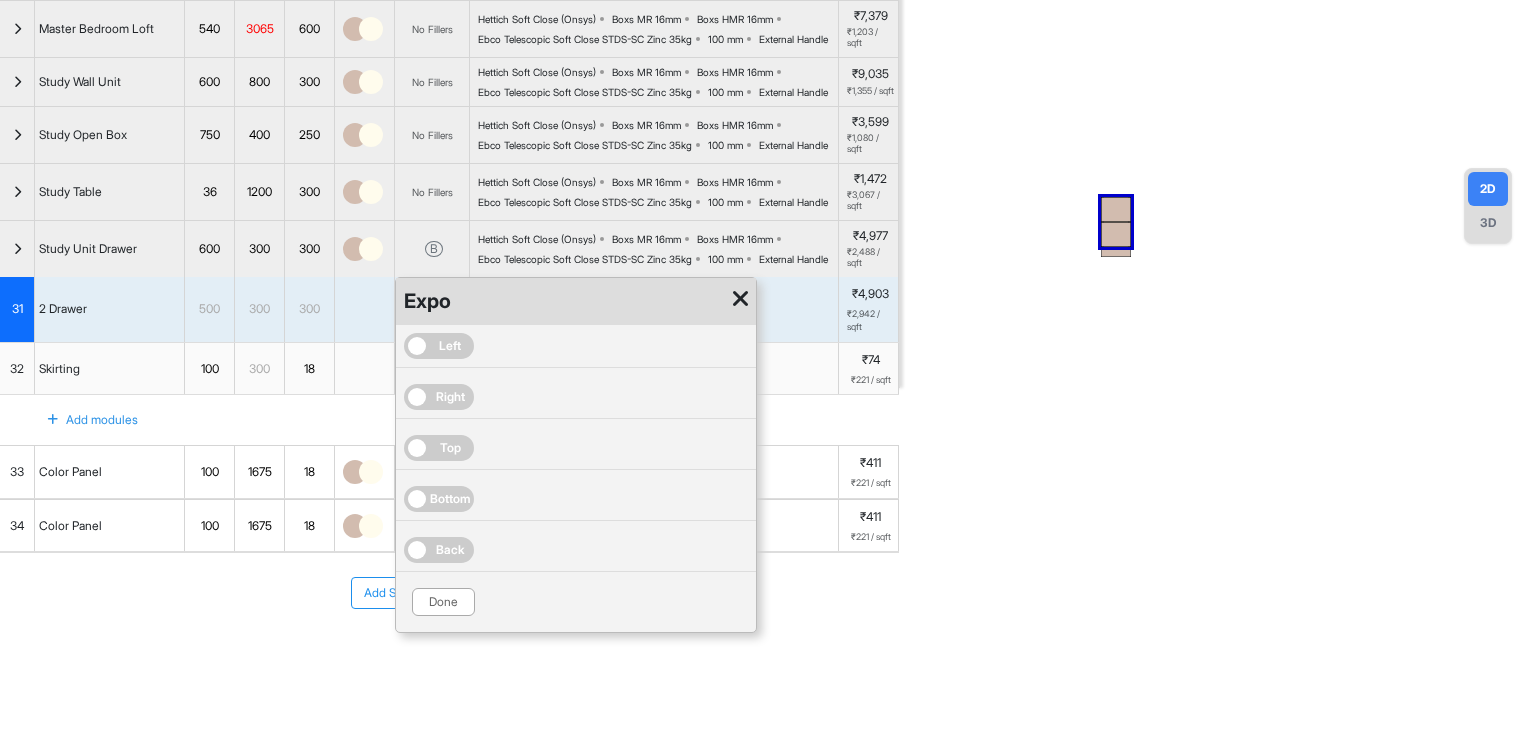 click on "Left" at bounding box center (439, 346) 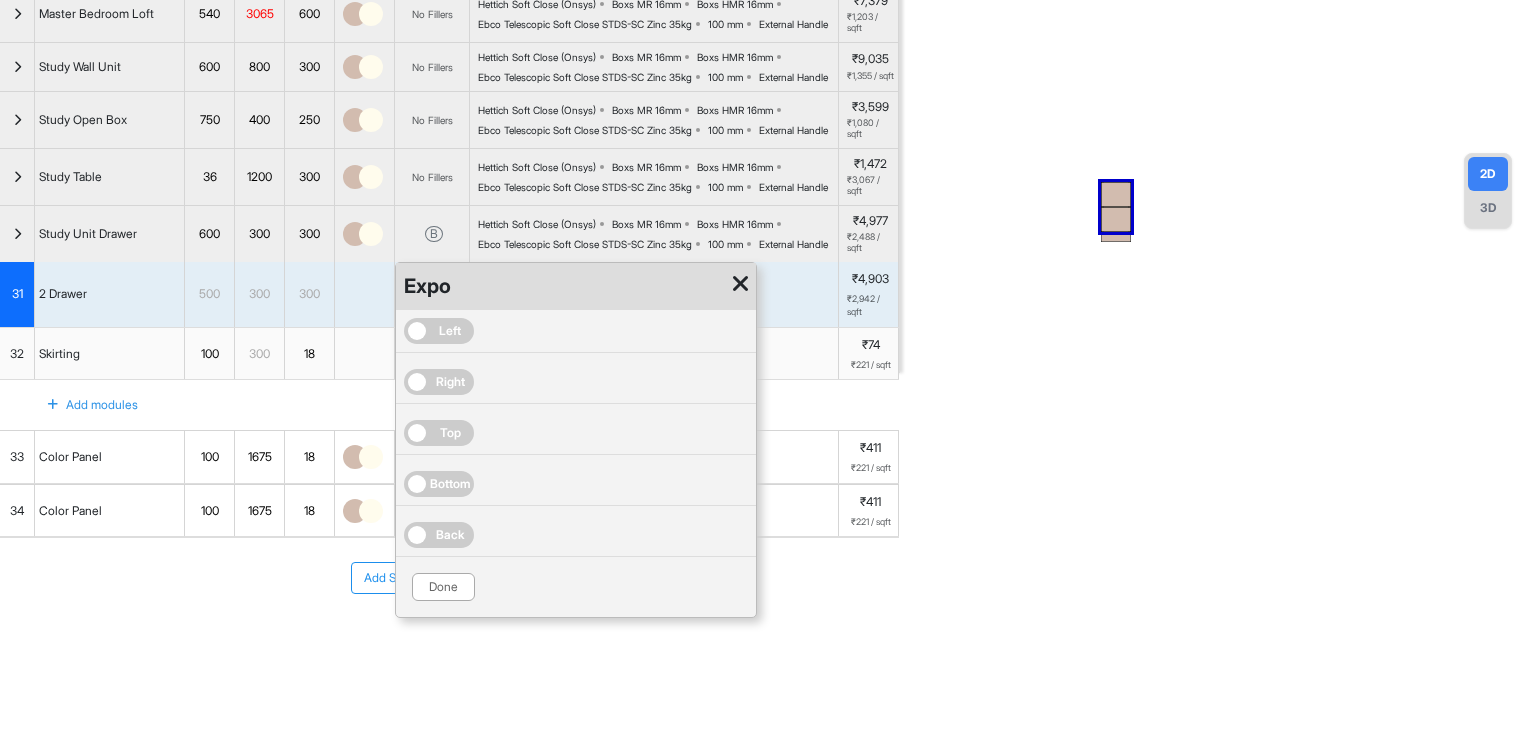 scroll, scrollTop: 563, scrollLeft: 0, axis: vertical 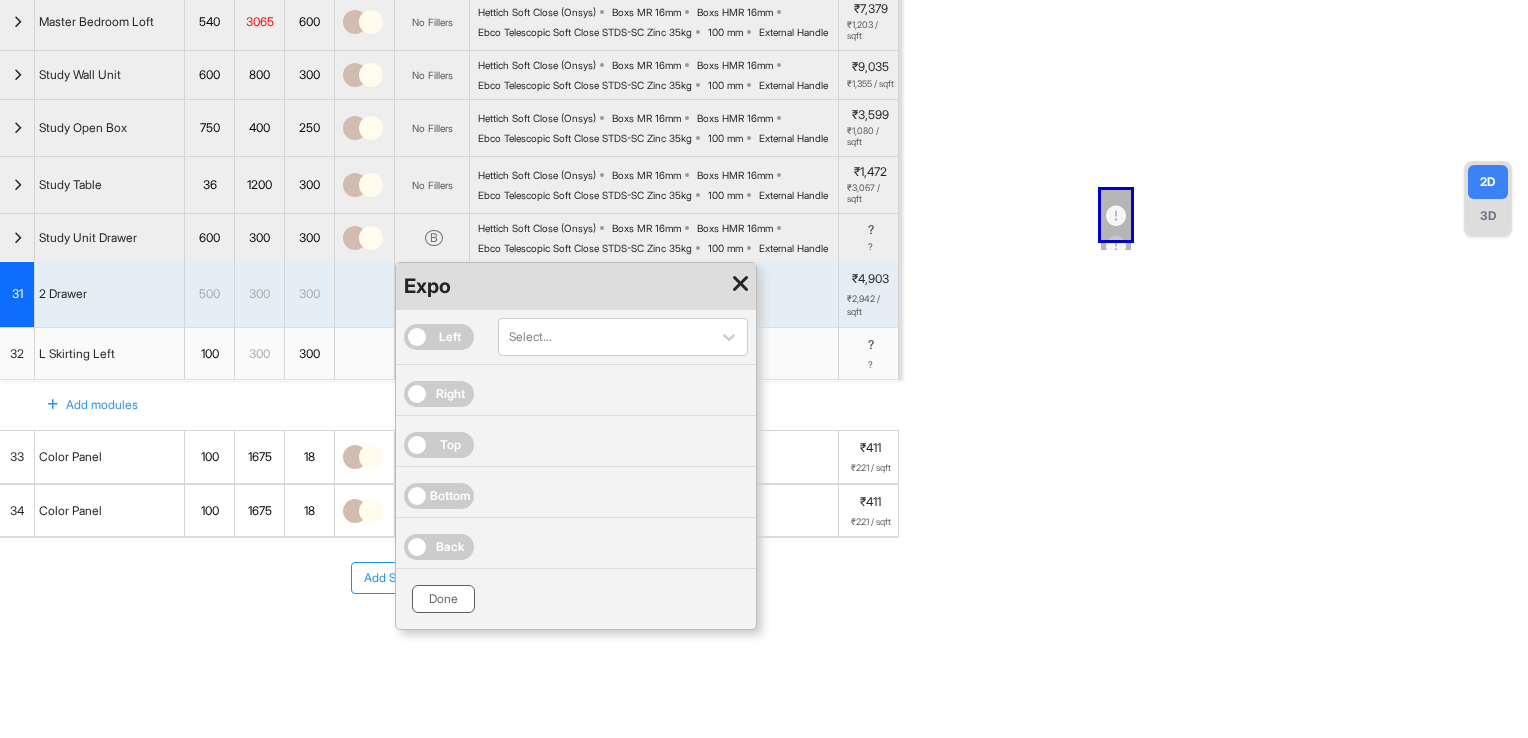 click on "Done" at bounding box center (443, 599) 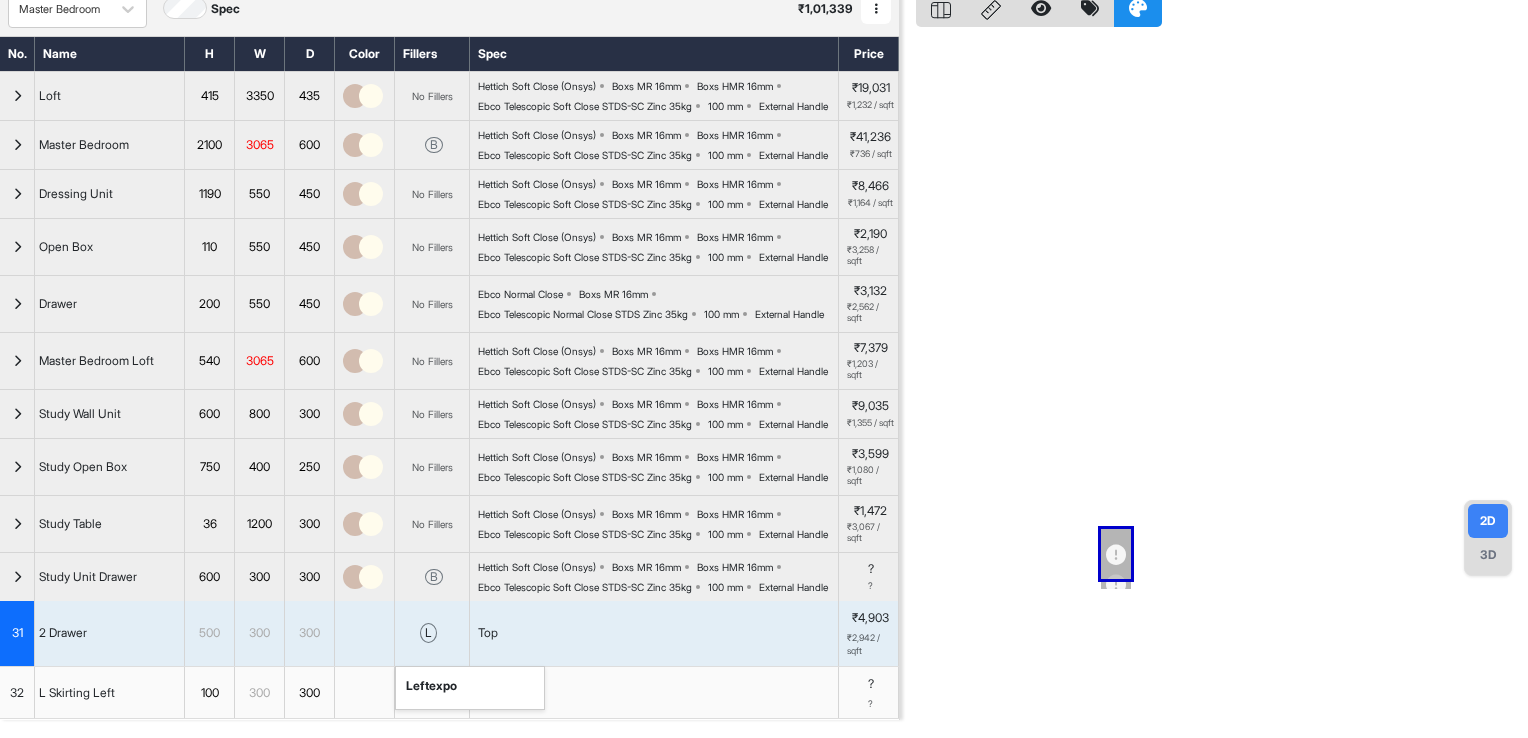 scroll, scrollTop: 0, scrollLeft: 0, axis: both 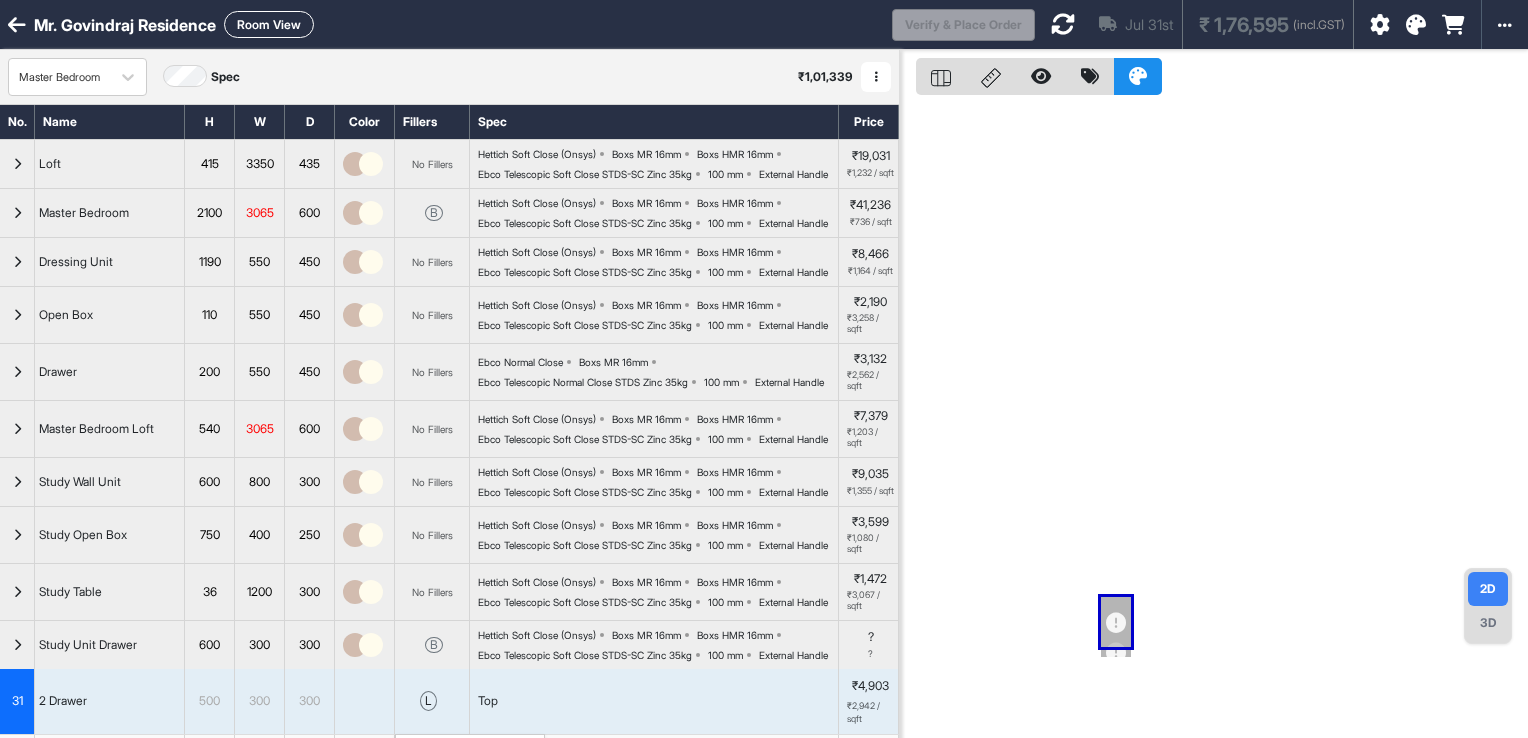 click at bounding box center [1063, 24] 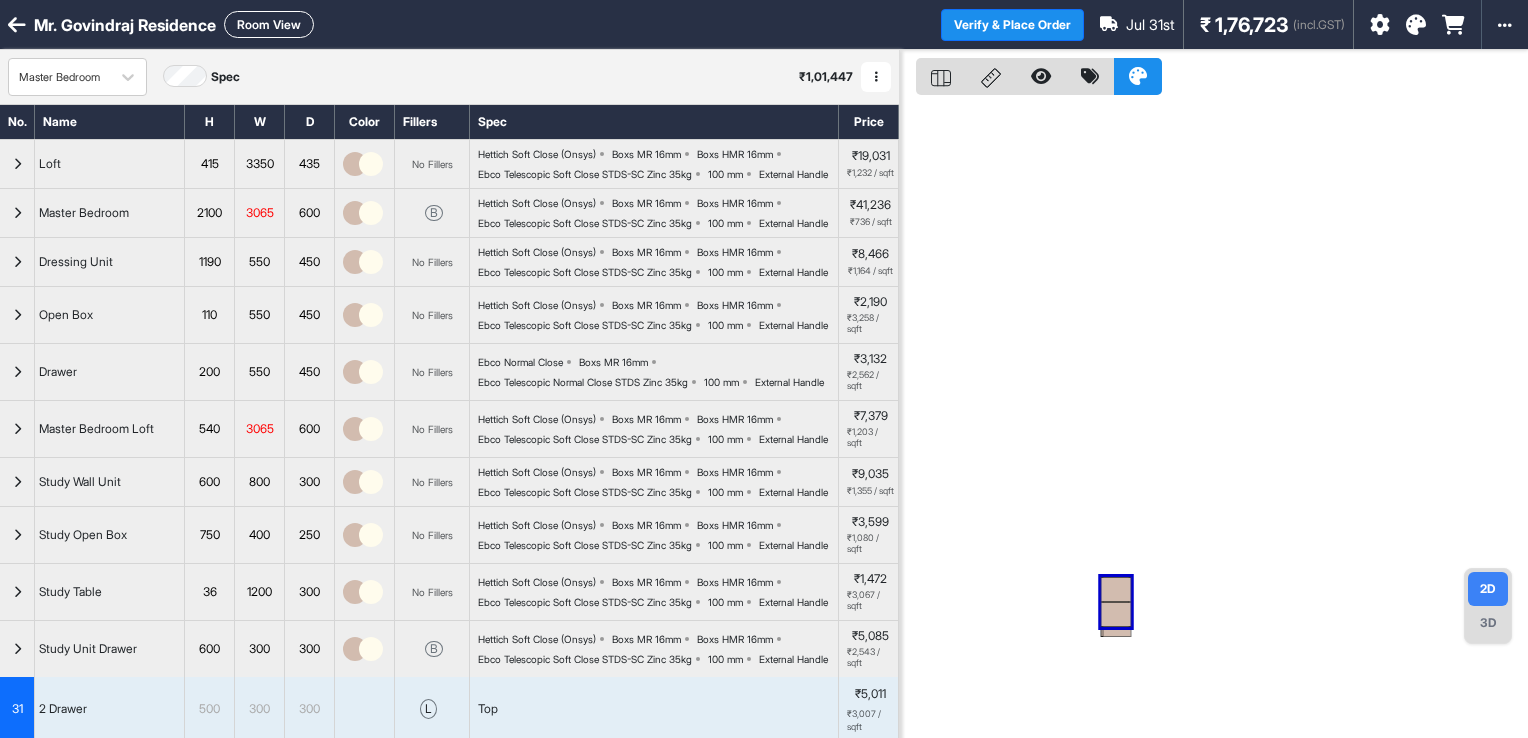 click on "3D" at bounding box center (1488, 623) 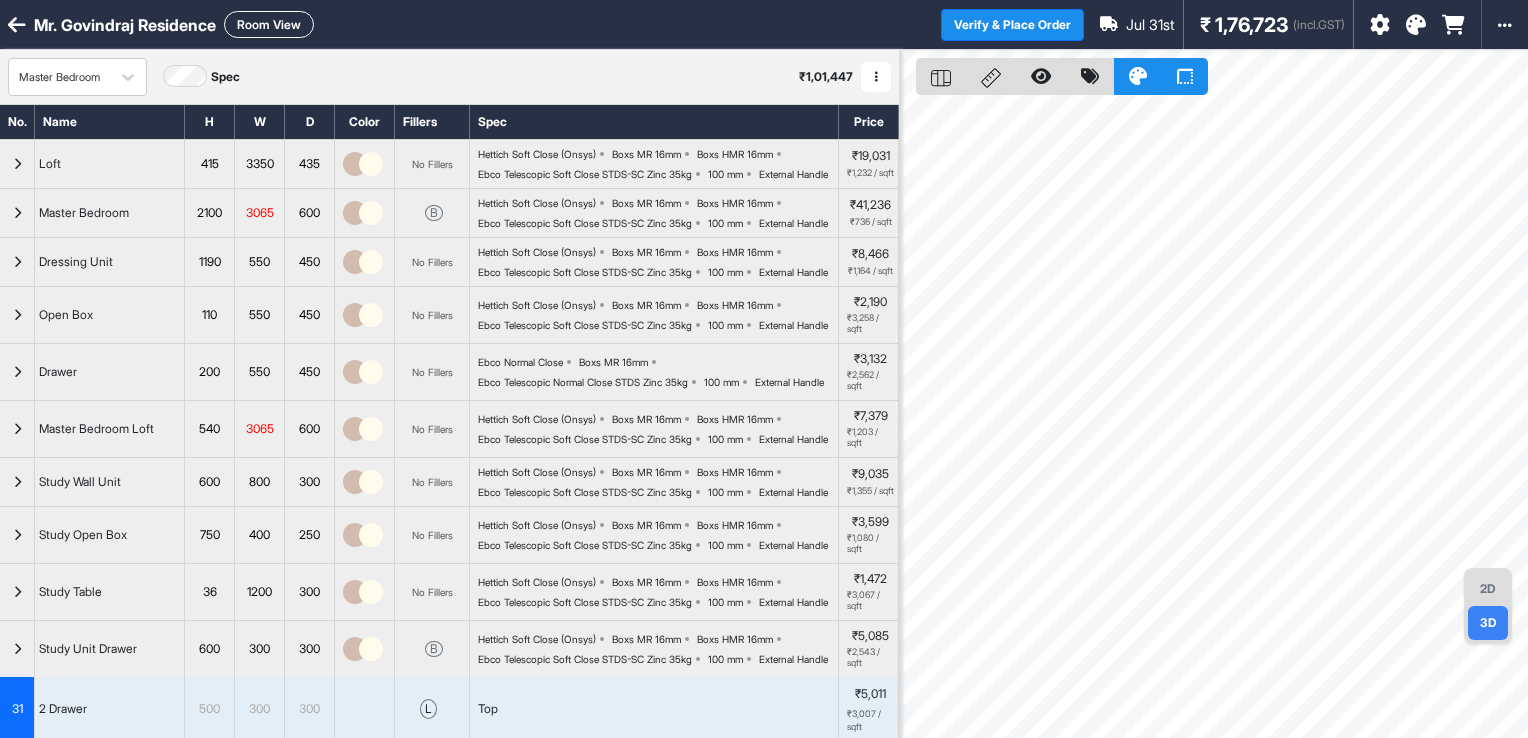 click on "2D" at bounding box center (1488, 589) 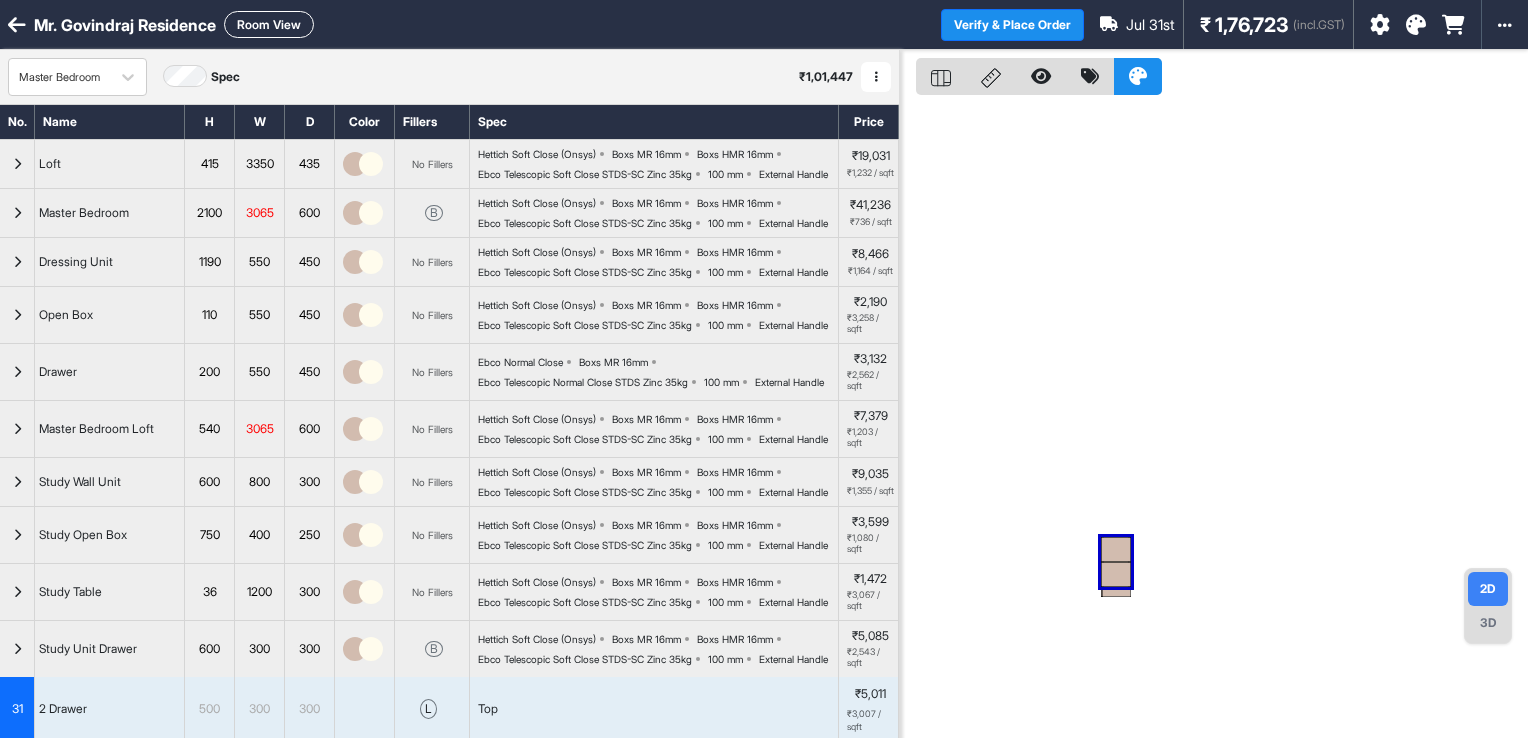 click on "Room View" at bounding box center [269, 24] 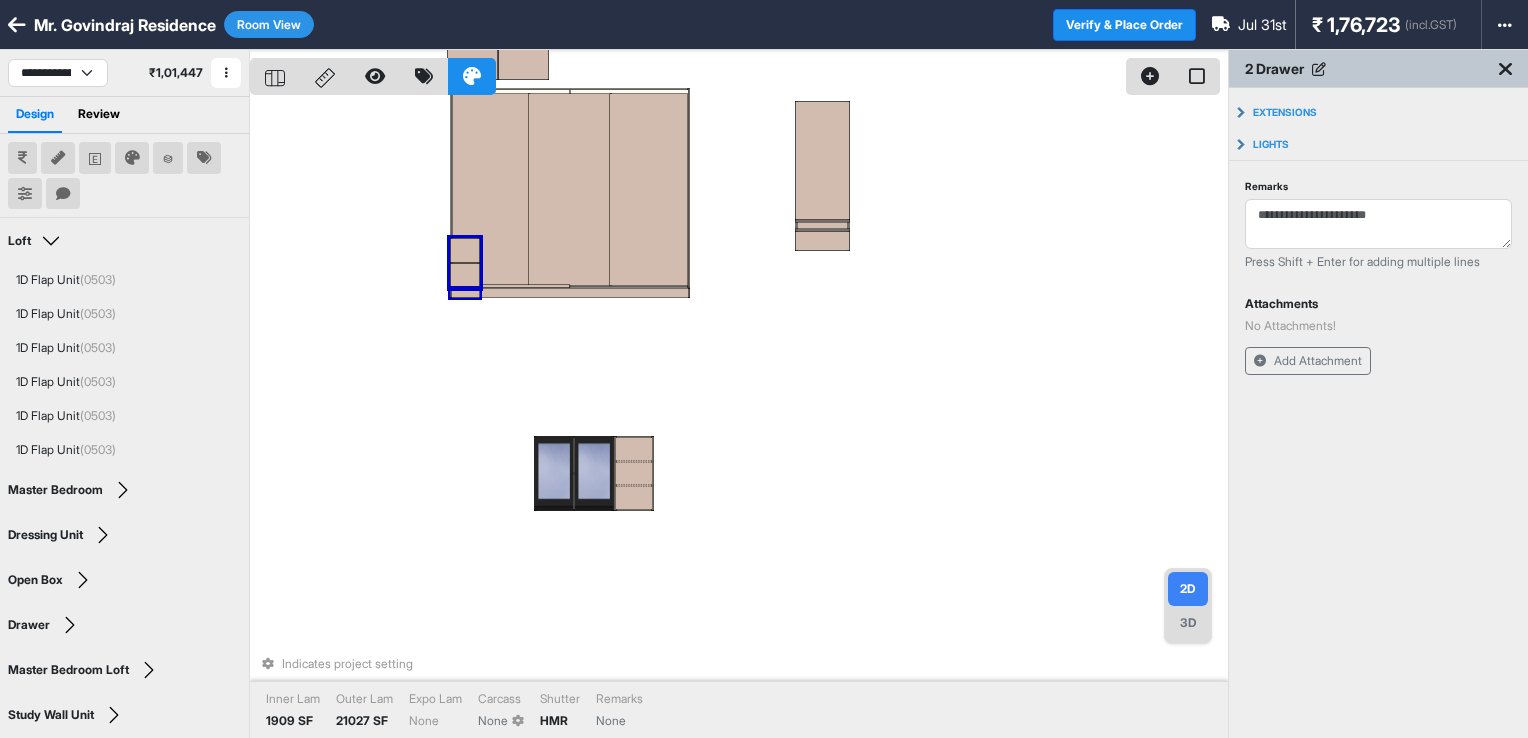 drag, startPoint x: 469, startPoint y: 270, endPoint x: 451, endPoint y: 374, distance: 105.546196 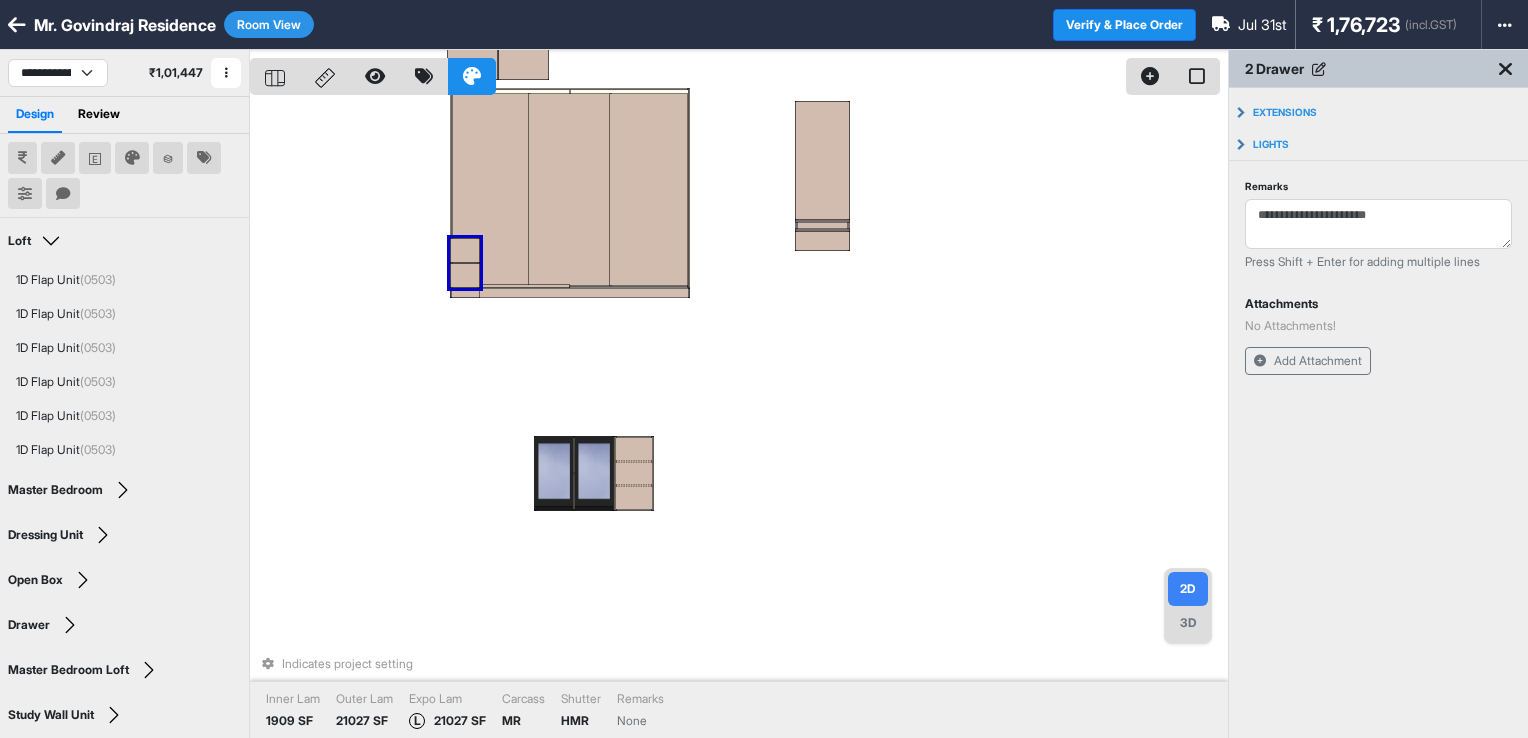 drag, startPoint x: 443, startPoint y: 282, endPoint x: 403, endPoint y: 369, distance: 95.7549 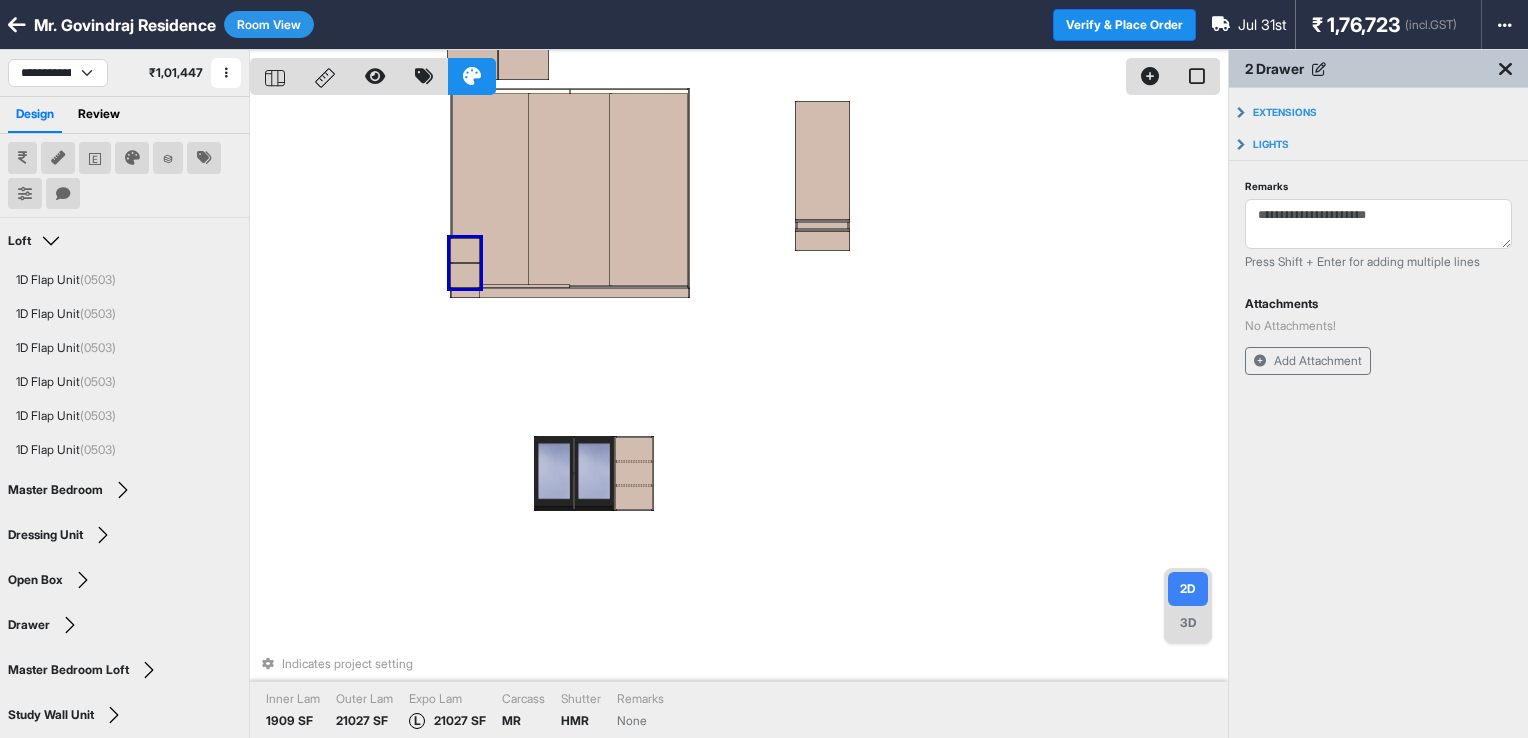 drag, startPoint x: 472, startPoint y: 280, endPoint x: 311, endPoint y: 377, distance: 187.96277 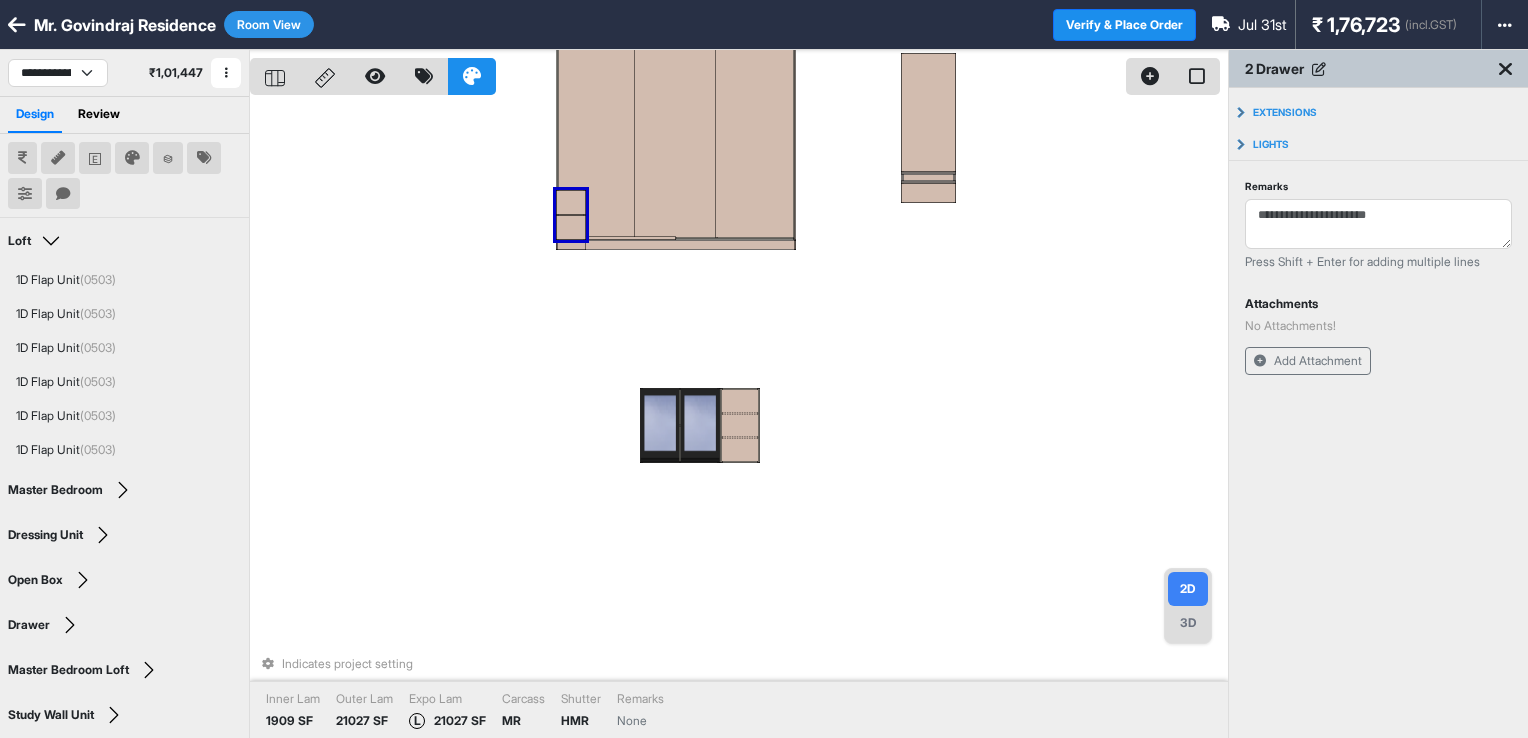 click on "Indicates project setting Inner Lam 1909 SF Outer Lam 21027 SF Expo Lam L 21027 SF Carcass MR Shutter HMR Remarks None" at bounding box center [739, 419] 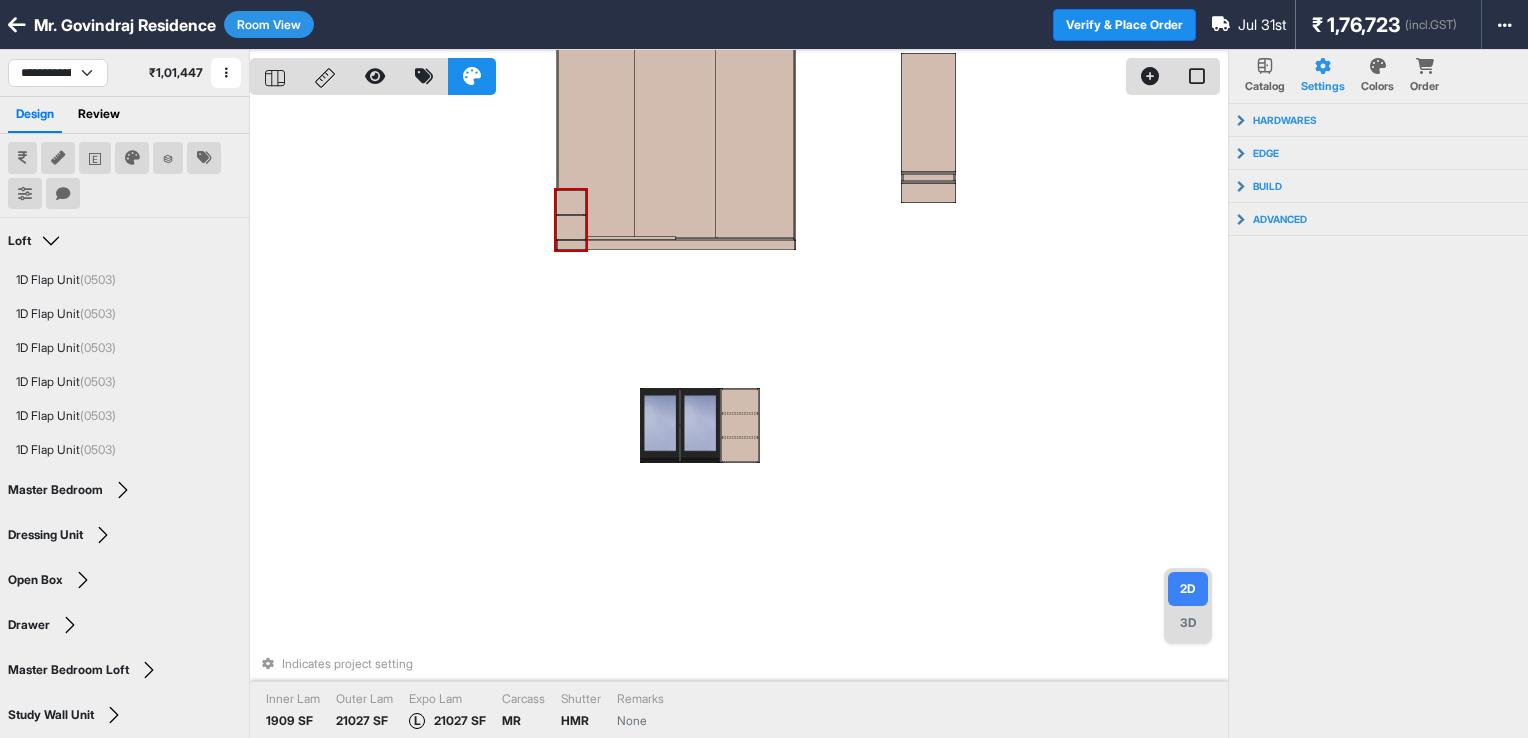 click at bounding box center (571, 227) 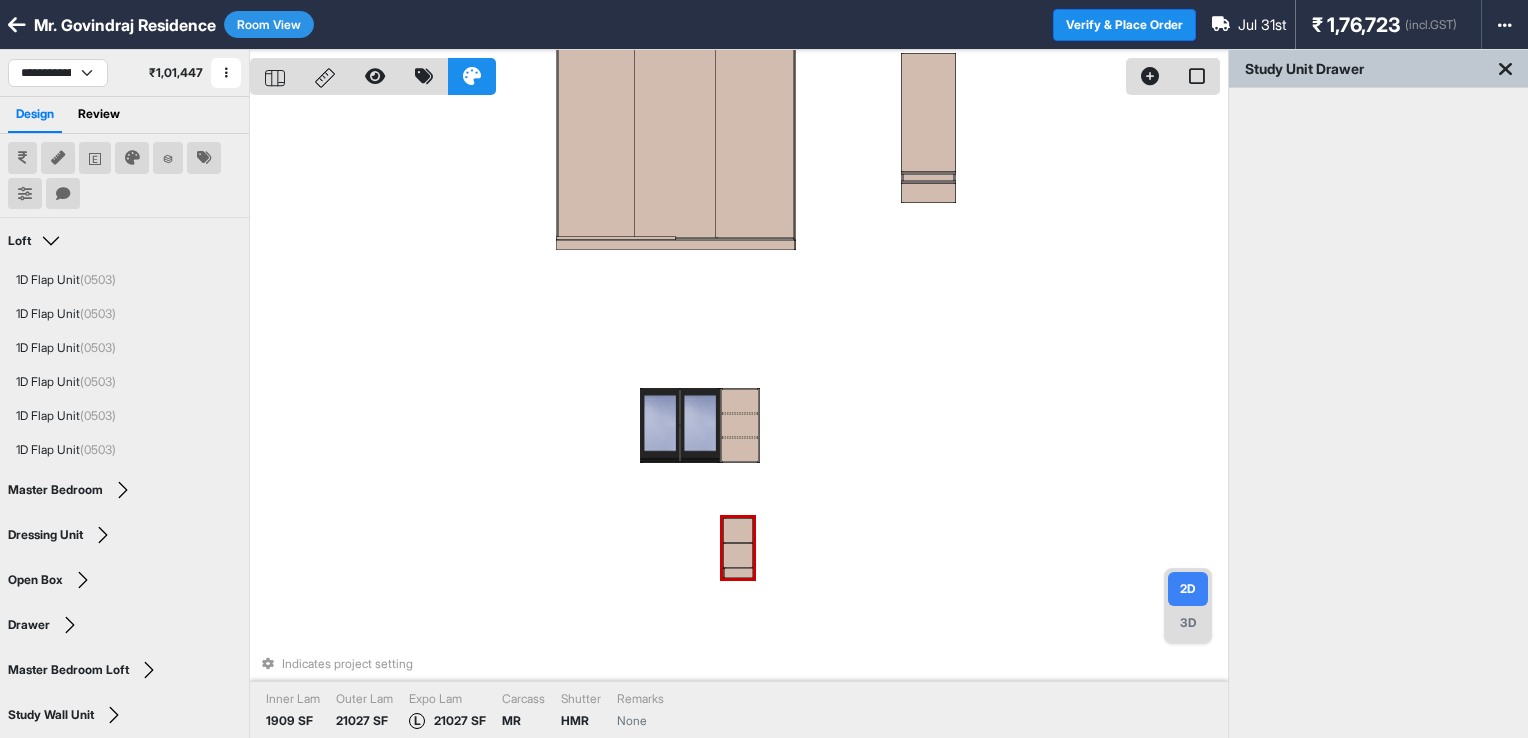 drag, startPoint x: 568, startPoint y: 250, endPoint x: 735, endPoint y: 547, distance: 340.73157 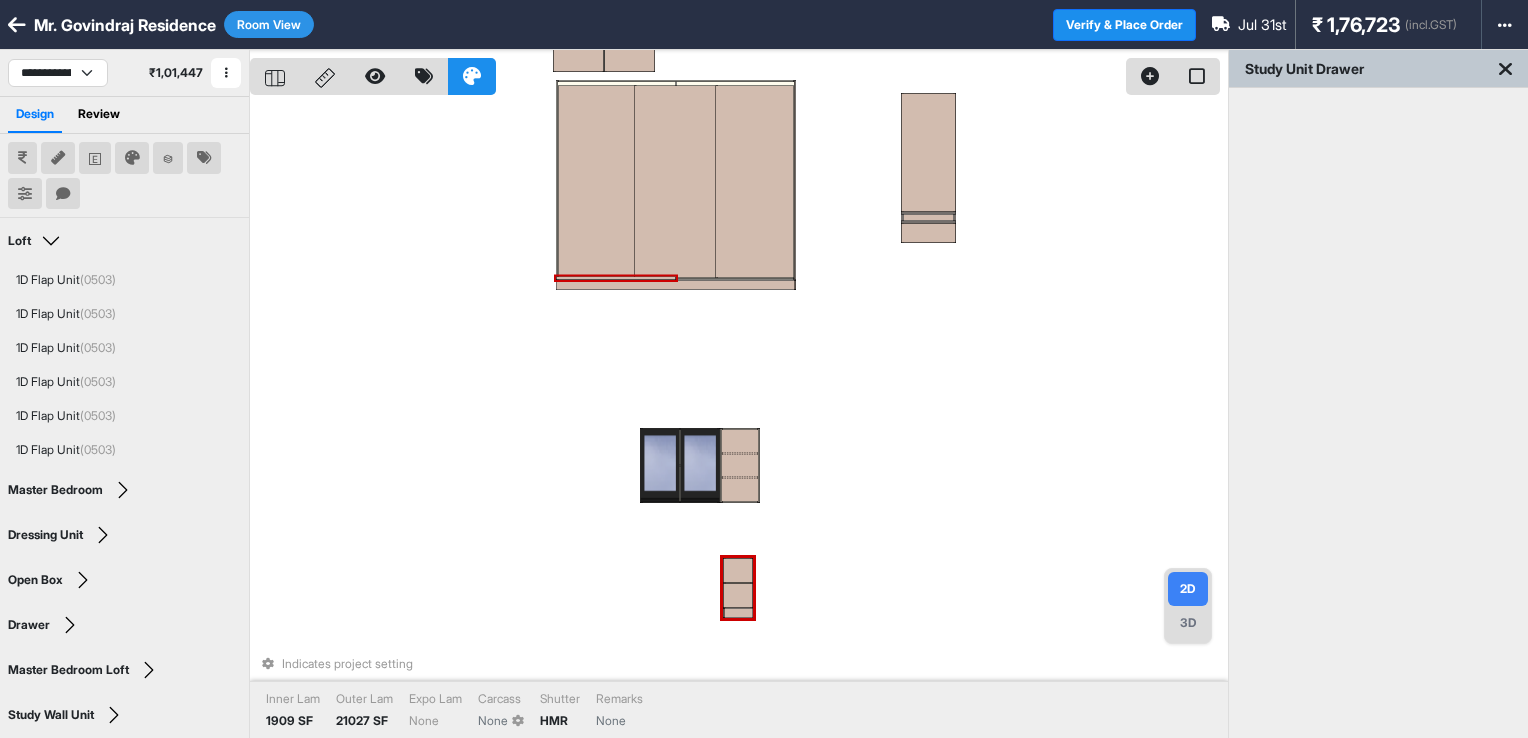click at bounding box center (616, 278) 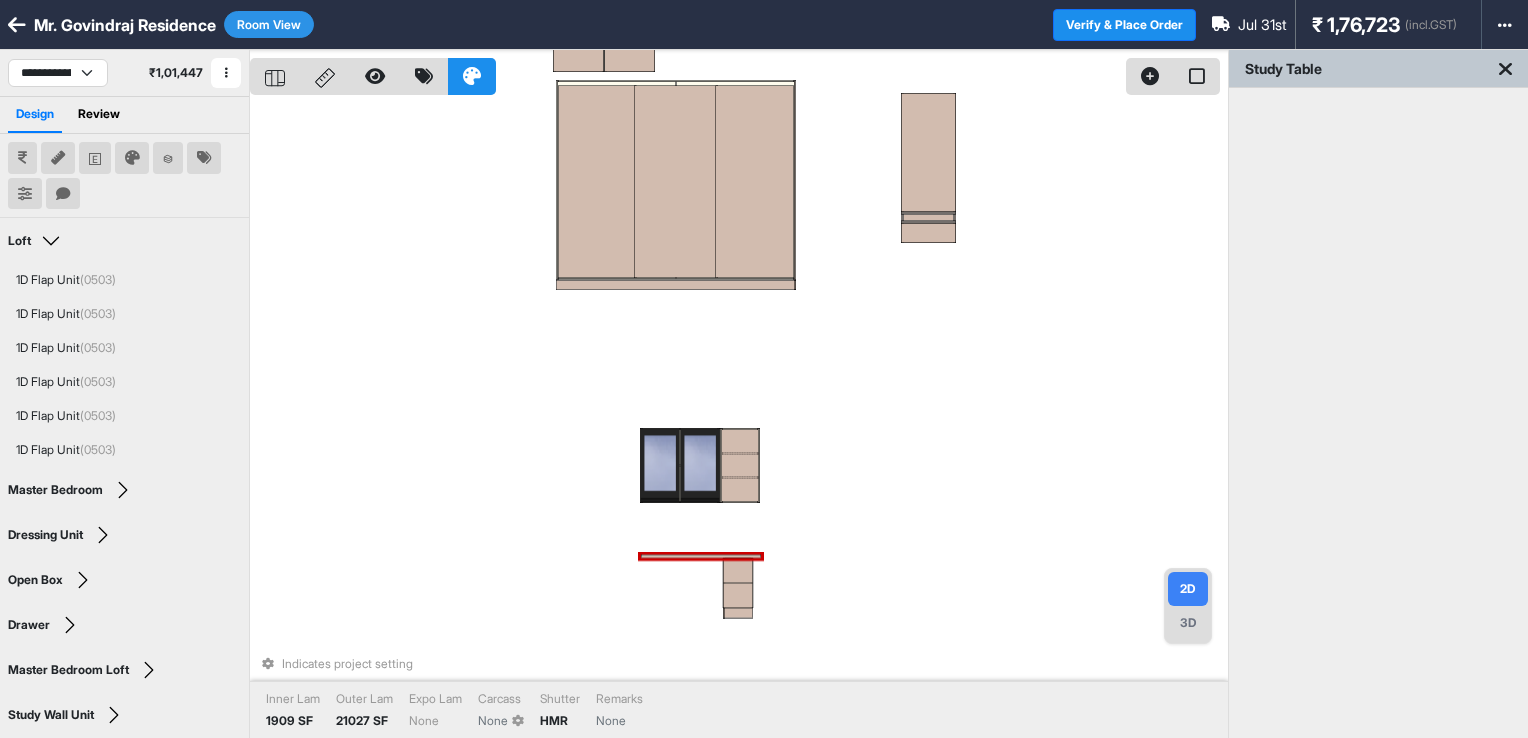 drag, startPoint x: 620, startPoint y: 278, endPoint x: 708, endPoint y: 549, distance: 284.9298 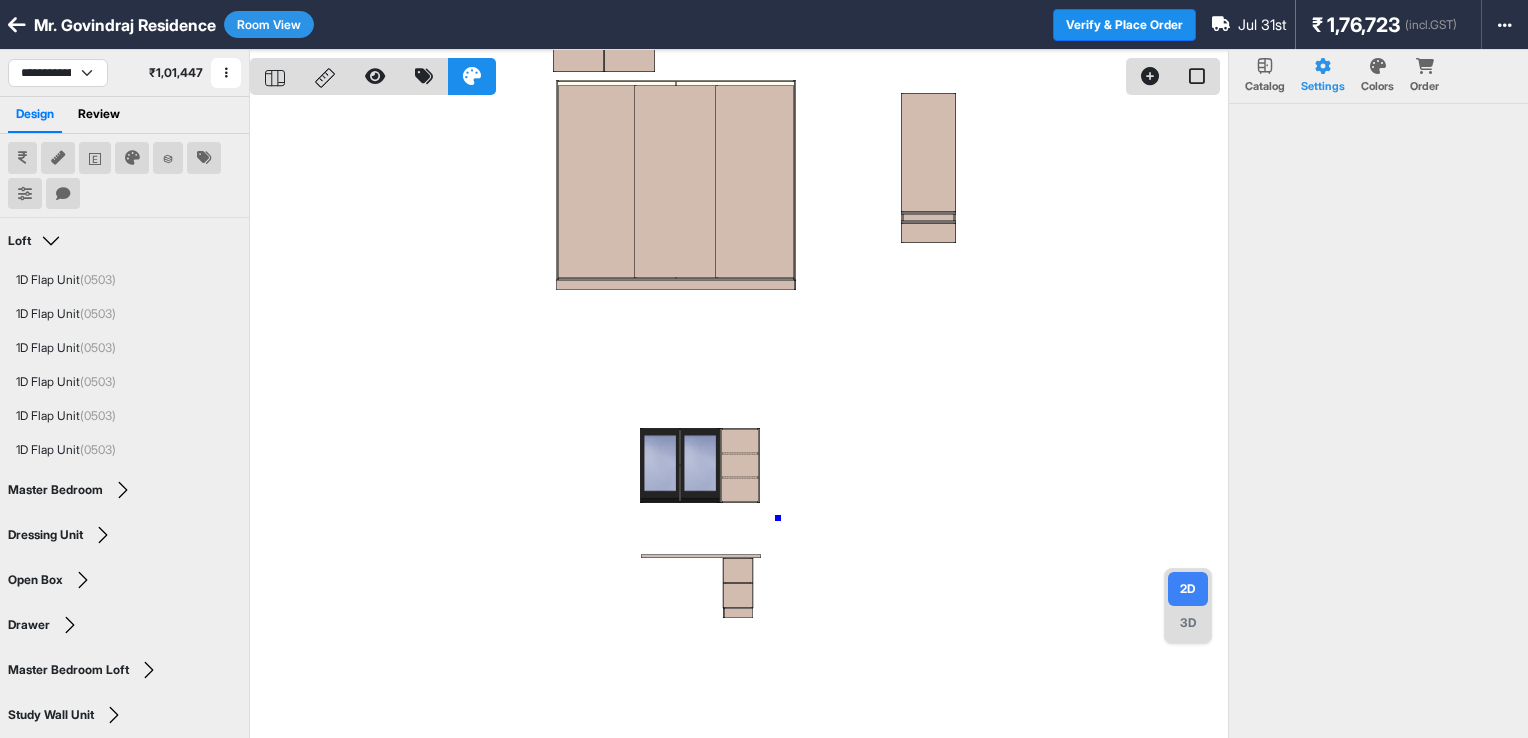 click at bounding box center (739, 419) 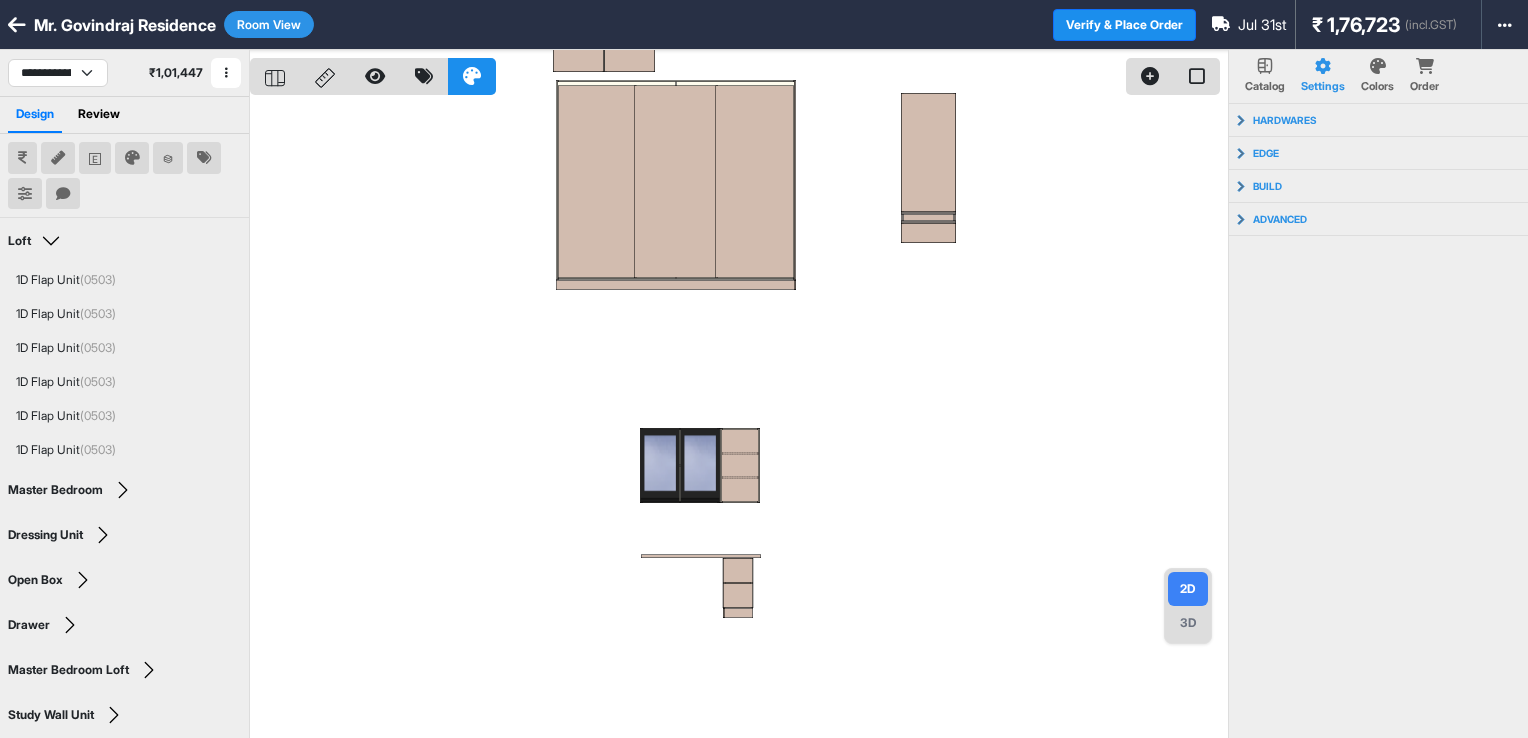 click on "Room View" at bounding box center (269, 24) 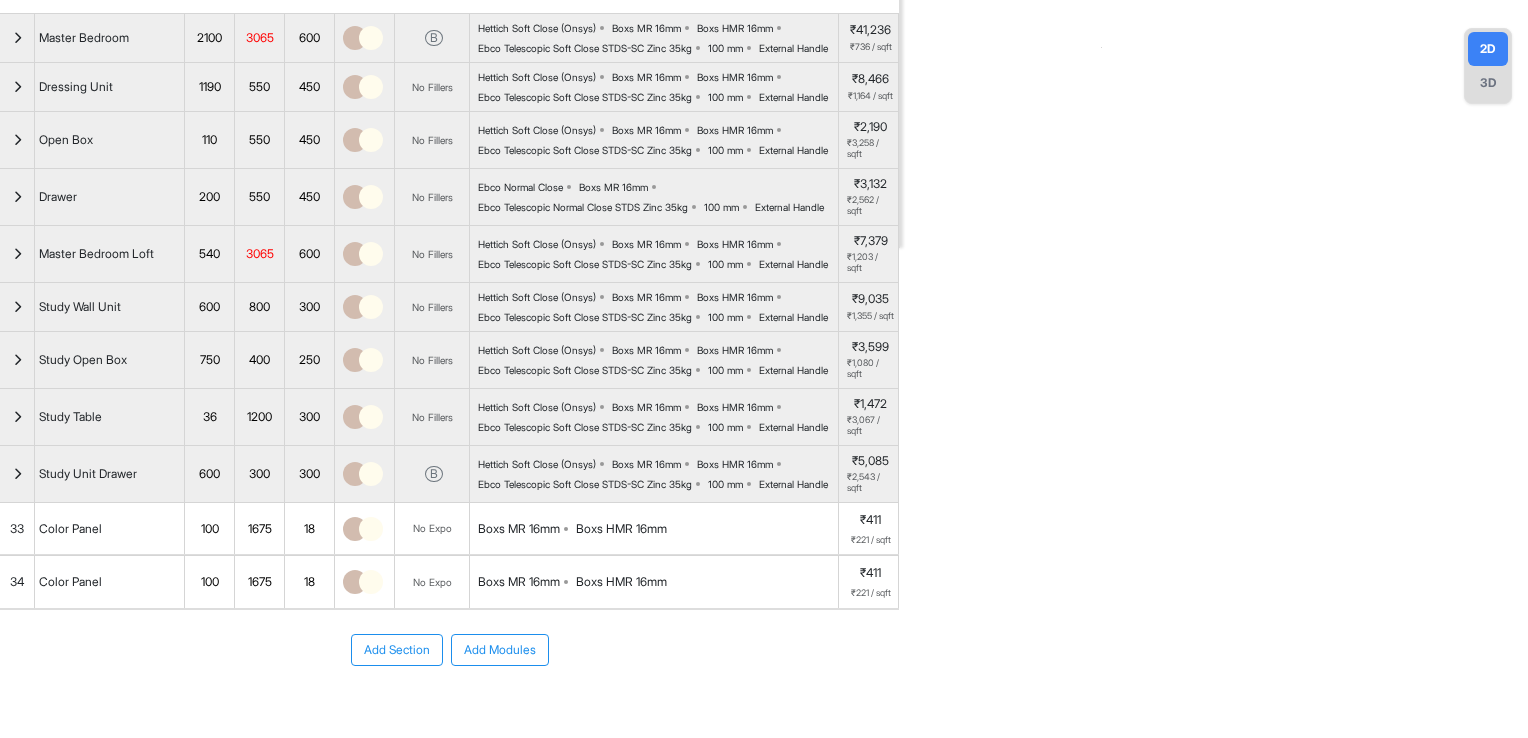 scroll, scrollTop: 540, scrollLeft: 0, axis: vertical 